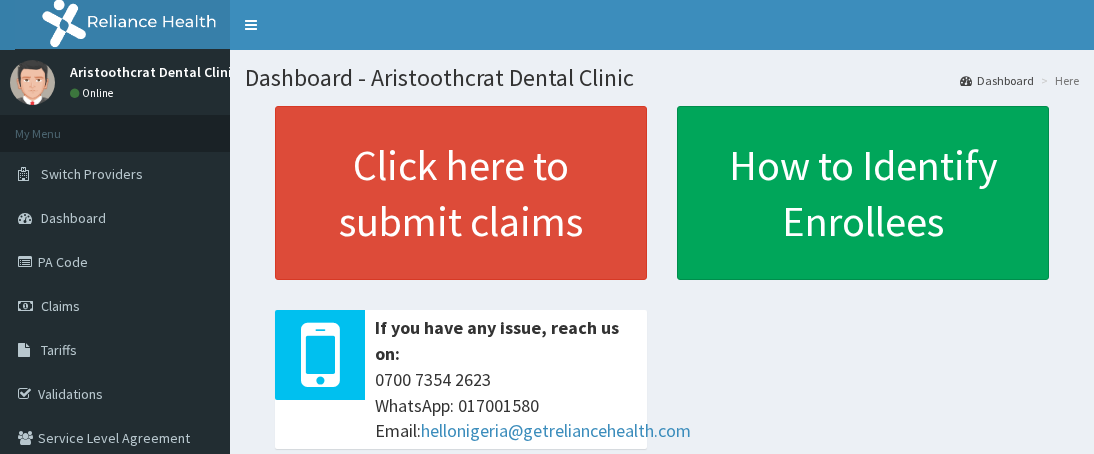 scroll, scrollTop: 0, scrollLeft: 0, axis: both 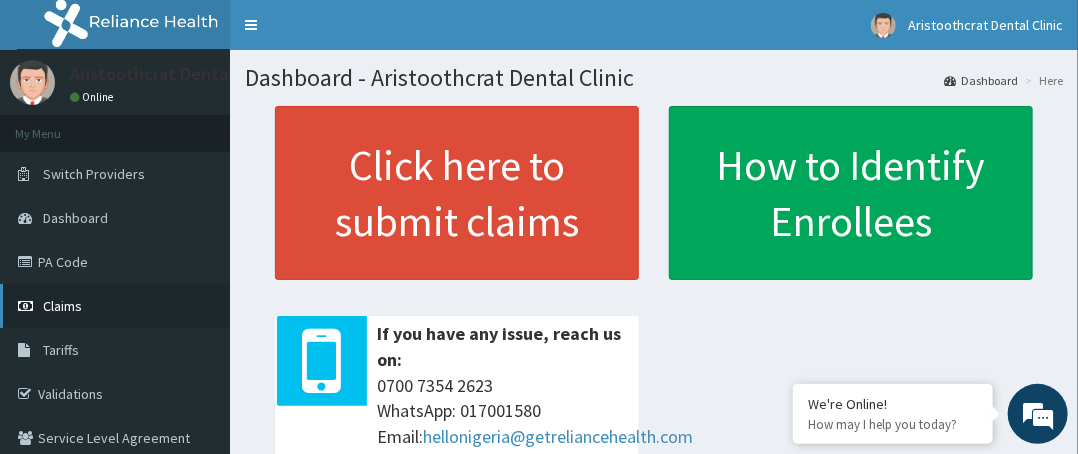 click on "Claims" at bounding box center [115, 306] 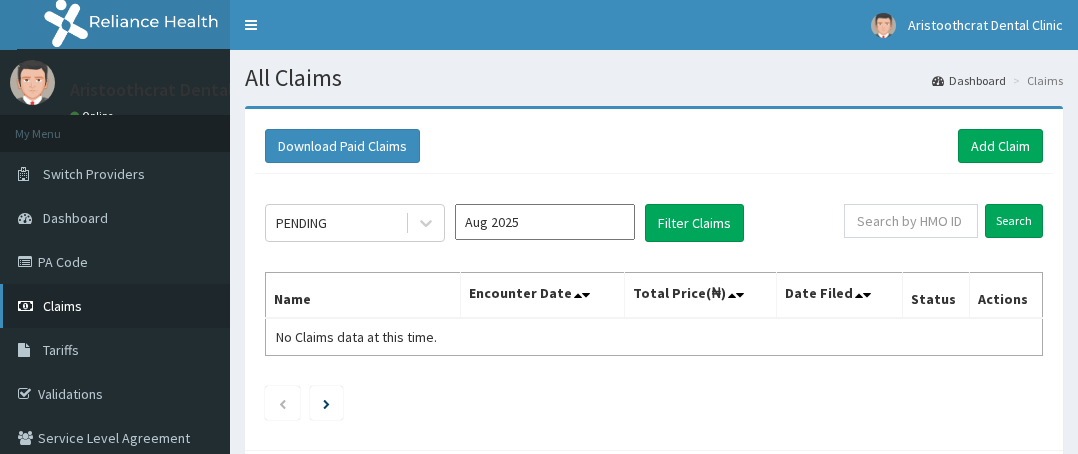 scroll, scrollTop: 0, scrollLeft: 0, axis: both 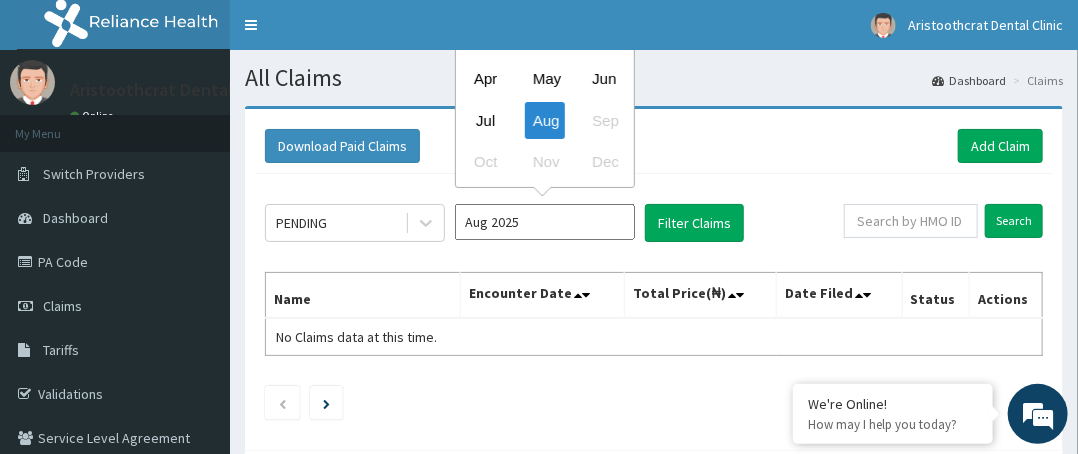 click on "Aug 2025" at bounding box center [545, 222] 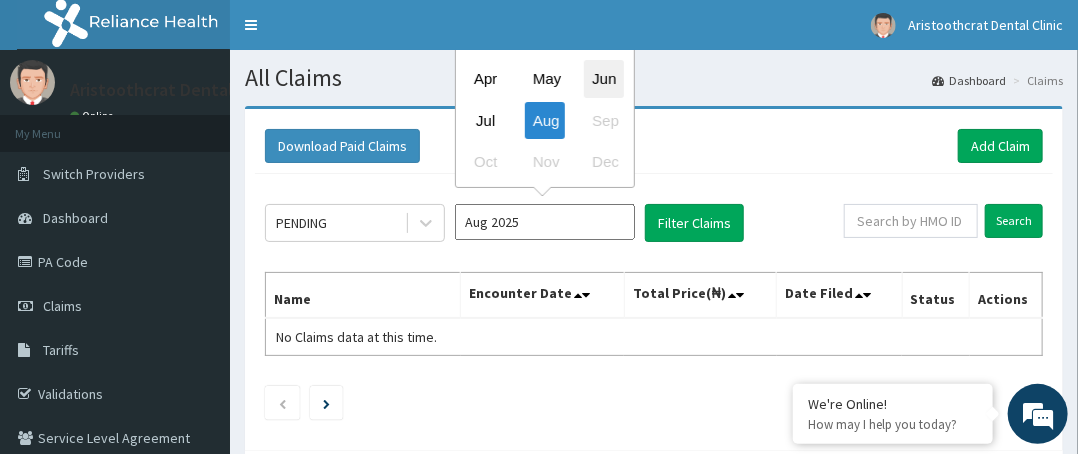 click on "Jun" at bounding box center (604, 79) 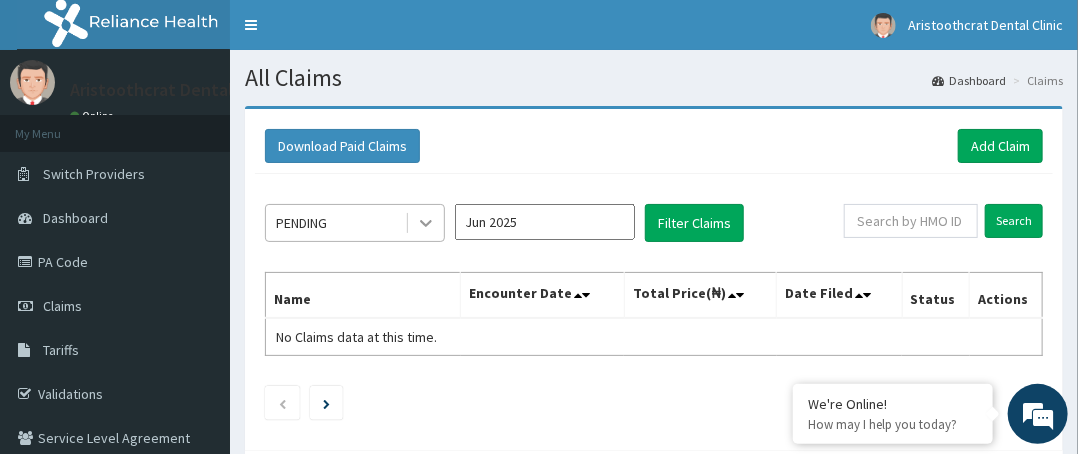 click 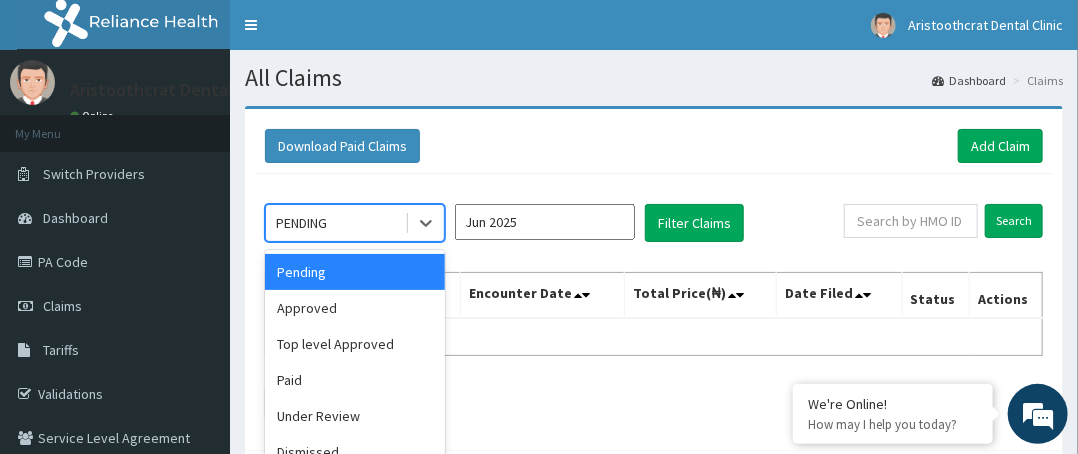 click on "Pending" at bounding box center [355, 272] 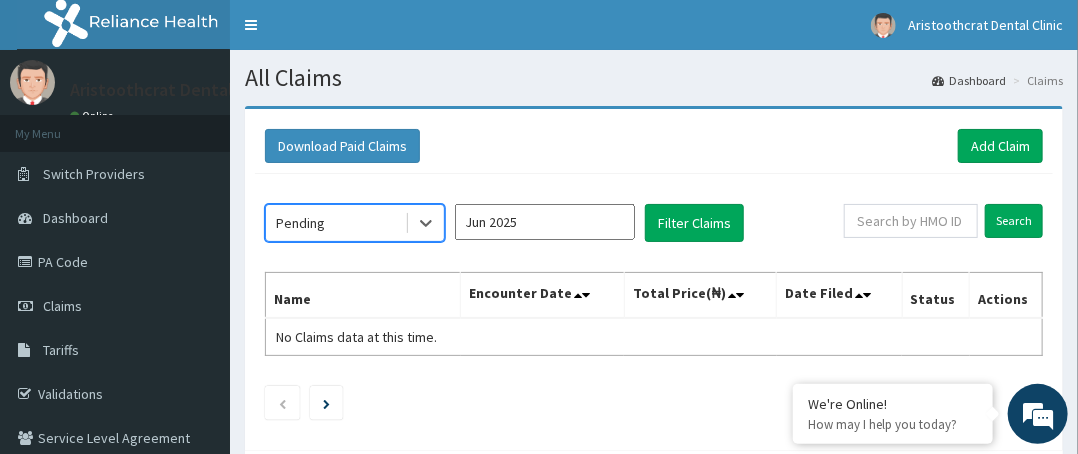 scroll, scrollTop: 0, scrollLeft: 0, axis: both 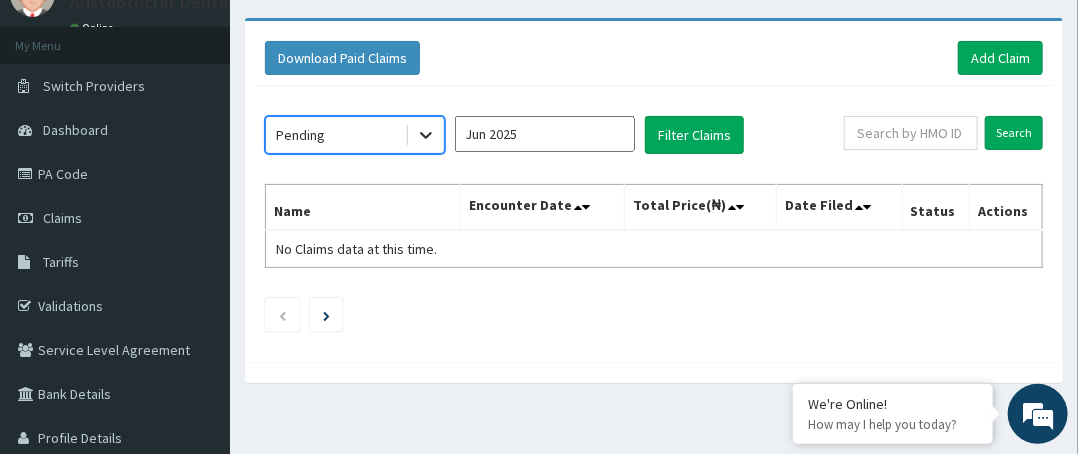 click 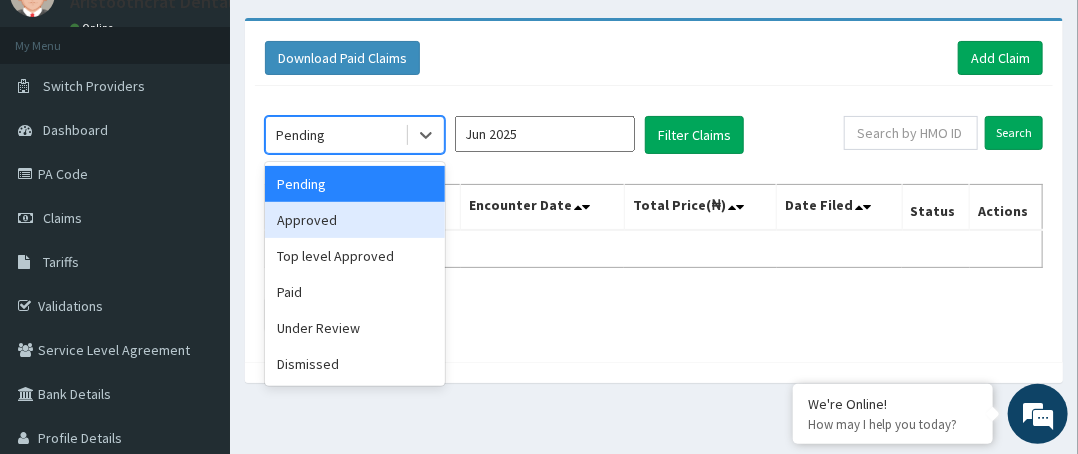 click on "Approved" at bounding box center [355, 220] 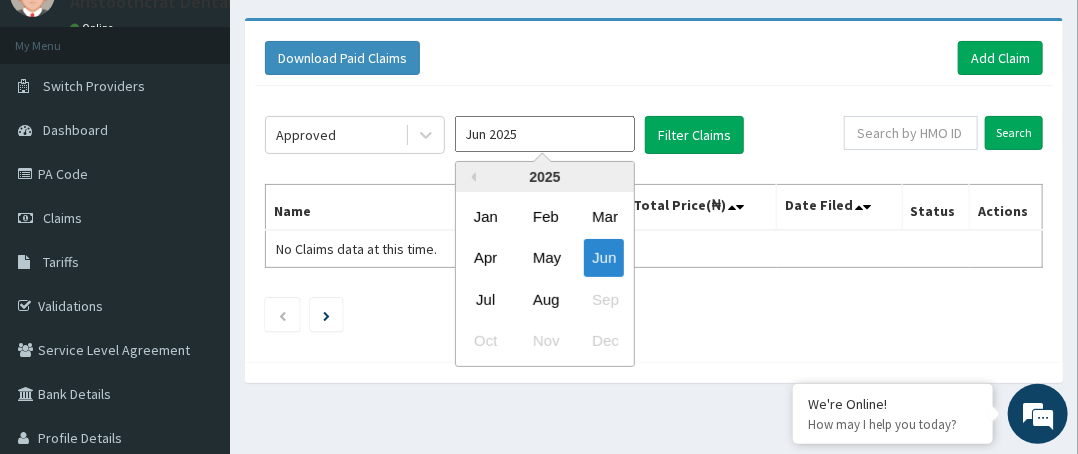 click on "Jun 2025" at bounding box center (545, 134) 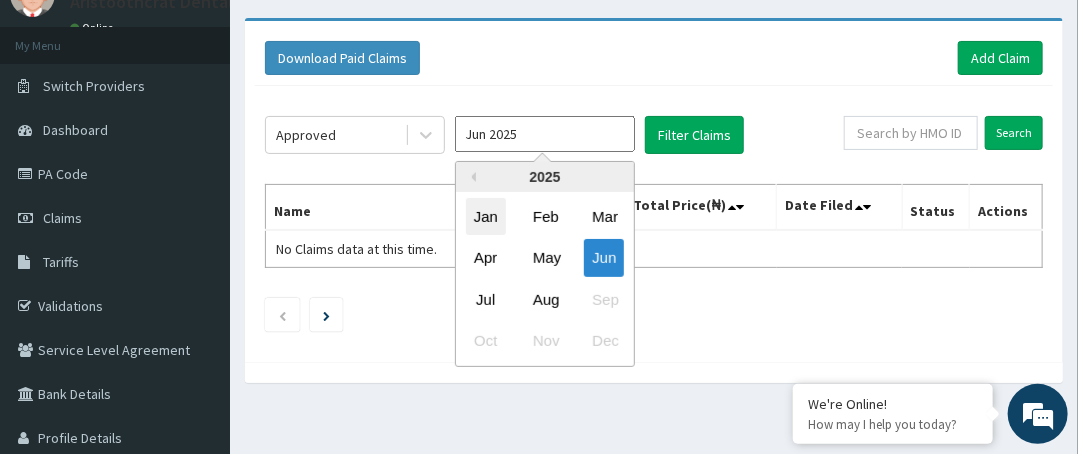 click on "Jan" at bounding box center [486, 216] 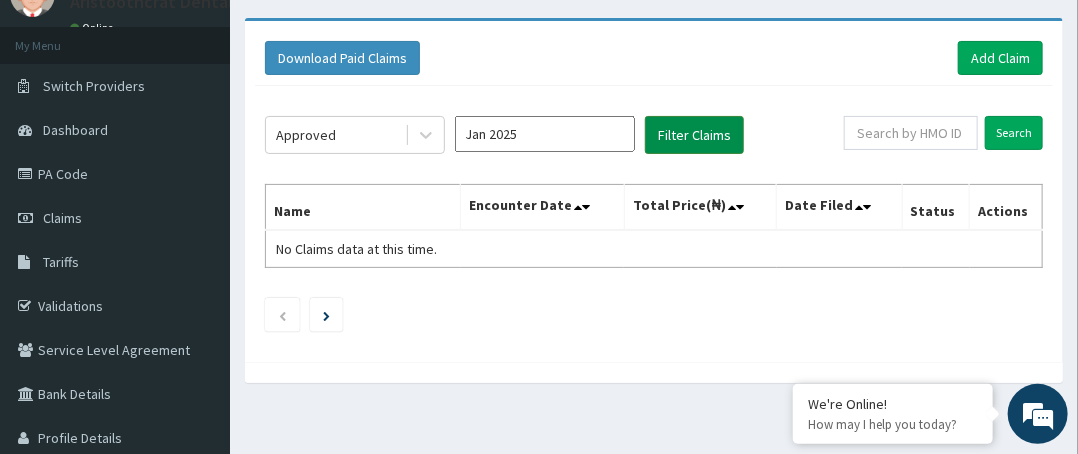 click on "Filter Claims" at bounding box center [694, 135] 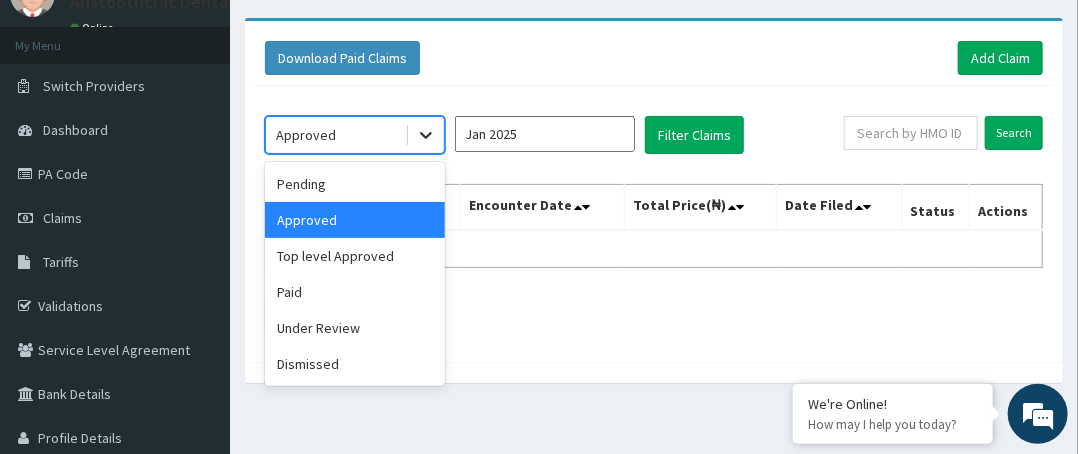 click 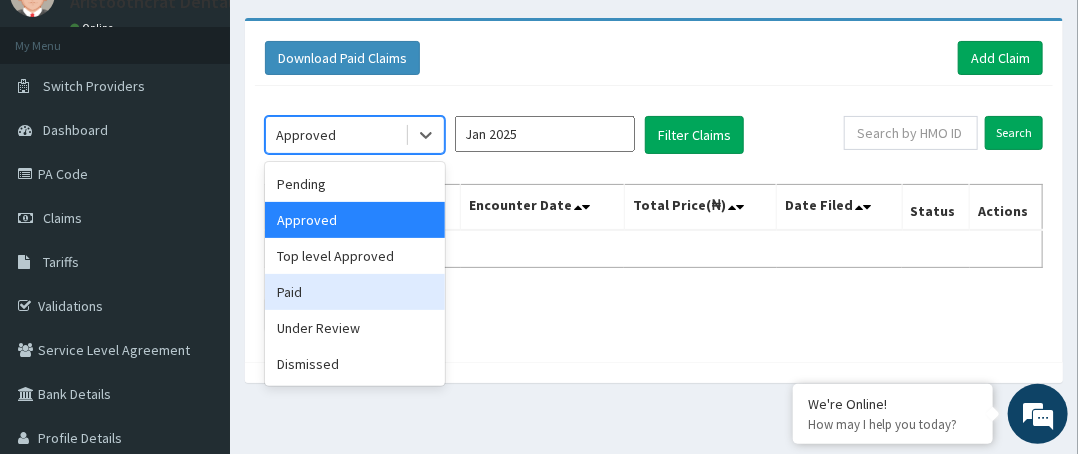click on "Paid" at bounding box center (355, 292) 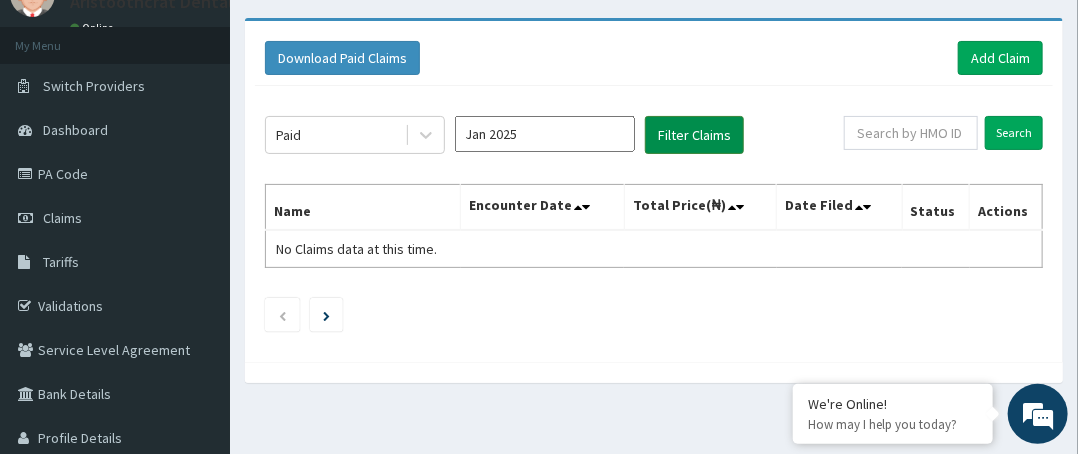 click on "Filter Claims" at bounding box center (694, 135) 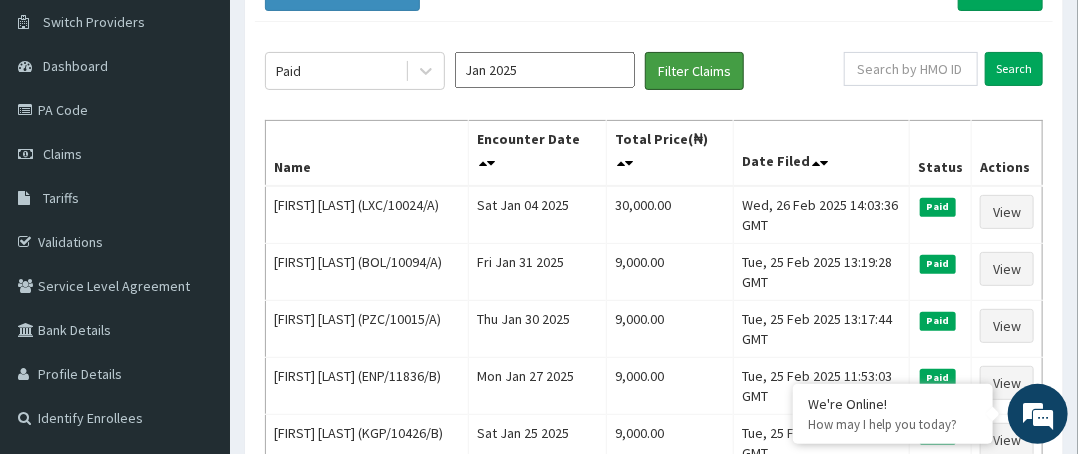 scroll, scrollTop: 0, scrollLeft: 0, axis: both 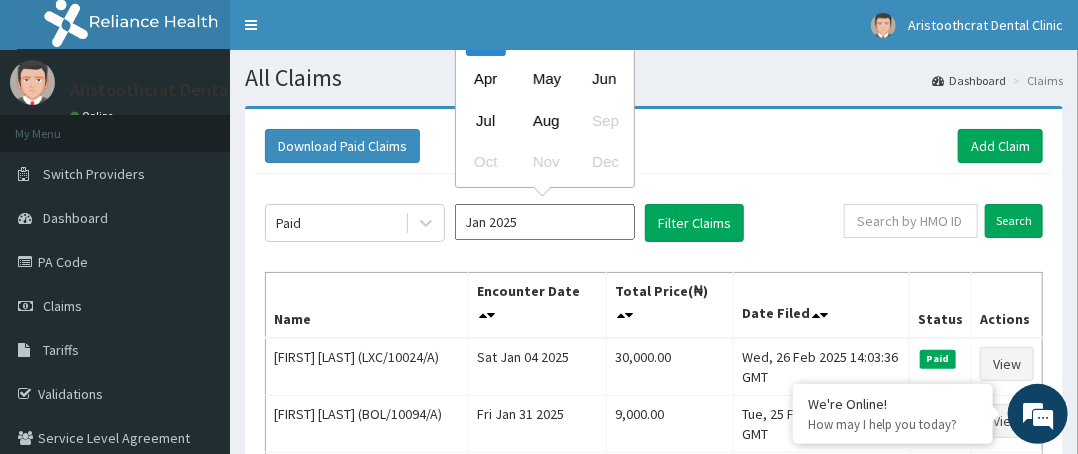 click on "Jan 2025" at bounding box center (545, 222) 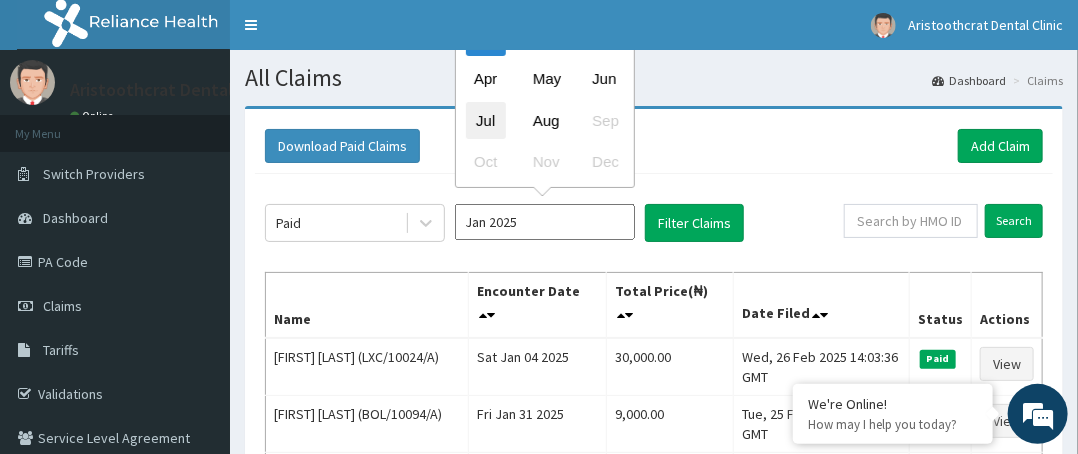 click on "Jul" at bounding box center [486, 120] 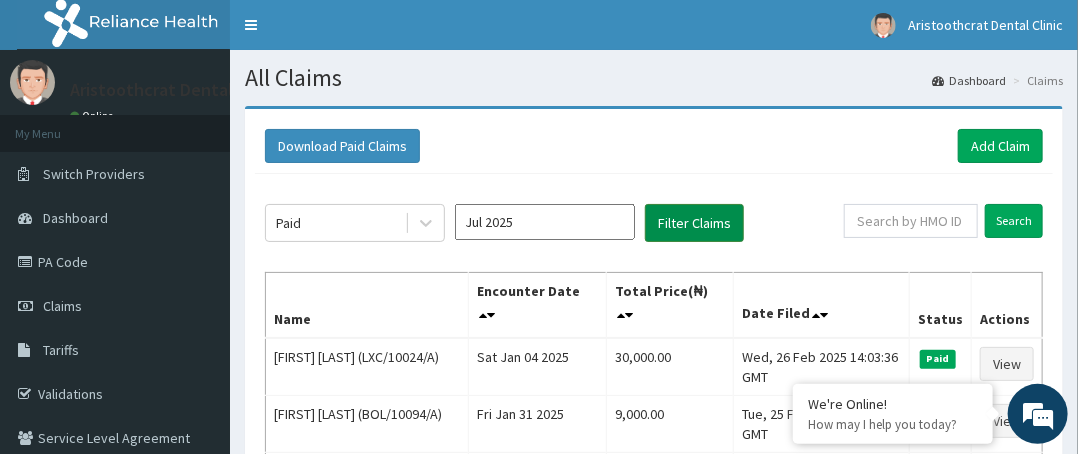 click on "Filter Claims" at bounding box center [694, 223] 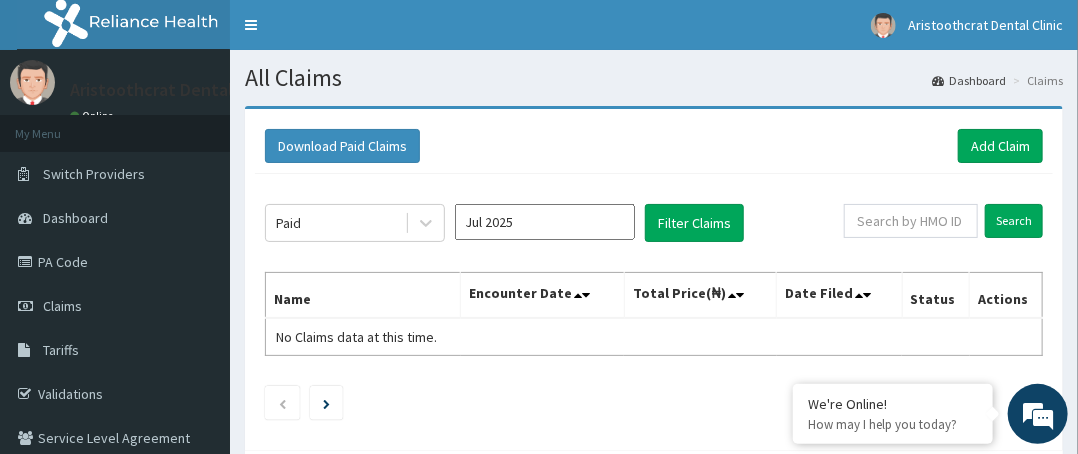 click on "Jul 2025" at bounding box center (545, 222) 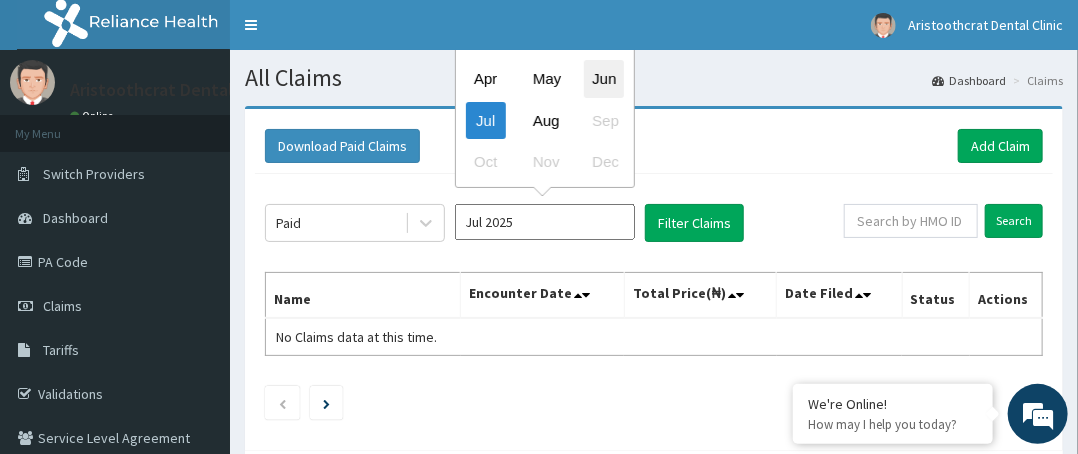 click on "Jun" at bounding box center (604, 79) 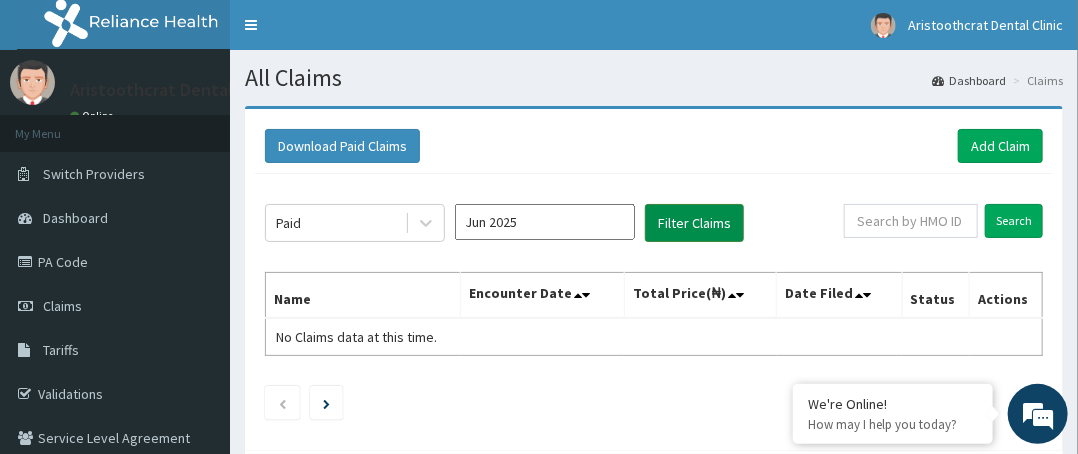 click on "Filter Claims" at bounding box center (694, 223) 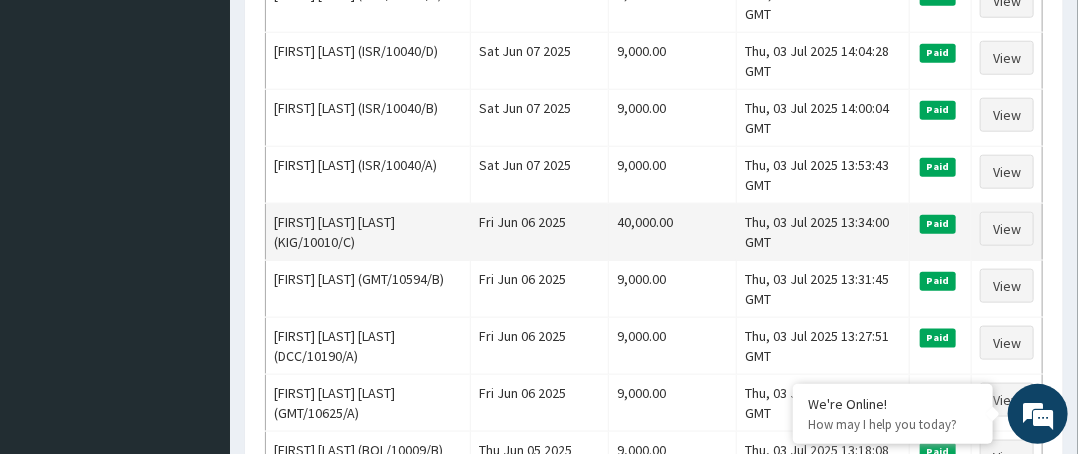 scroll, scrollTop: 1105, scrollLeft: 0, axis: vertical 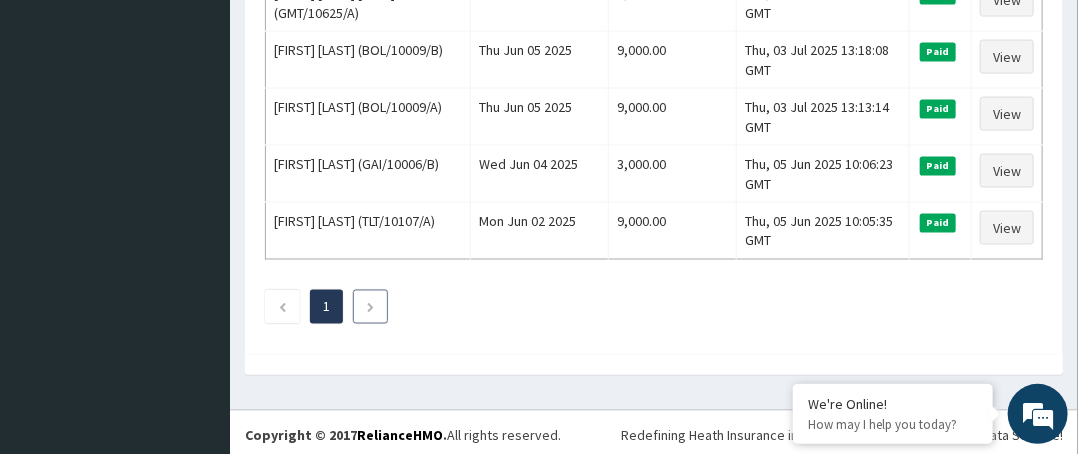 click at bounding box center (370, 307) 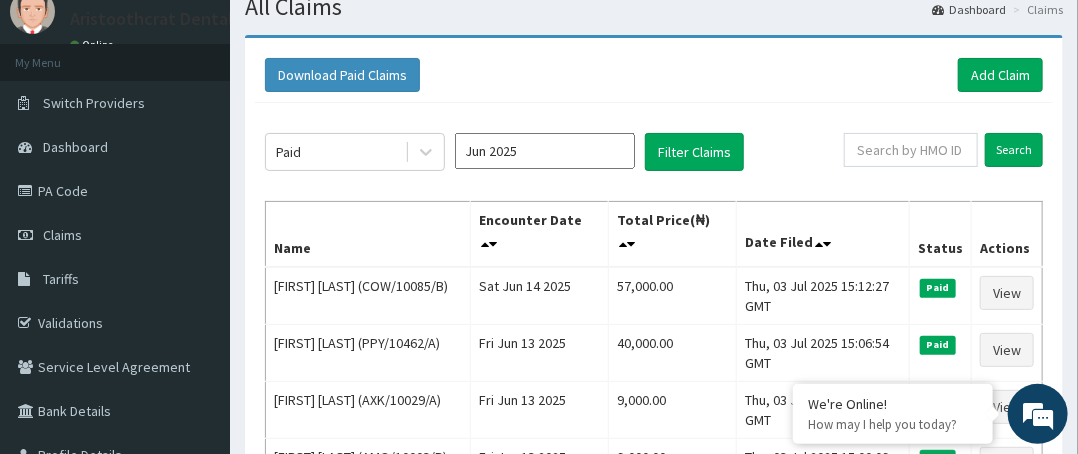 scroll, scrollTop: 105, scrollLeft: 0, axis: vertical 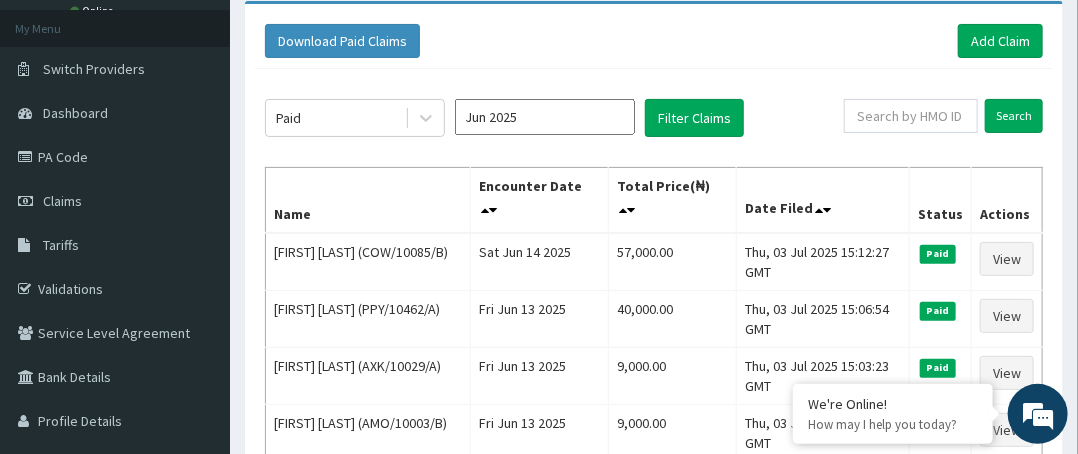 click on "Jun 2025" at bounding box center [545, 117] 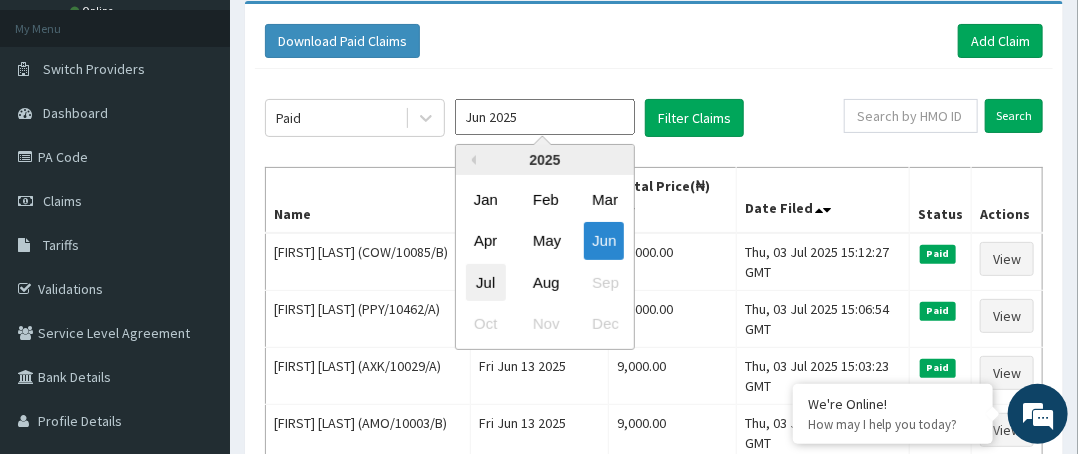 click on "Jul" at bounding box center [486, 282] 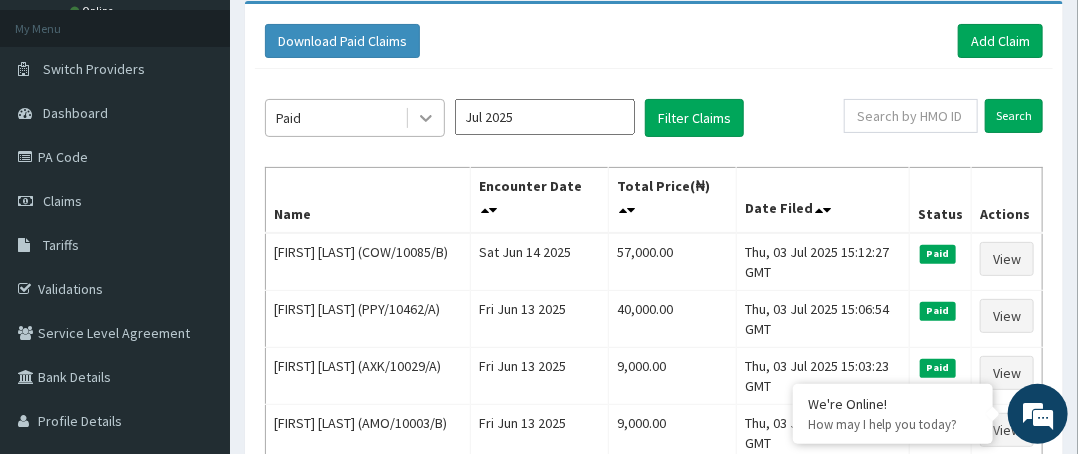 click at bounding box center (426, 118) 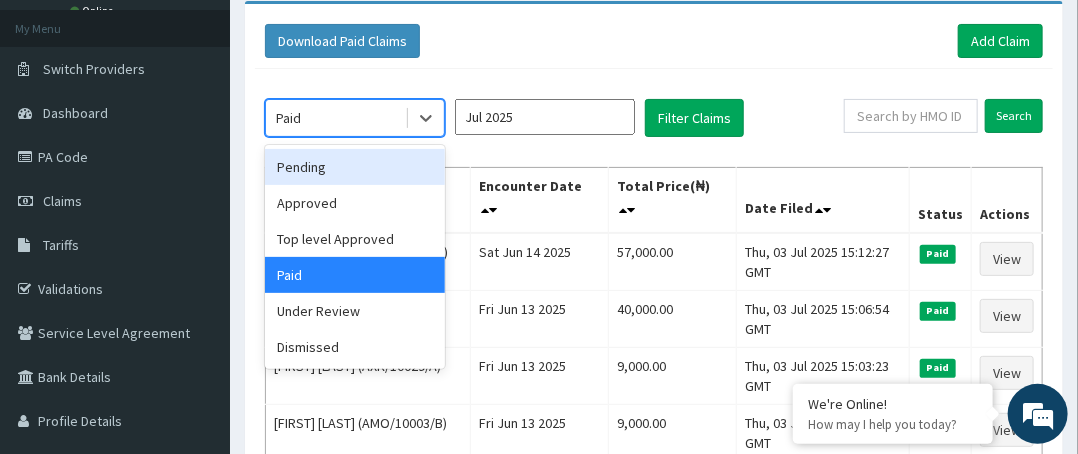 click on "Pending" at bounding box center [355, 167] 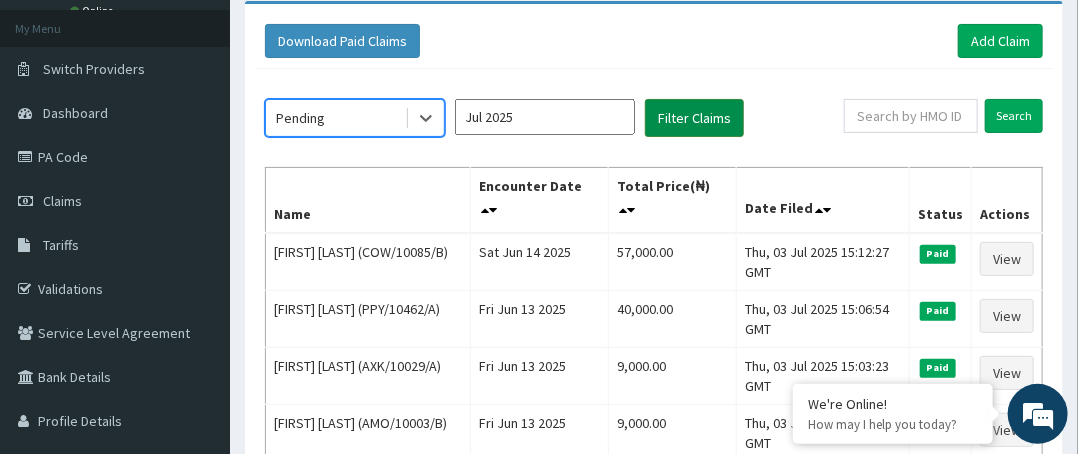 click on "Filter Claims" at bounding box center [694, 118] 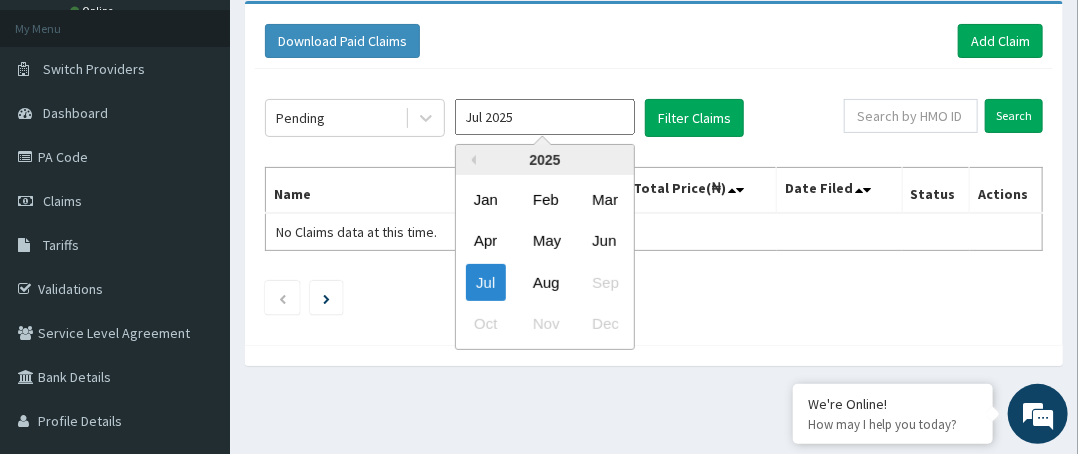click on "Jul 2025" at bounding box center (545, 117) 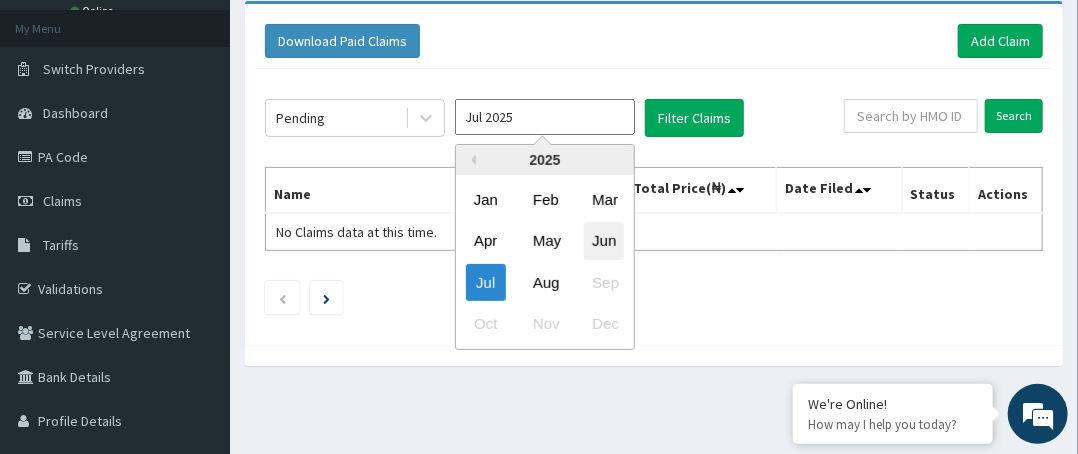 click on "Jun" at bounding box center [604, 241] 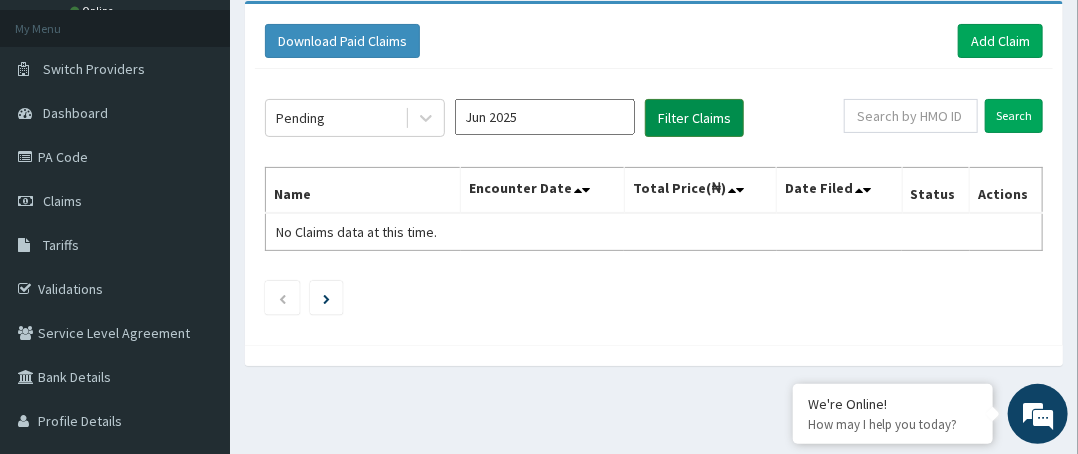 click on "Filter Claims" at bounding box center (694, 118) 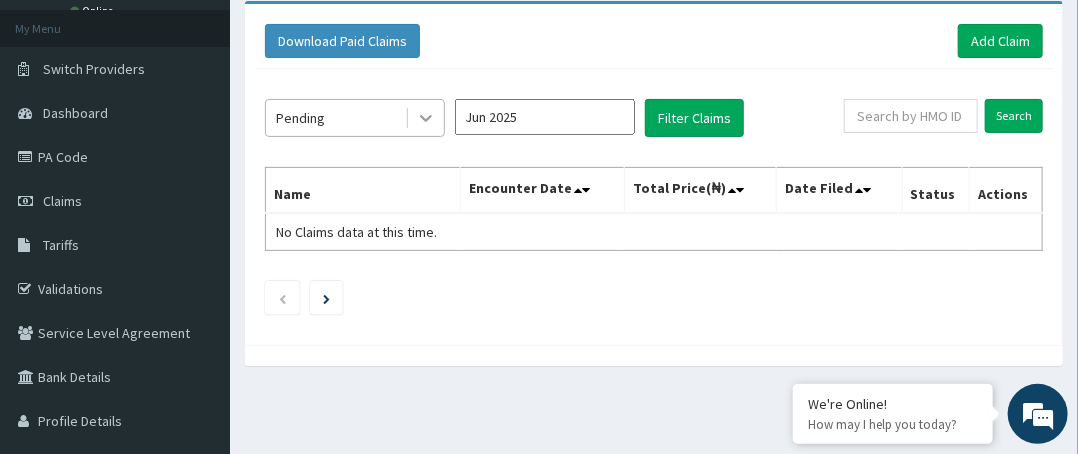 click 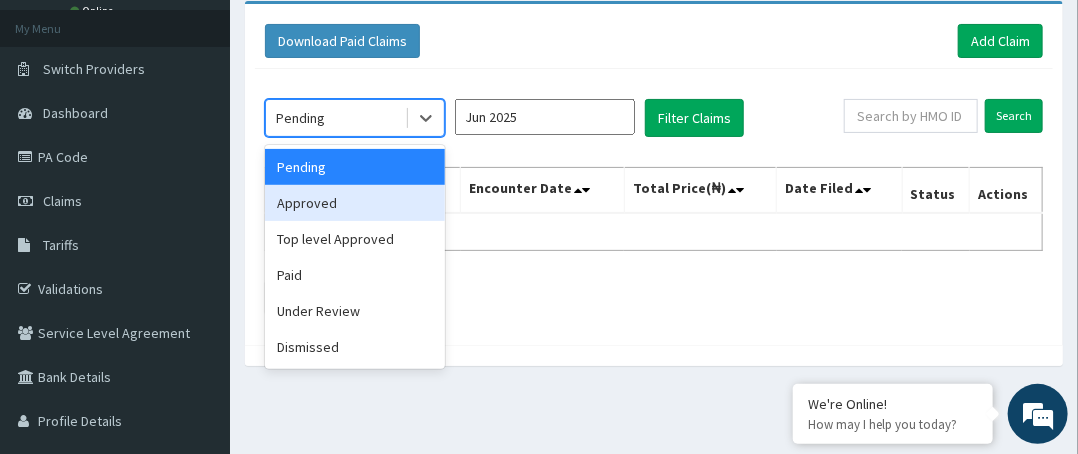 click on "Approved" at bounding box center (355, 203) 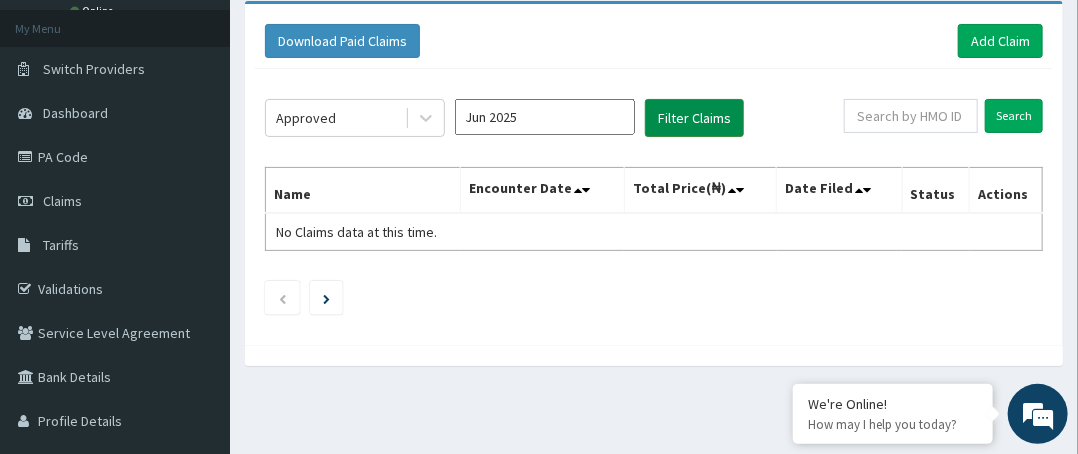 click on "Filter Claims" at bounding box center (694, 118) 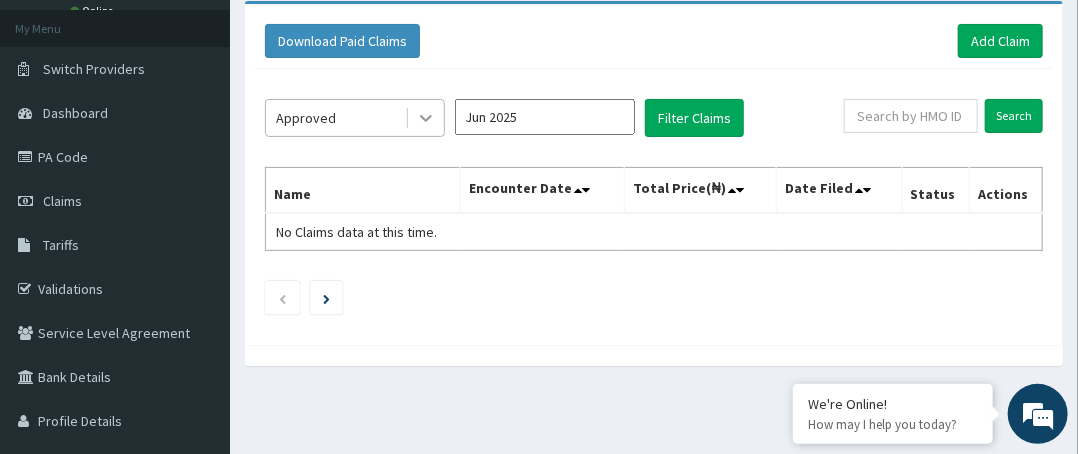 click at bounding box center (426, 118) 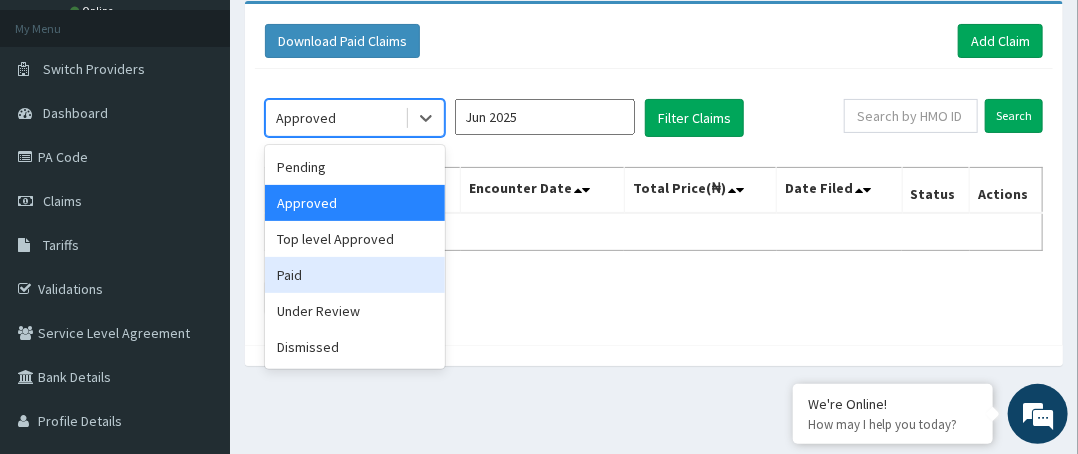 click on "Paid" at bounding box center [355, 275] 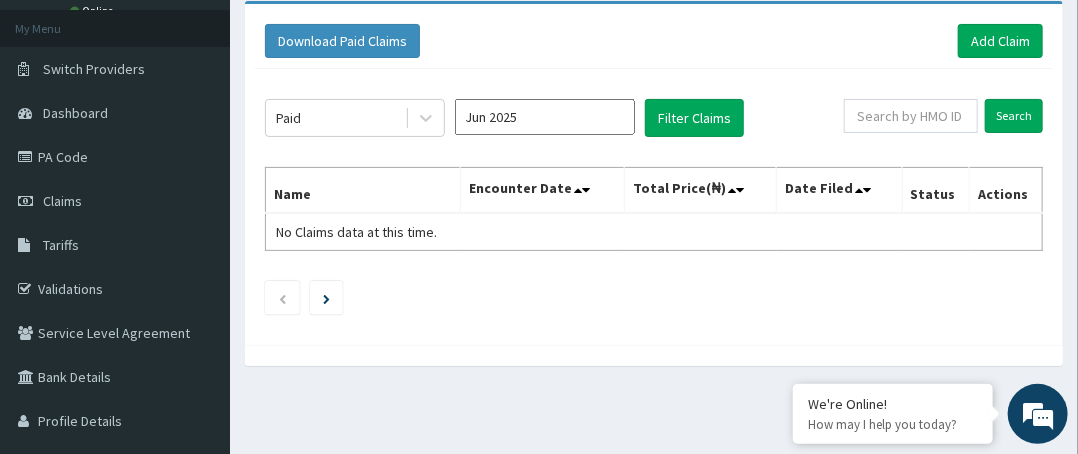 click on "Paid Jun 2025 Filter Claims Search Name Encounter Date Total Price(₦) Date Filed Status Actions No Claims data at this time." 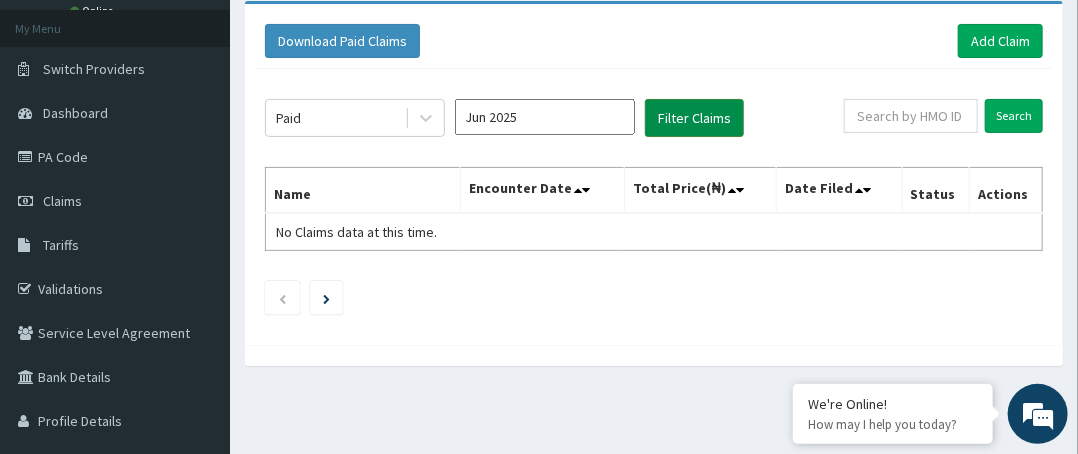 click on "Filter Claims" at bounding box center (694, 118) 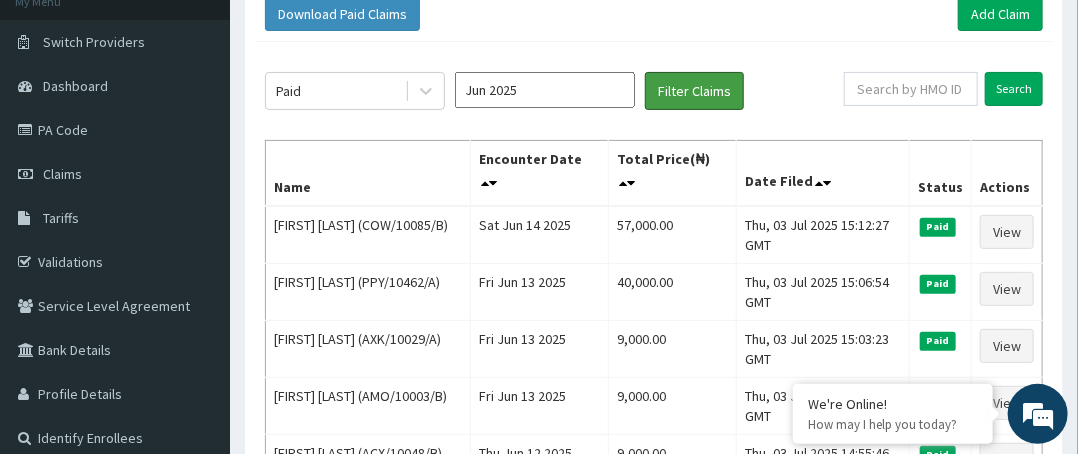 scroll, scrollTop: 5, scrollLeft: 0, axis: vertical 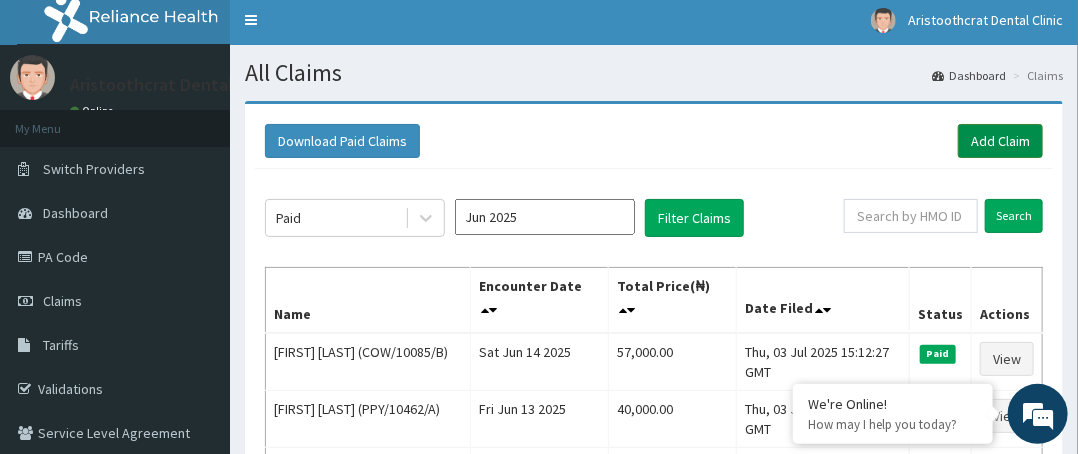 click on "Add Claim" at bounding box center (1000, 141) 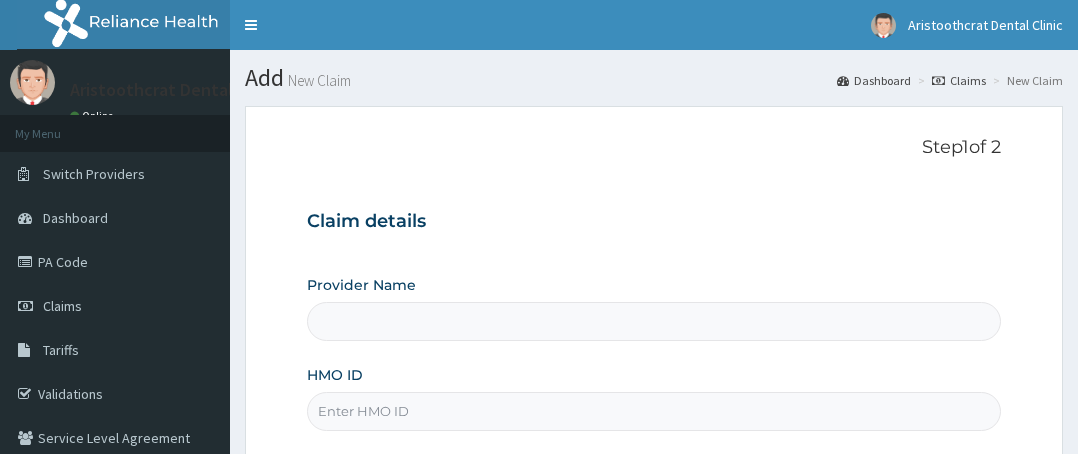scroll, scrollTop: 0, scrollLeft: 0, axis: both 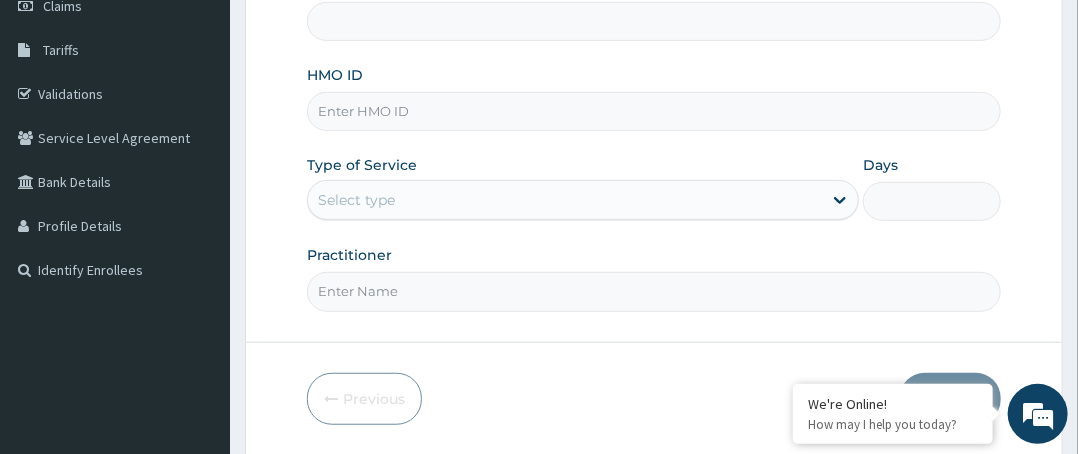 type on "Aristoothcrat Dental Clinic" 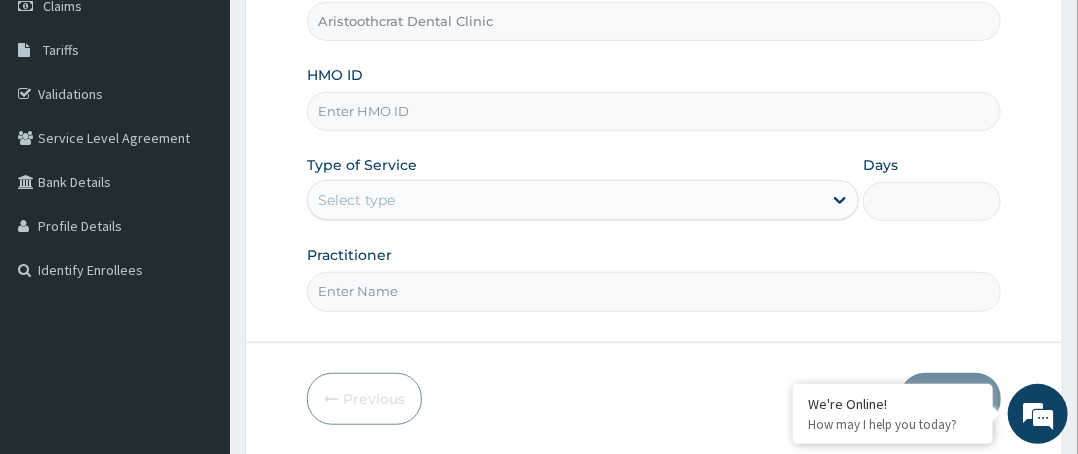 scroll, scrollTop: 0, scrollLeft: 0, axis: both 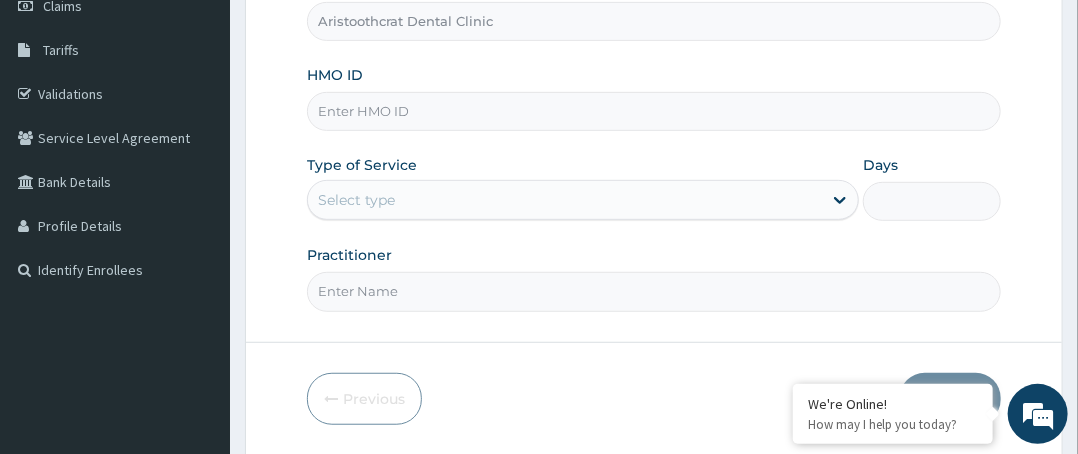 click on "HMO ID" at bounding box center [654, 111] 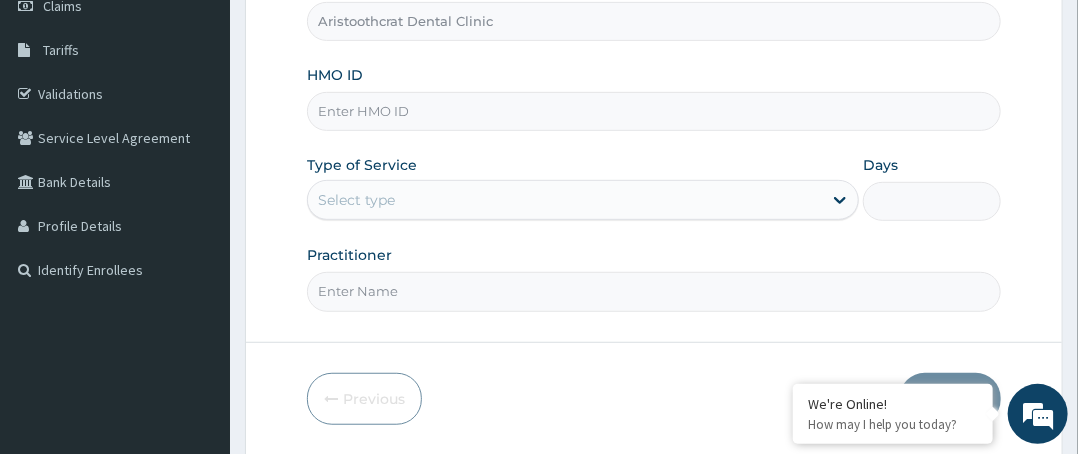 paste on "pyh/10037/a" 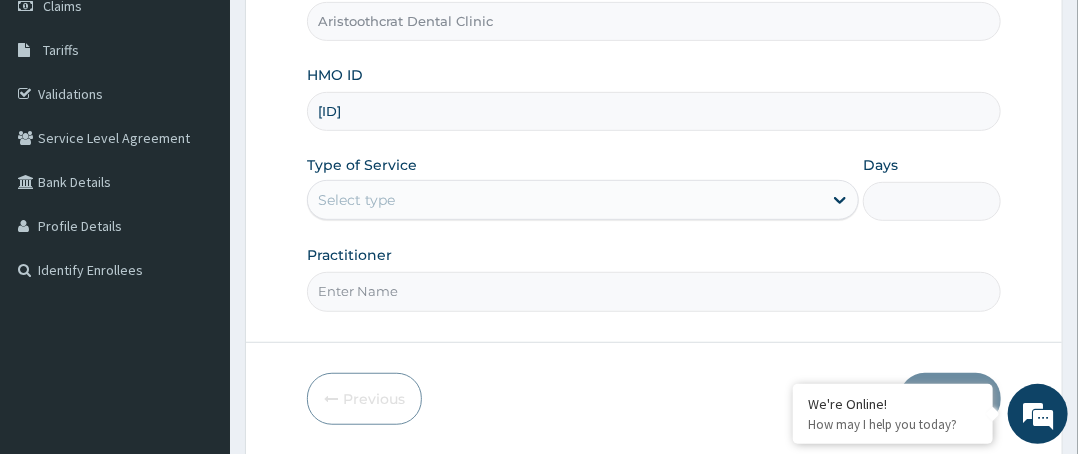 type on "pyh/10037/a" 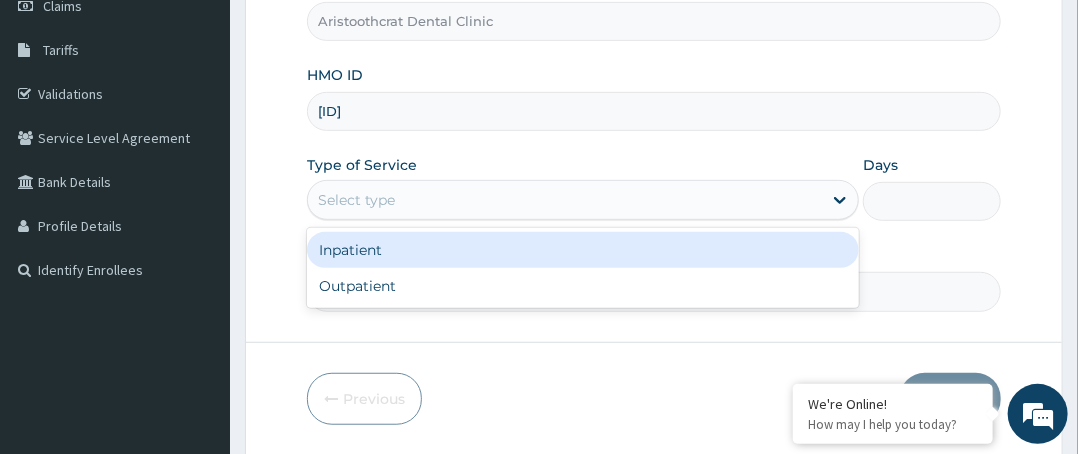 click on "Select type" at bounding box center (565, 200) 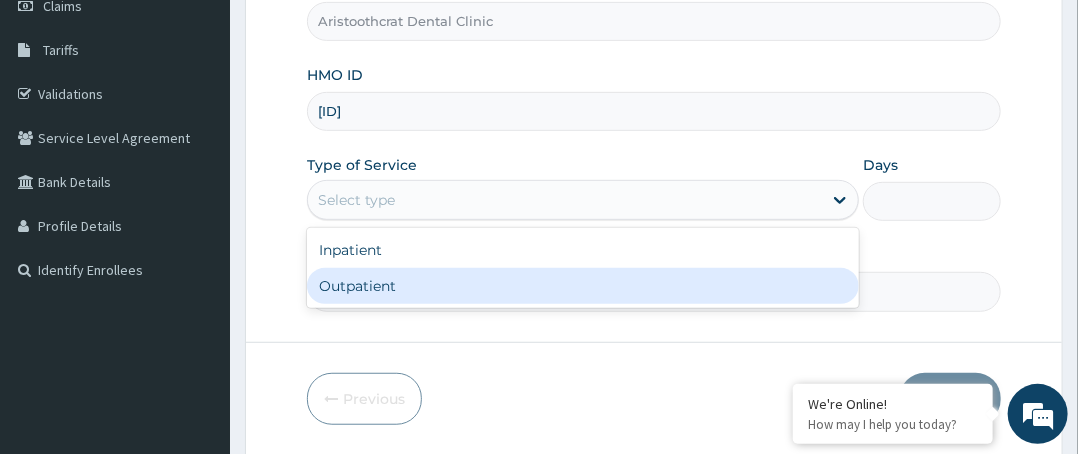 click on "Outpatient" at bounding box center [583, 286] 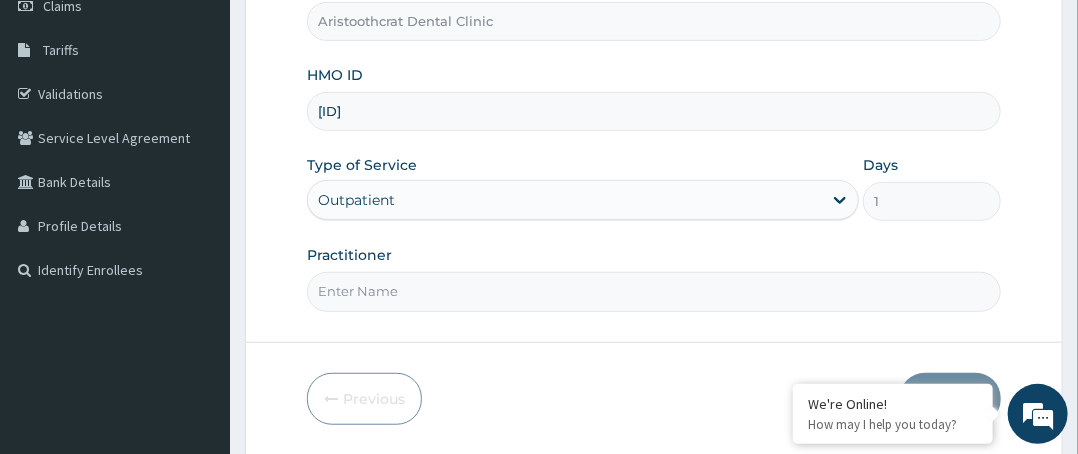 click on "Practitioner" at bounding box center (654, 291) 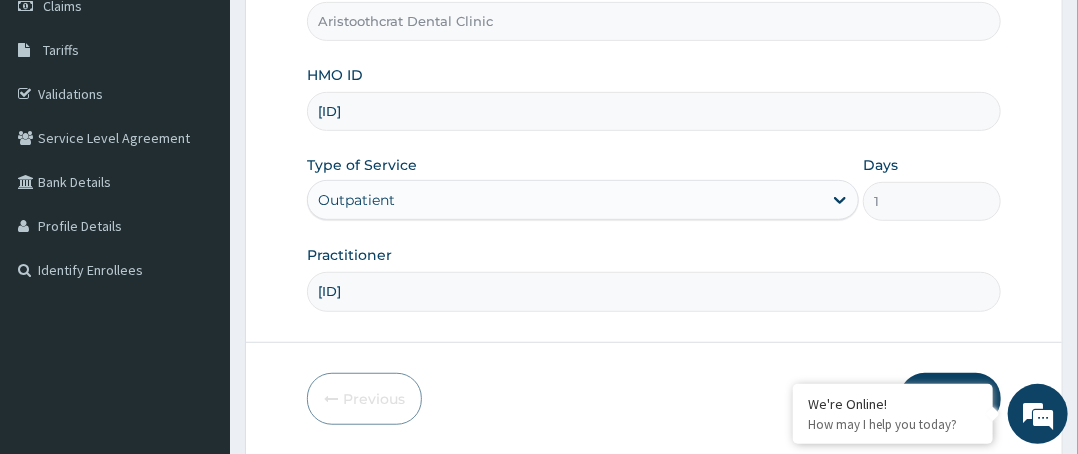 type on "pa/96104e" 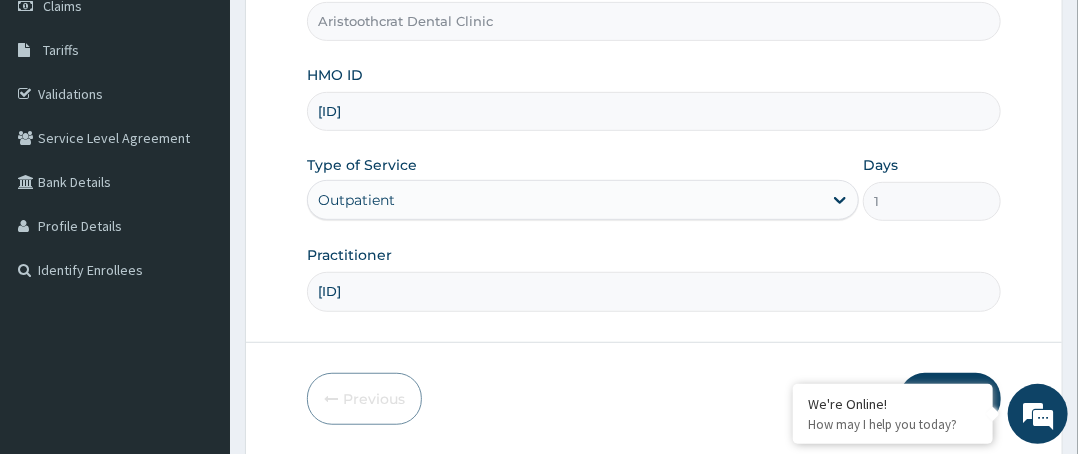 drag, startPoint x: 397, startPoint y: 294, endPoint x: 297, endPoint y: 298, distance: 100.07997 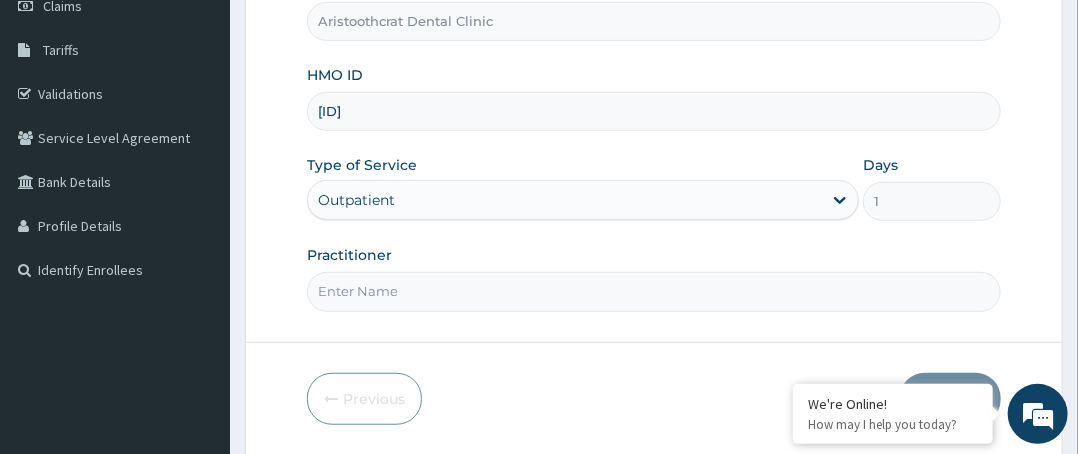drag, startPoint x: 403, startPoint y: 284, endPoint x: 336, endPoint y: 288, distance: 67.11929 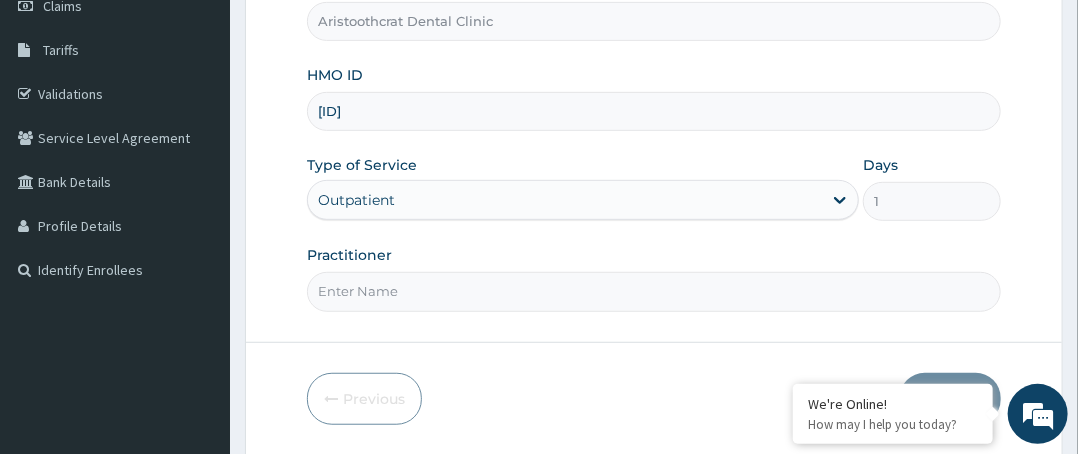 type on "Dr. Leo" 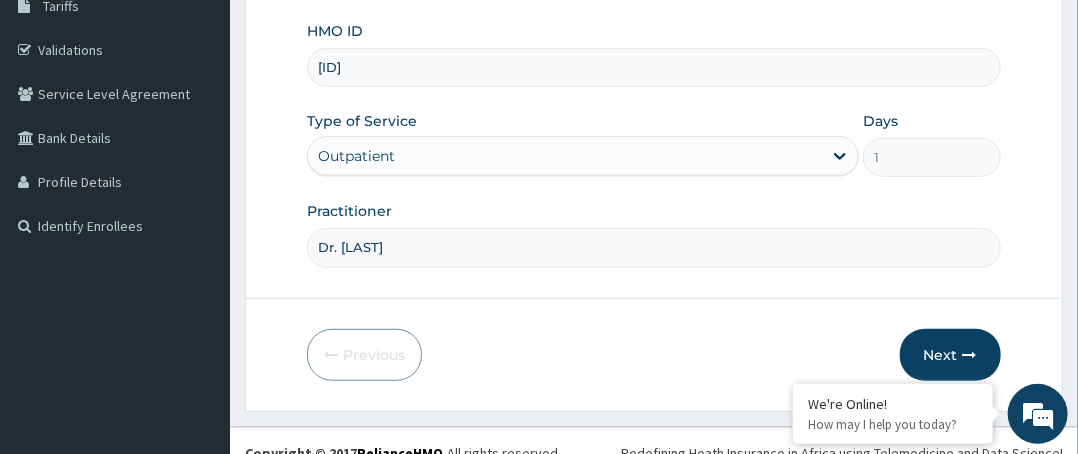scroll, scrollTop: 364, scrollLeft: 0, axis: vertical 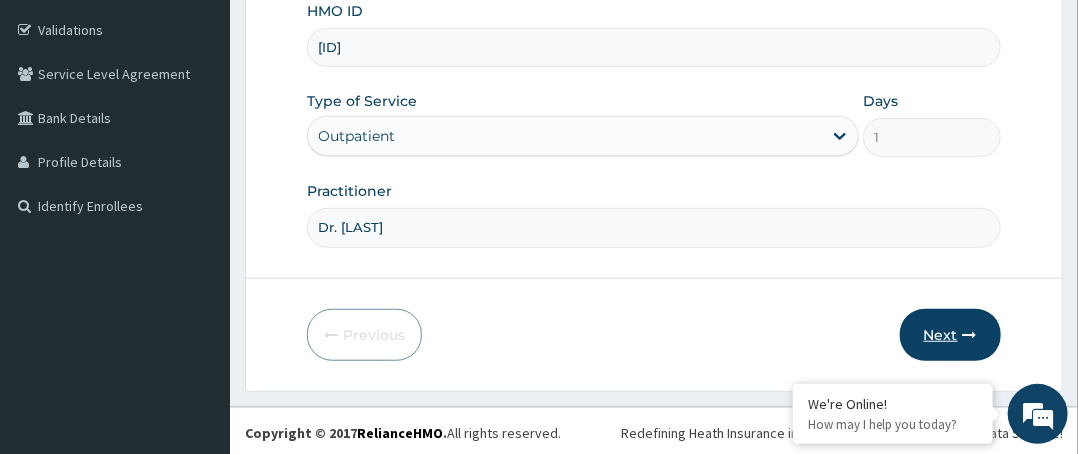 click on "Next" at bounding box center [950, 335] 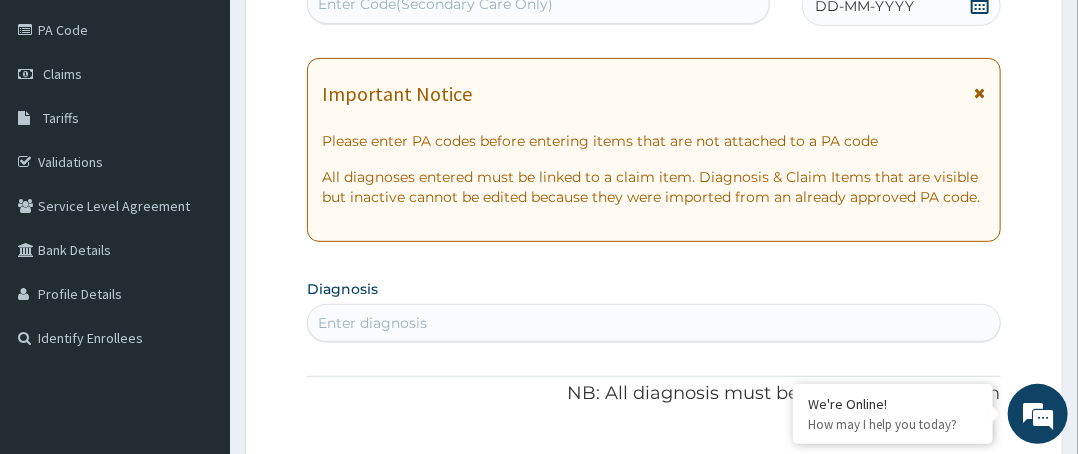 scroll, scrollTop: 64, scrollLeft: 0, axis: vertical 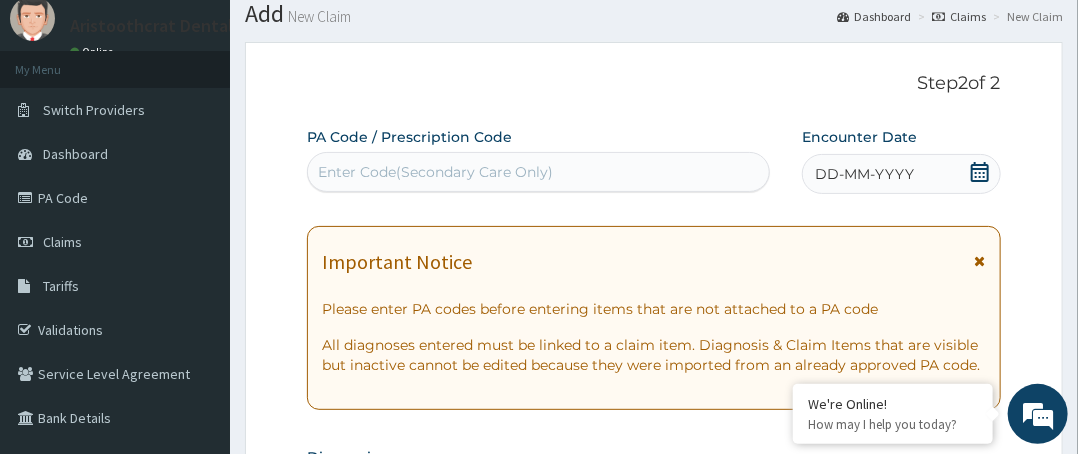 click on "Enter Code(Secondary Care Only)" at bounding box center (435, 172) 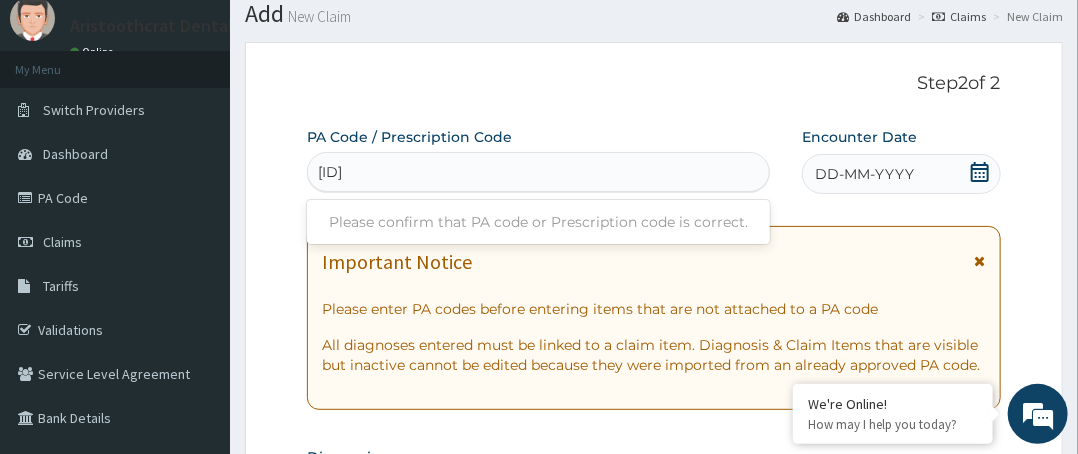type on "PA/96104E" 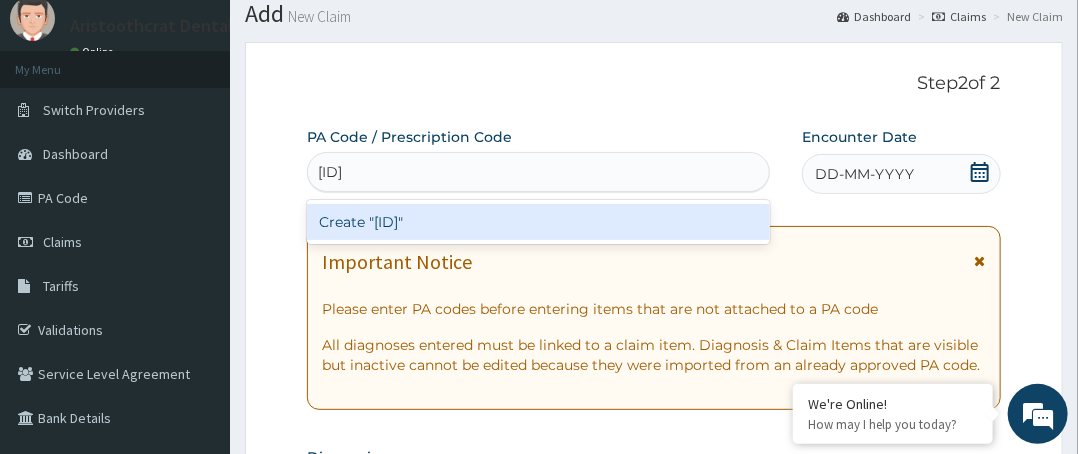 click on "Create "PA/96104E"" at bounding box center (538, 222) 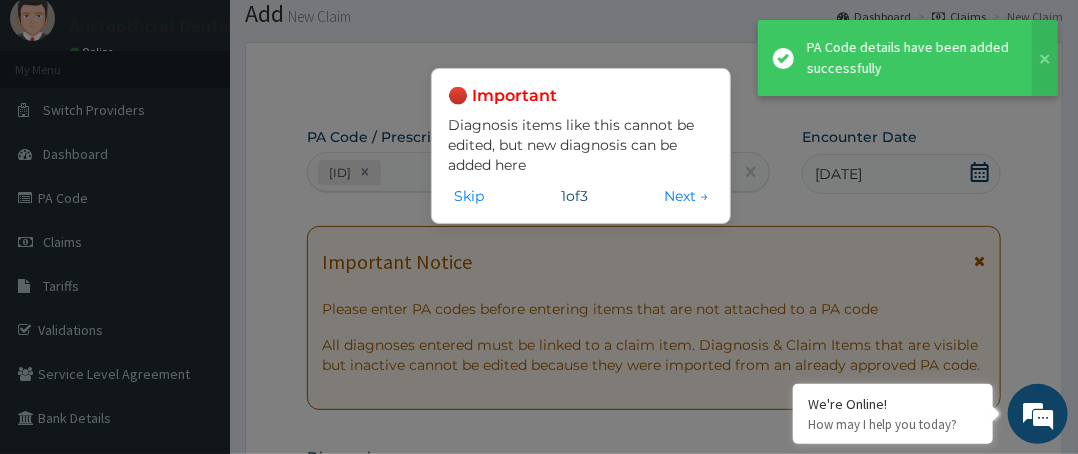 scroll, scrollTop: 672, scrollLeft: 0, axis: vertical 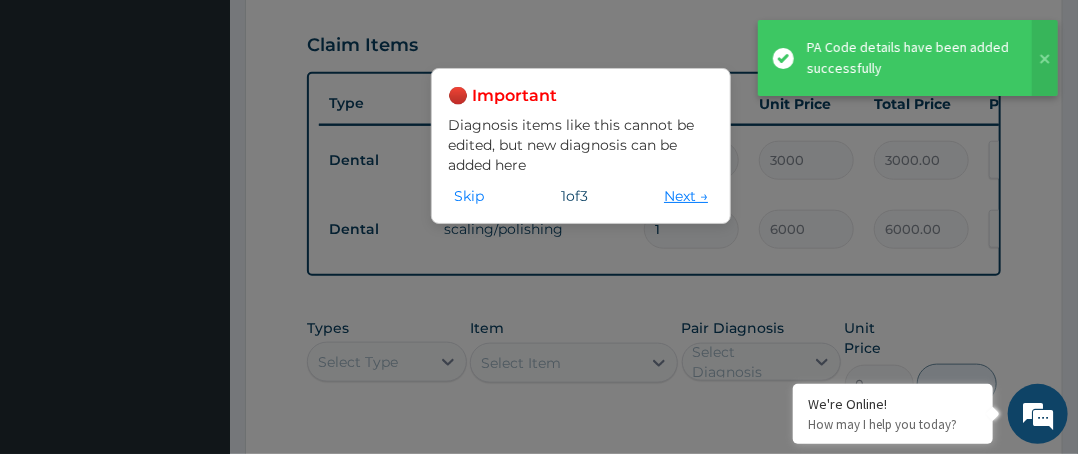 click on "Next →" at bounding box center [686, 196] 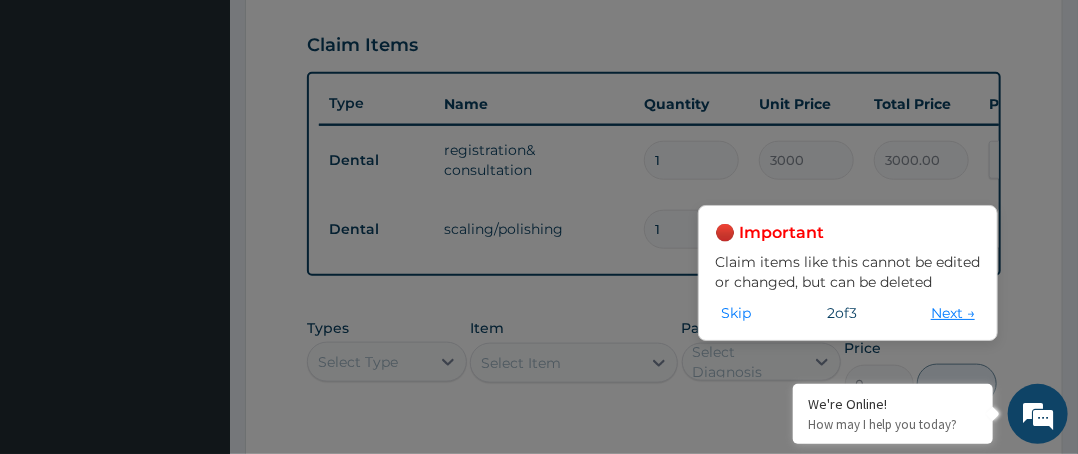 click on "Next →" at bounding box center [953, 313] 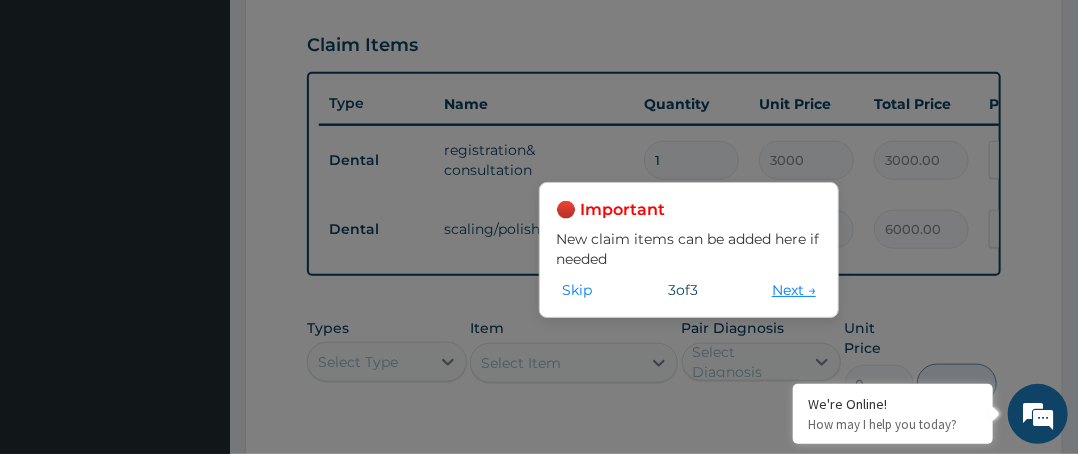click on "Next →" at bounding box center (794, 290) 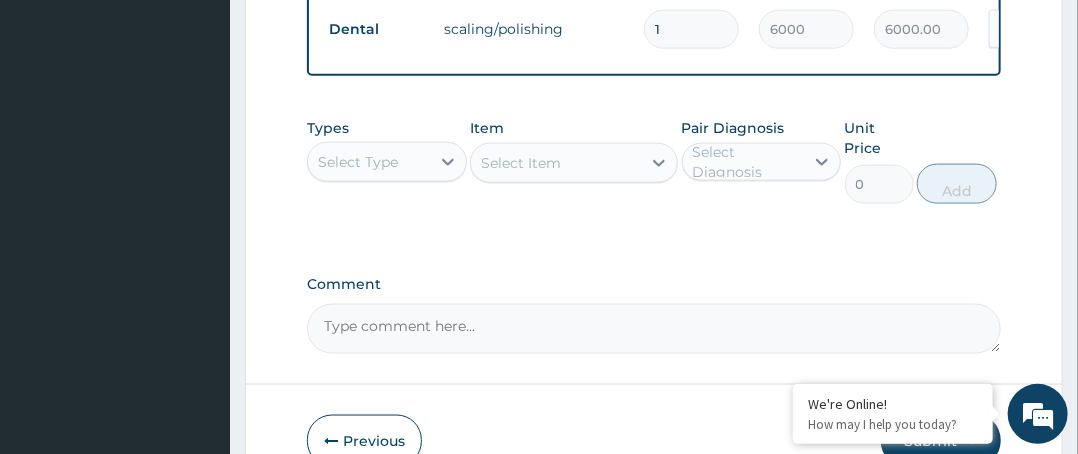 scroll, scrollTop: 993, scrollLeft: 0, axis: vertical 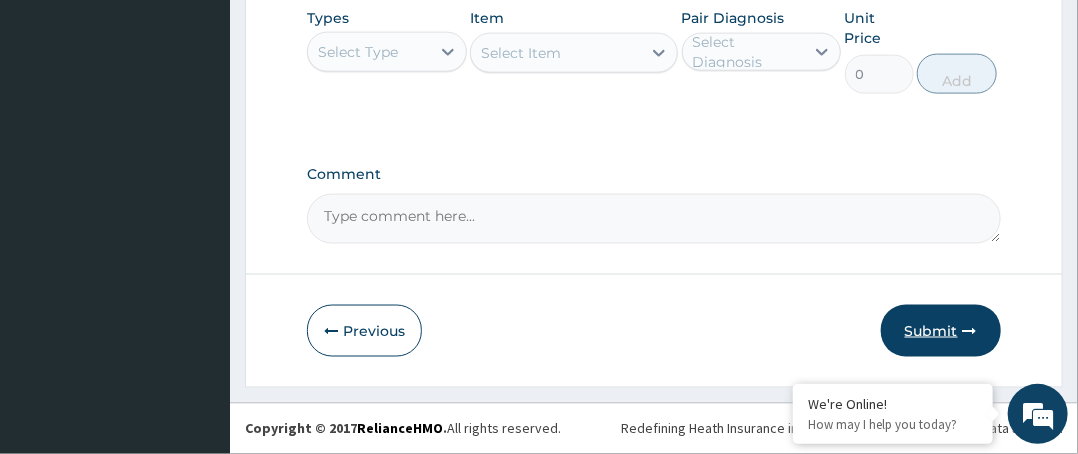 click on "Submit" at bounding box center (941, 331) 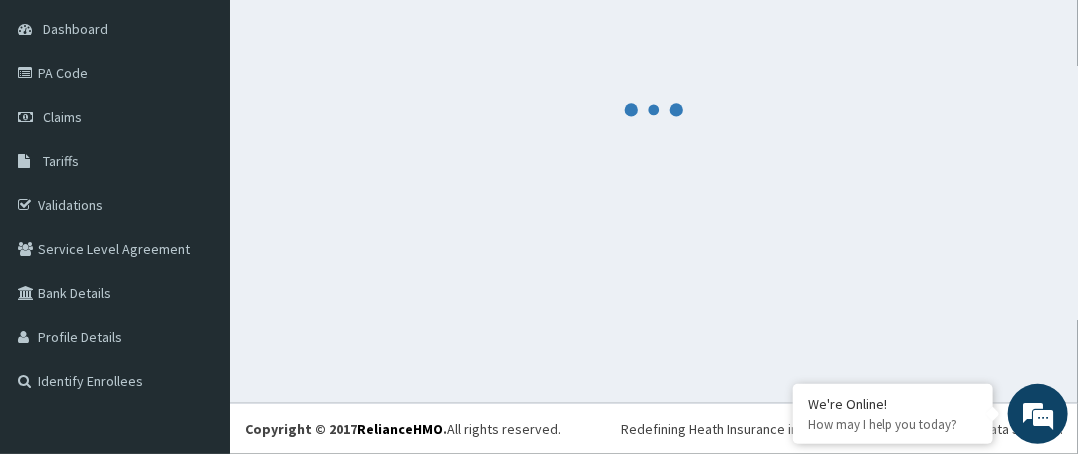 scroll, scrollTop: 188, scrollLeft: 0, axis: vertical 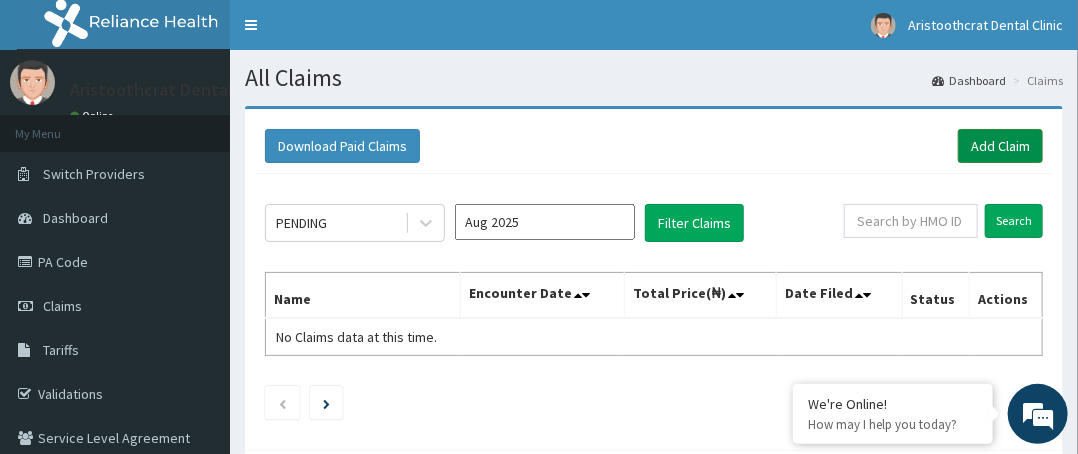 click on "Add Claim" at bounding box center [1000, 146] 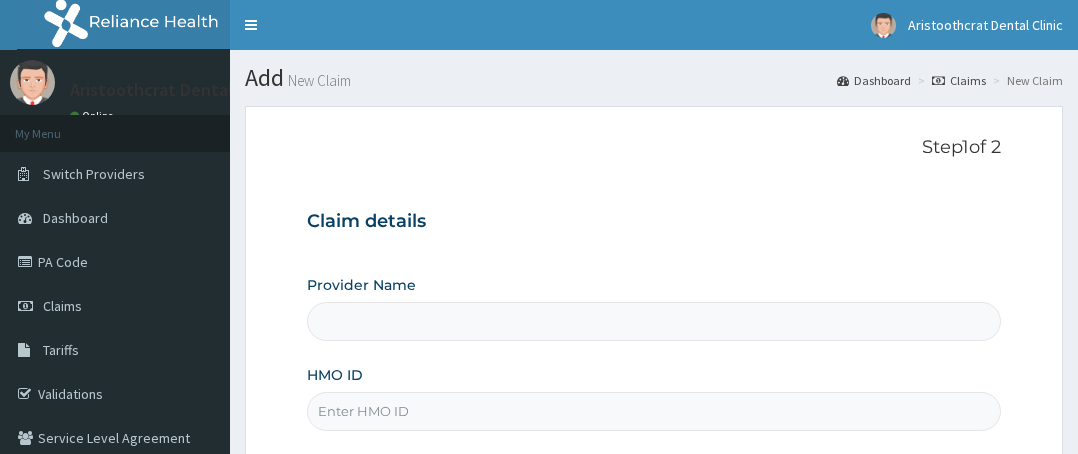 scroll, scrollTop: 0, scrollLeft: 0, axis: both 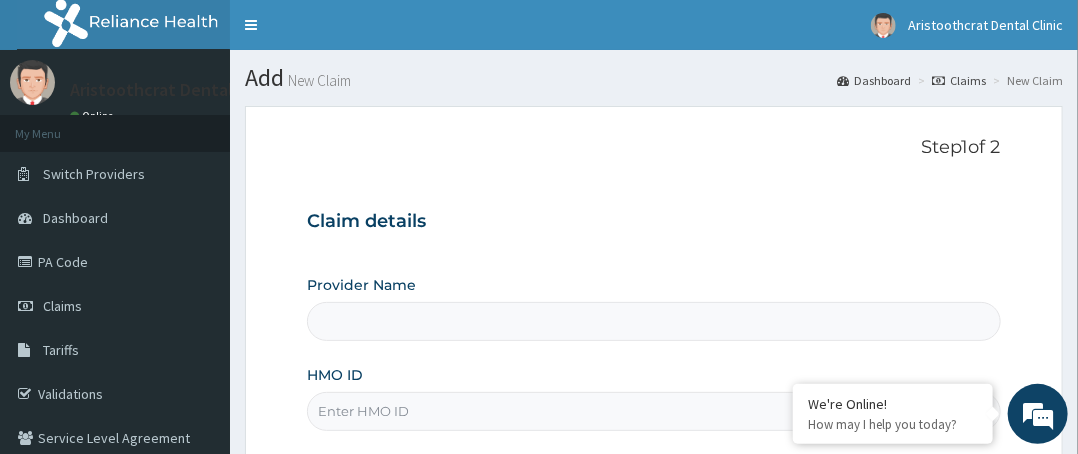 type on "Aristoothcrat Dental Clinic" 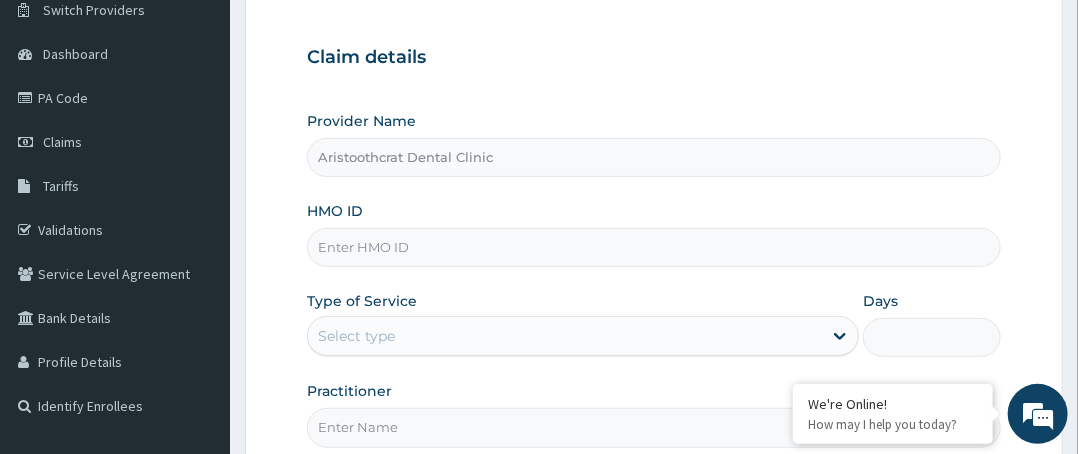 scroll, scrollTop: 200, scrollLeft: 0, axis: vertical 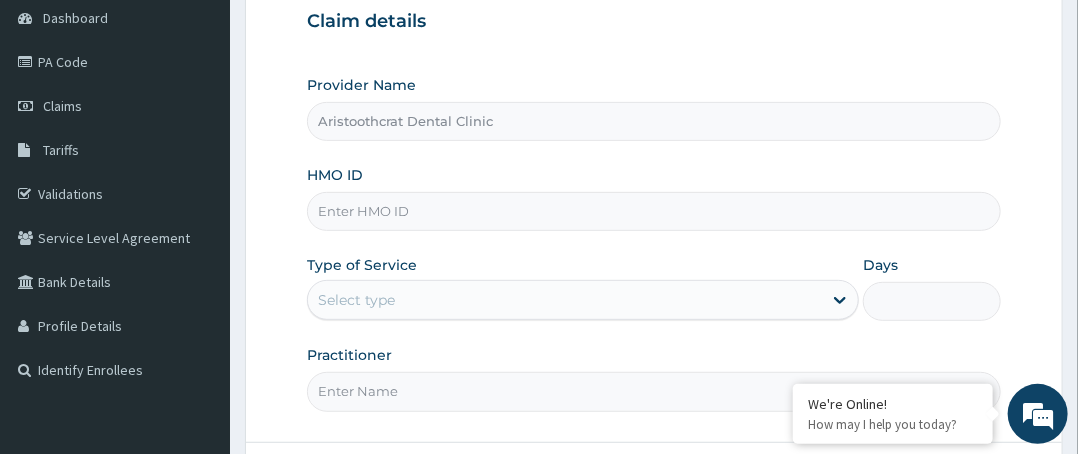click on "HMO ID" at bounding box center [654, 211] 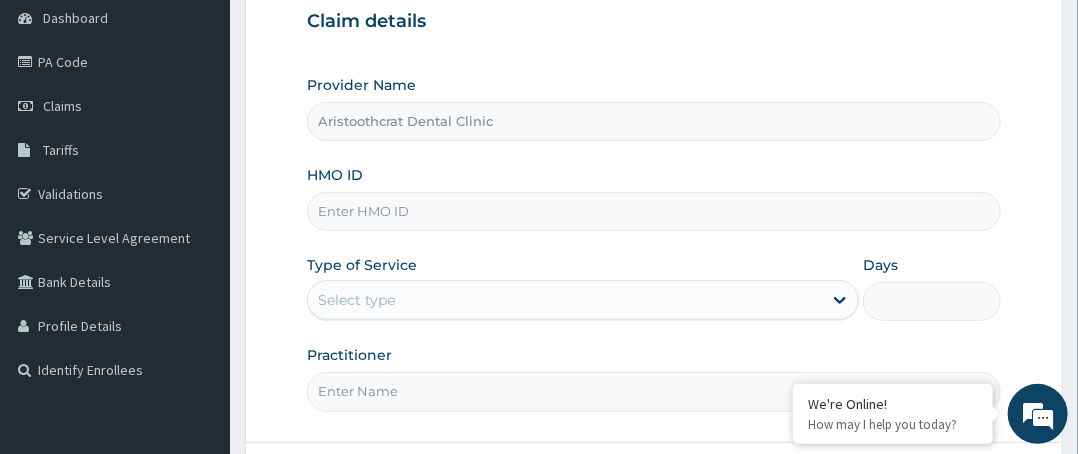 paste on "avl/10350/a" 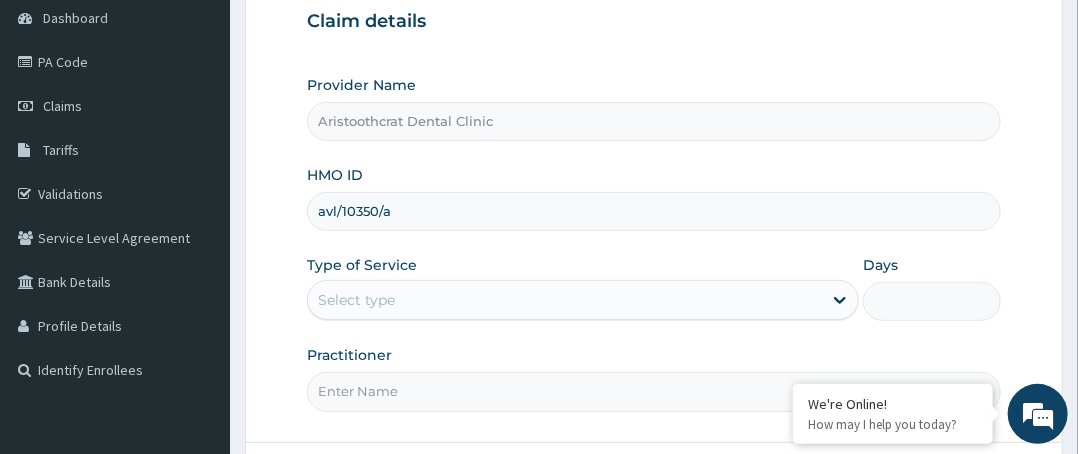 type on "avl/10350/a" 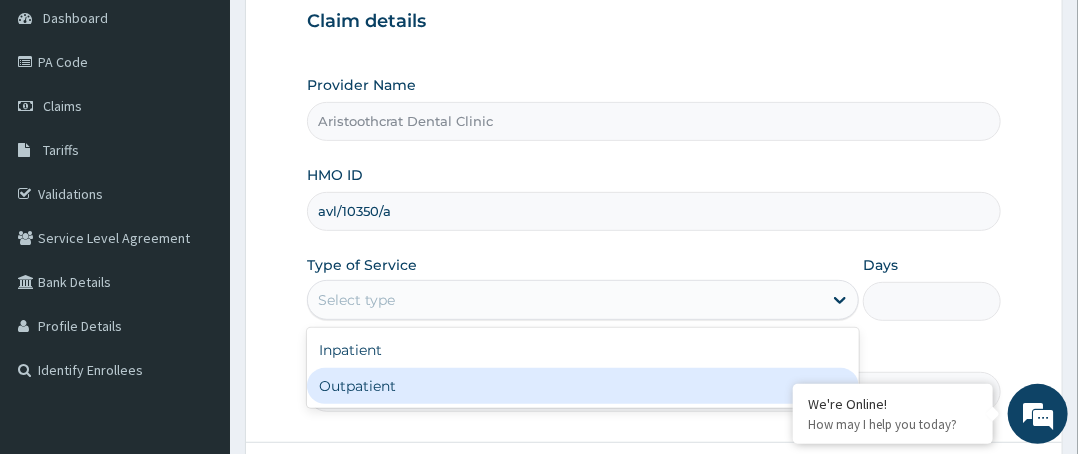 click on "Outpatient" at bounding box center (583, 386) 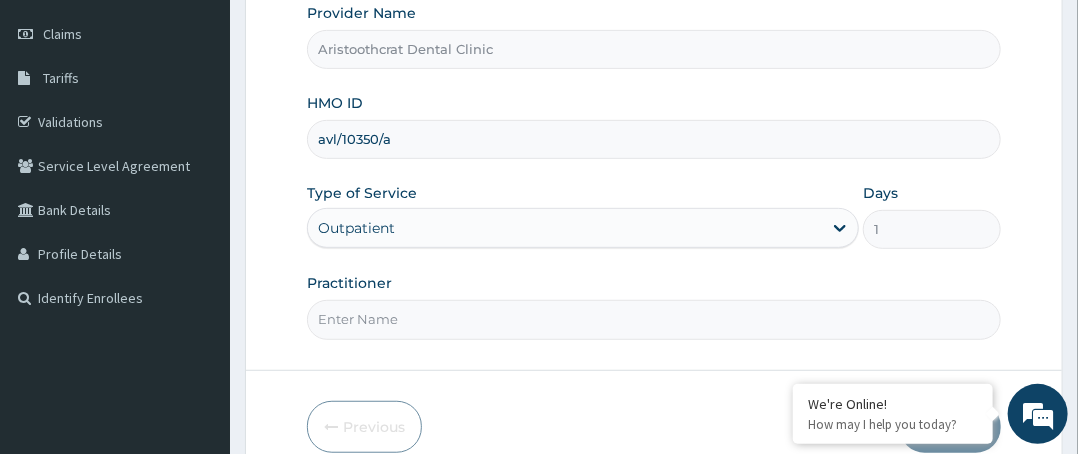 scroll, scrollTop: 364, scrollLeft: 0, axis: vertical 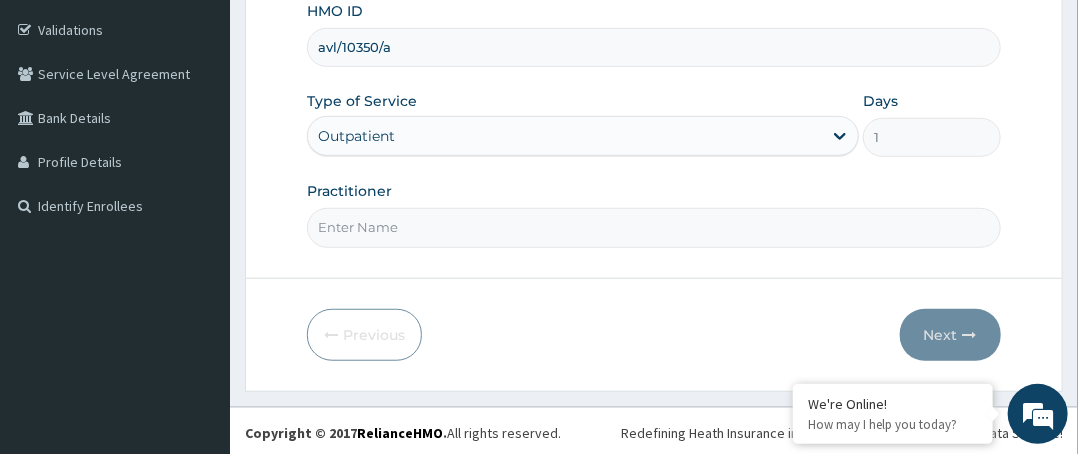 click on "Practitioner" at bounding box center [654, 227] 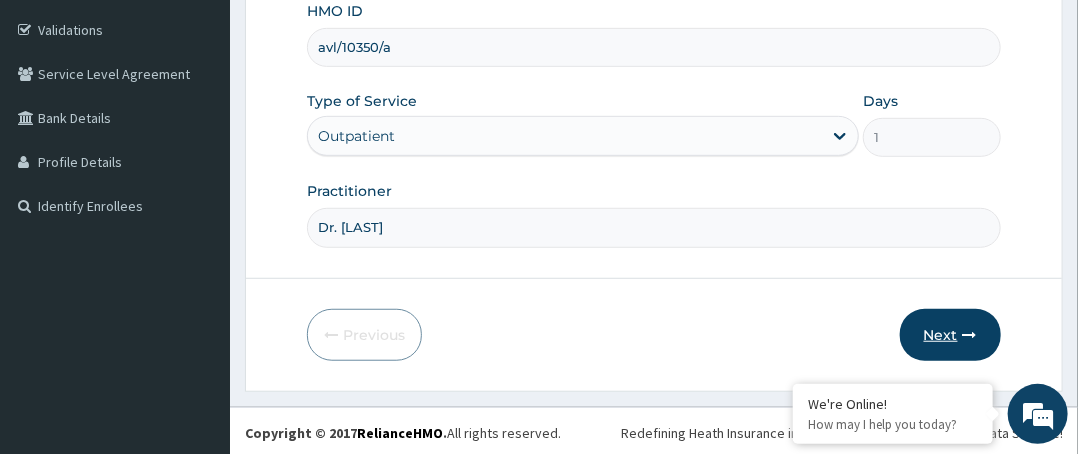 click on "Next" at bounding box center (950, 335) 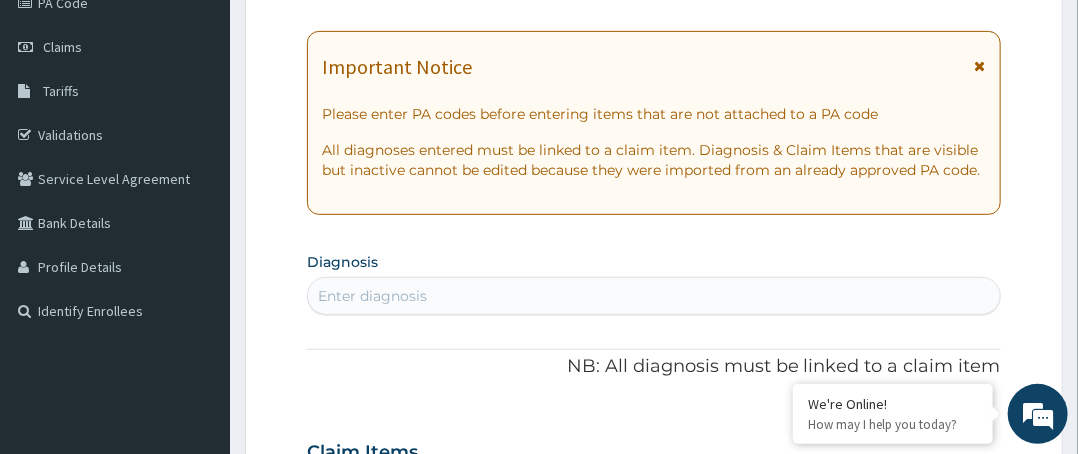 scroll, scrollTop: 164, scrollLeft: 0, axis: vertical 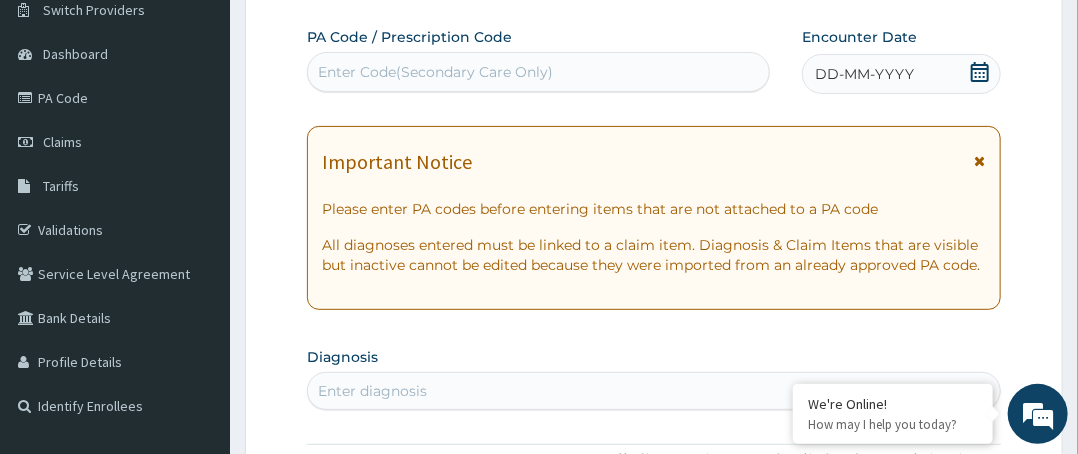 click on "Enter Code(Secondary Care Only)" at bounding box center (435, 72) 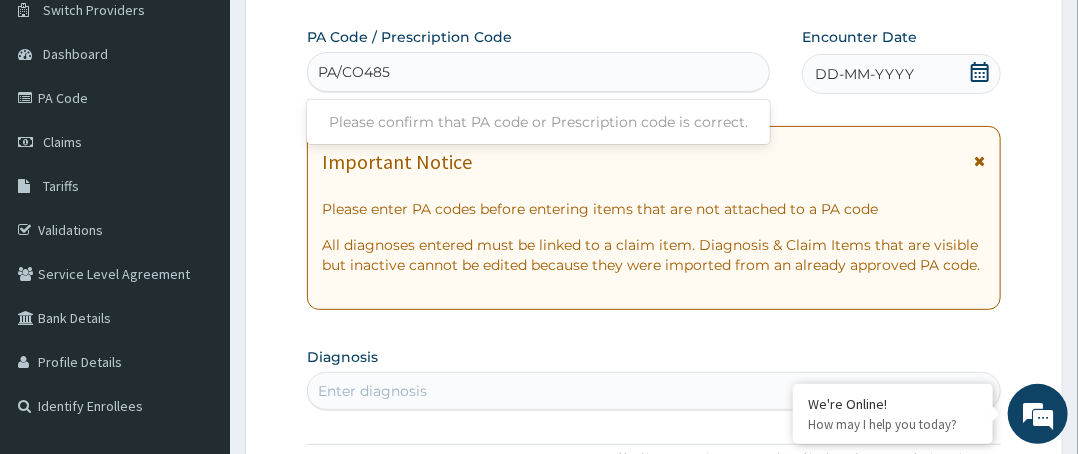 type on "PA/CO4859" 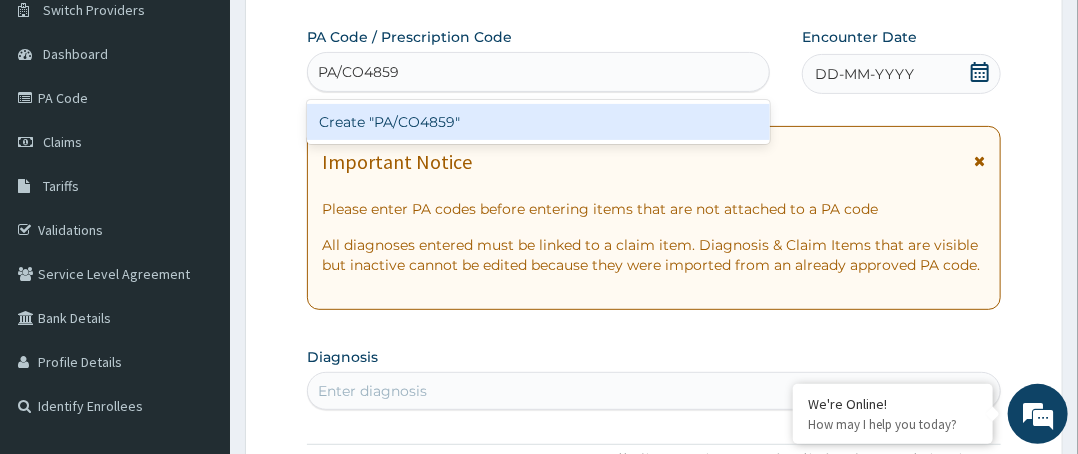 click on "Create "PA/CO4859"" at bounding box center [538, 122] 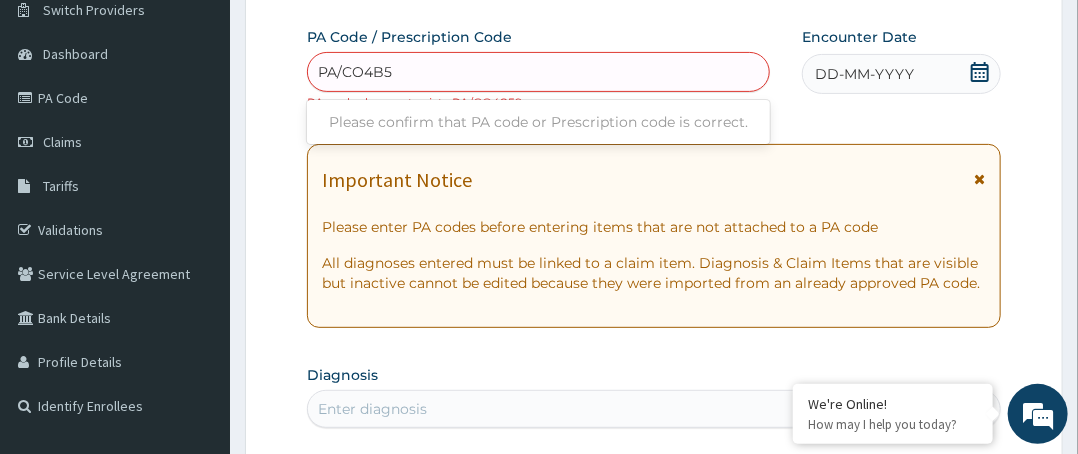 type on "PA/CO4B59" 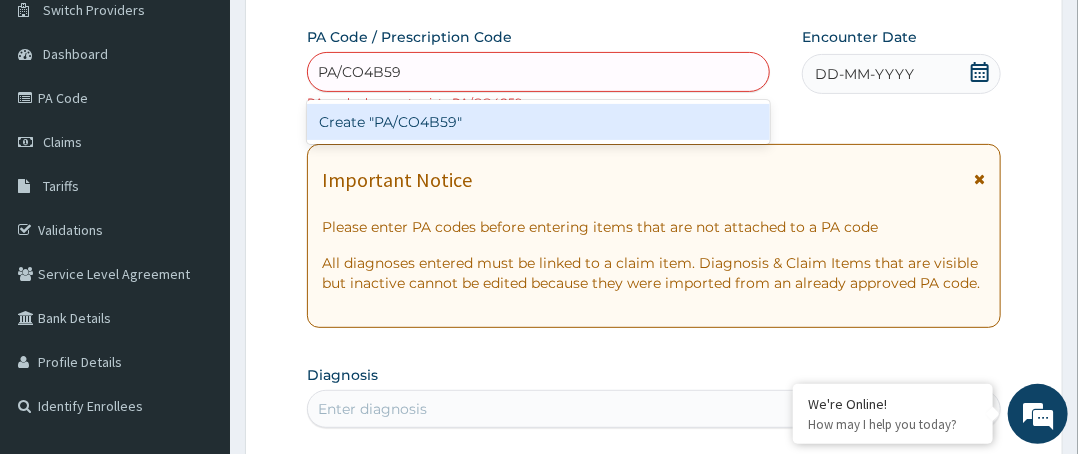 click on "Create "PA/CO4B59"" at bounding box center (538, 122) 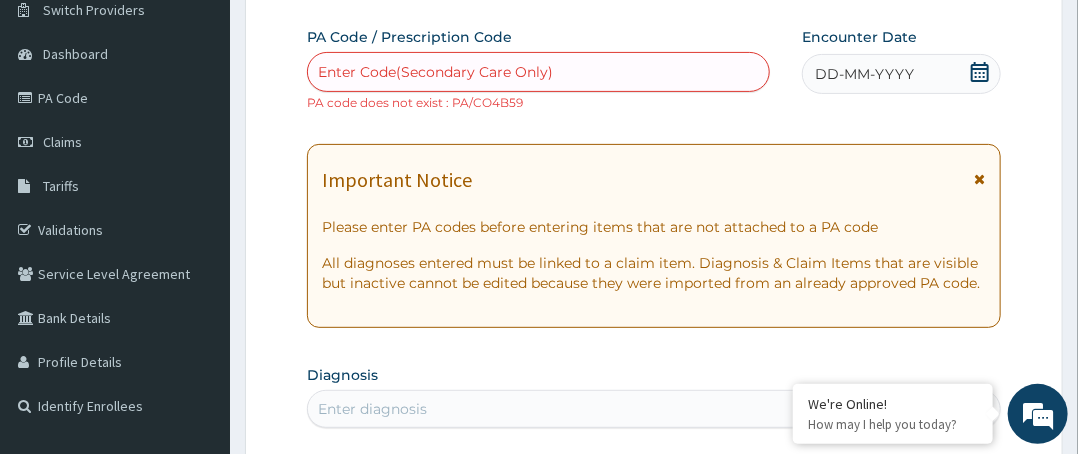 click on "Enter Code(Secondary Care Only)" at bounding box center [538, 72] 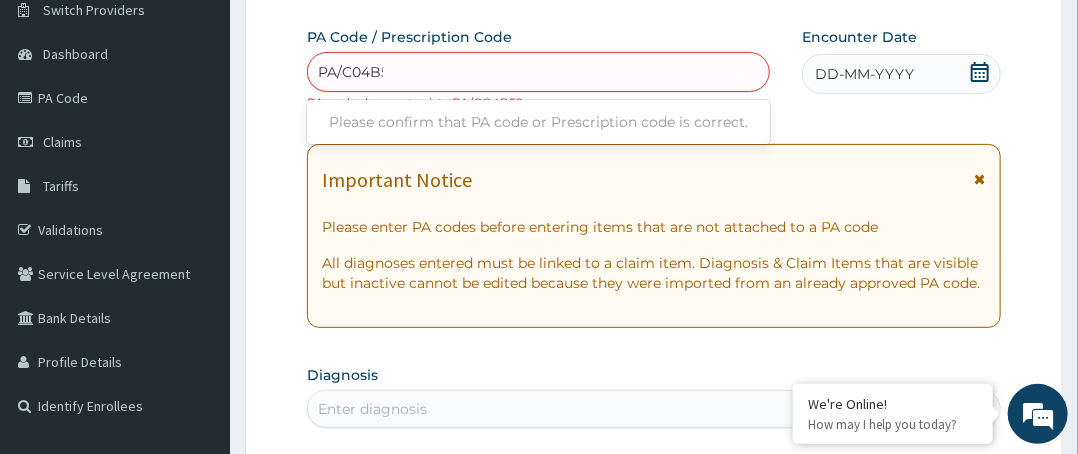 type on "PA/C04B59" 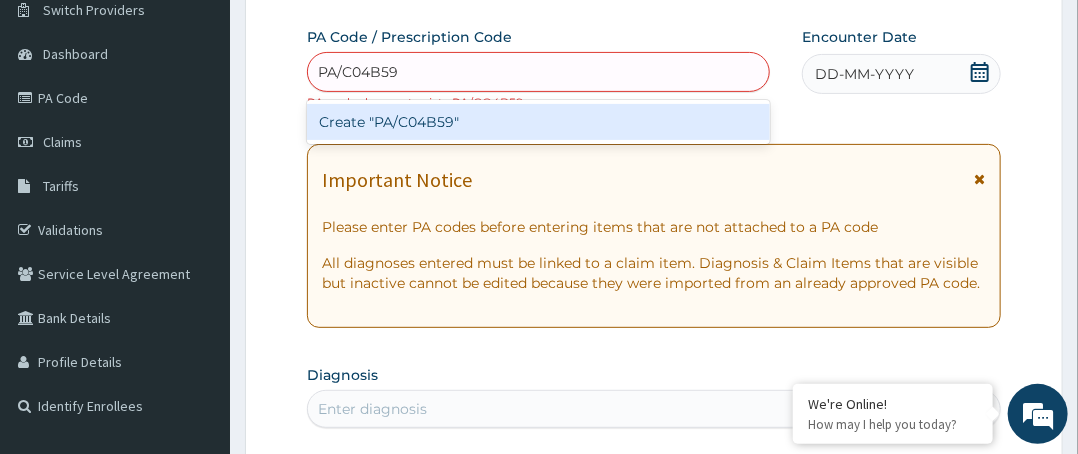 click on "Create "PA/C04B59"" at bounding box center [538, 122] 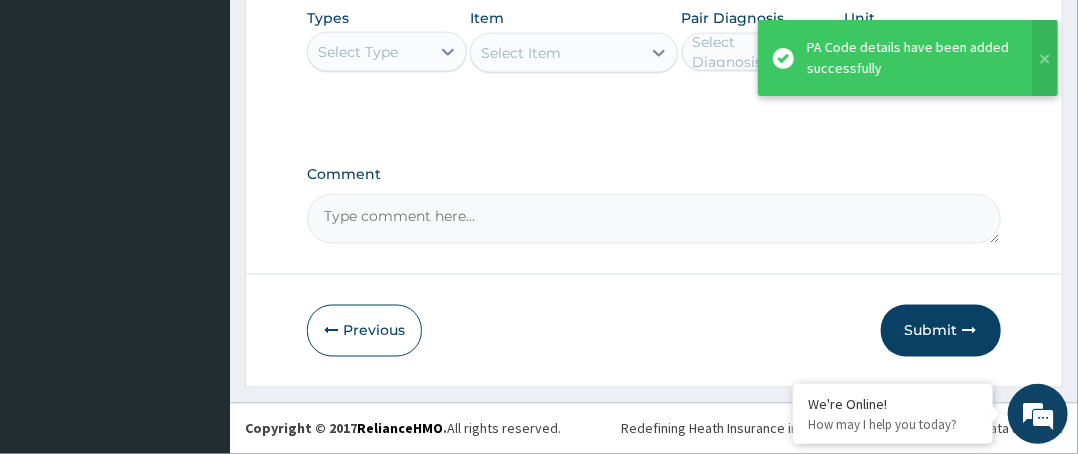 scroll, scrollTop: 1062, scrollLeft: 0, axis: vertical 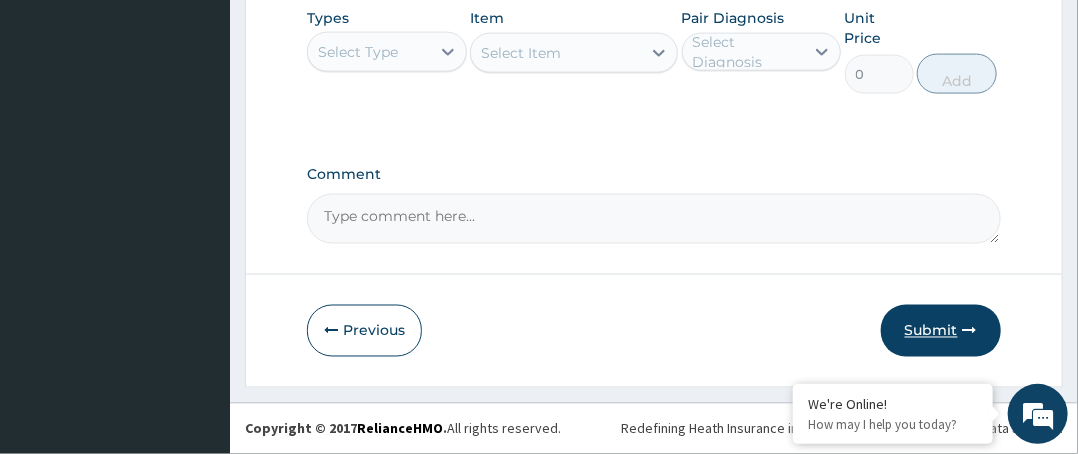 click on "Submit" at bounding box center (941, 331) 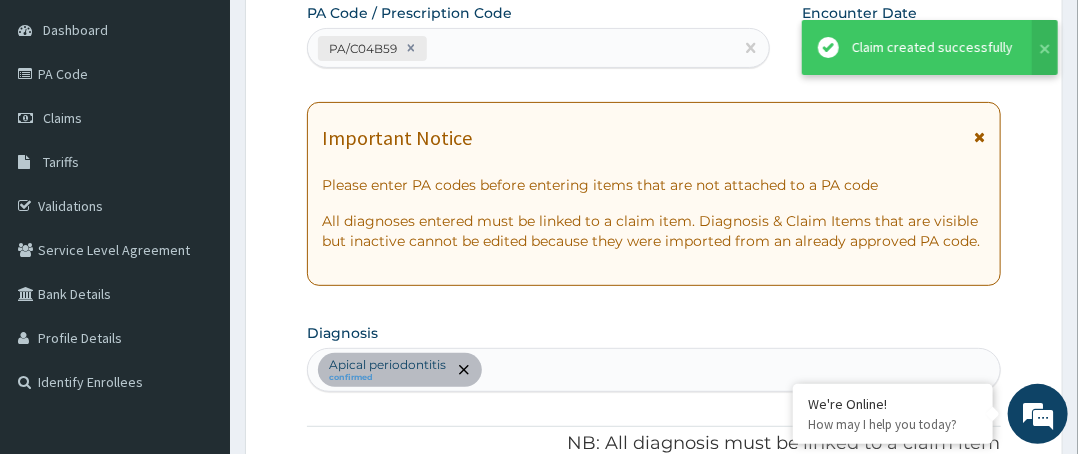 scroll, scrollTop: 1062, scrollLeft: 0, axis: vertical 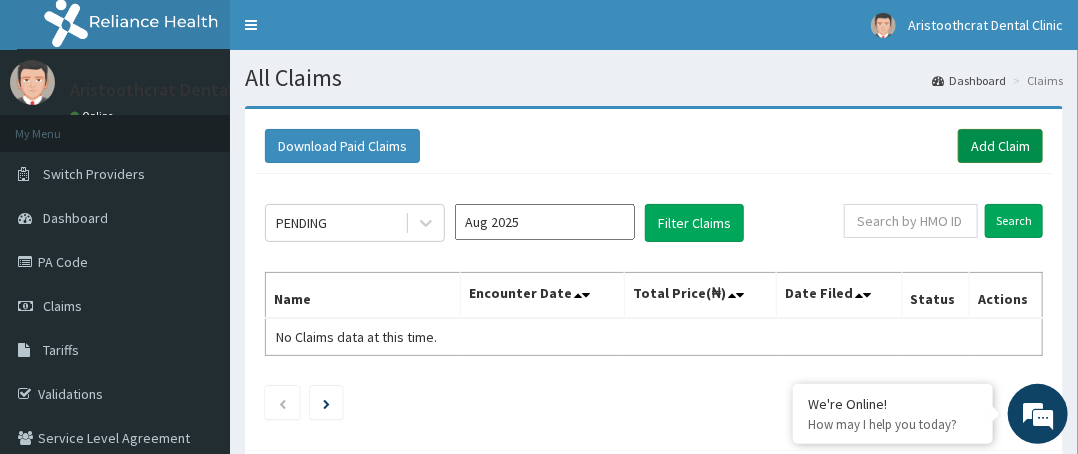 click on "Add Claim" at bounding box center (1000, 146) 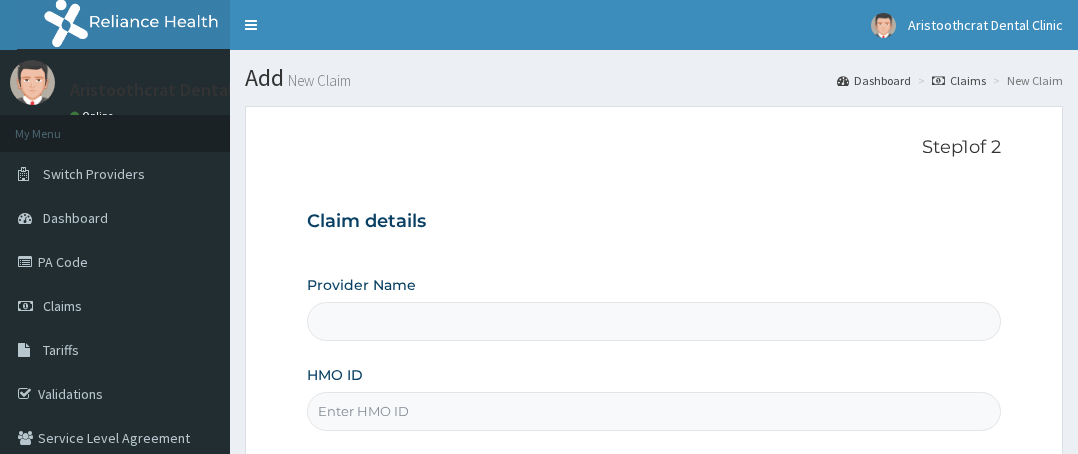 scroll, scrollTop: 0, scrollLeft: 0, axis: both 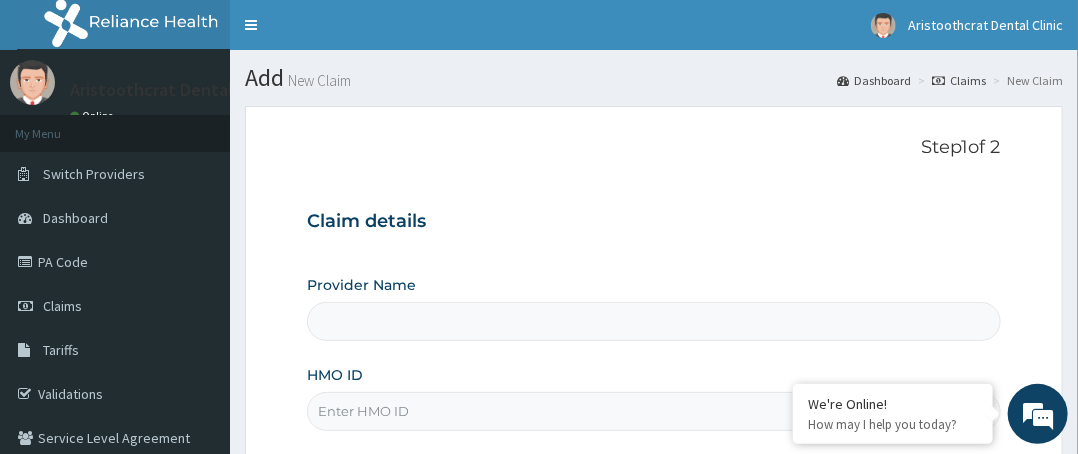 type on "Aristoothcrat Dental Clinic" 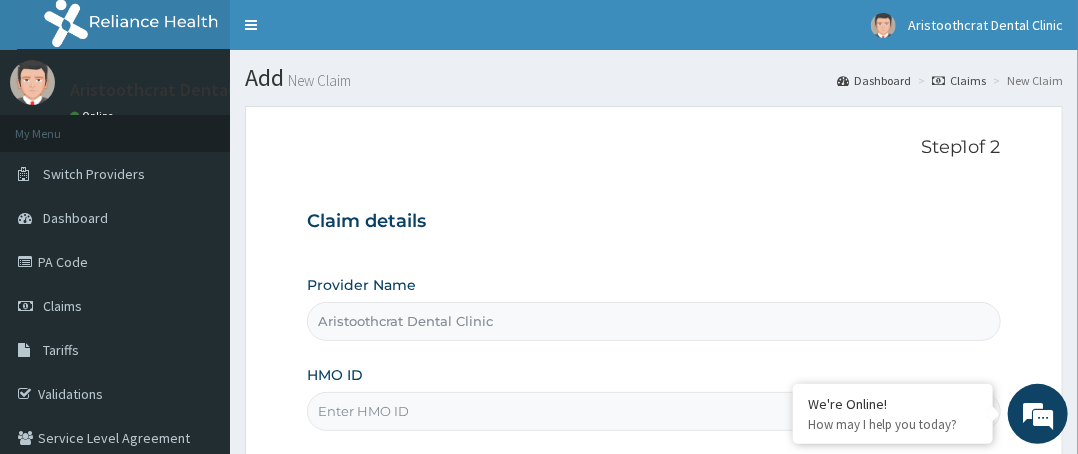 scroll, scrollTop: 0, scrollLeft: 0, axis: both 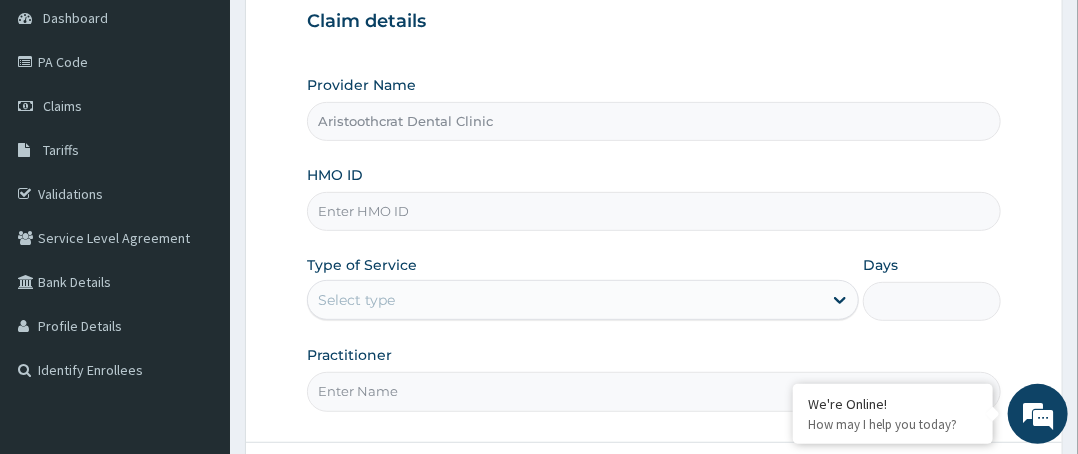 click on "HMO ID" at bounding box center (654, 211) 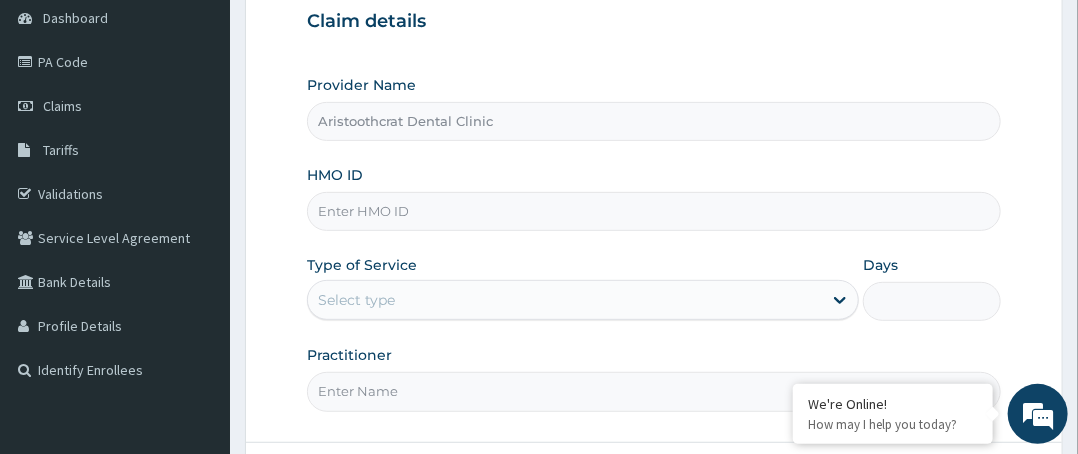 paste on "[PRODUCT_CODE]" 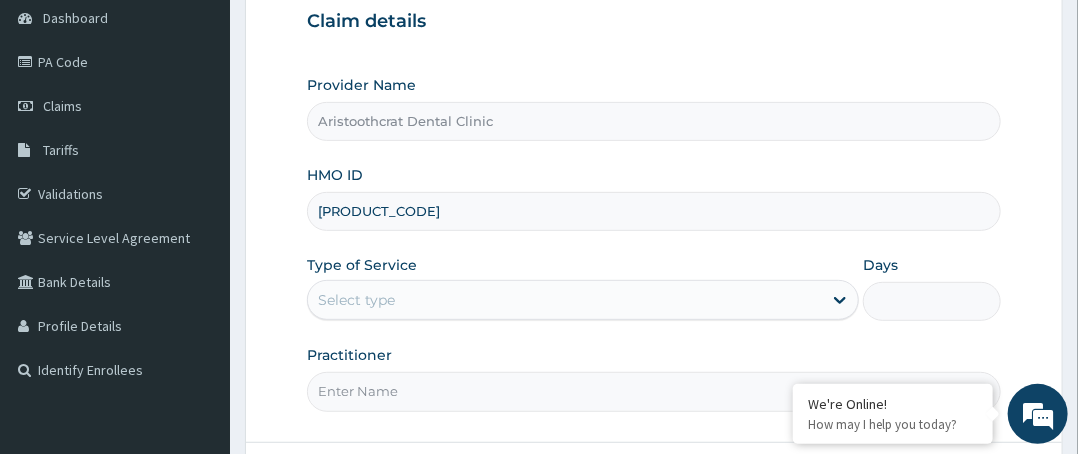 type on "[PRODUCT_CODE]" 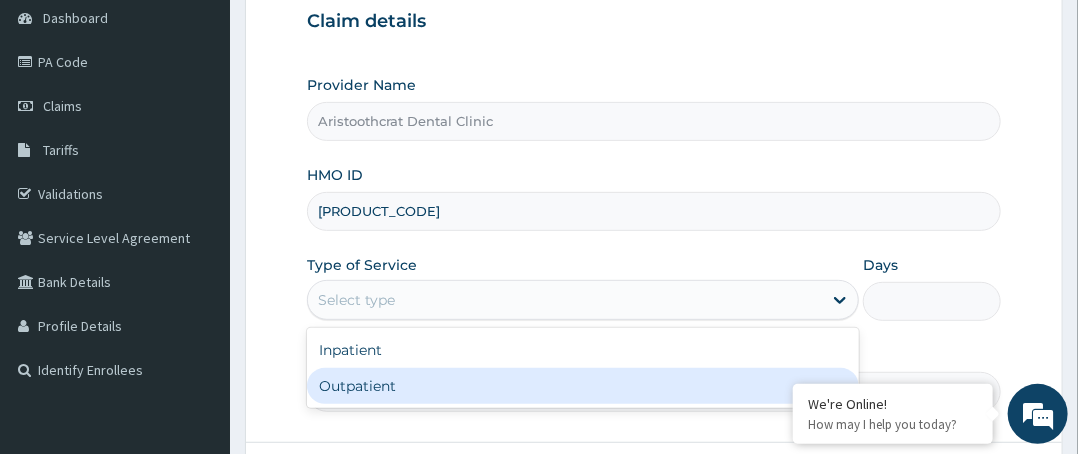 drag, startPoint x: 417, startPoint y: 375, endPoint x: 489, endPoint y: 299, distance: 104.69002 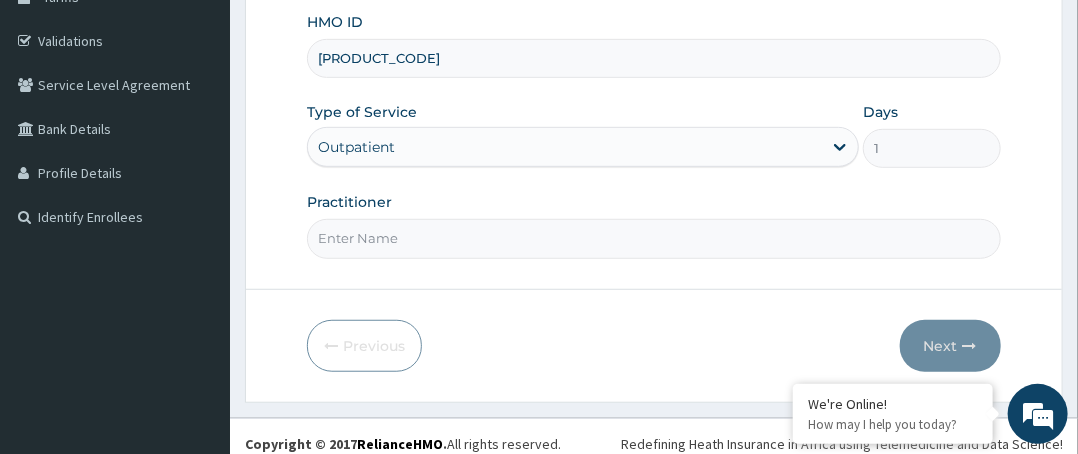 scroll, scrollTop: 364, scrollLeft: 0, axis: vertical 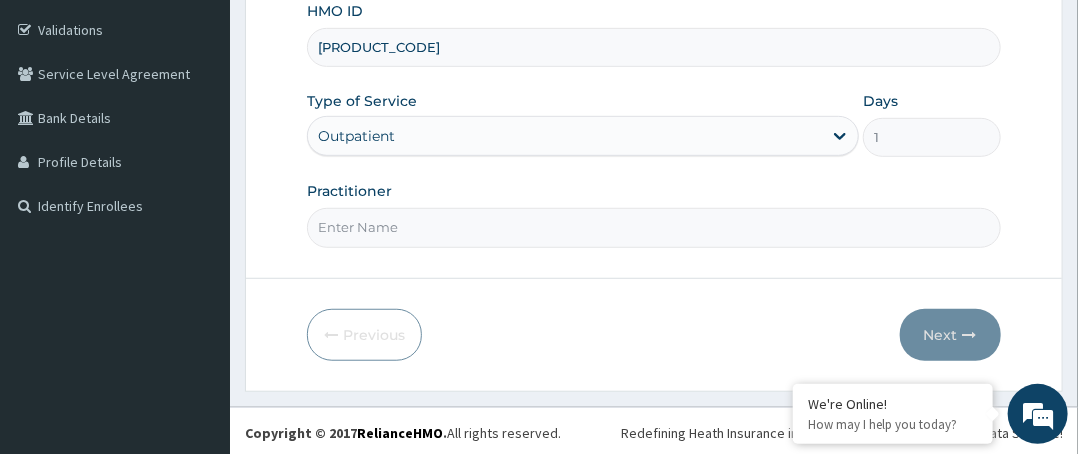 click on "Practitioner" at bounding box center (654, 227) 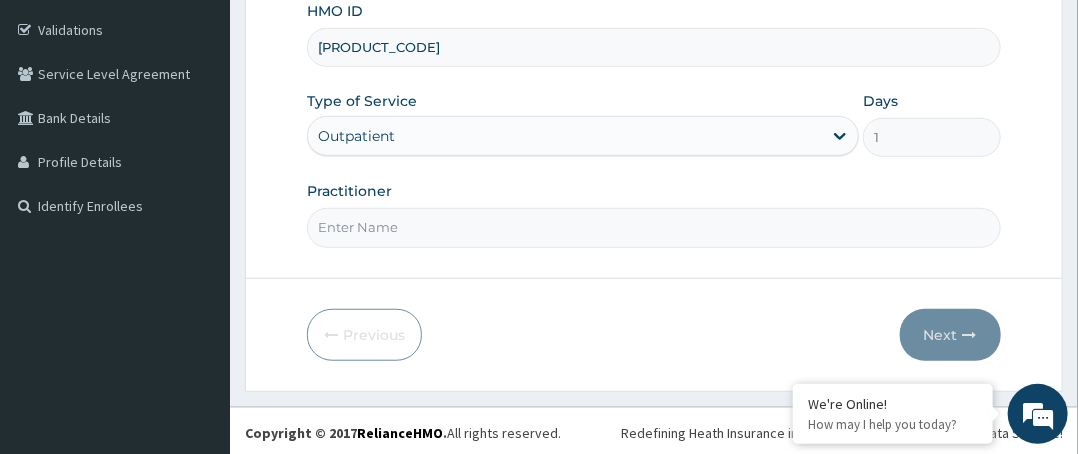 type on "[TITLE] [LAST]" 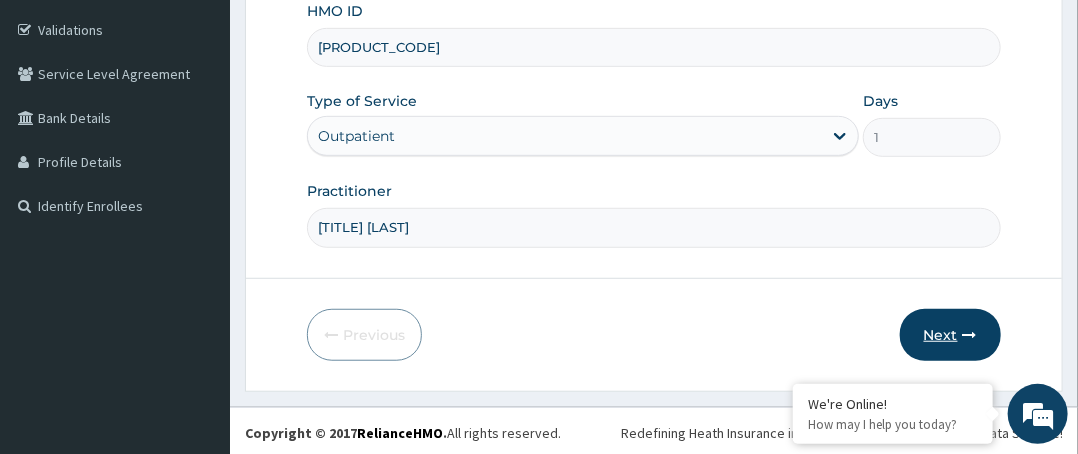 click on "Next" at bounding box center [950, 335] 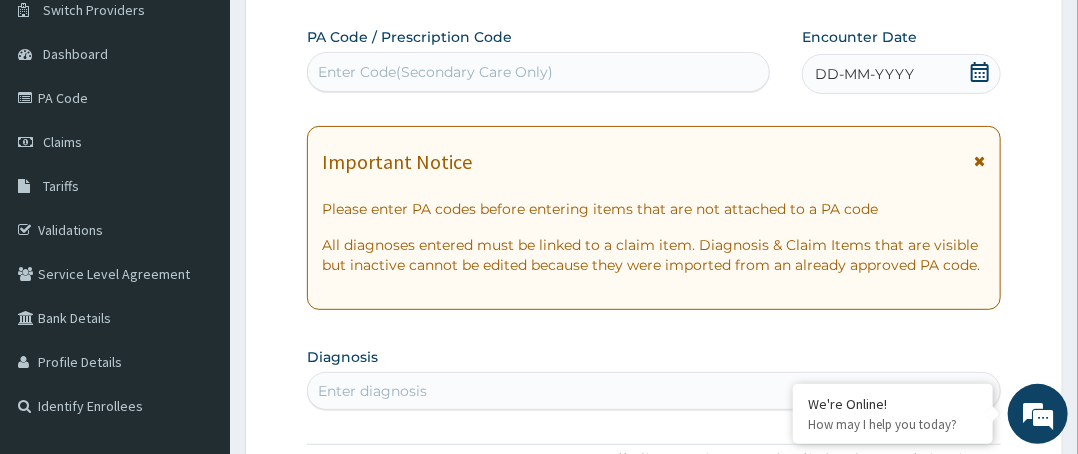 scroll, scrollTop: 0, scrollLeft: 0, axis: both 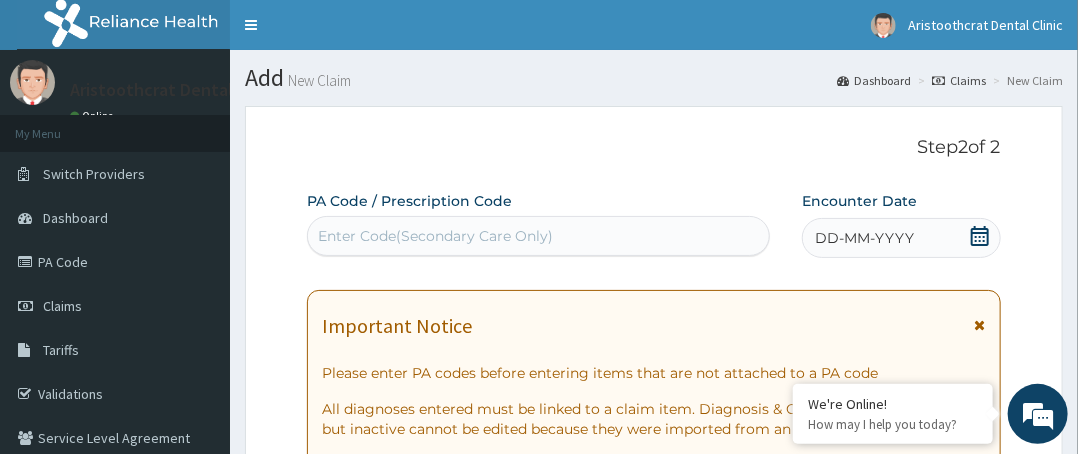 click on "Enter Code(Secondary Care Only)" at bounding box center [435, 236] 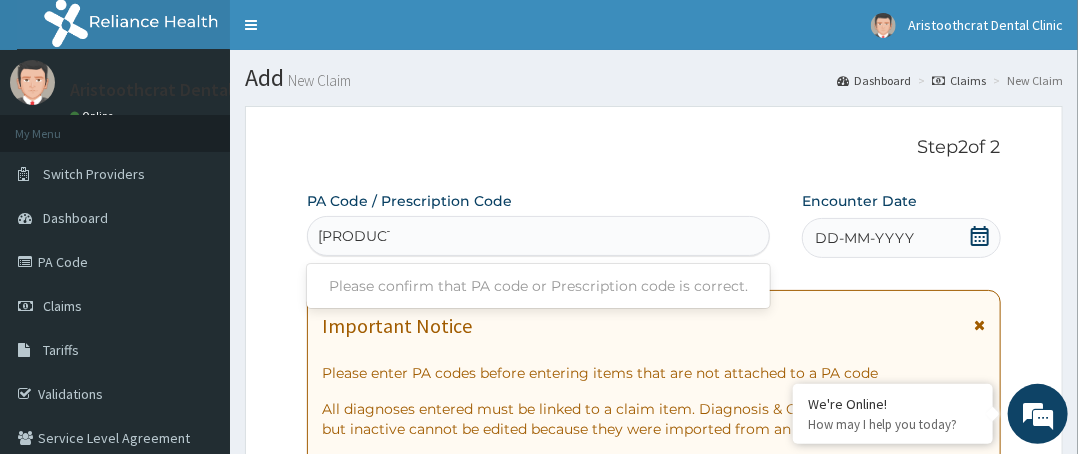 type on "[PRODUCT_CODE]" 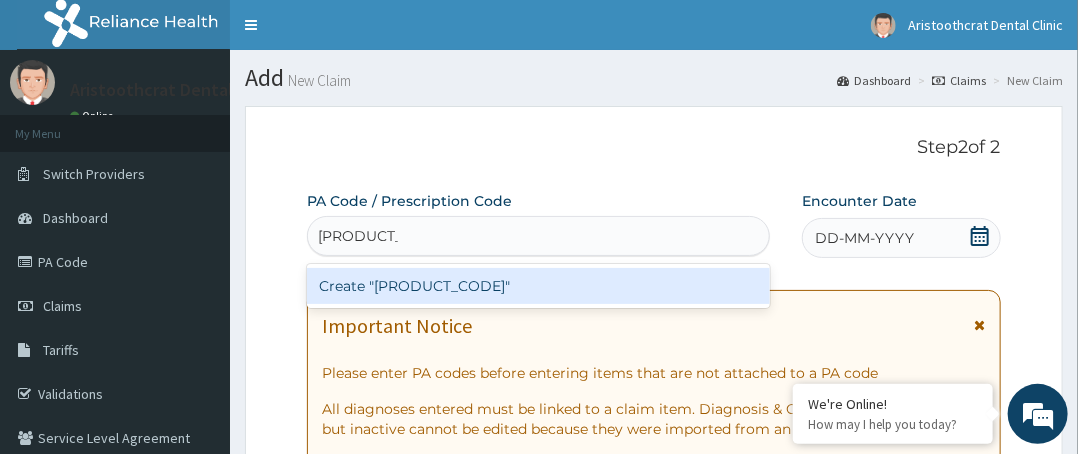 click on "Create "[PRODUCT_CODE]"" at bounding box center [538, 286] 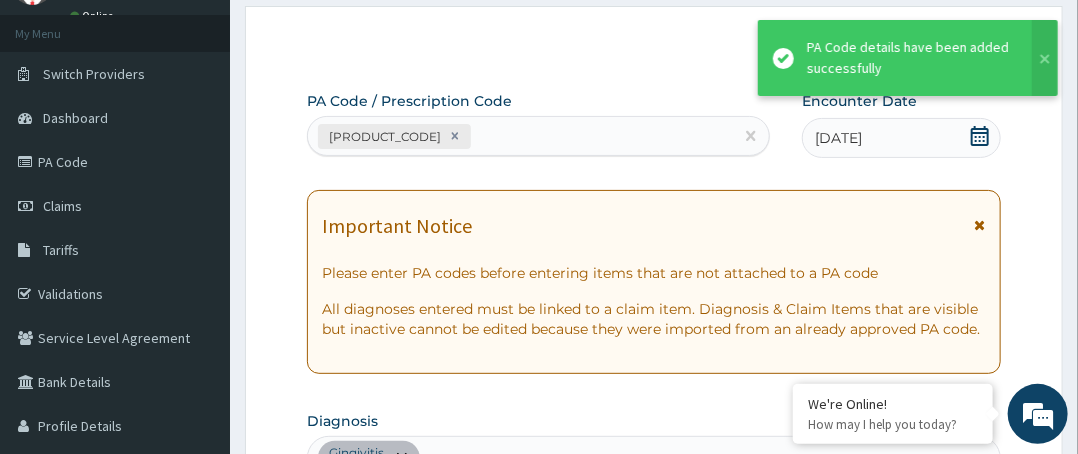 scroll, scrollTop: 672, scrollLeft: 0, axis: vertical 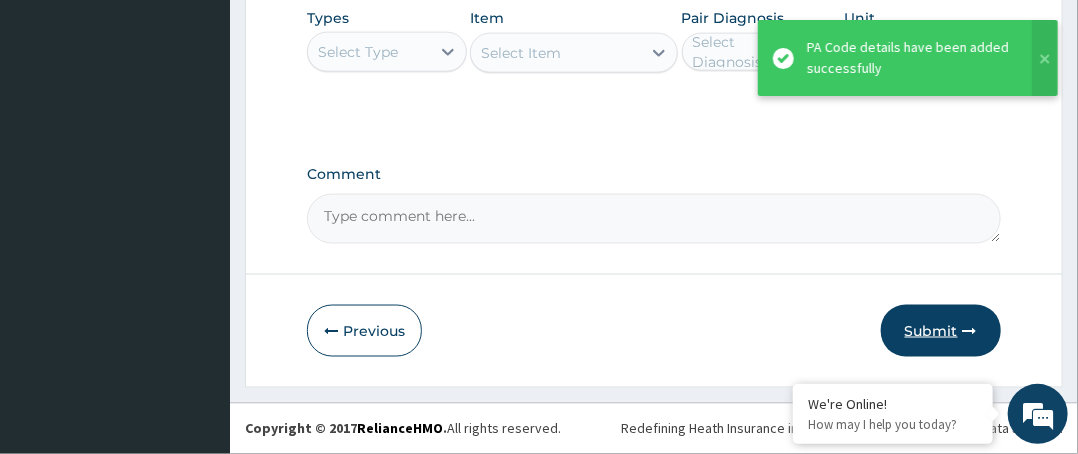 click on "Submit" at bounding box center (941, 331) 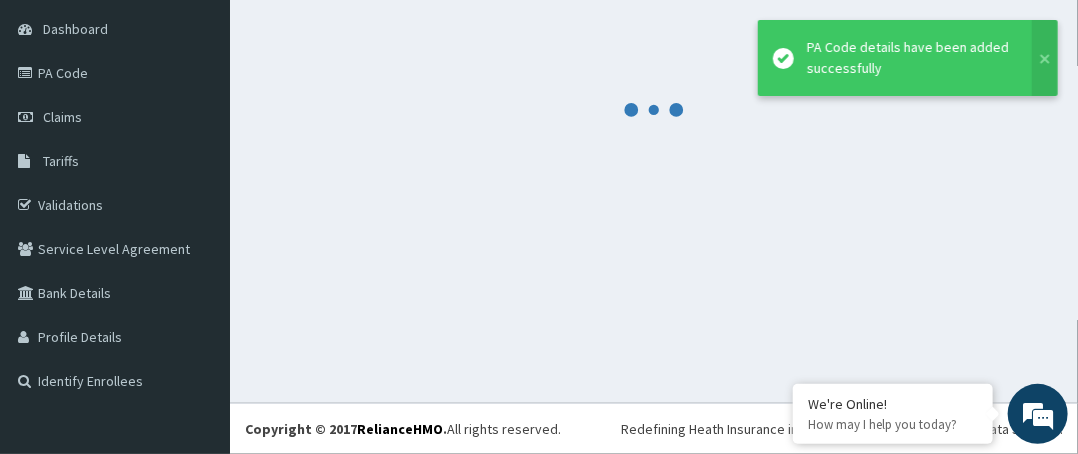 scroll, scrollTop: 188, scrollLeft: 0, axis: vertical 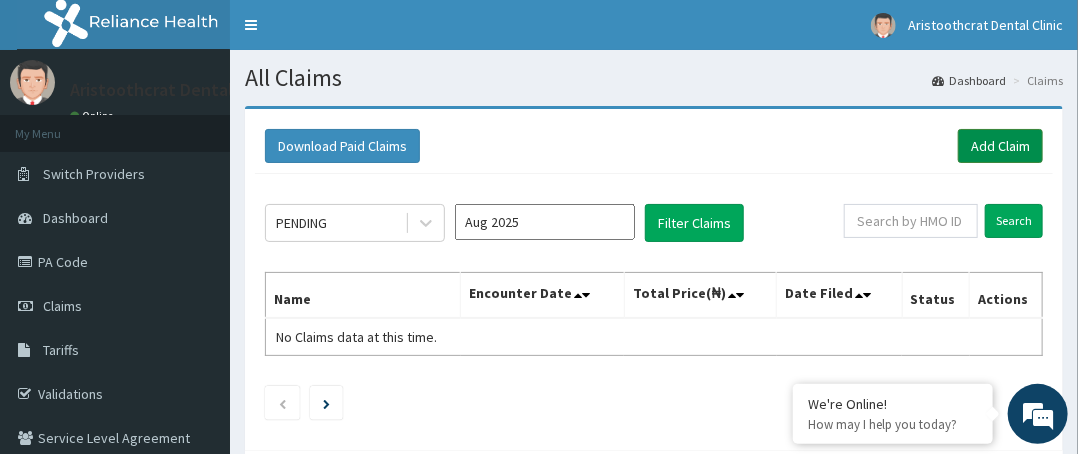 click on "Add Claim" at bounding box center (1000, 146) 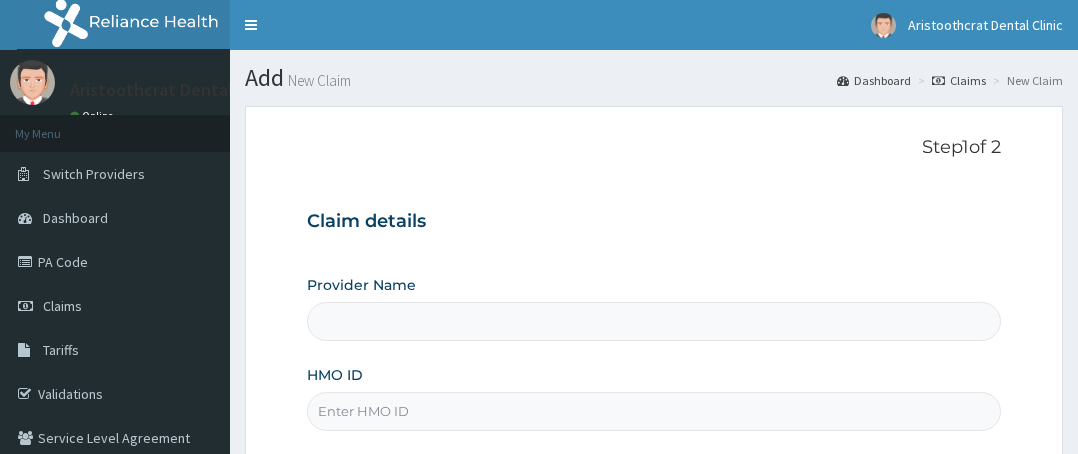 scroll, scrollTop: 0, scrollLeft: 0, axis: both 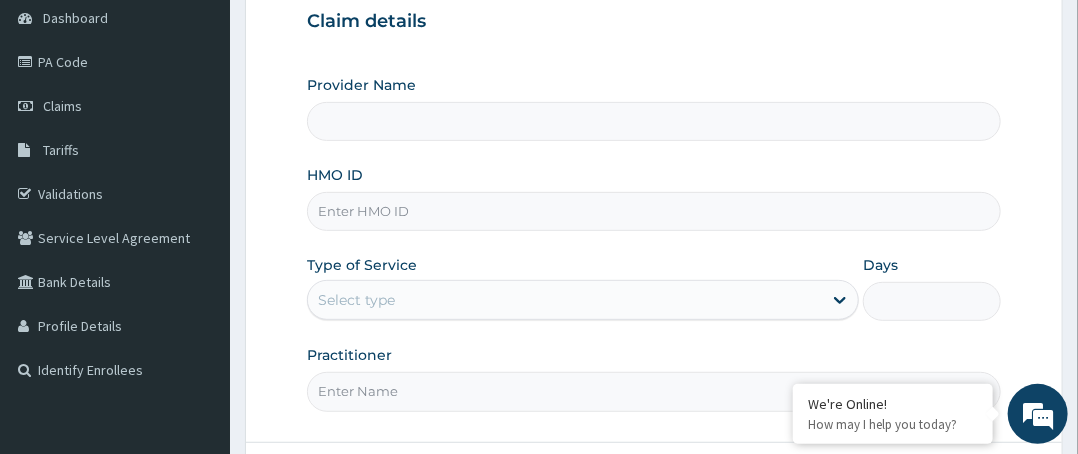 type on "Aristoothcrat Dental Clinic" 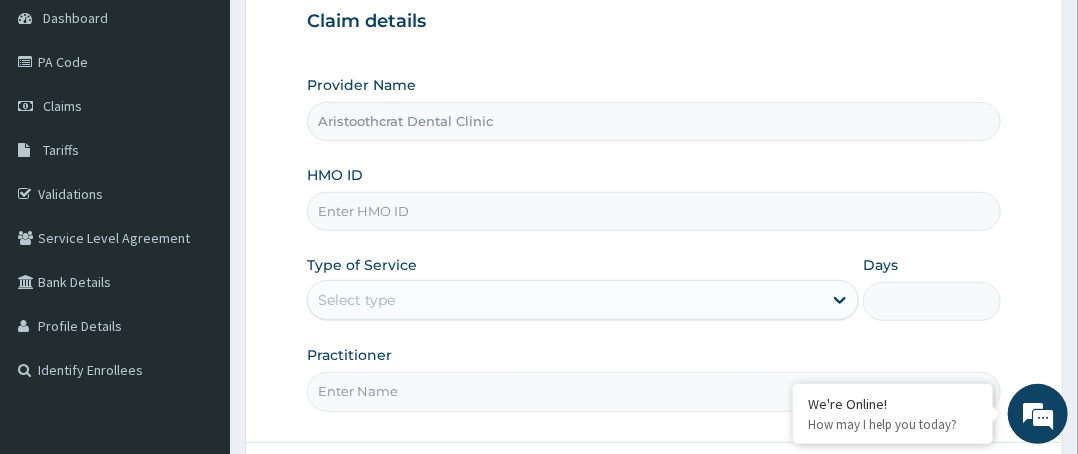click on "HMO ID" at bounding box center [654, 211] 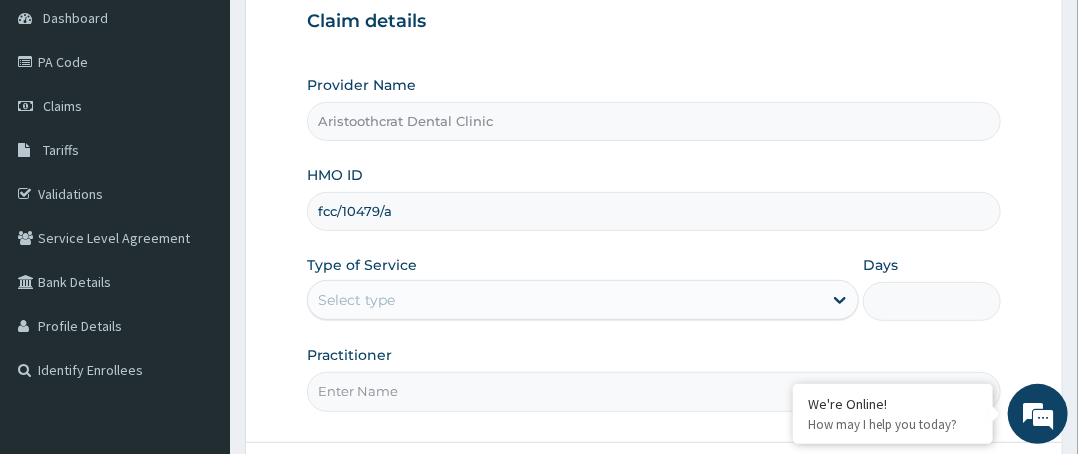 type on "fcc/10479/a" 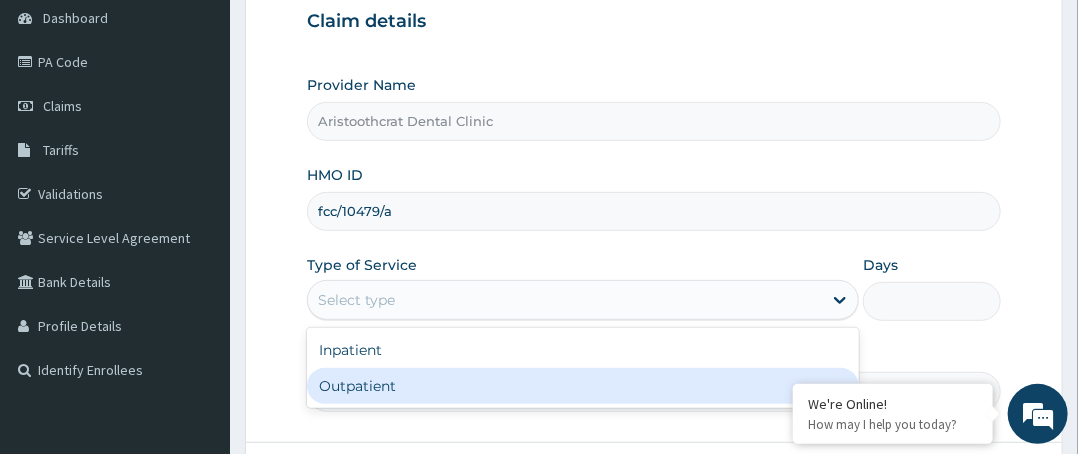 click on "Outpatient" at bounding box center (583, 386) 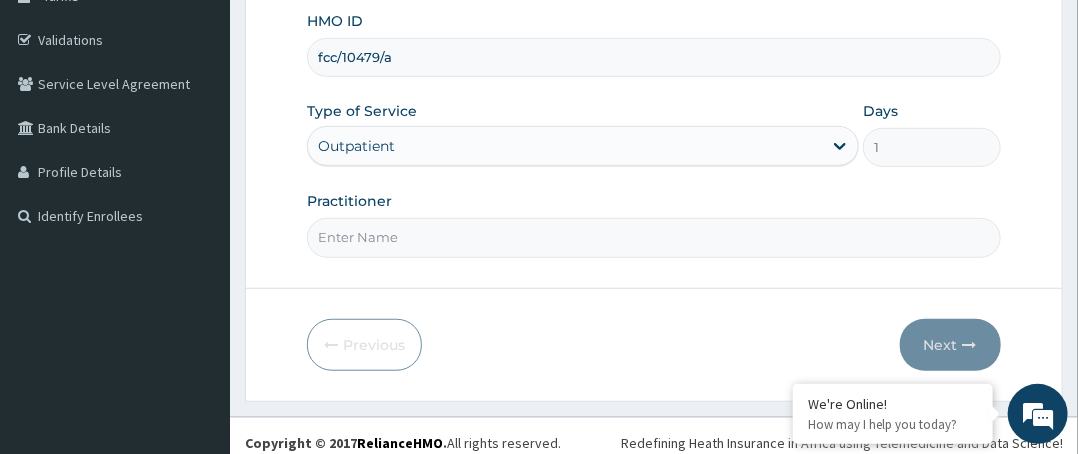 scroll, scrollTop: 364, scrollLeft: 0, axis: vertical 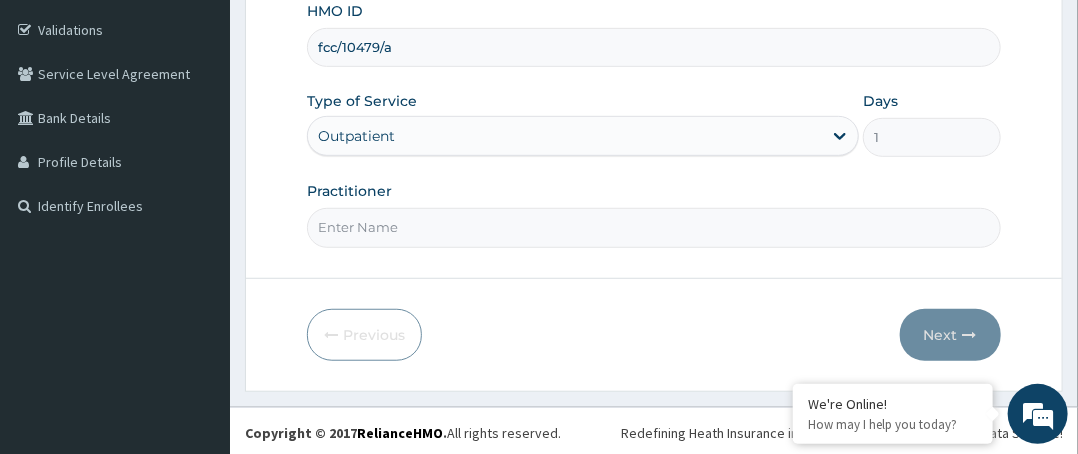 click on "Practitioner" at bounding box center (654, 227) 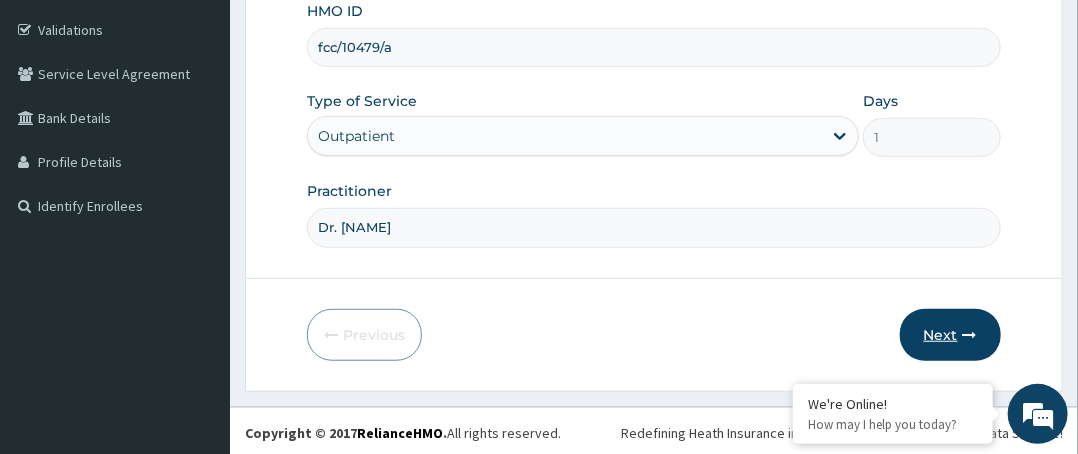 click on "Next" at bounding box center (950, 335) 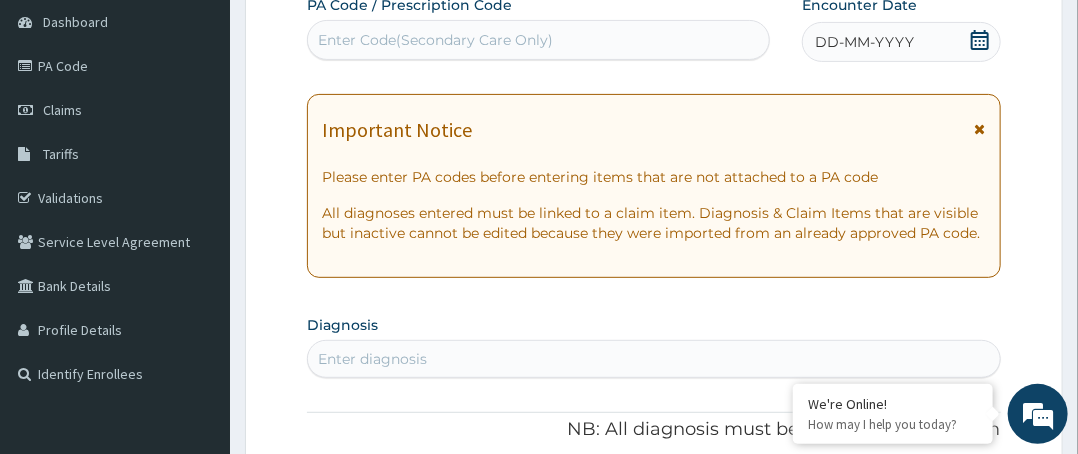 scroll, scrollTop: 0, scrollLeft: 0, axis: both 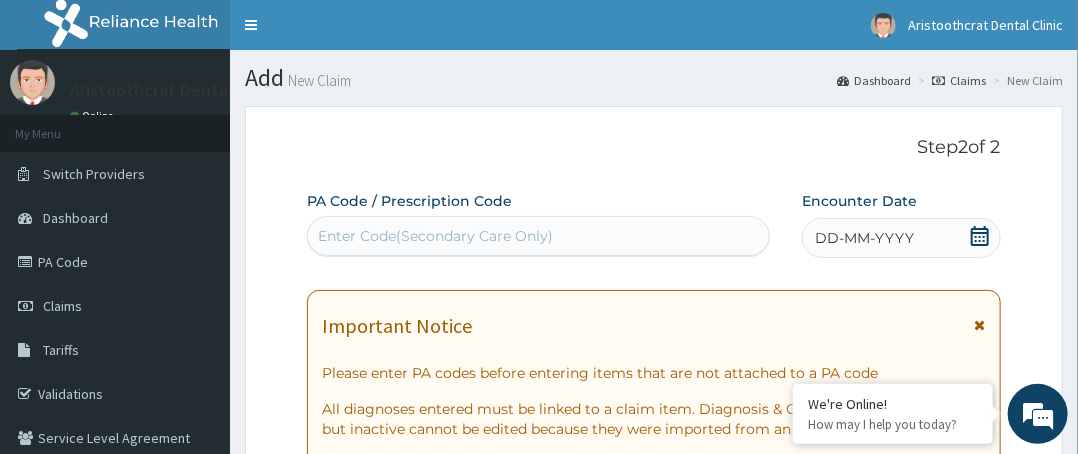 click on "PA Code / Prescription Code Enter Code(Secondary Care Only)" at bounding box center [538, 223] 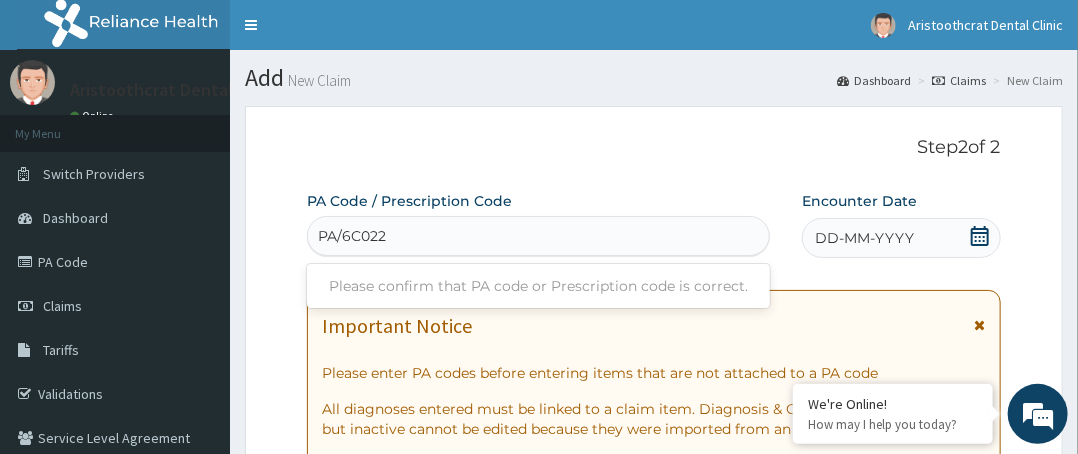 type on "PA/6C0226" 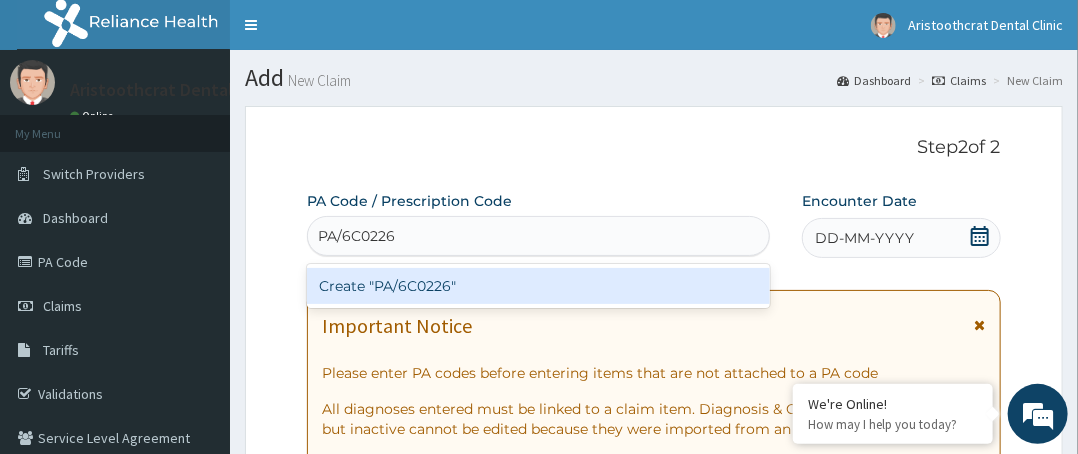 click on "Create "PA/6C0226"" at bounding box center (538, 286) 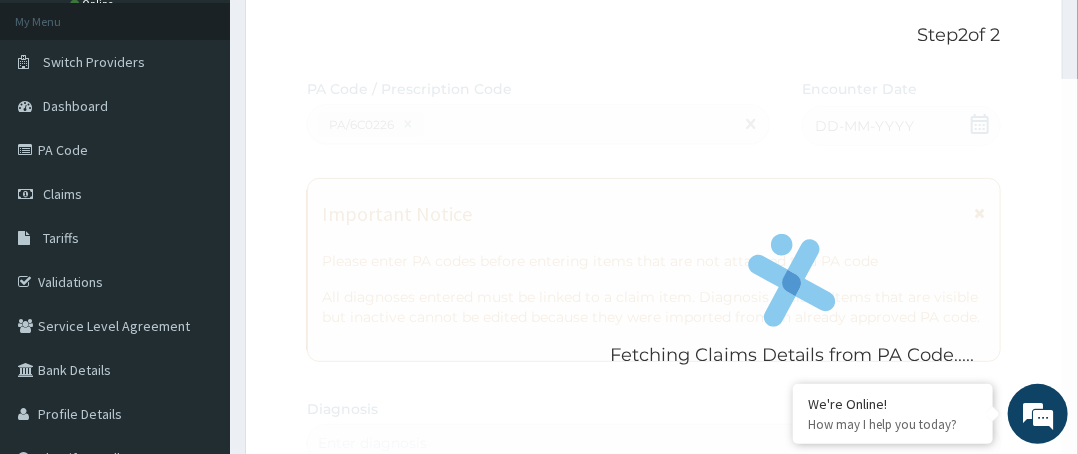 scroll, scrollTop: 200, scrollLeft: 0, axis: vertical 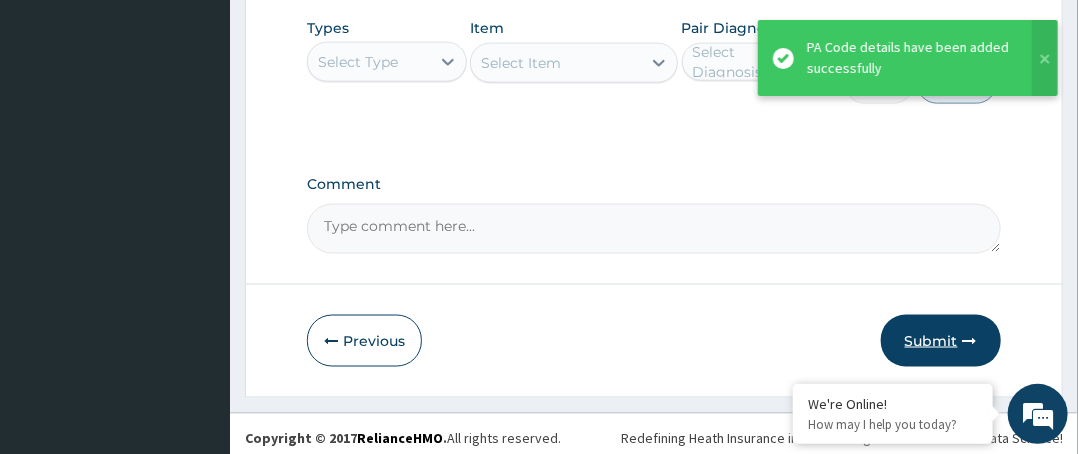 click on "Submit" at bounding box center (941, 341) 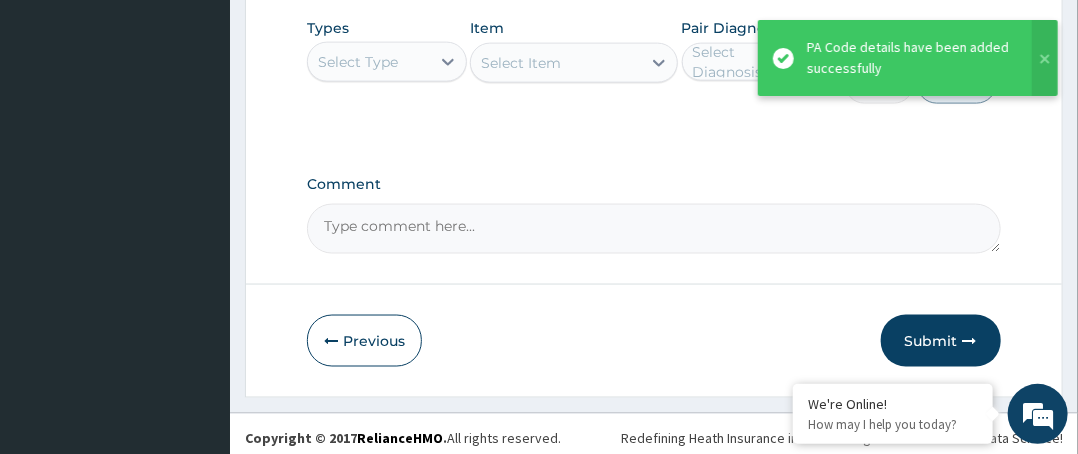 scroll, scrollTop: 188, scrollLeft: 0, axis: vertical 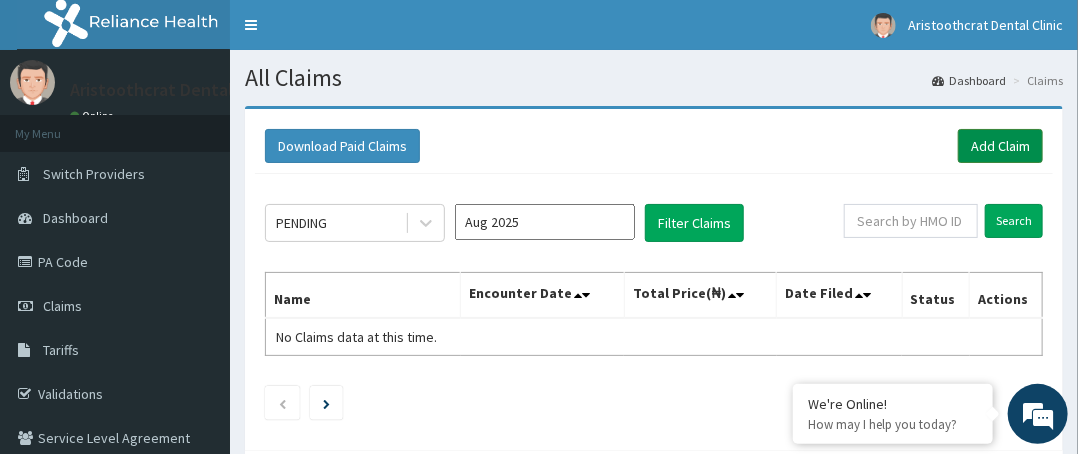 click on "Add Claim" at bounding box center [1000, 146] 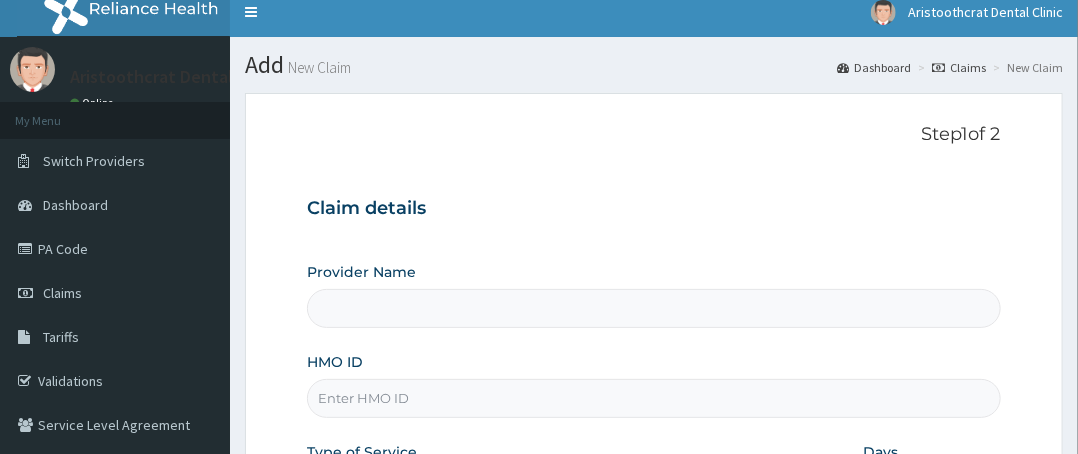 scroll, scrollTop: 0, scrollLeft: 0, axis: both 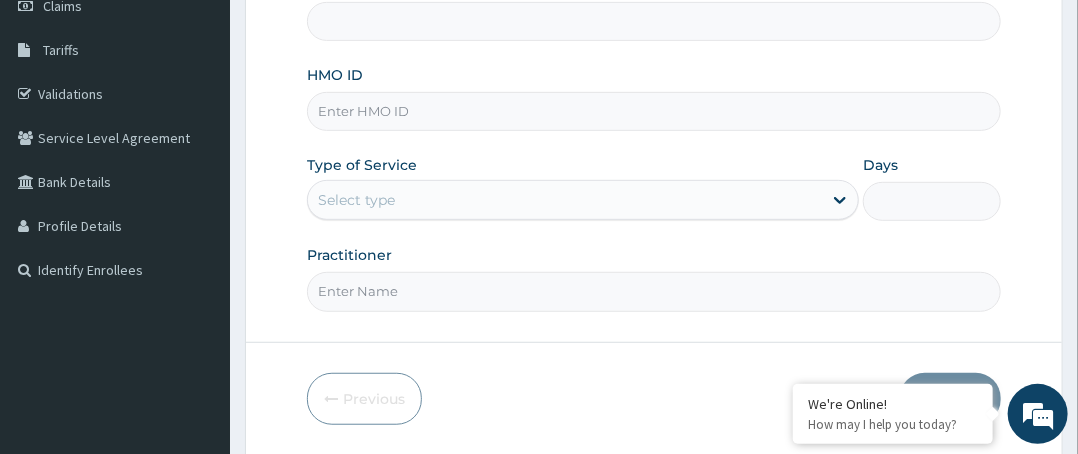 type on "Aristoothcrat Dental Clinic" 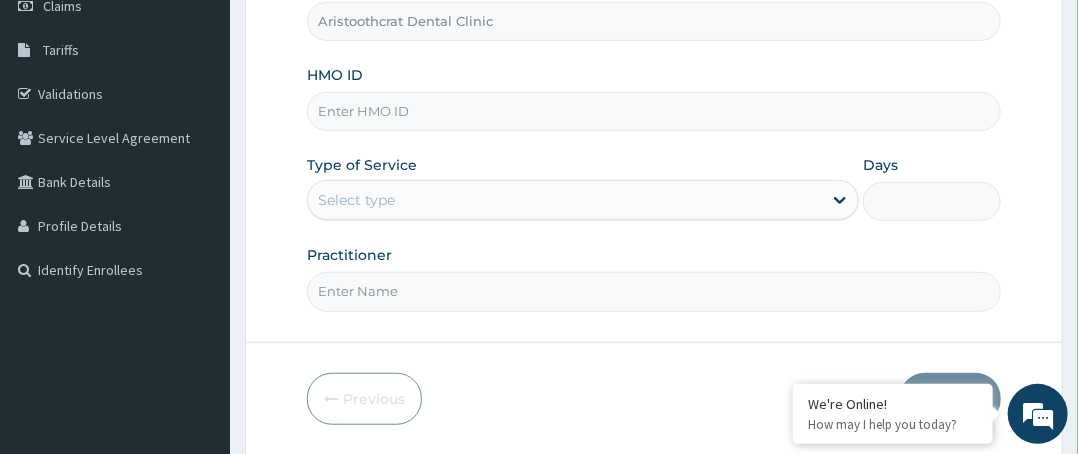 click on "HMO ID" at bounding box center [654, 111] 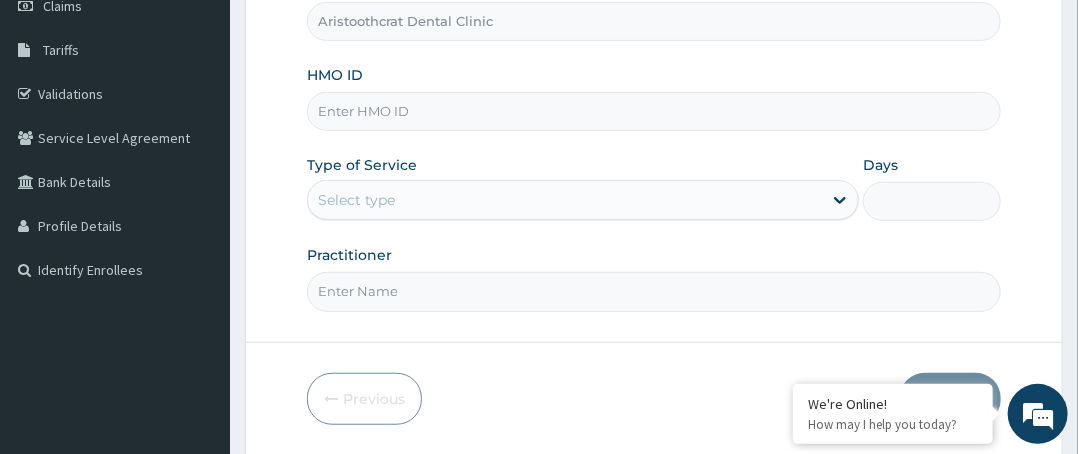 paste on "RMA/10021/A" 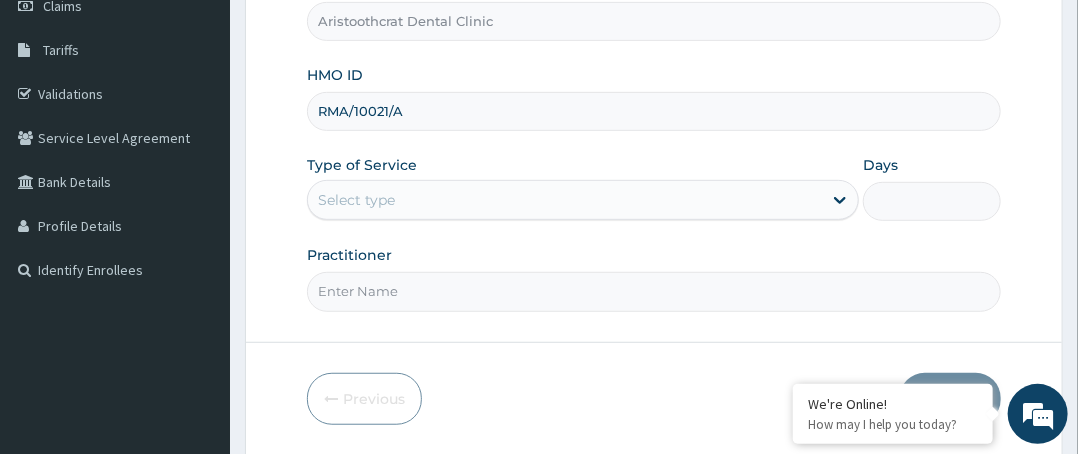 type on "RMA/10021/A" 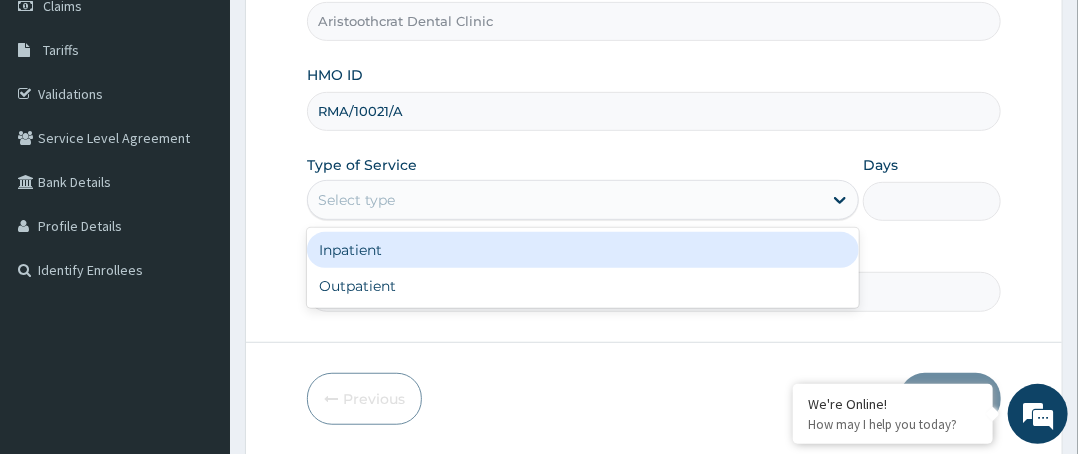 click on "Select type" at bounding box center [565, 200] 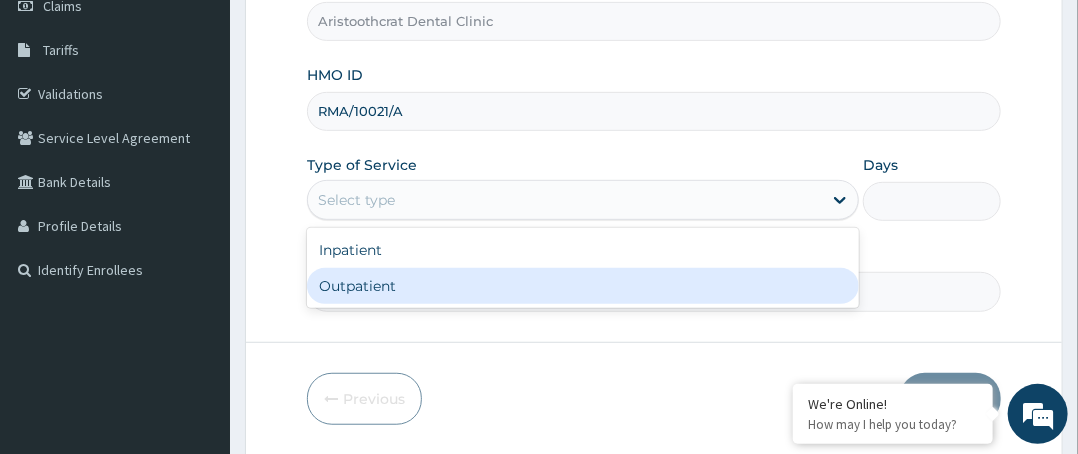 click on "Outpatient" at bounding box center [583, 286] 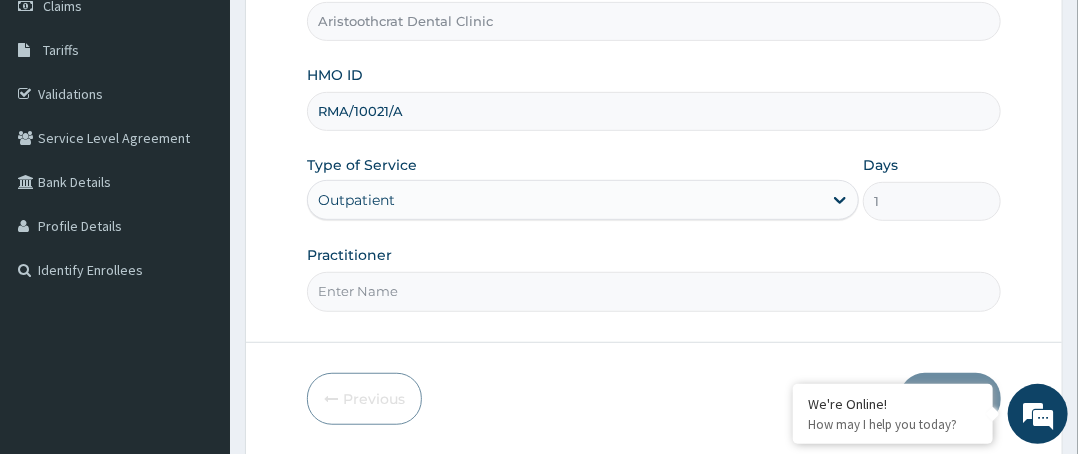 click on "Practitioner" at bounding box center (654, 291) 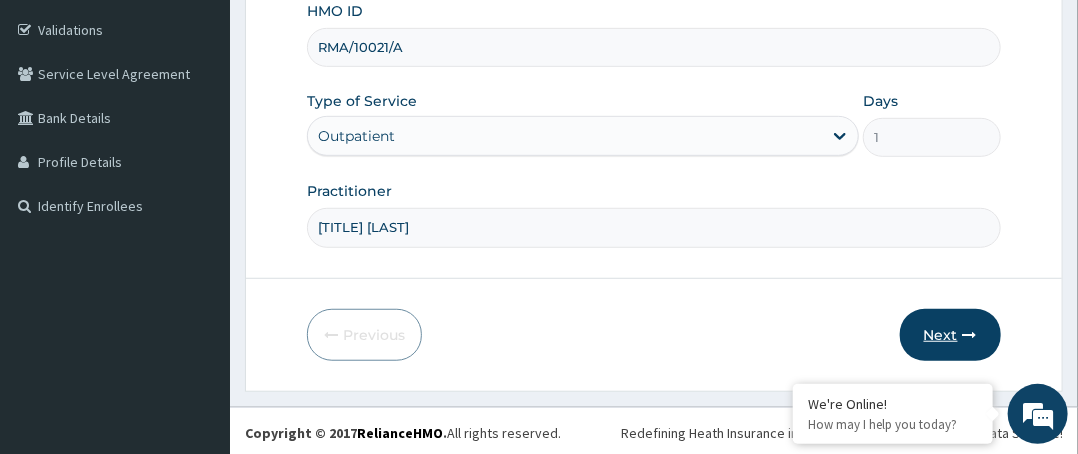 click on "Next" at bounding box center (950, 335) 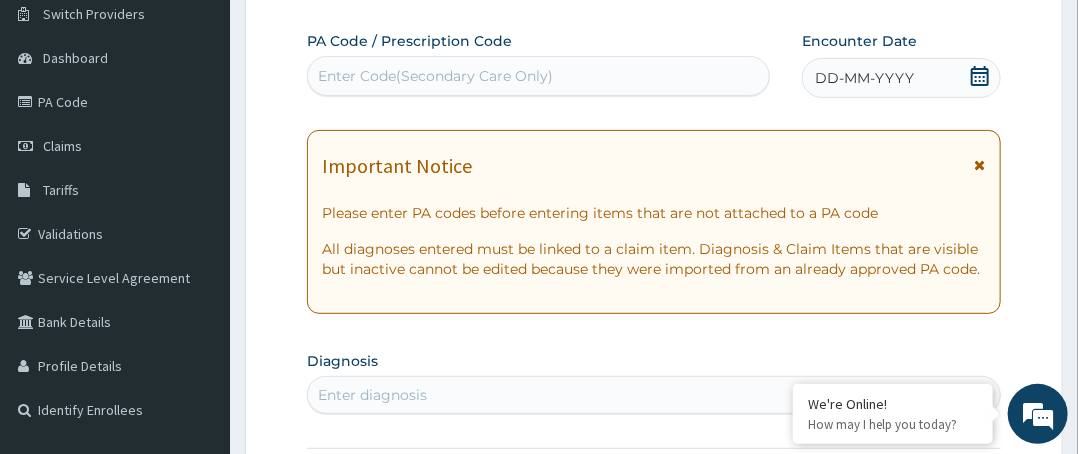 scroll, scrollTop: 0, scrollLeft: 0, axis: both 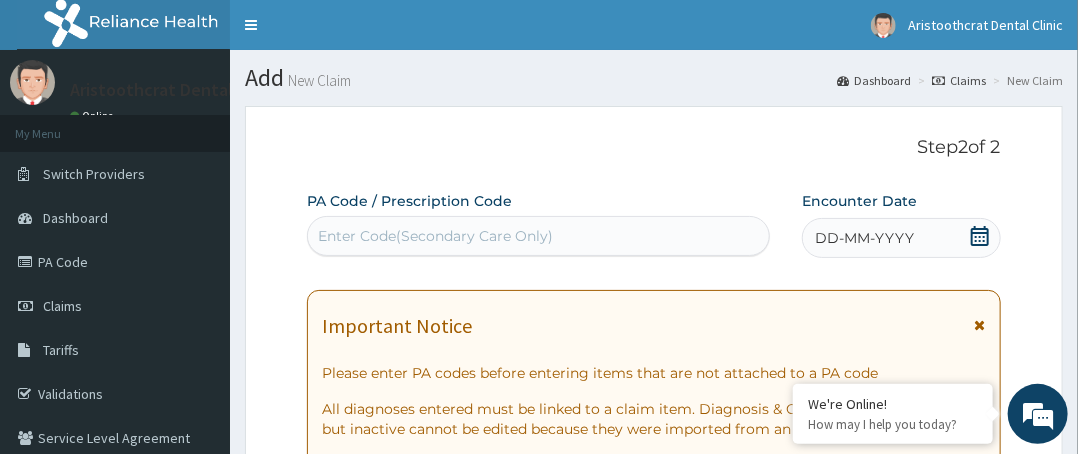 click on "Enter Code(Secondary Care Only)" at bounding box center (435, 236) 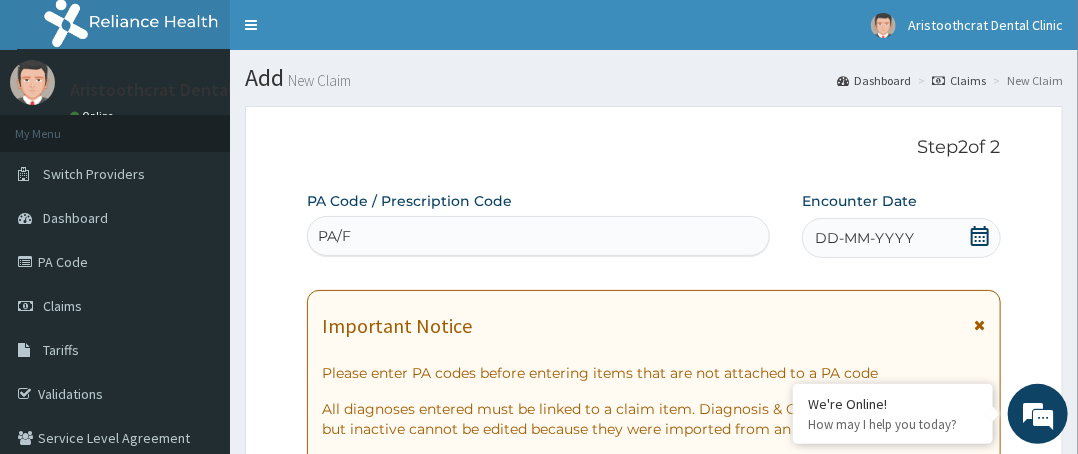 scroll, scrollTop: 0, scrollLeft: 0, axis: both 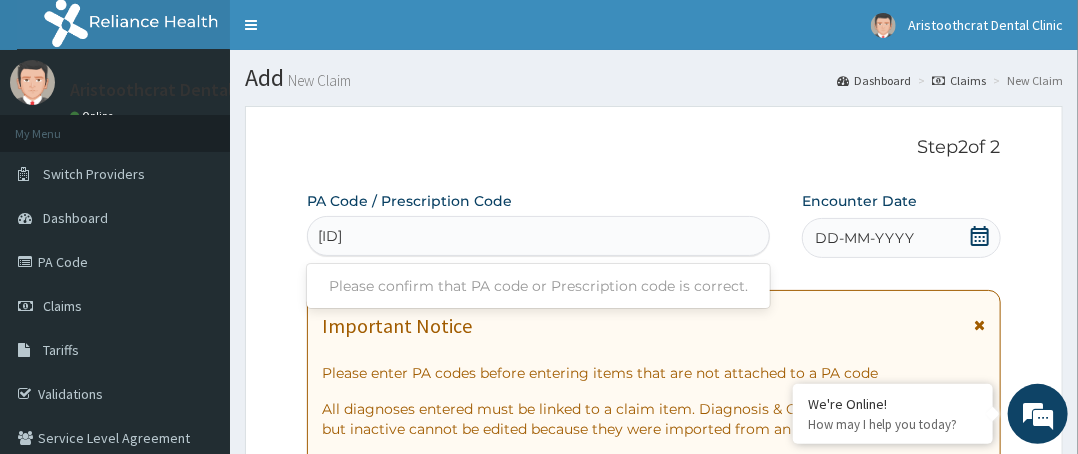type on "[ID]F" 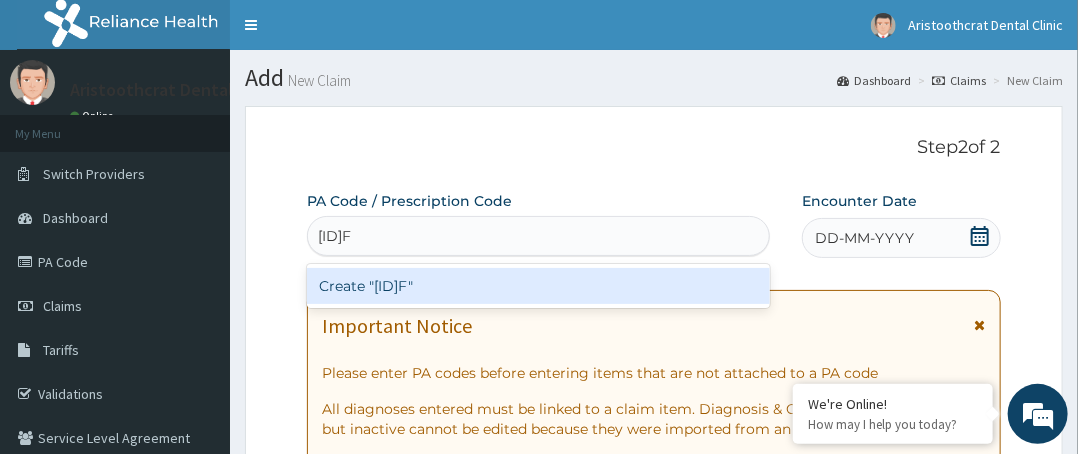 click on "Create "[ID]F"" at bounding box center [538, 286] 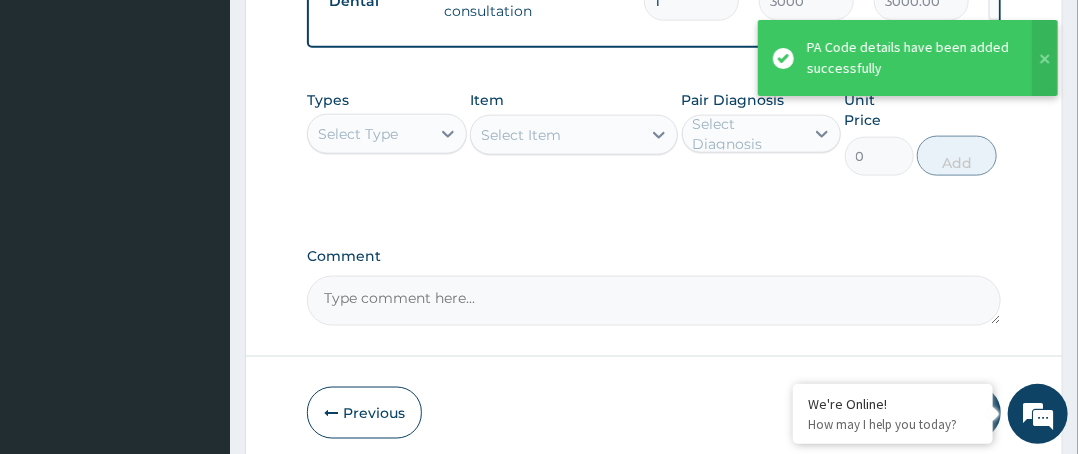 scroll, scrollTop: 880, scrollLeft: 0, axis: vertical 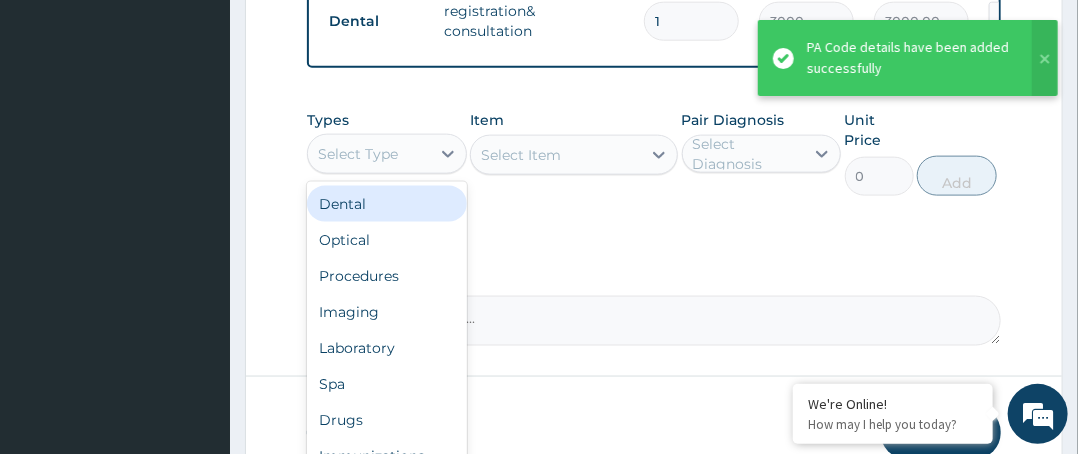 click on "Select Type" at bounding box center (369, 154) 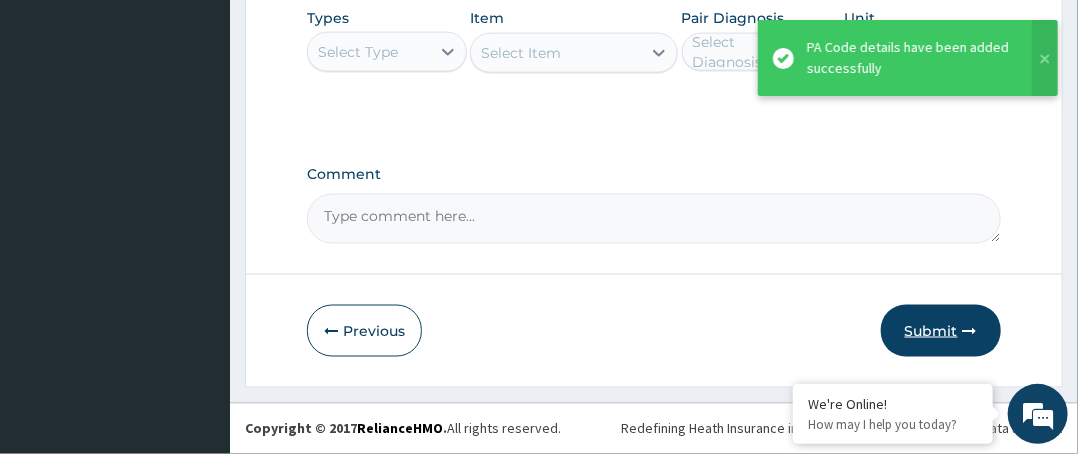 click on "Submit" at bounding box center [941, 331] 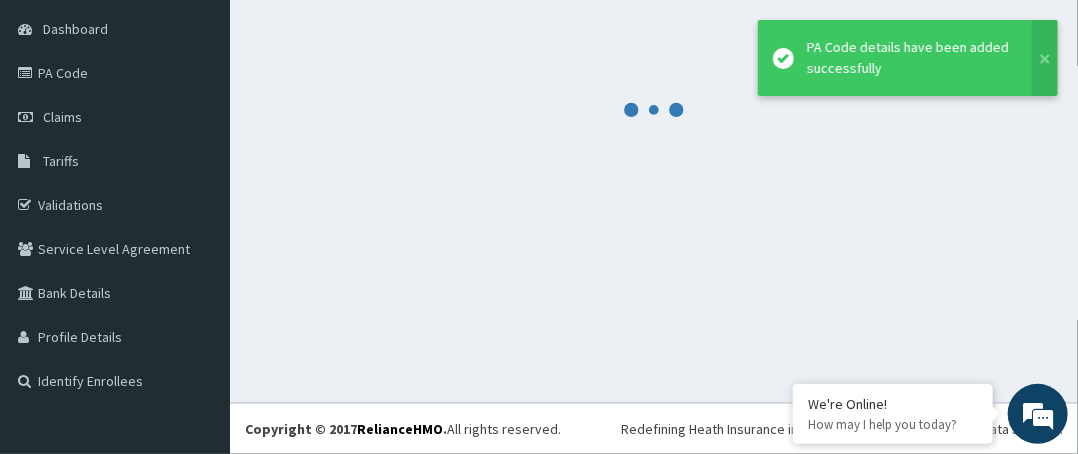 scroll, scrollTop: 188, scrollLeft: 0, axis: vertical 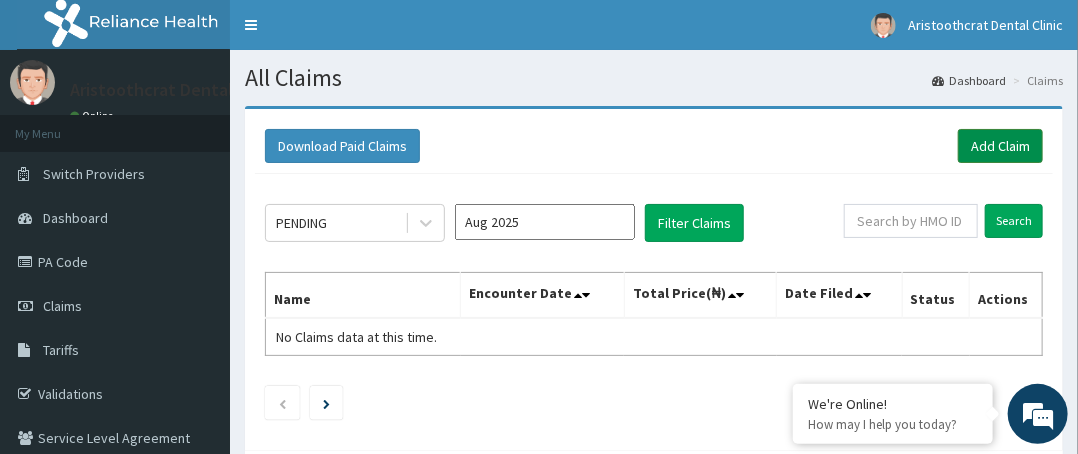 click on "Add Claim" at bounding box center [1000, 146] 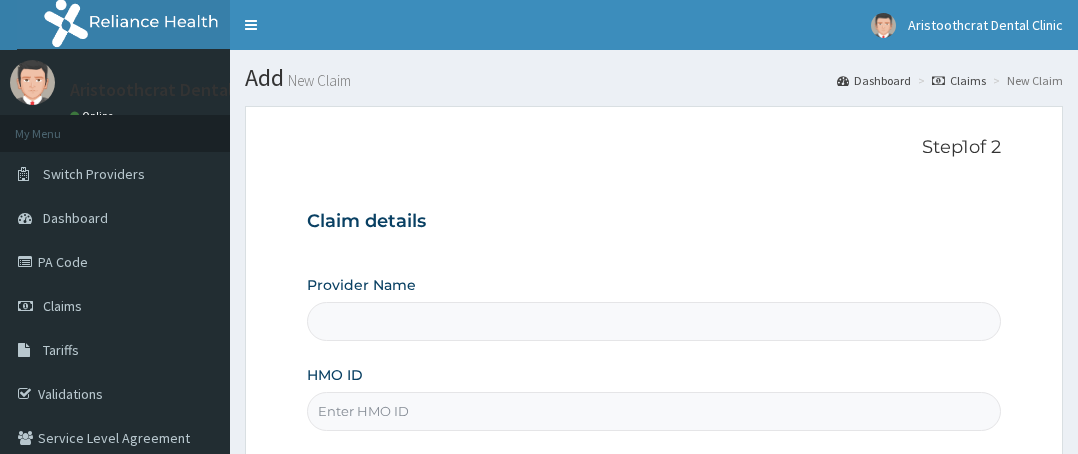 scroll, scrollTop: 300, scrollLeft: 0, axis: vertical 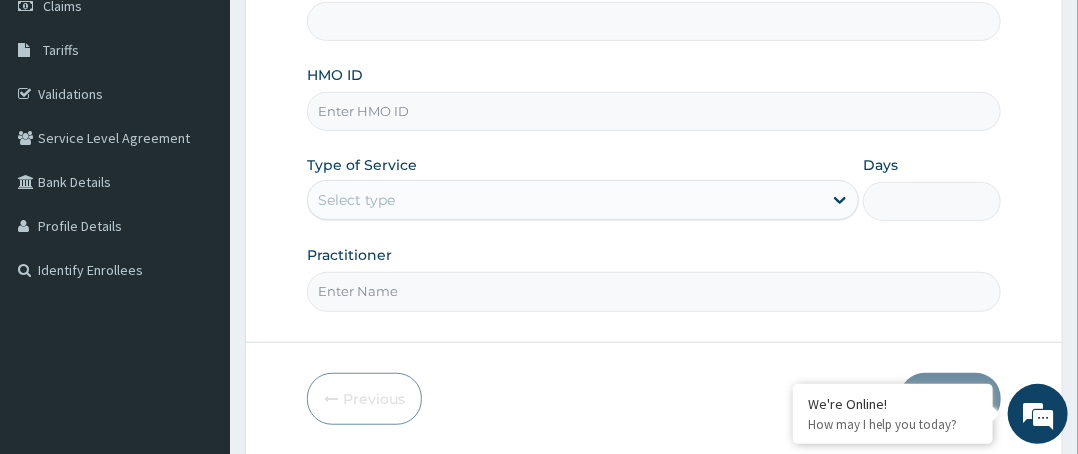 click on "HMO ID" at bounding box center [654, 111] 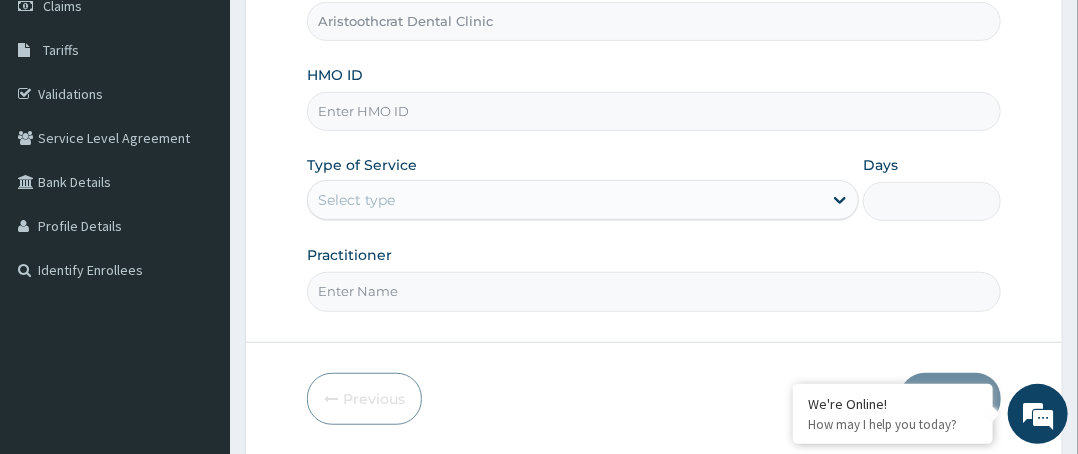 paste on "pit/10063/a" 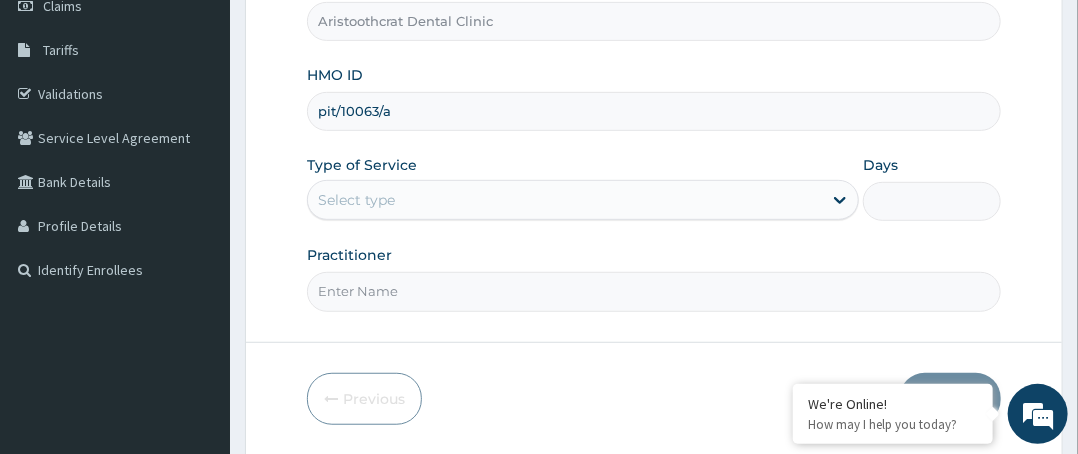 type on "pit/10063/a" 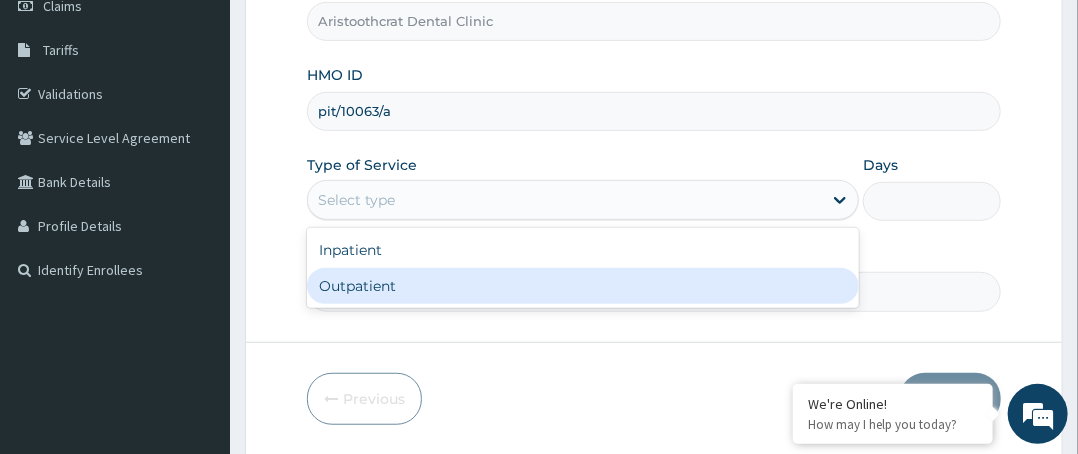 click on "Outpatient" at bounding box center (583, 286) 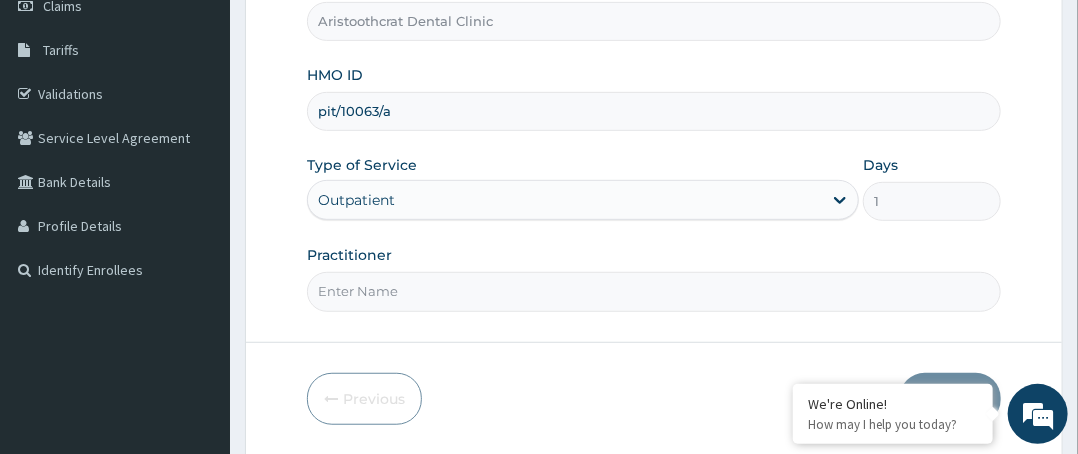 click on "Practitioner" at bounding box center (654, 291) 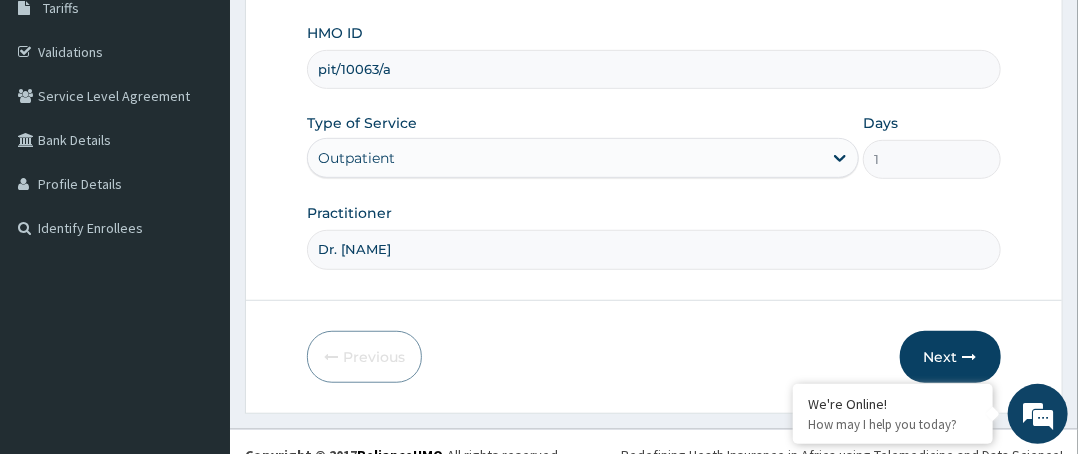 scroll, scrollTop: 364, scrollLeft: 0, axis: vertical 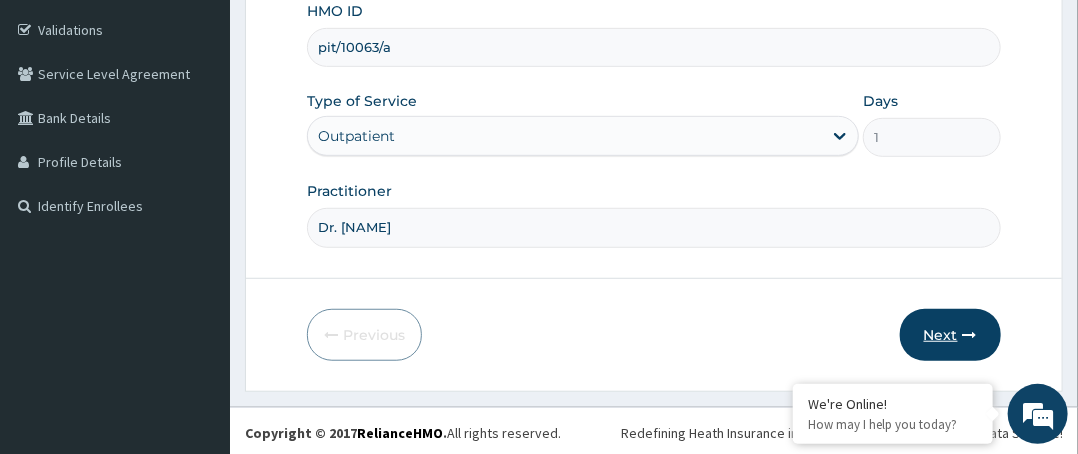 click on "Next" at bounding box center (950, 335) 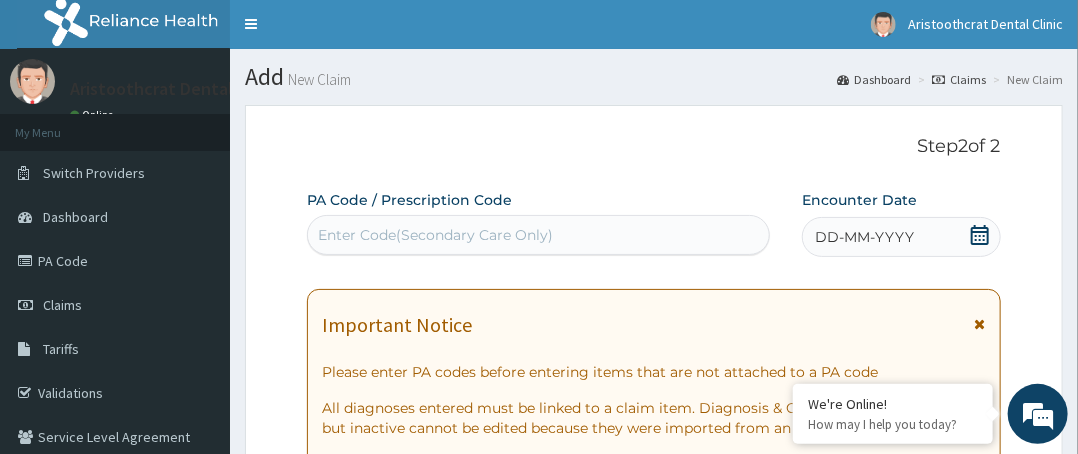 scroll, scrollTop: 0, scrollLeft: 0, axis: both 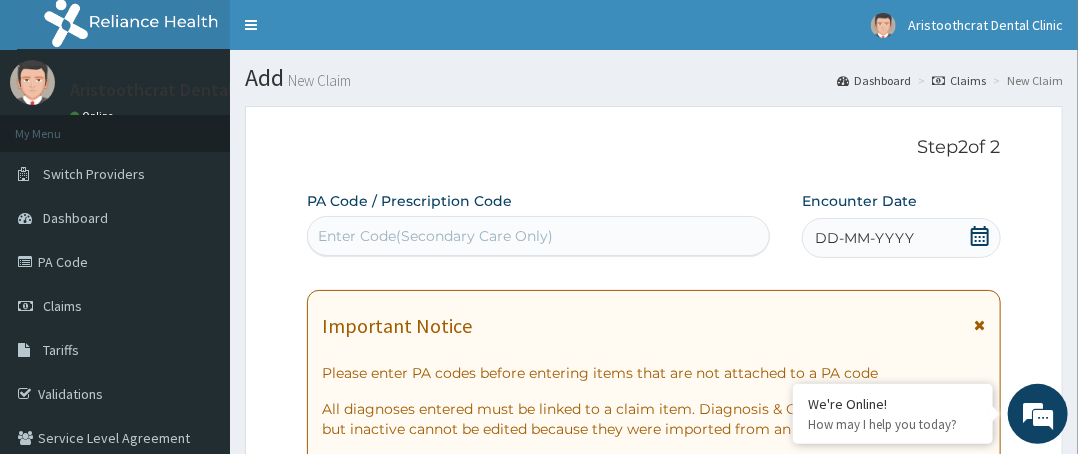 click on "Enter Code(Secondary Care Only)" at bounding box center (538, 236) 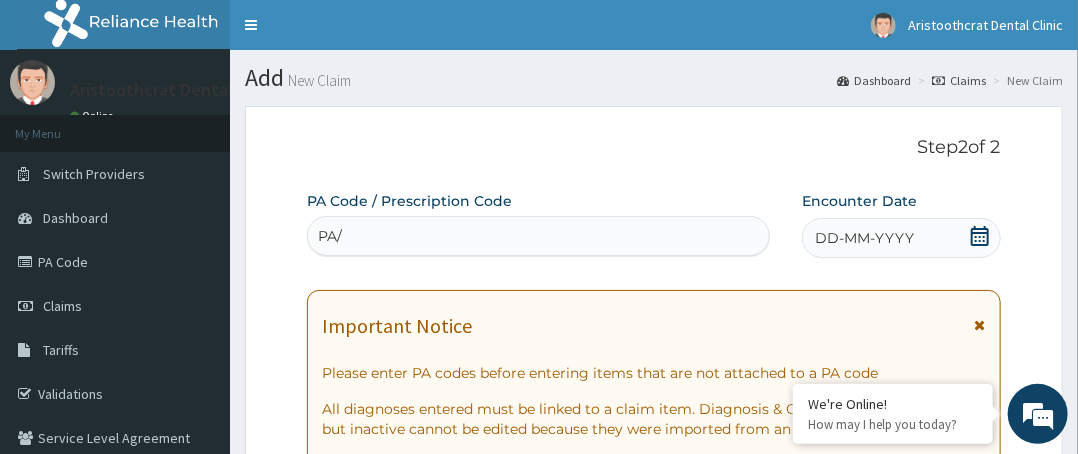 scroll, scrollTop: 0, scrollLeft: 0, axis: both 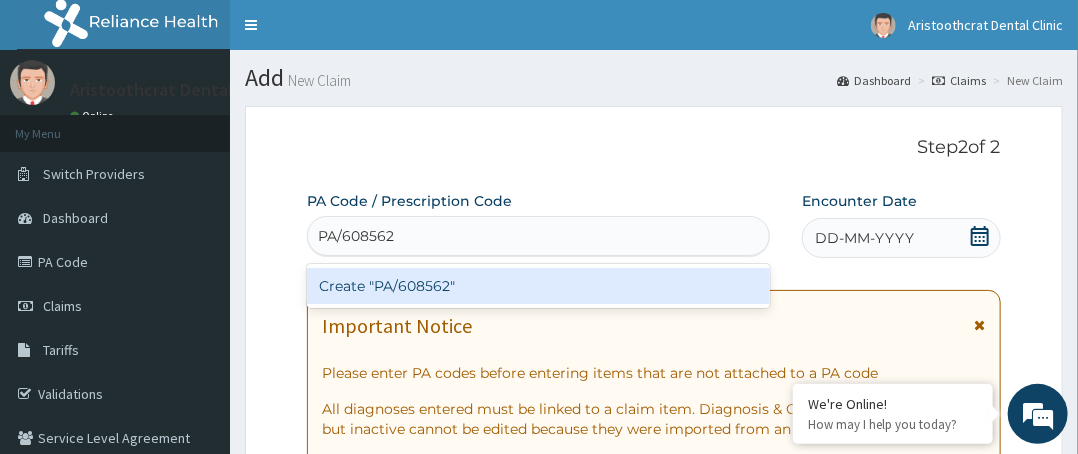 type on "PA/608562" 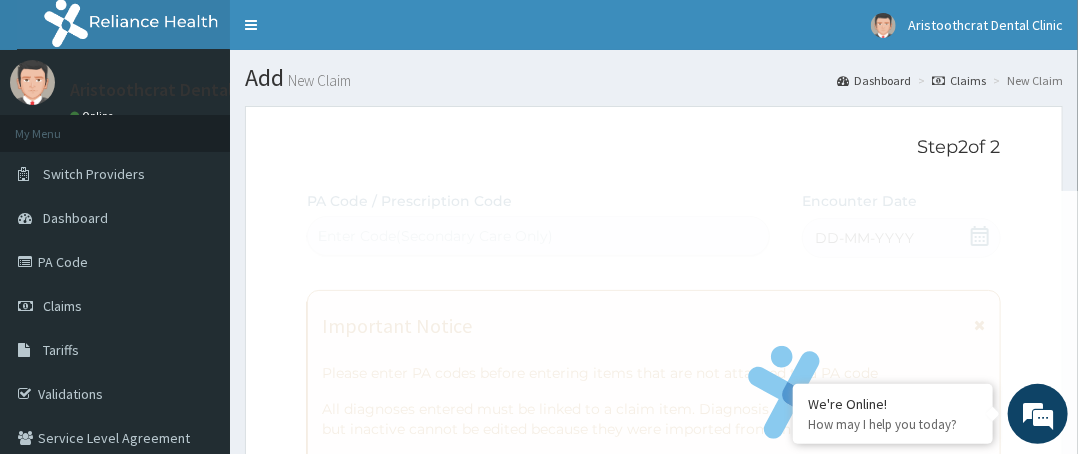 type 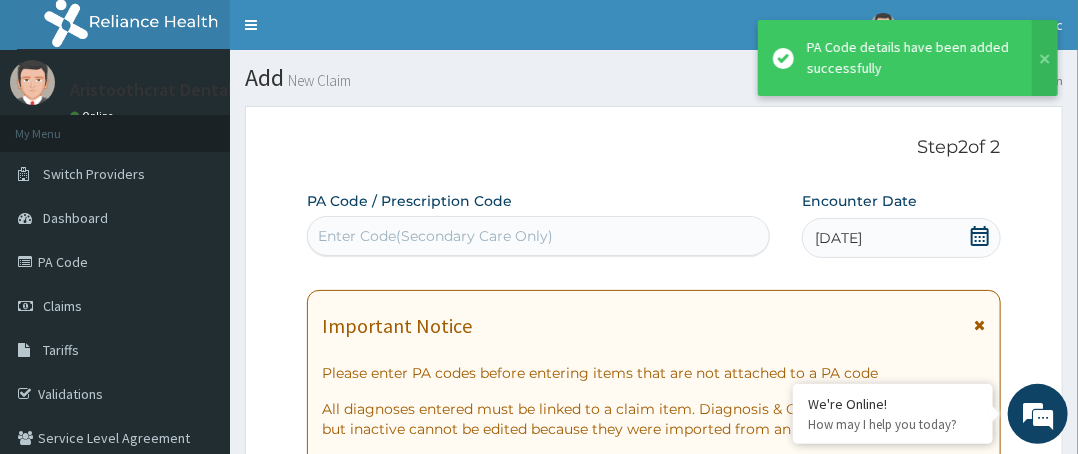 scroll, scrollTop: 672, scrollLeft: 0, axis: vertical 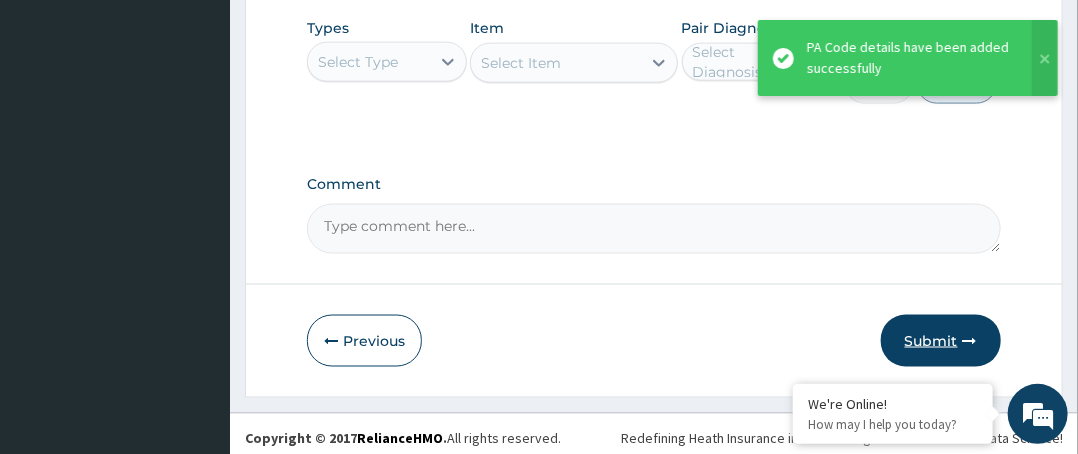 click on "Submit" at bounding box center [941, 341] 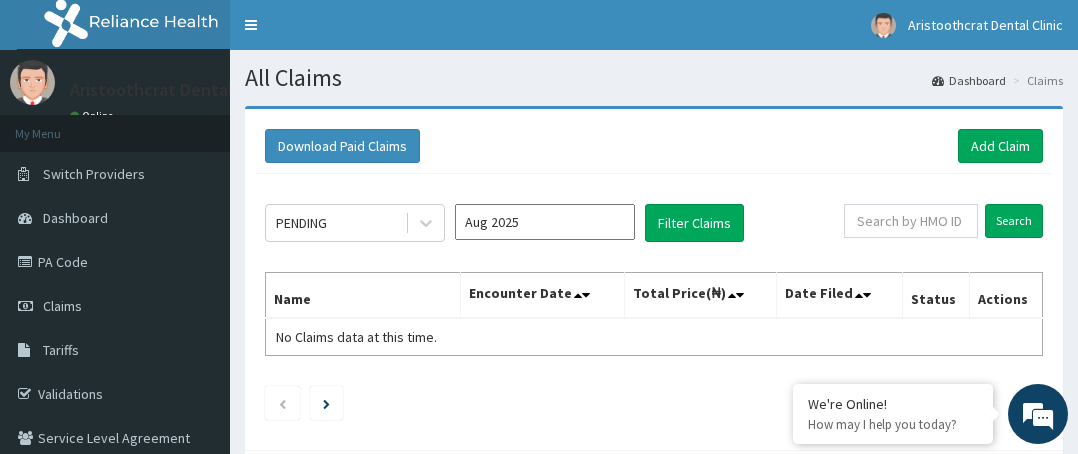 scroll, scrollTop: 0, scrollLeft: 0, axis: both 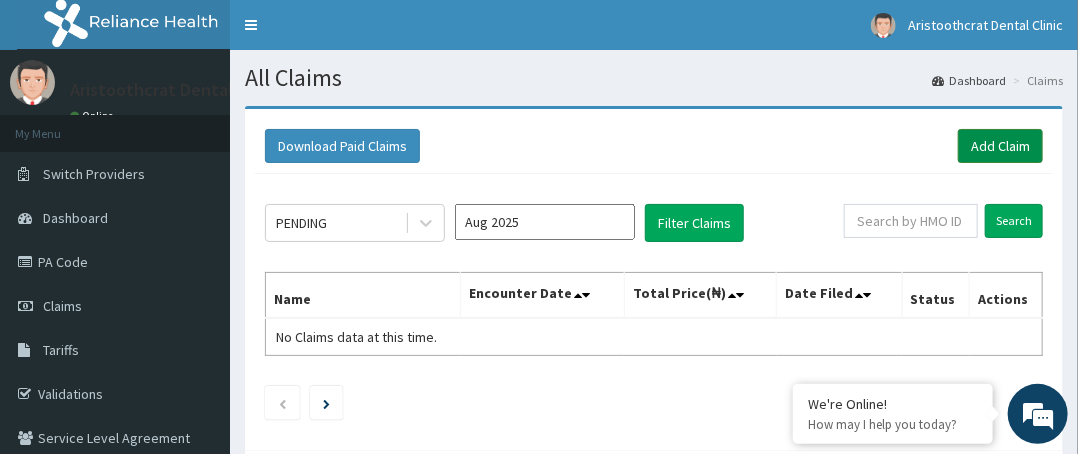 click on "Add Claim" at bounding box center [1000, 146] 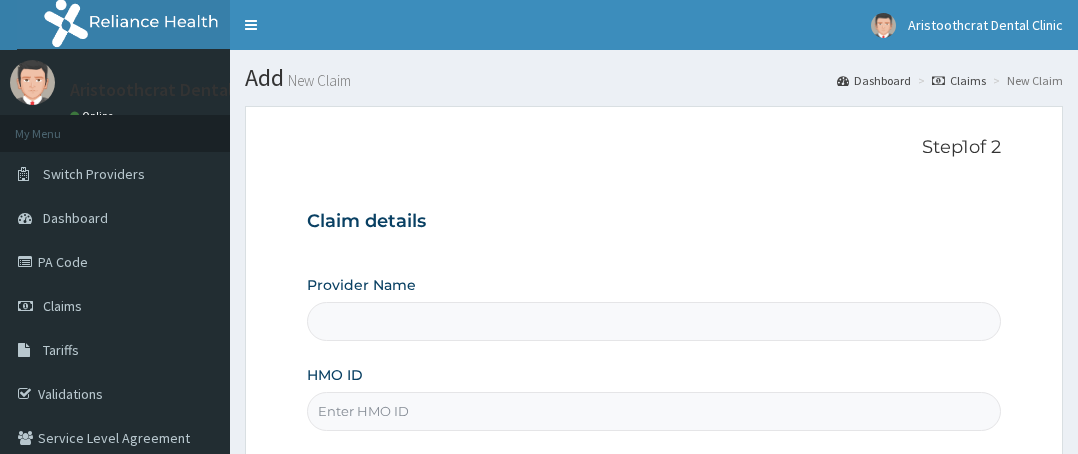 scroll, scrollTop: 65, scrollLeft: 0, axis: vertical 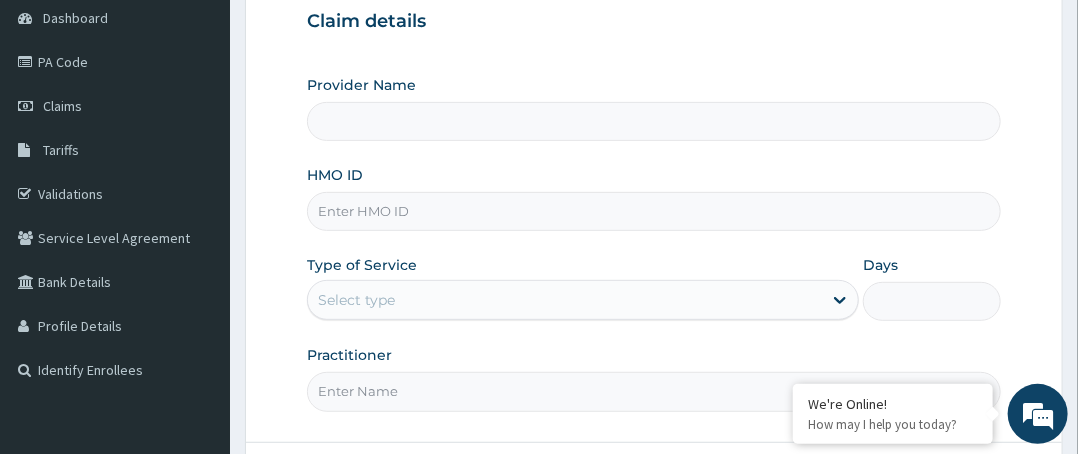 type on "Aristoothcrat Dental Clinic" 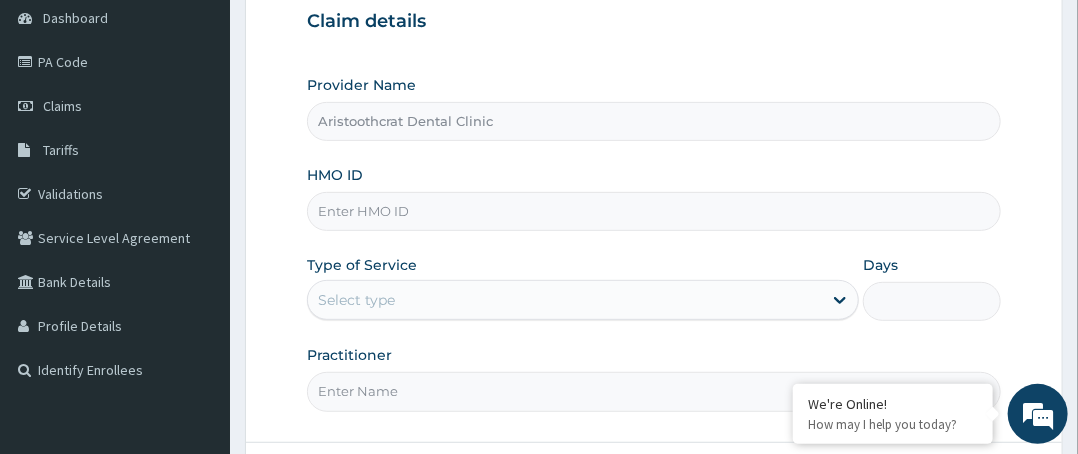 click on "HMO ID" at bounding box center (654, 211) 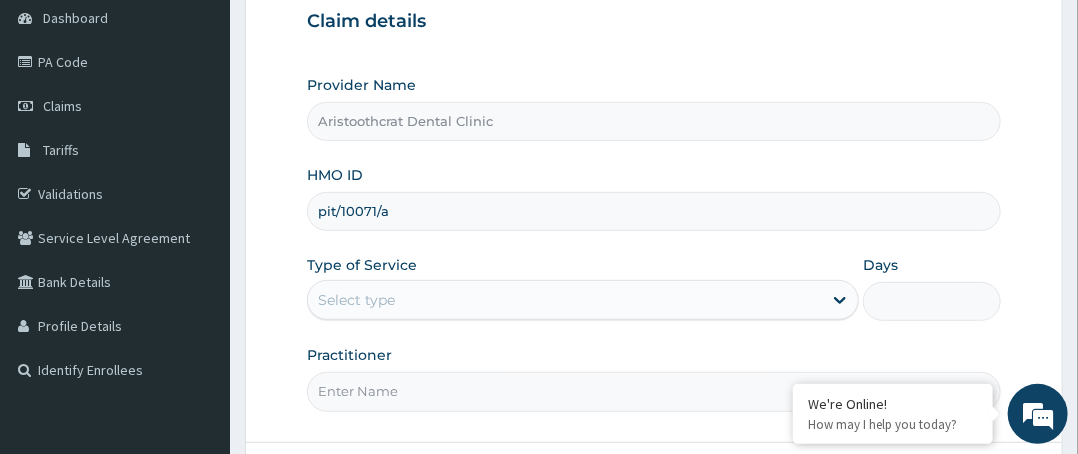 type on "pit/10071/a" 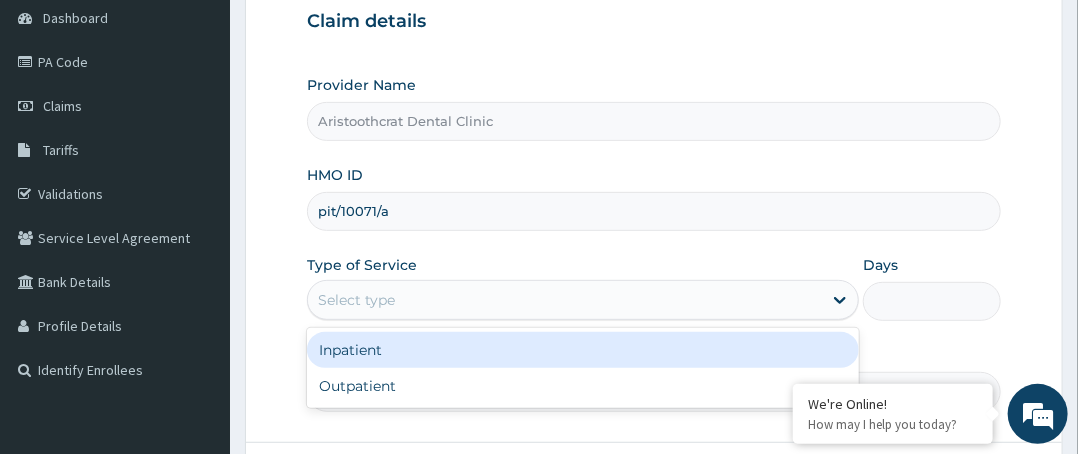 click on "Select type" at bounding box center [565, 300] 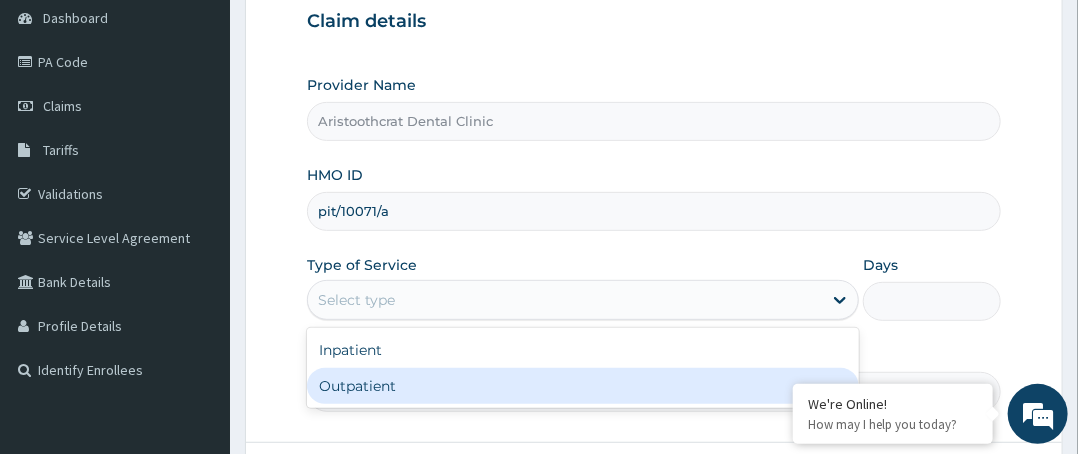 drag, startPoint x: 463, startPoint y: 360, endPoint x: 466, endPoint y: 397, distance: 37.12142 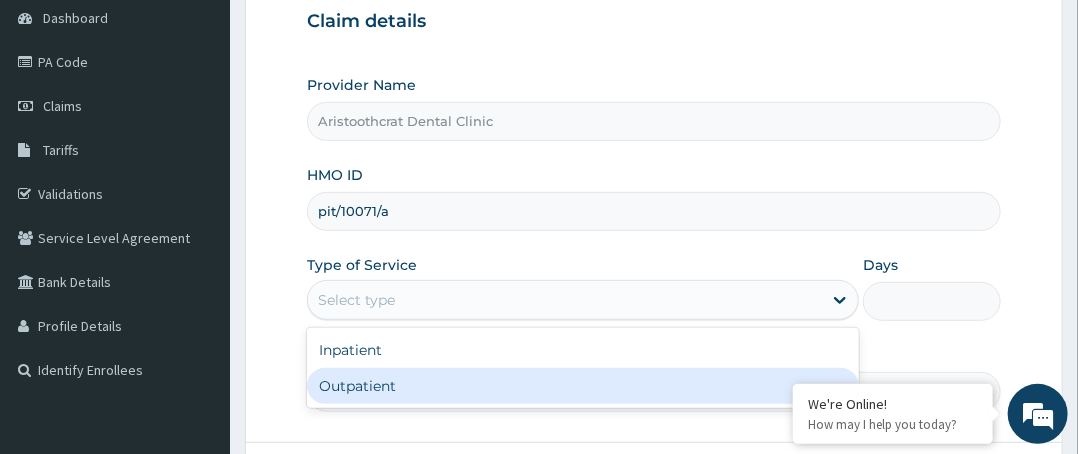 click on "Inpatient Outpatient" at bounding box center [583, 368] 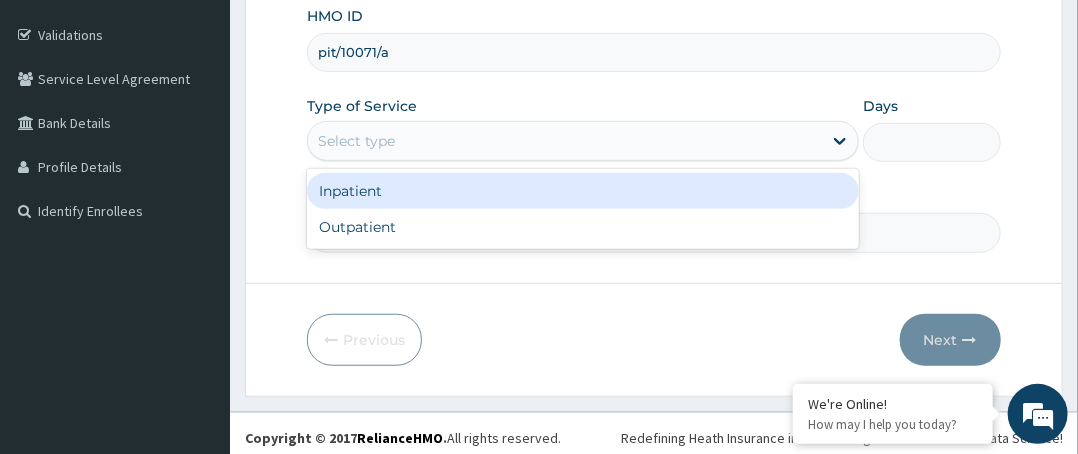scroll, scrollTop: 364, scrollLeft: 0, axis: vertical 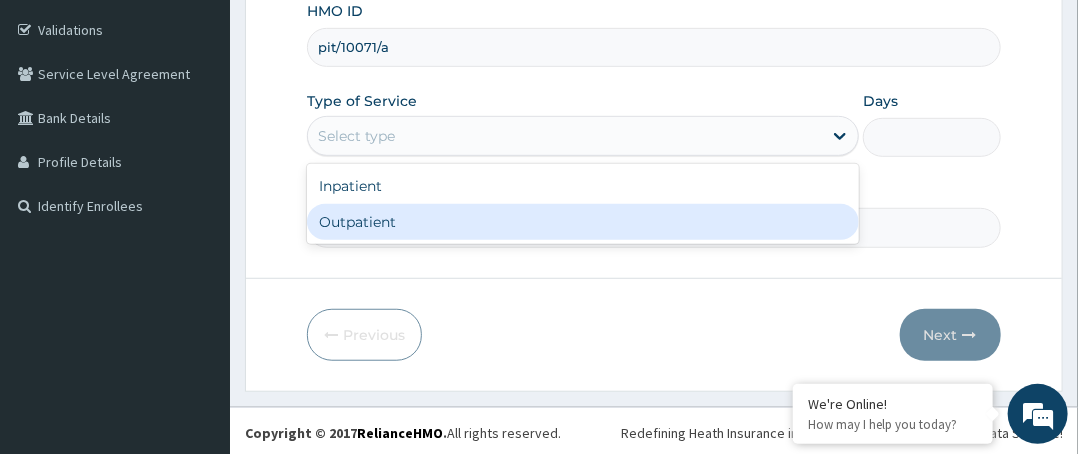 click on "Outpatient" at bounding box center [583, 222] 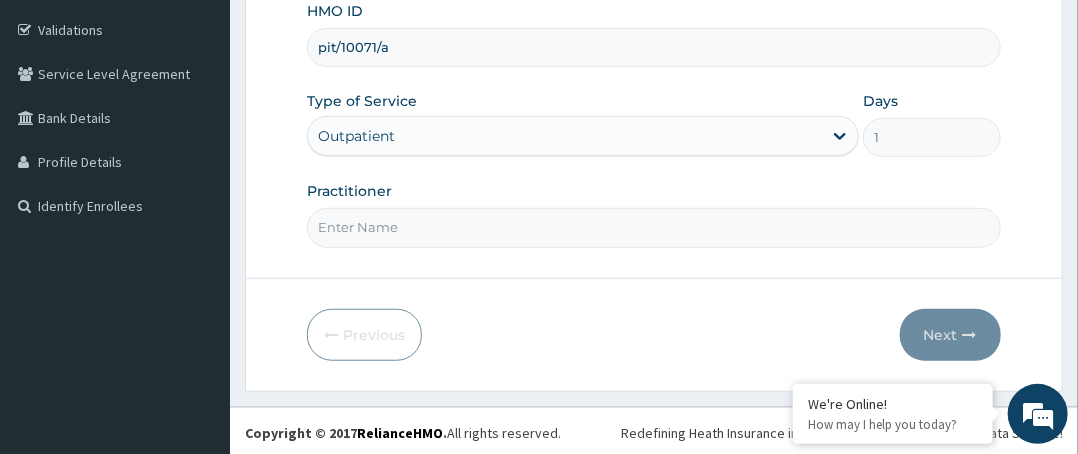 click on "Practitioner" at bounding box center [654, 227] 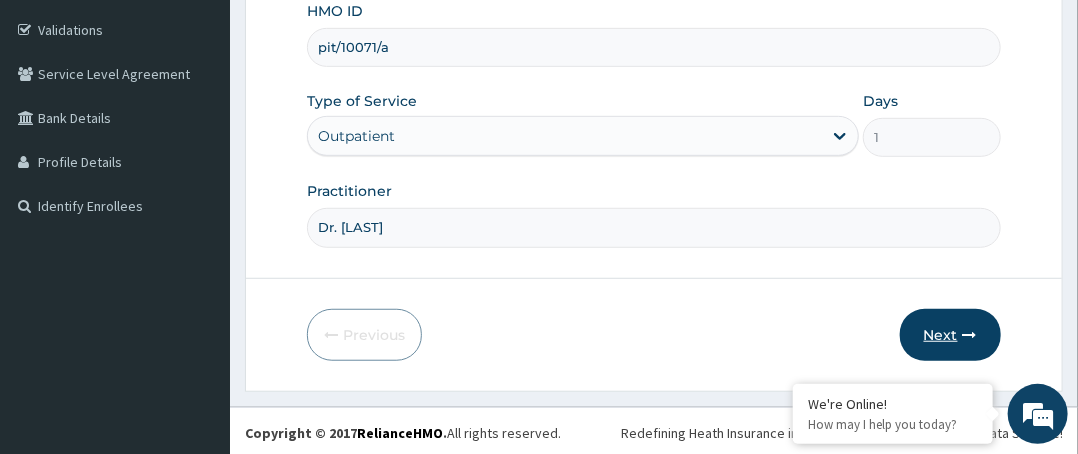 click on "Next" at bounding box center (950, 335) 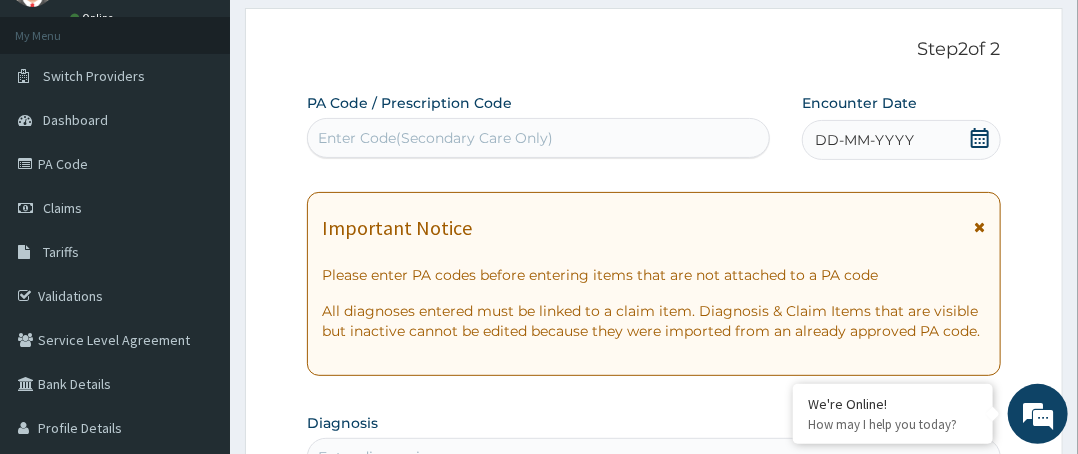scroll, scrollTop: 0, scrollLeft: 0, axis: both 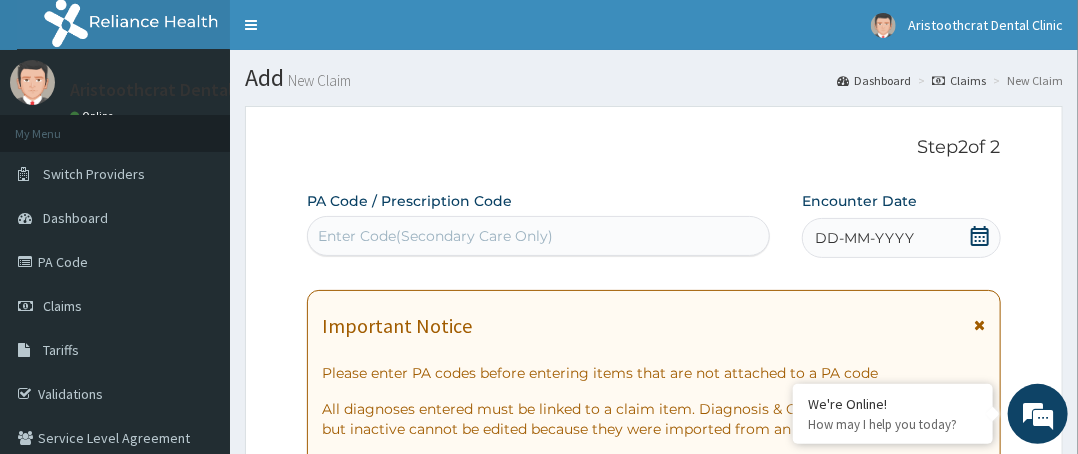click on "Enter Code(Secondary Care Only)" at bounding box center [538, 236] 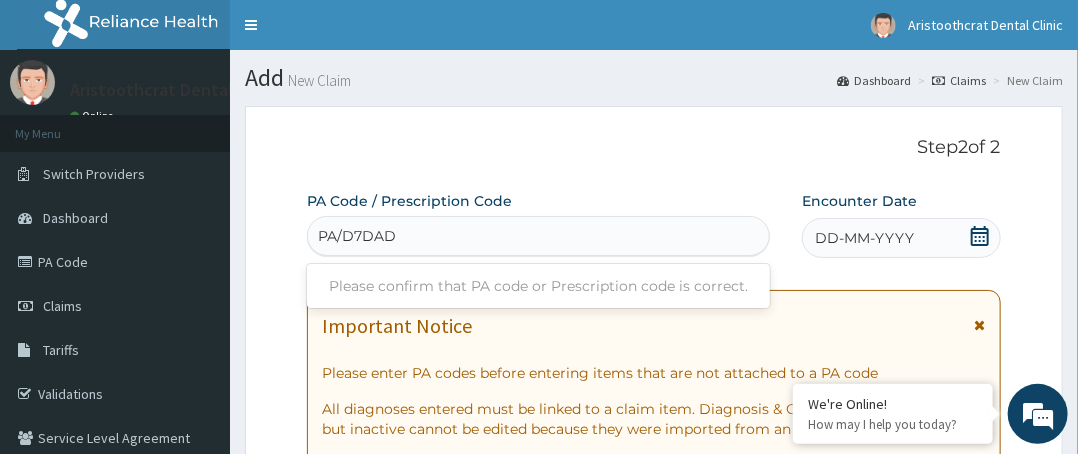 type on "PA/D7DAD1" 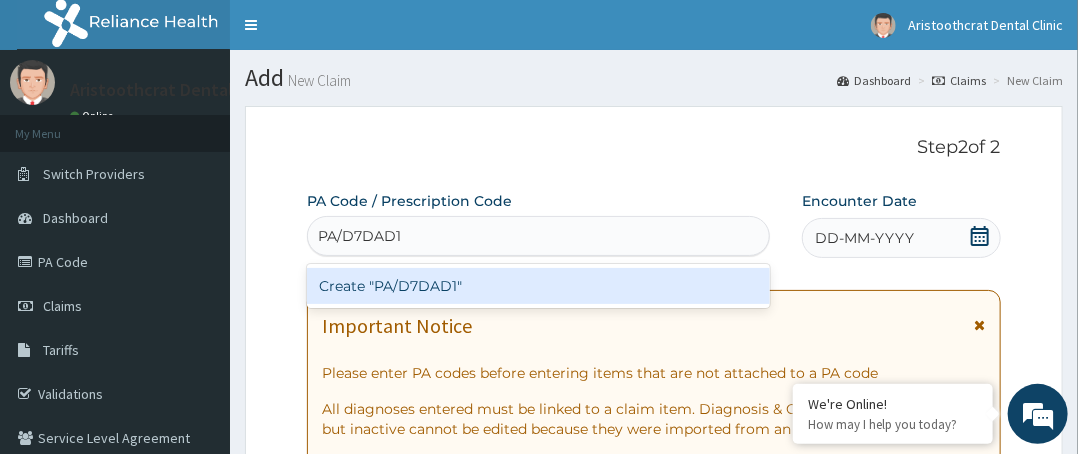 click on "Create "PA/D7DAD1"" at bounding box center [538, 286] 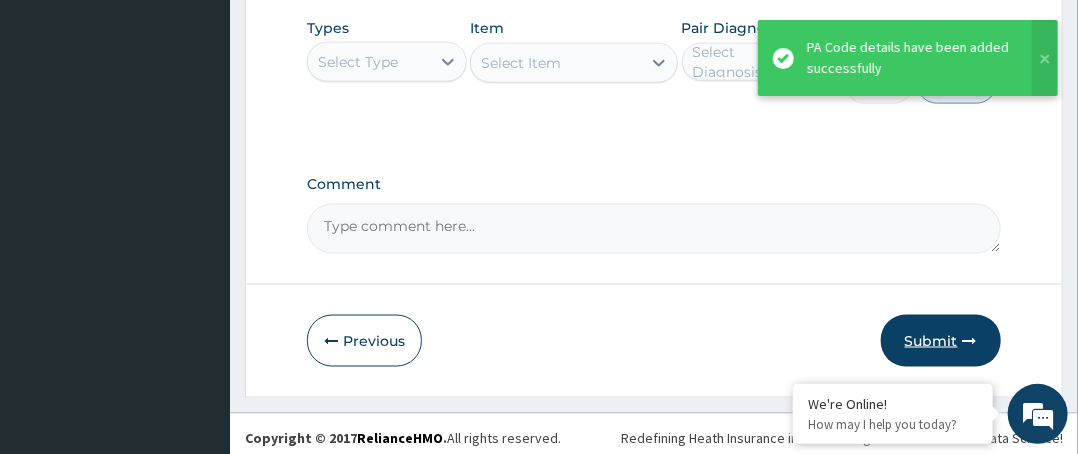 click on "Submit" at bounding box center (941, 341) 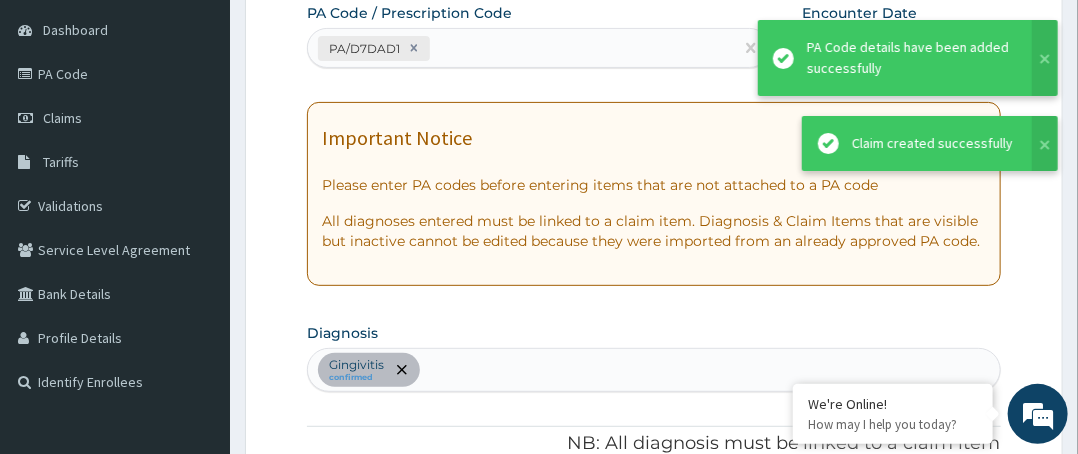 scroll, scrollTop: 972, scrollLeft: 0, axis: vertical 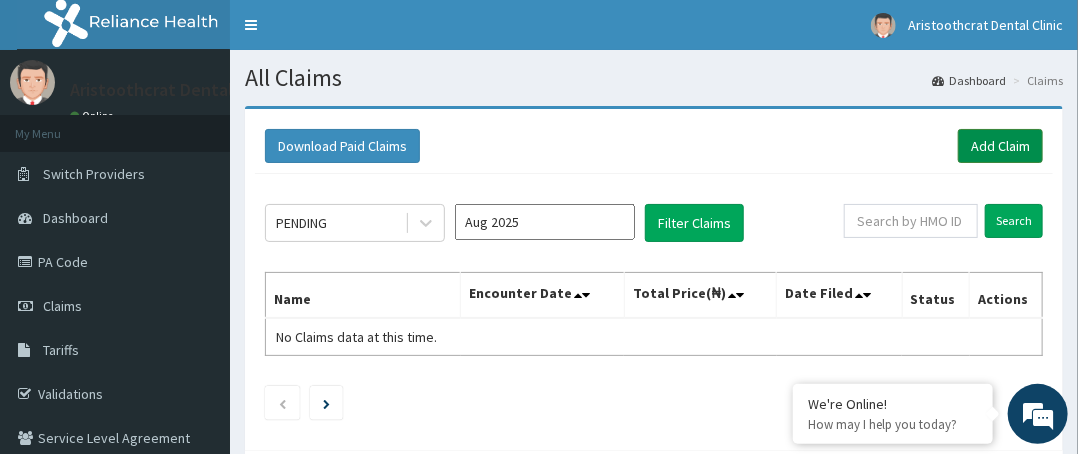 click on "Add Claim" at bounding box center (1000, 146) 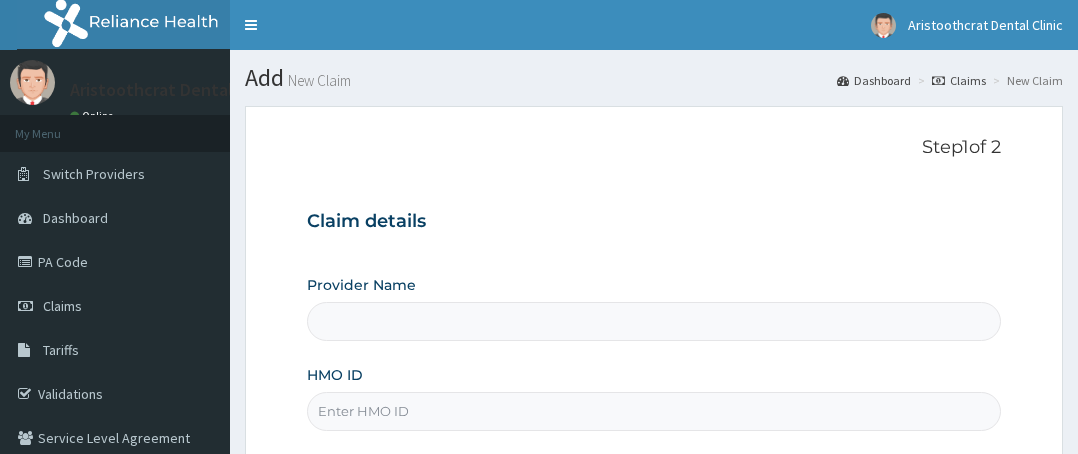 scroll, scrollTop: 300, scrollLeft: 0, axis: vertical 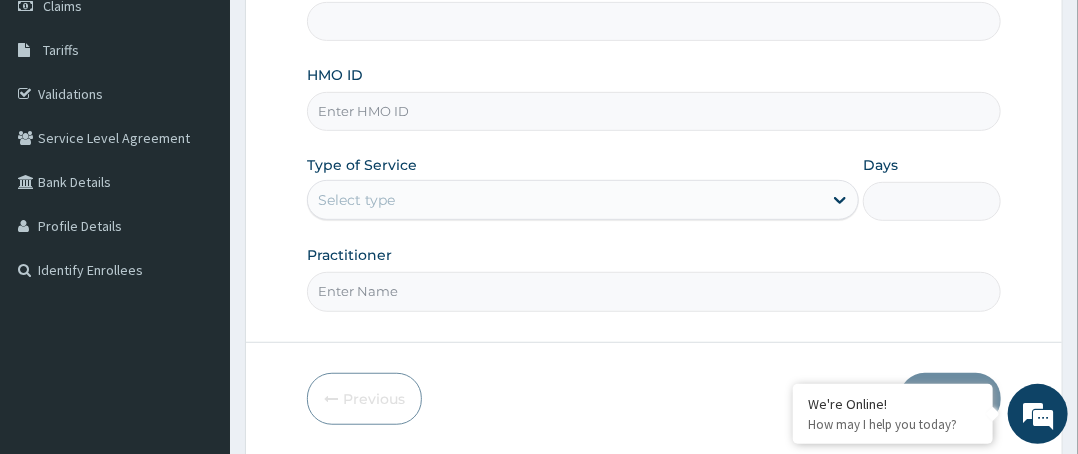 click on "HMO ID" at bounding box center (654, 111) 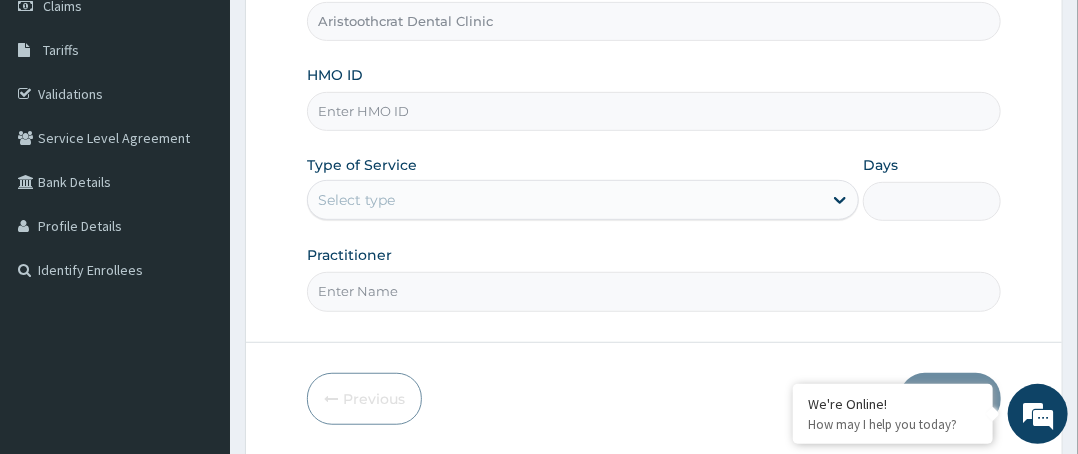 paste on "pit/10002/a" 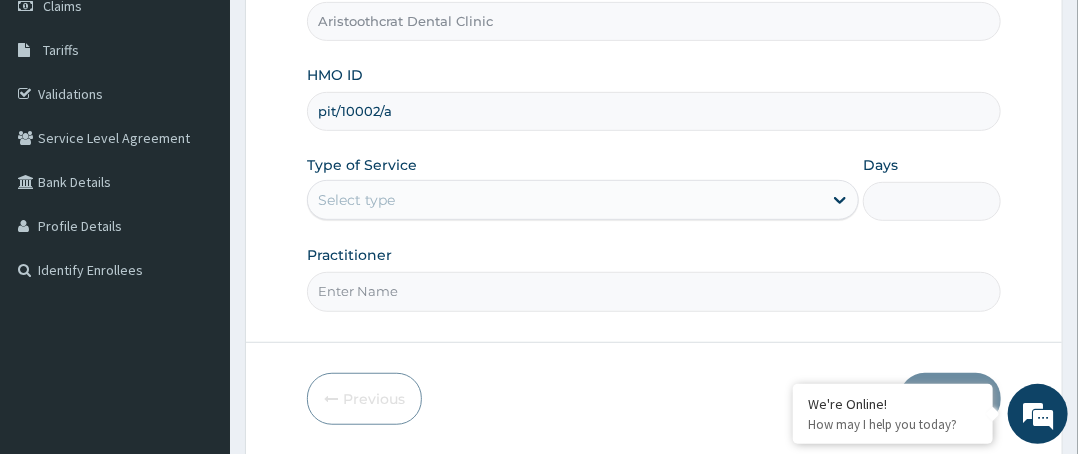 type on "pit/10002/a" 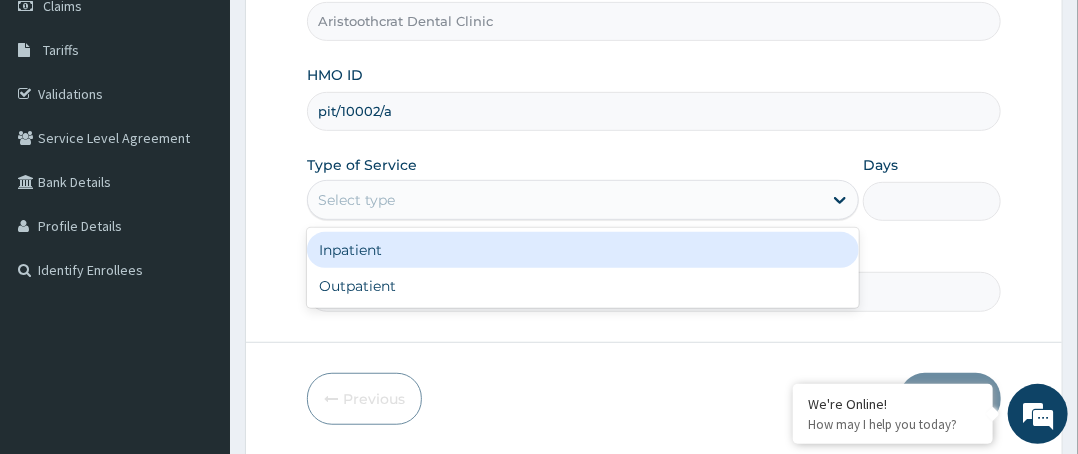 click on "Select type" at bounding box center (565, 200) 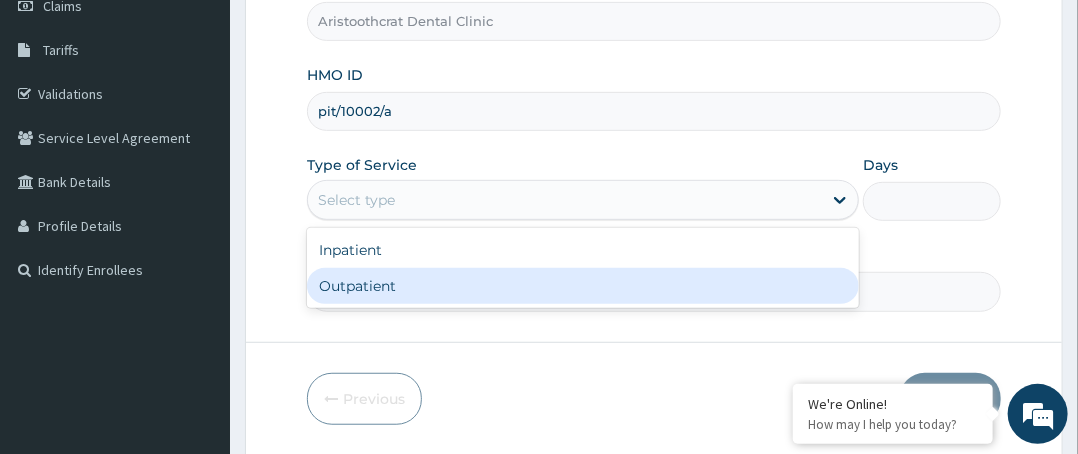 click on "Outpatient" at bounding box center (583, 286) 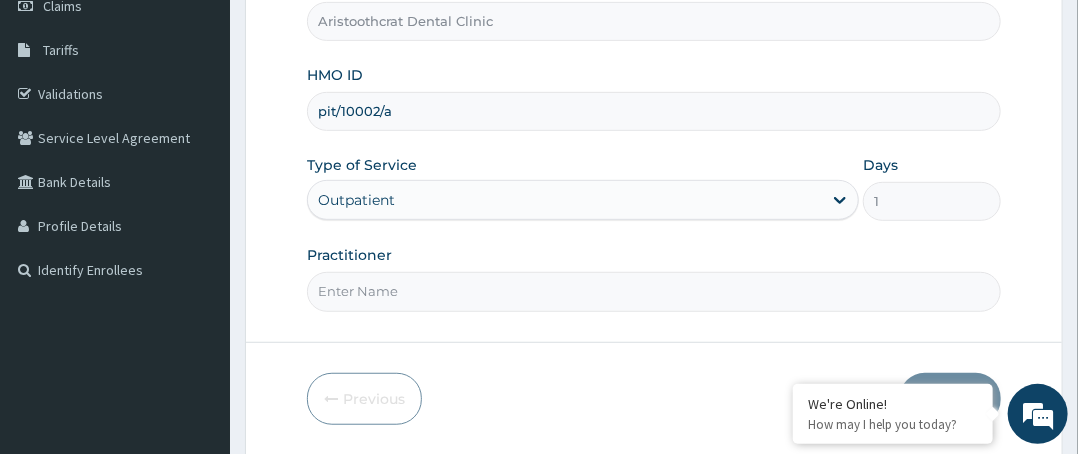 click on "Practitioner" at bounding box center (654, 291) 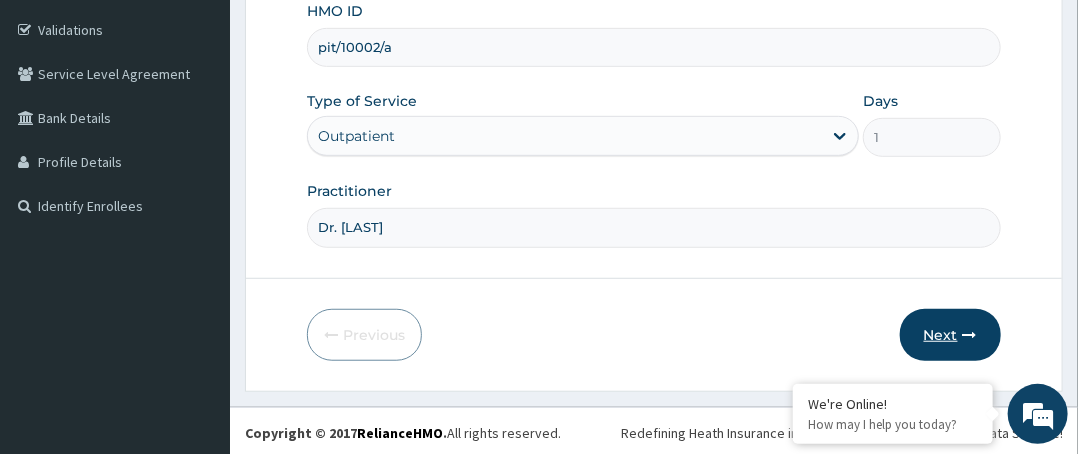 click on "Next" at bounding box center (950, 335) 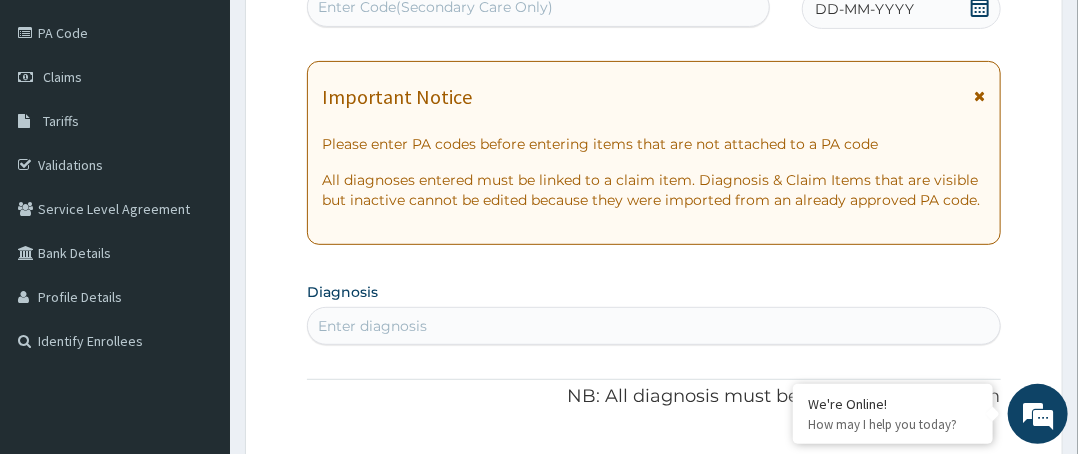 scroll, scrollTop: 0, scrollLeft: 0, axis: both 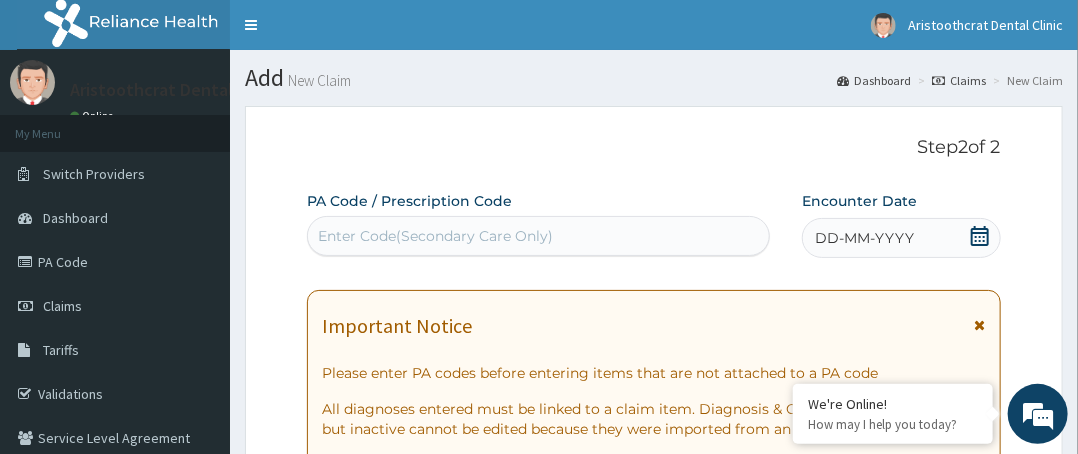 click on "Enter Code(Secondary Care Only)" at bounding box center [538, 236] 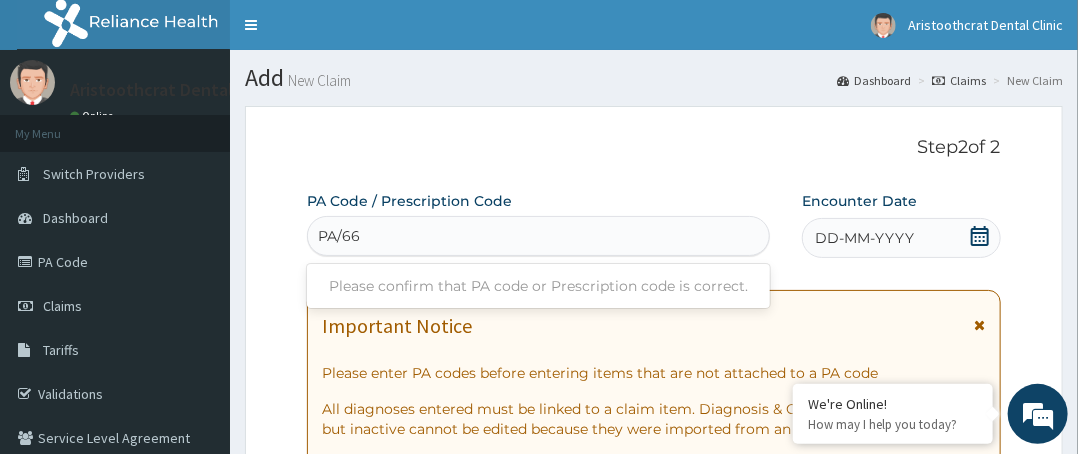 scroll, scrollTop: 0, scrollLeft: 0, axis: both 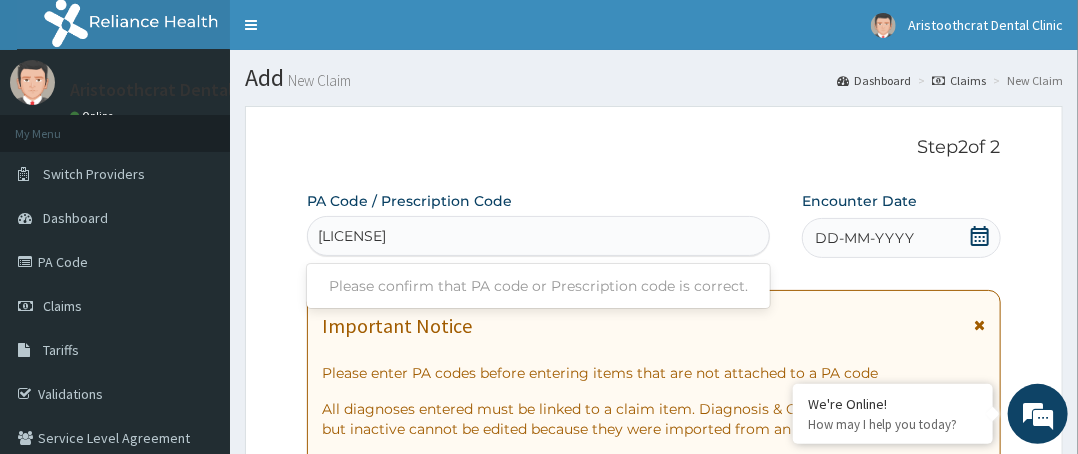 type on "[LICENSE]" 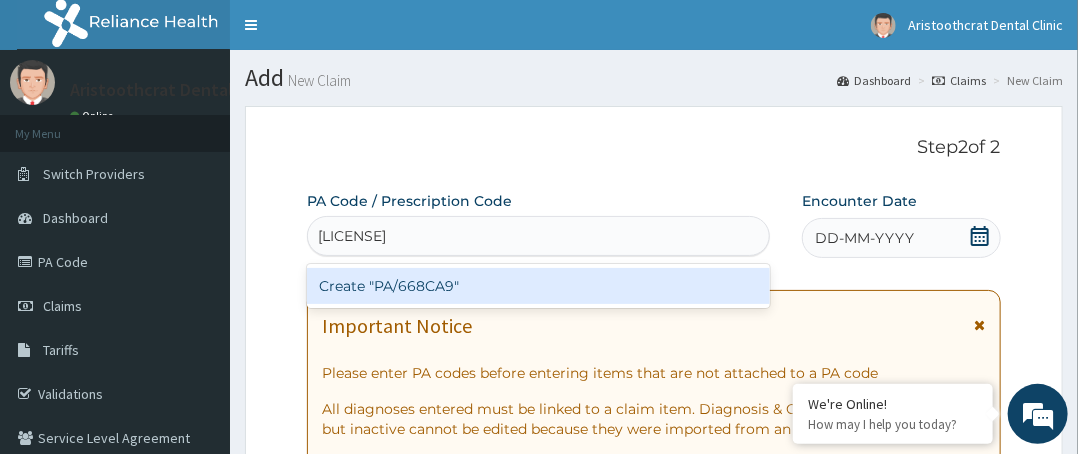click on "Create "PA/668CA9"" at bounding box center [538, 286] 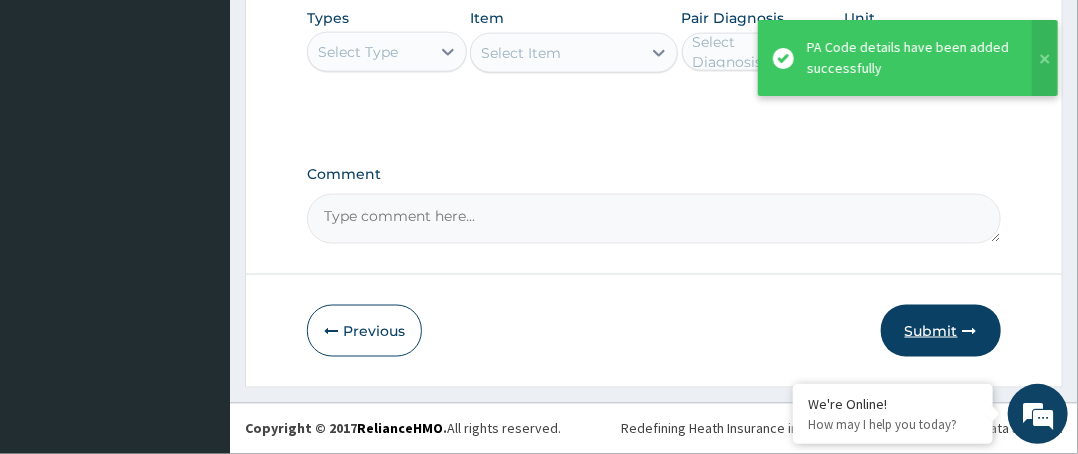 click on "Submit" at bounding box center (941, 331) 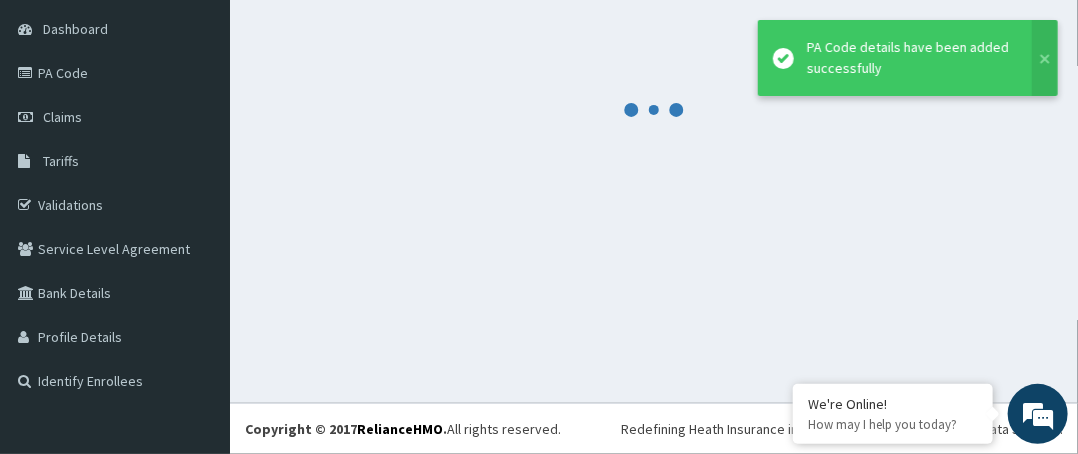 scroll, scrollTop: 188, scrollLeft: 0, axis: vertical 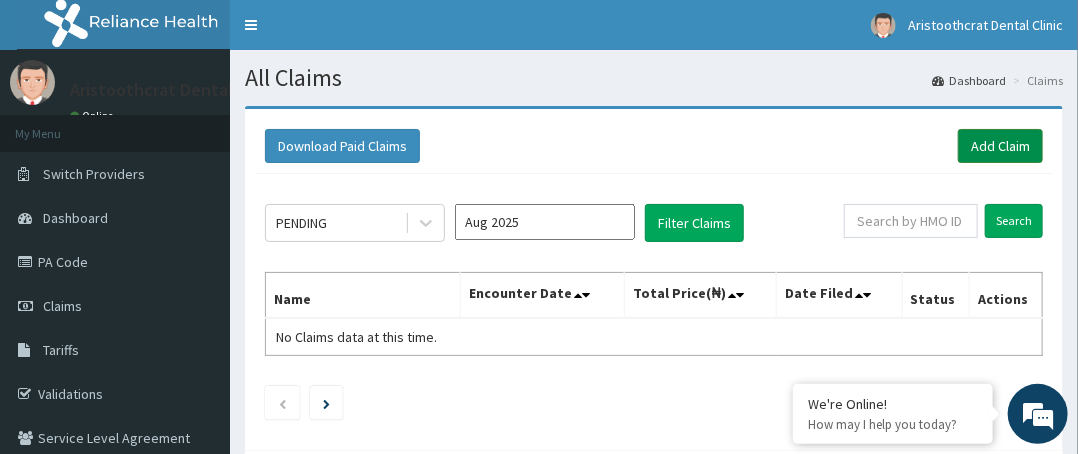 click on "Add Claim" at bounding box center (1000, 146) 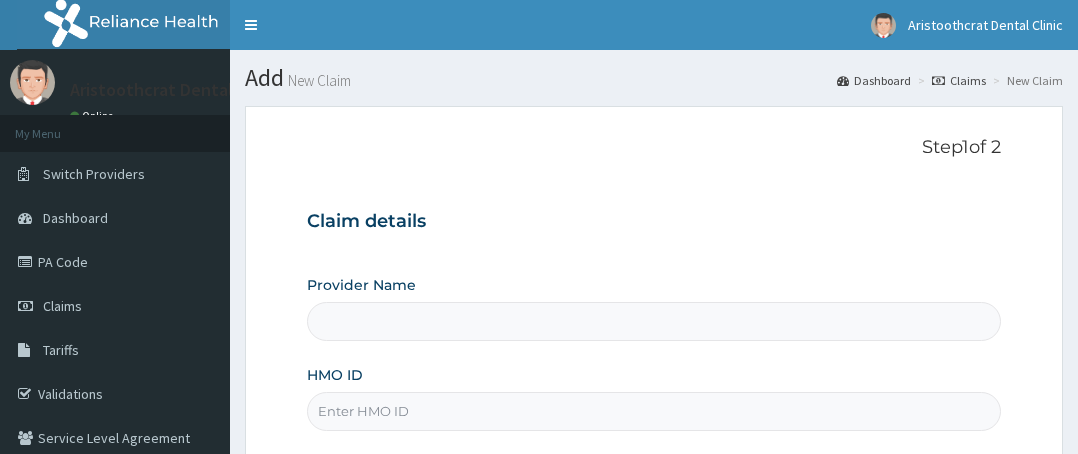 scroll, scrollTop: 364, scrollLeft: 0, axis: vertical 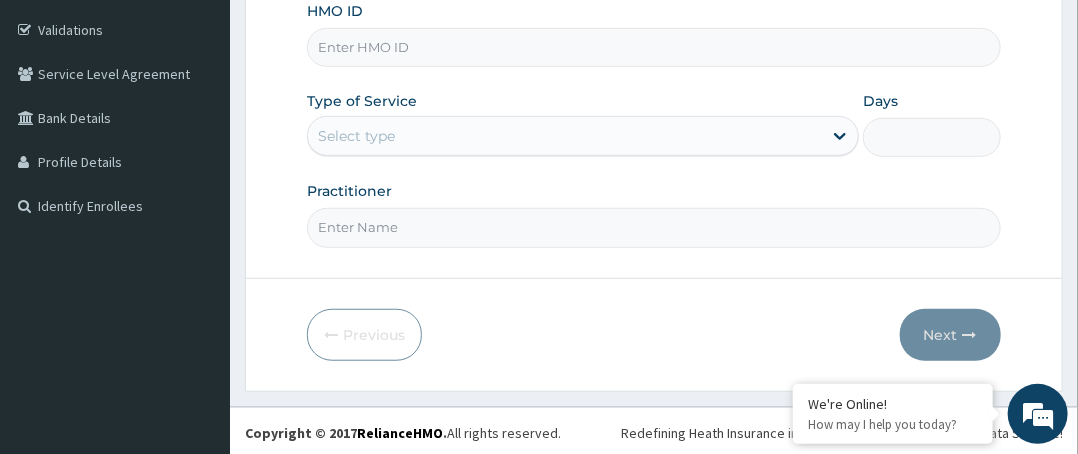 click on "HMO ID" at bounding box center [654, 47] 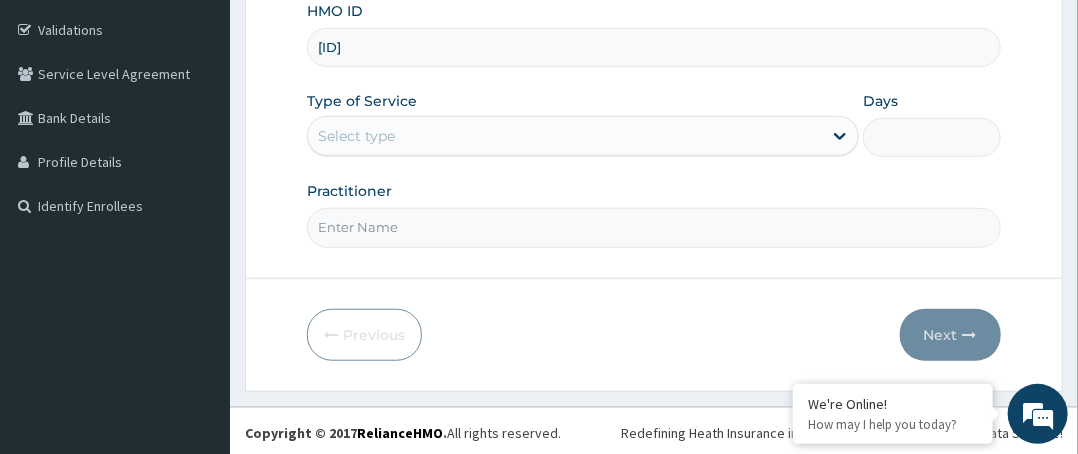 type on "[ID]" 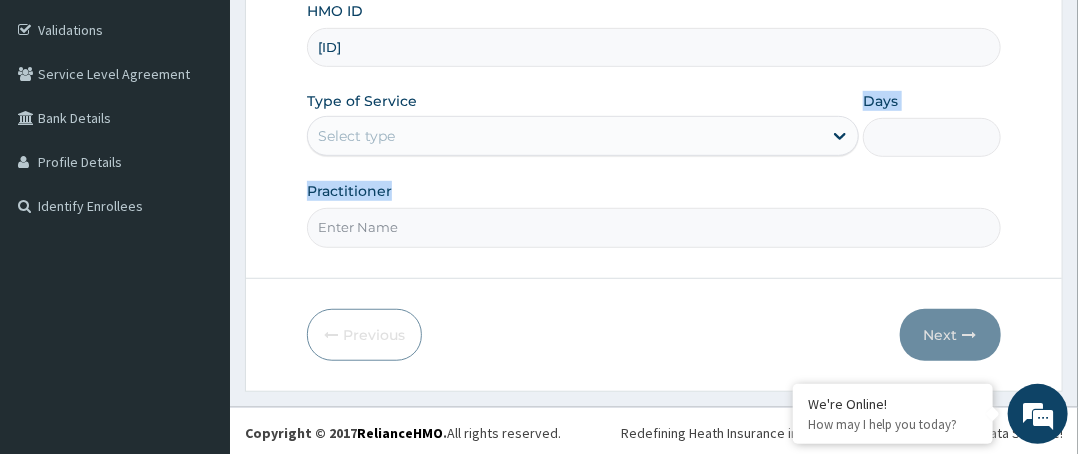 click on "Provider Name [BRAND] Dental Clinic HMO ID [ID] Type of Service Select type Days Practitioner" at bounding box center [654, 79] 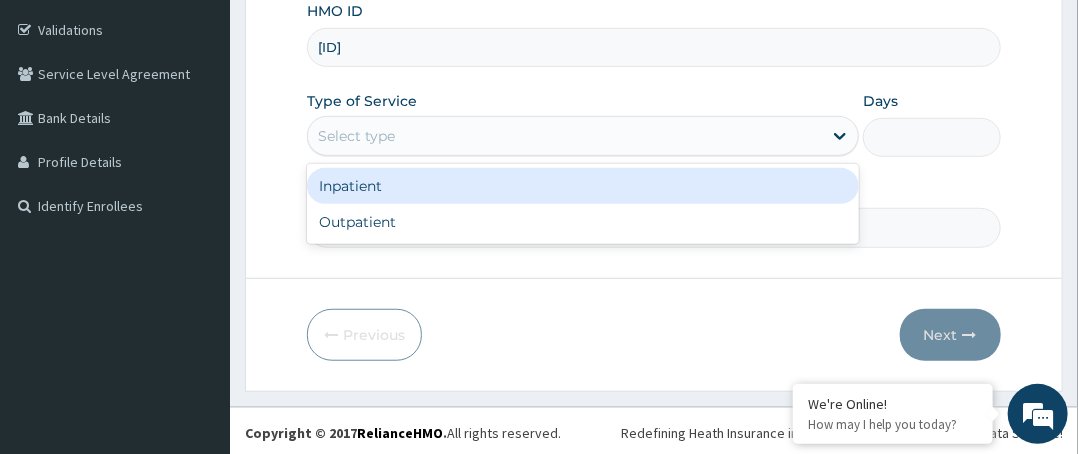 click on "Select type" at bounding box center (565, 136) 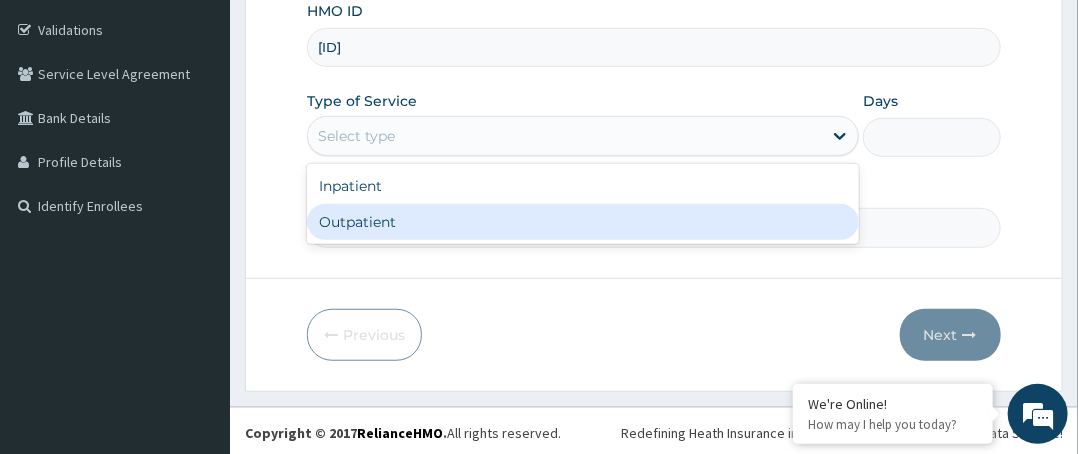 click on "Inpatient Outpatient" at bounding box center [583, 204] 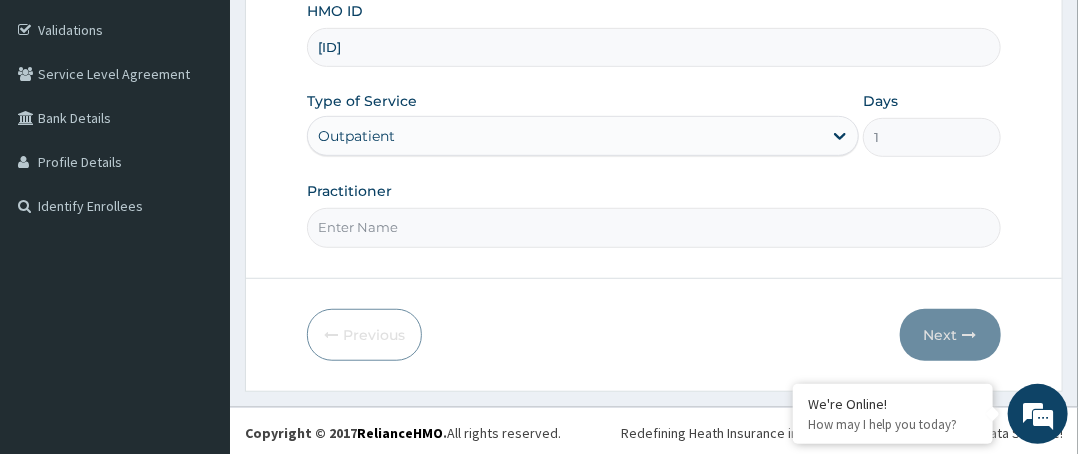 click on "Practitioner" at bounding box center (654, 227) 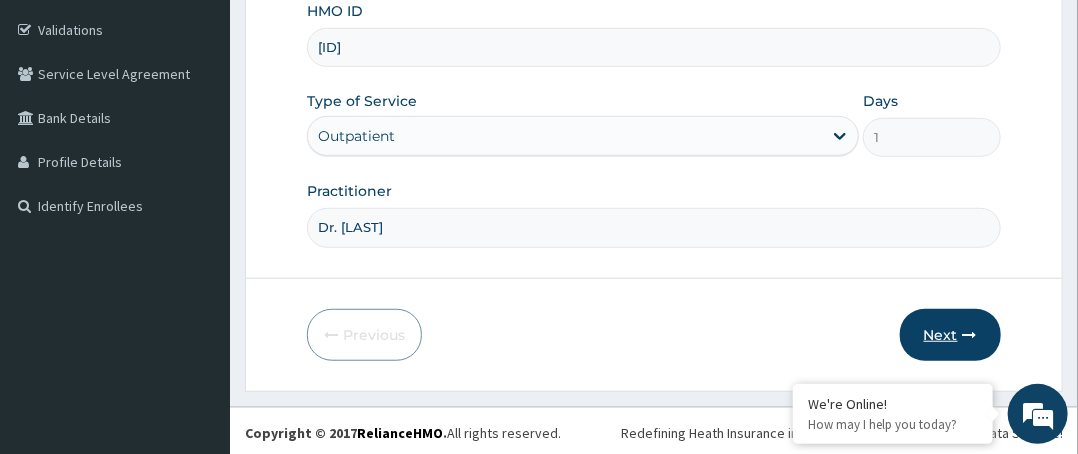 click on "Next" at bounding box center (950, 335) 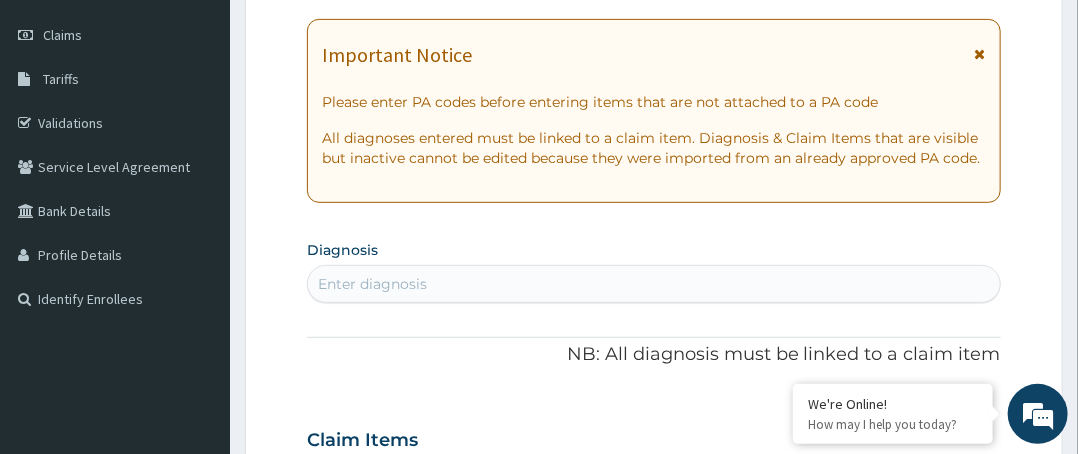 scroll, scrollTop: 64, scrollLeft: 0, axis: vertical 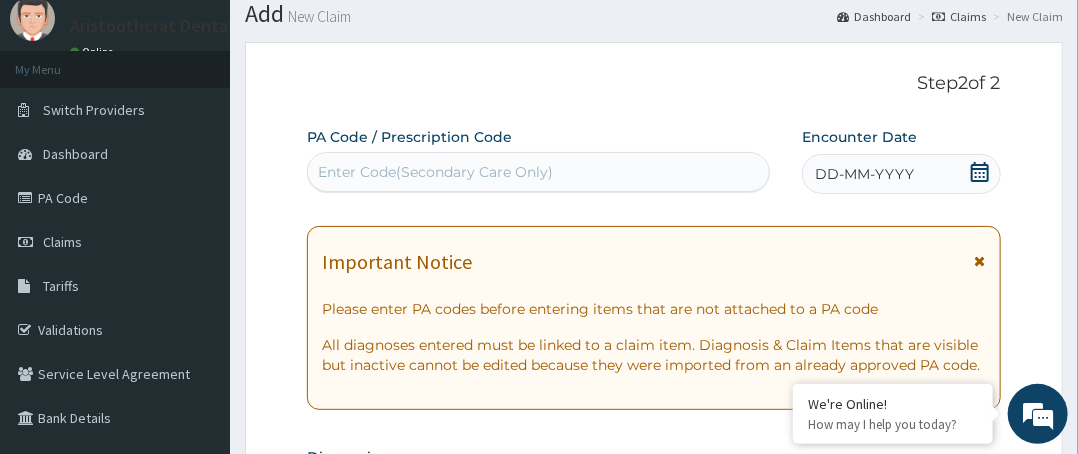 click on "Enter Code(Secondary Care Only)" at bounding box center (538, 172) 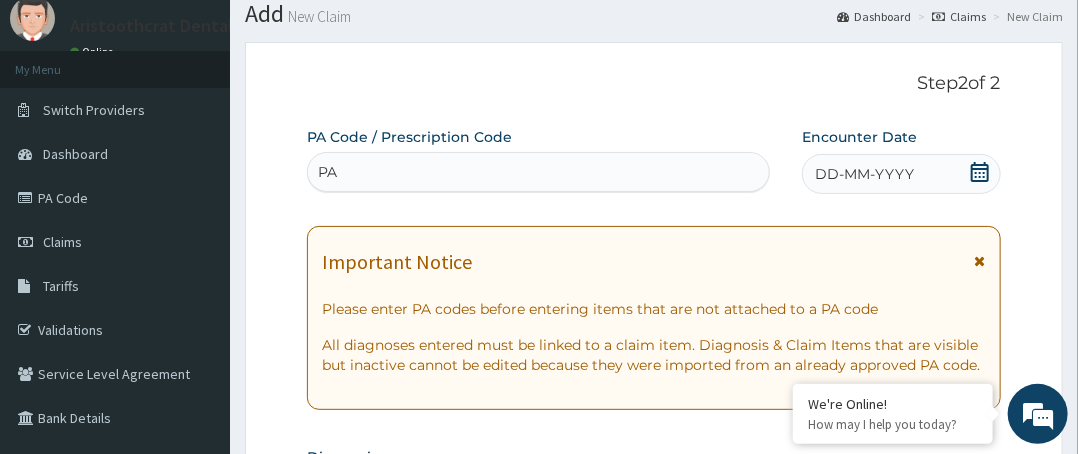 scroll, scrollTop: 0, scrollLeft: 0, axis: both 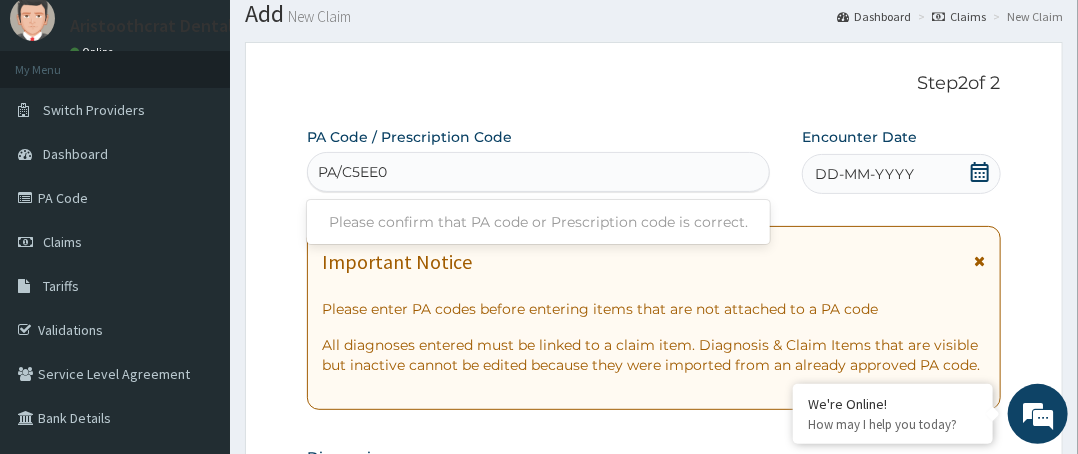type on "PA/C5EE0" 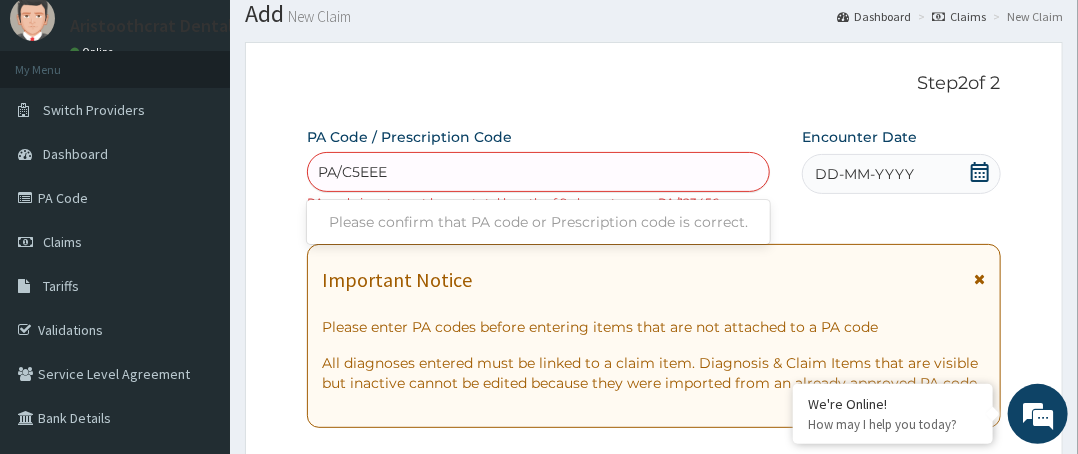 type on "PA/C5EEE0" 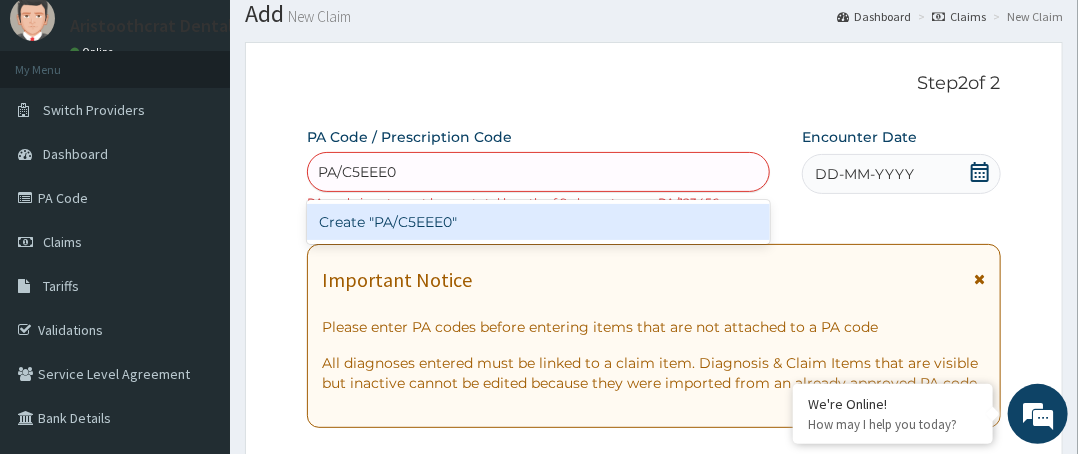 click on "Create "PA/C5EEE0"" at bounding box center (538, 222) 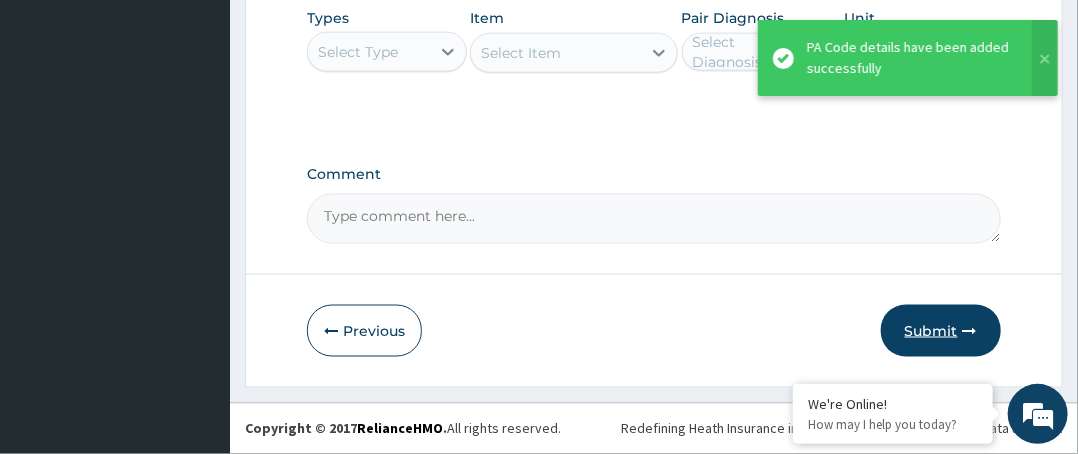click on "Submit" at bounding box center (941, 331) 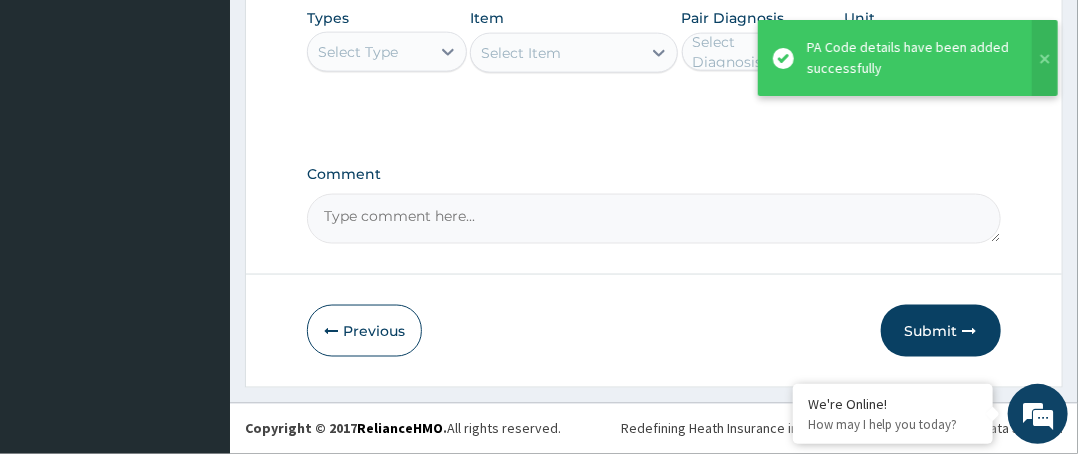 scroll, scrollTop: 188, scrollLeft: 0, axis: vertical 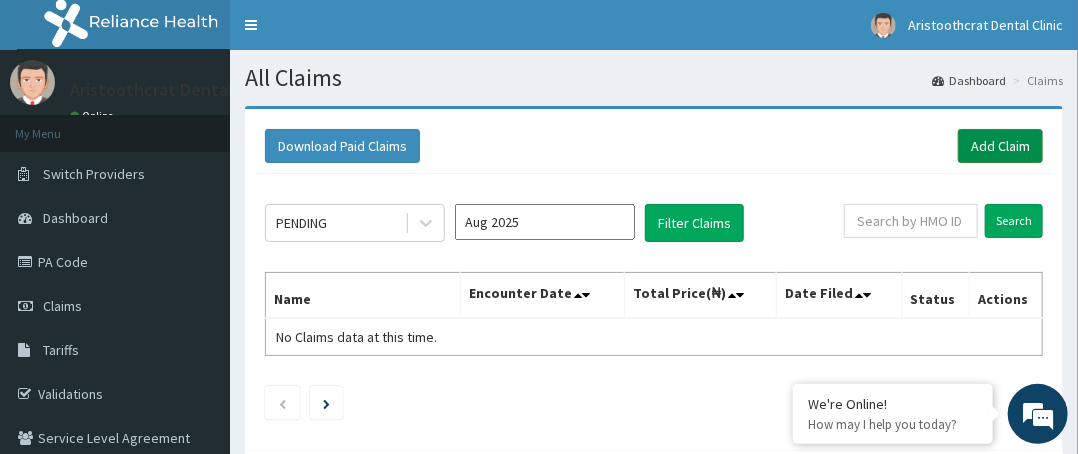 click on "Add Claim" at bounding box center [1000, 146] 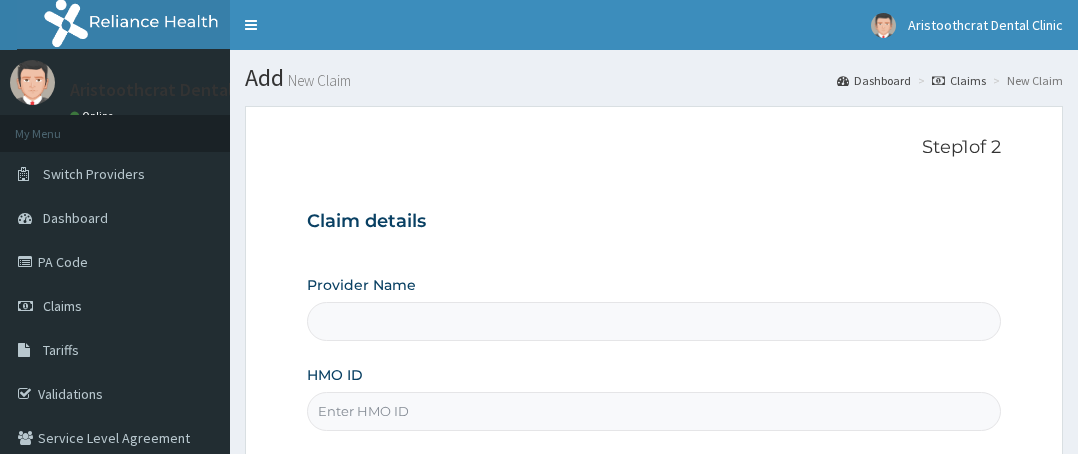 scroll, scrollTop: 0, scrollLeft: 0, axis: both 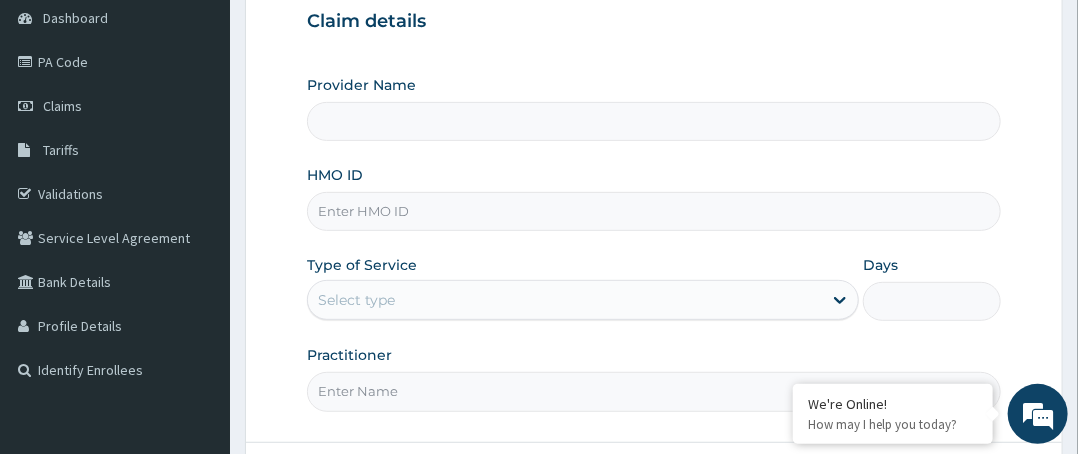 type on "Aristoothcrat Dental Clinic" 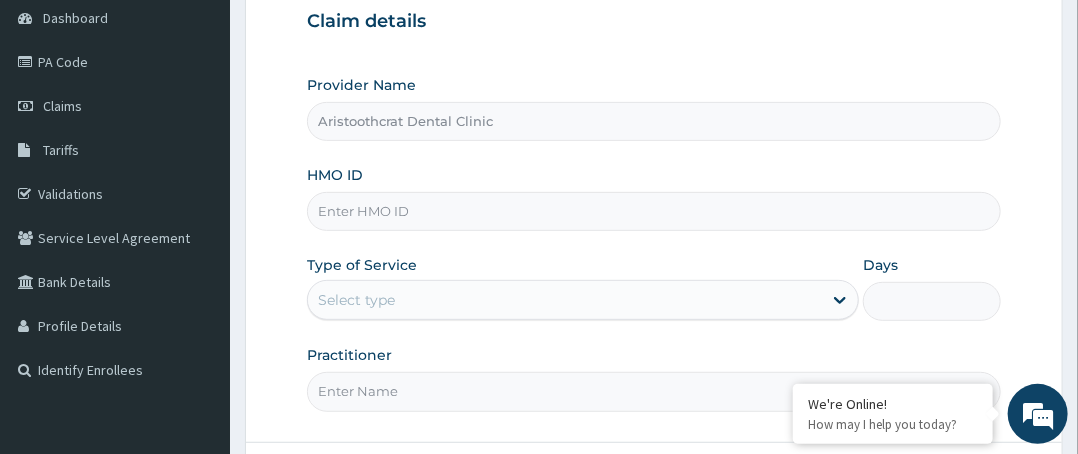 click on "Aristoothcrat Dental Clinic" at bounding box center (654, 121) 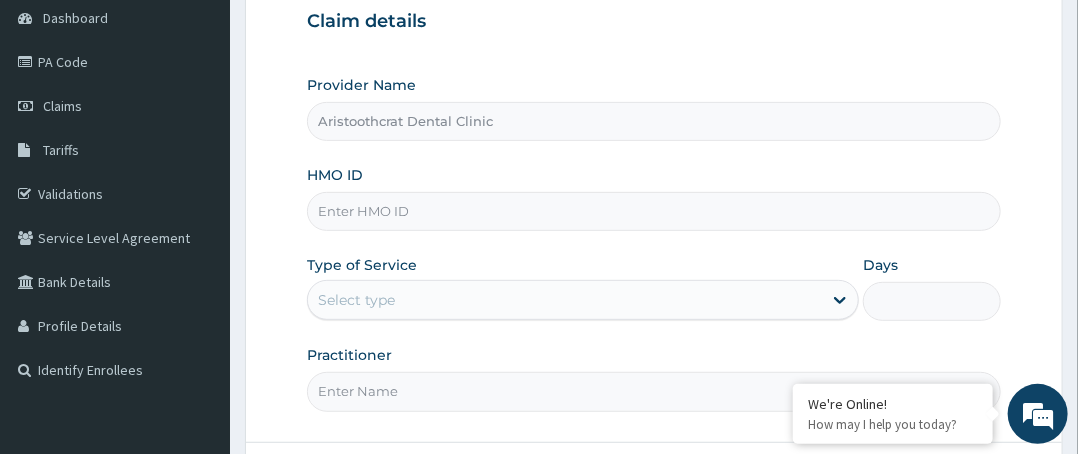 paste on "pit/10071/a" 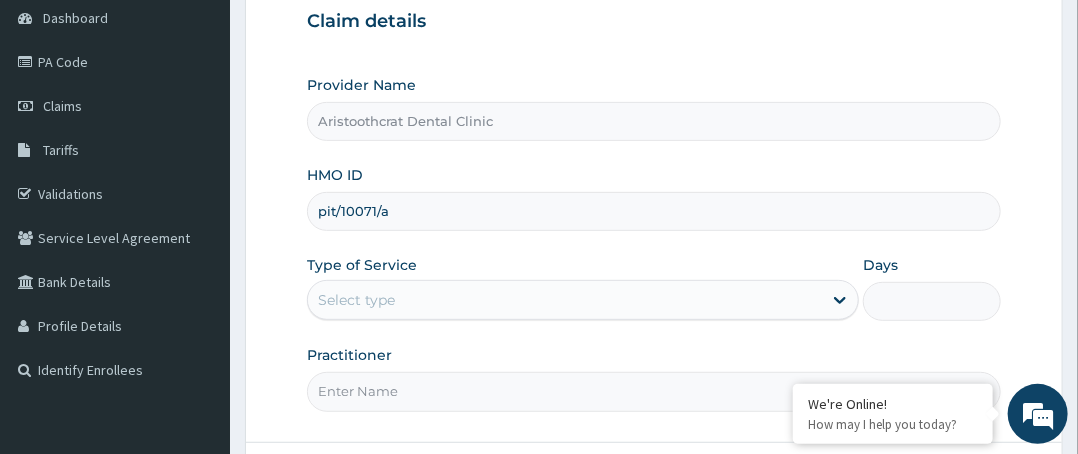 click on "pit/10071/a" at bounding box center (654, 211) 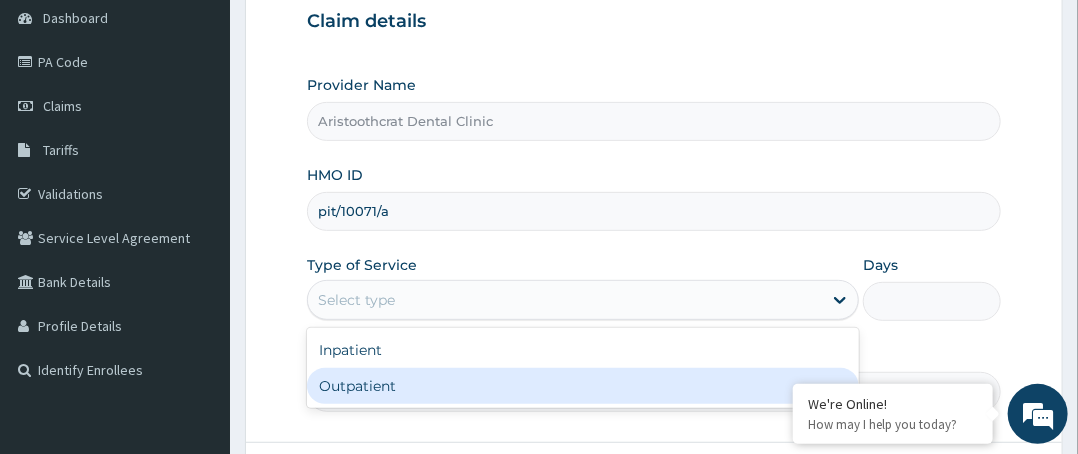 click on "Outpatient" at bounding box center (583, 386) 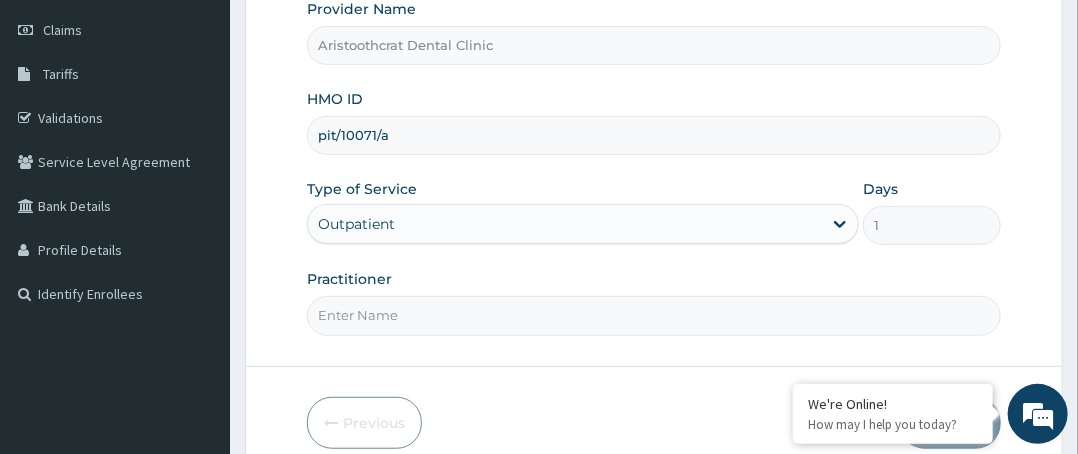 scroll, scrollTop: 364, scrollLeft: 0, axis: vertical 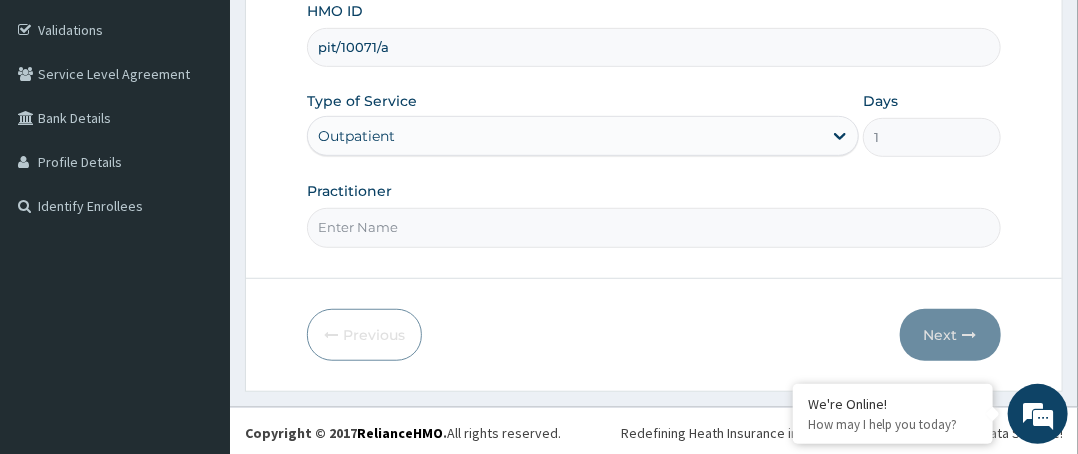 click on "Practitioner" at bounding box center [654, 227] 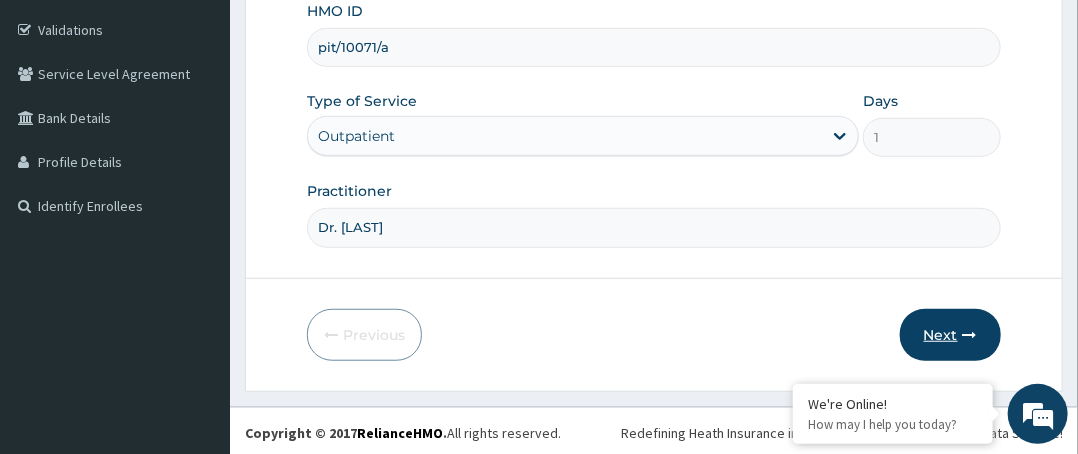 click on "Next" at bounding box center [950, 335] 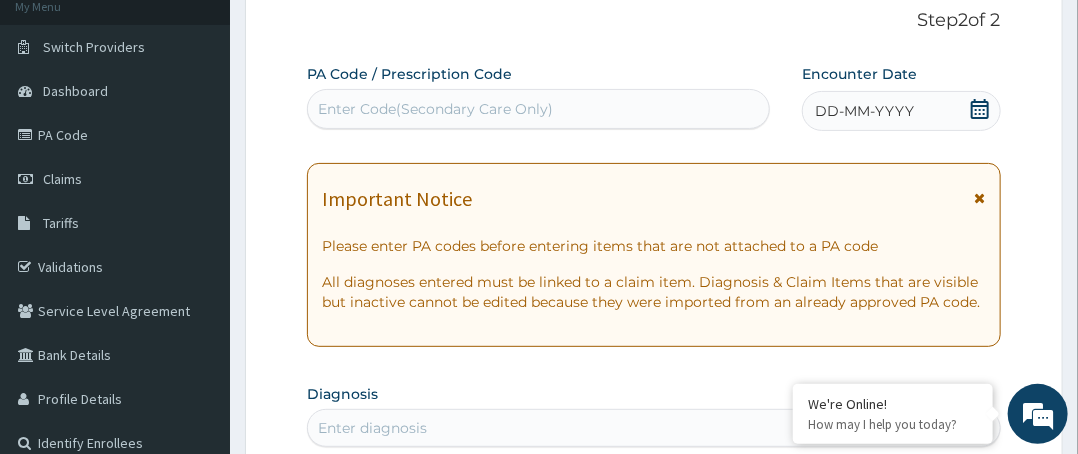 scroll, scrollTop: 0, scrollLeft: 0, axis: both 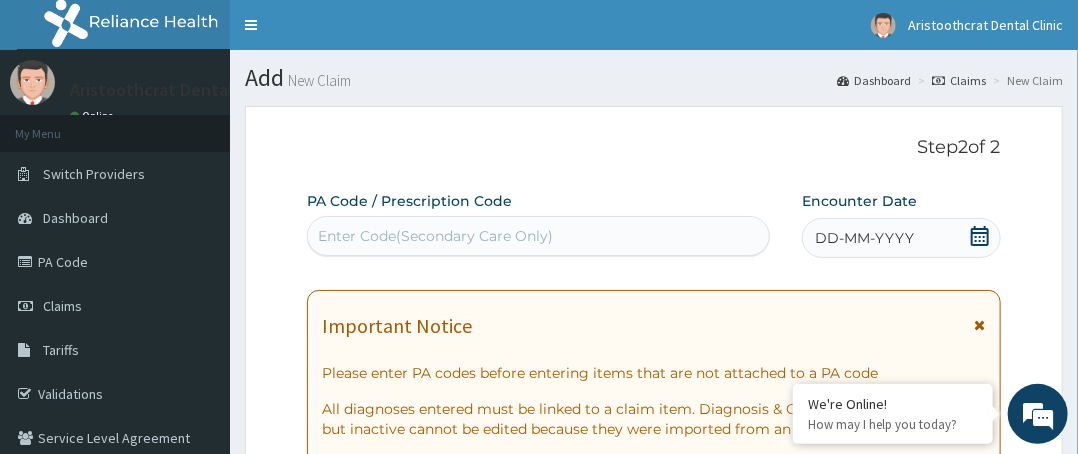click on "Enter Code(Secondary Care Only)" at bounding box center (435, 236) 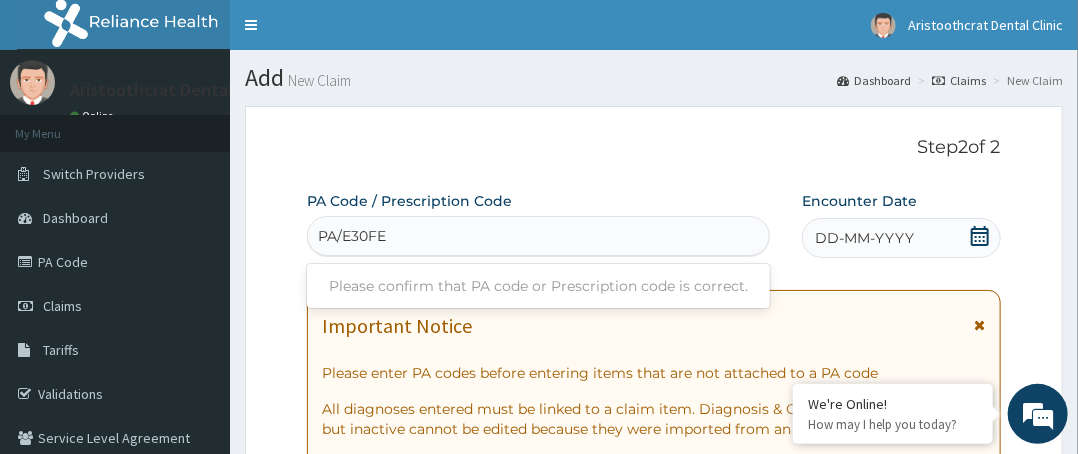 type on "PA/E30FE0" 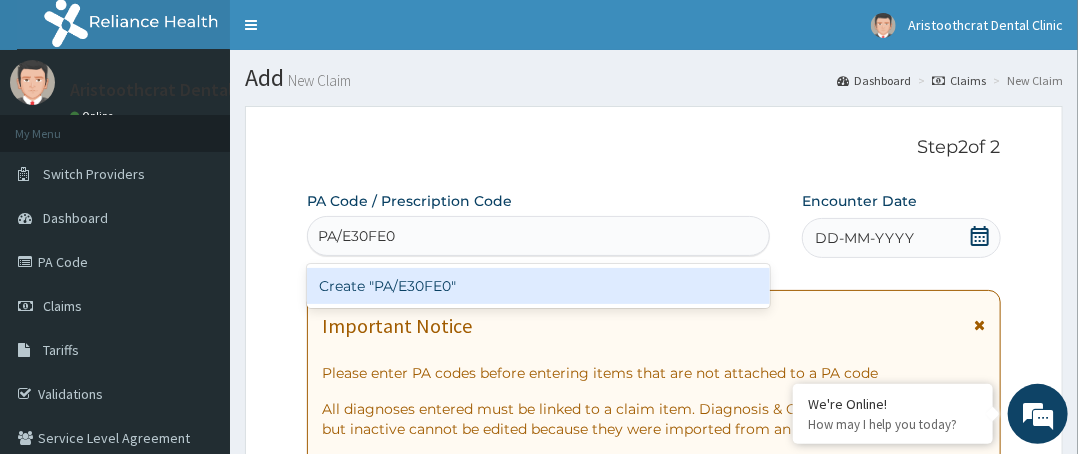 click on "Create "PA/E30FE0"" at bounding box center (538, 286) 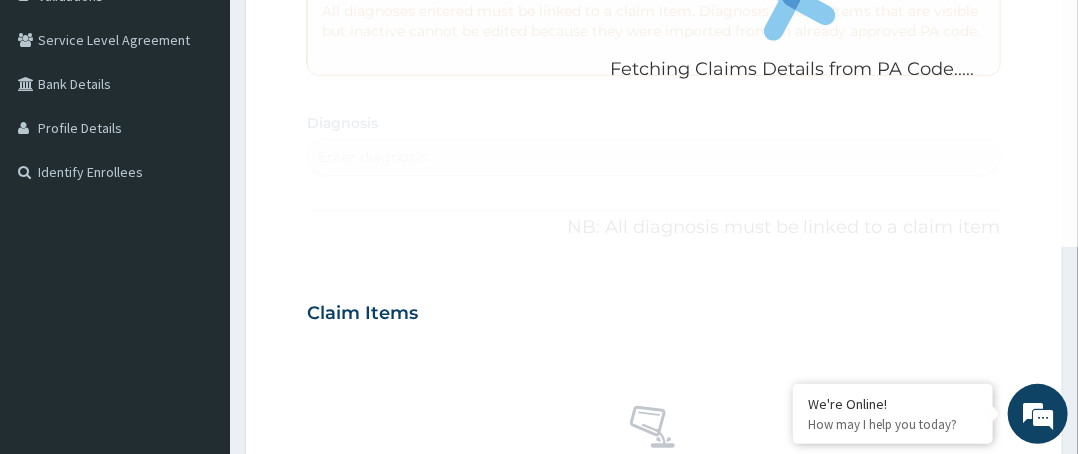 scroll, scrollTop: 400, scrollLeft: 0, axis: vertical 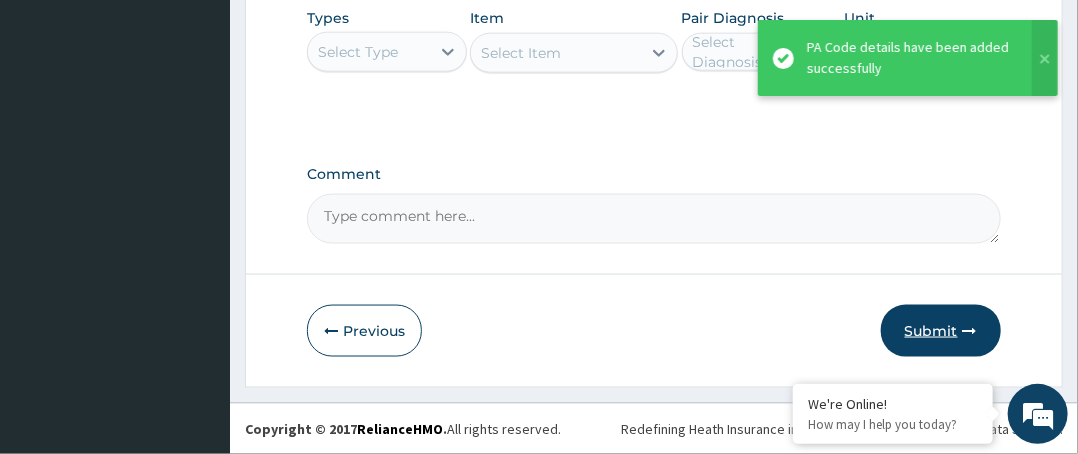 click on "Submit" at bounding box center (941, 331) 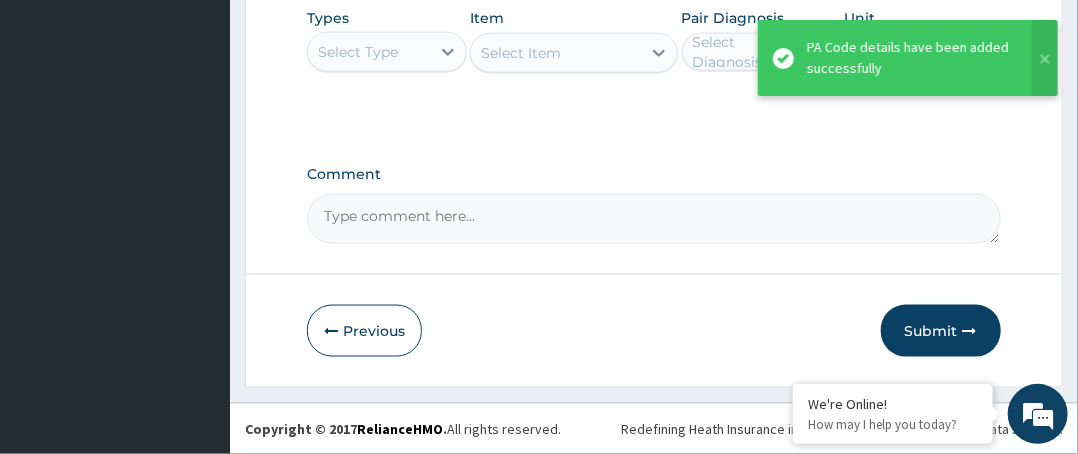scroll, scrollTop: 188, scrollLeft: 0, axis: vertical 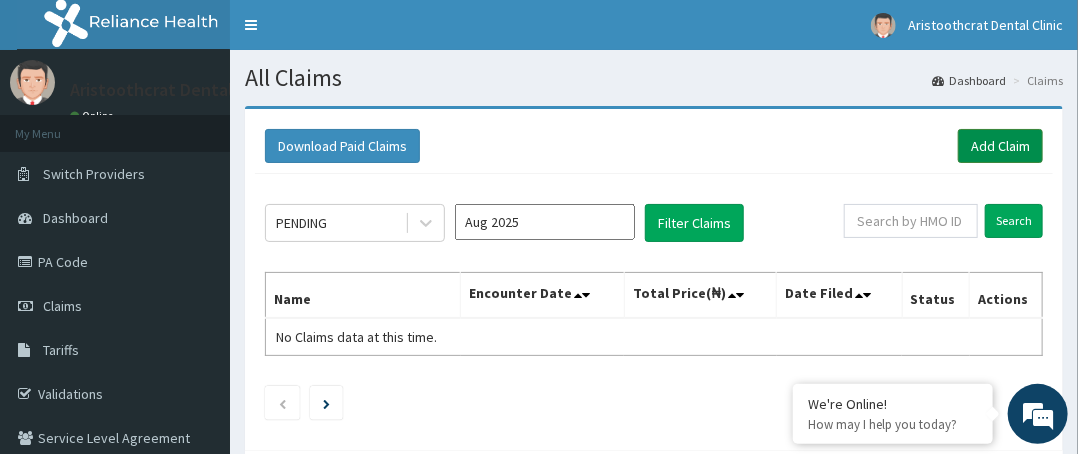 click on "Add Claim" at bounding box center [1000, 146] 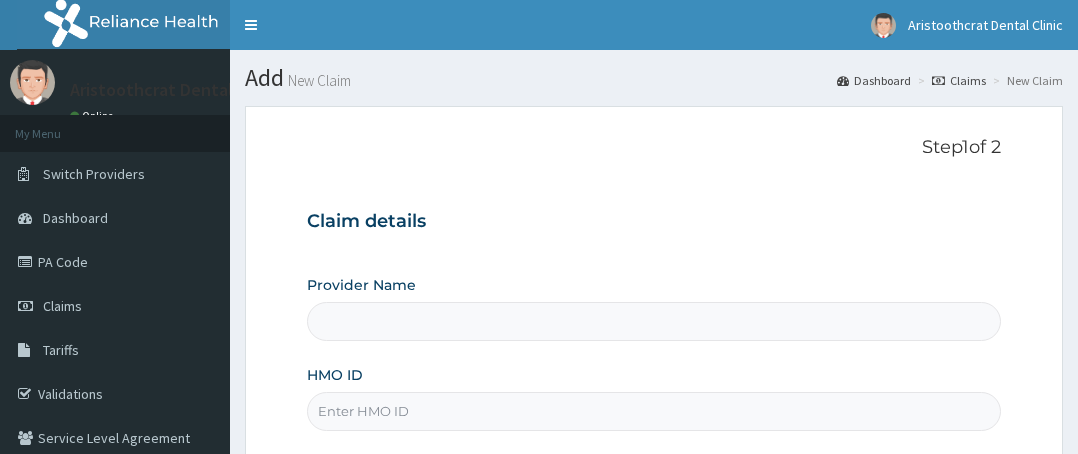 scroll, scrollTop: 200, scrollLeft: 0, axis: vertical 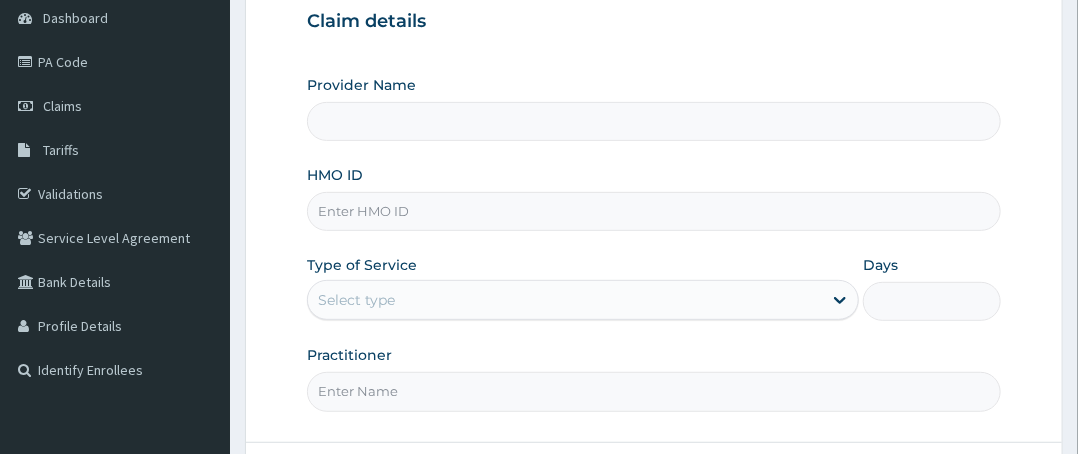click on "HMO ID" at bounding box center [654, 211] 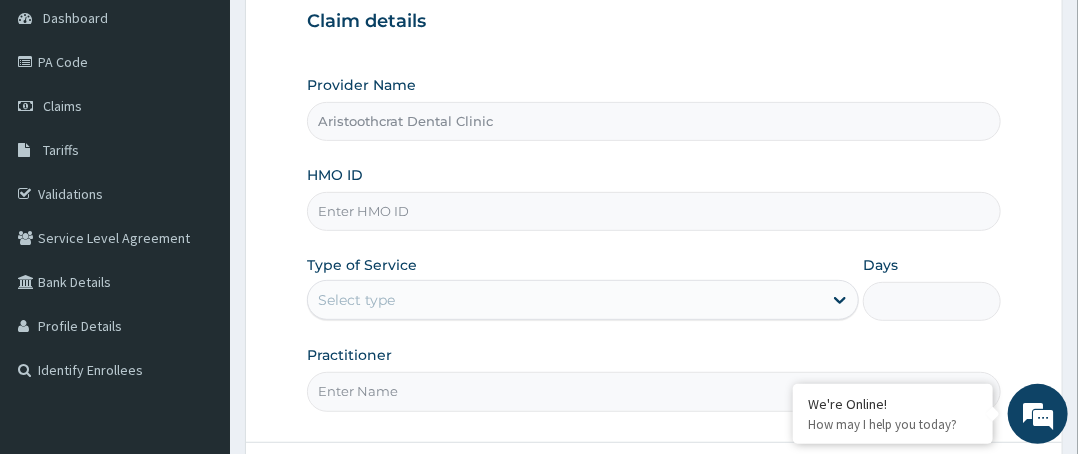 paste on "PPY/10162/A" 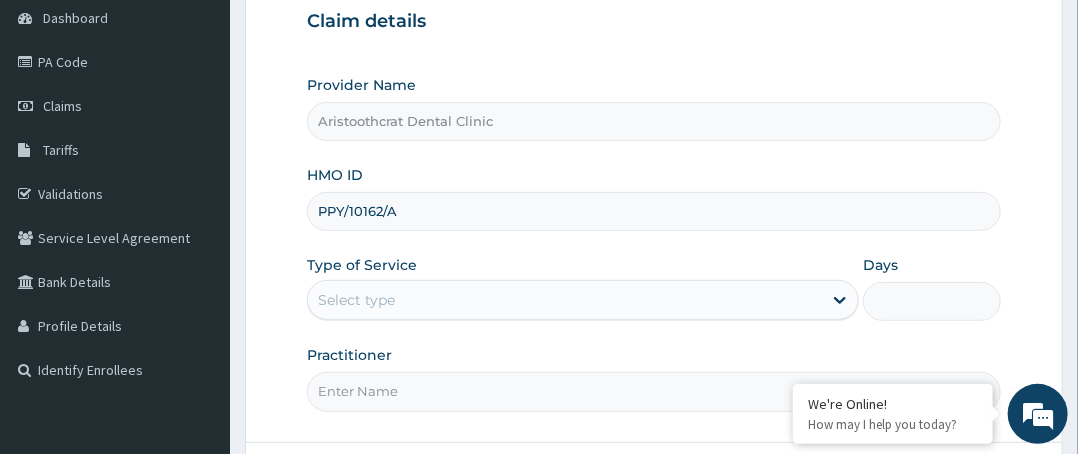 type on "PPY/10162/A" 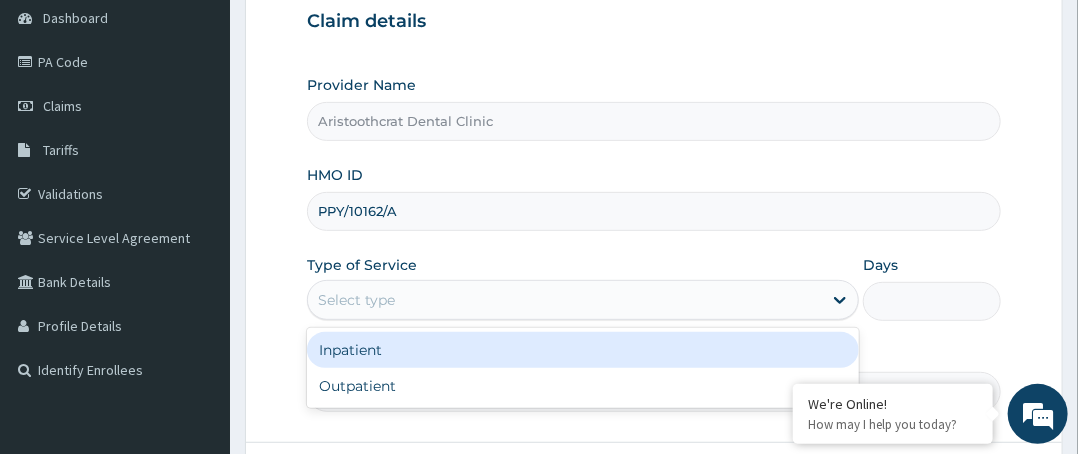 click on "Select type" at bounding box center (565, 300) 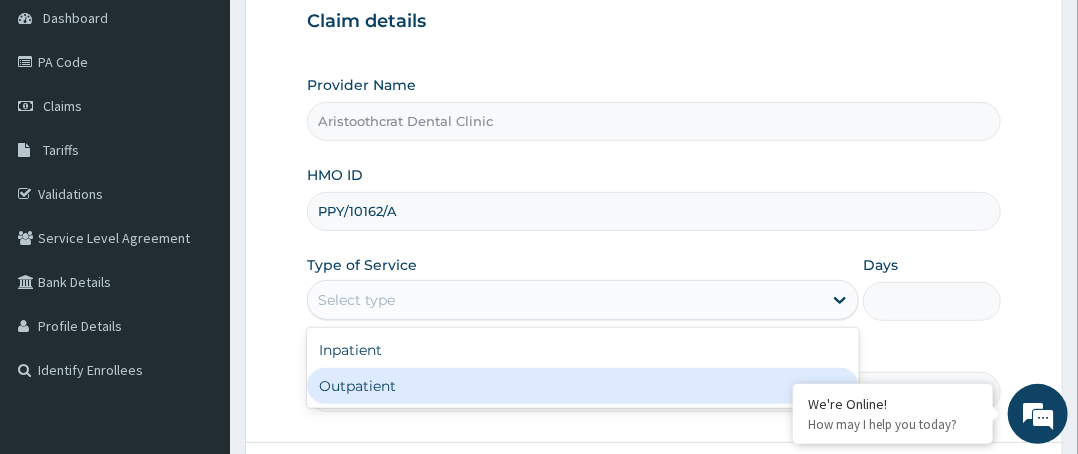 drag, startPoint x: 495, startPoint y: 375, endPoint x: 506, endPoint y: 336, distance: 40.5216 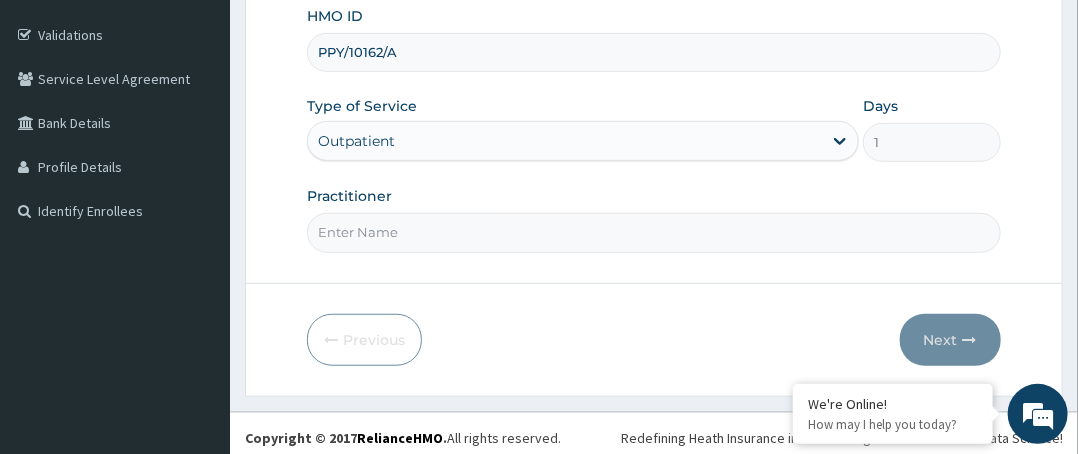 scroll, scrollTop: 364, scrollLeft: 0, axis: vertical 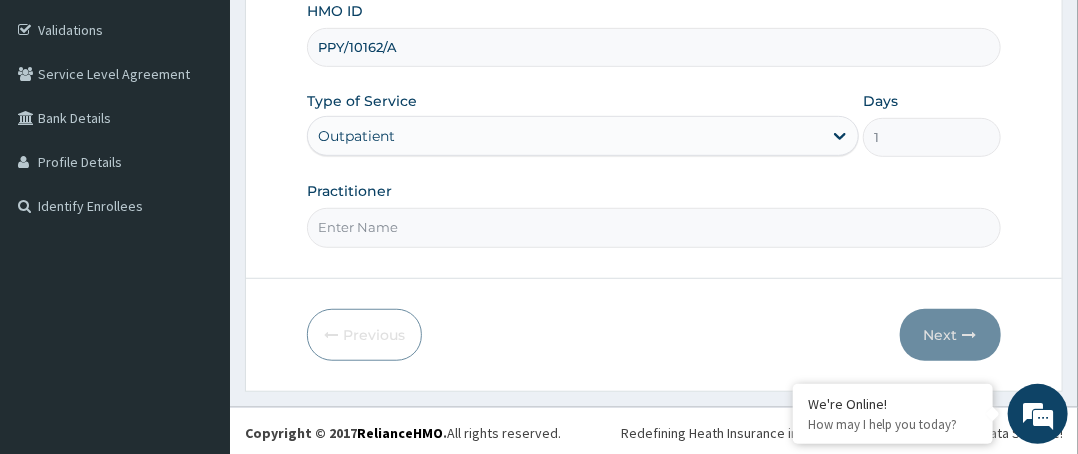 click on "Practitioner" at bounding box center (654, 227) 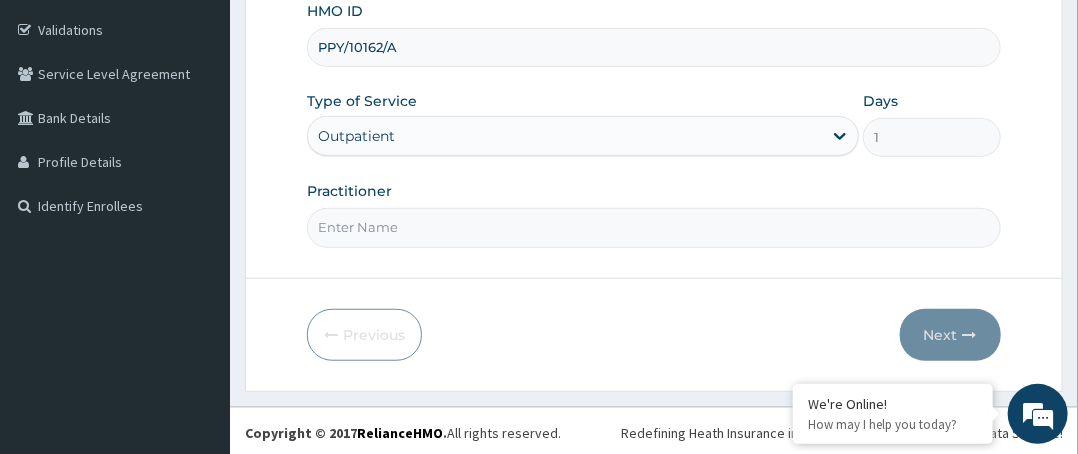 type on "Dr. Leo" 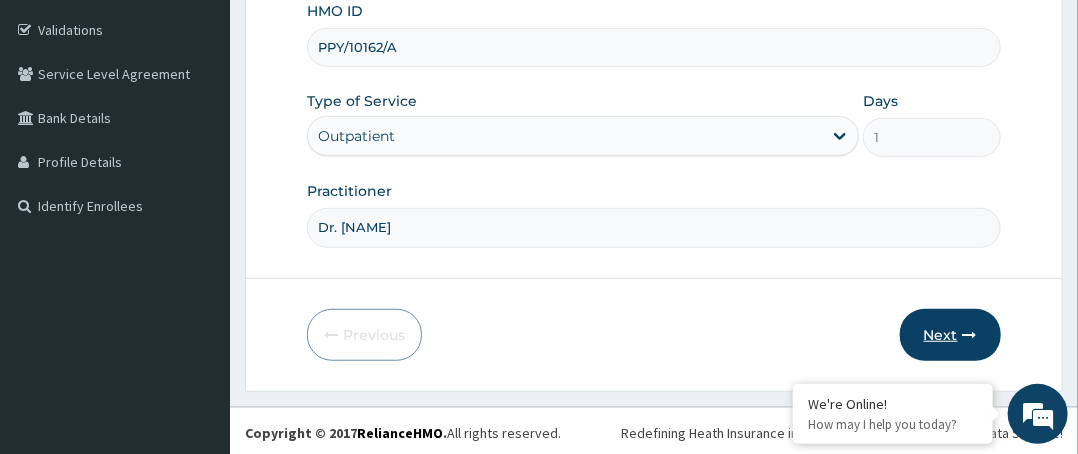 click on "Next" at bounding box center [950, 335] 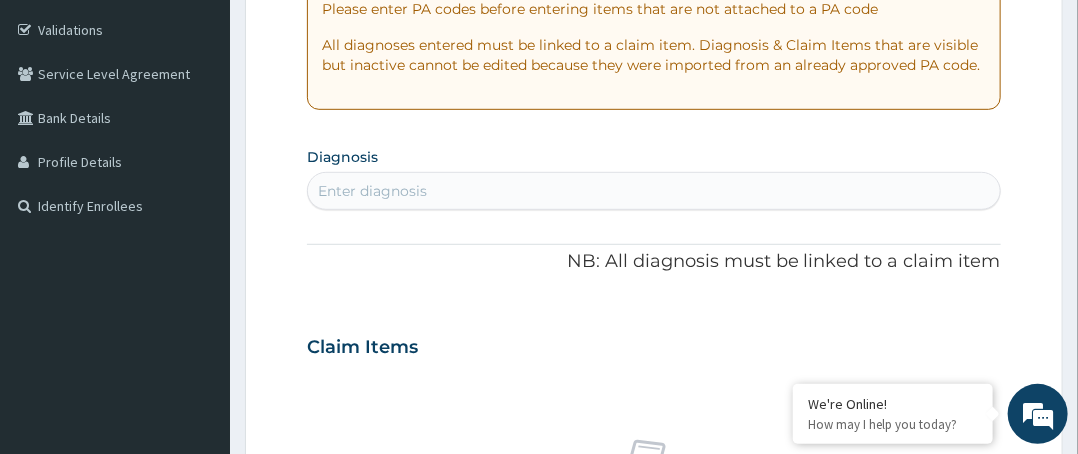 scroll, scrollTop: 0, scrollLeft: 0, axis: both 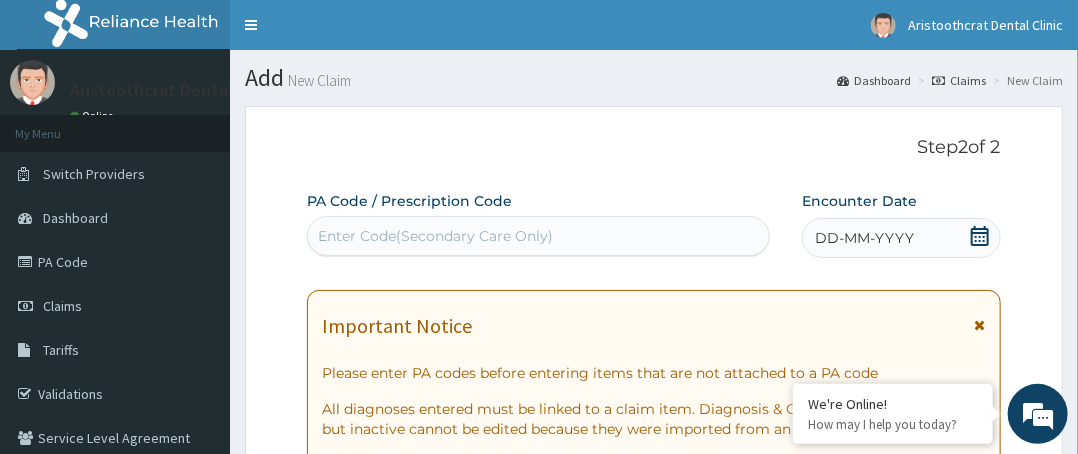 click on "Enter Code(Secondary Care Only)" at bounding box center [435, 236] 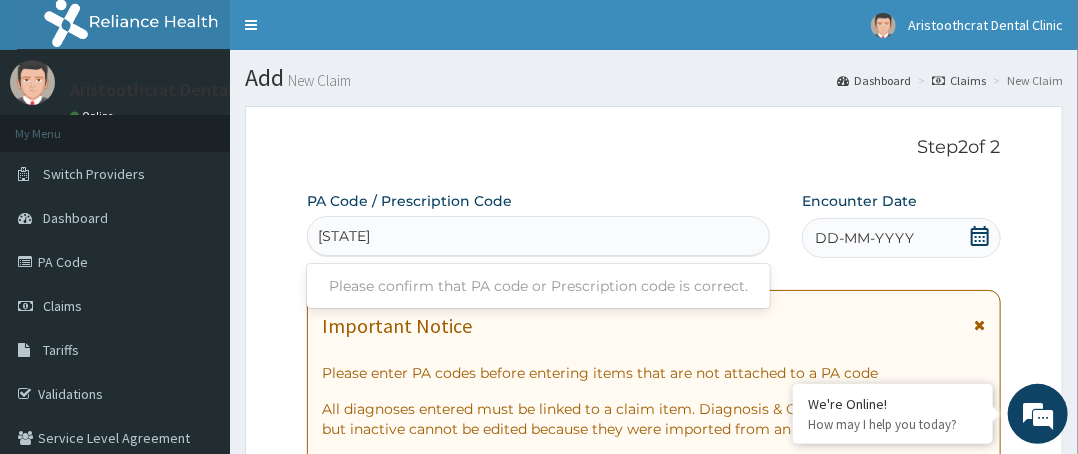 scroll, scrollTop: 0, scrollLeft: 0, axis: both 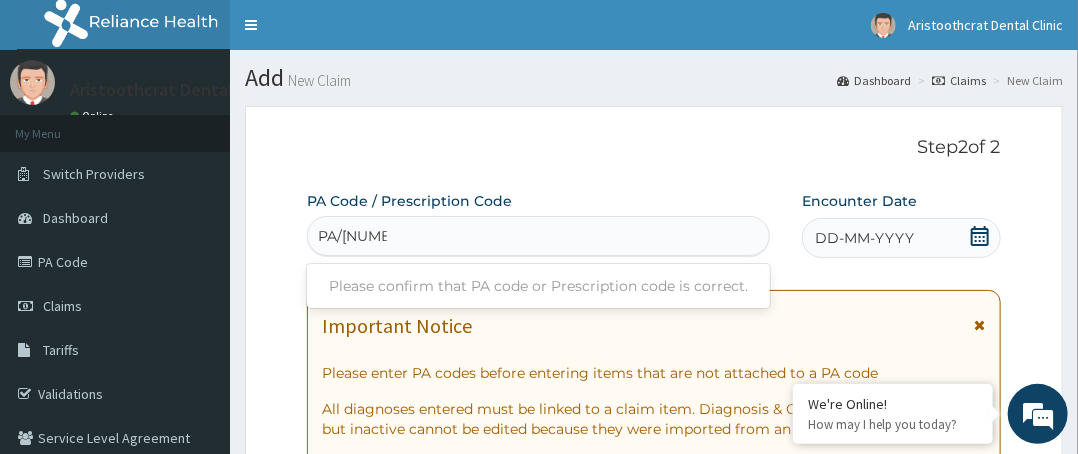type on "PA/799296" 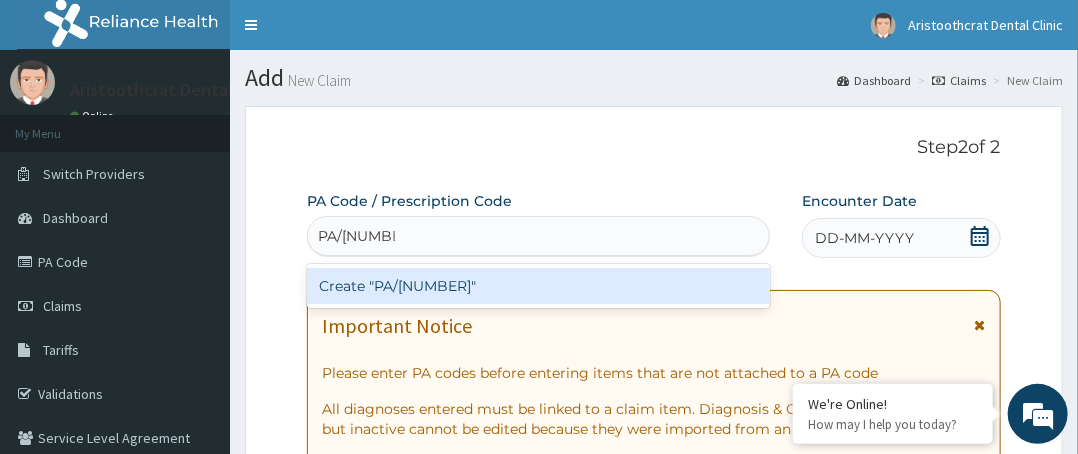 click on "Create "PA/799296"" at bounding box center (538, 286) 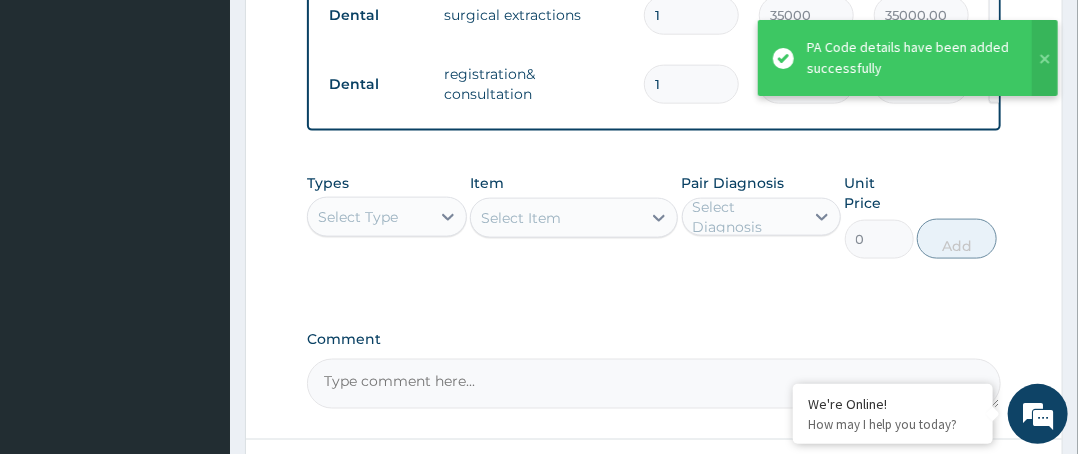 scroll, scrollTop: 1062, scrollLeft: 0, axis: vertical 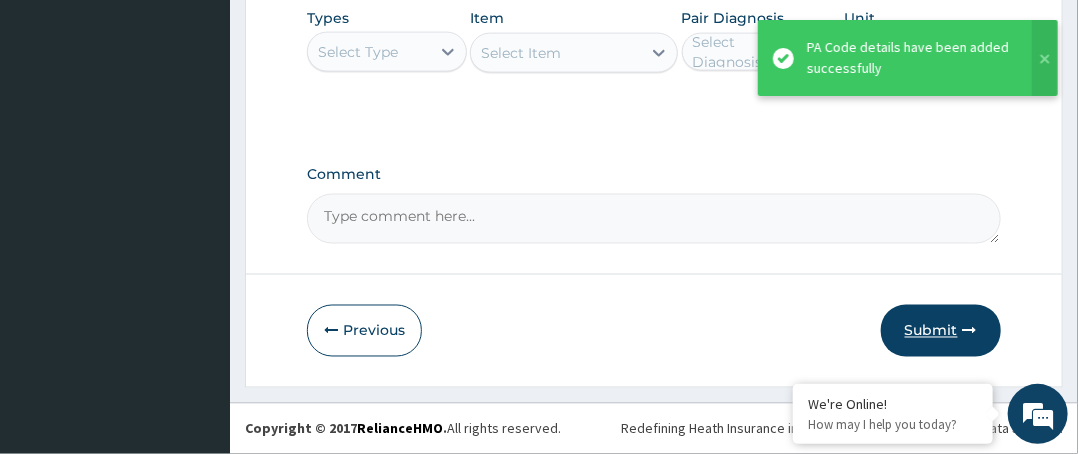 click on "Submit" at bounding box center [941, 331] 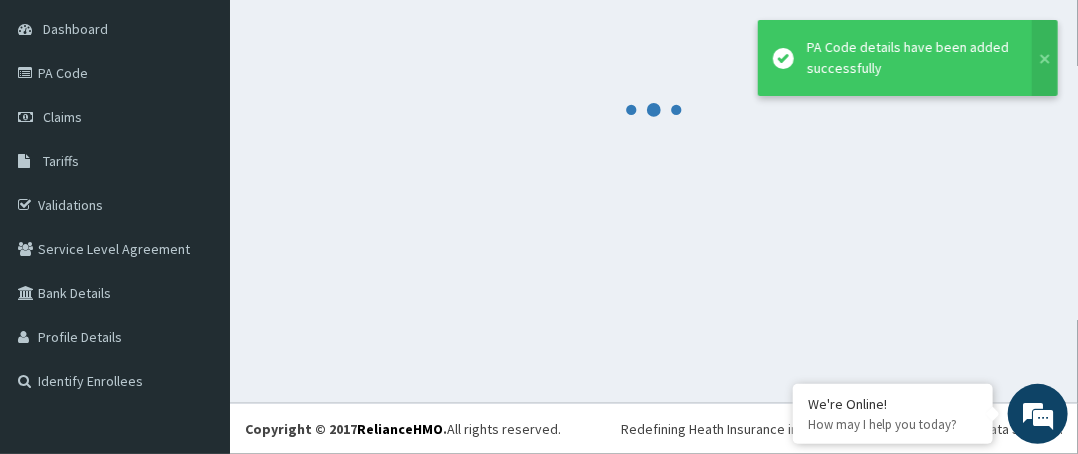 scroll, scrollTop: 188, scrollLeft: 0, axis: vertical 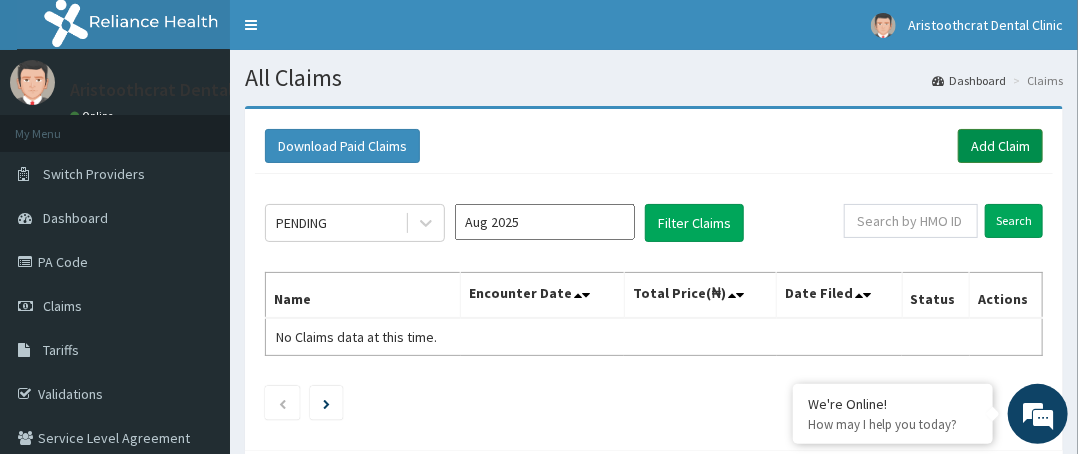 click on "Add Claim" at bounding box center (1000, 146) 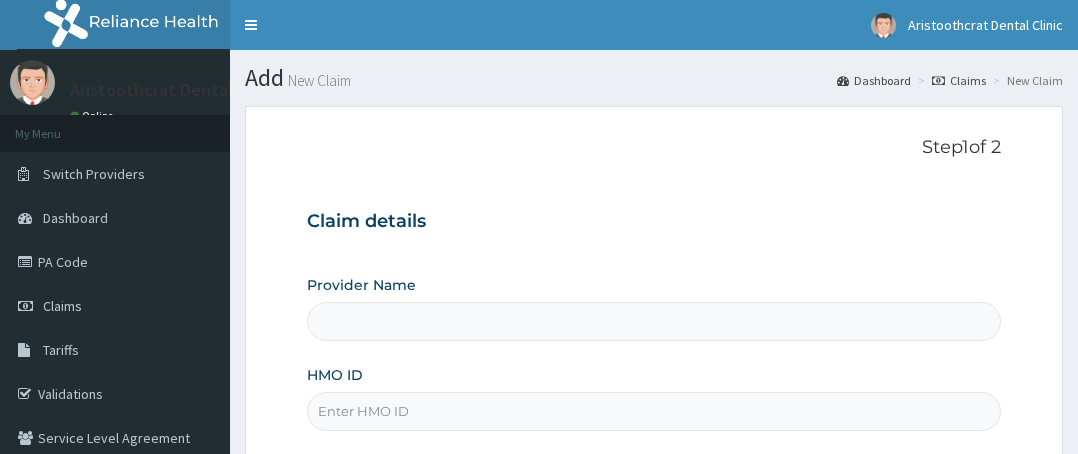 scroll, scrollTop: 0, scrollLeft: 0, axis: both 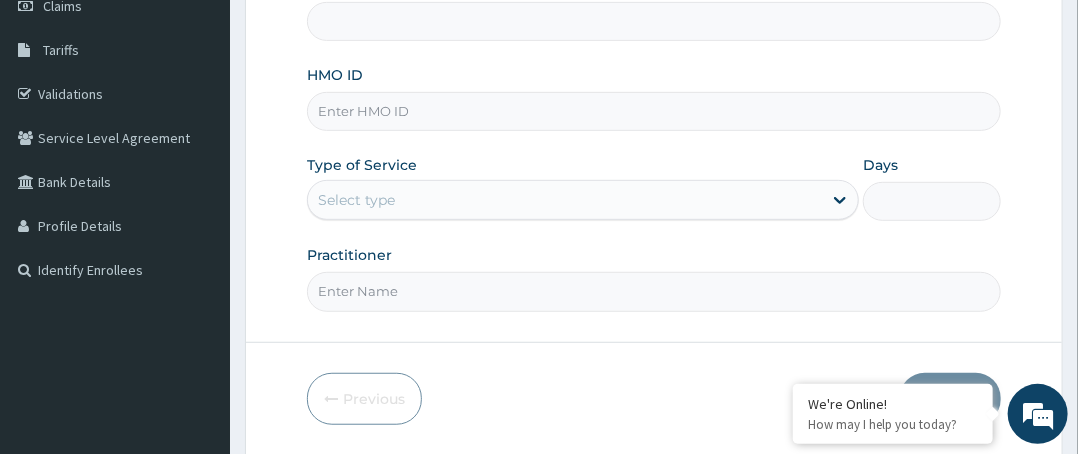 type on "Aristoothcrat Dental Clinic" 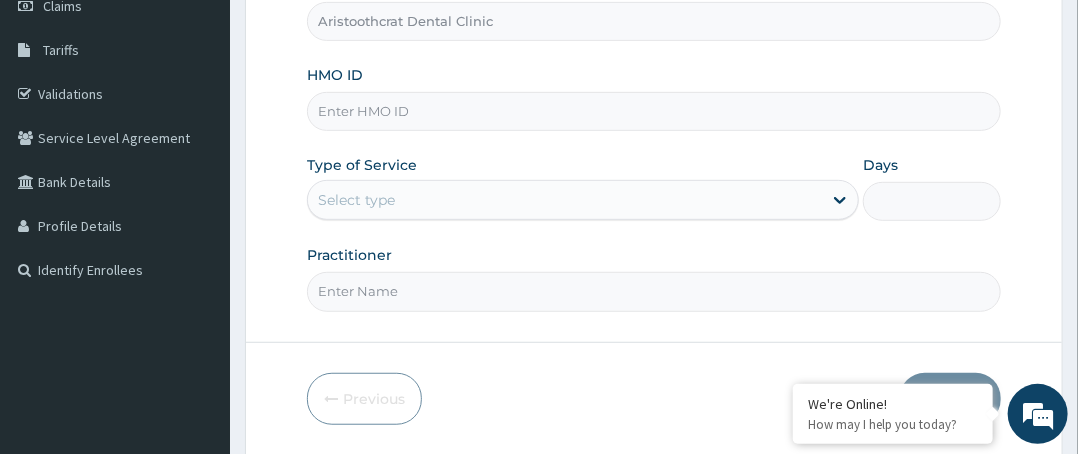 click on "HMO ID" at bounding box center (654, 111) 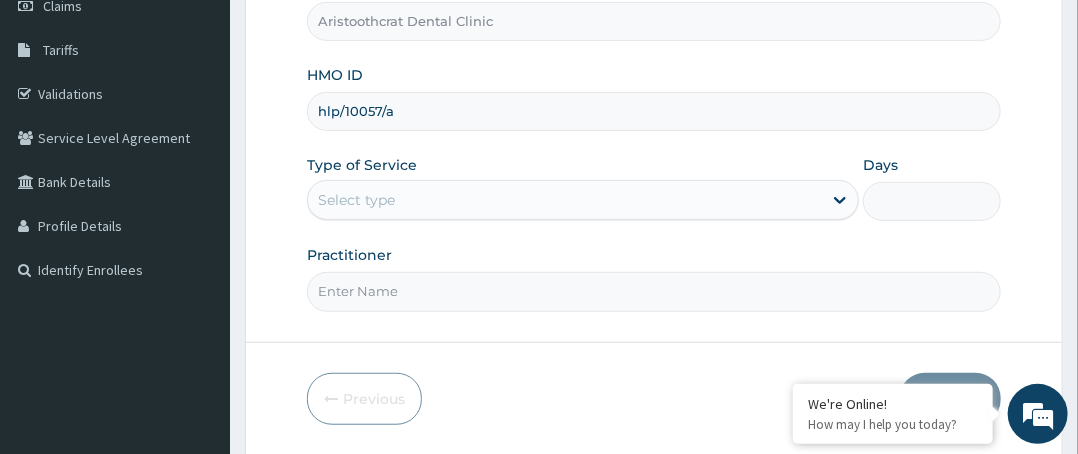 type on "hlp/10057/a" 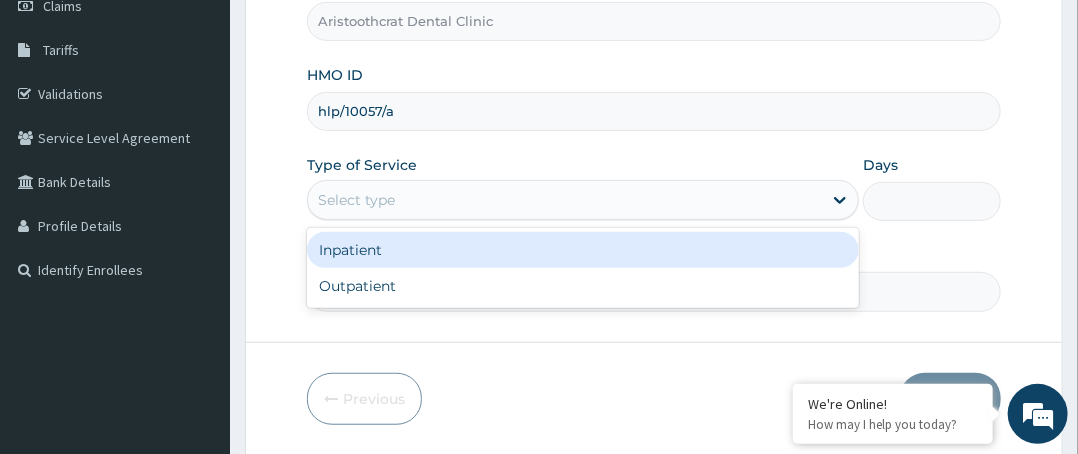click on "Select type" at bounding box center (565, 200) 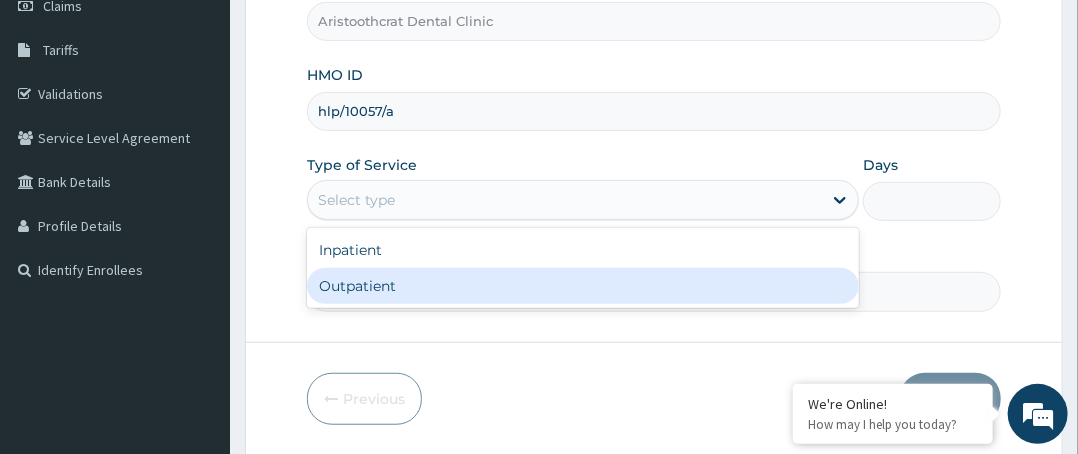 click on "Outpatient" at bounding box center [583, 286] 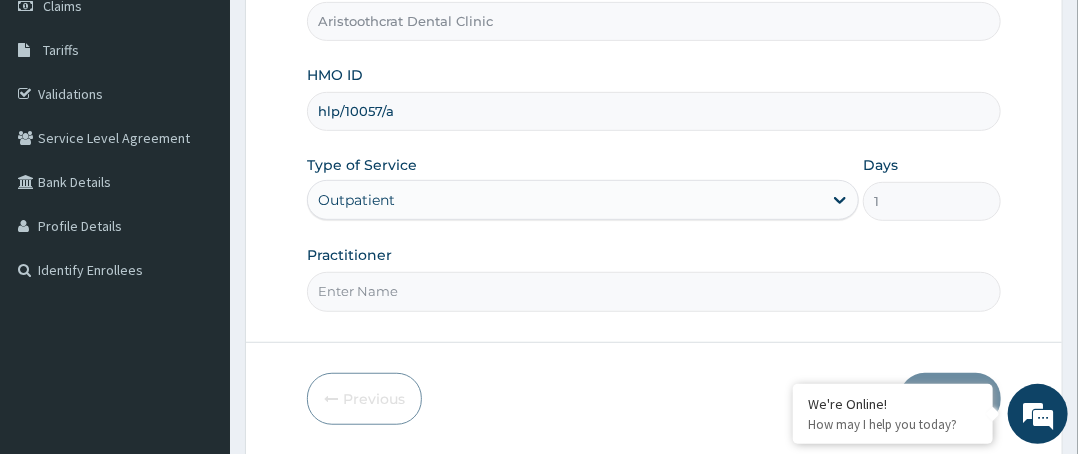 click on "Practitioner" at bounding box center [654, 291] 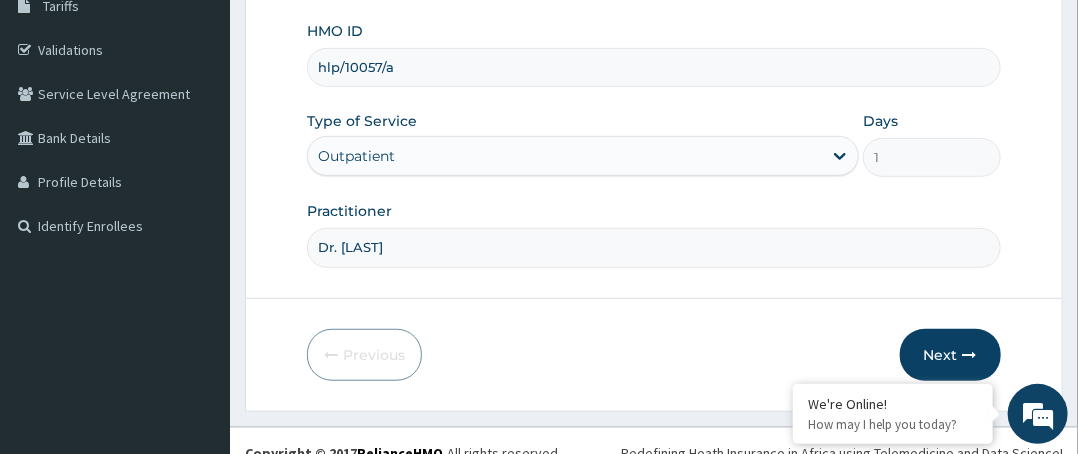 scroll, scrollTop: 364, scrollLeft: 0, axis: vertical 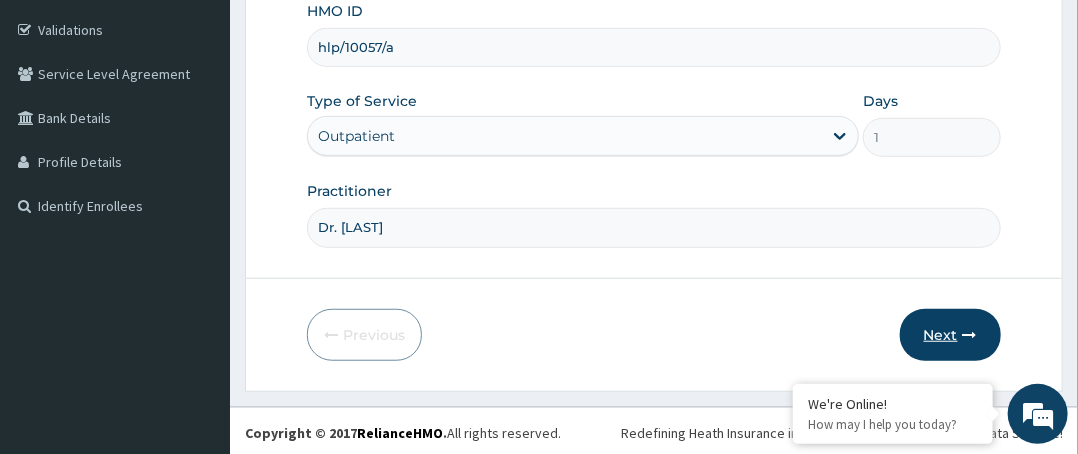 click on "Next" at bounding box center [950, 335] 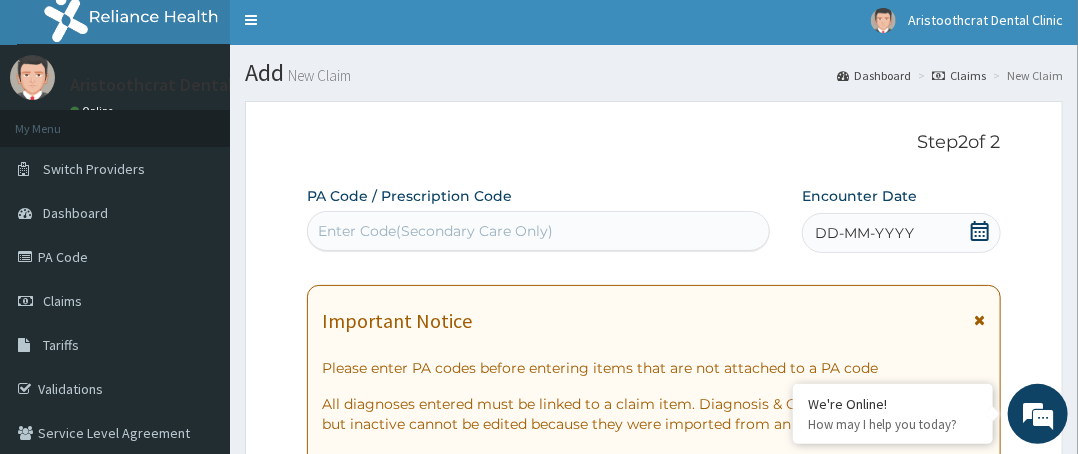 scroll, scrollTop: 0, scrollLeft: 0, axis: both 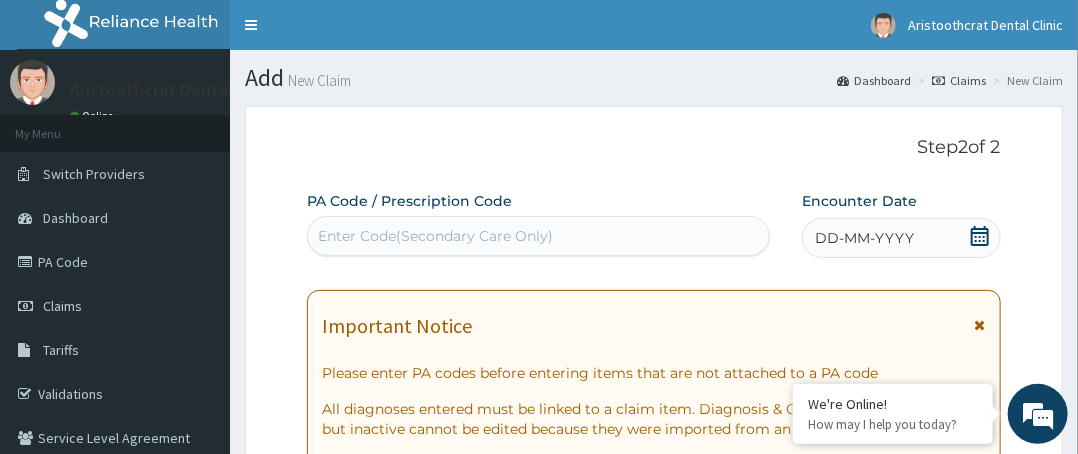 click on "Enter Code(Secondary Care Only)" at bounding box center [435, 236] 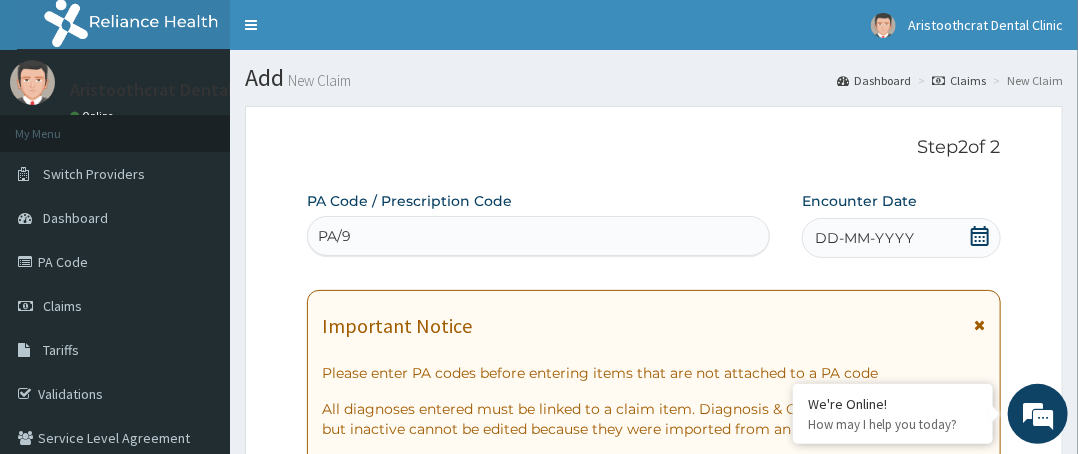 scroll, scrollTop: 0, scrollLeft: 0, axis: both 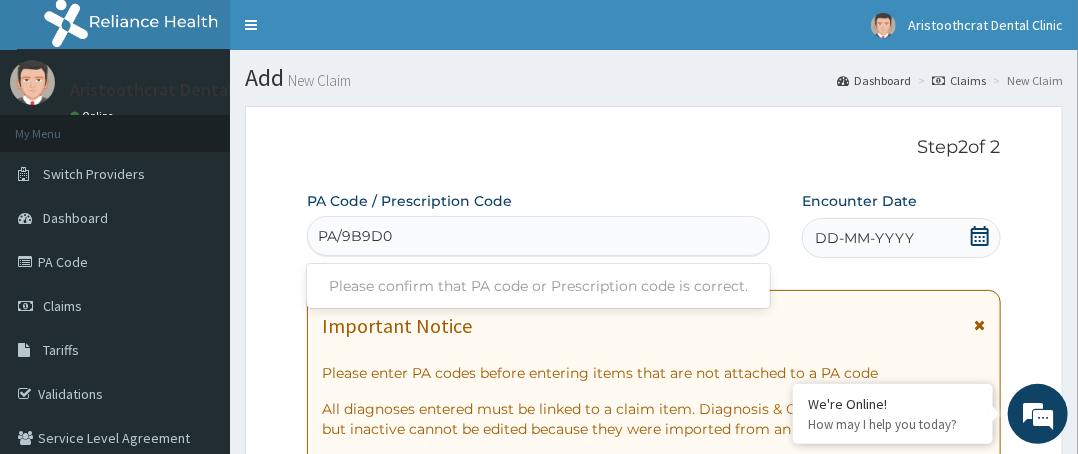 type on "PA/9B9D07" 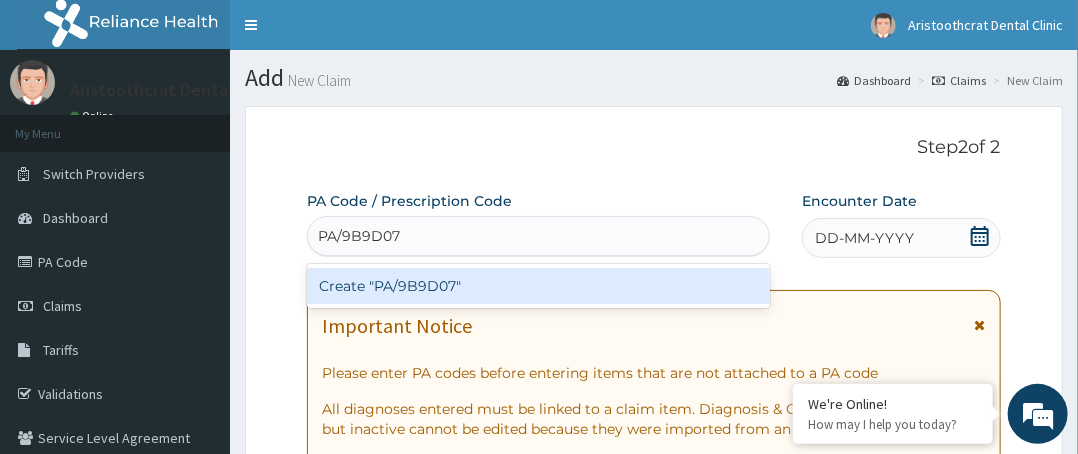 click on "Create "PA/9B9D07"" at bounding box center (538, 286) 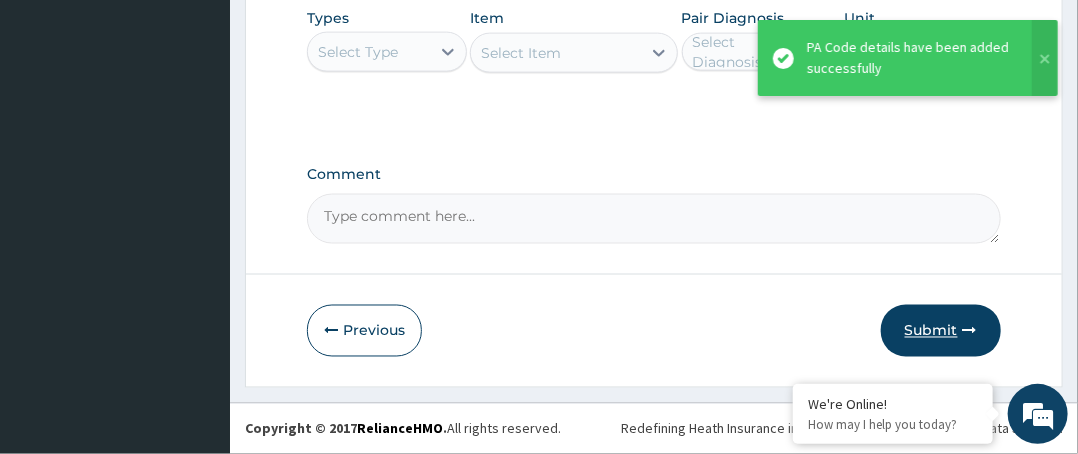 click on "Submit" at bounding box center [941, 331] 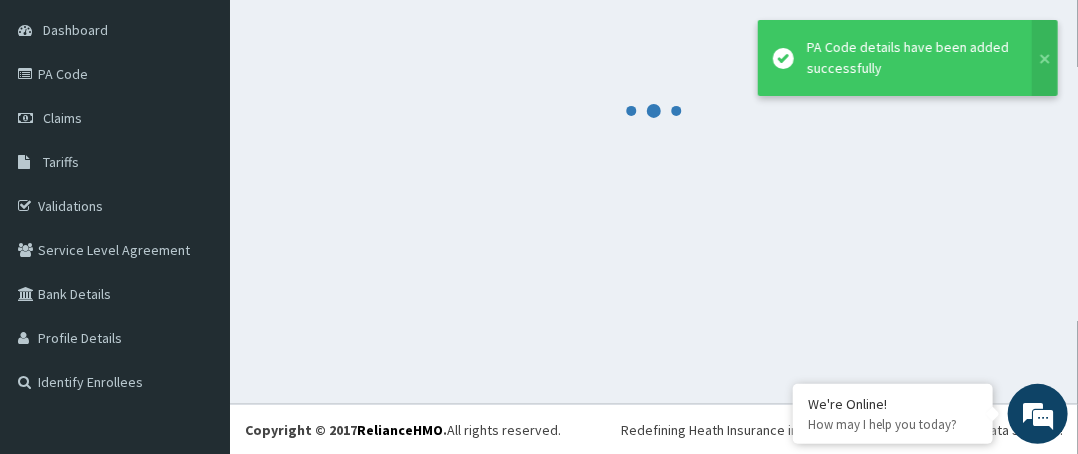 scroll, scrollTop: 1062, scrollLeft: 0, axis: vertical 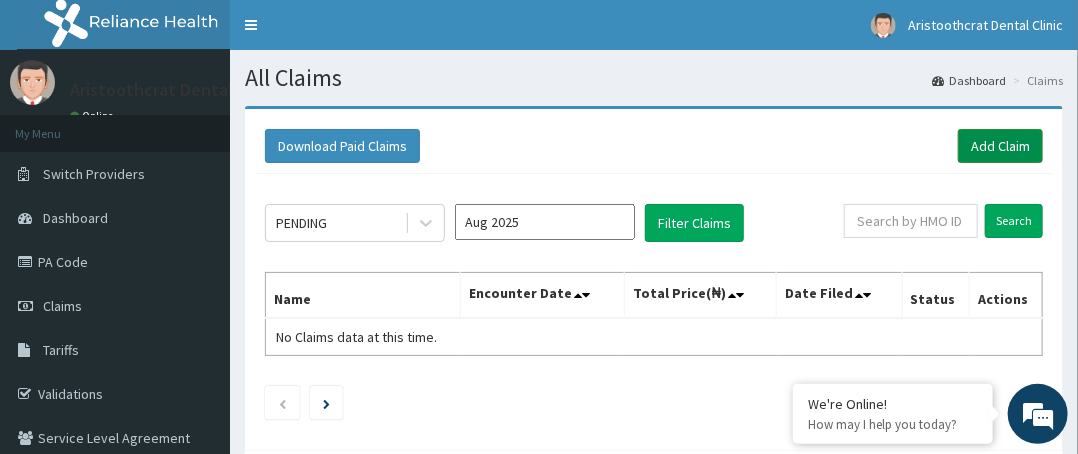click on "Add Claim" at bounding box center (1000, 146) 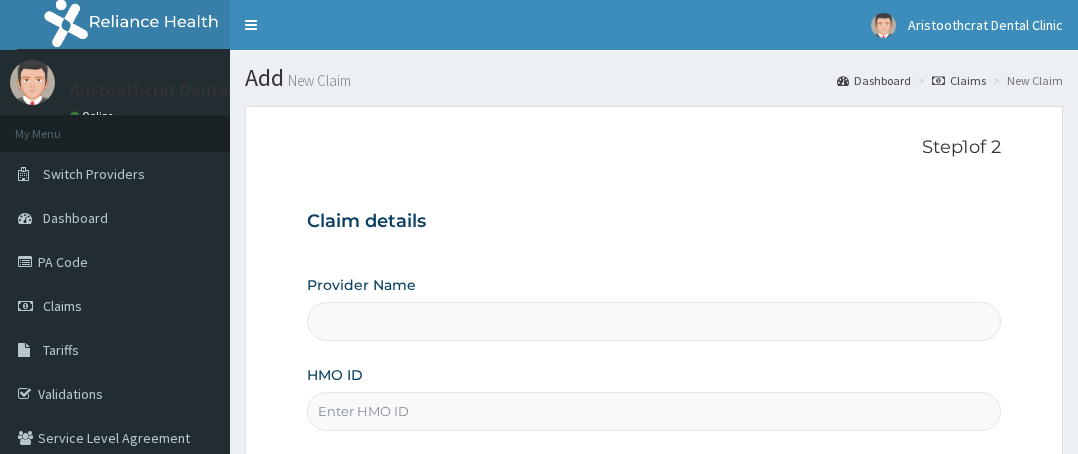 scroll, scrollTop: 0, scrollLeft: 0, axis: both 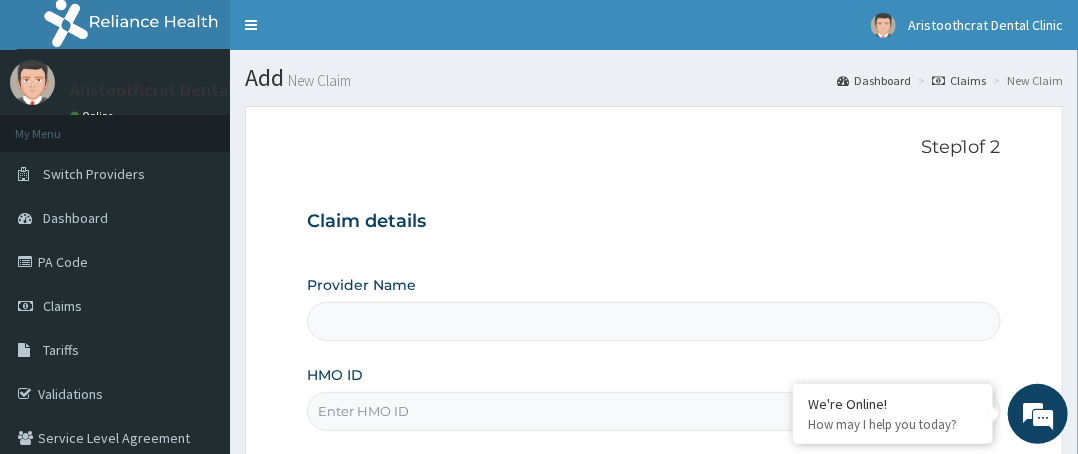 type on "Aristoothcrat Dental Clinic" 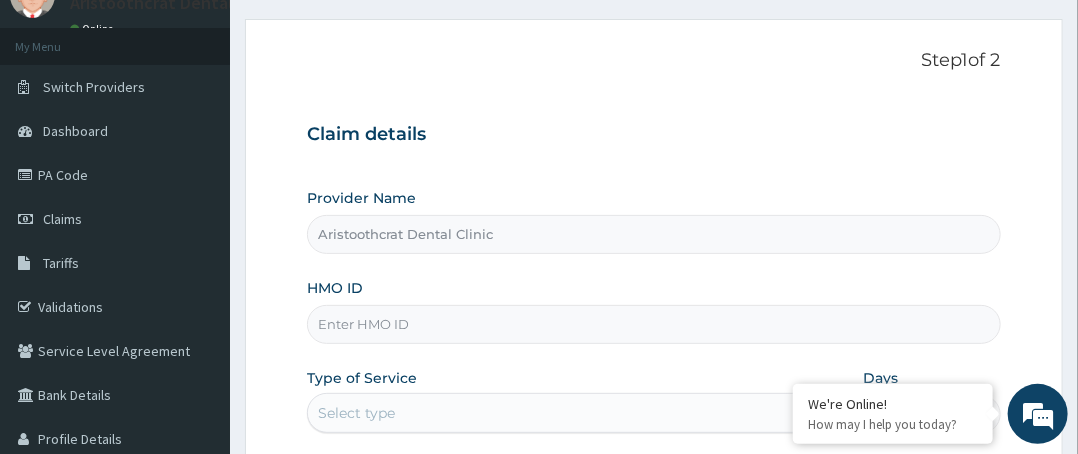 scroll, scrollTop: 300, scrollLeft: 0, axis: vertical 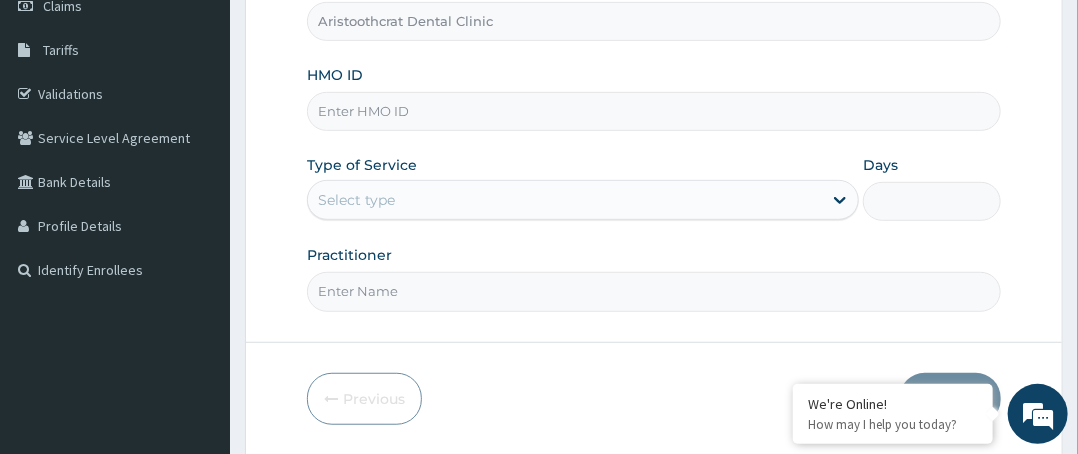 click on "HMO ID" at bounding box center [654, 111] 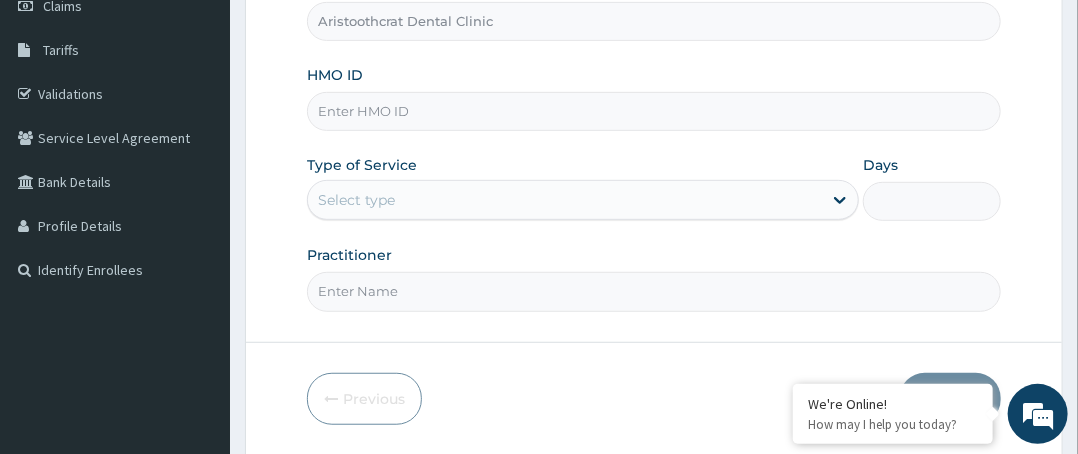 scroll, scrollTop: 0, scrollLeft: 0, axis: both 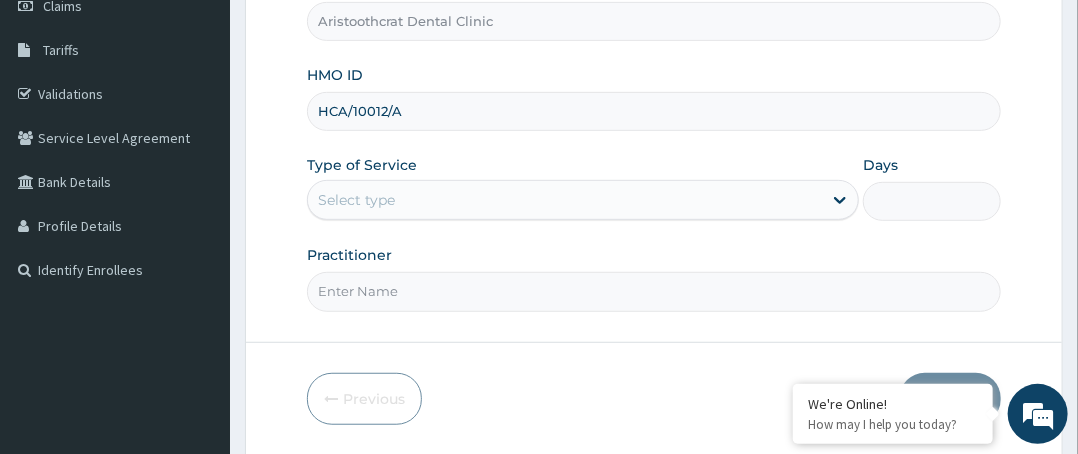 type on "HCA/10012/A" 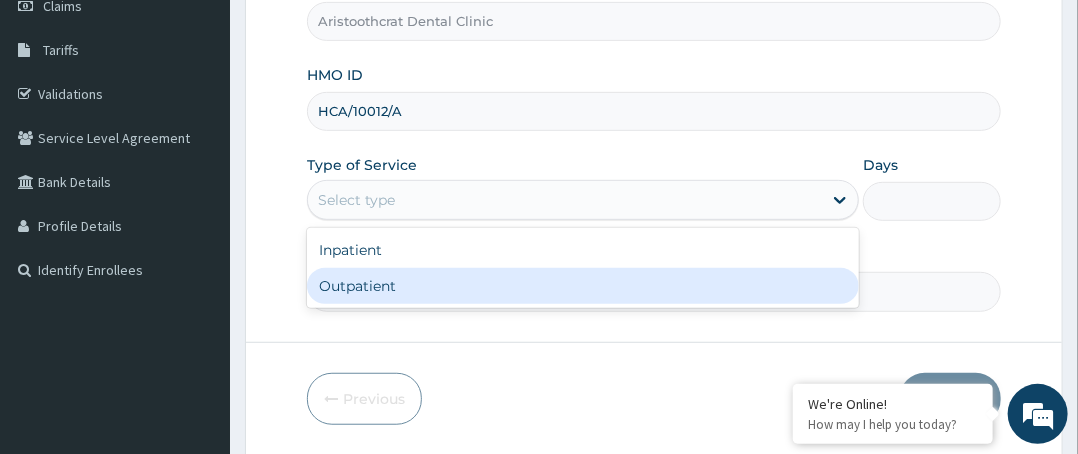 click on "Outpatient" at bounding box center (583, 286) 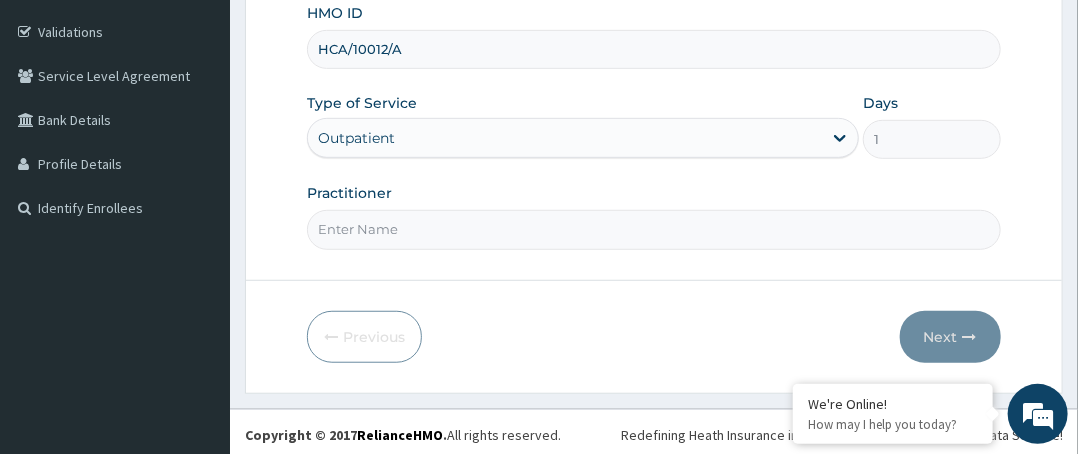 scroll, scrollTop: 364, scrollLeft: 0, axis: vertical 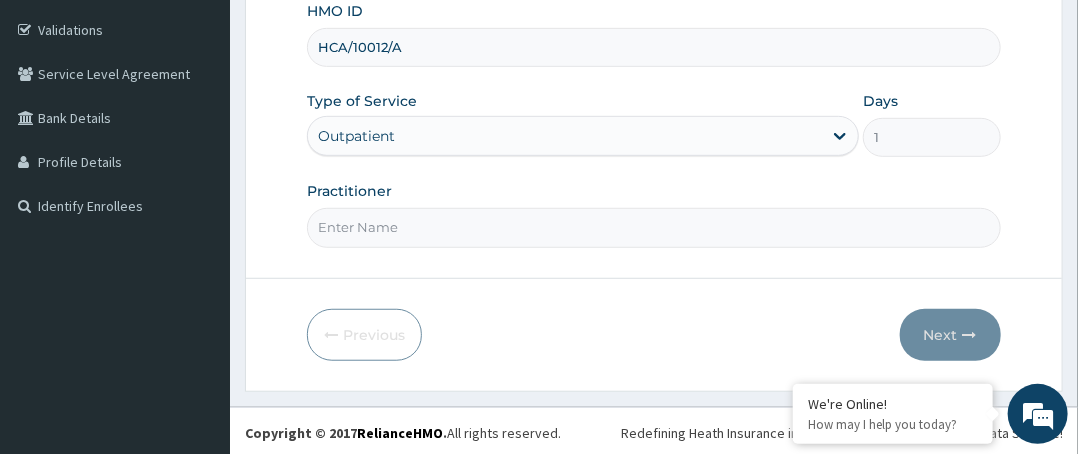 click on "Practitioner" at bounding box center (654, 227) 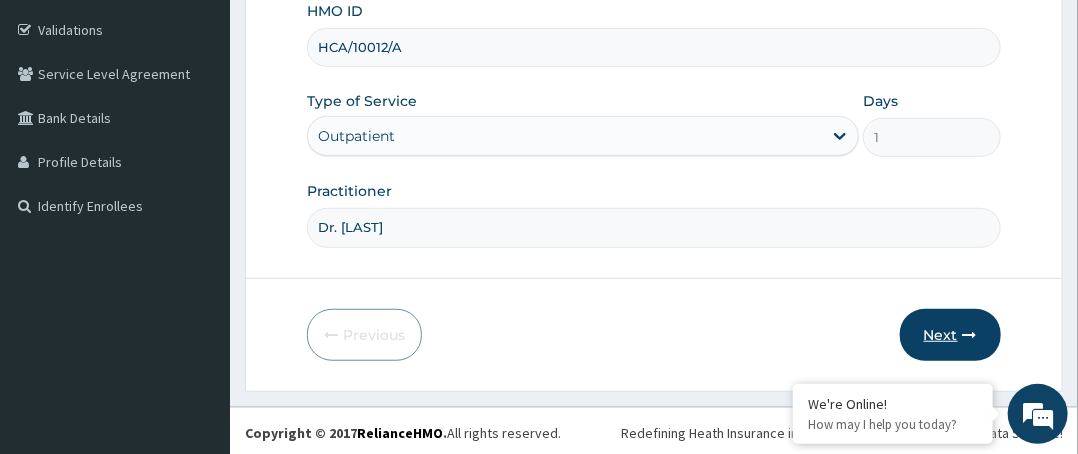 click on "Next" at bounding box center (950, 335) 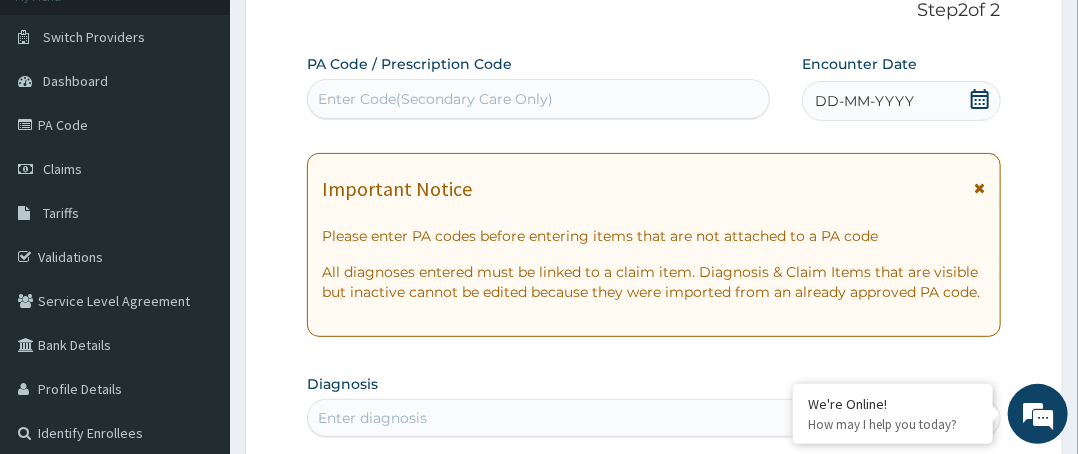scroll, scrollTop: 0, scrollLeft: 0, axis: both 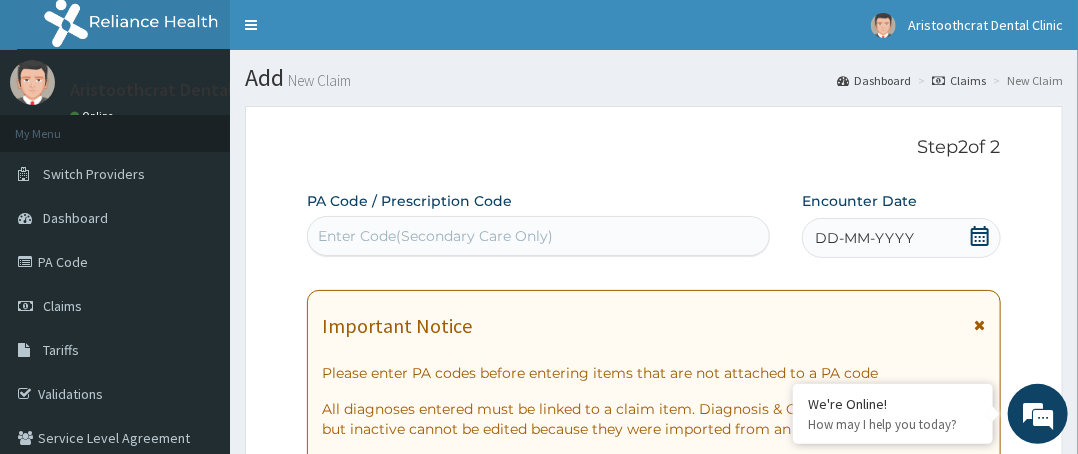 click on "Enter Code(Secondary Care Only)" at bounding box center (538, 236) 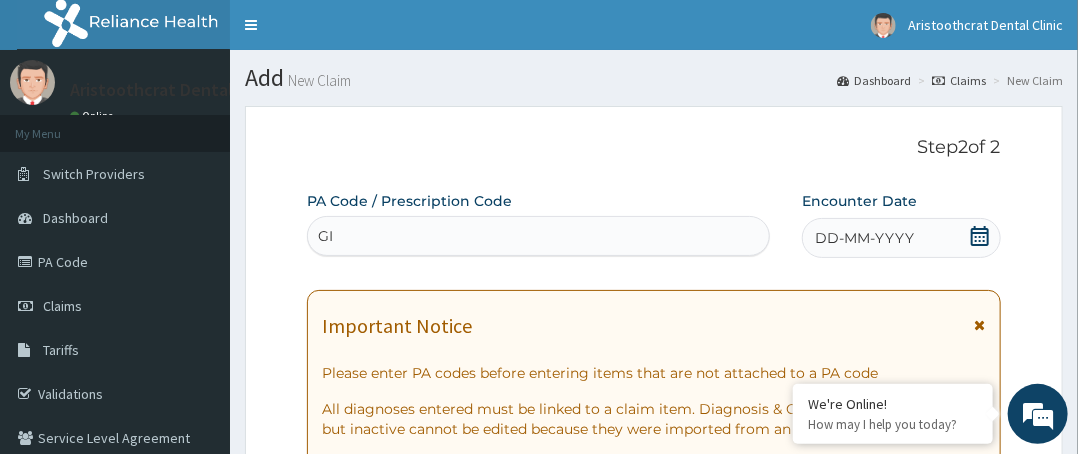 type on "G" 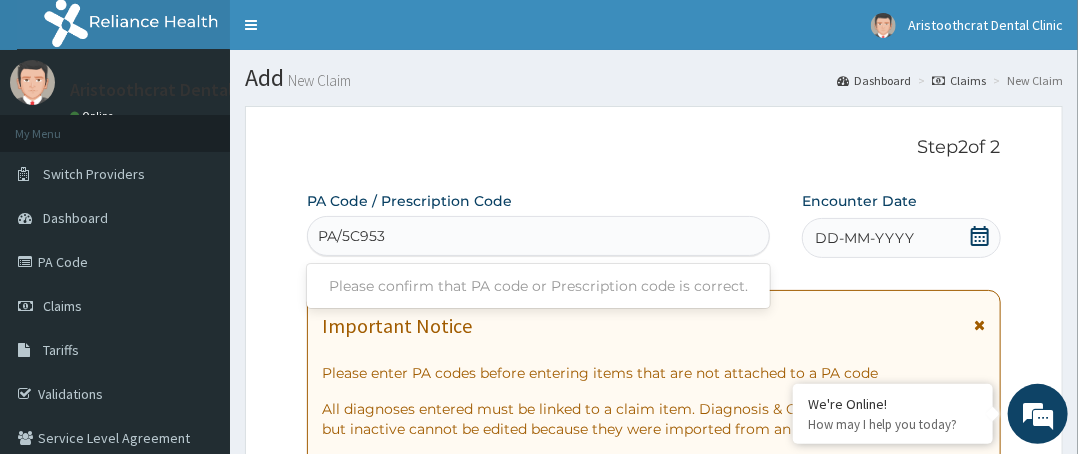 type on "PA/5C953B" 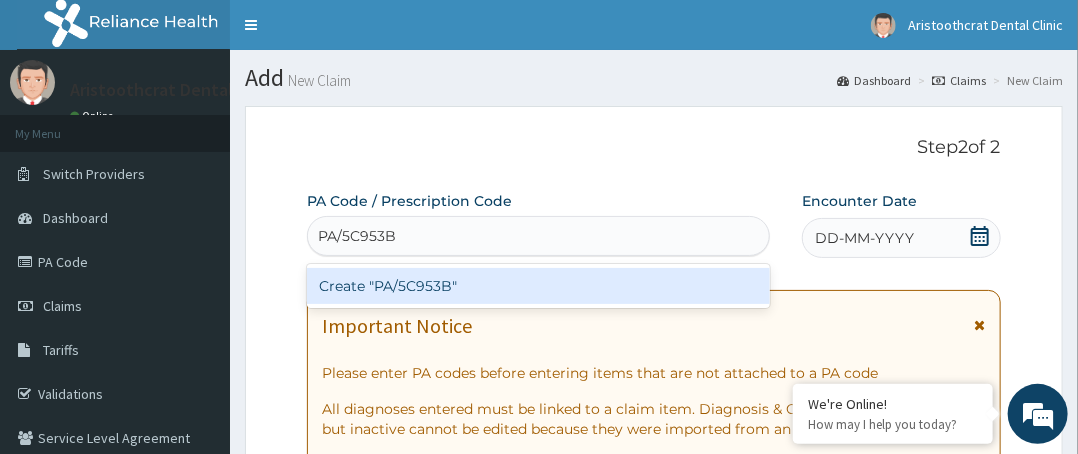 click on "Create "PA/5C953B"" at bounding box center (538, 286) 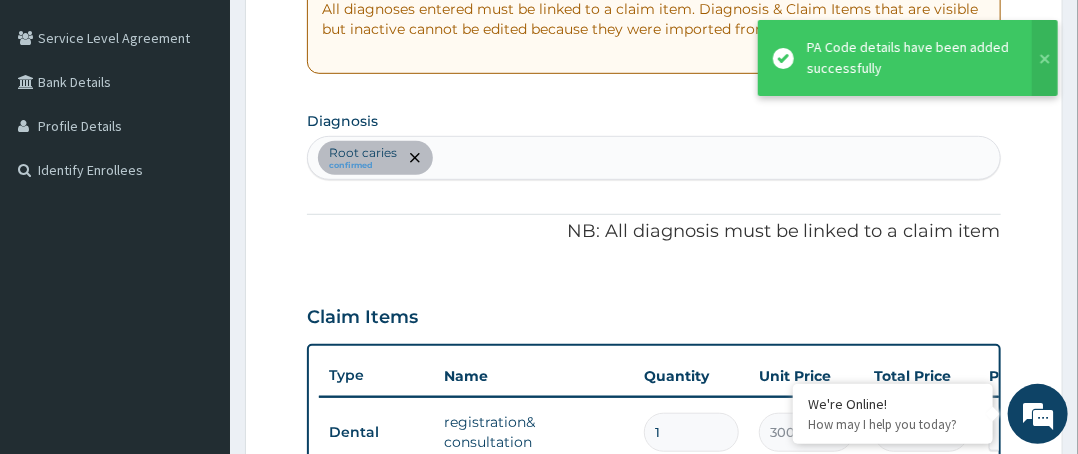 scroll, scrollTop: 809, scrollLeft: 0, axis: vertical 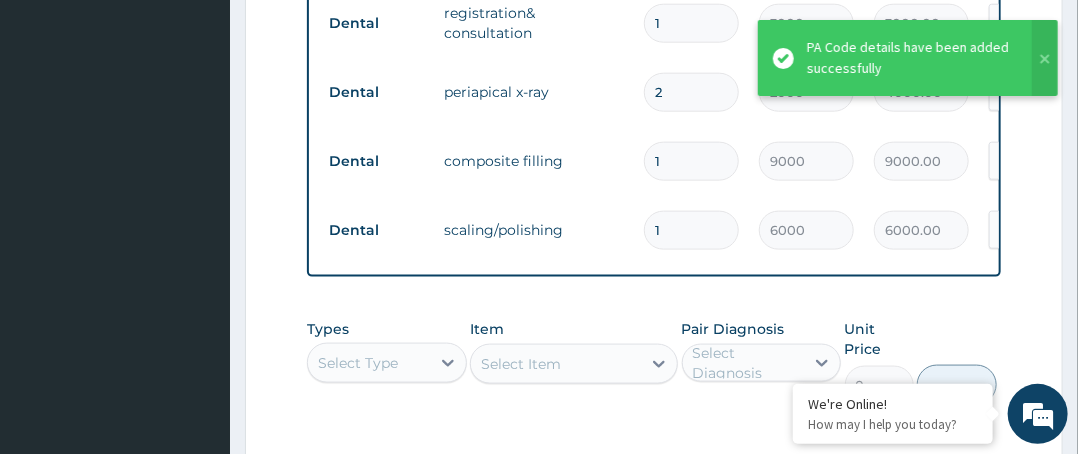 type on "0" 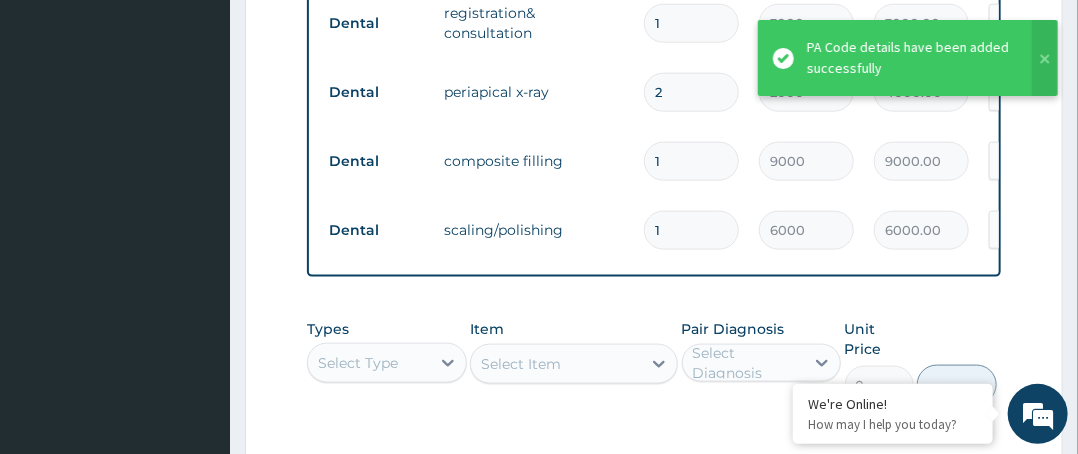 type on "0.00" 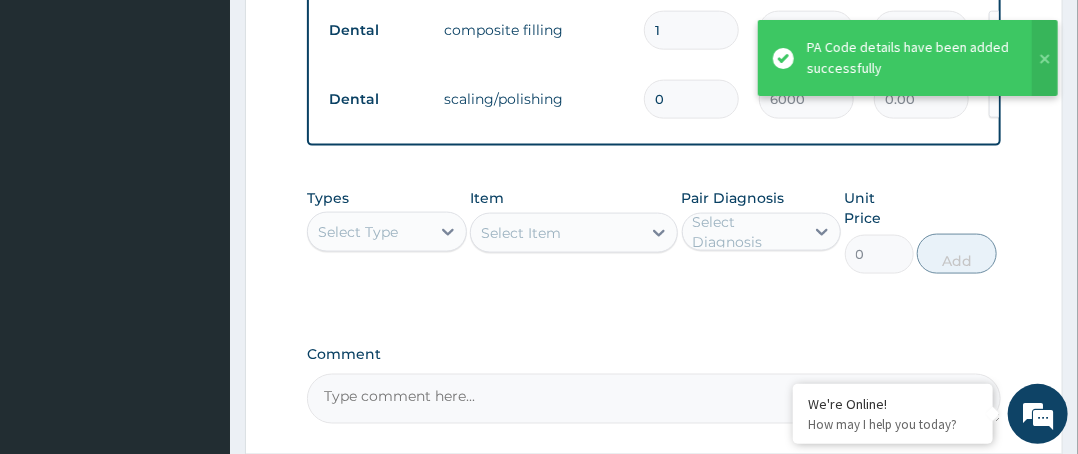scroll, scrollTop: 931, scrollLeft: 0, axis: vertical 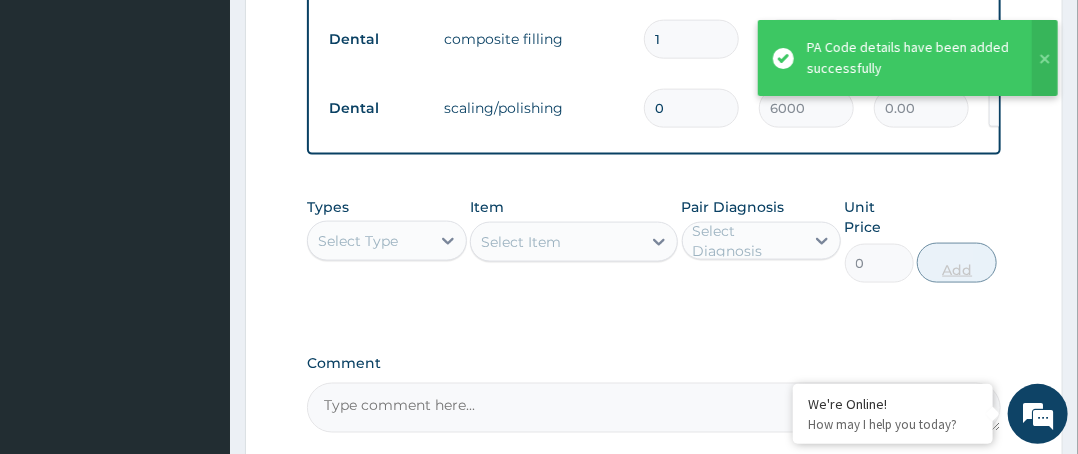 type on "0" 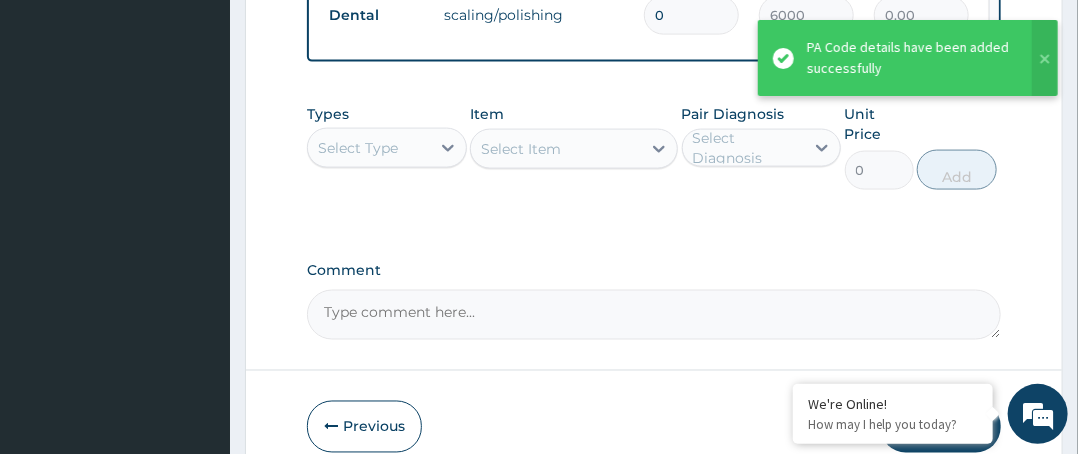 scroll, scrollTop: 1131, scrollLeft: 0, axis: vertical 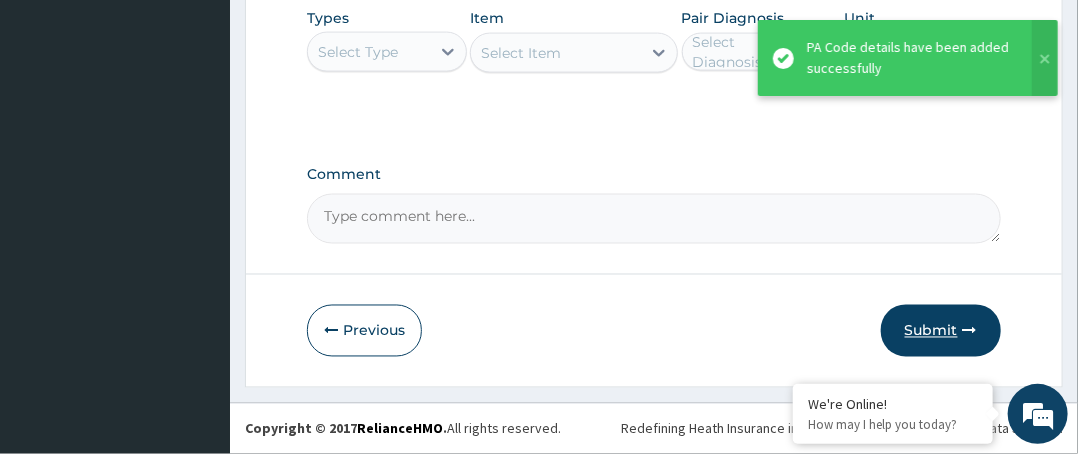 click on "Submit" at bounding box center (941, 331) 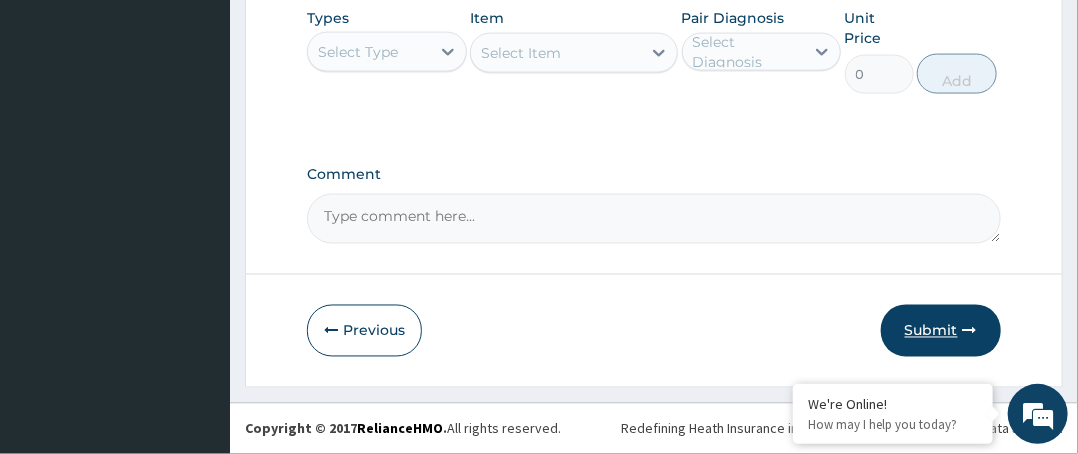 click on "Submit" at bounding box center (941, 331) 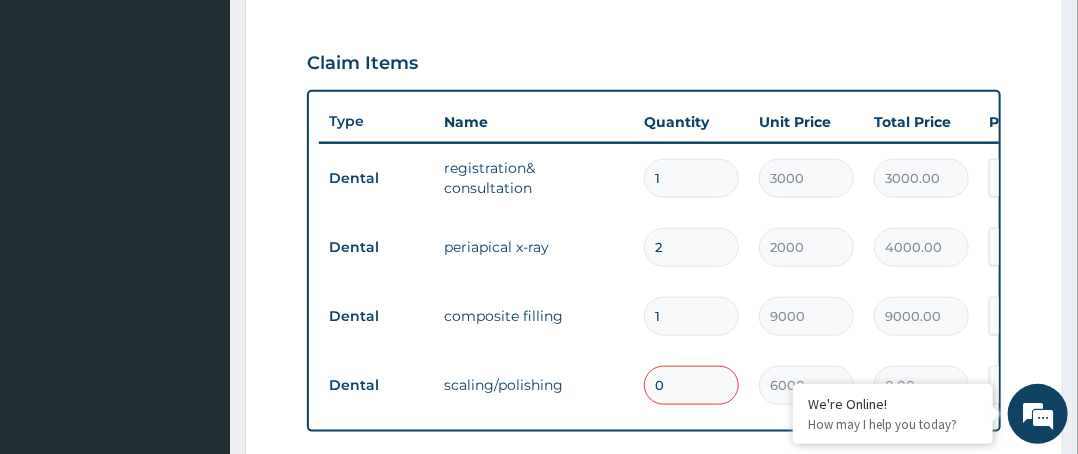 scroll, scrollTop: 731, scrollLeft: 0, axis: vertical 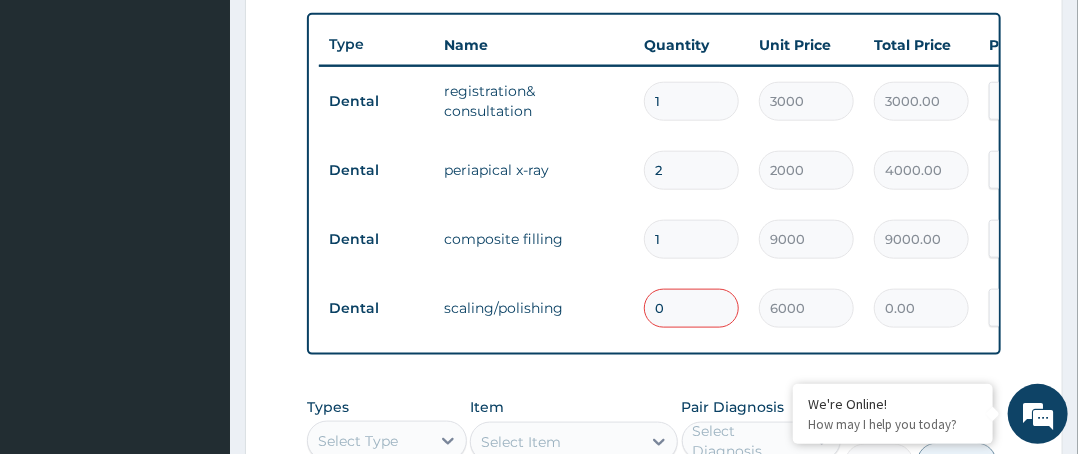 click on "0" at bounding box center (691, 308) 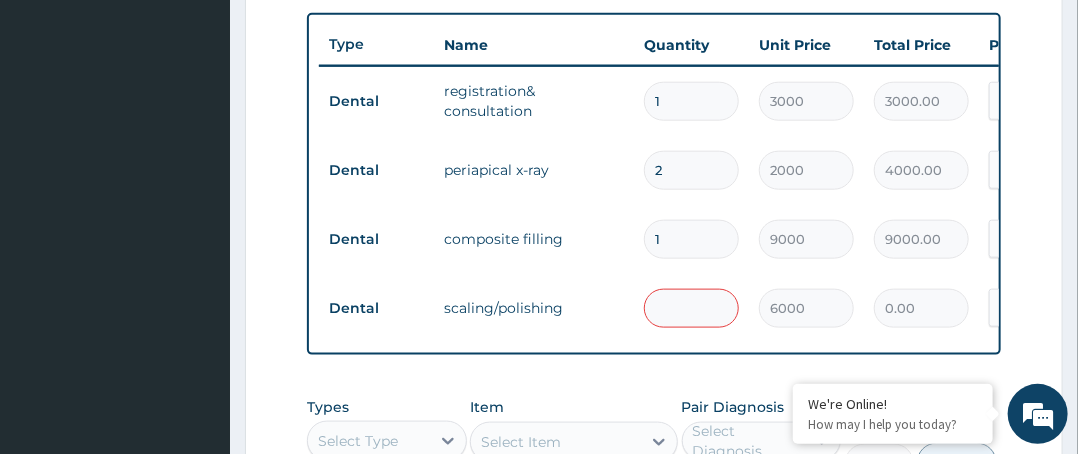 type on "1" 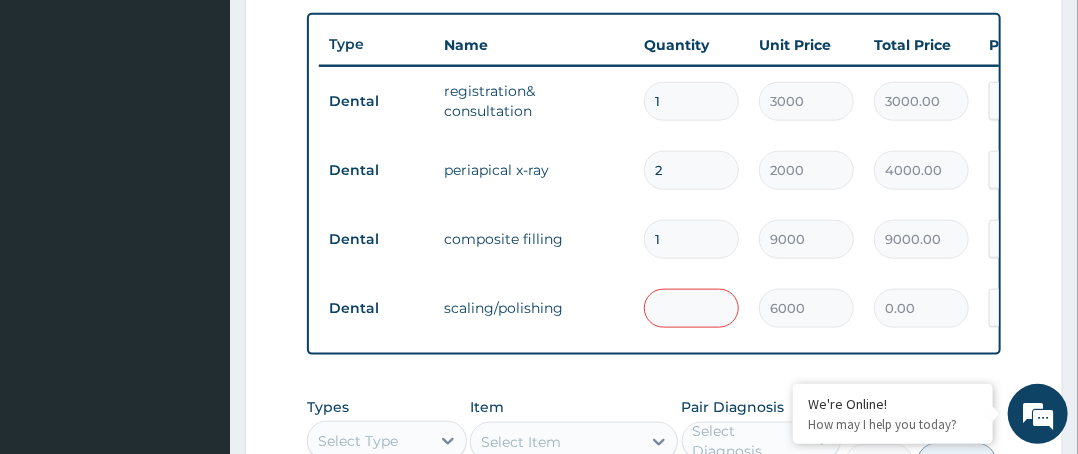 type on "6000.00" 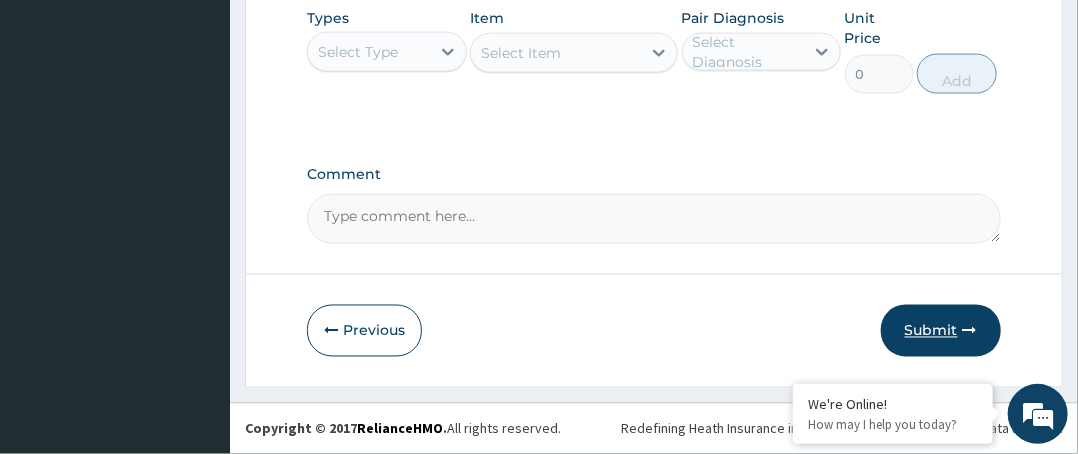 type on "1" 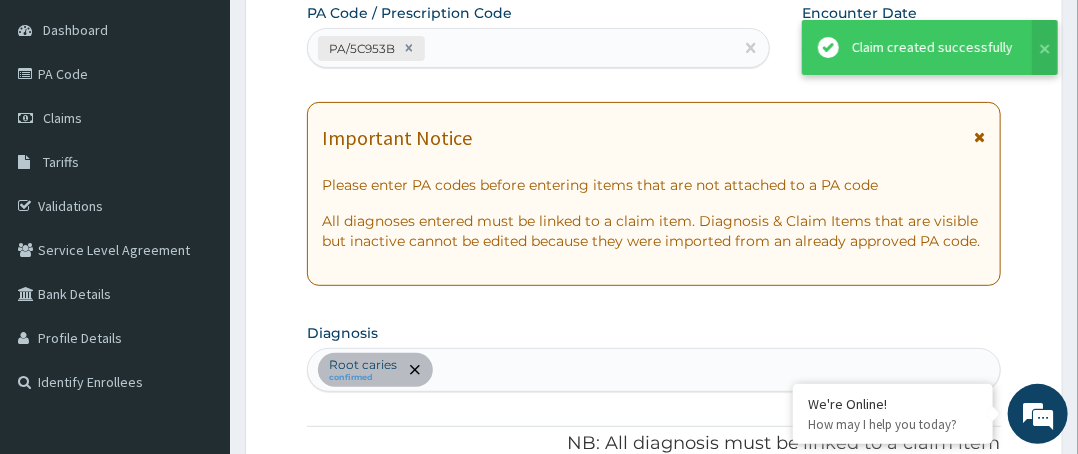 scroll, scrollTop: 1131, scrollLeft: 0, axis: vertical 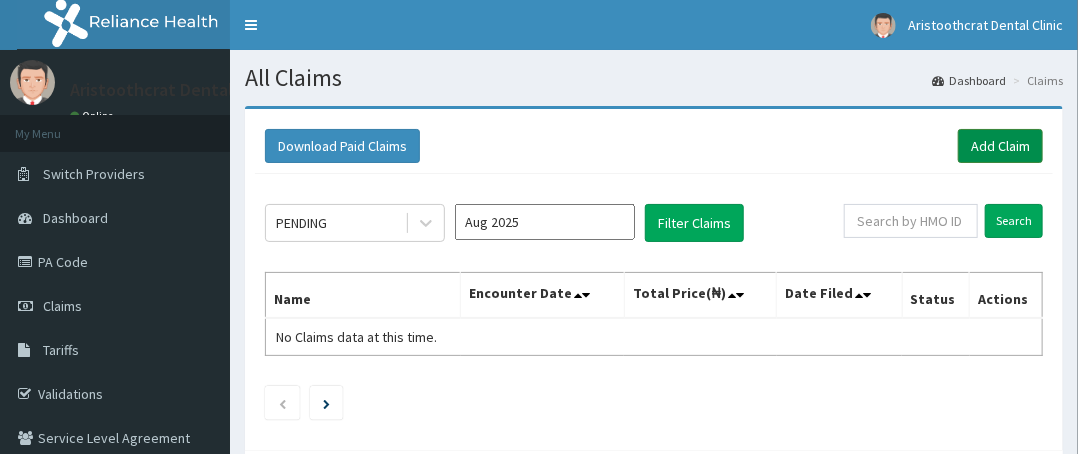 click on "Add Claim" at bounding box center [1000, 146] 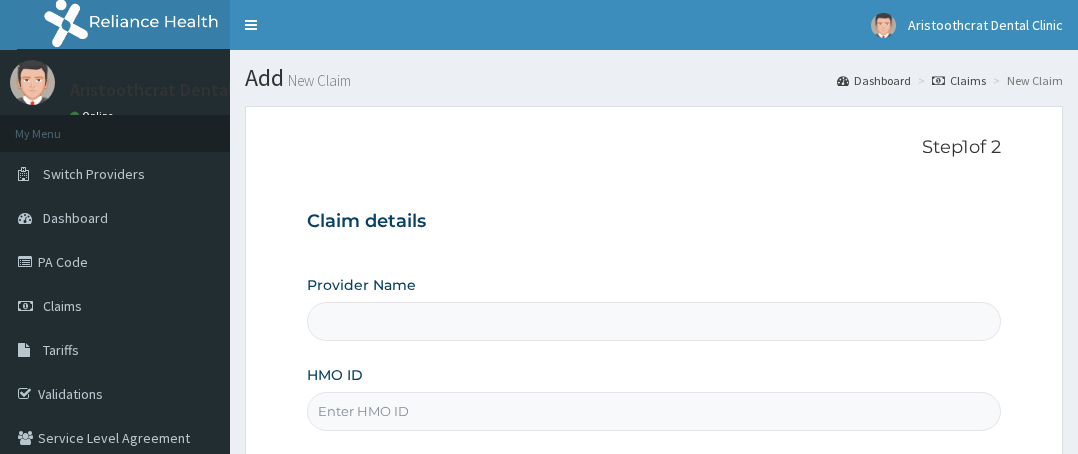 scroll, scrollTop: 200, scrollLeft: 0, axis: vertical 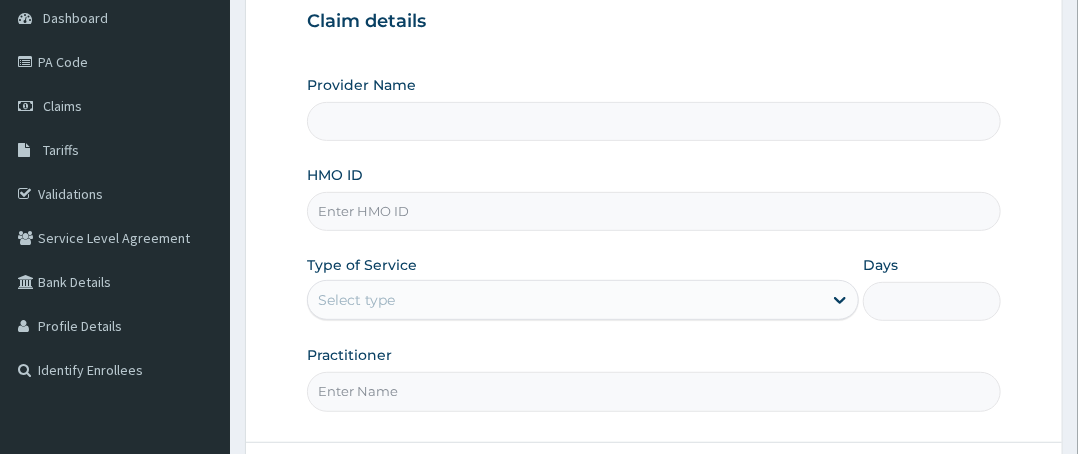 click on "HMO ID" at bounding box center (654, 211) 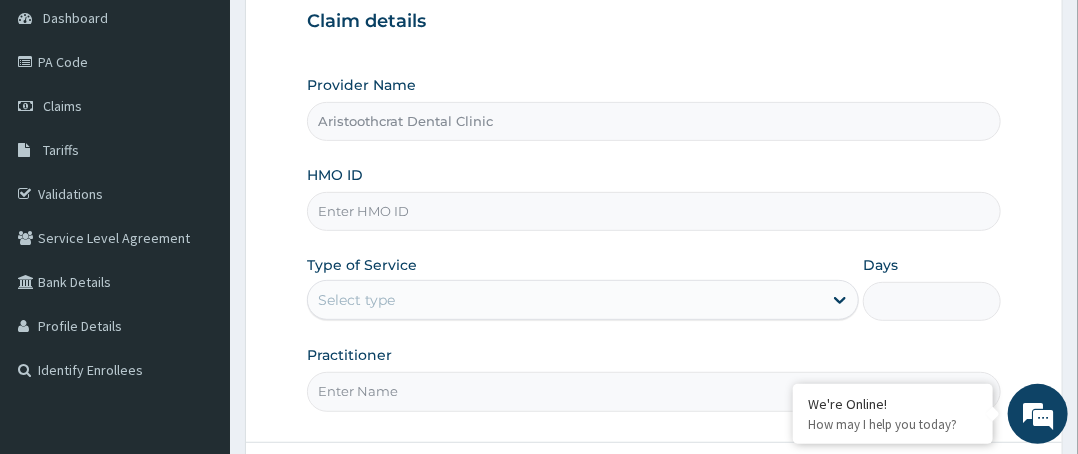 paste on "cow/10085/b" 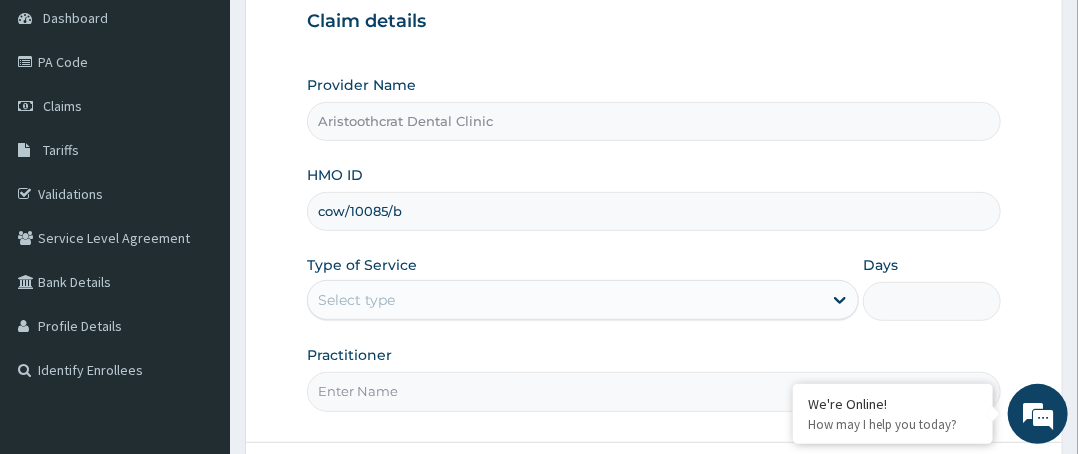 type on "cow/10085/b" 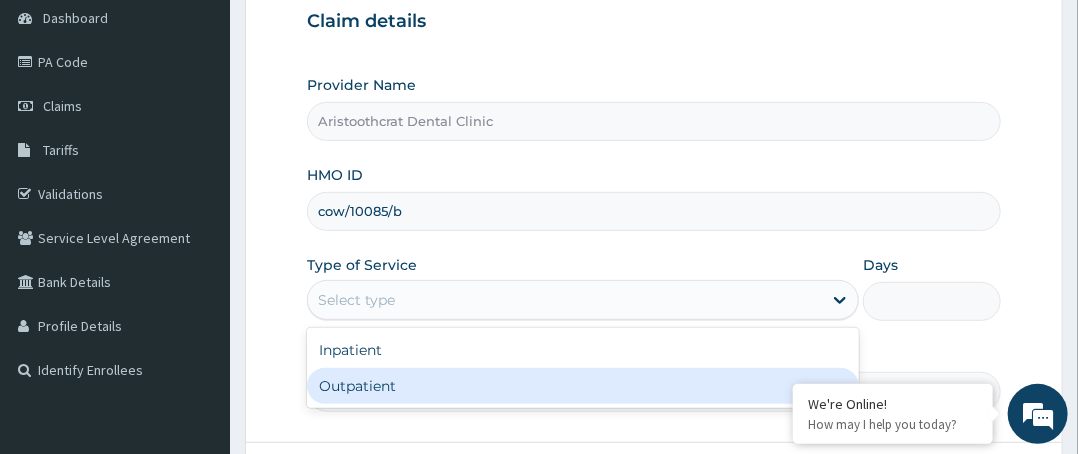 click on "Outpatient" at bounding box center (583, 386) 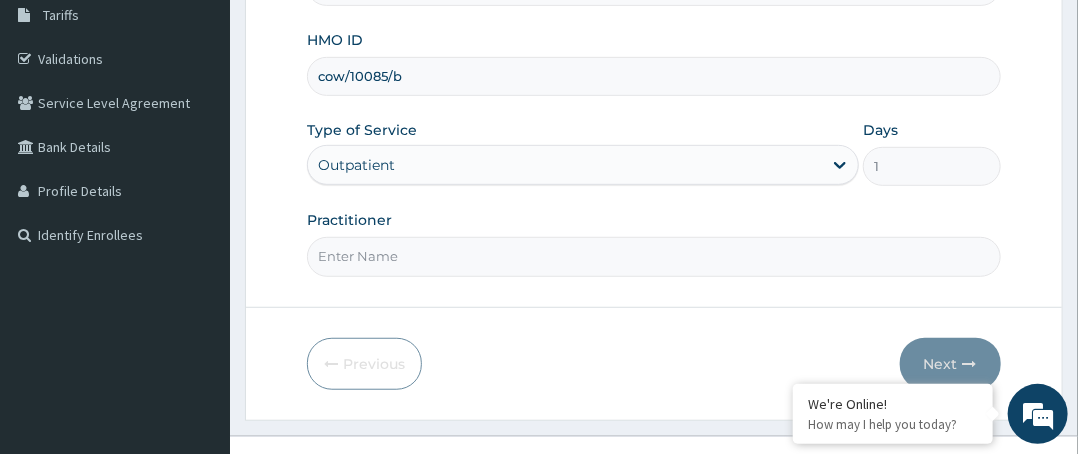 scroll, scrollTop: 364, scrollLeft: 0, axis: vertical 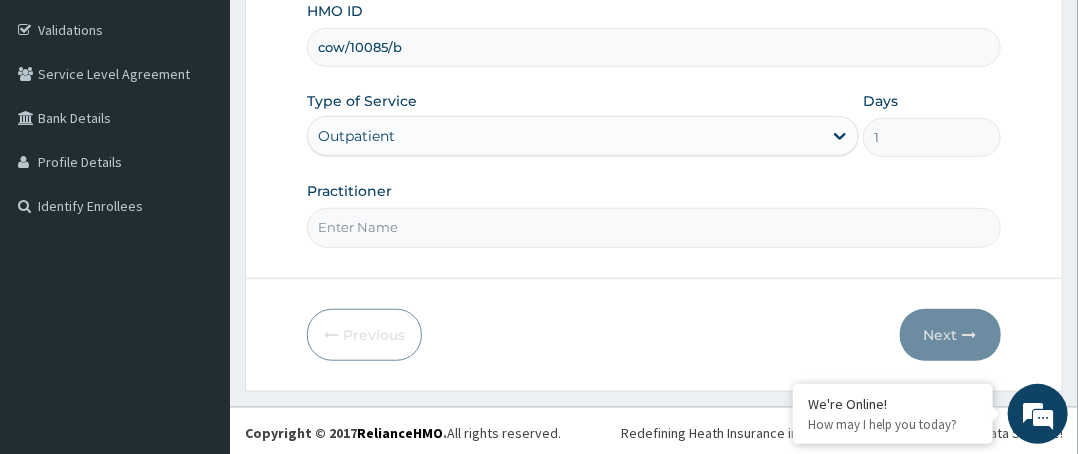 click on "Provider Name Aristoothcrat Dental Clinic HMO ID cow/10085/b Type of Service Outpatient Days 1 Practitioner" at bounding box center [654, 79] 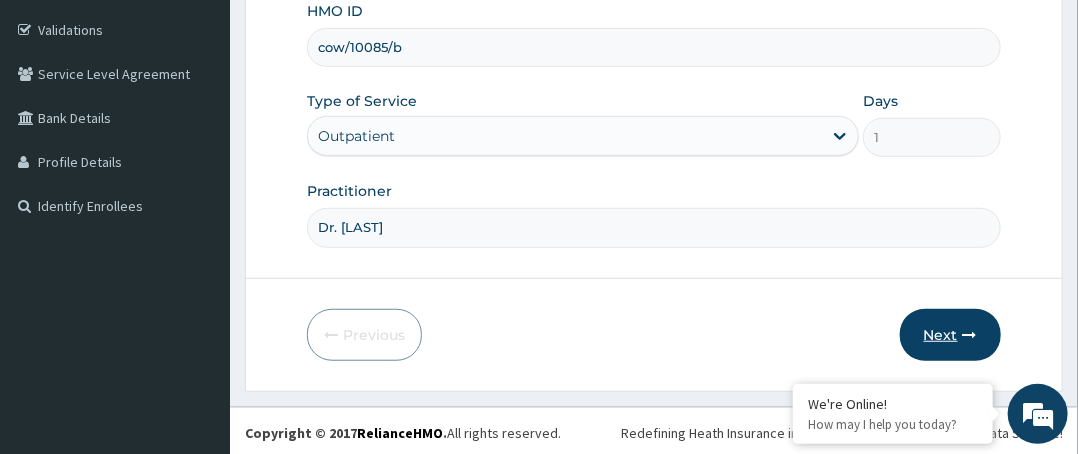 click at bounding box center (970, 335) 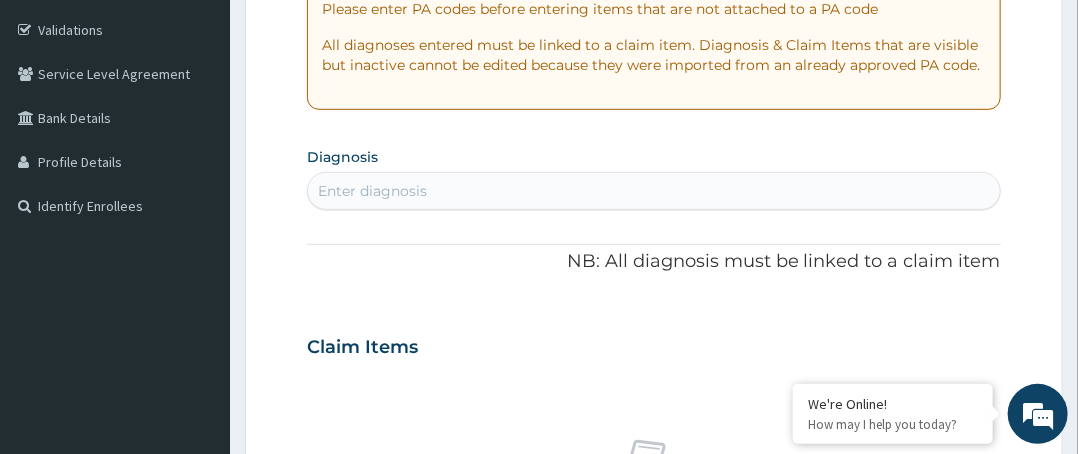 scroll, scrollTop: 0, scrollLeft: 0, axis: both 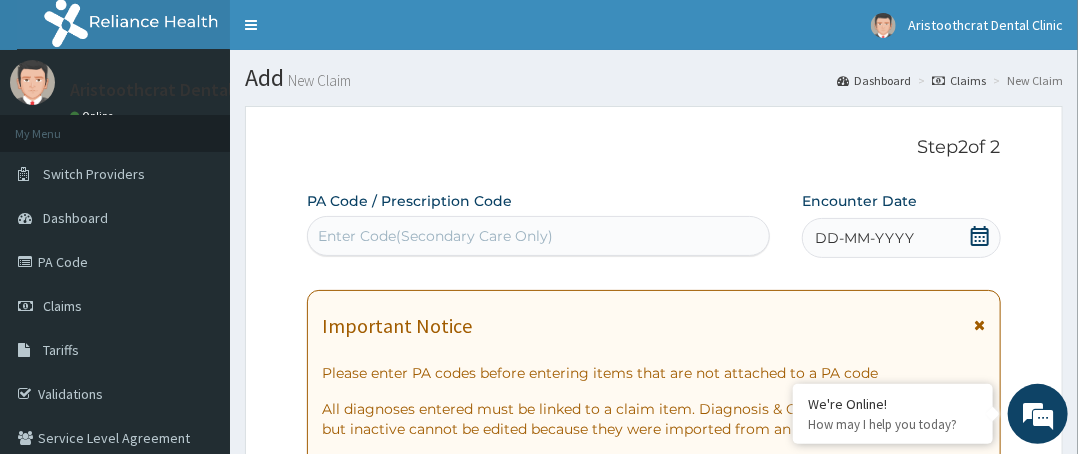 click on "Enter Code(Secondary Care Only)" at bounding box center (538, 236) 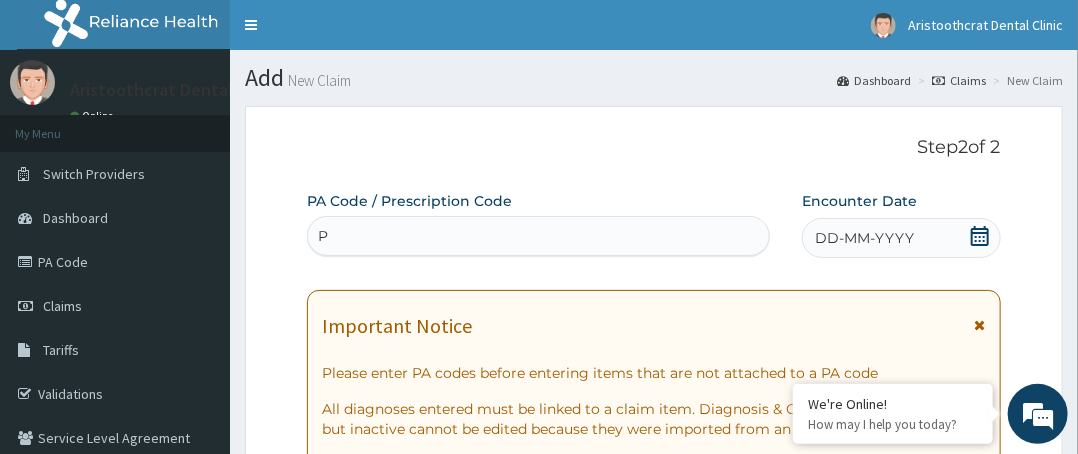 scroll, scrollTop: 0, scrollLeft: 0, axis: both 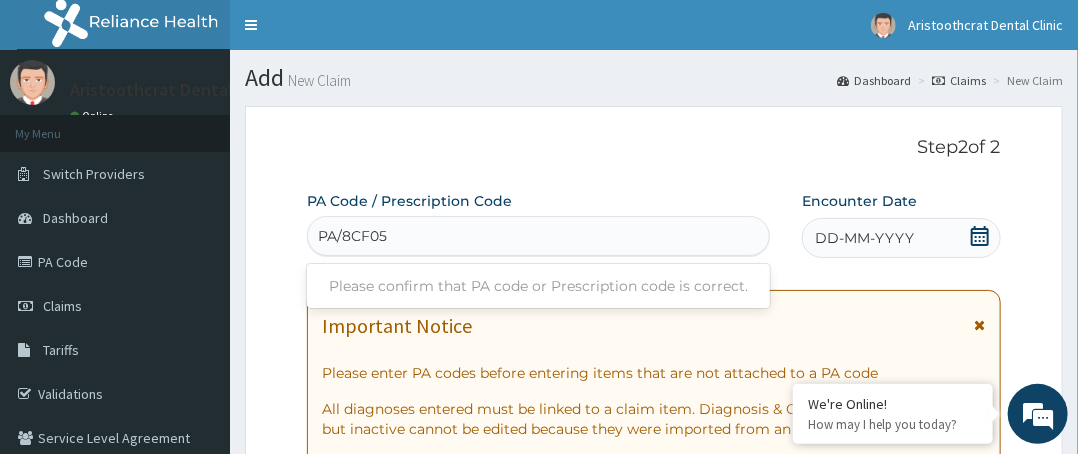 type on "PA/8CF05A" 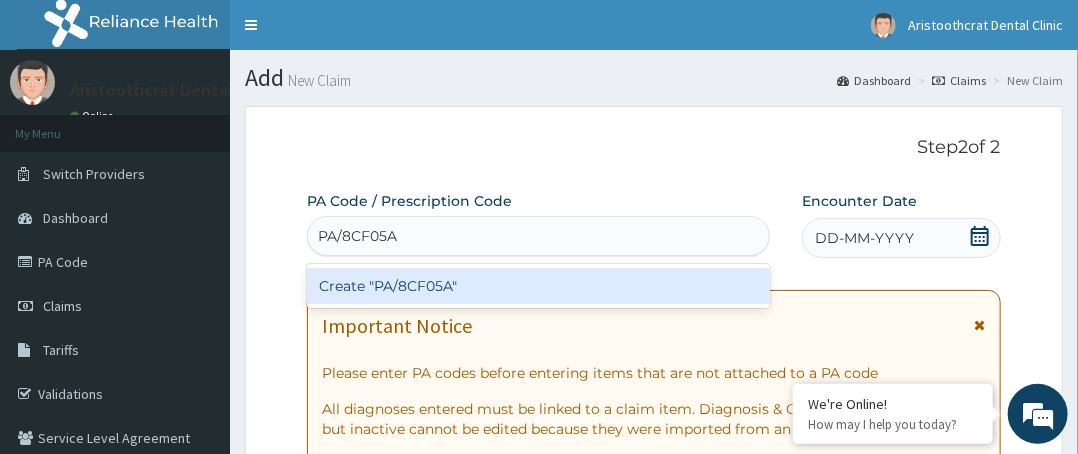 click on "Create "PA/8CF05A"" at bounding box center [538, 286] 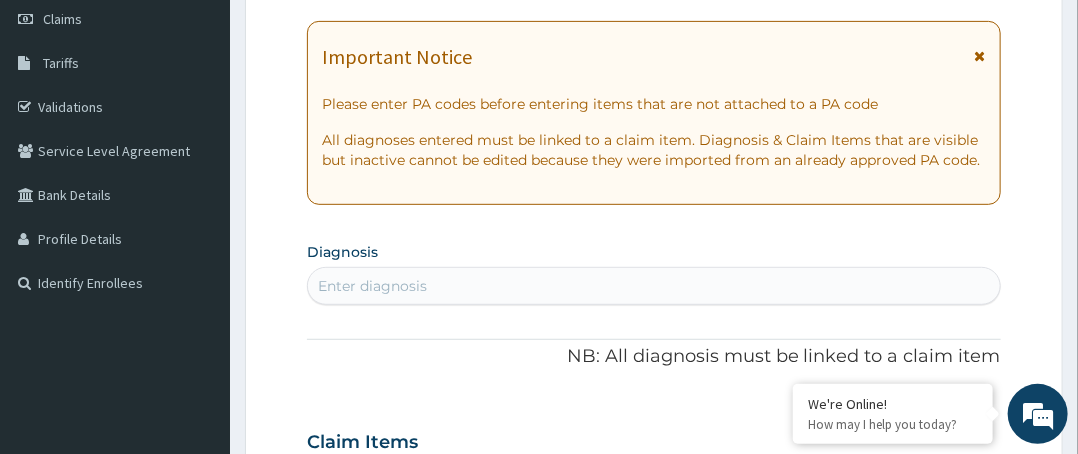 scroll, scrollTop: 18, scrollLeft: 0, axis: vertical 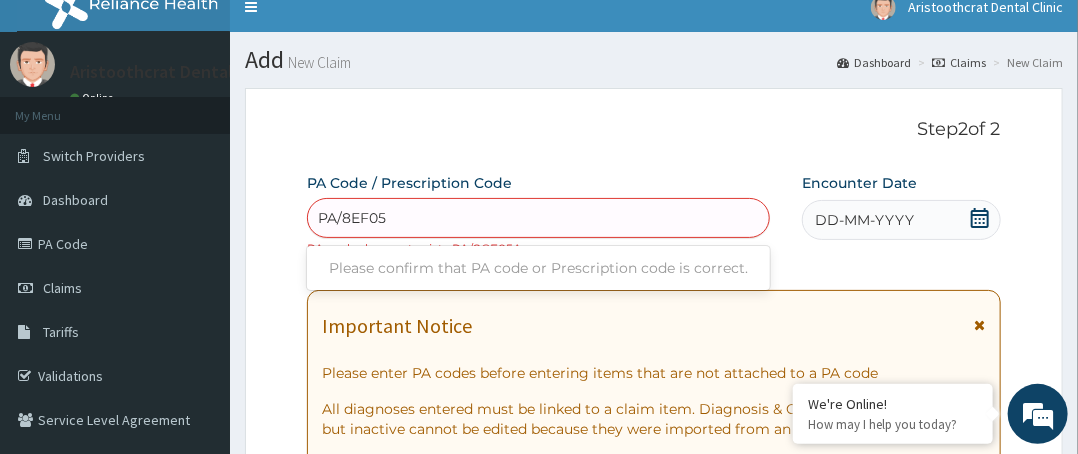 type on "PA/8EF05A" 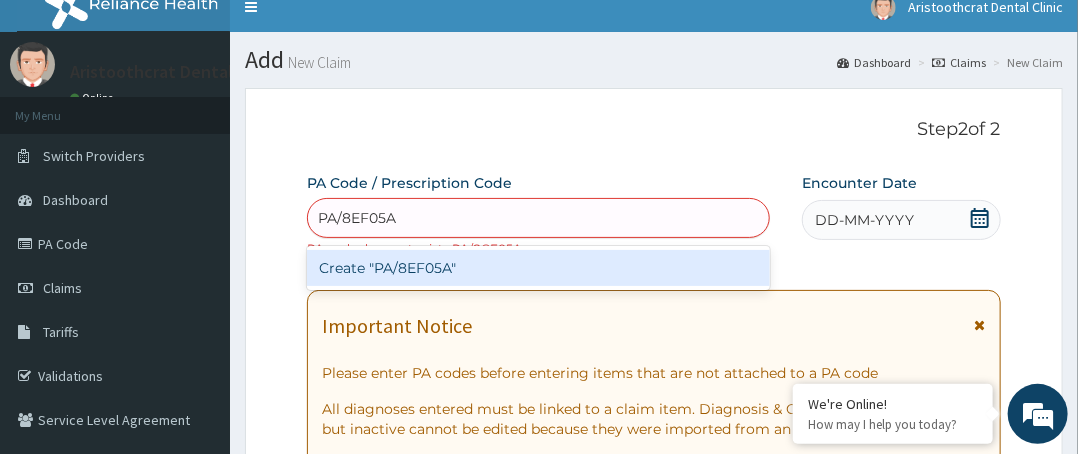 click on "Create "PA/8EF05A"" at bounding box center (538, 268) 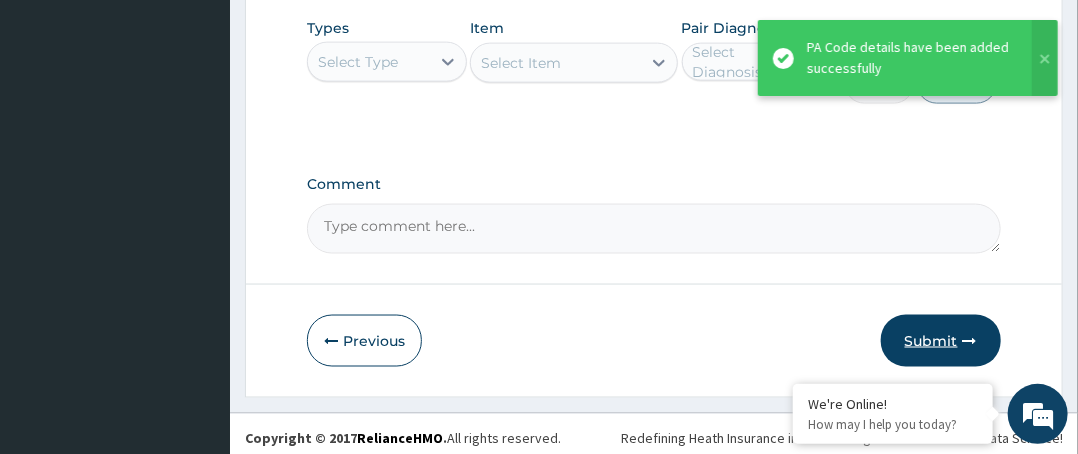 click on "Submit" at bounding box center (941, 341) 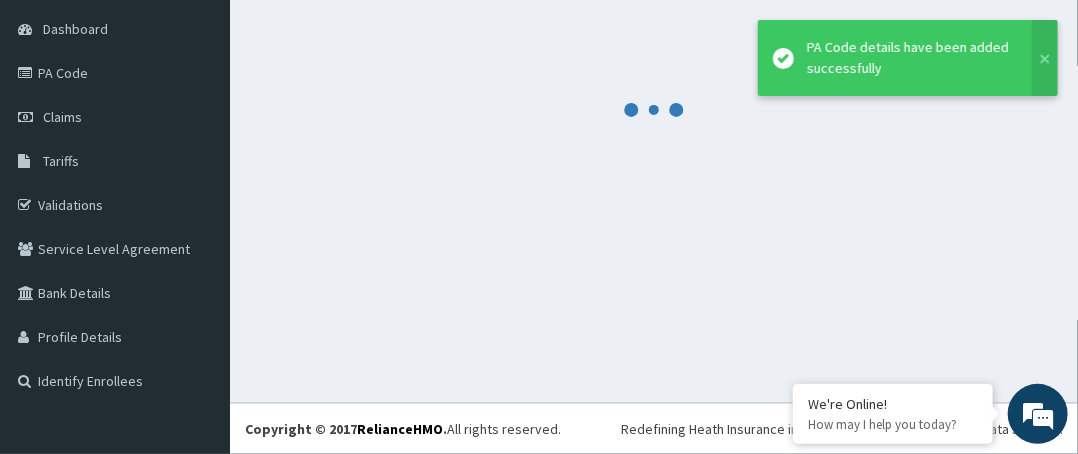 scroll, scrollTop: 188, scrollLeft: 0, axis: vertical 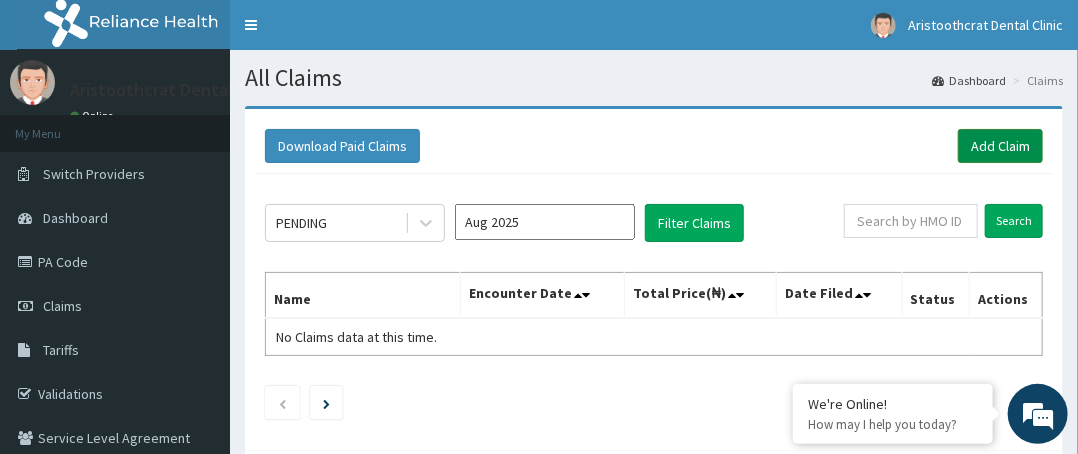 click on "Add Claim" at bounding box center [1000, 146] 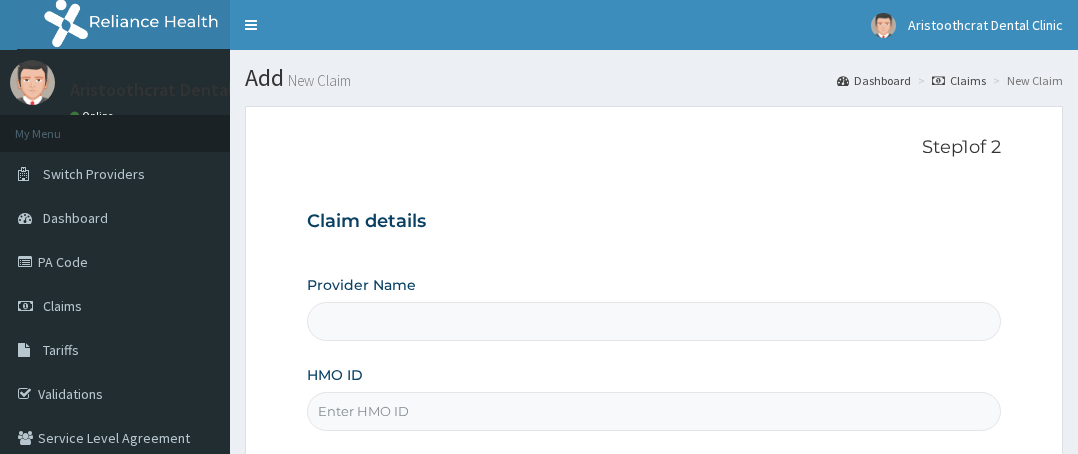 scroll, scrollTop: 200, scrollLeft: 0, axis: vertical 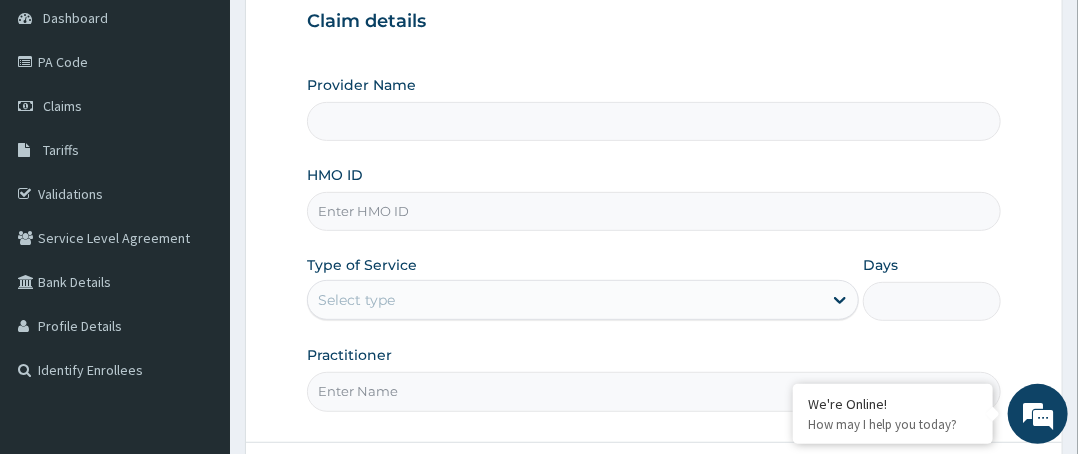 type on "Aristoothcrat Dental Clinic" 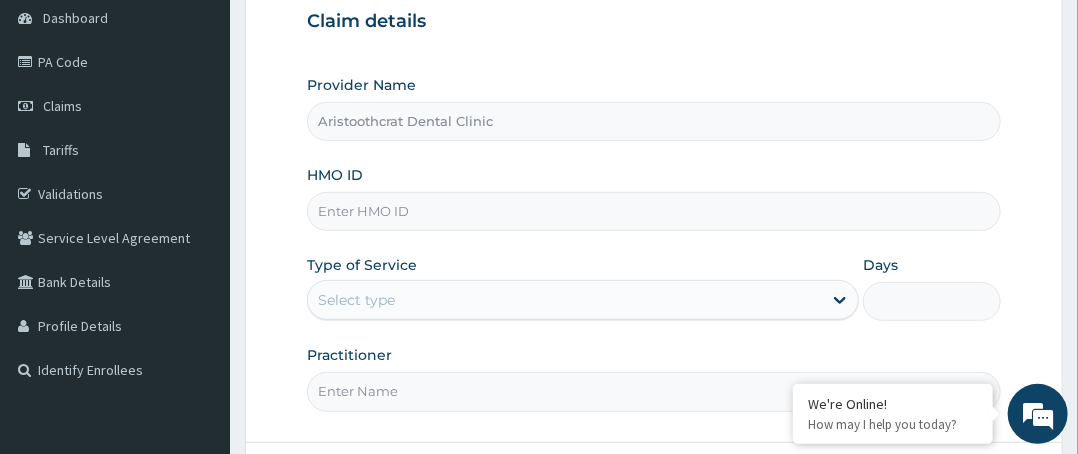 click on "HMO ID" at bounding box center (654, 211) 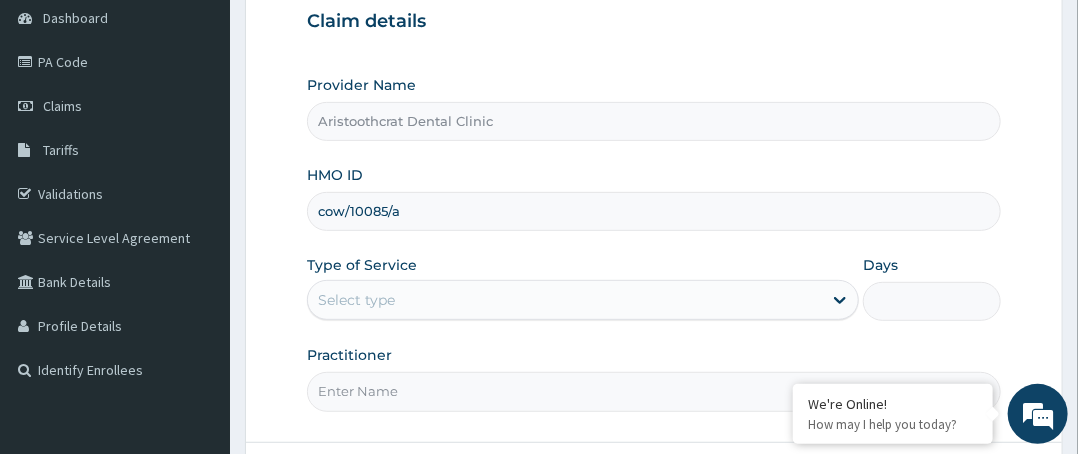 type on "cow/10085/a" 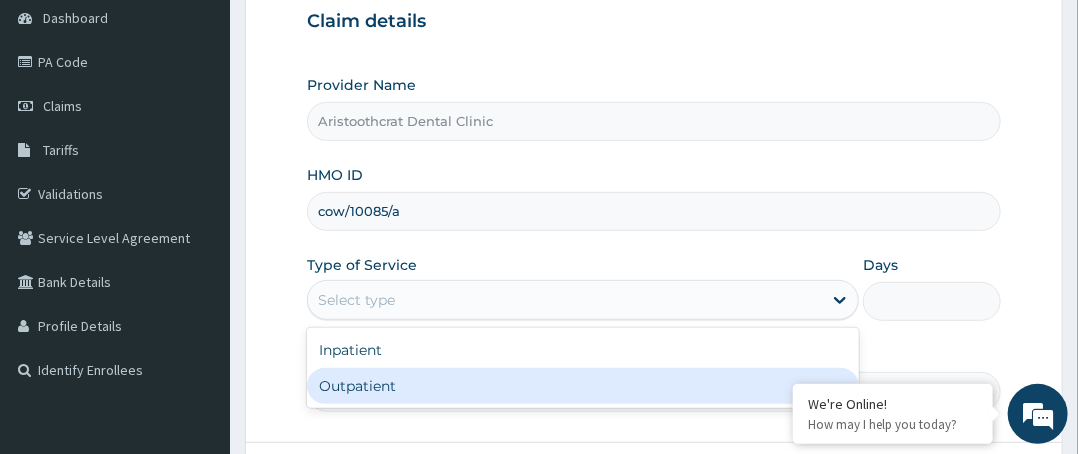 drag, startPoint x: 499, startPoint y: 387, endPoint x: 503, endPoint y: 358, distance: 29.274563 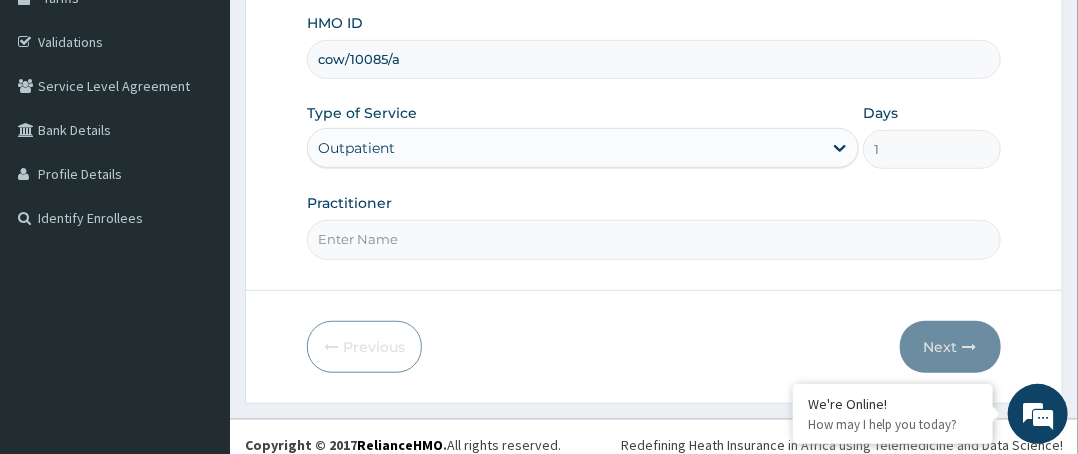 scroll, scrollTop: 364, scrollLeft: 0, axis: vertical 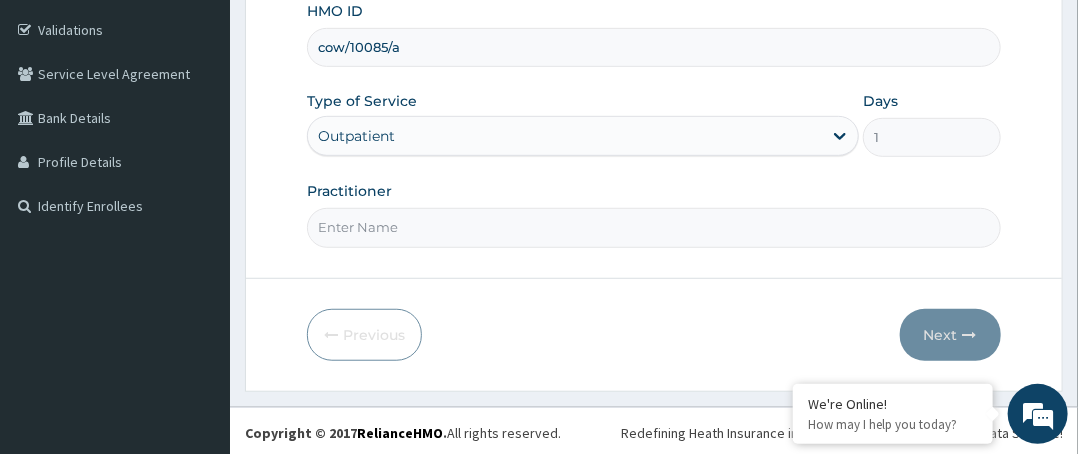 click on "Practitioner" at bounding box center (654, 227) 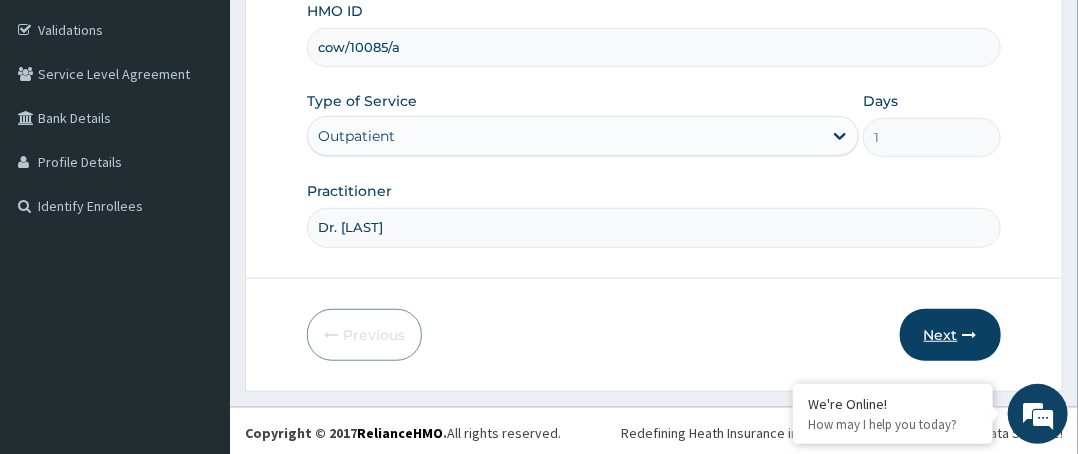 click on "Next" at bounding box center (950, 335) 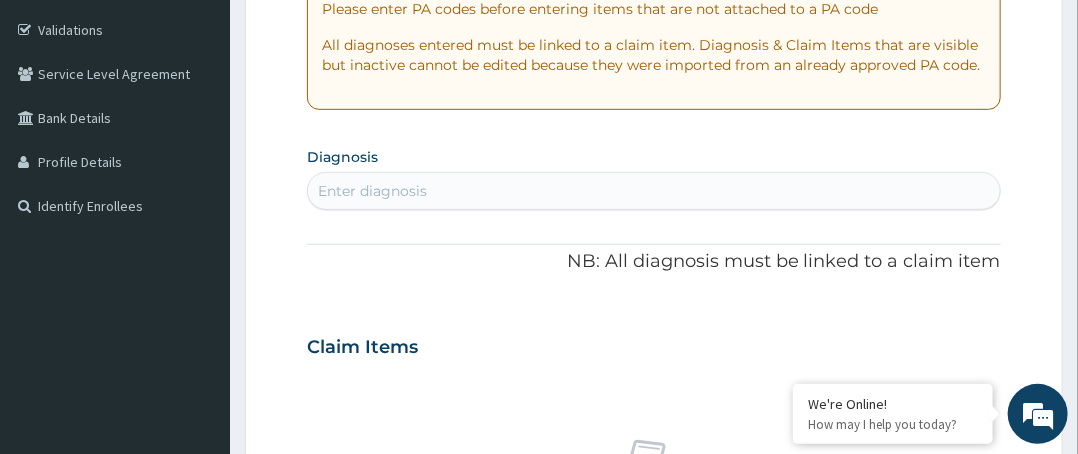 scroll, scrollTop: 0, scrollLeft: 0, axis: both 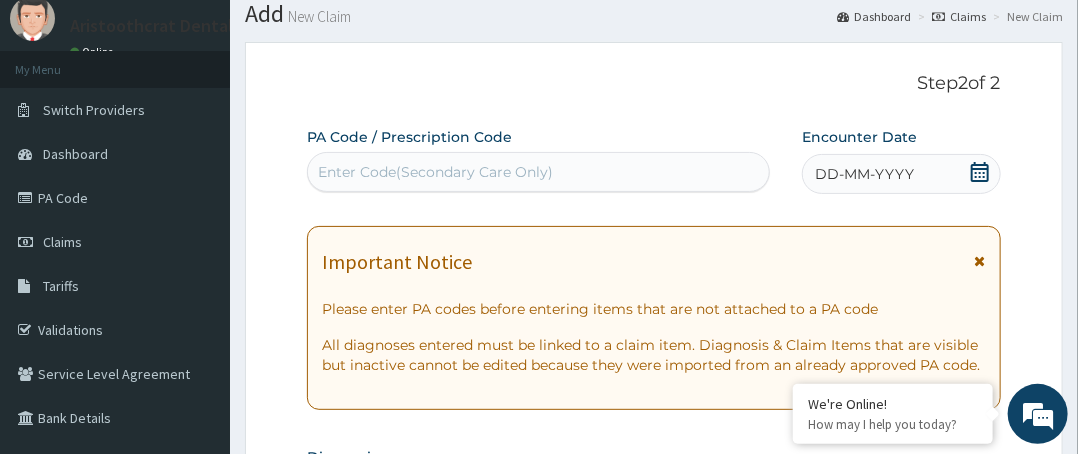 click on "Enter Code(Secondary Care Only)" at bounding box center [538, 172] 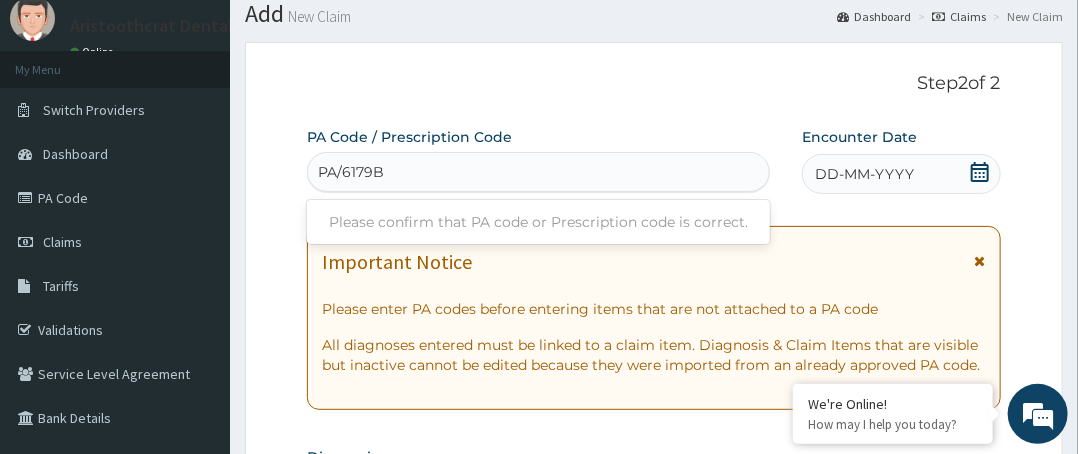 type on "PA/6179B3" 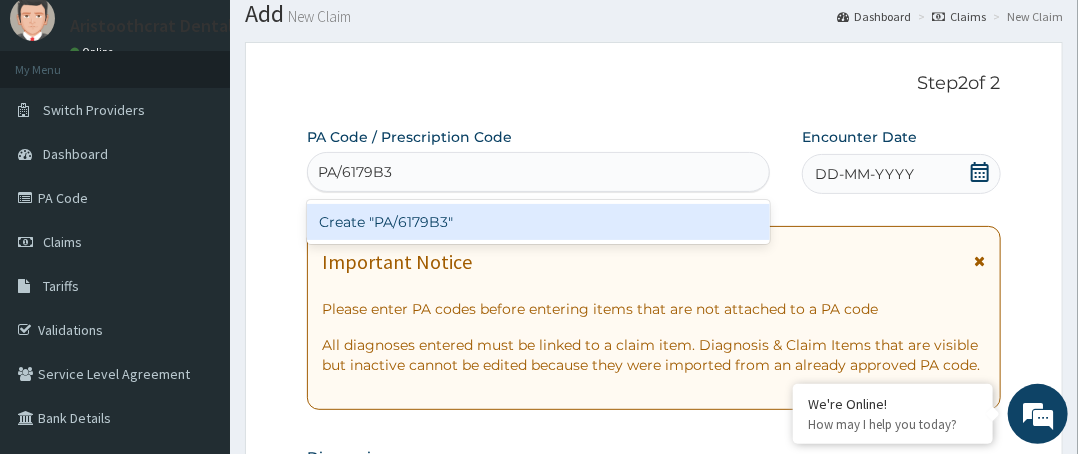click on "Create "PA/6179B3"" at bounding box center [538, 222] 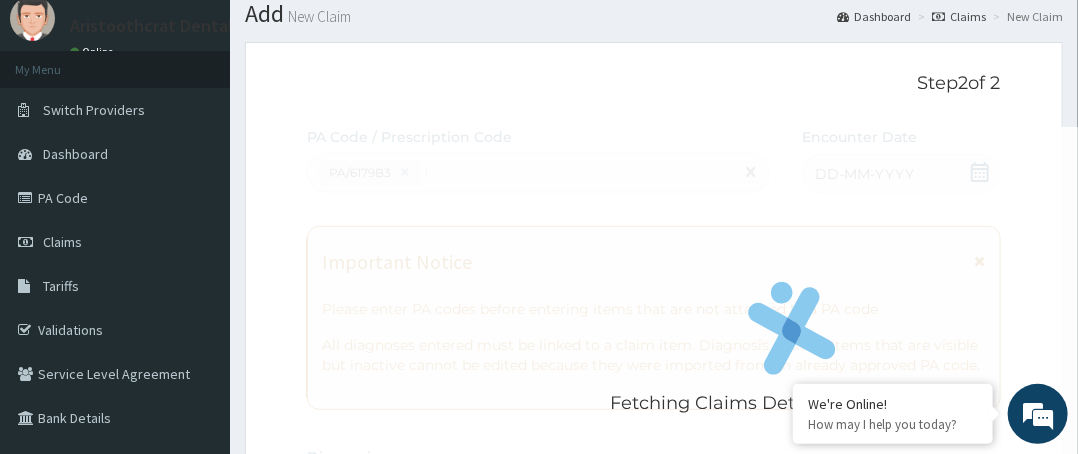 type 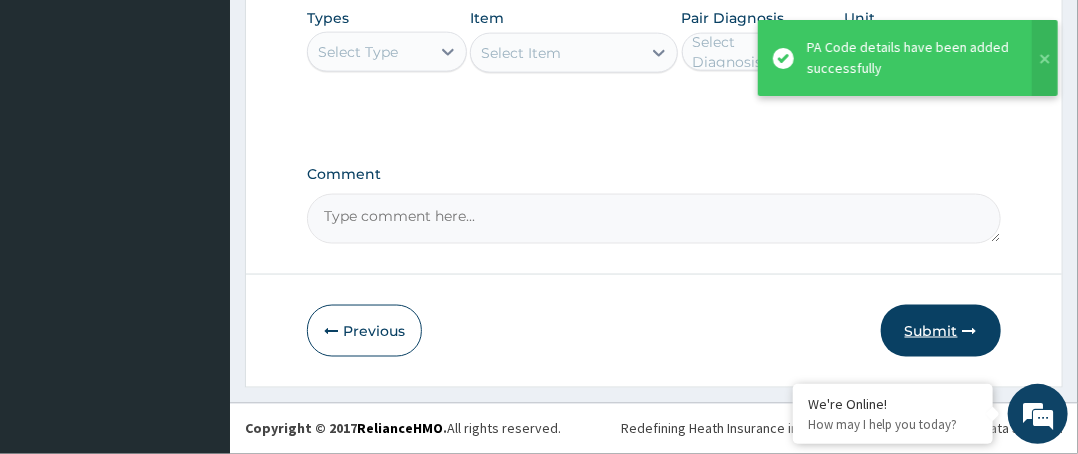 click on "Submit" at bounding box center (941, 331) 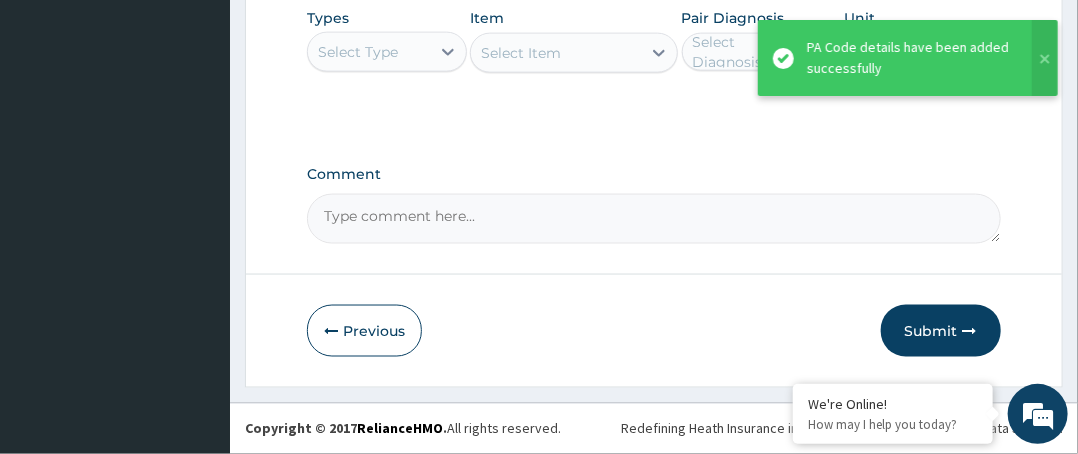 scroll, scrollTop: 188, scrollLeft: 0, axis: vertical 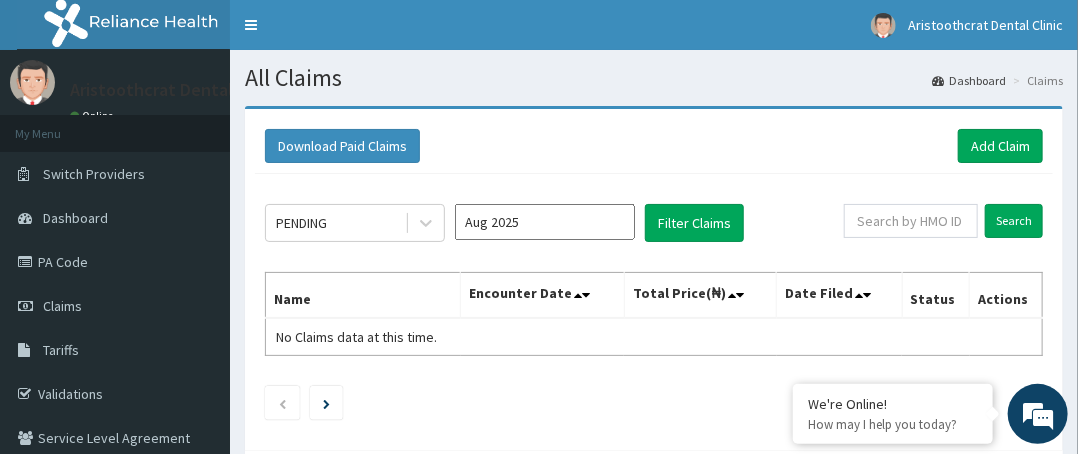 click on "Aug 2025" at bounding box center [545, 222] 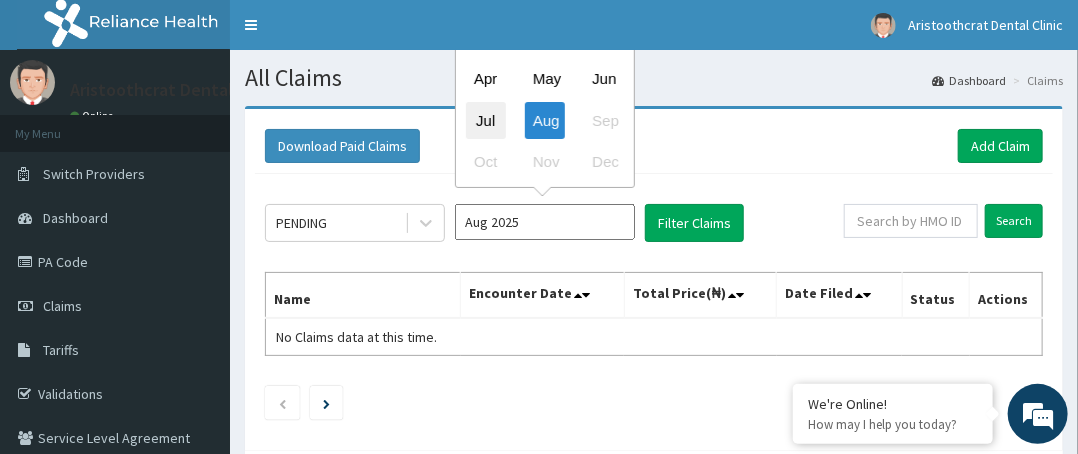 click on "Jul" at bounding box center [486, 120] 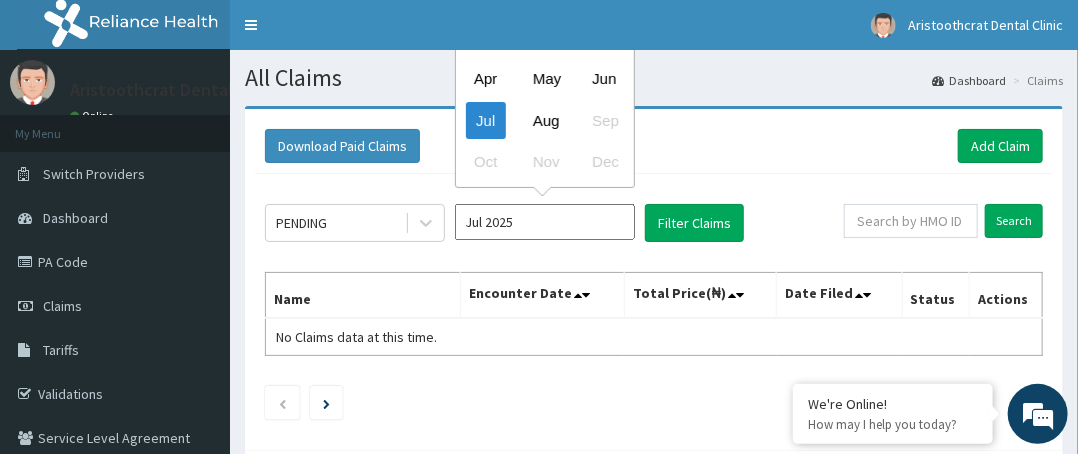 click on "Jul 2025" at bounding box center [545, 222] 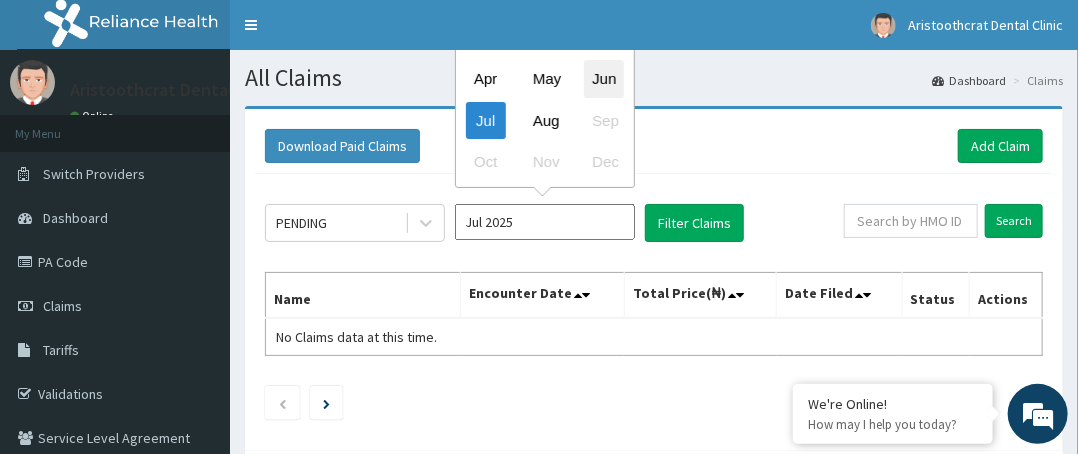 click on "Jun" at bounding box center [604, 79] 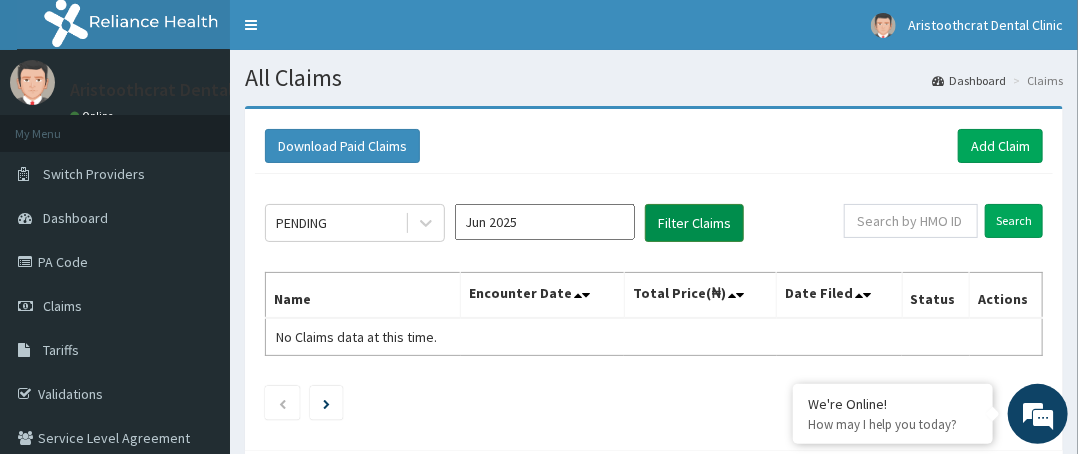 scroll, scrollTop: 0, scrollLeft: 0, axis: both 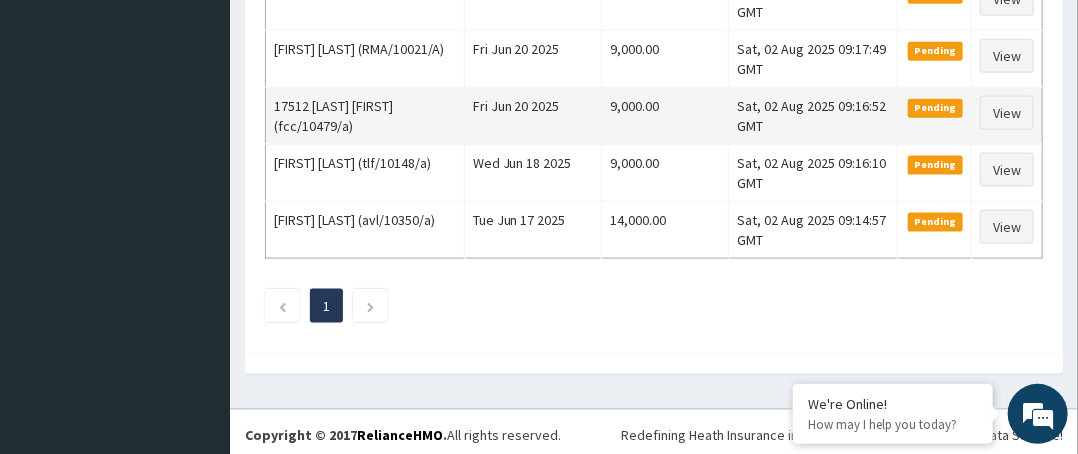 click on "17512 DUMEBI ANYASI (fcc/10479/a)" at bounding box center (365, 116) 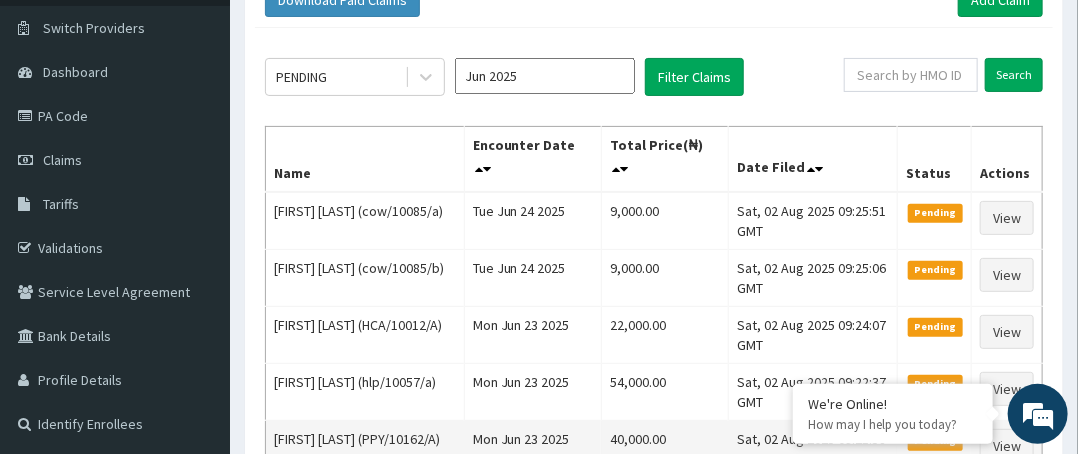 scroll, scrollTop: 0, scrollLeft: 0, axis: both 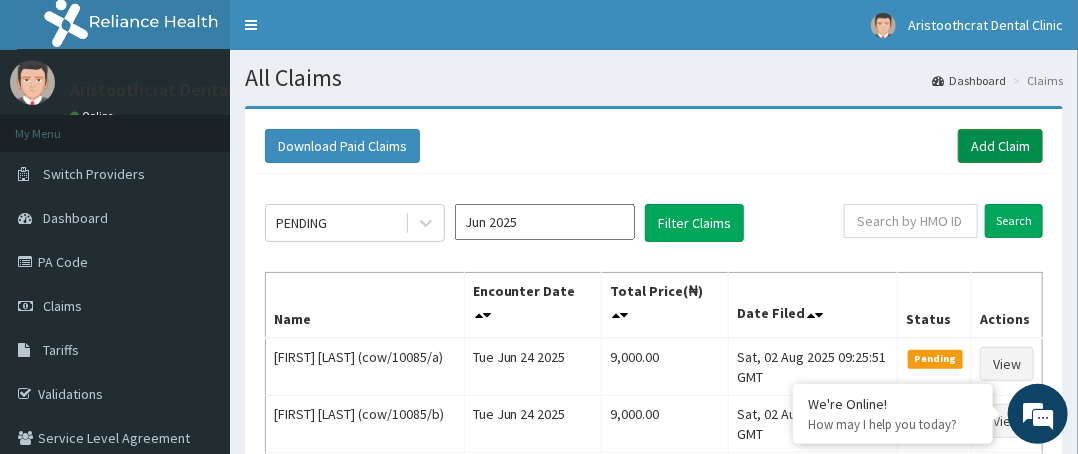 click on "Add Claim" at bounding box center [1000, 146] 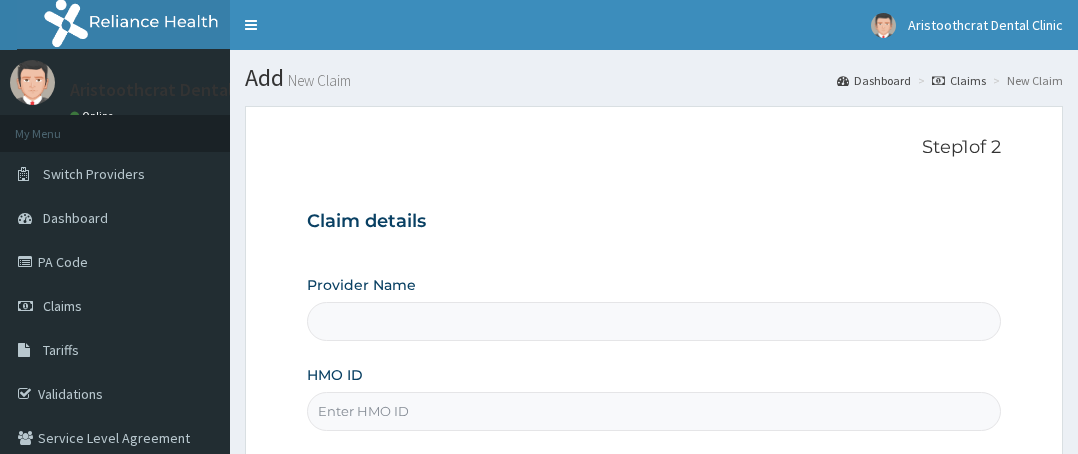 scroll, scrollTop: 0, scrollLeft: 0, axis: both 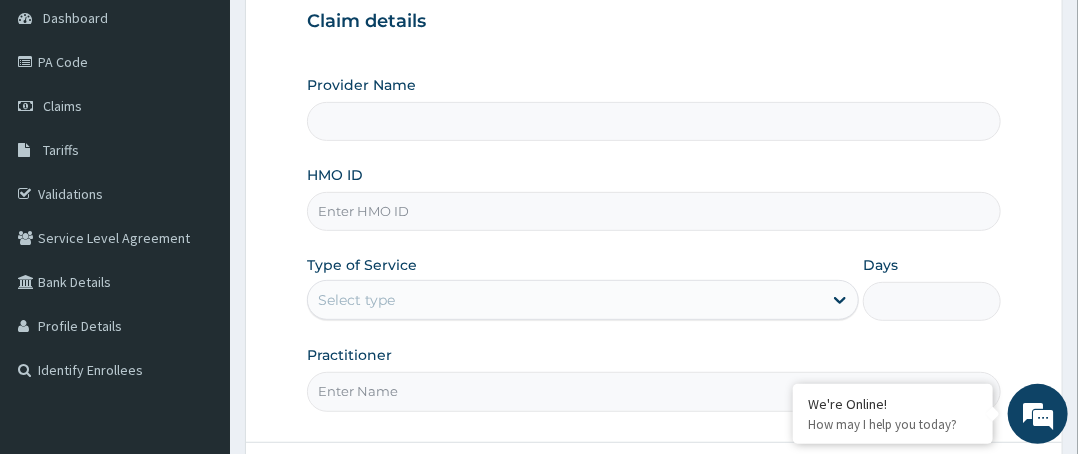 click on "HMO ID" at bounding box center [654, 211] 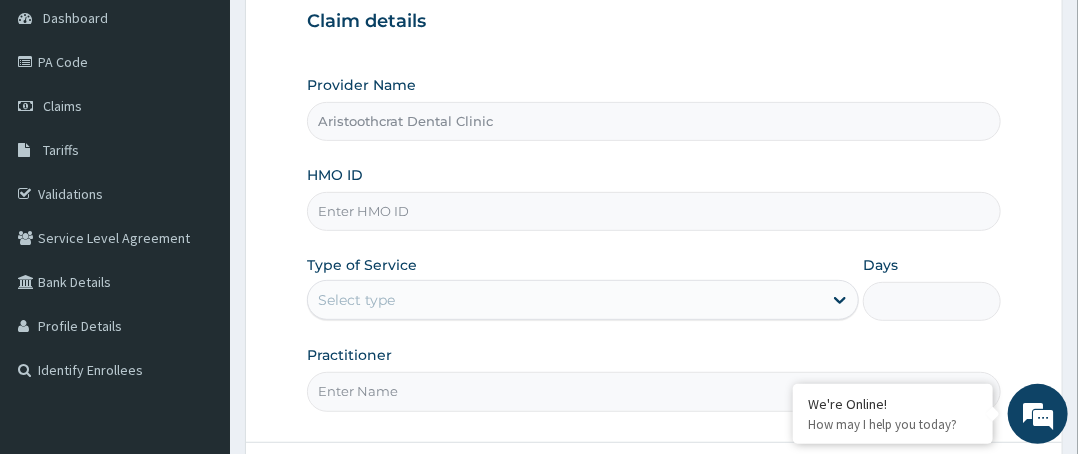 paste on "RMA/10024/A" 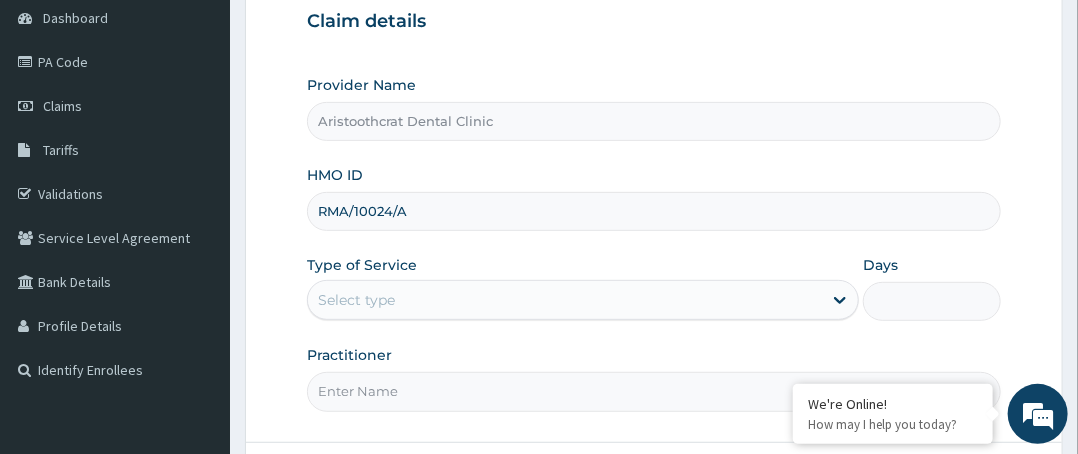 type on "RMA/10024/A" 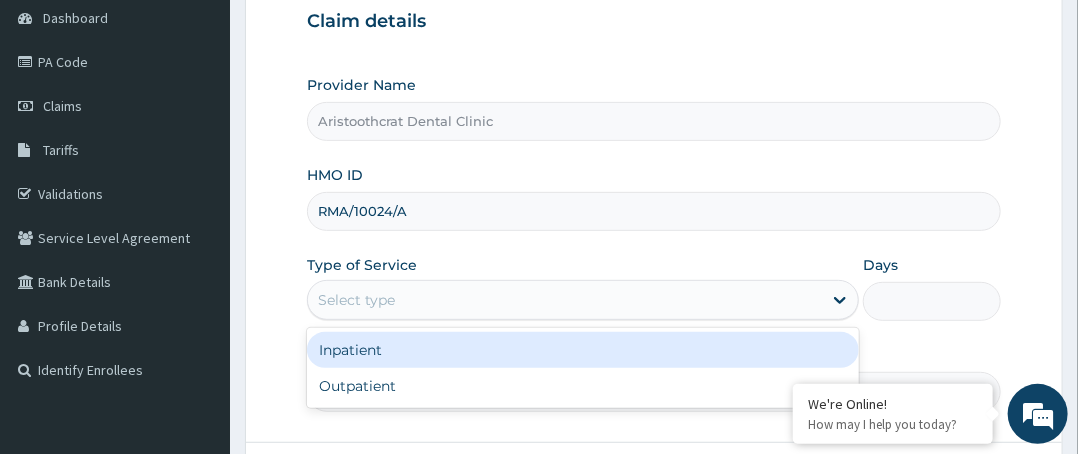 click on "Select type" at bounding box center [565, 300] 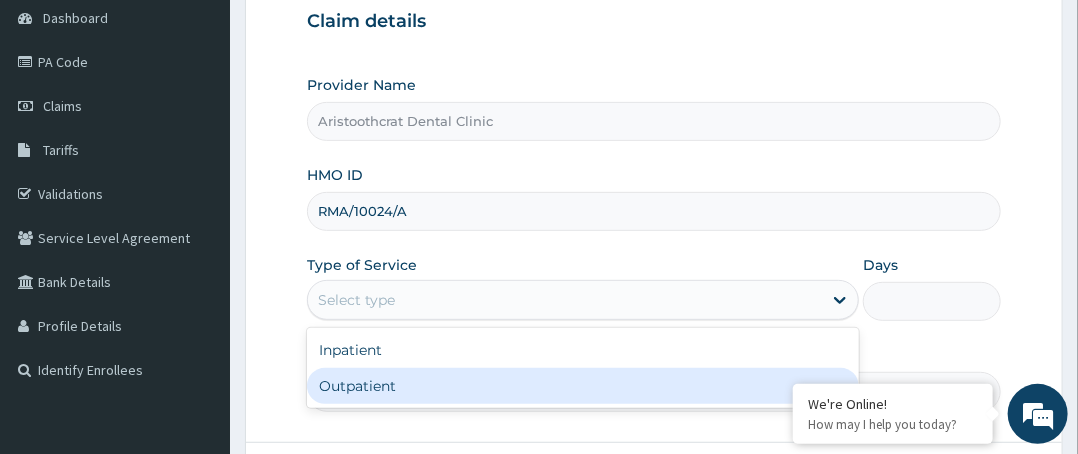 click on "Outpatient" at bounding box center [583, 386] 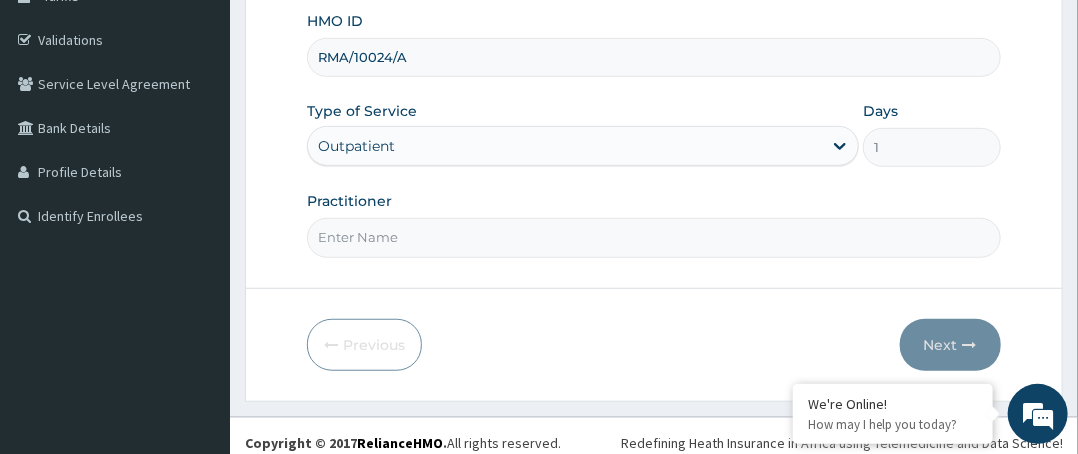 scroll, scrollTop: 364, scrollLeft: 0, axis: vertical 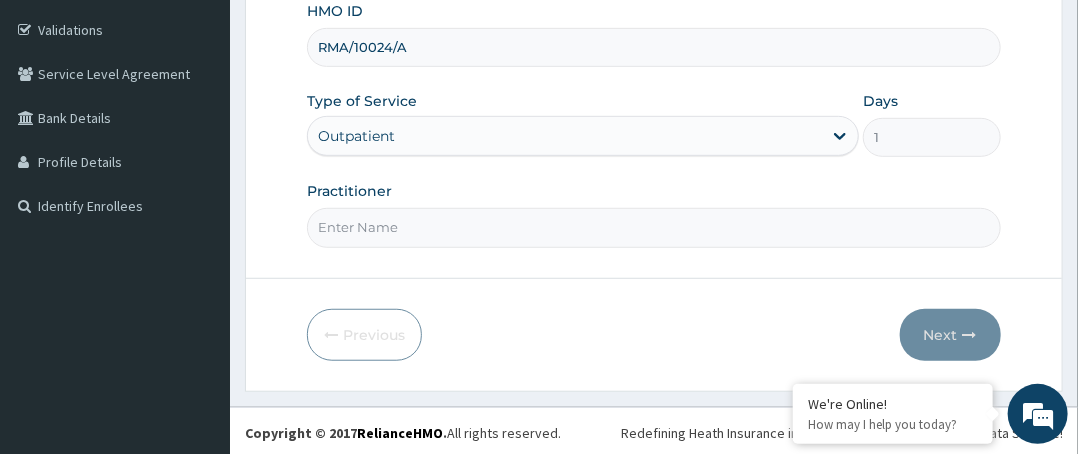 click on "Practitioner" at bounding box center [654, 227] 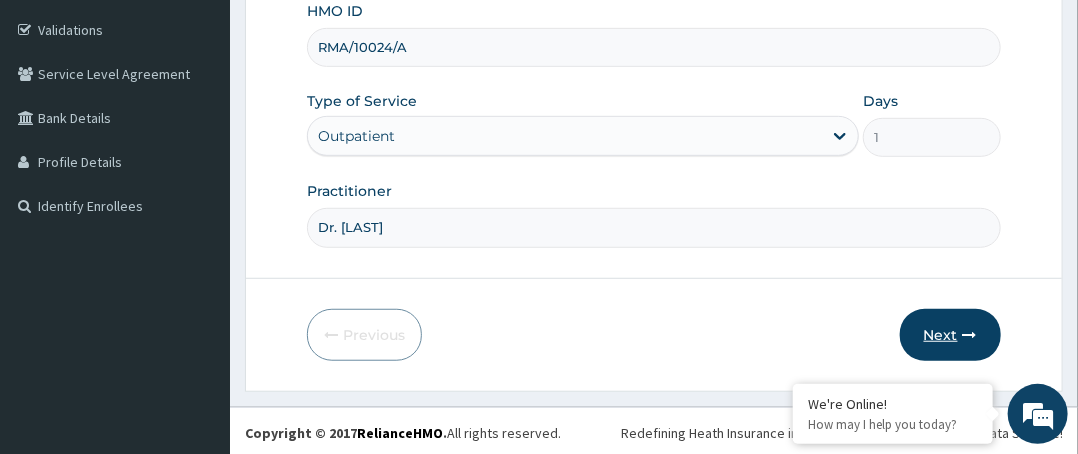 click on "Next" at bounding box center (950, 335) 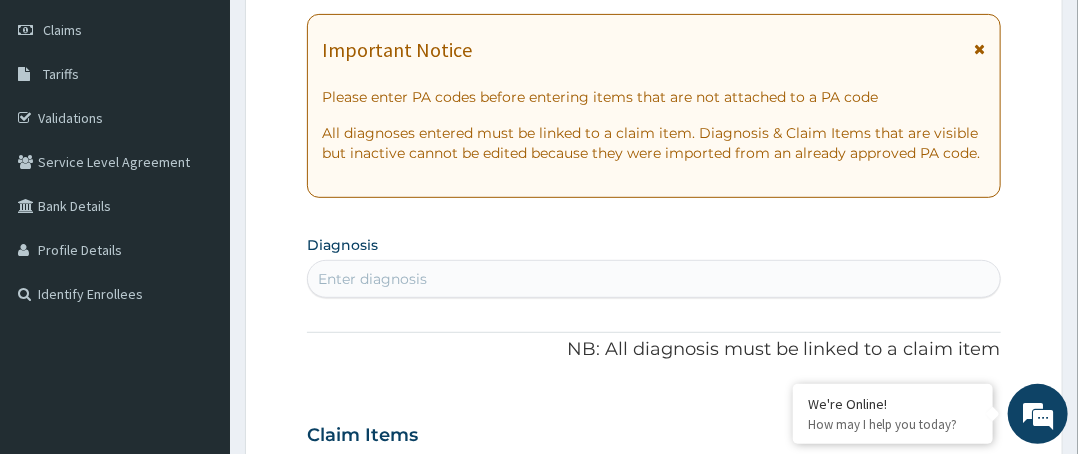scroll, scrollTop: 164, scrollLeft: 0, axis: vertical 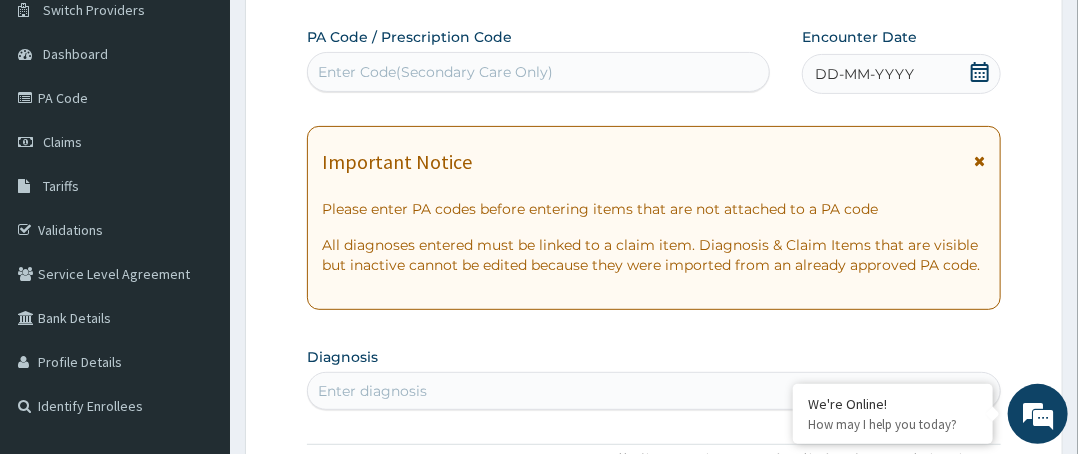 click on "Enter Code(Secondary Care Only)" at bounding box center (435, 72) 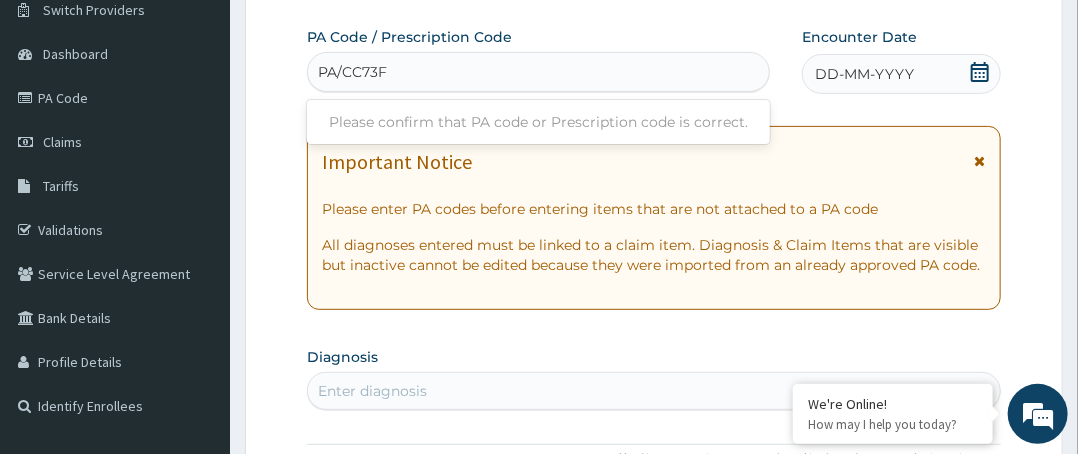 type on "PA/CC73F9" 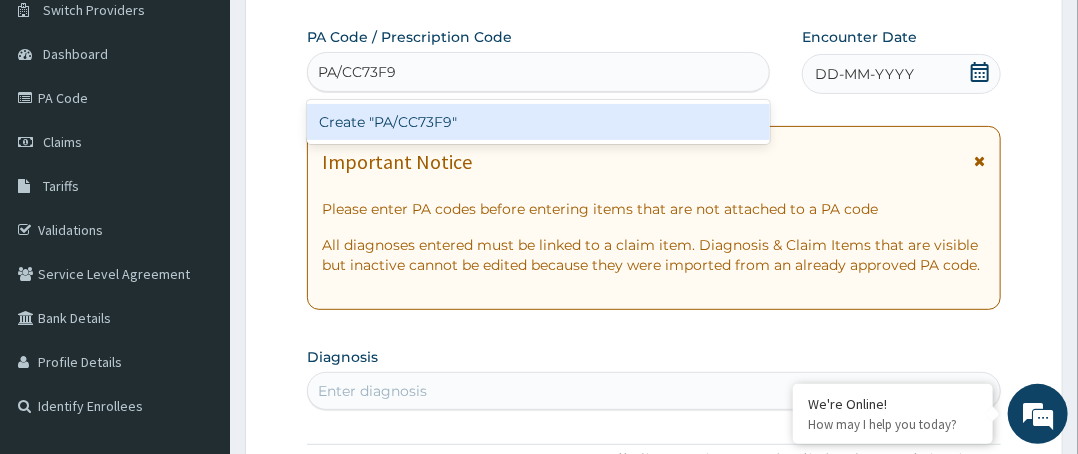 click on "Create "PA/CC73F9"" at bounding box center [538, 122] 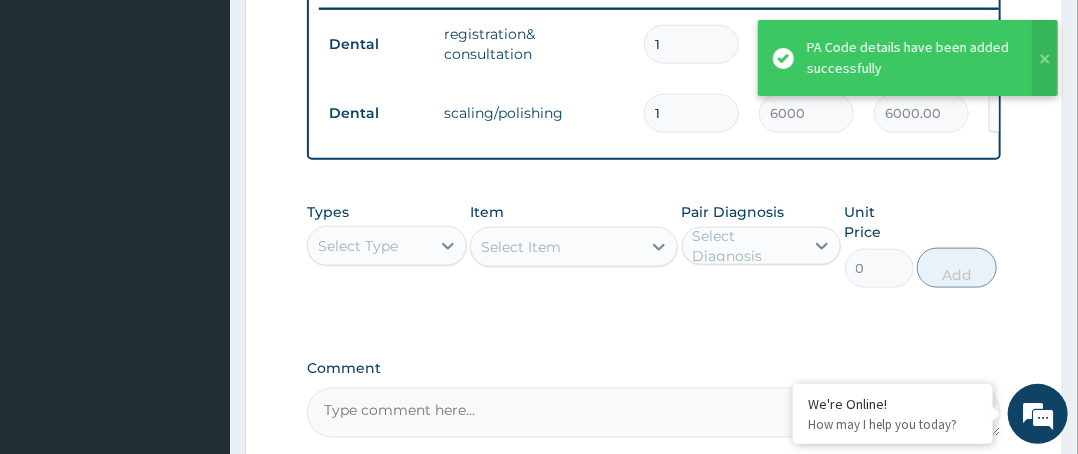 scroll, scrollTop: 972, scrollLeft: 0, axis: vertical 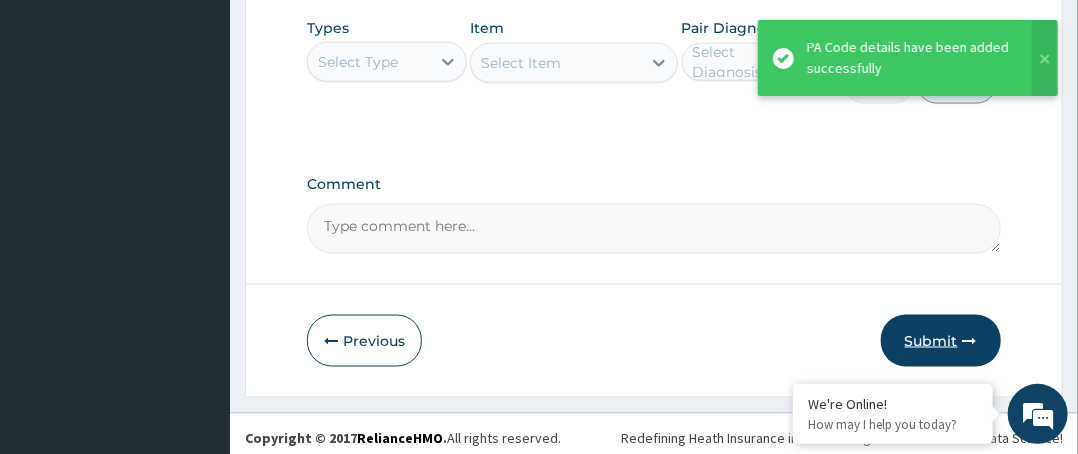 click on "Submit" at bounding box center (941, 341) 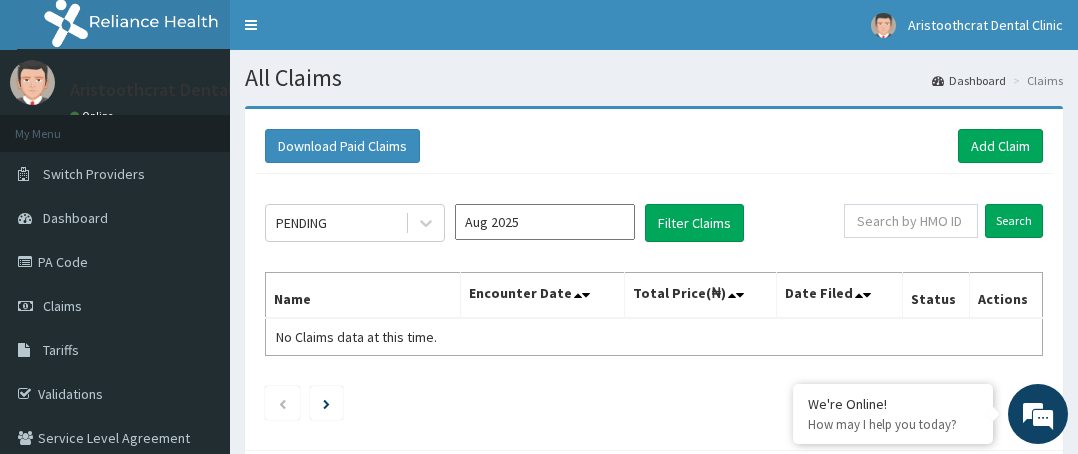scroll, scrollTop: 0, scrollLeft: 0, axis: both 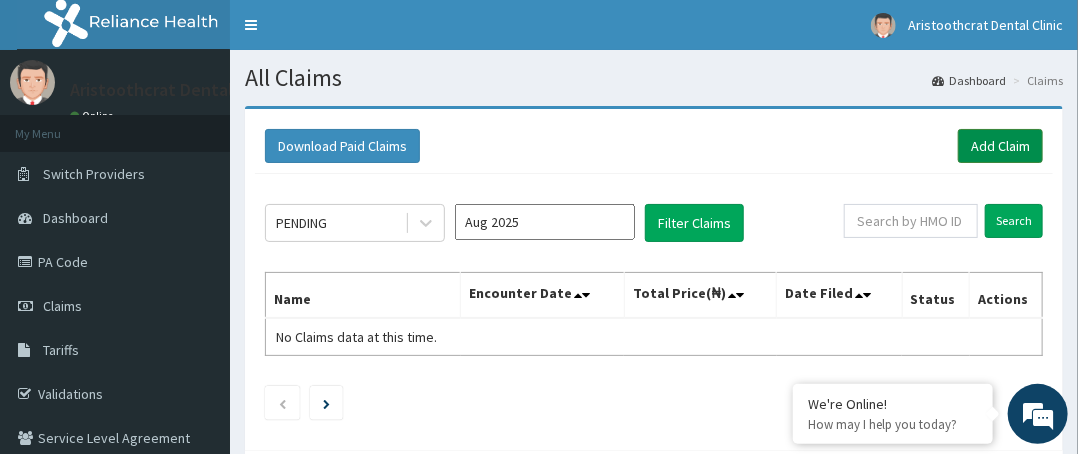 click on "Add Claim" at bounding box center (1000, 146) 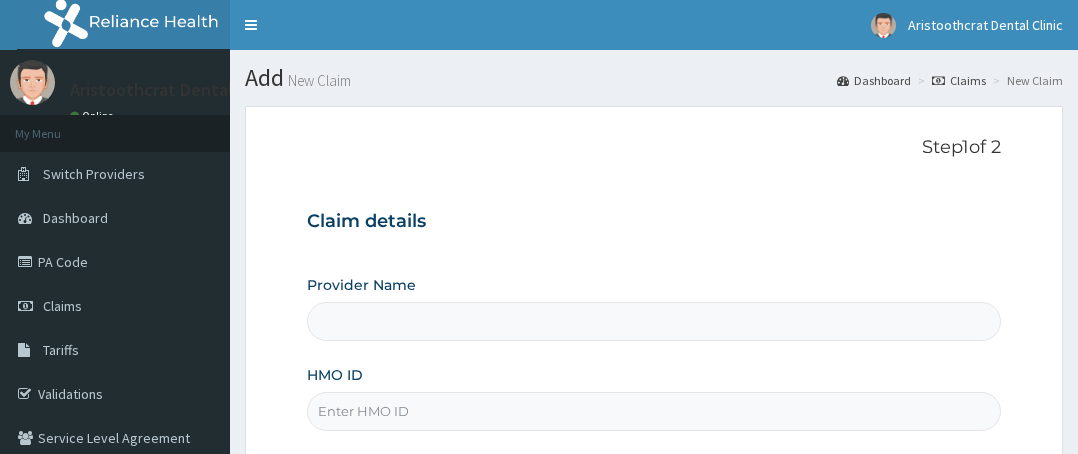 scroll, scrollTop: 289, scrollLeft: 0, axis: vertical 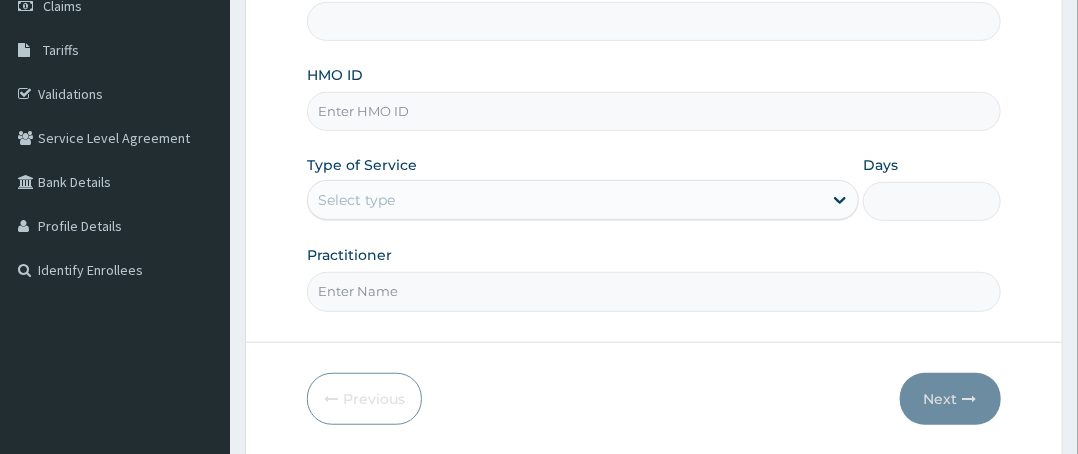 click on "HMO ID" at bounding box center [654, 111] 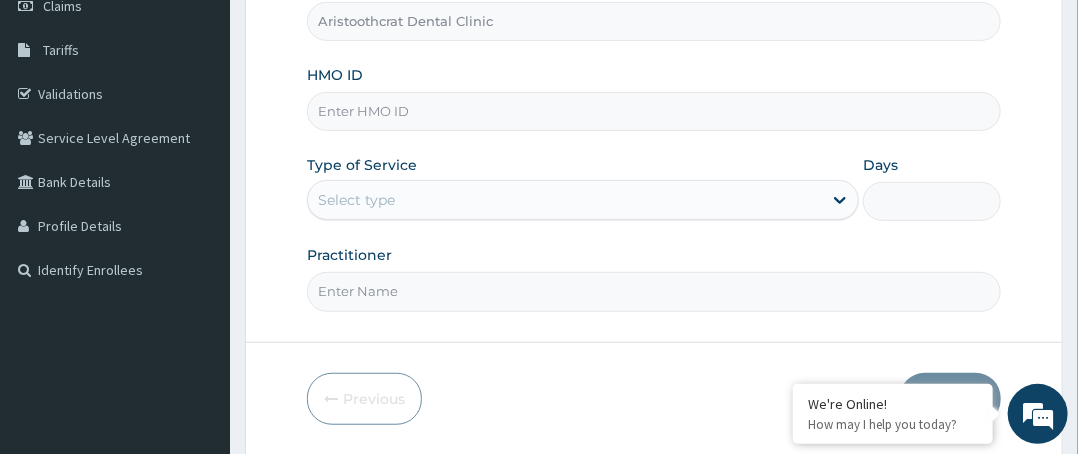 paste on "ppy/10392/a" 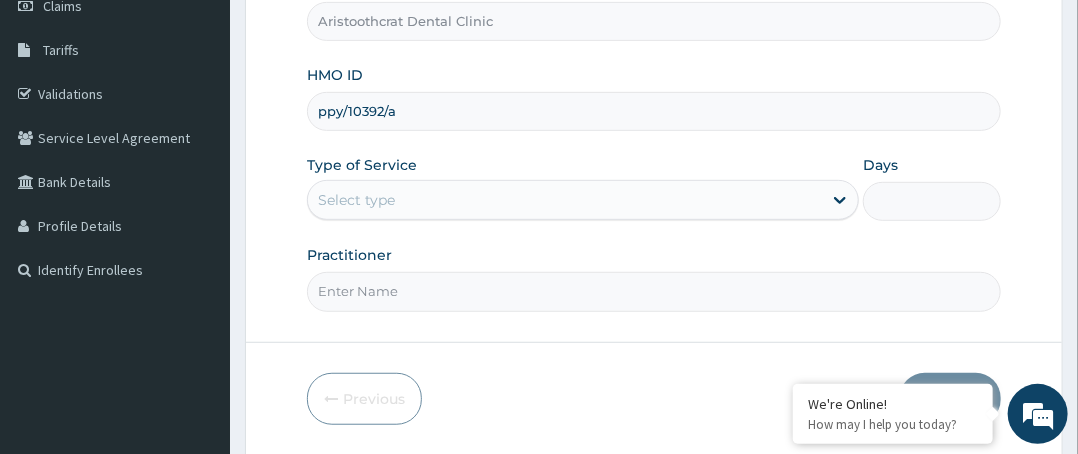 type on "ppy/10392/a" 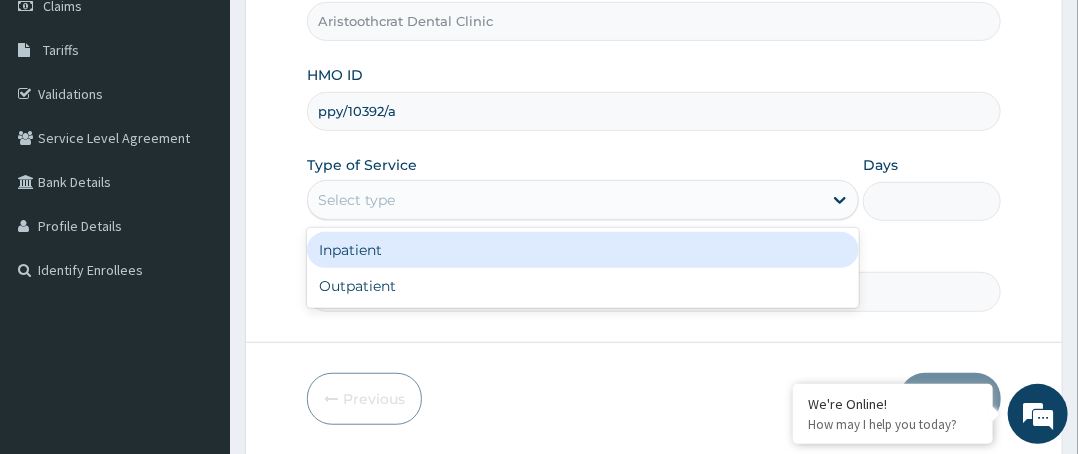 click on "Select type" at bounding box center (565, 200) 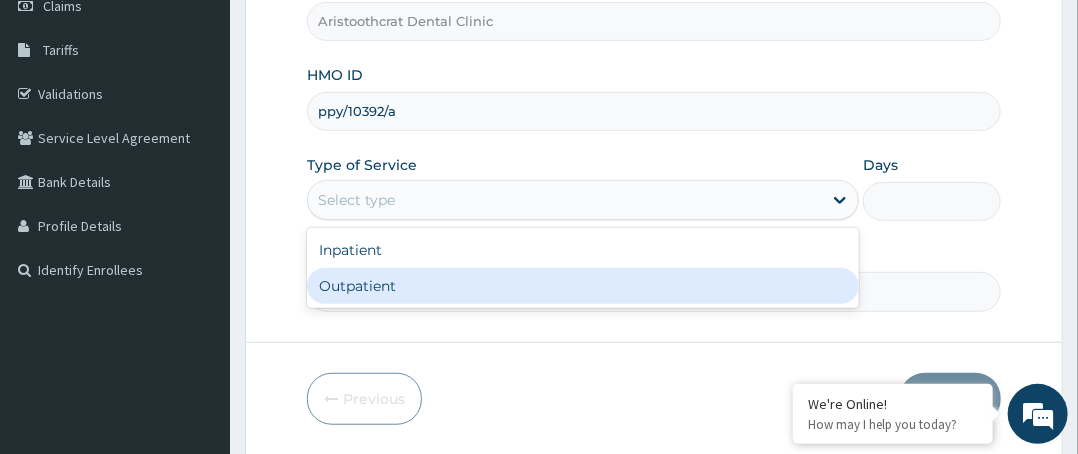 drag, startPoint x: 603, startPoint y: 291, endPoint x: 609, endPoint y: 280, distance: 12.529964 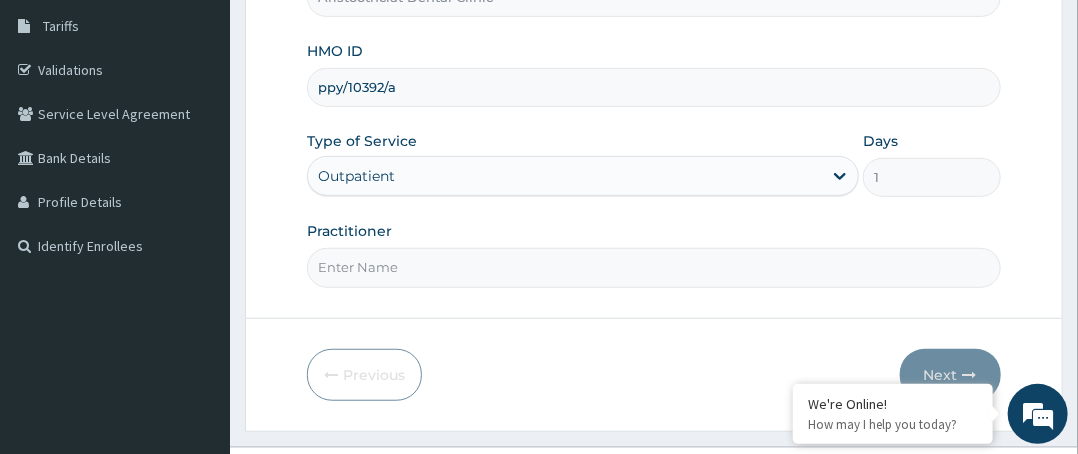 scroll, scrollTop: 364, scrollLeft: 0, axis: vertical 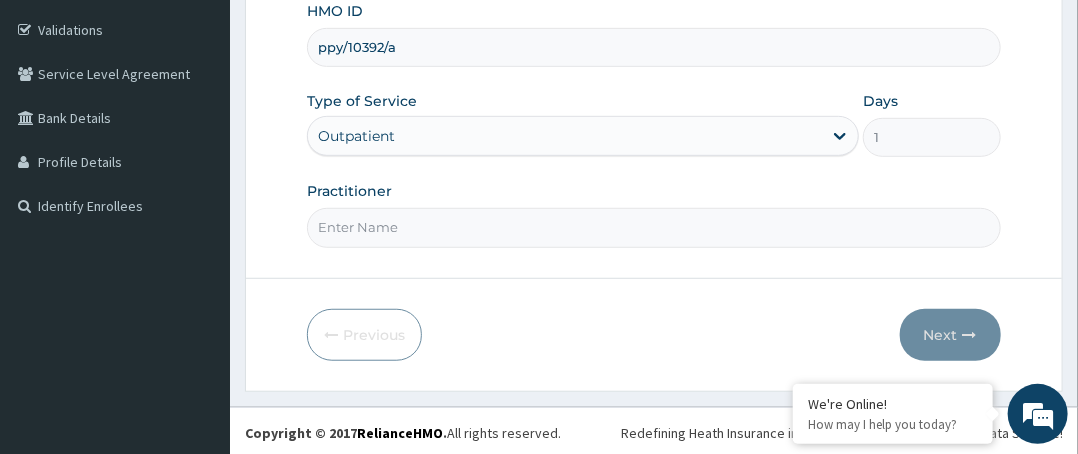 click on "Practitioner" at bounding box center (654, 214) 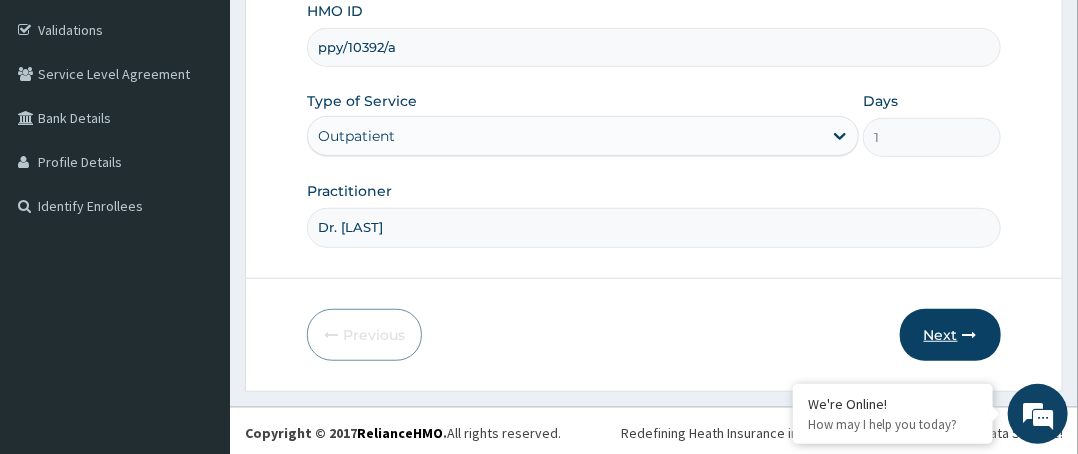 click on "Next" at bounding box center [950, 335] 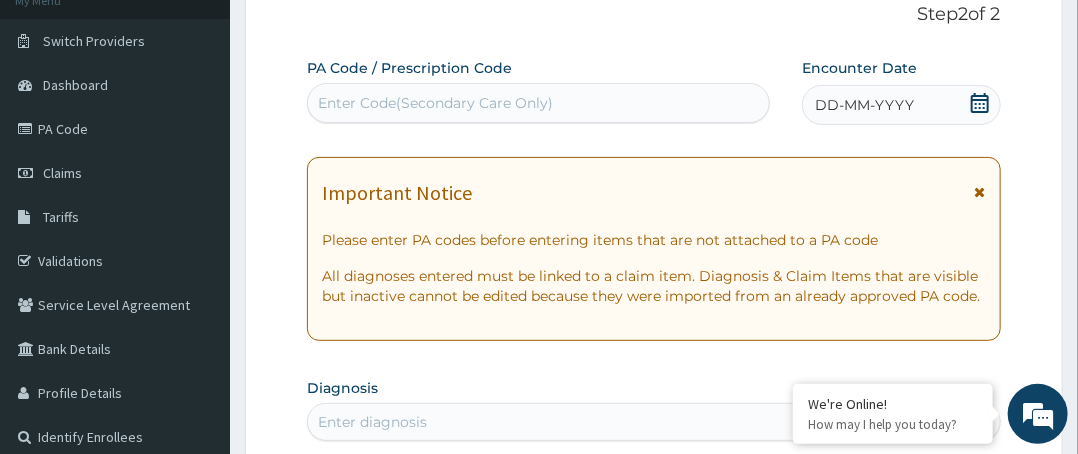 scroll, scrollTop: 0, scrollLeft: 0, axis: both 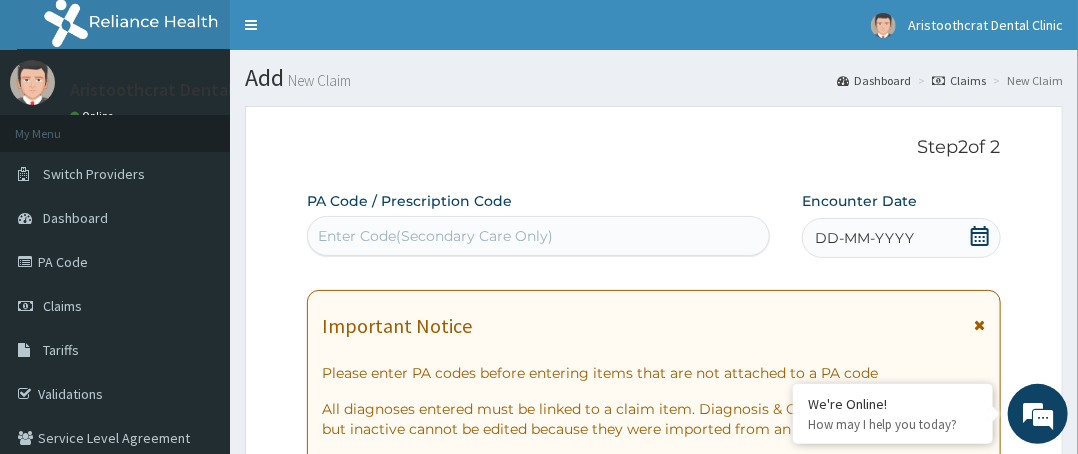 click on "Enter Code(Secondary Care Only)" at bounding box center (538, 236) 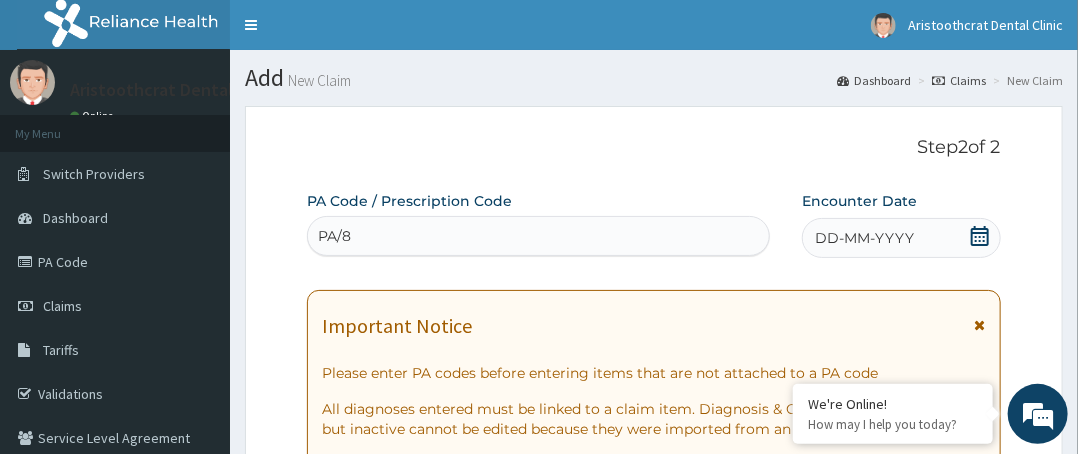 scroll, scrollTop: 0, scrollLeft: 0, axis: both 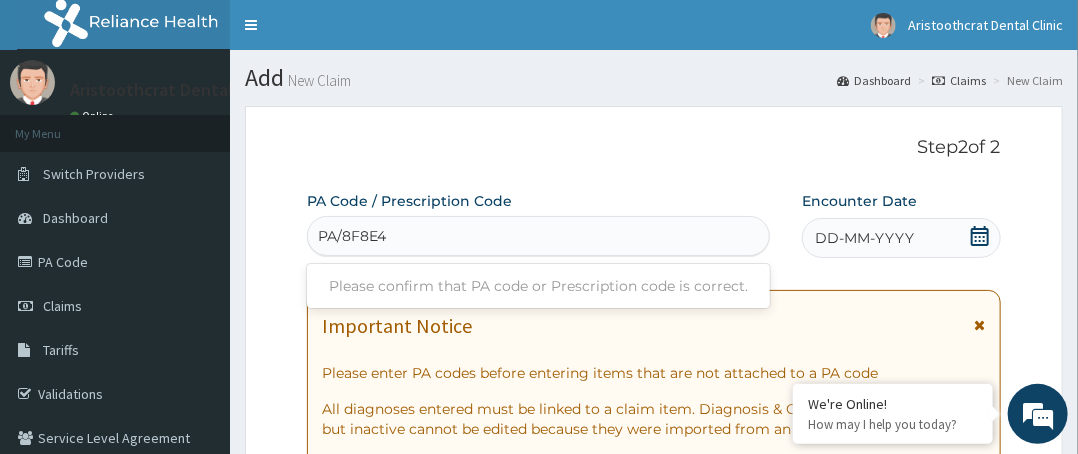 type on "PA/8F8E41" 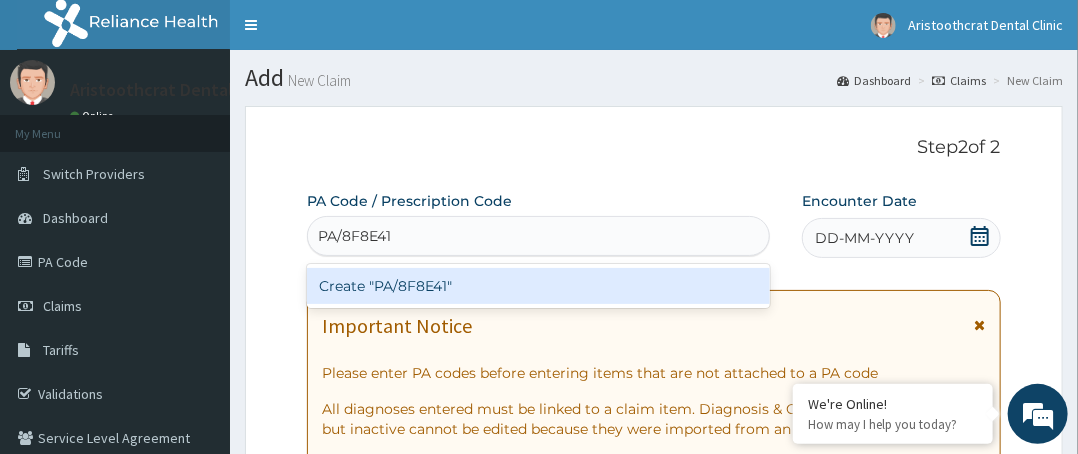 click on "Create "PA/8F8E41"" at bounding box center (538, 286) 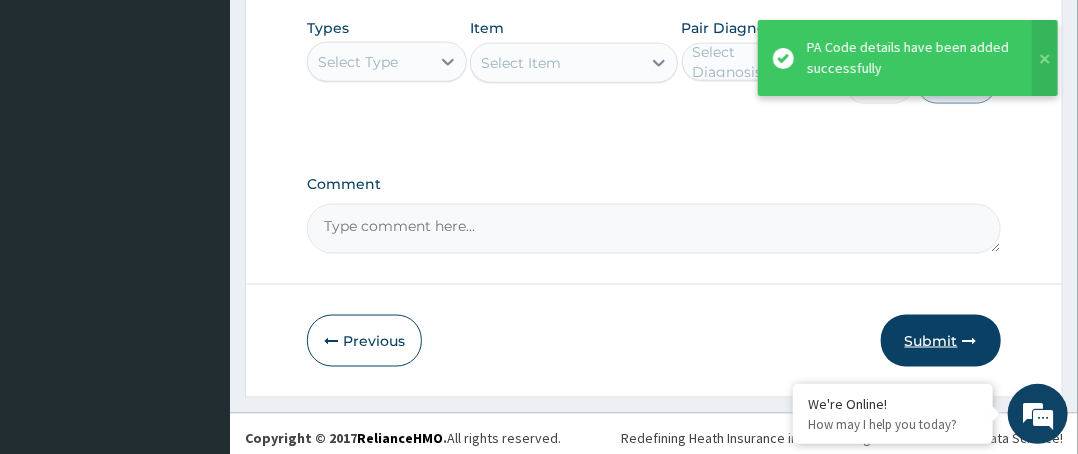 click on "Submit" at bounding box center [941, 341] 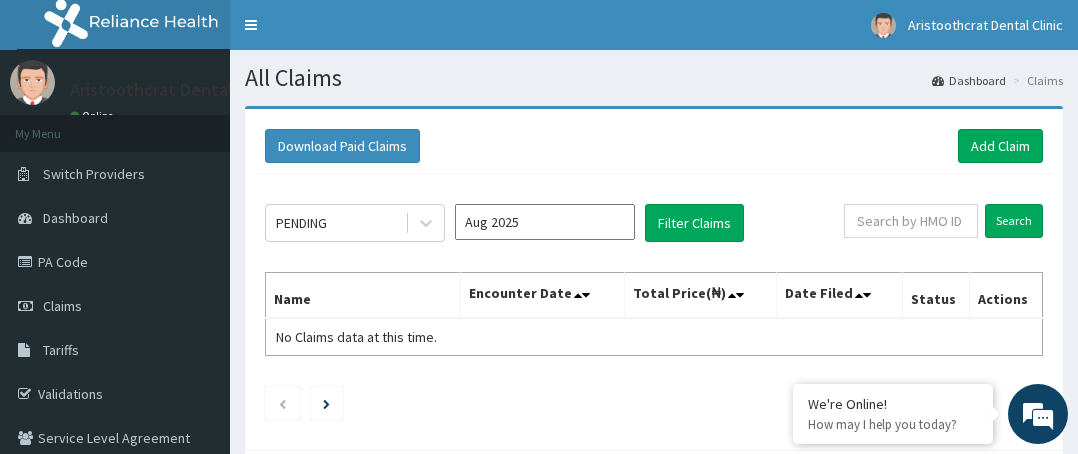 scroll, scrollTop: 0, scrollLeft: 0, axis: both 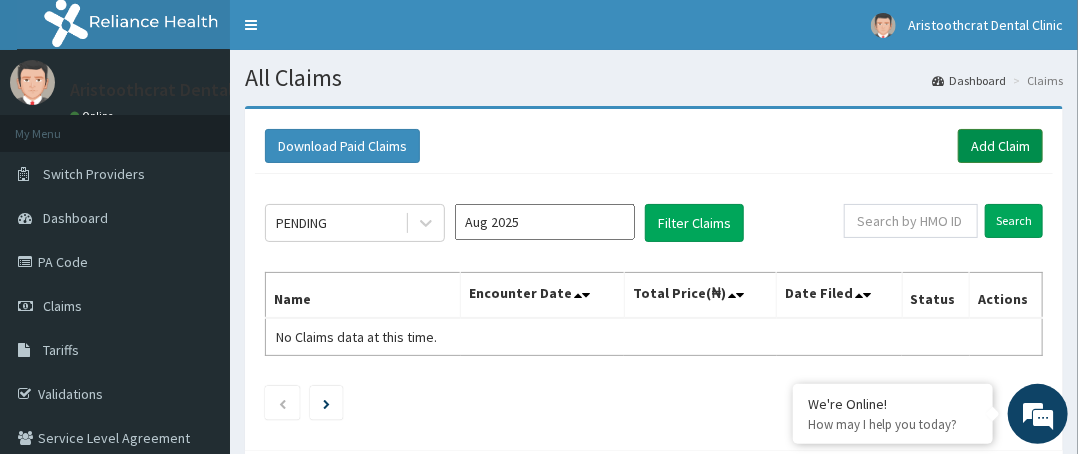 click on "Add Claim" at bounding box center (1000, 146) 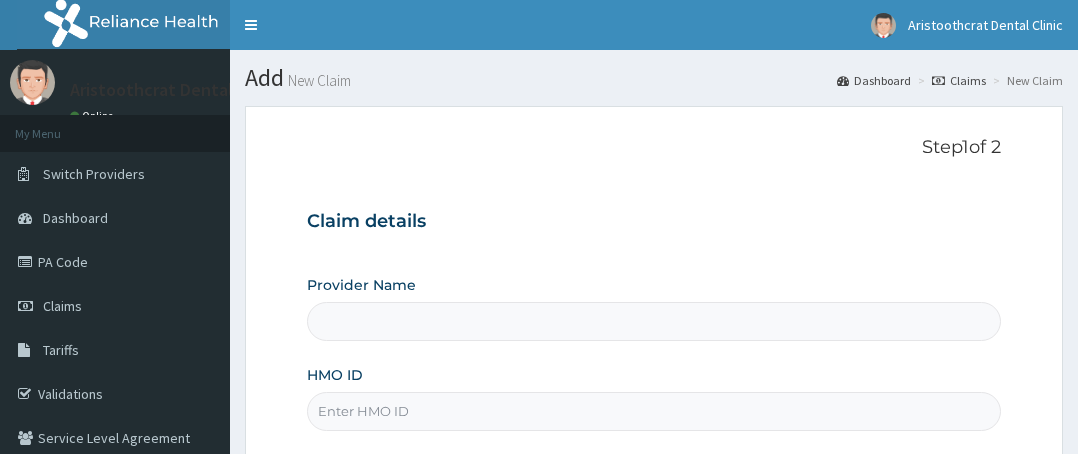 scroll, scrollTop: 246, scrollLeft: 0, axis: vertical 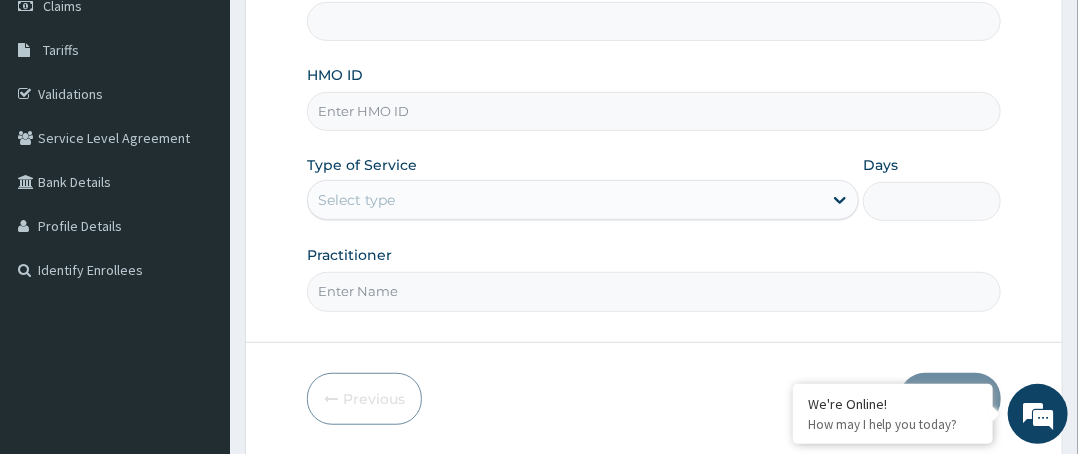 click on "HMO ID" at bounding box center [654, 111] 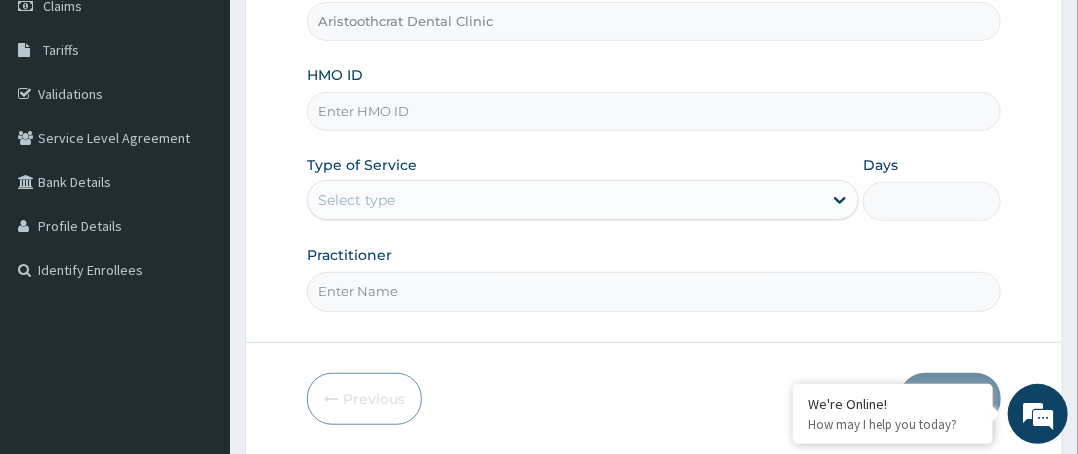 paste on "RBN/10113/A" 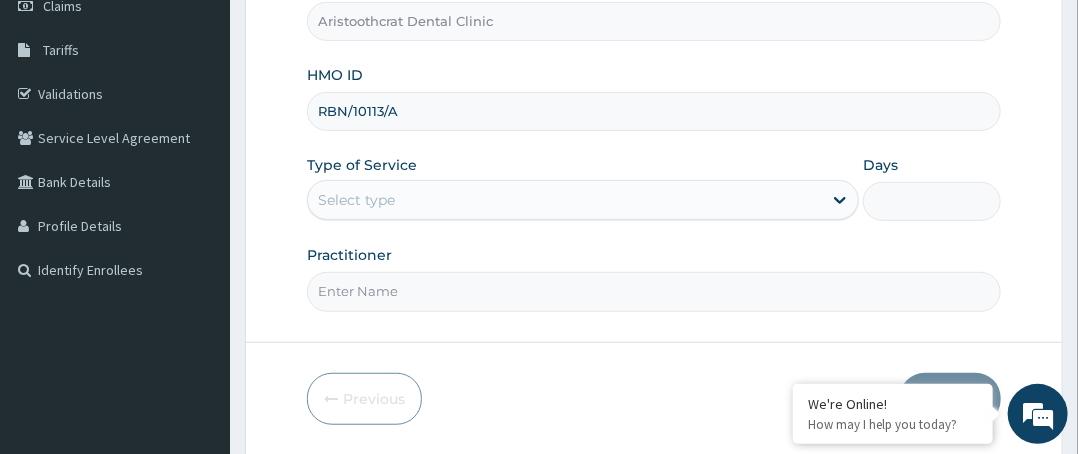 type on "RBN/10113/A" 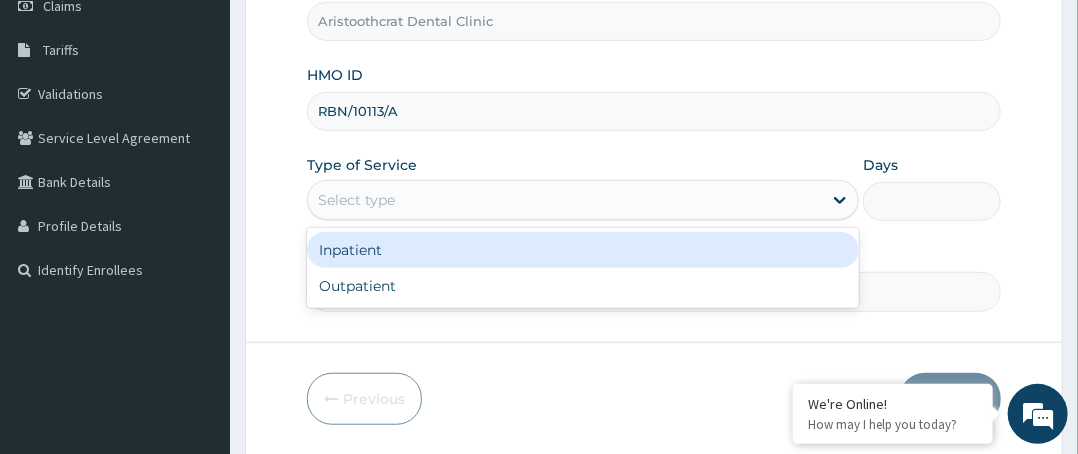 click on "Select type" at bounding box center [565, 200] 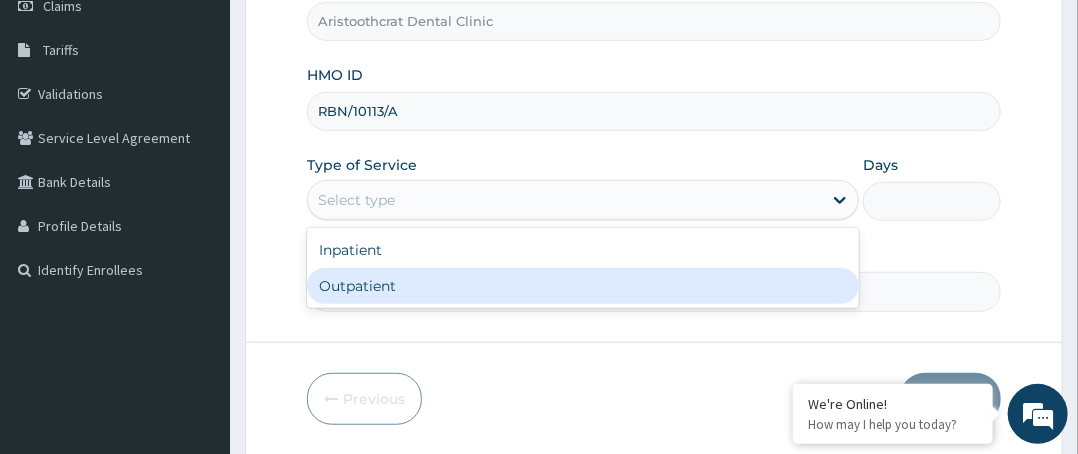 click on "Outpatient" at bounding box center (583, 286) 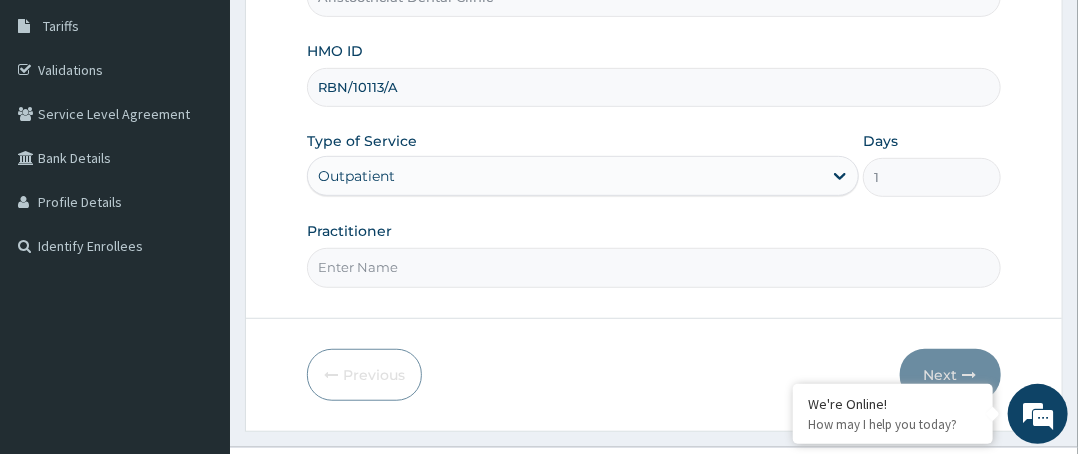scroll, scrollTop: 364, scrollLeft: 0, axis: vertical 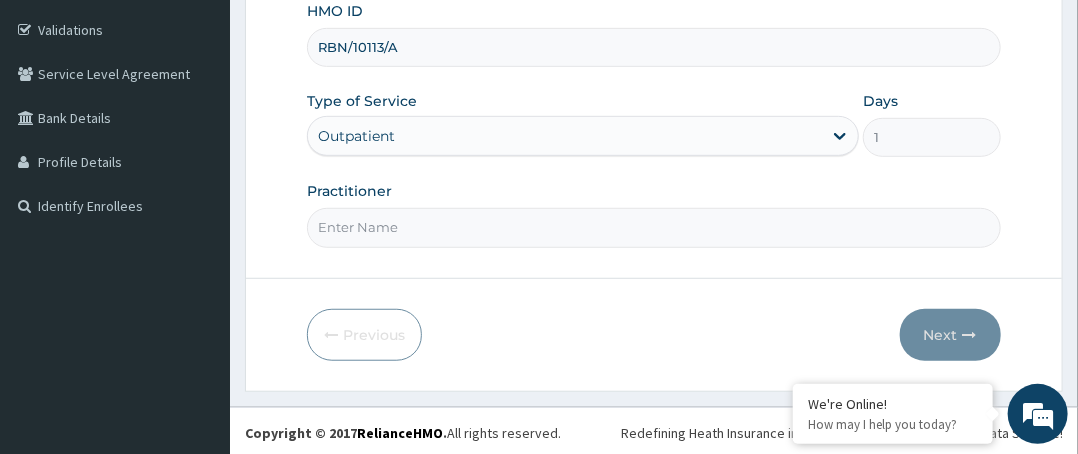 click on "Practitioner" at bounding box center (654, 227) 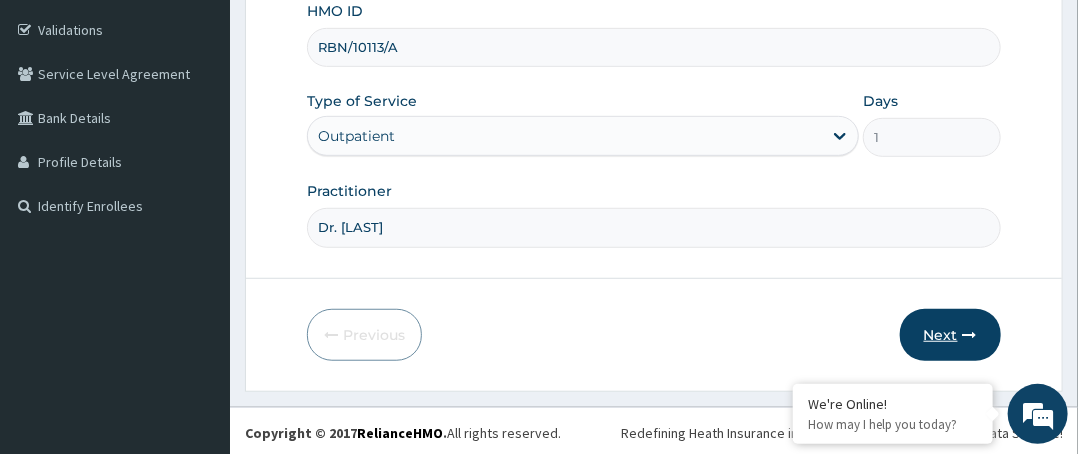 click at bounding box center (970, 335) 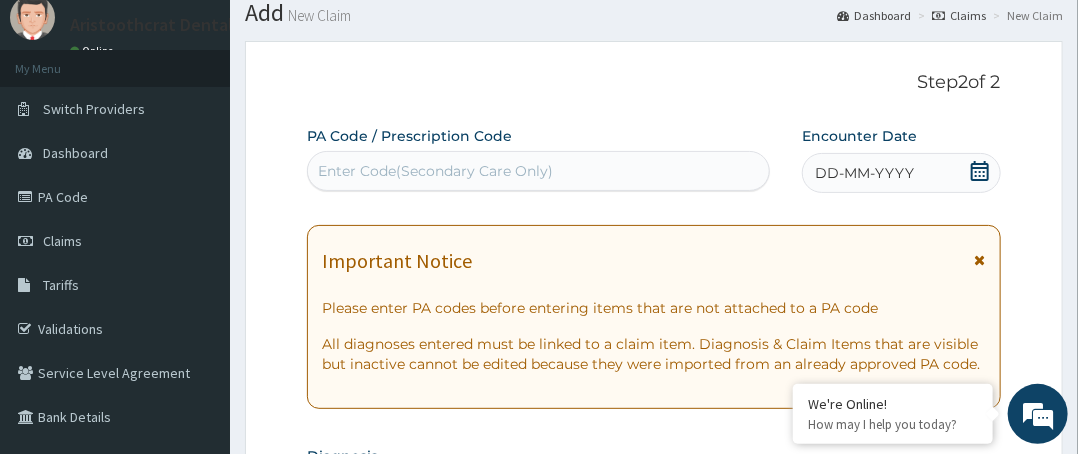 scroll, scrollTop: 64, scrollLeft: 0, axis: vertical 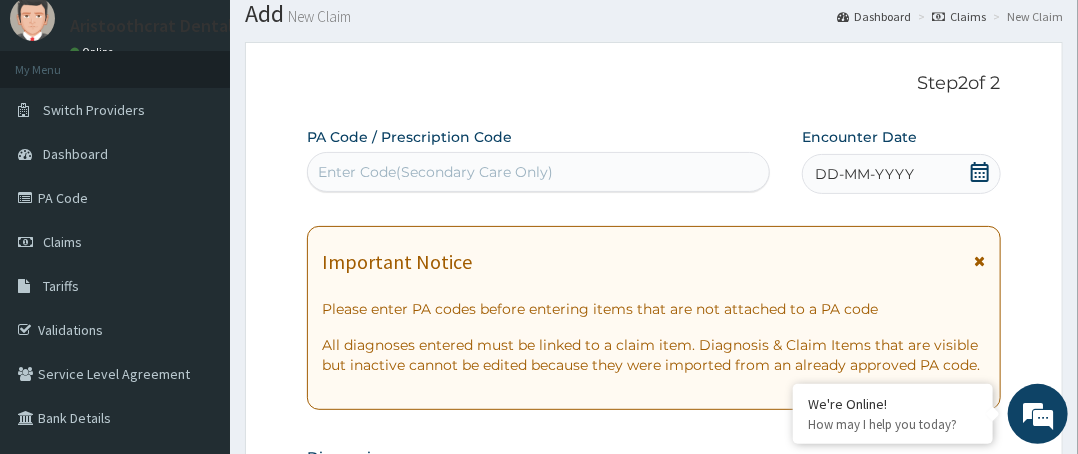 click on "Enter Code(Secondary Care Only)" at bounding box center (435, 172) 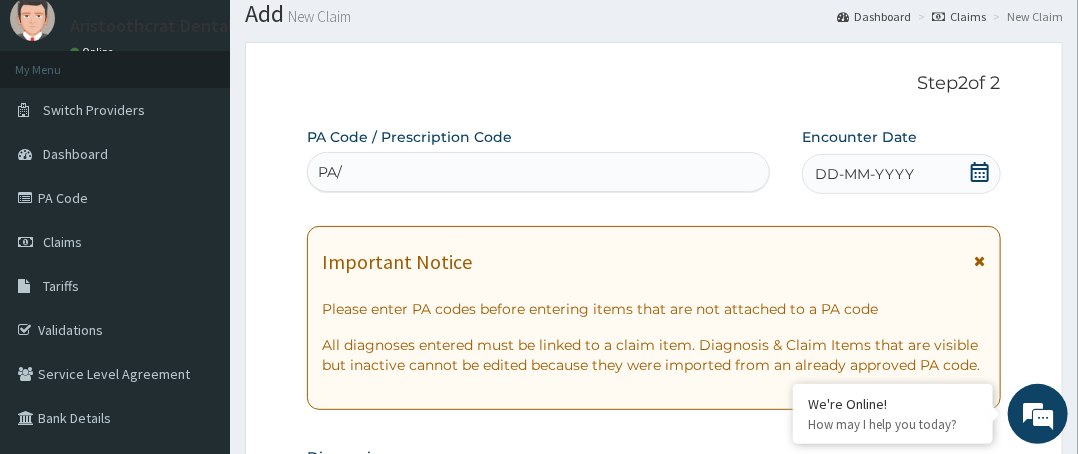 scroll, scrollTop: 0, scrollLeft: 0, axis: both 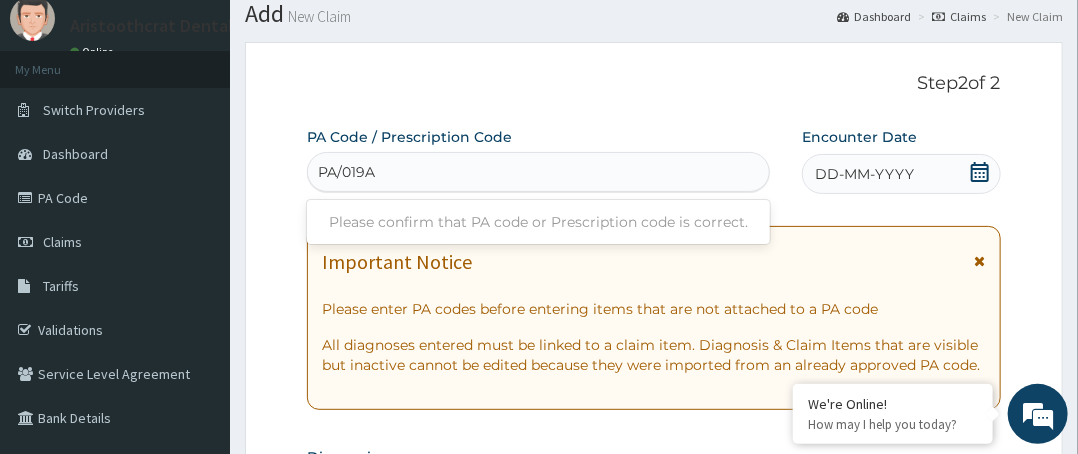 type on "PA/019A0" 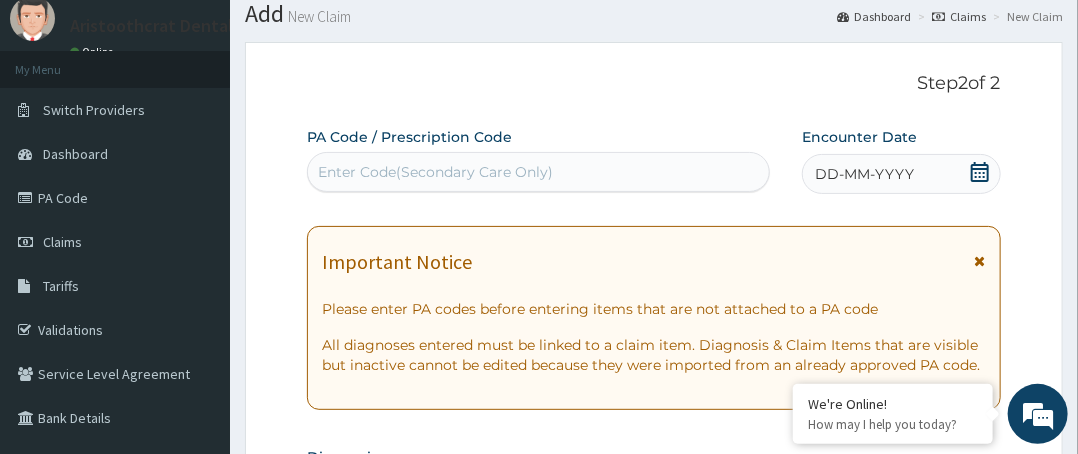 drag, startPoint x: 401, startPoint y: 165, endPoint x: 341, endPoint y: 176, distance: 61 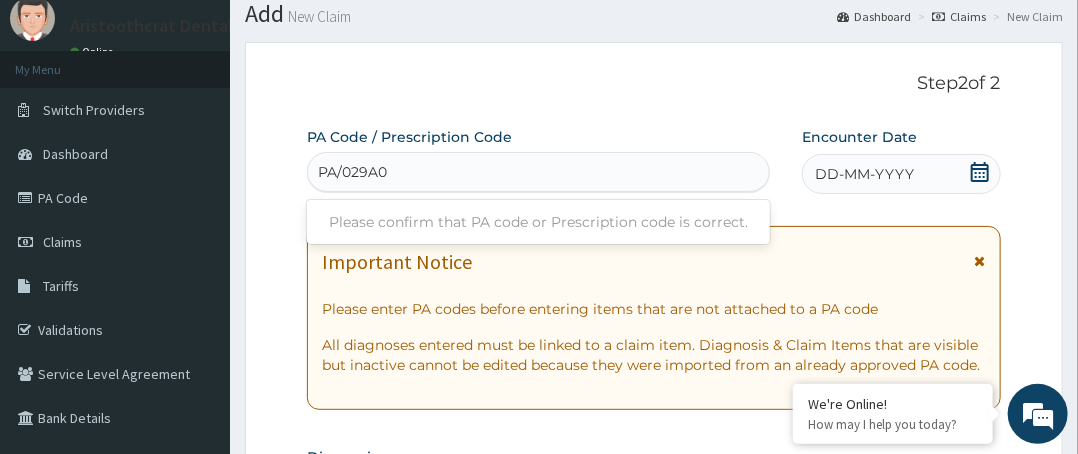 type on "PA/029A0" 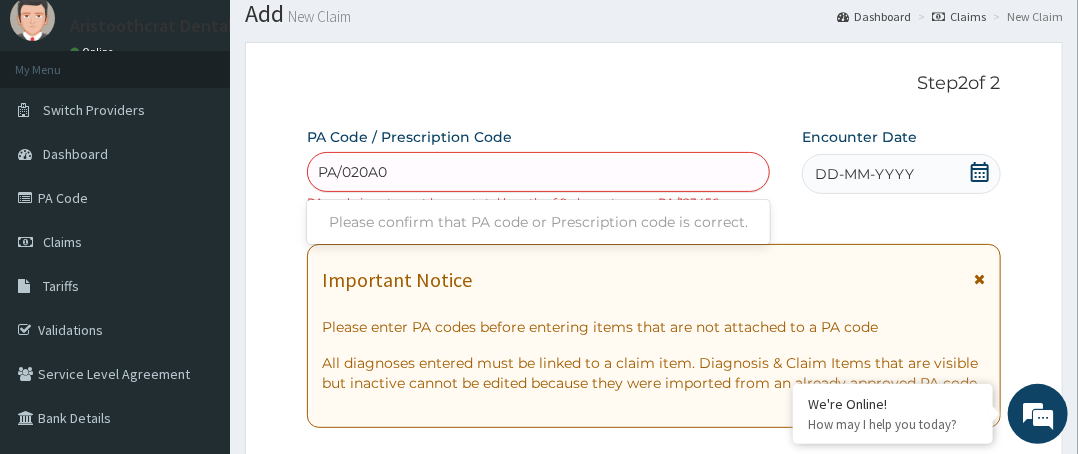 type on "PA/020A09" 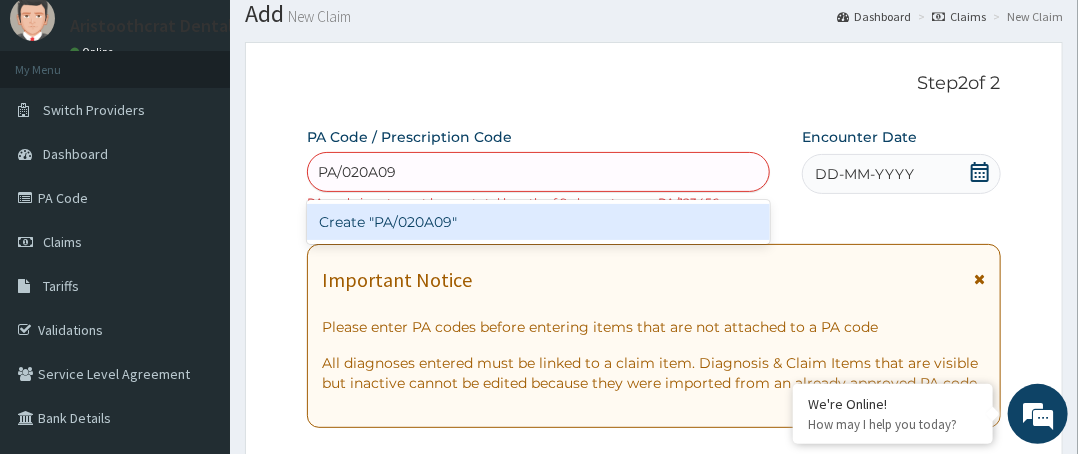 click on "Create "PA/020A09"" at bounding box center (538, 222) 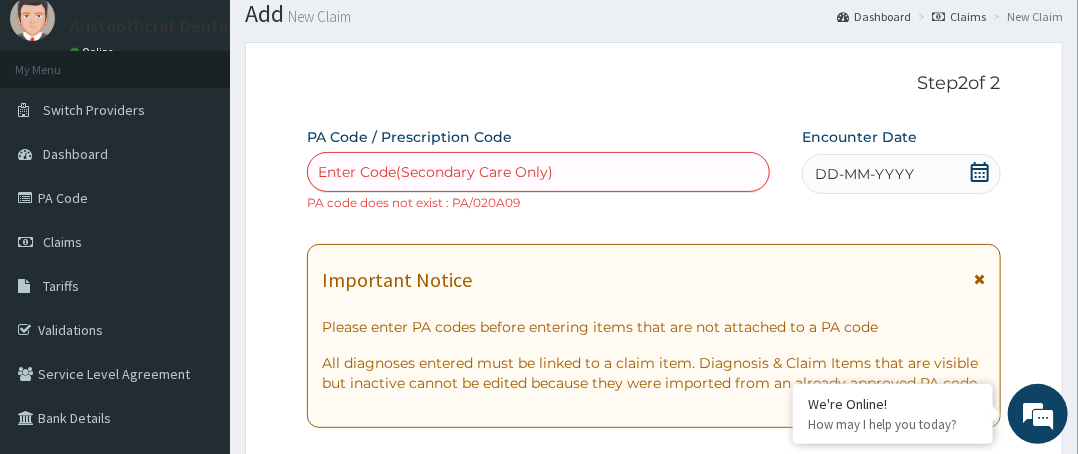 click on "Enter Code(Secondary Care Only)" at bounding box center [435, 172] 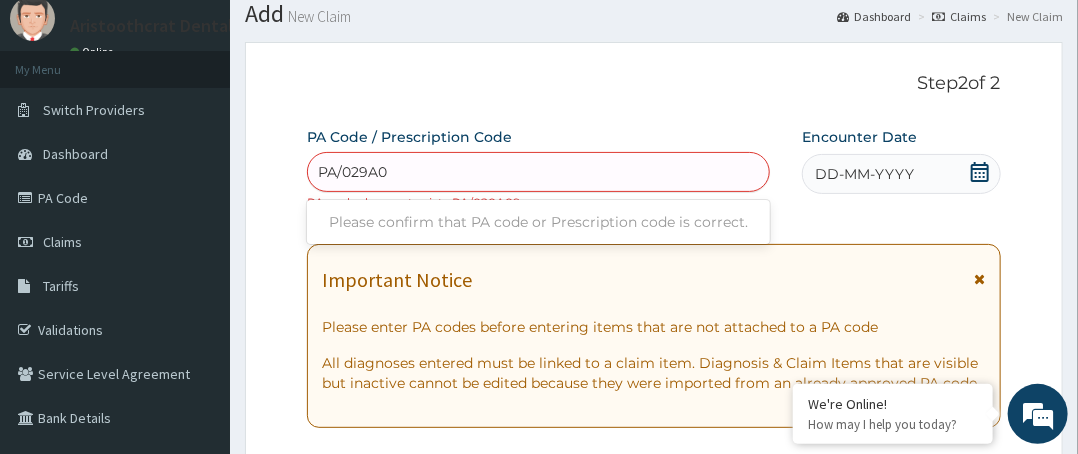 type on "PA/029A09" 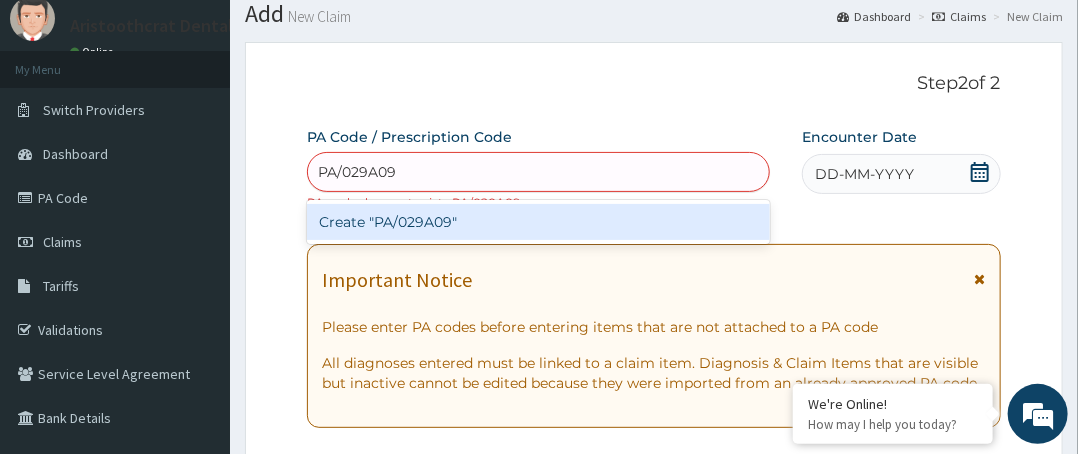 click on "Create "PA/029A09"" at bounding box center (538, 222) 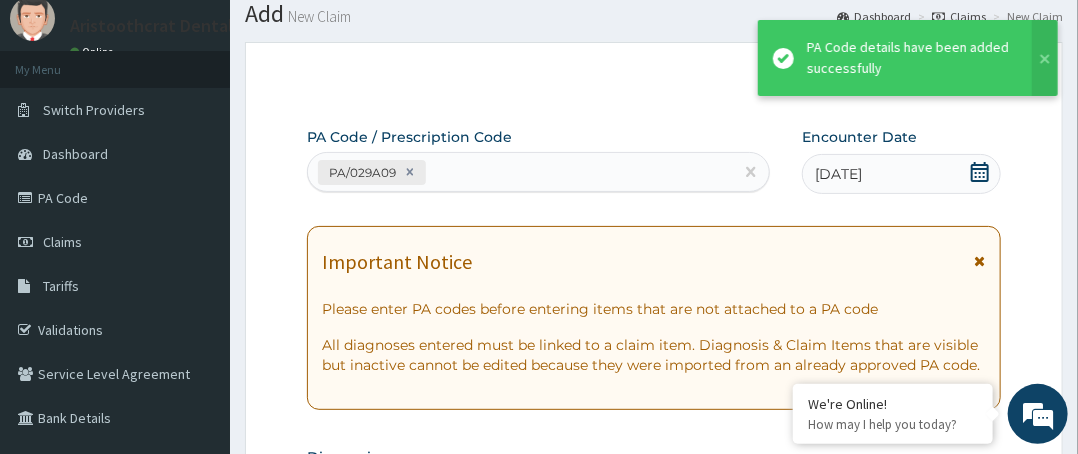 scroll, scrollTop: 672, scrollLeft: 0, axis: vertical 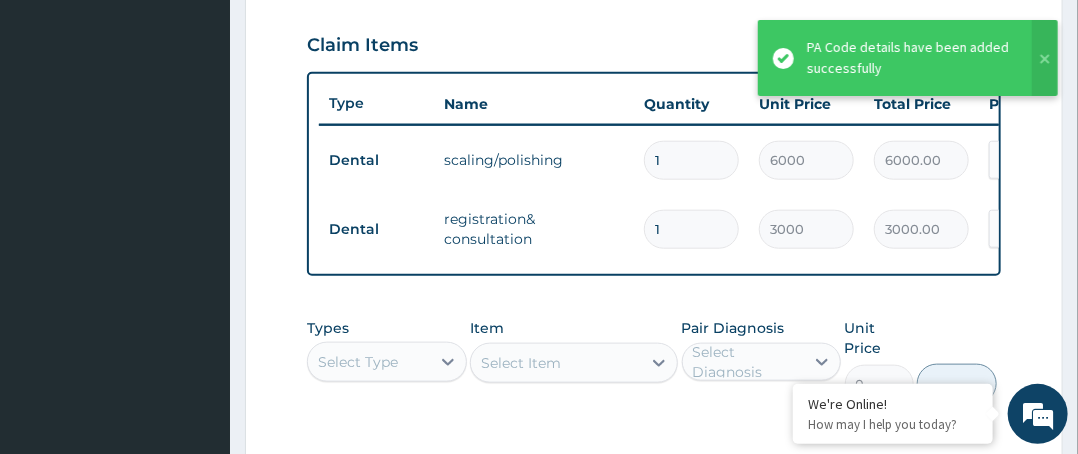 type on "0" 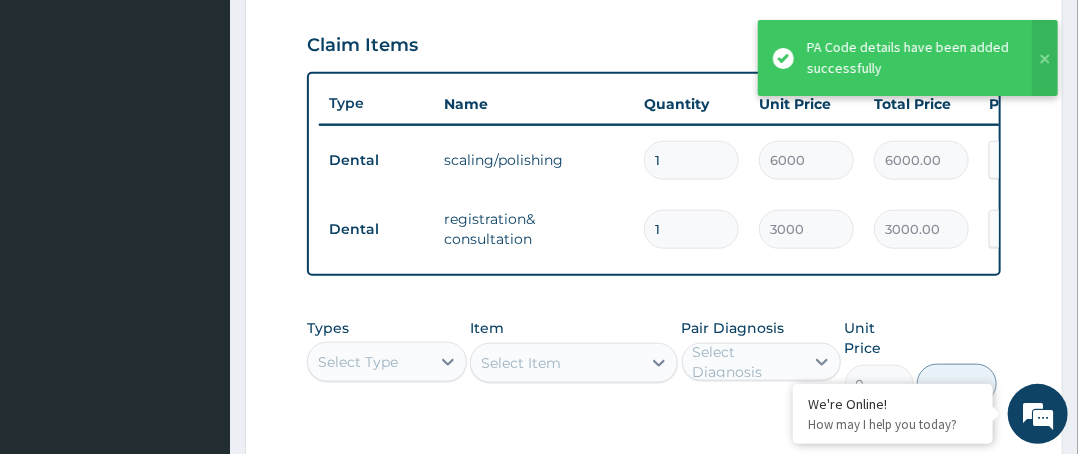 type on "0.00" 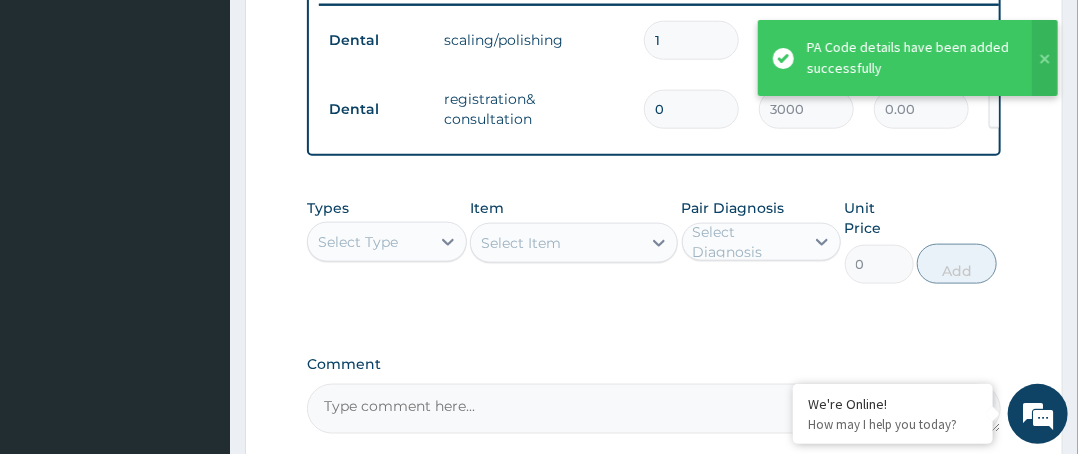 scroll, scrollTop: 993, scrollLeft: 0, axis: vertical 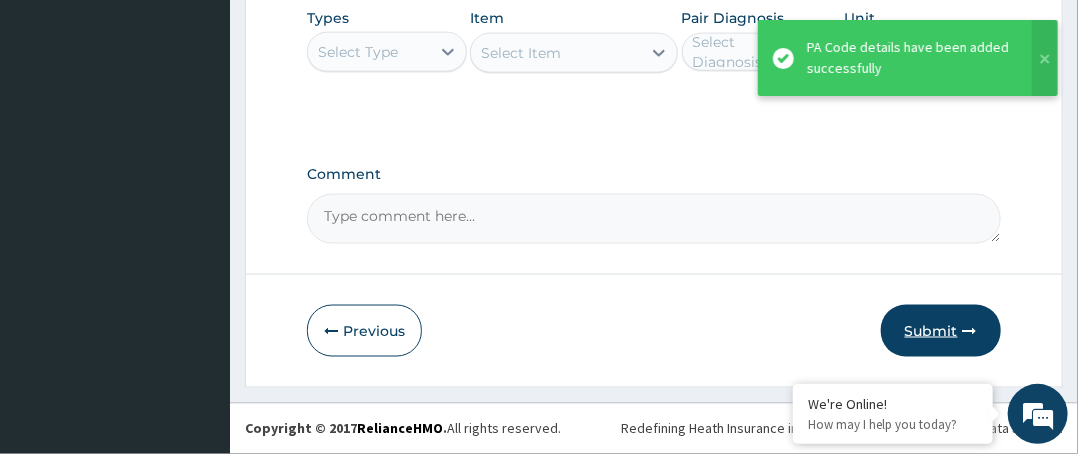 click on "Submit" at bounding box center (941, 331) 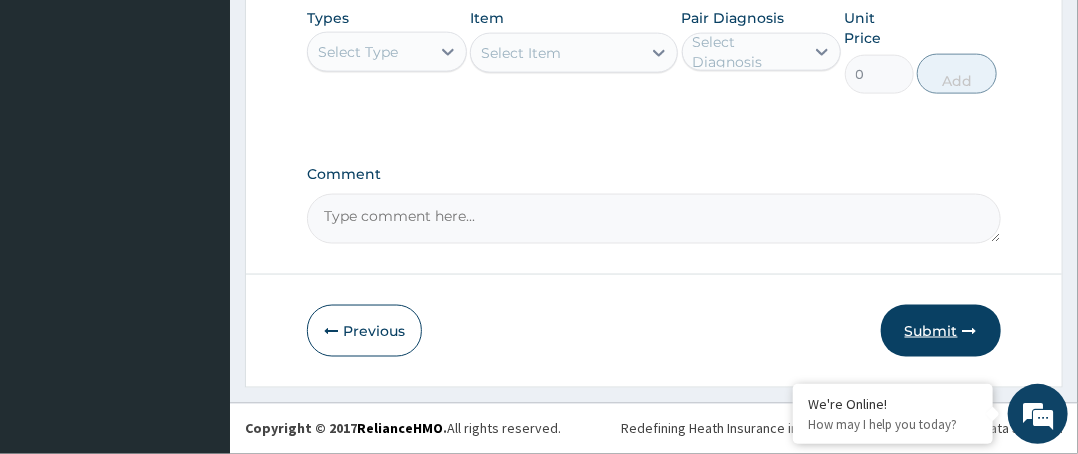 click on "Submit" at bounding box center [941, 331] 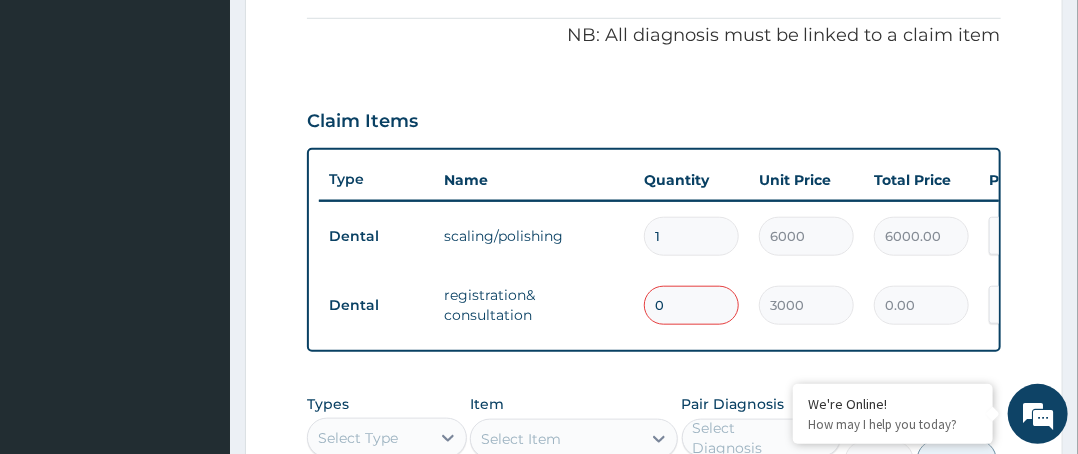 scroll, scrollTop: 593, scrollLeft: 0, axis: vertical 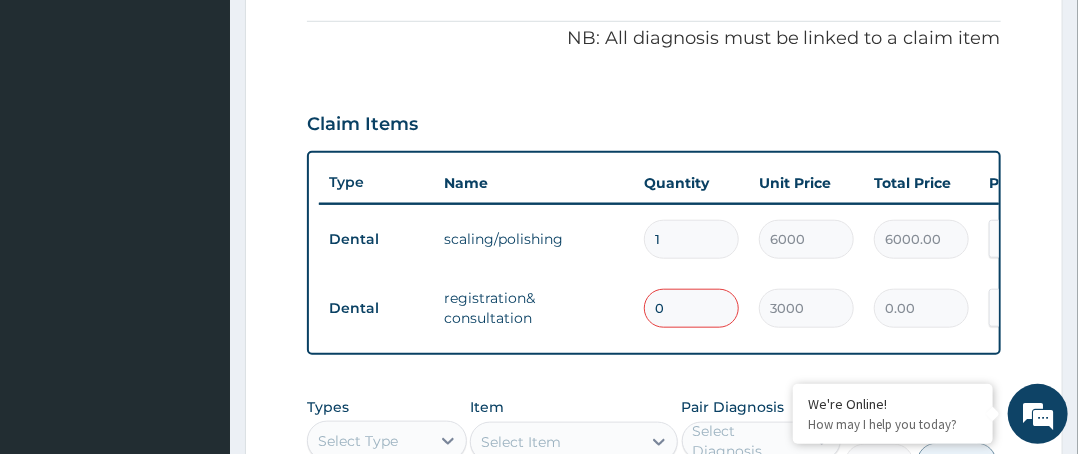 click on "0" at bounding box center (691, 308) 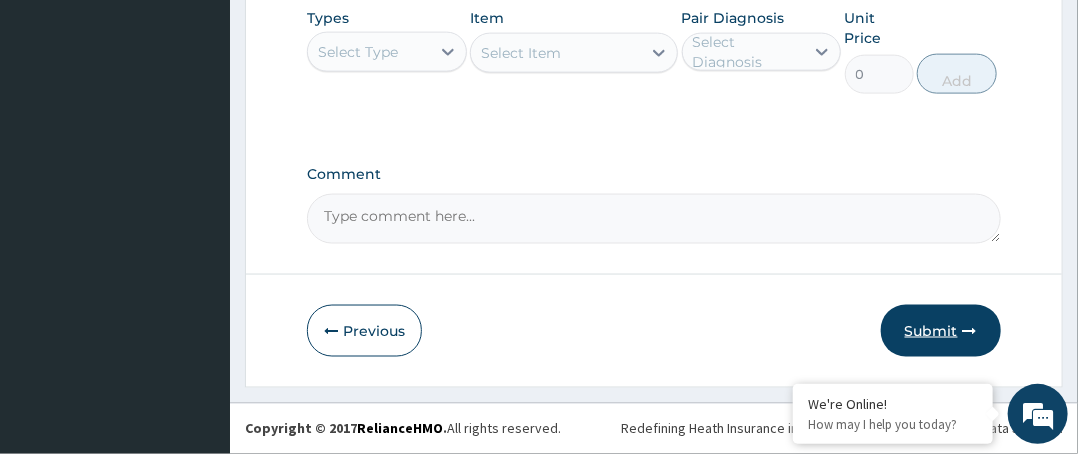 type on "1" 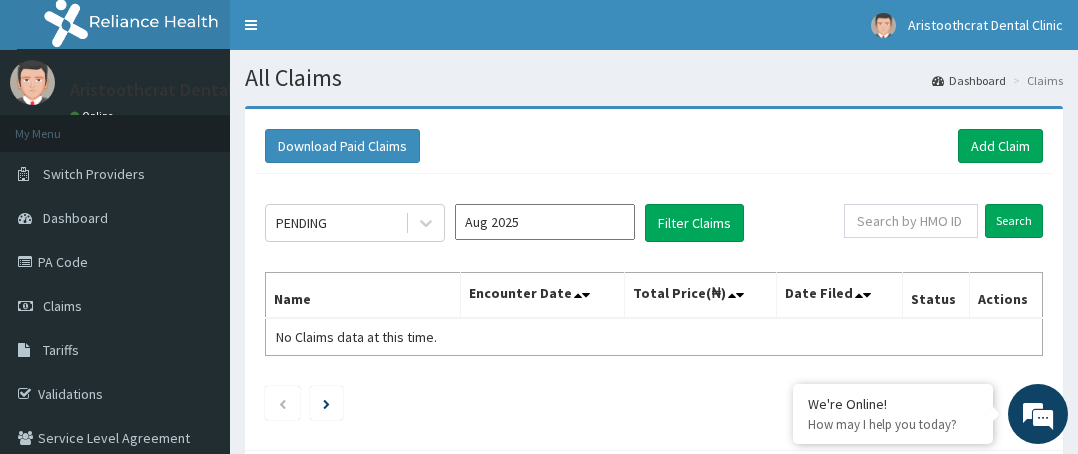 scroll, scrollTop: 0, scrollLeft: 0, axis: both 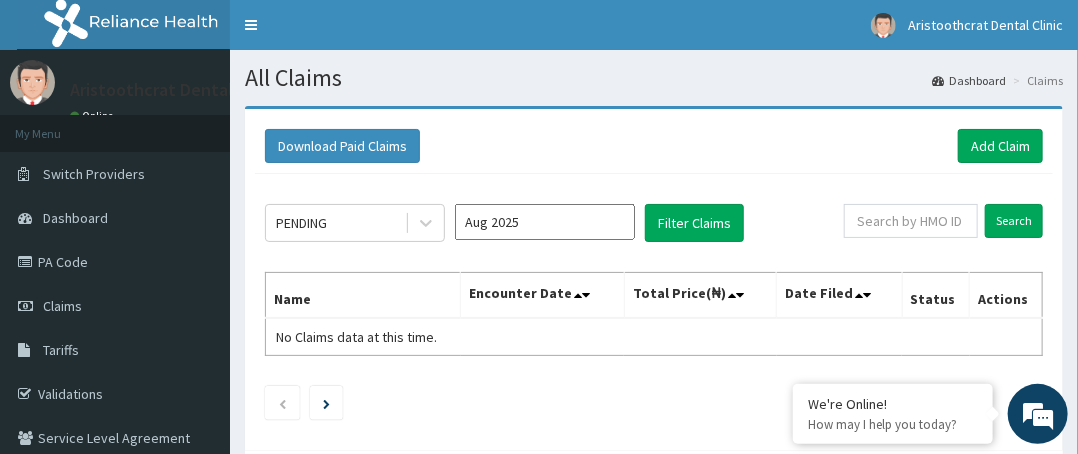click on "Aug 2025" at bounding box center (545, 222) 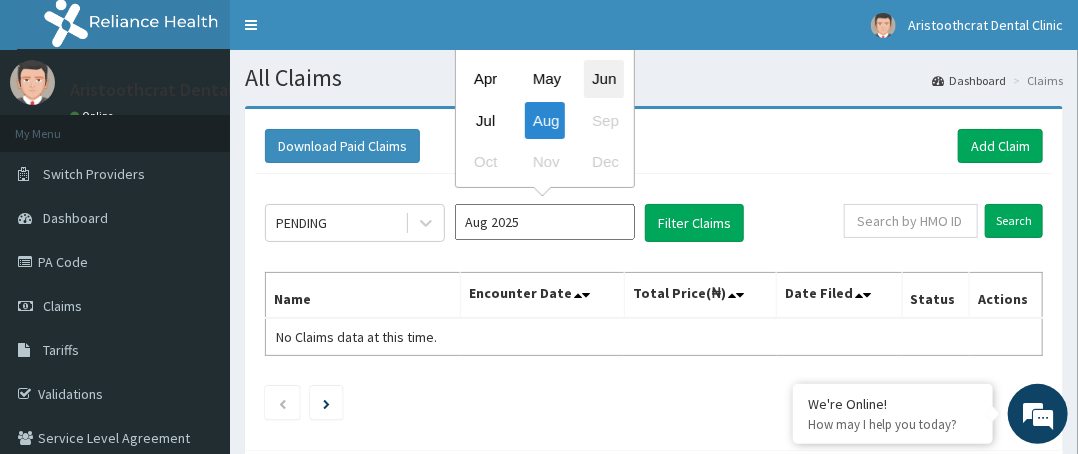click on "Jun" at bounding box center (604, 79) 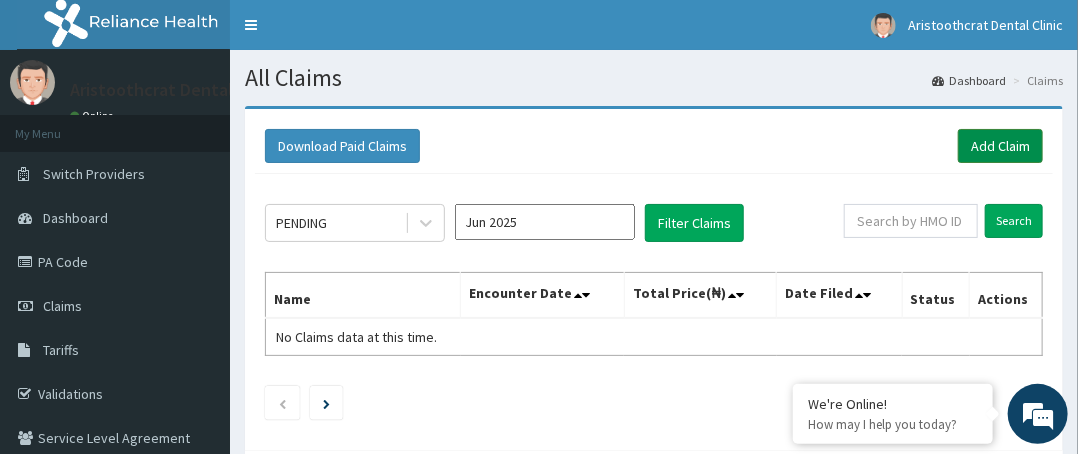 click on "Add Claim" at bounding box center (1000, 146) 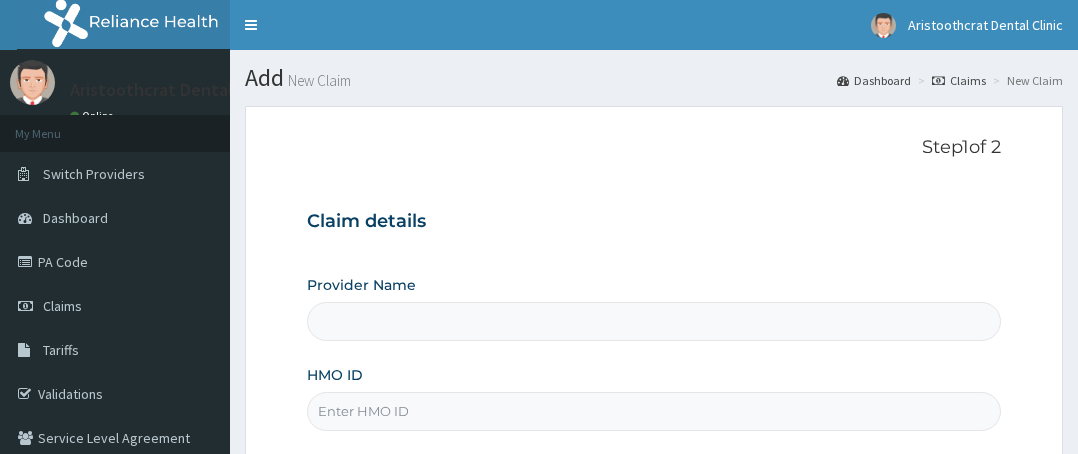 scroll, scrollTop: 0, scrollLeft: 0, axis: both 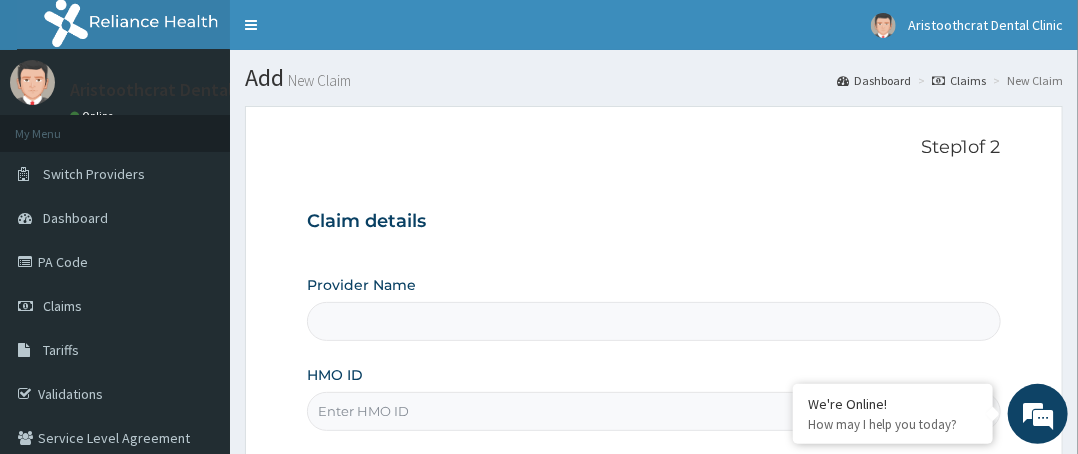 type on "Aristoothcrat Dental Clinic" 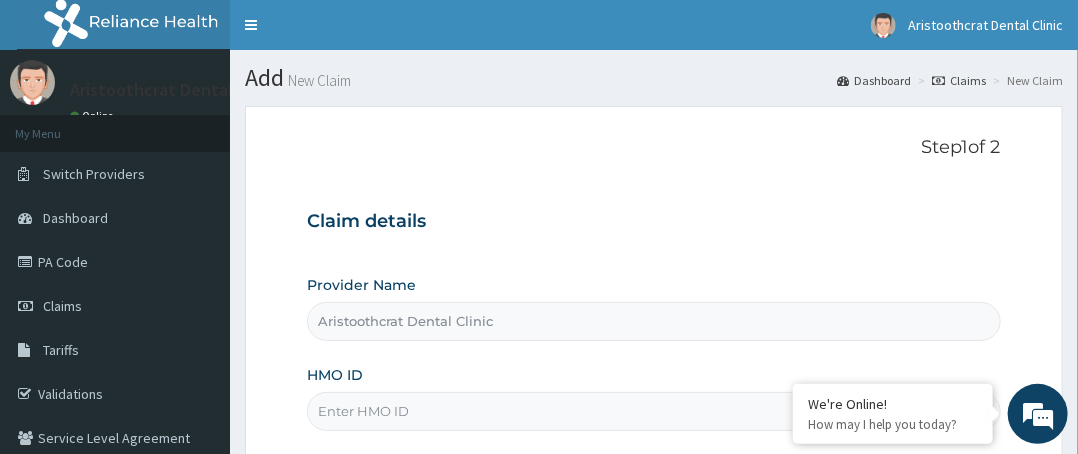 scroll, scrollTop: 0, scrollLeft: 0, axis: both 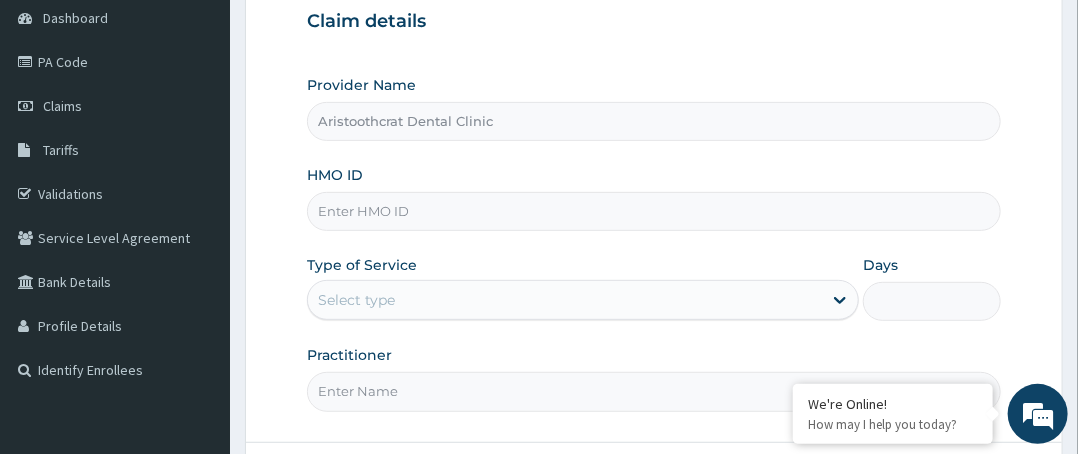 click on "HMO ID" at bounding box center (654, 211) 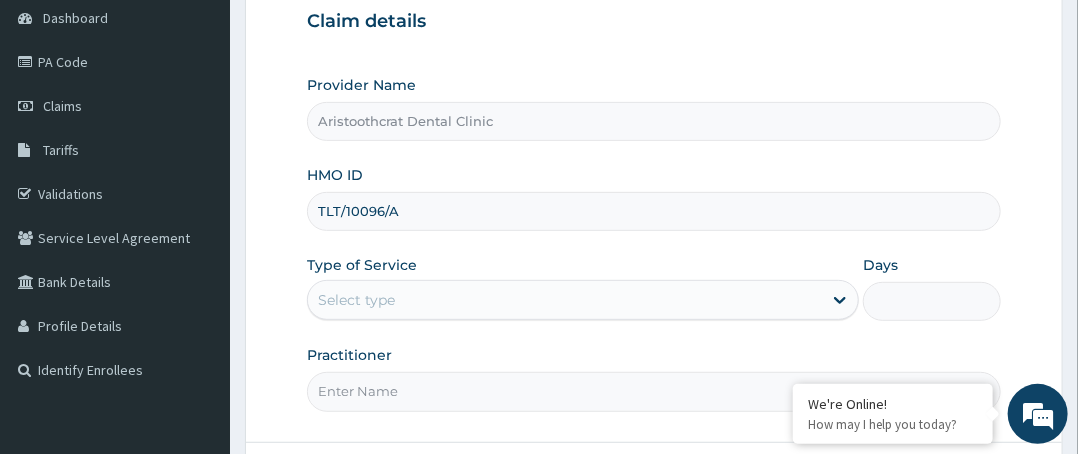 type on "TLT/10096/A" 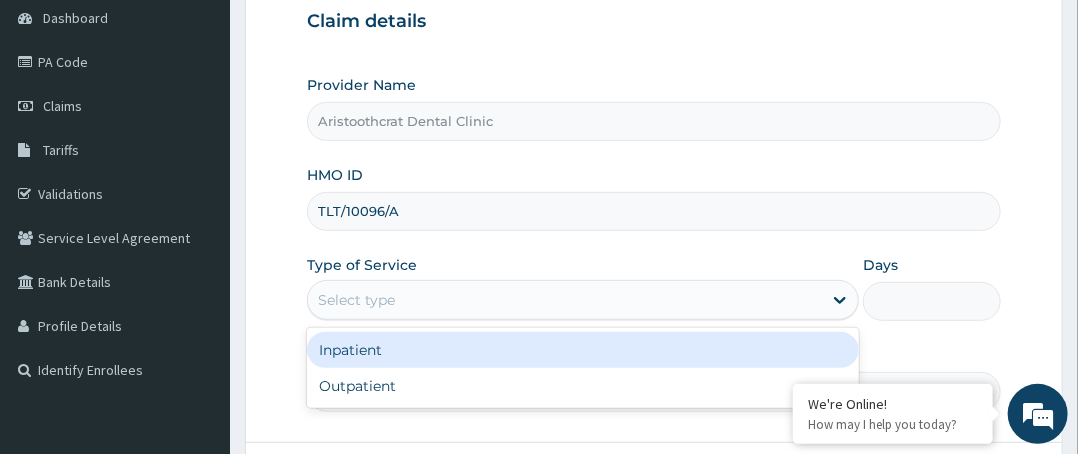 click on "Select type" at bounding box center (565, 300) 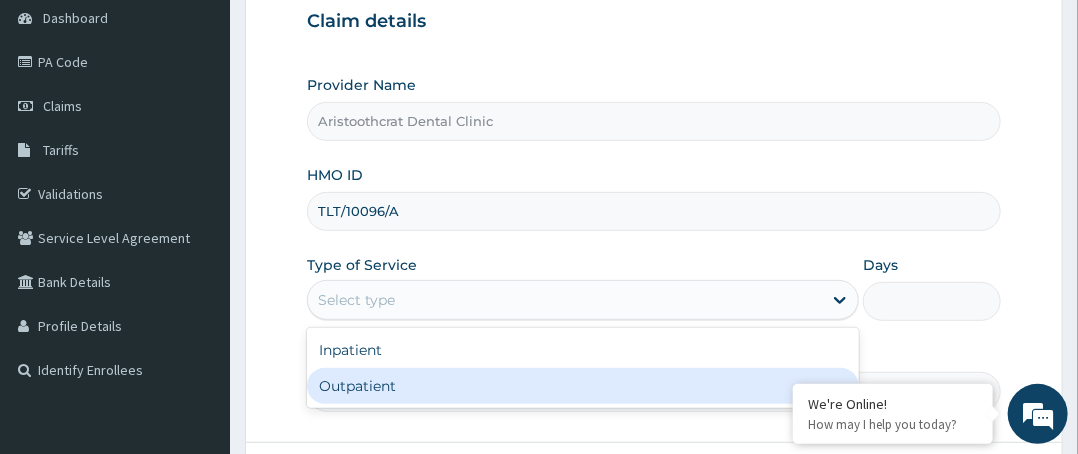 click on "Outpatient" at bounding box center (583, 386) 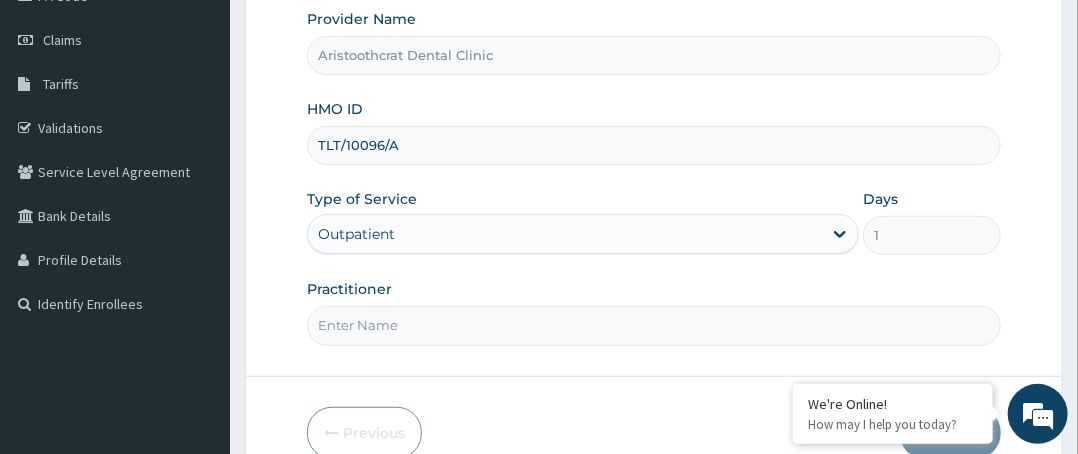 scroll, scrollTop: 300, scrollLeft: 0, axis: vertical 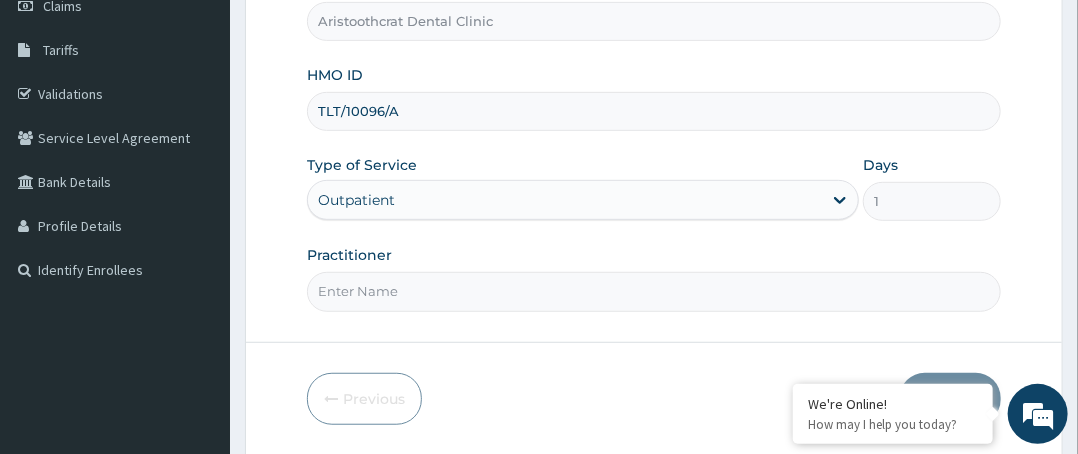 click on "Practitioner" at bounding box center (654, 291) 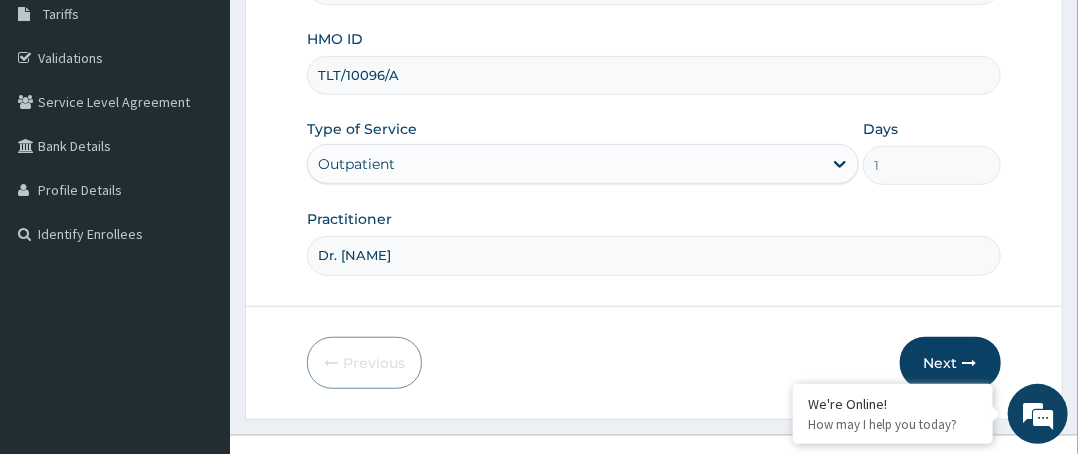 scroll, scrollTop: 364, scrollLeft: 0, axis: vertical 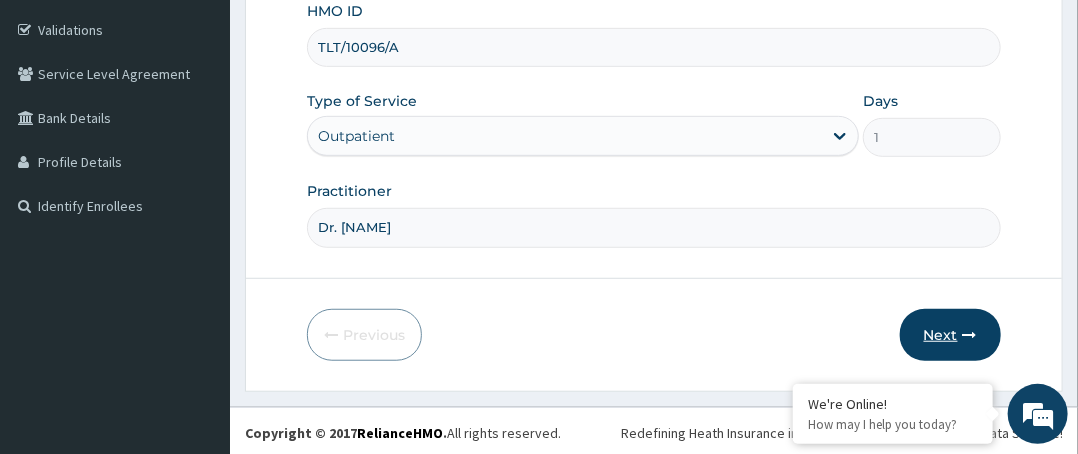 click on "Next" at bounding box center [950, 335] 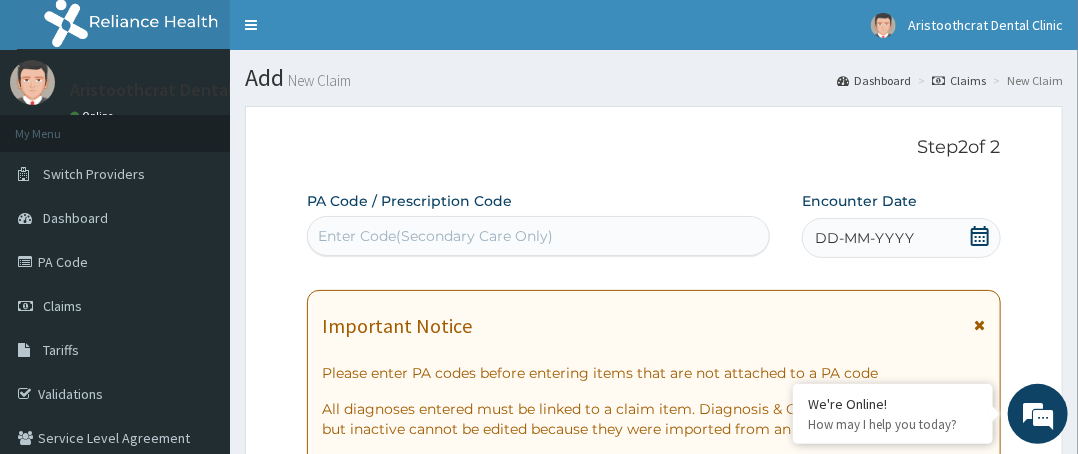 scroll, scrollTop: 0, scrollLeft: 0, axis: both 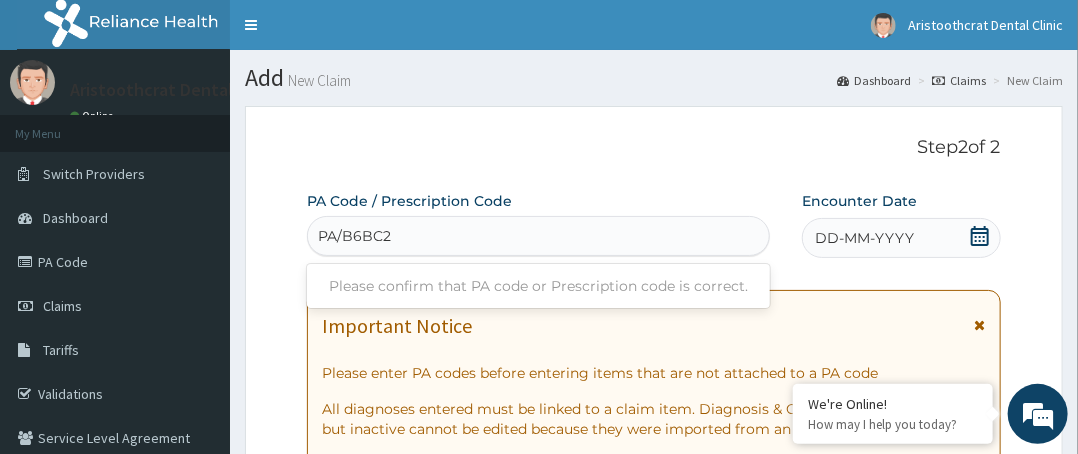 type on "PA/B6BC2E" 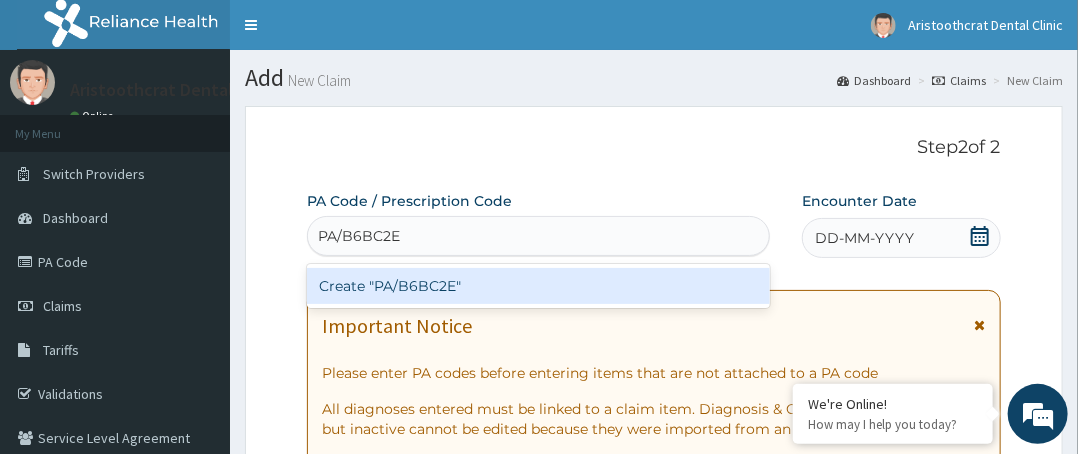 click on "Create "PA/B6BC2E"" at bounding box center (538, 286) 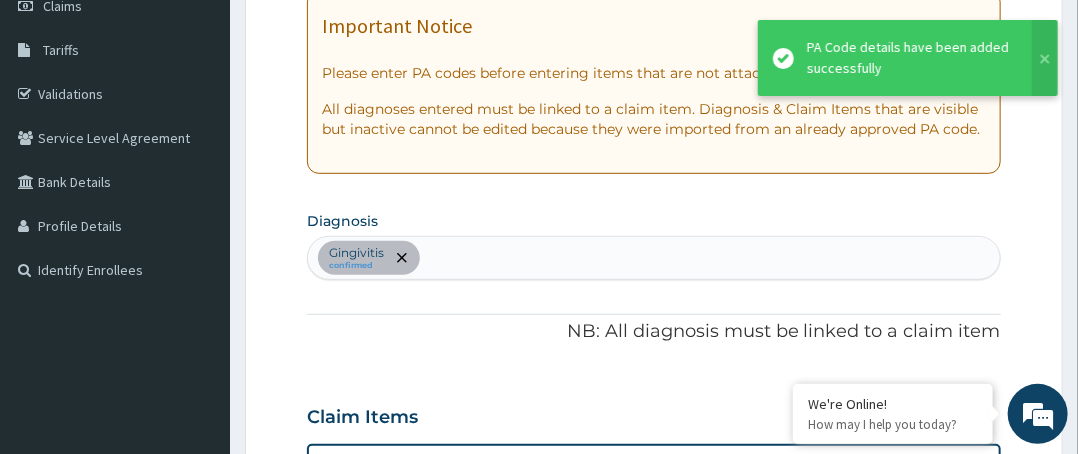 scroll, scrollTop: 672, scrollLeft: 0, axis: vertical 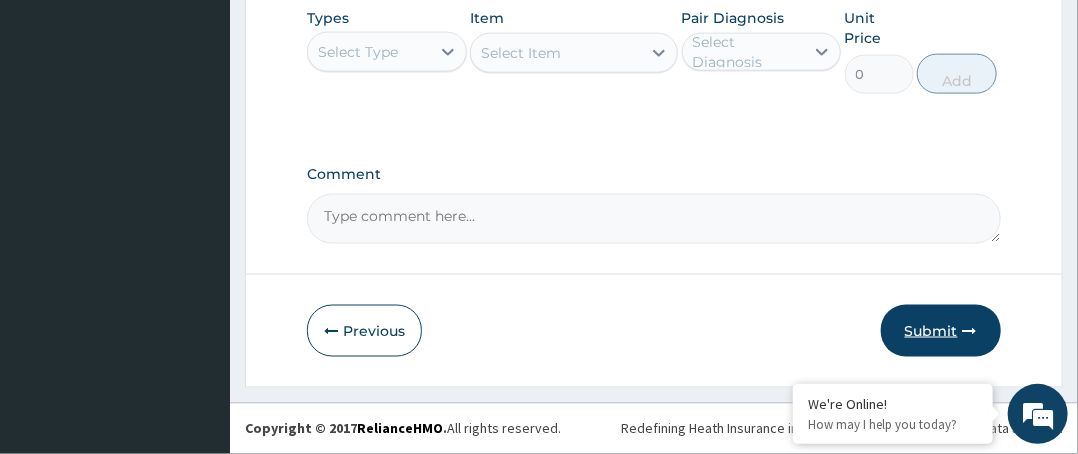 click on "Submit" at bounding box center (941, 331) 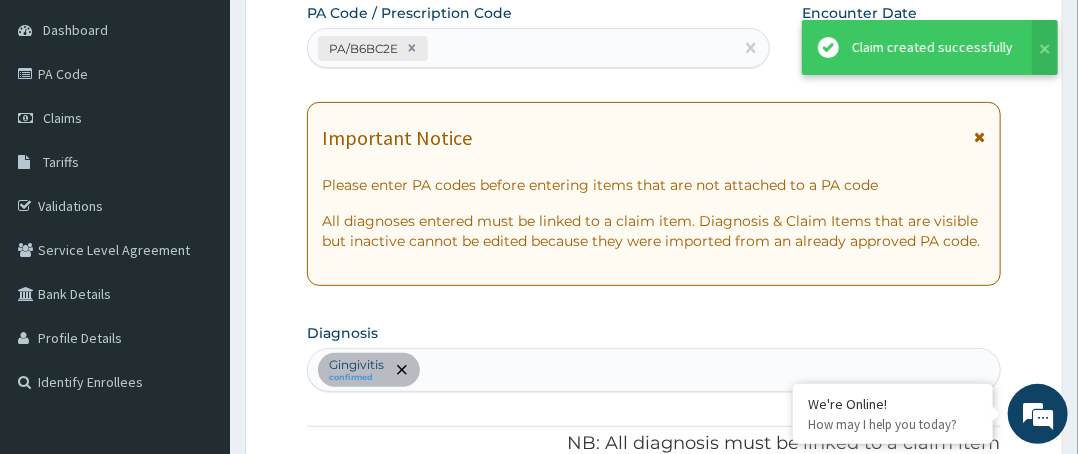 scroll, scrollTop: 993, scrollLeft: 0, axis: vertical 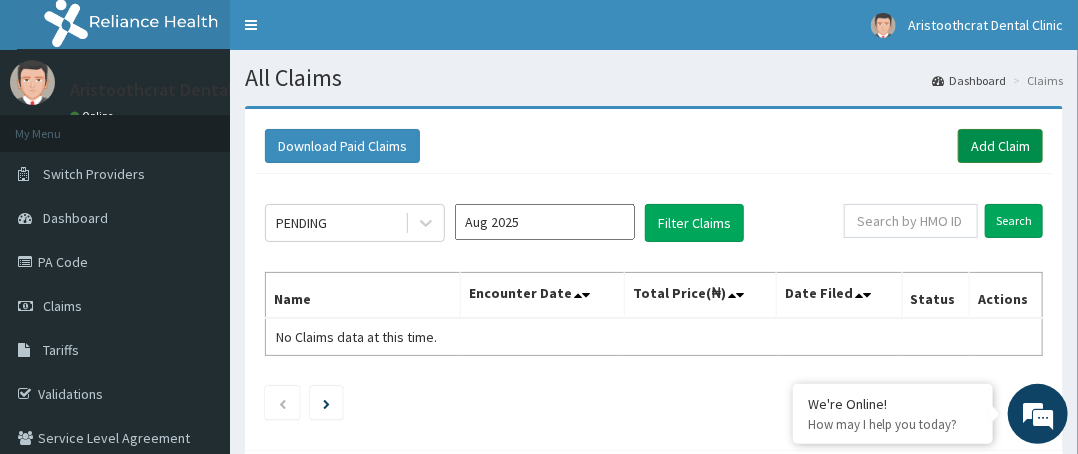 click on "Add Claim" at bounding box center (1000, 146) 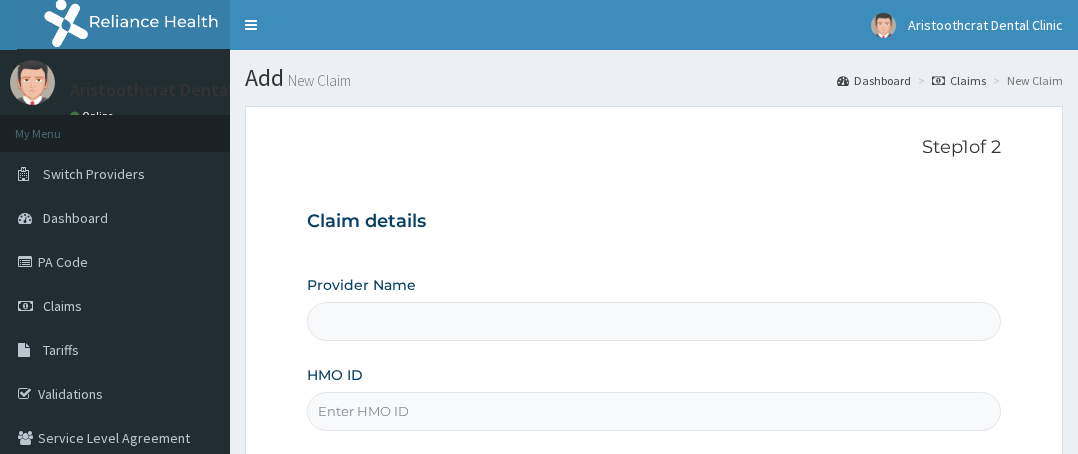 scroll, scrollTop: 0, scrollLeft: 0, axis: both 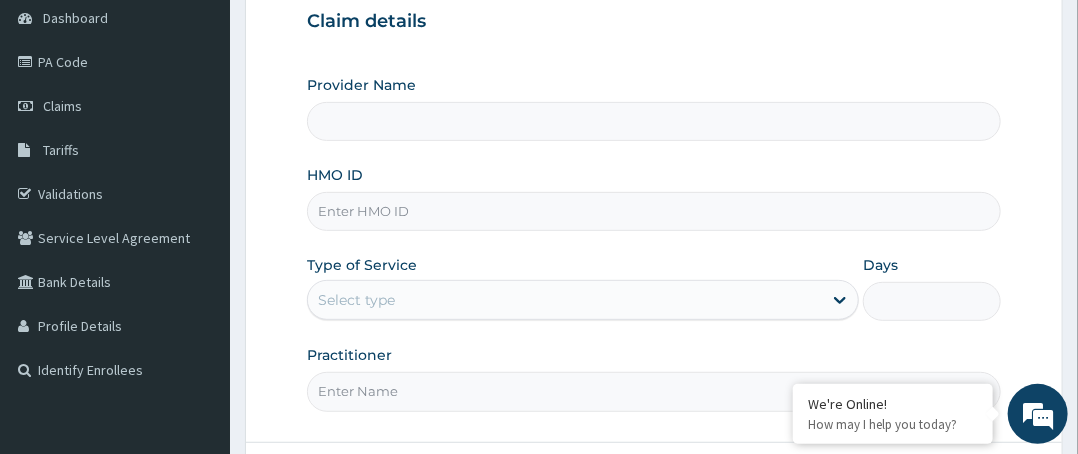 click on "HMO ID" at bounding box center [654, 211] 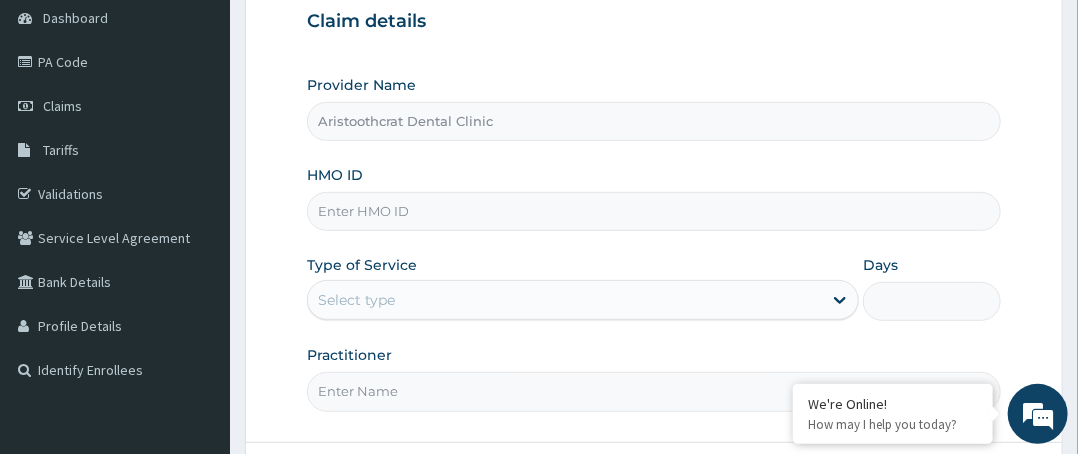 paste on "okb/10640/a" 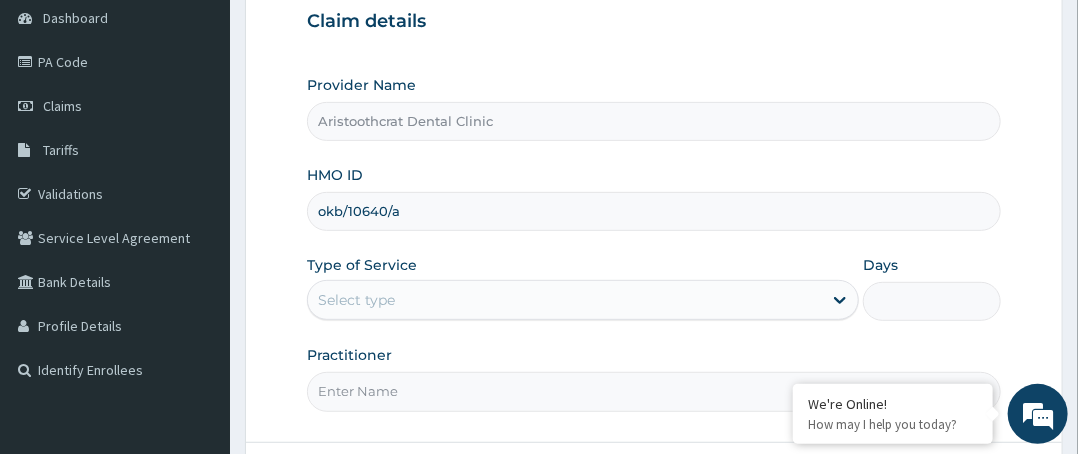 type on "okb/10640/a" 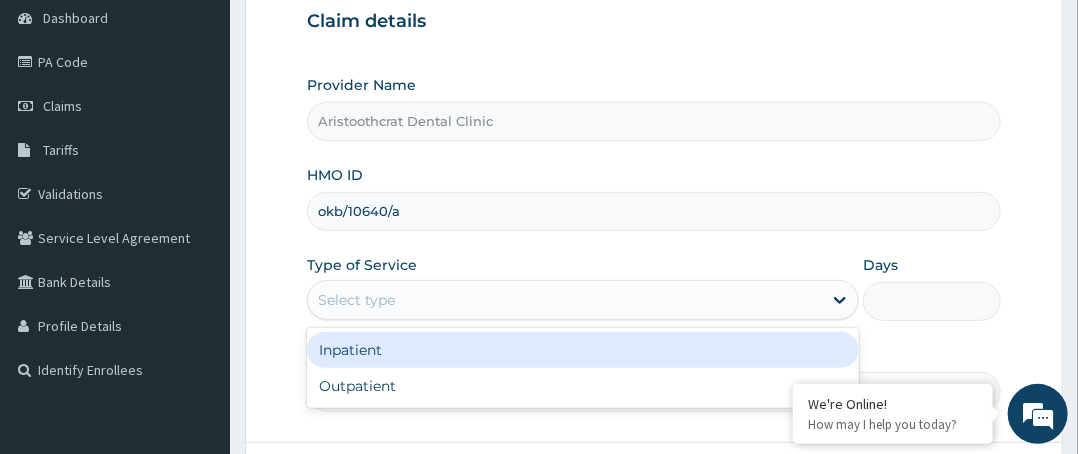click on "Select type" at bounding box center [565, 300] 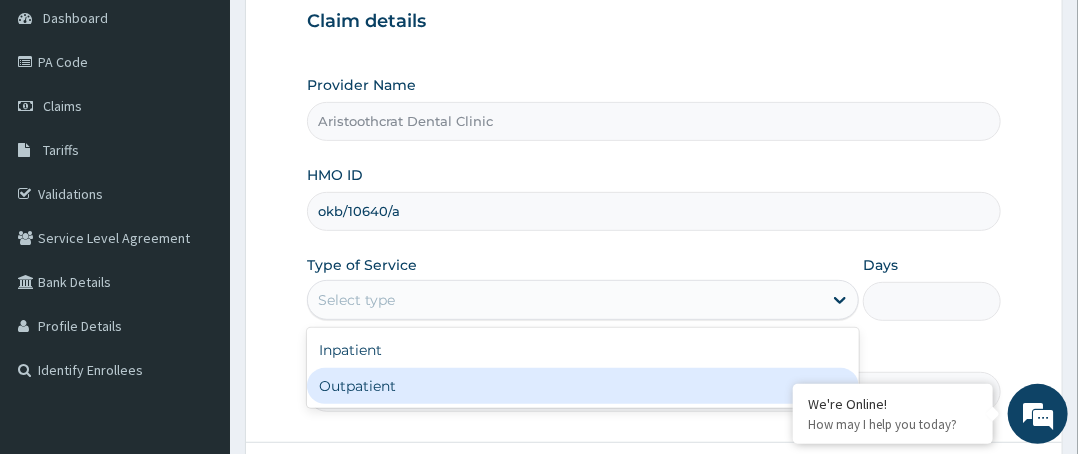 click on "Outpatient" at bounding box center [583, 386] 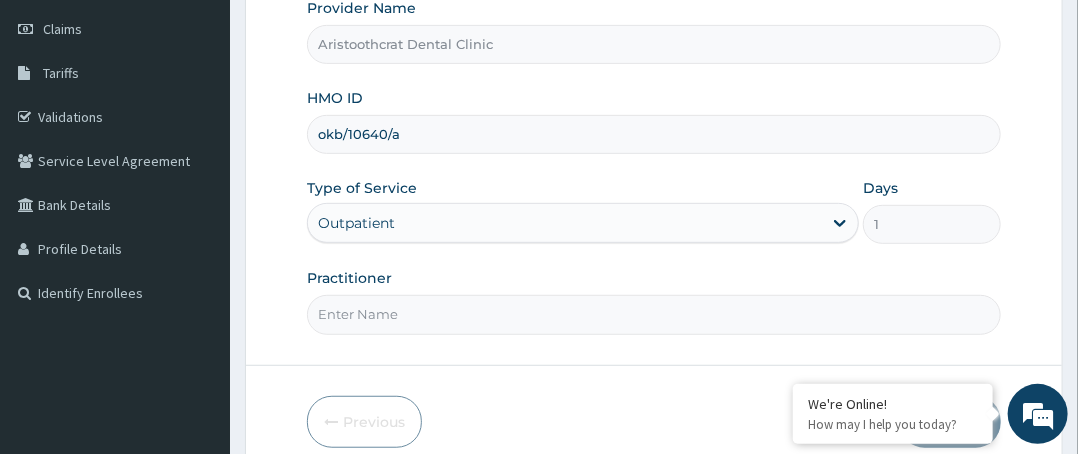 scroll, scrollTop: 364, scrollLeft: 0, axis: vertical 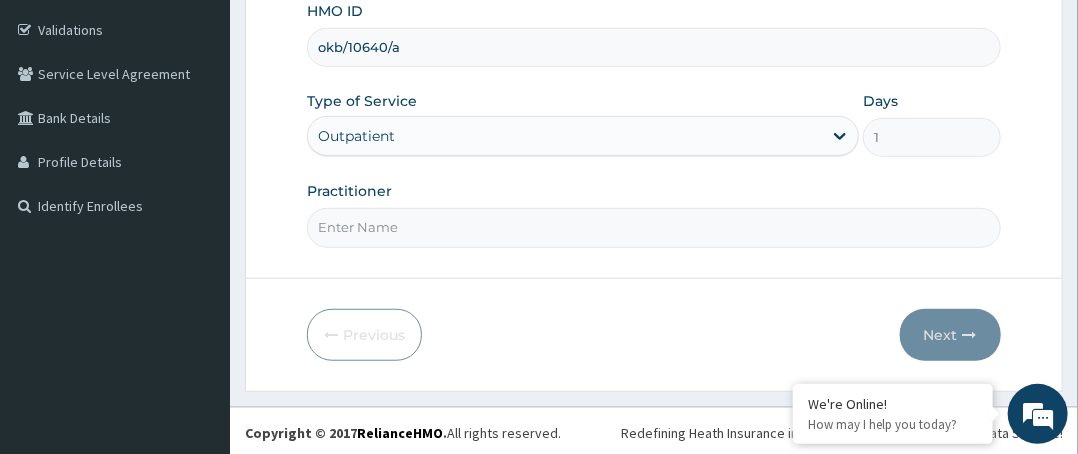 click on "Practitioner" at bounding box center [654, 227] 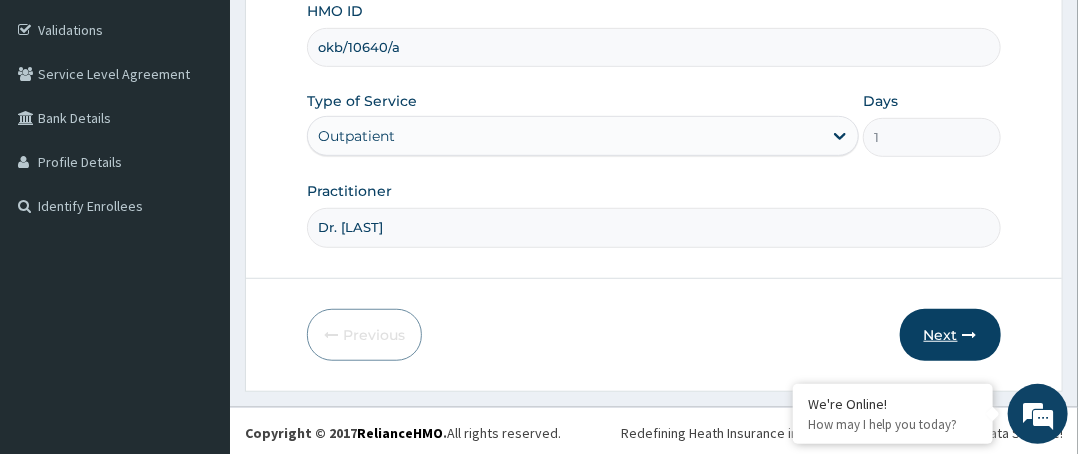 click on "Next" at bounding box center [950, 335] 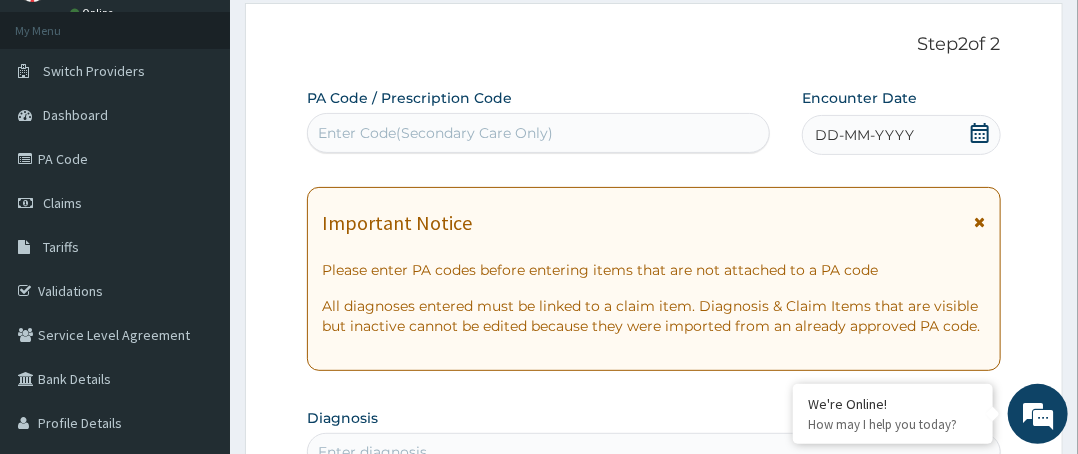 scroll, scrollTop: 64, scrollLeft: 0, axis: vertical 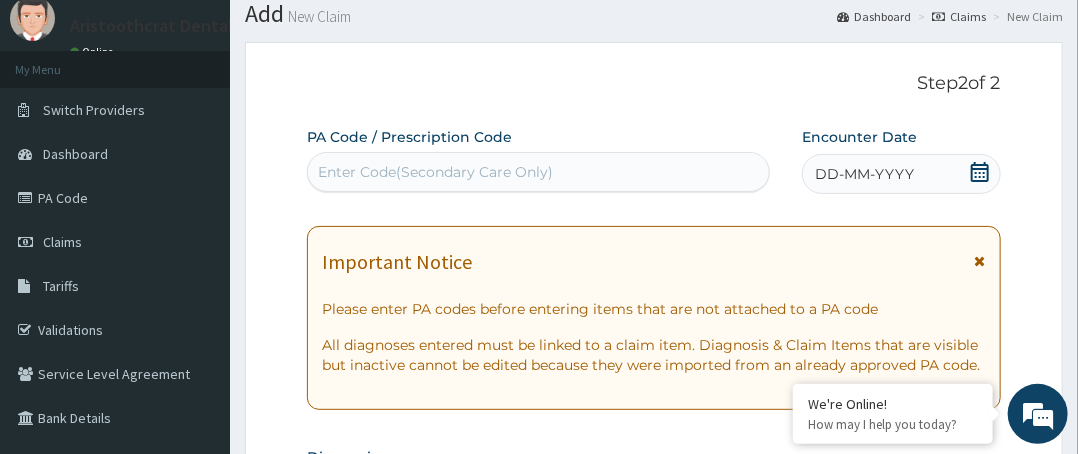click on "Enter Code(Secondary Care Only)" at bounding box center [435, 172] 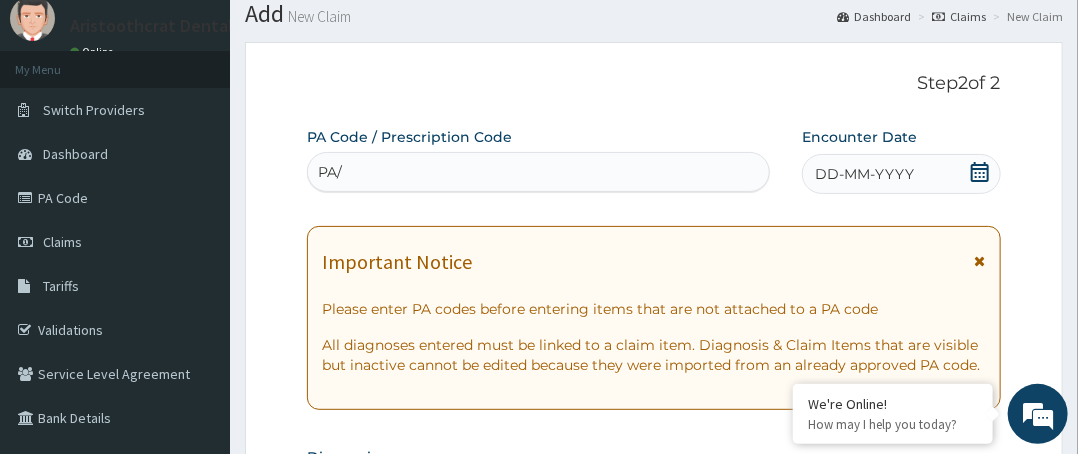 scroll, scrollTop: 0, scrollLeft: 0, axis: both 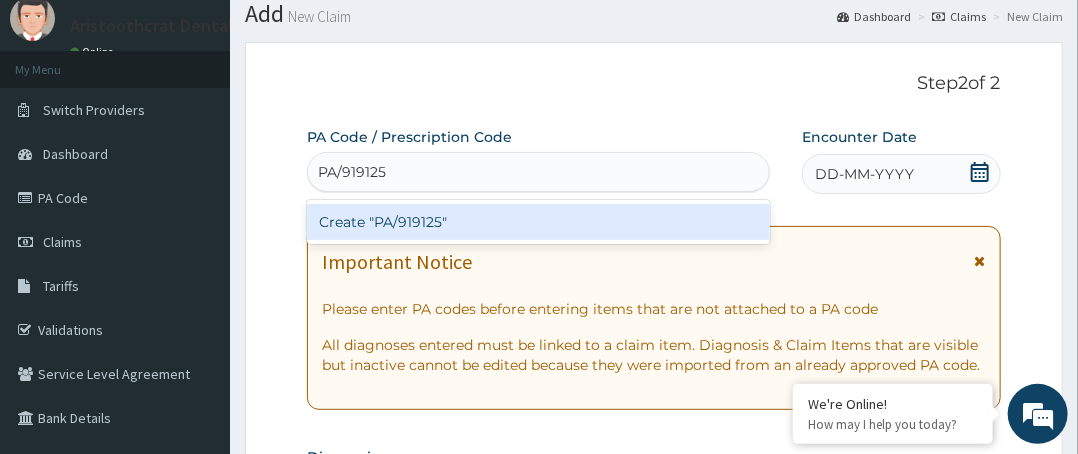 type on "PA/919125B" 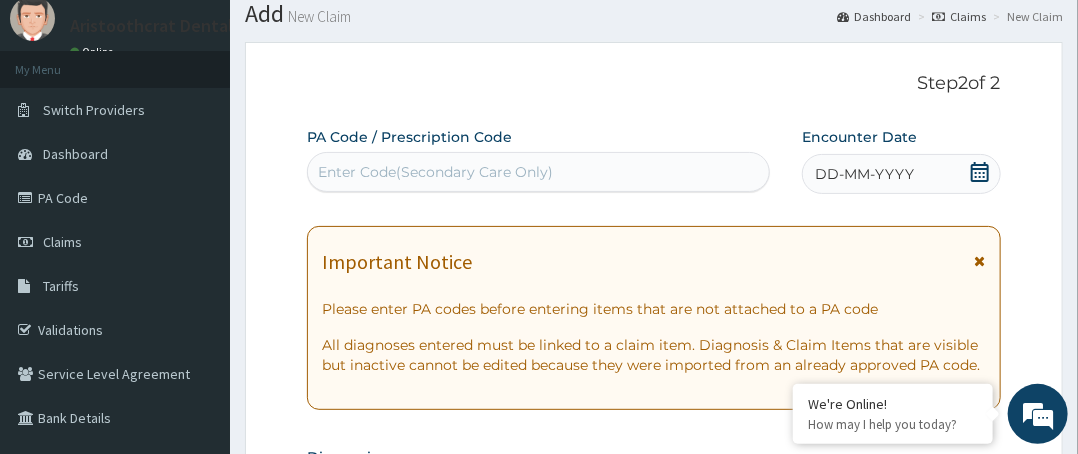 drag, startPoint x: 411, startPoint y: 171, endPoint x: 369, endPoint y: 162, distance: 42.953465 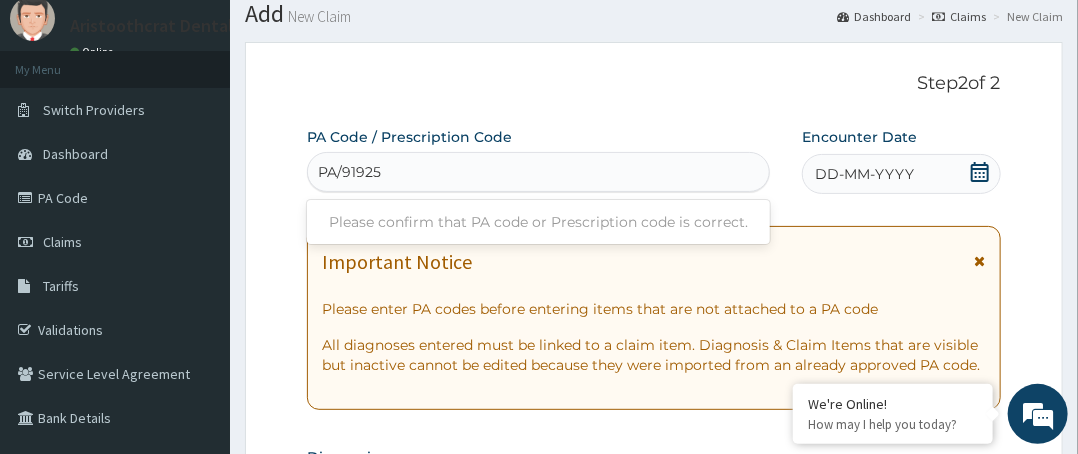 type on "PA/91925B" 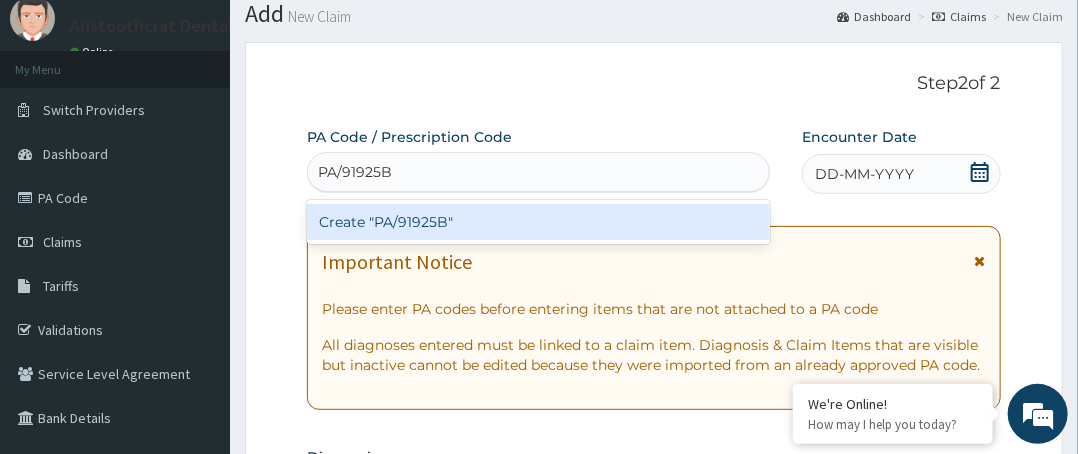 click on "Create "PA/91925B"" at bounding box center [538, 222] 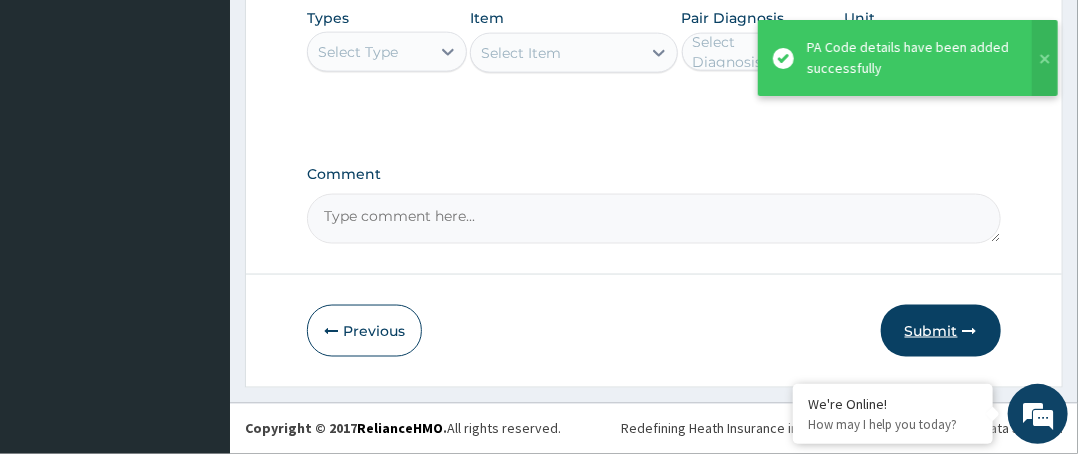 click on "Submit" at bounding box center (941, 331) 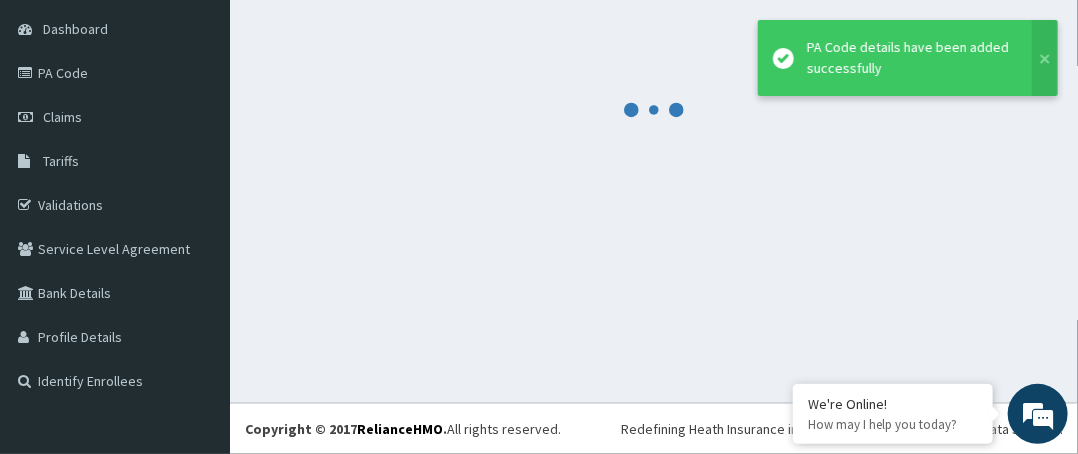 scroll, scrollTop: 188, scrollLeft: 0, axis: vertical 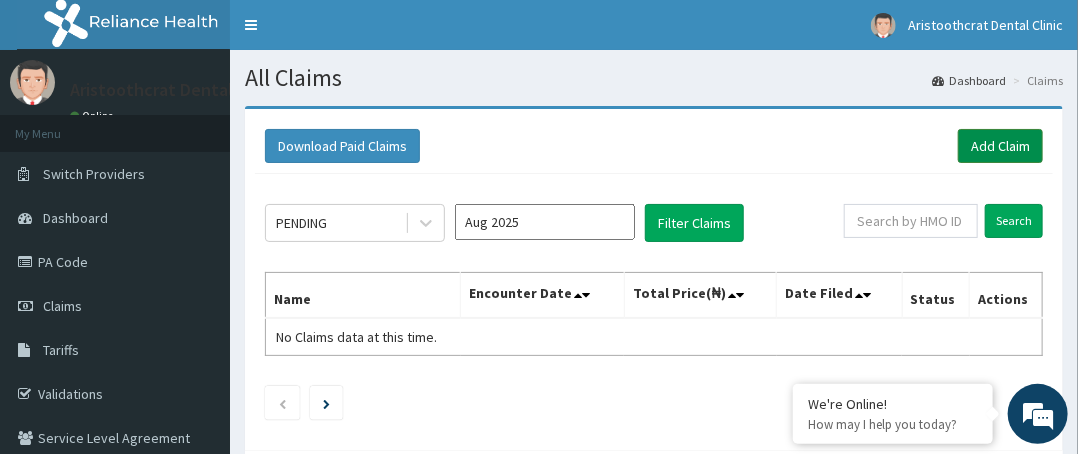 click on "Add Claim" at bounding box center (1000, 146) 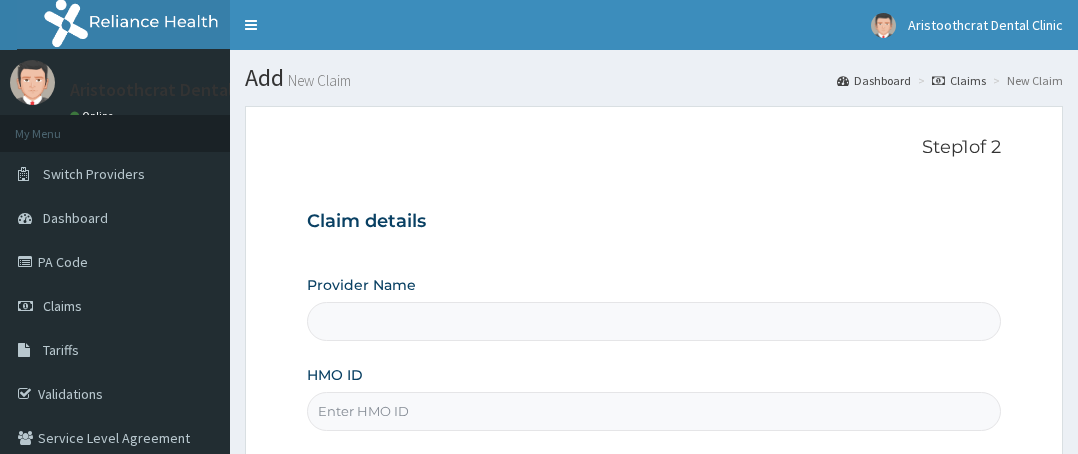 scroll, scrollTop: 0, scrollLeft: 0, axis: both 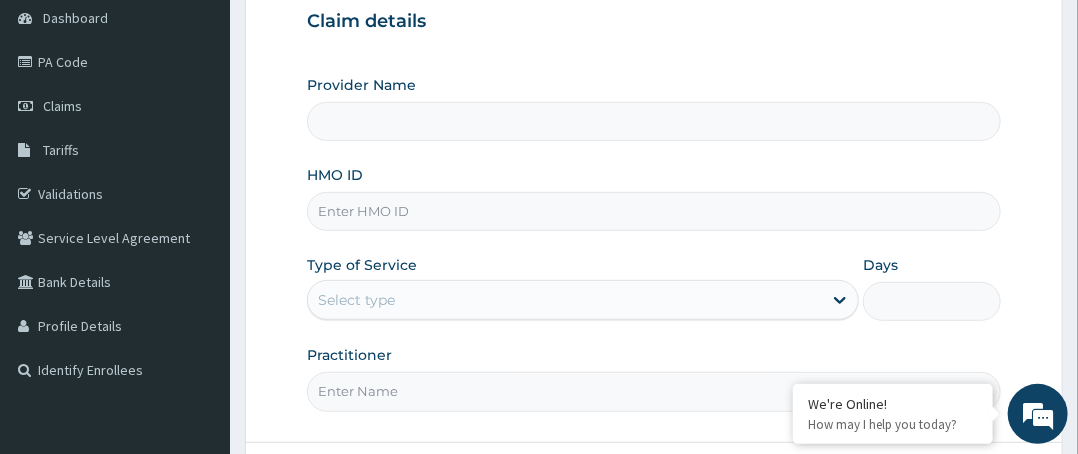 type on "Aristoothcrat Dental Clinic" 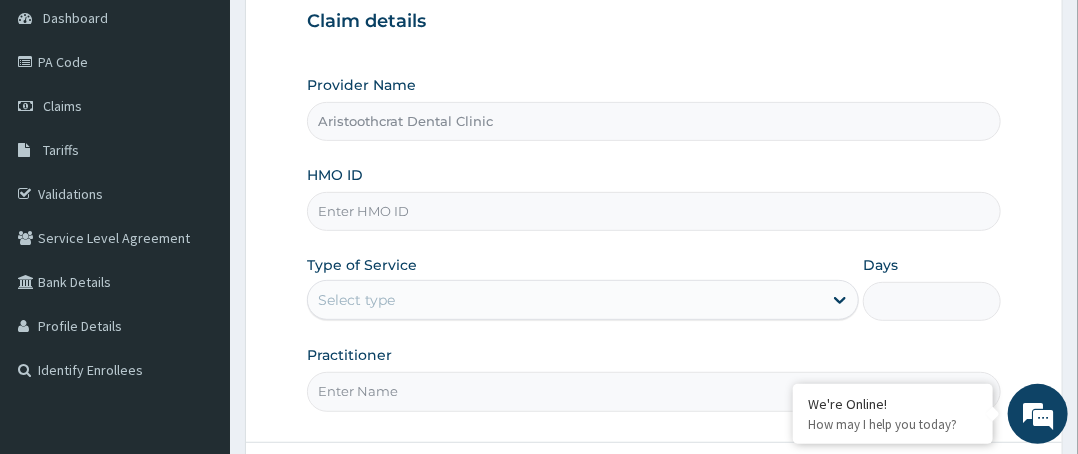 click on "HMO ID" at bounding box center [654, 211] 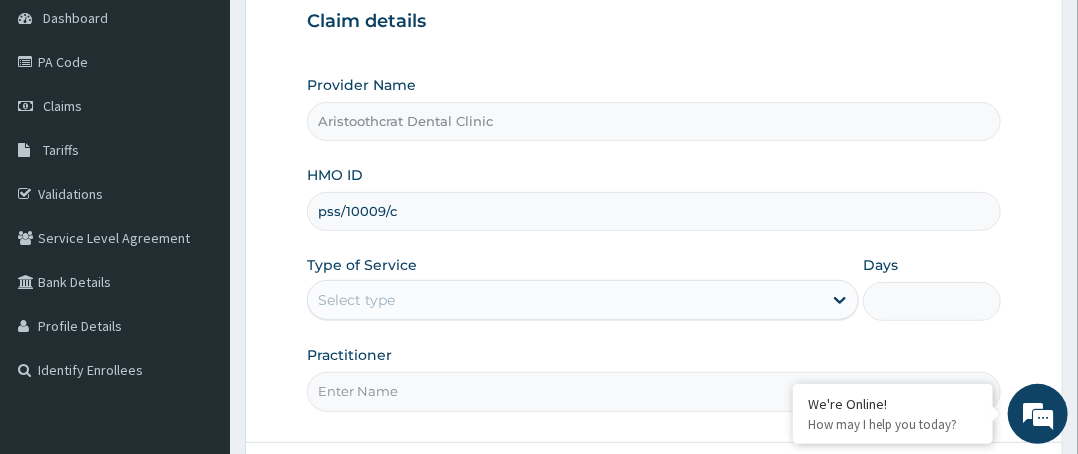 type on "pss/10009/c" 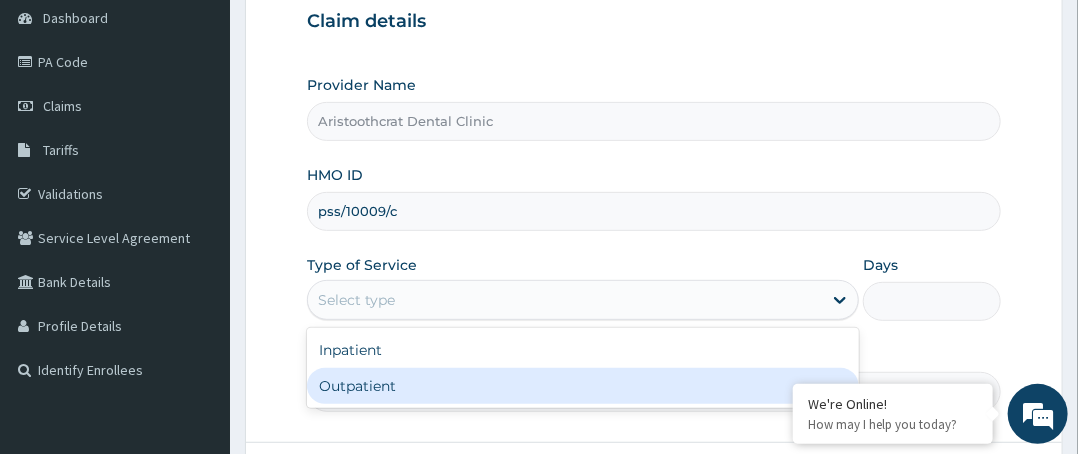 click on "Outpatient" at bounding box center [583, 386] 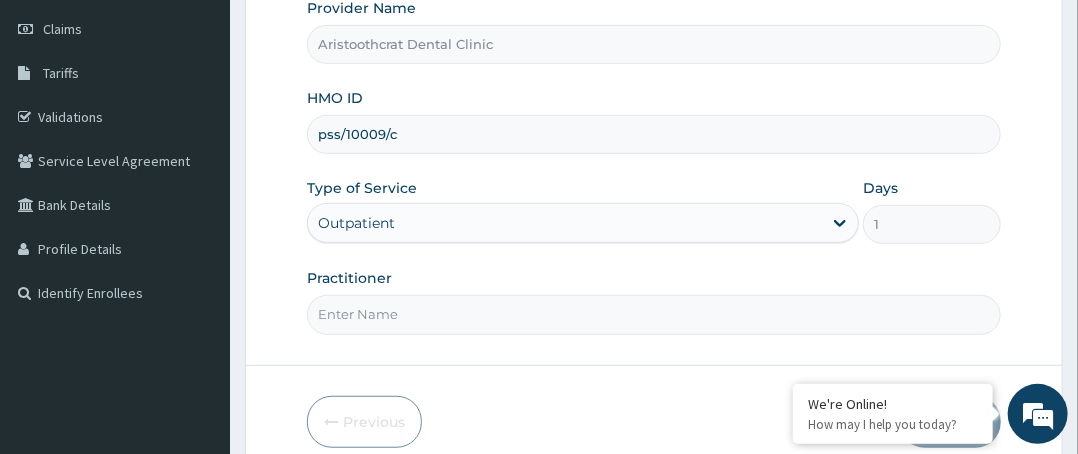 scroll, scrollTop: 364, scrollLeft: 0, axis: vertical 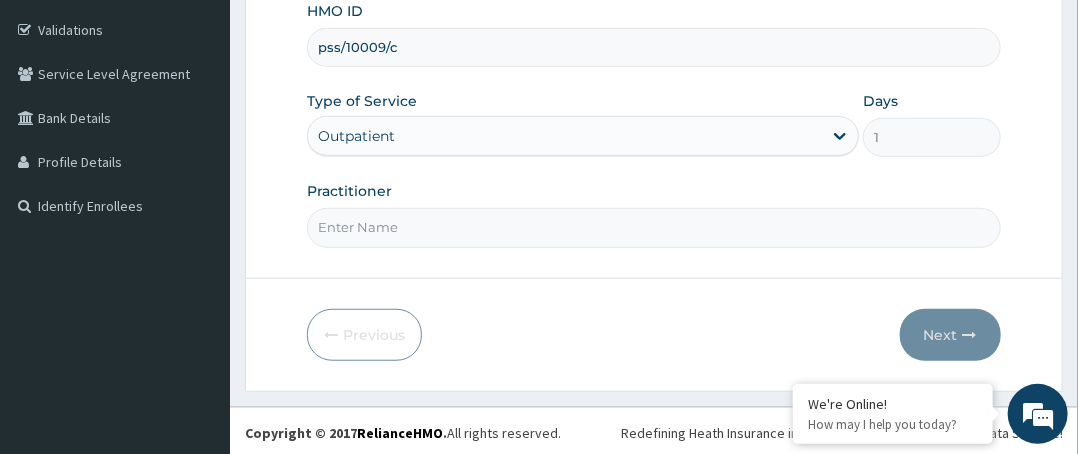 click on "Practitioner" at bounding box center [654, 227] 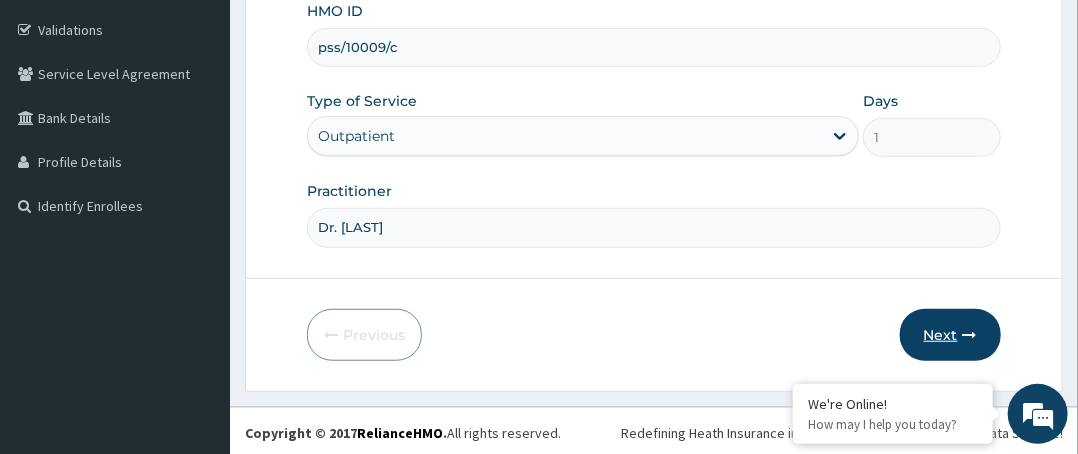 click on "Next" at bounding box center [950, 335] 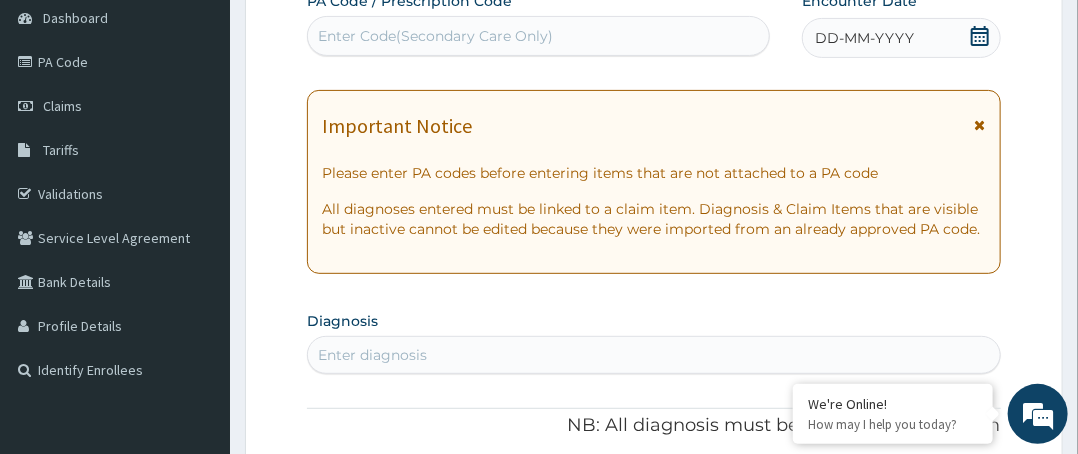scroll, scrollTop: 64, scrollLeft: 0, axis: vertical 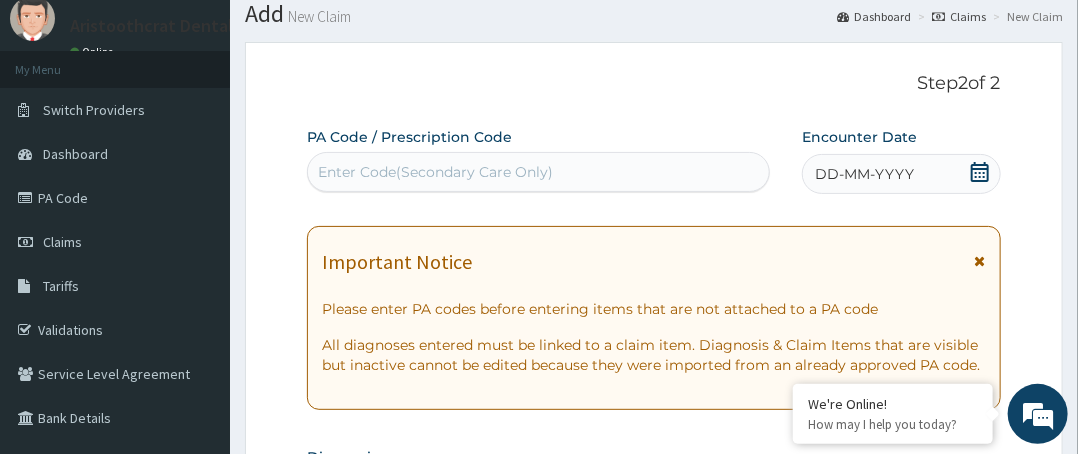 click on "Enter Code(Secondary Care Only)" at bounding box center (435, 172) 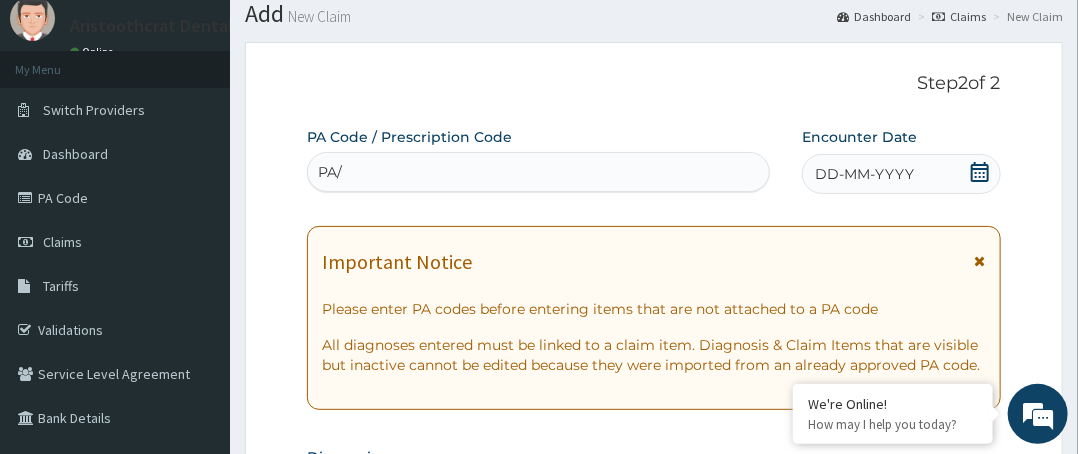 scroll, scrollTop: 0, scrollLeft: 0, axis: both 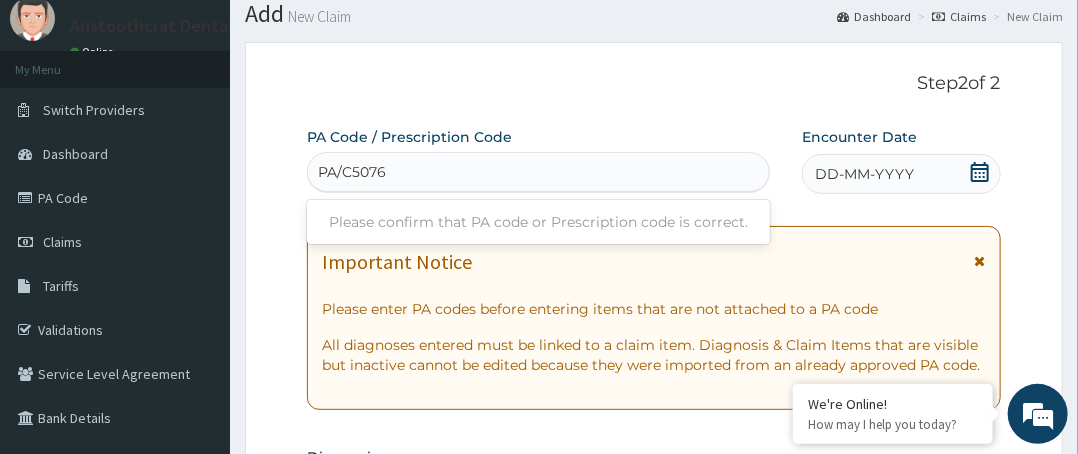 type on "PA/C5076A" 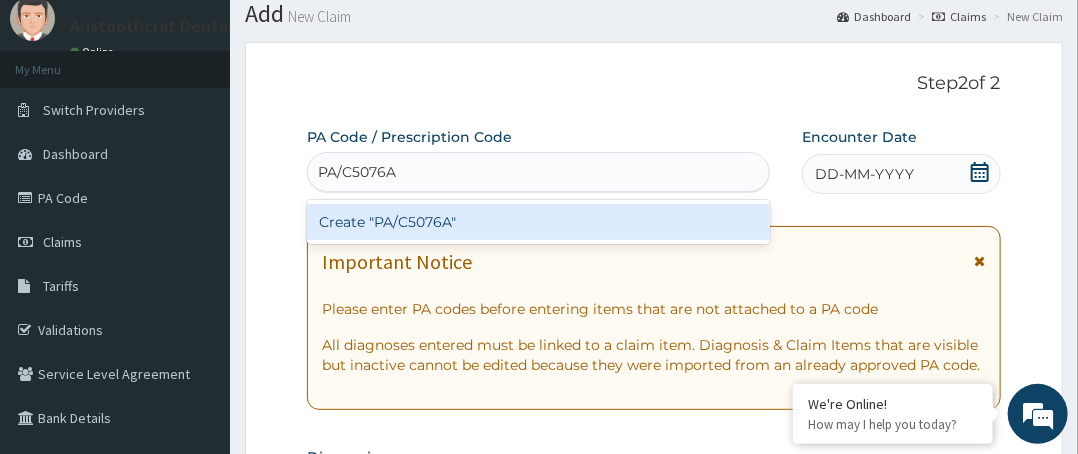 click on "Create "PA/C5076A"" at bounding box center (538, 222) 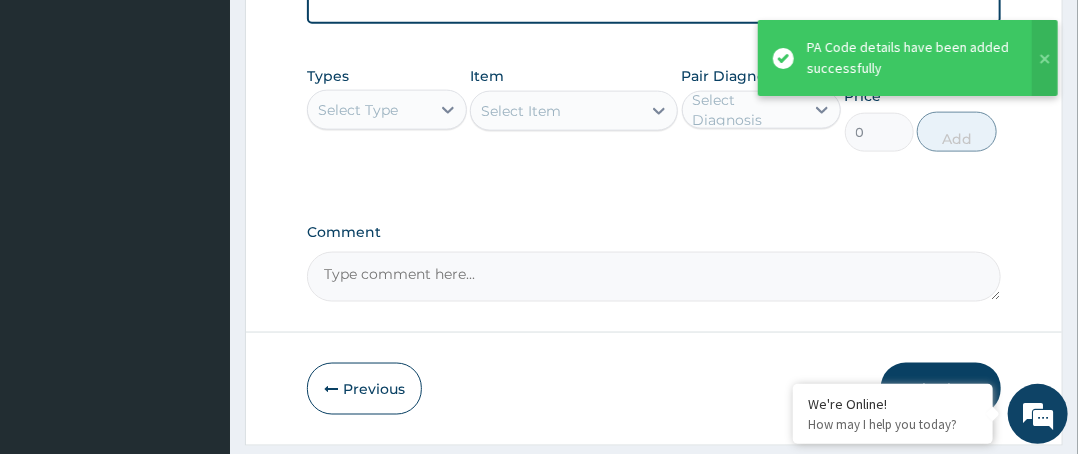 scroll, scrollTop: 972, scrollLeft: 0, axis: vertical 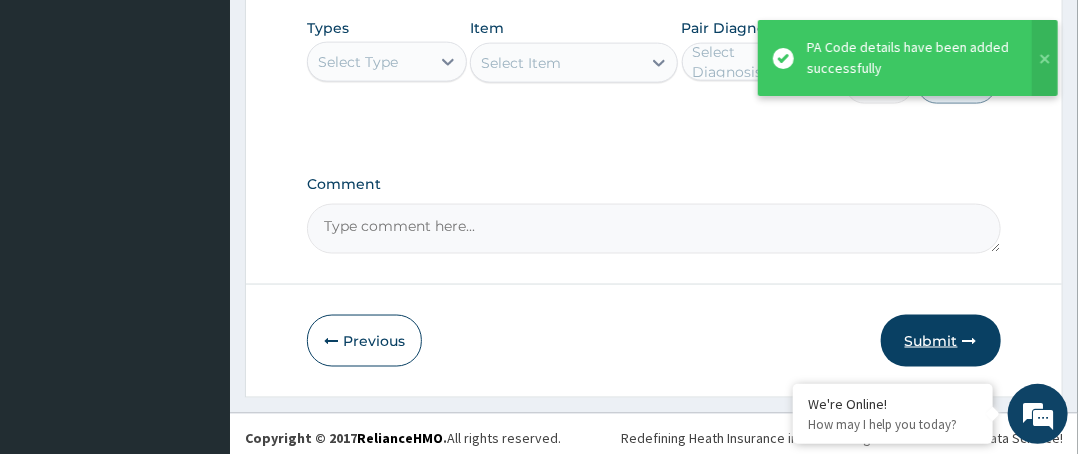 click on "Submit" at bounding box center (941, 341) 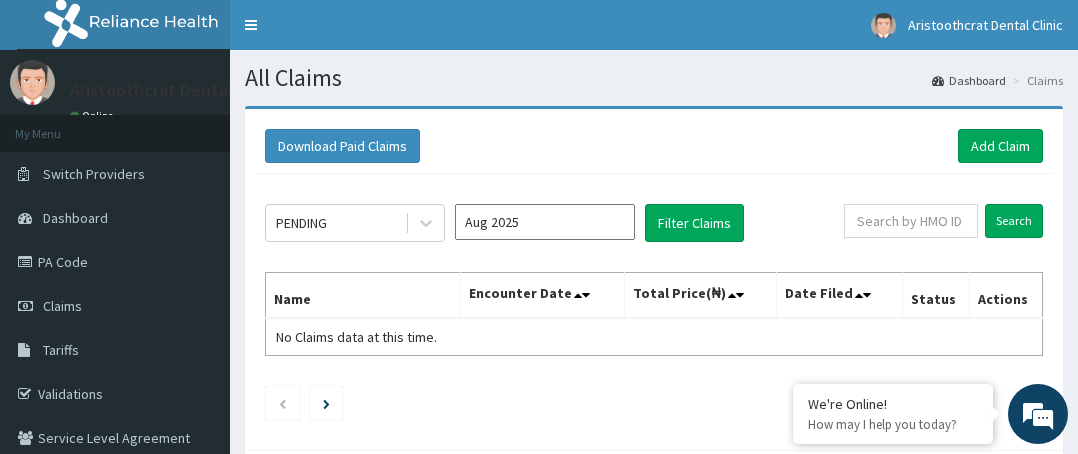 scroll, scrollTop: 0, scrollLeft: 0, axis: both 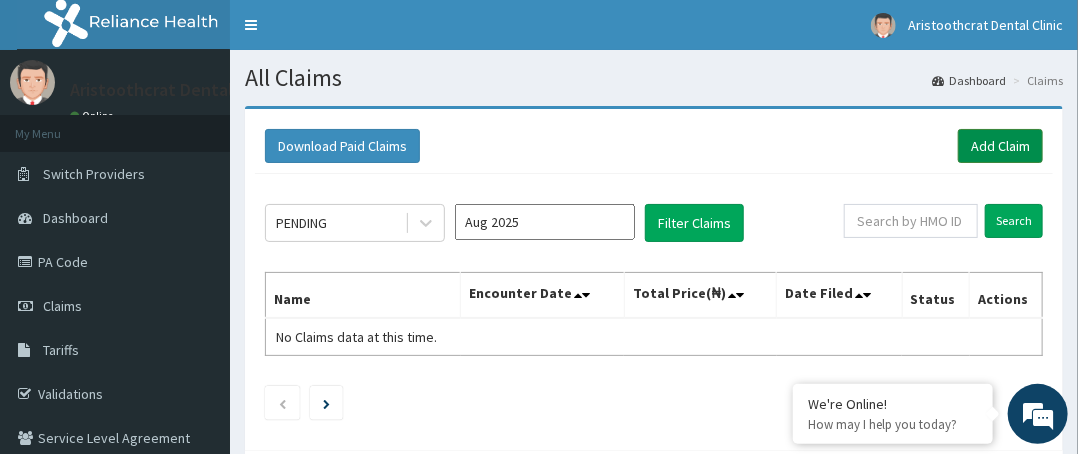 click on "Add Claim" at bounding box center [1000, 146] 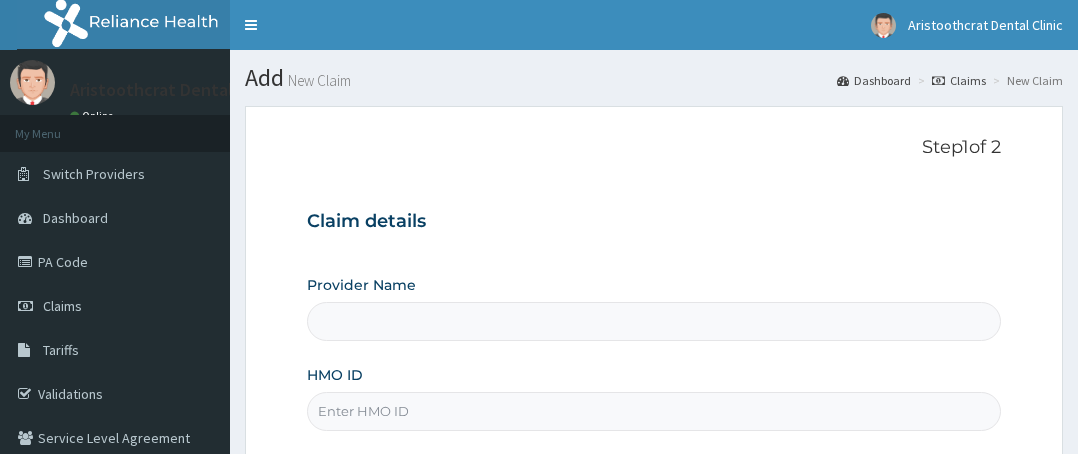 scroll, scrollTop: 0, scrollLeft: 0, axis: both 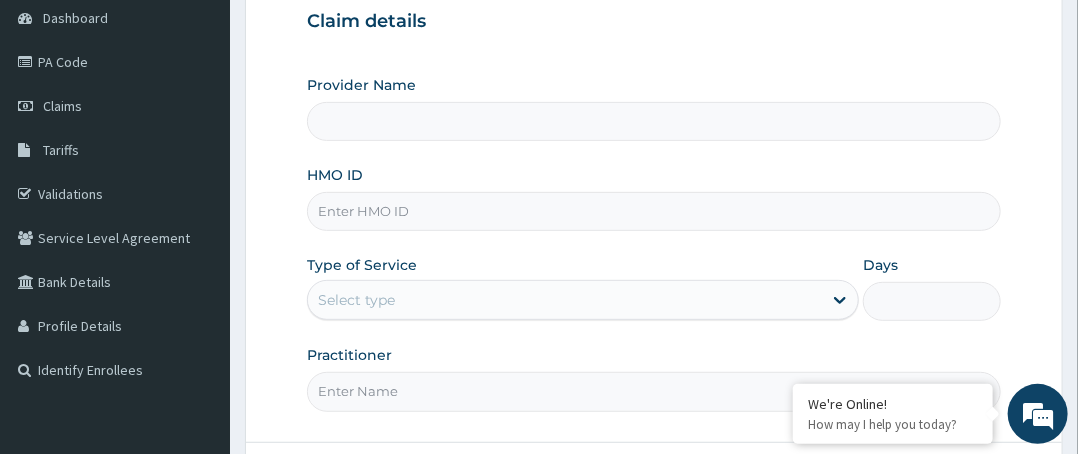 click on "HMO ID" at bounding box center (654, 211) 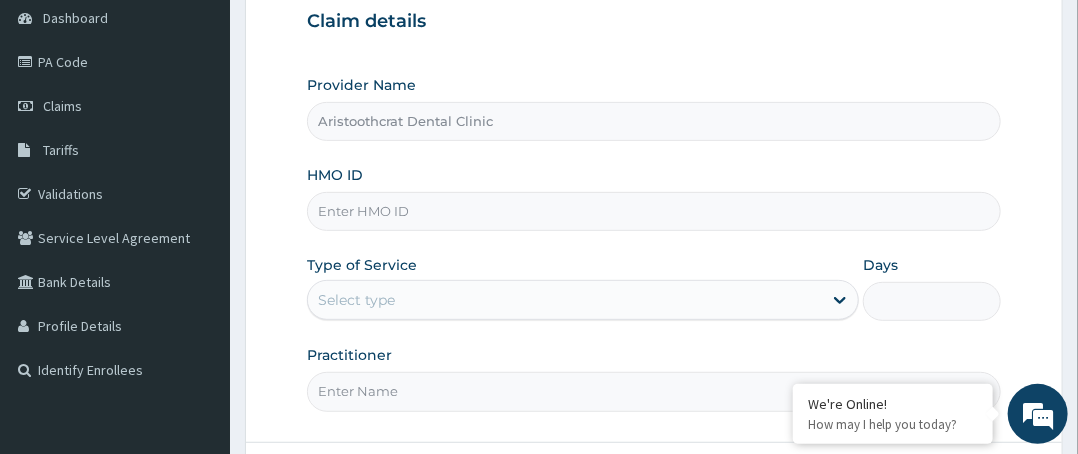 paste on "pss/10009/a" 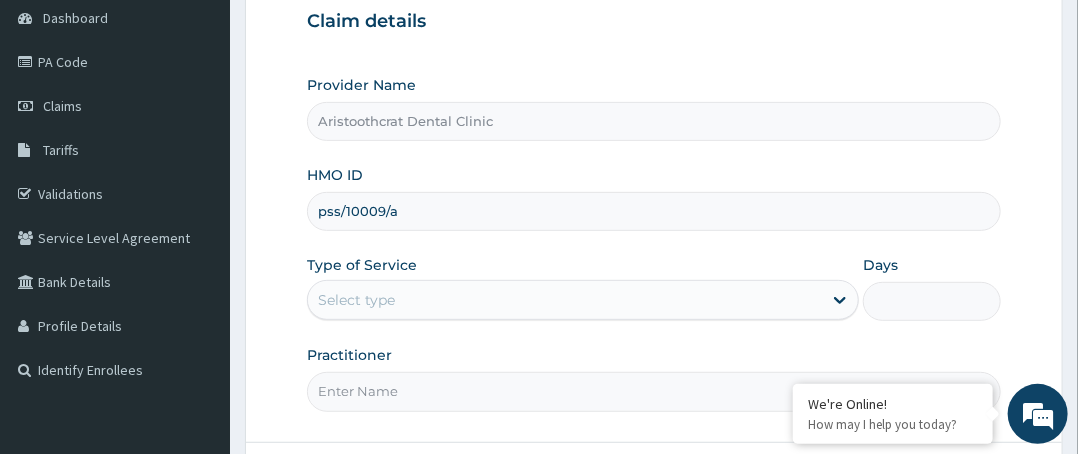 type on "pss/10009/a" 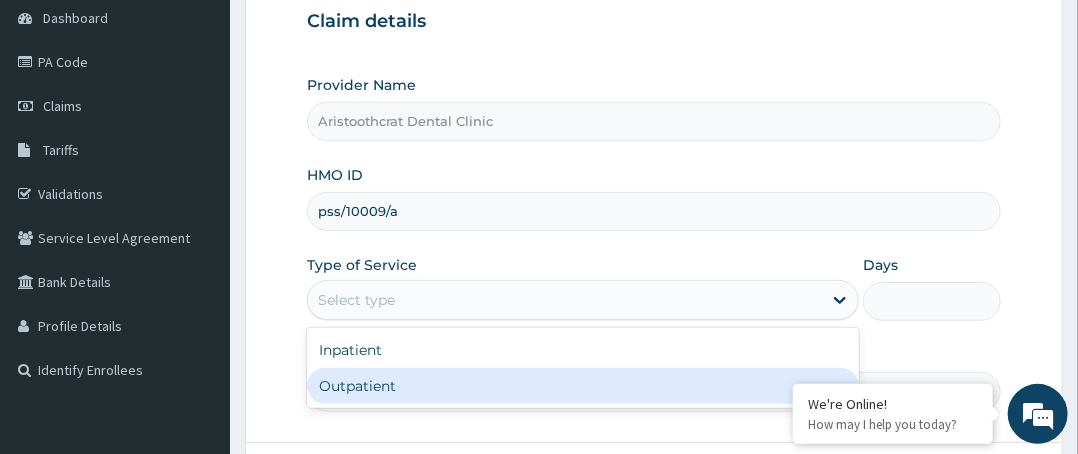 click on "Outpatient" at bounding box center (583, 386) 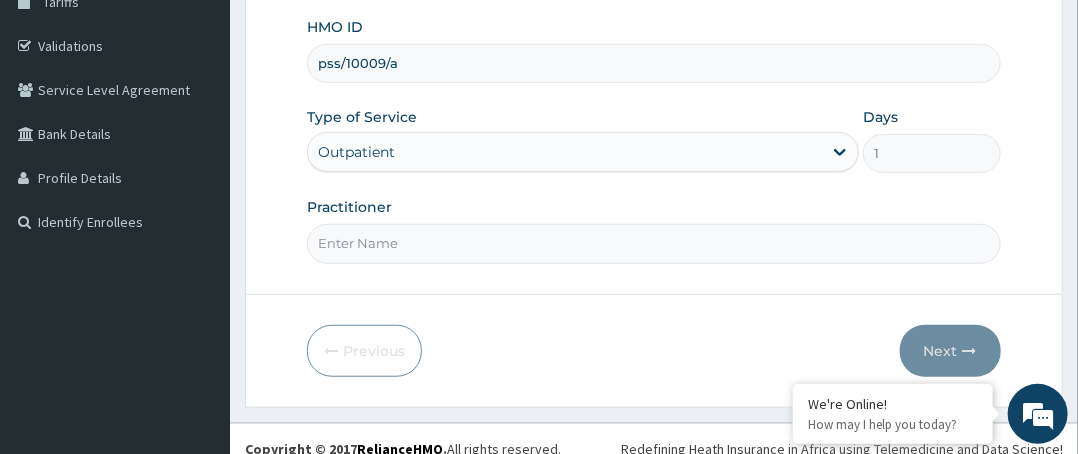 scroll, scrollTop: 364, scrollLeft: 0, axis: vertical 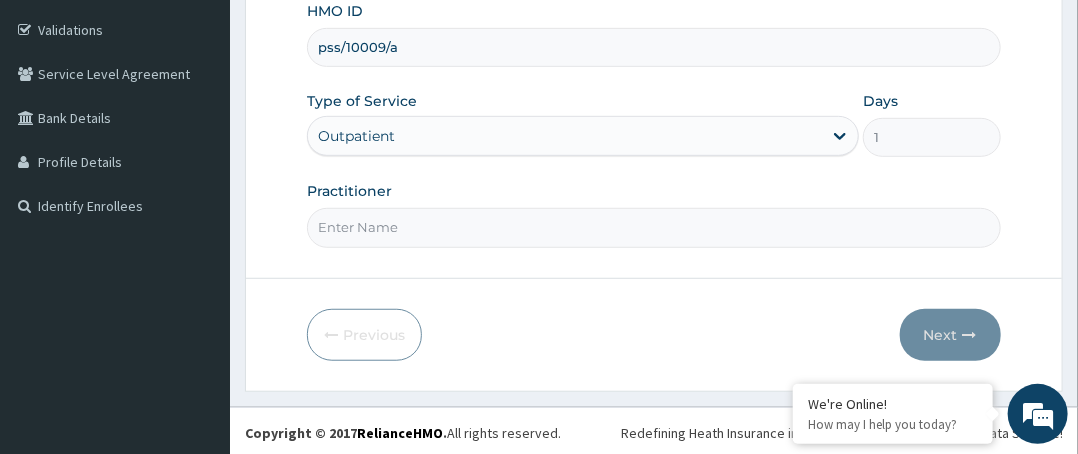 click on "Practitioner" at bounding box center [654, 227] 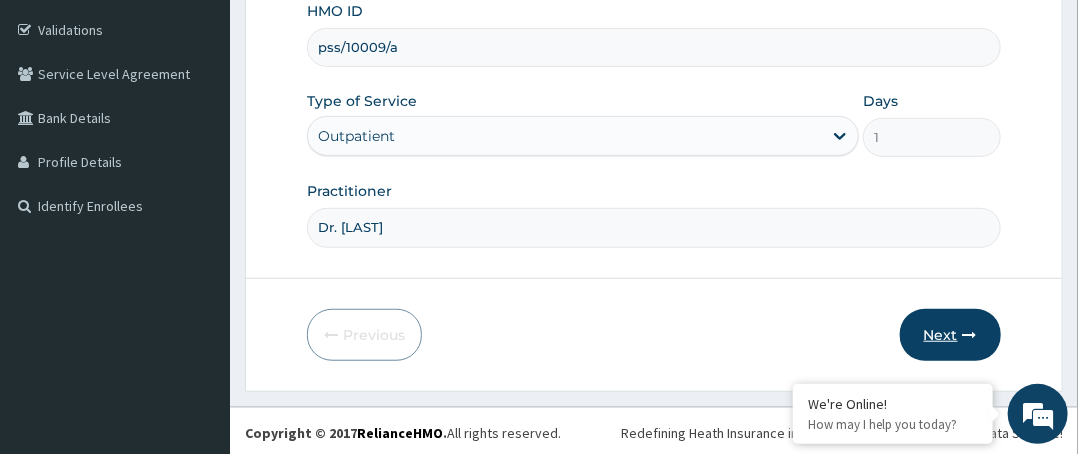 click on "Next" at bounding box center (950, 335) 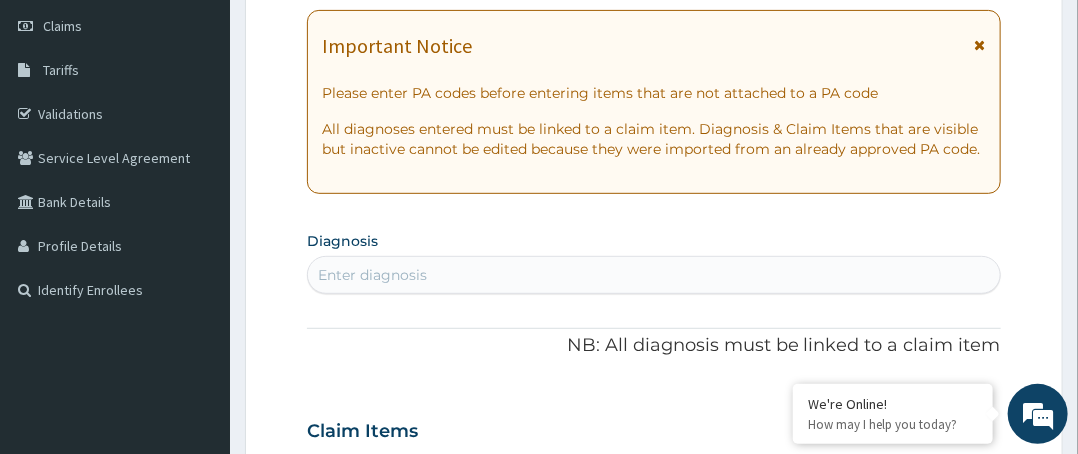 scroll, scrollTop: 64, scrollLeft: 0, axis: vertical 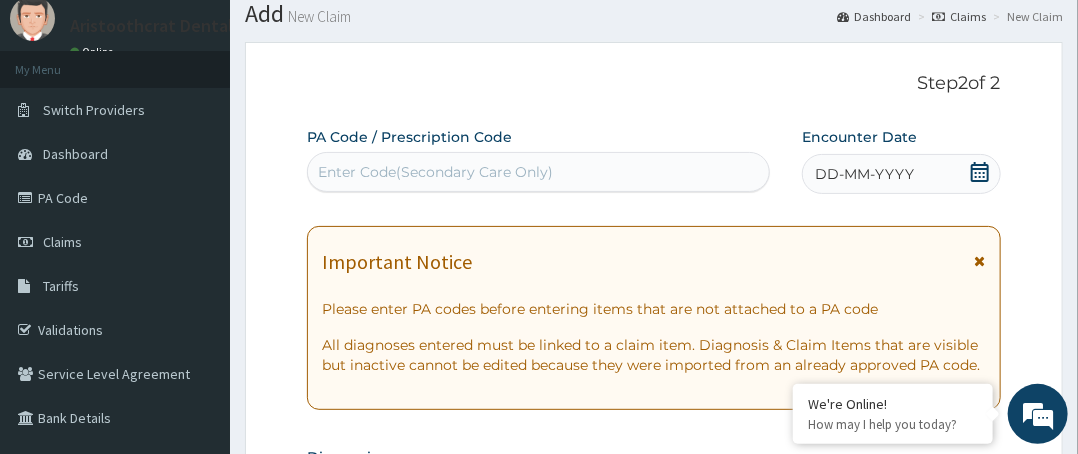 click on "Enter Code(Secondary Care Only)" at bounding box center (435, 172) 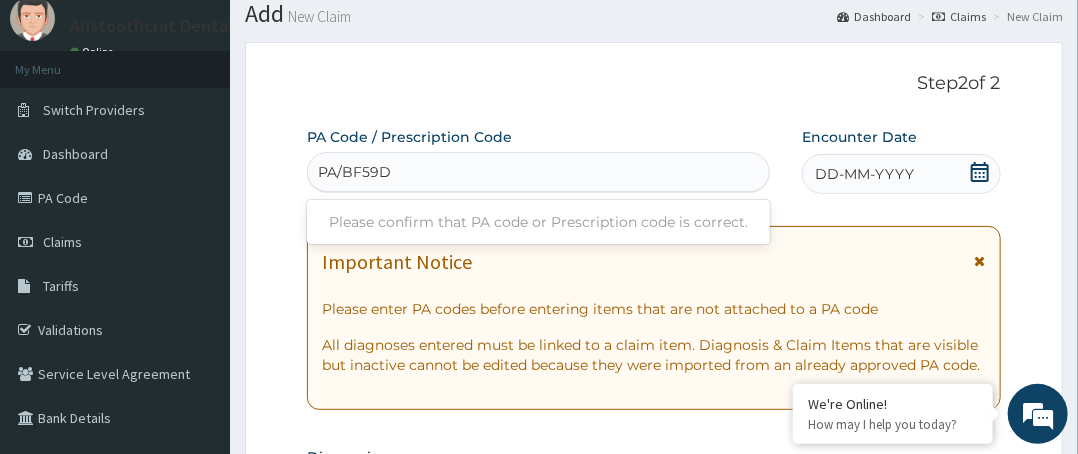 type on "PA/BF59DC" 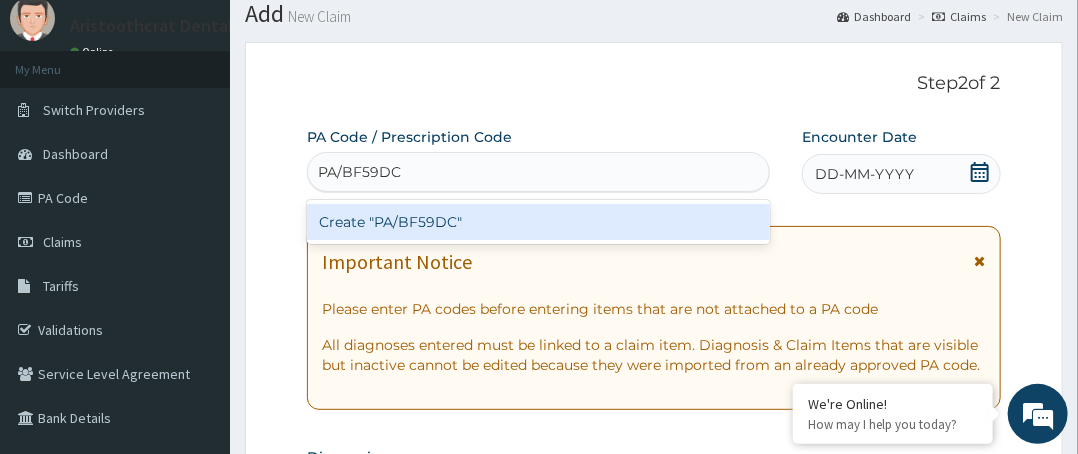 click on "Create "PA/BF59DC"" at bounding box center [538, 222] 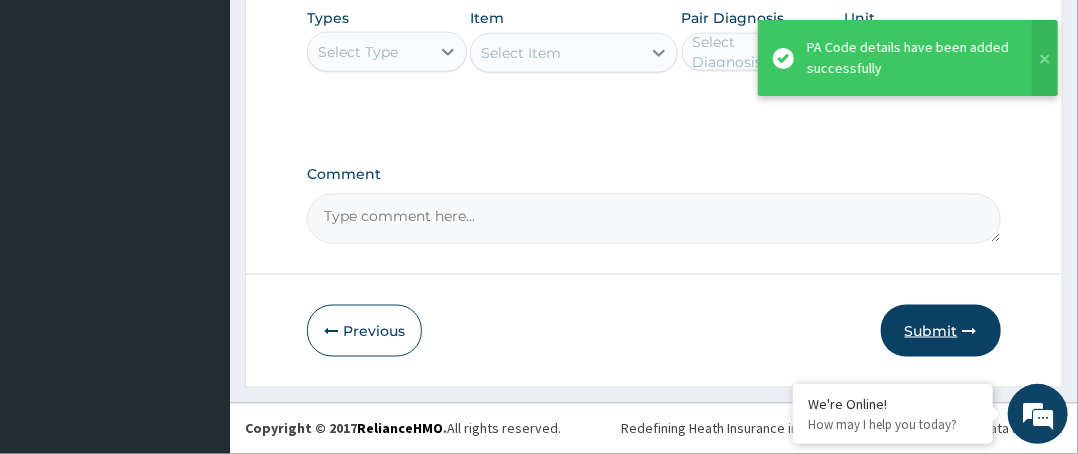 click on "Submit" at bounding box center (941, 331) 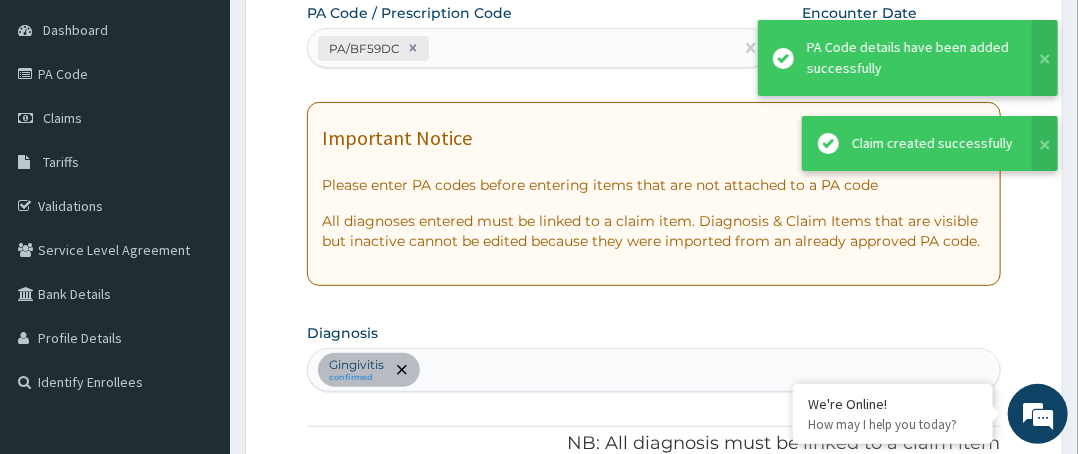scroll, scrollTop: 993, scrollLeft: 0, axis: vertical 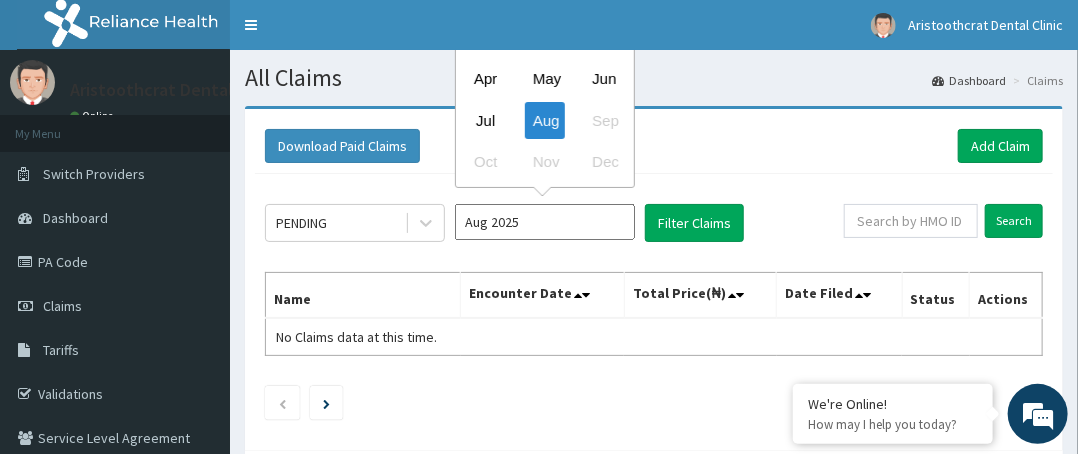 click on "Aug 2025" at bounding box center (545, 222) 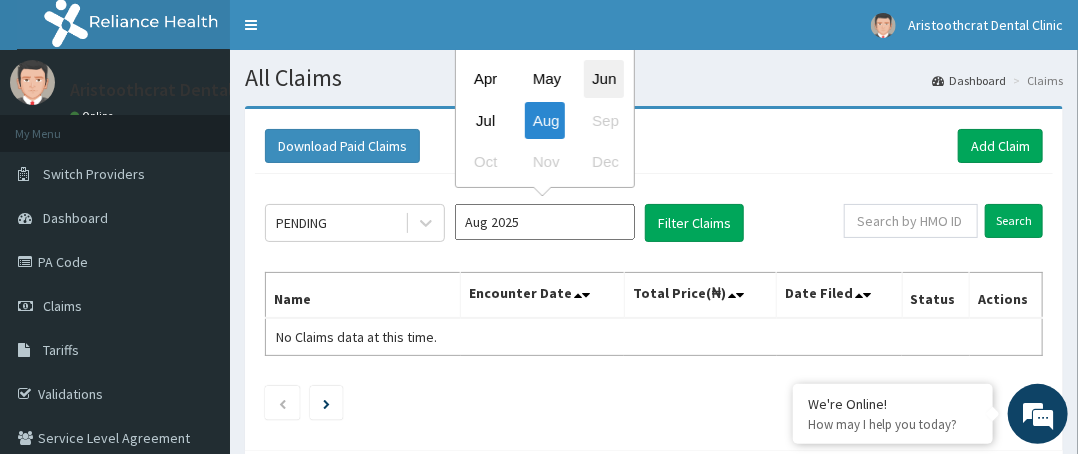 click on "Jun" at bounding box center [604, 79] 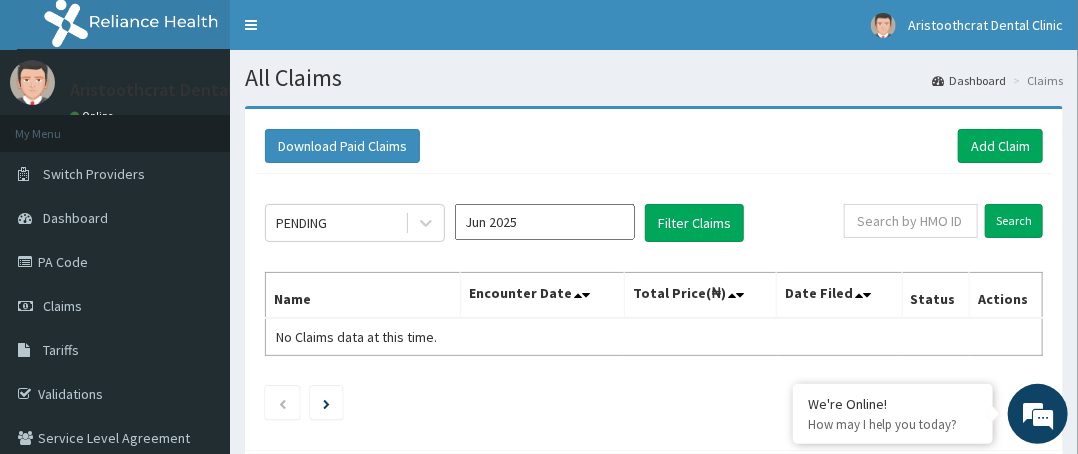 scroll, scrollTop: 0, scrollLeft: 0, axis: both 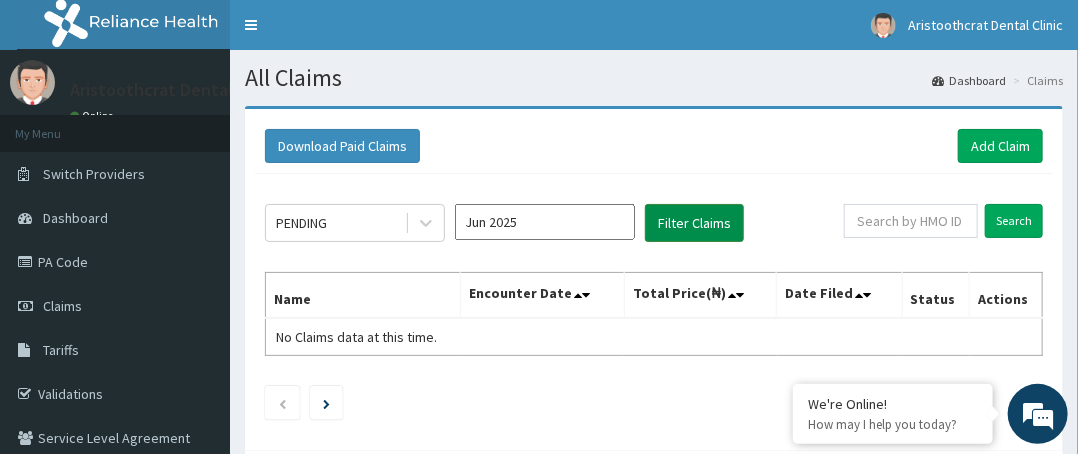 click on "Filter Claims" at bounding box center [694, 223] 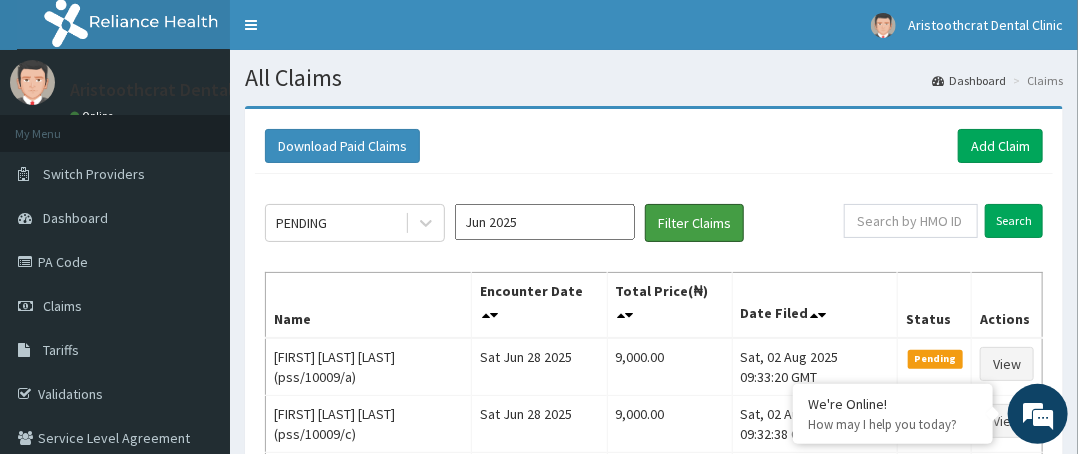 scroll, scrollTop: 100, scrollLeft: 0, axis: vertical 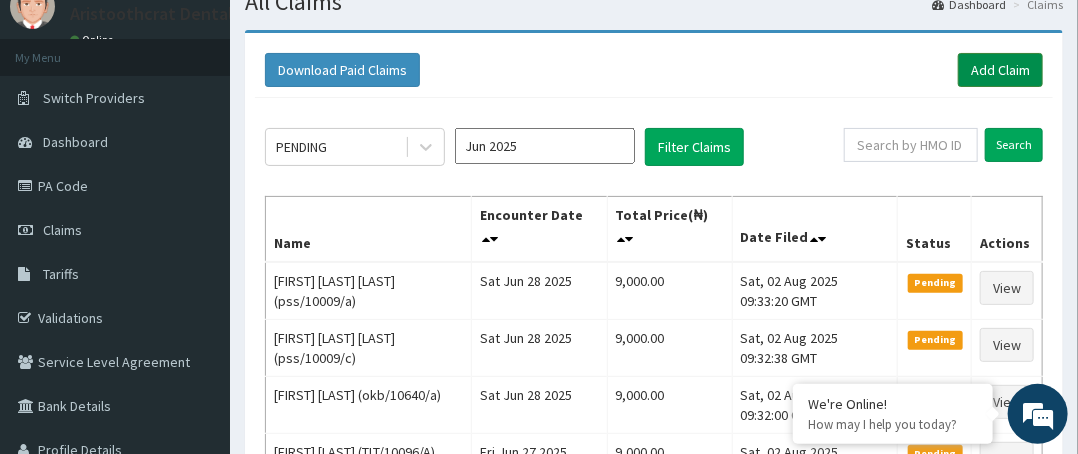 click on "Add Claim" at bounding box center [1000, 70] 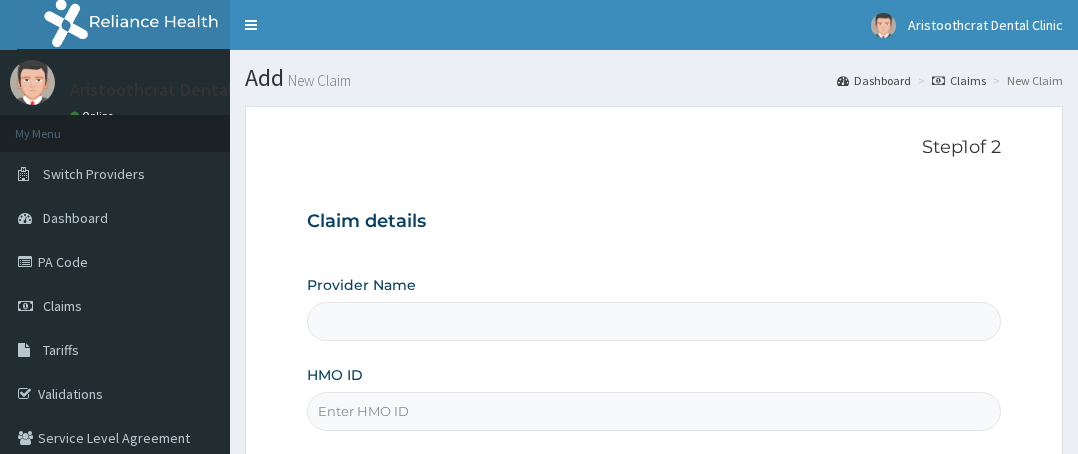 scroll, scrollTop: 0, scrollLeft: 0, axis: both 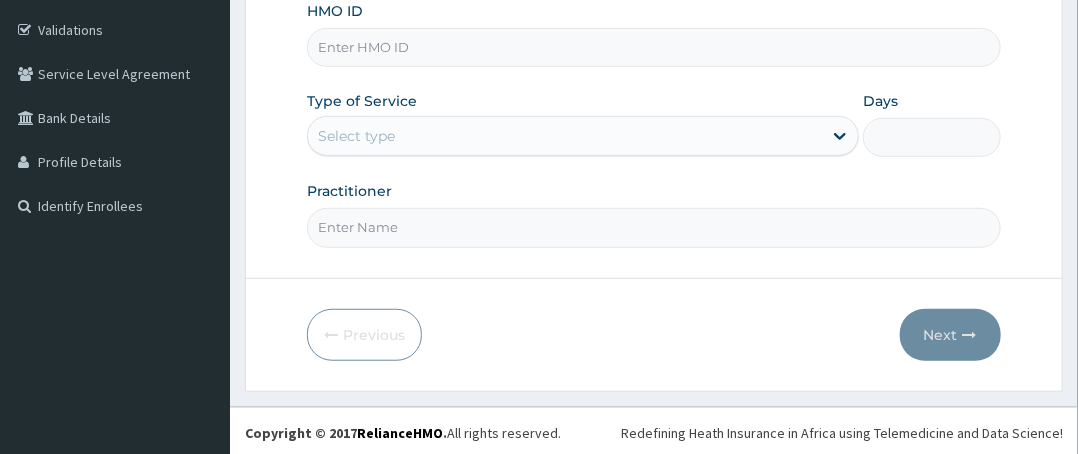 click on "HMO ID" at bounding box center [654, 47] 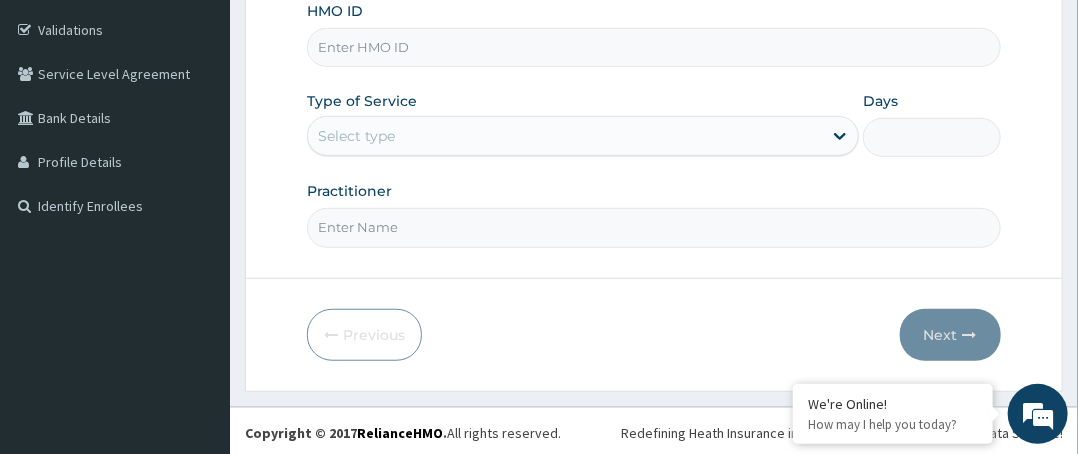 type on "Aristoothcrat Dental Clinic" 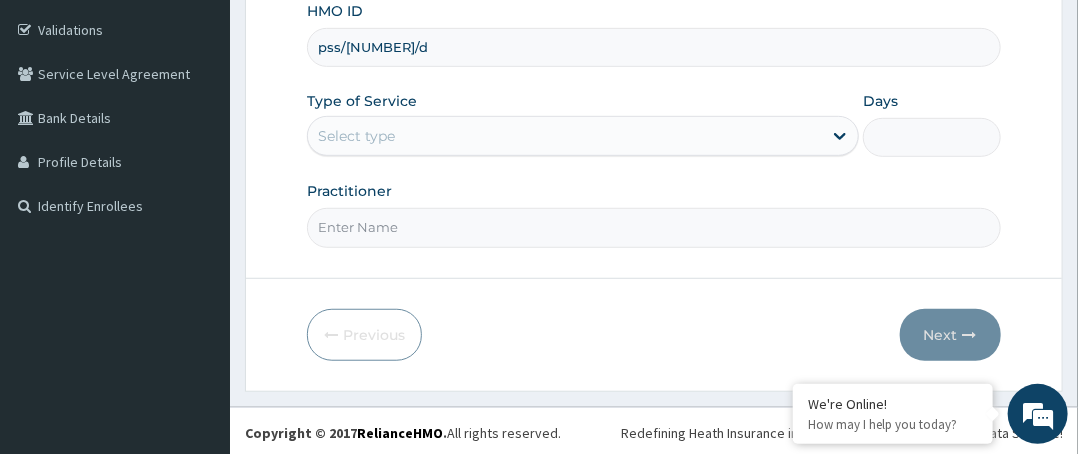 type on "pss/10009/d" 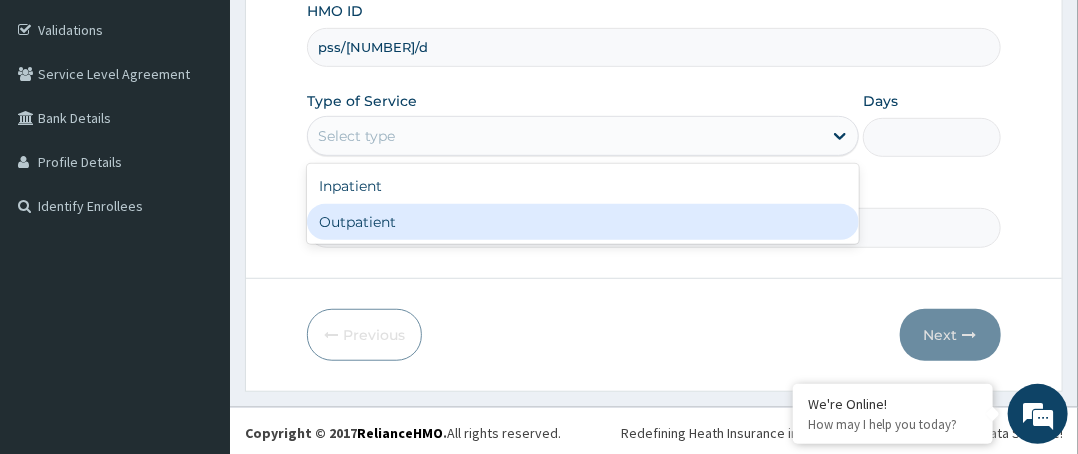click on "Outpatient" at bounding box center [583, 222] 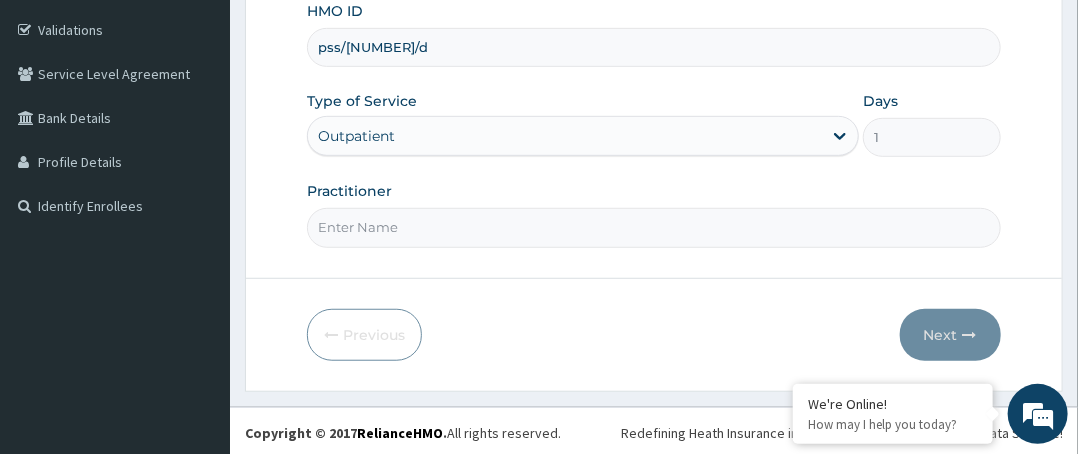 click on "Practitioner" at bounding box center (654, 227) 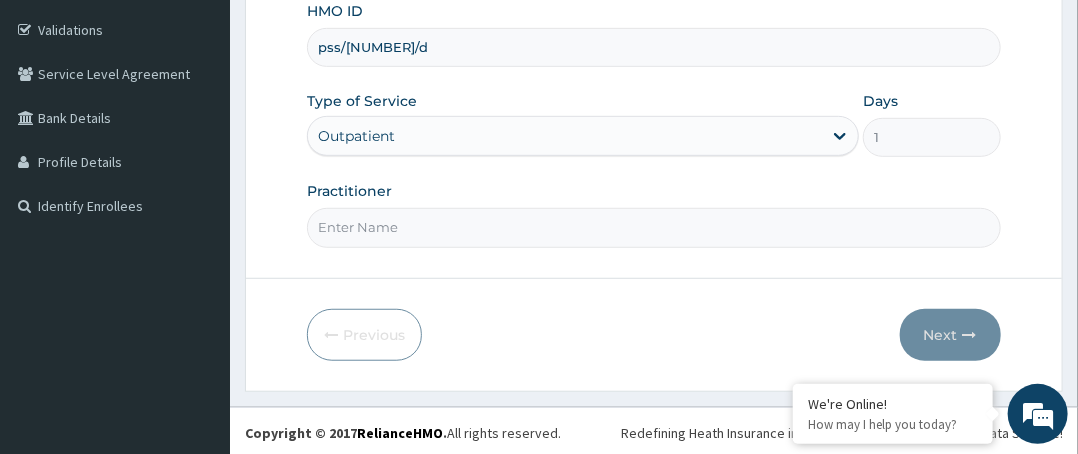 type on "Dr. Leo" 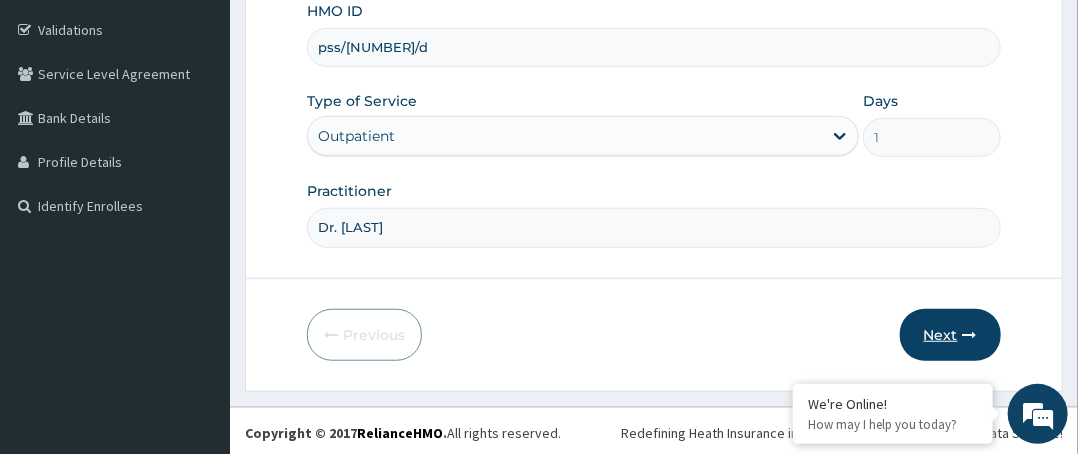 click on "Next" at bounding box center [950, 335] 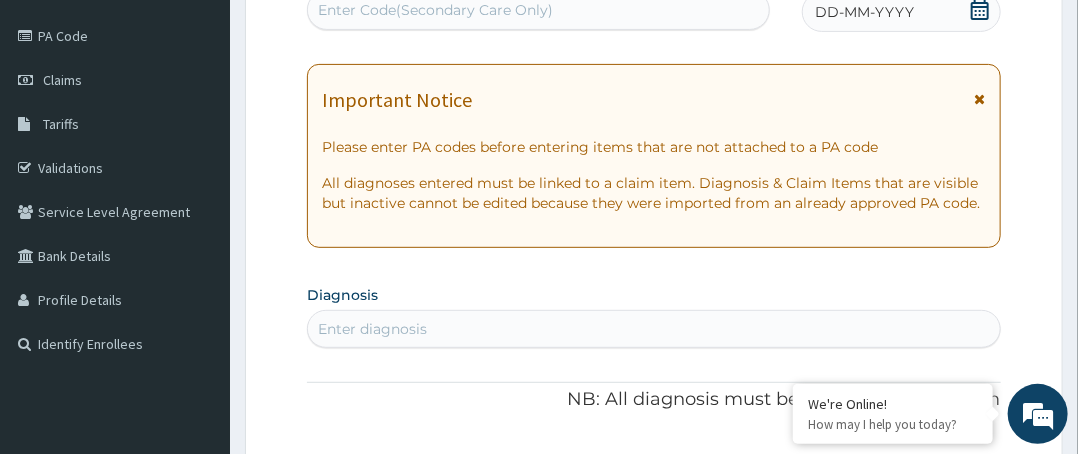 scroll, scrollTop: 64, scrollLeft: 0, axis: vertical 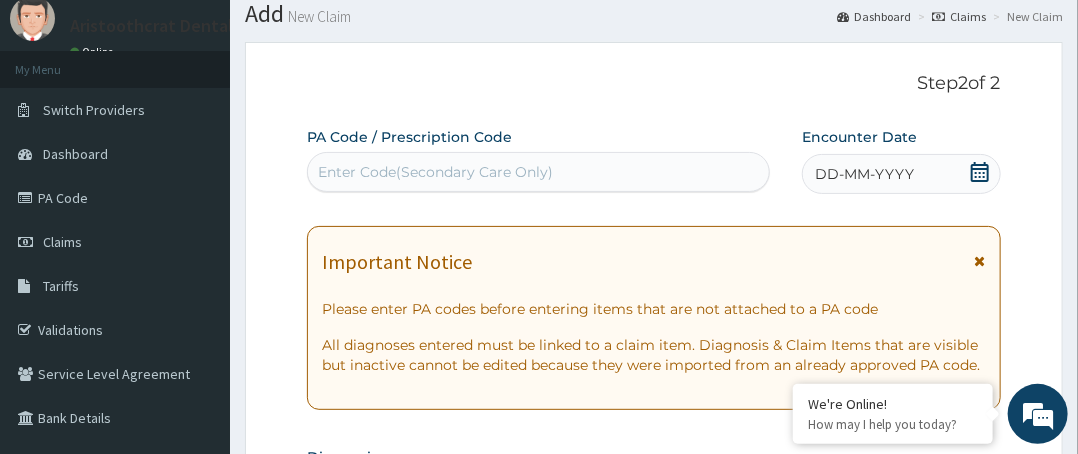 click on "Enter Code(Secondary Care Only)" at bounding box center (435, 172) 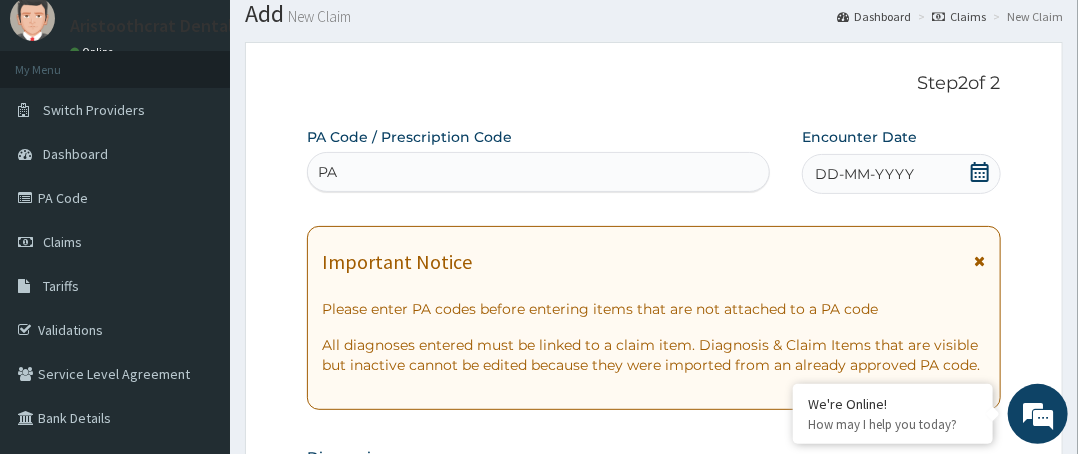 scroll, scrollTop: 0, scrollLeft: 0, axis: both 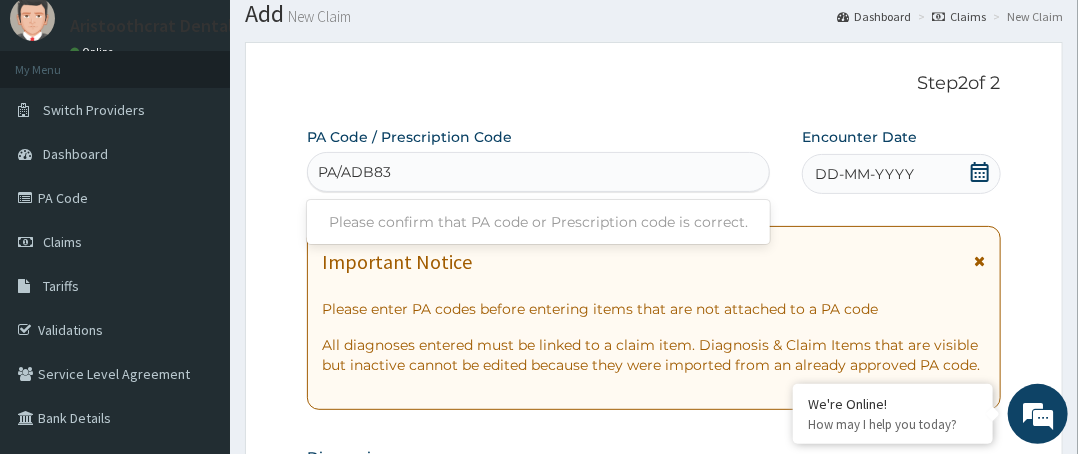 type on "PA/ADB831" 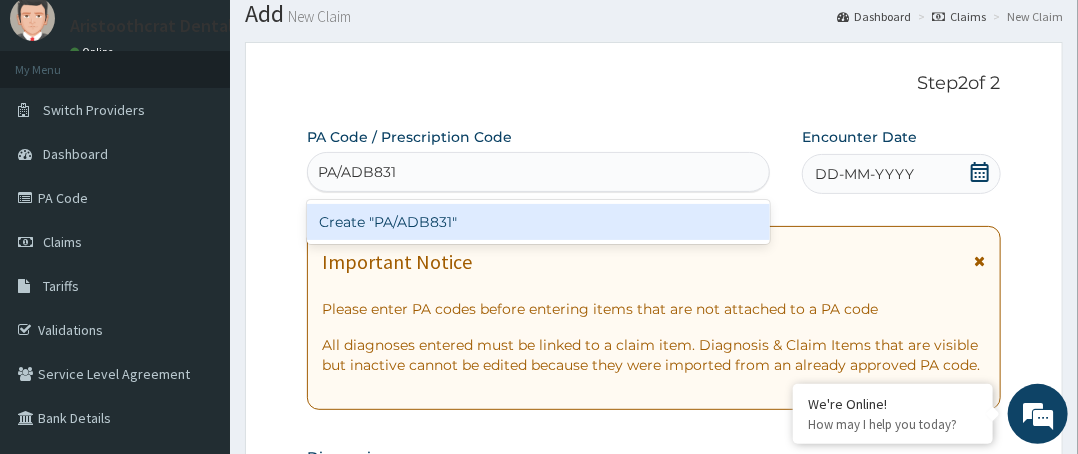 click on "Create "PA/ADB831"" at bounding box center (538, 222) 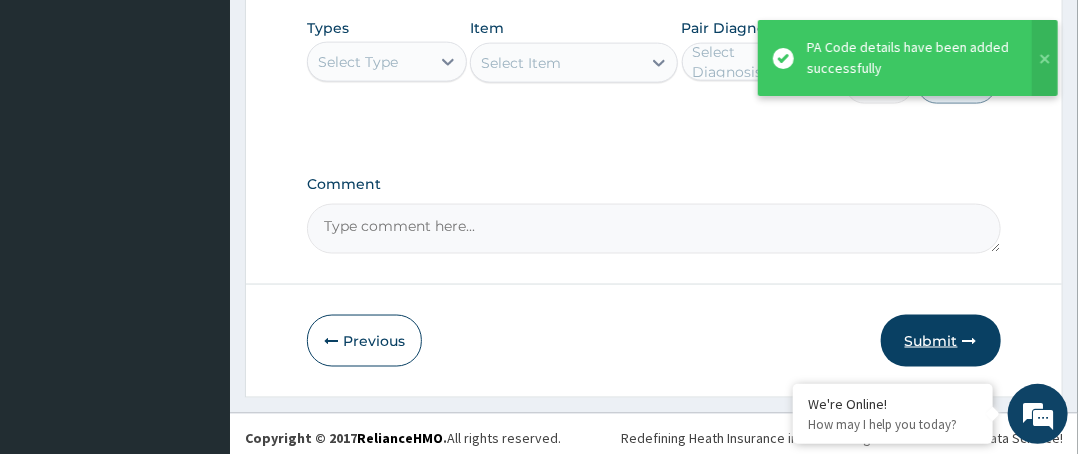 click on "Submit" at bounding box center (941, 341) 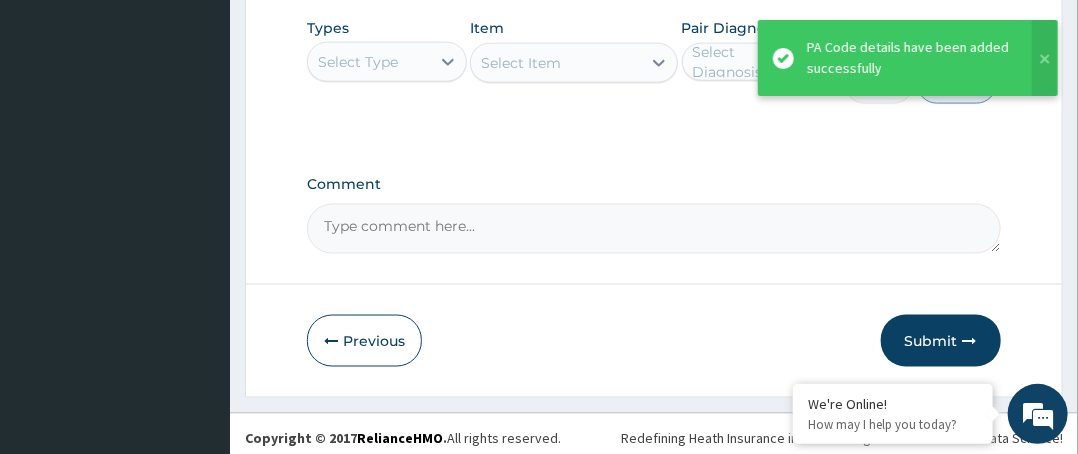 scroll, scrollTop: 188, scrollLeft: 0, axis: vertical 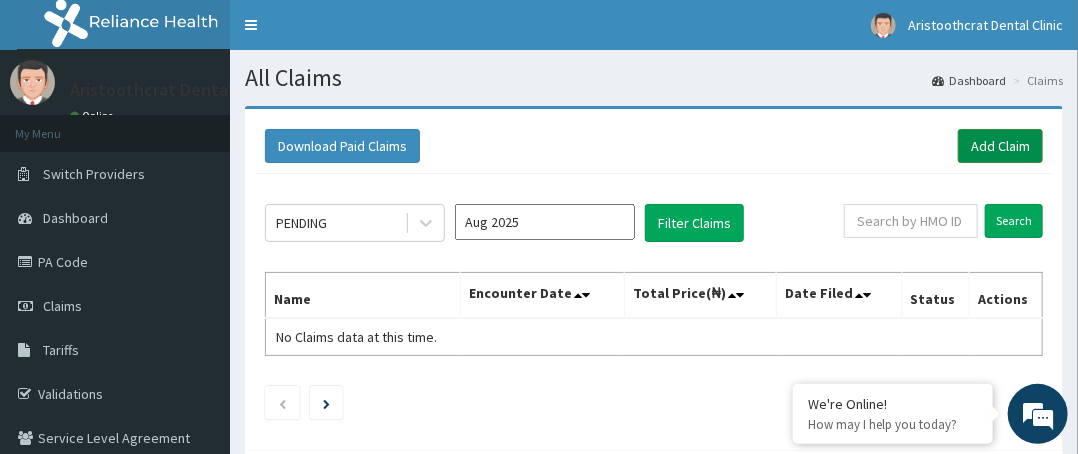 click on "Add Claim" at bounding box center [1000, 146] 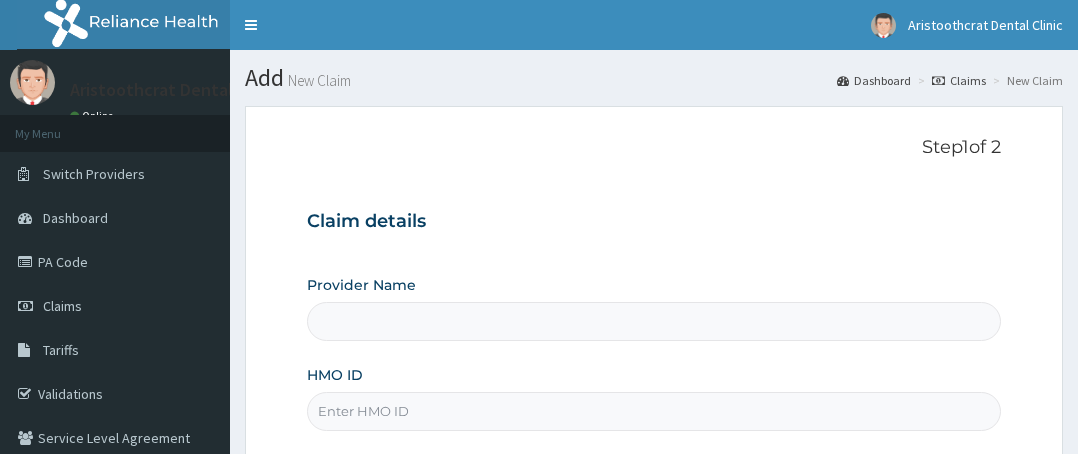 scroll, scrollTop: 0, scrollLeft: 0, axis: both 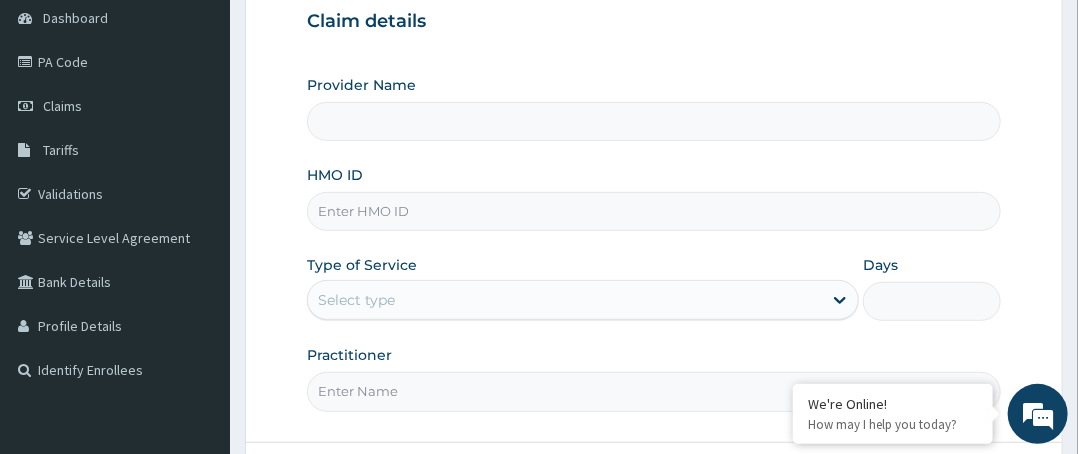 type on "Aristoothcrat Dental Clinic" 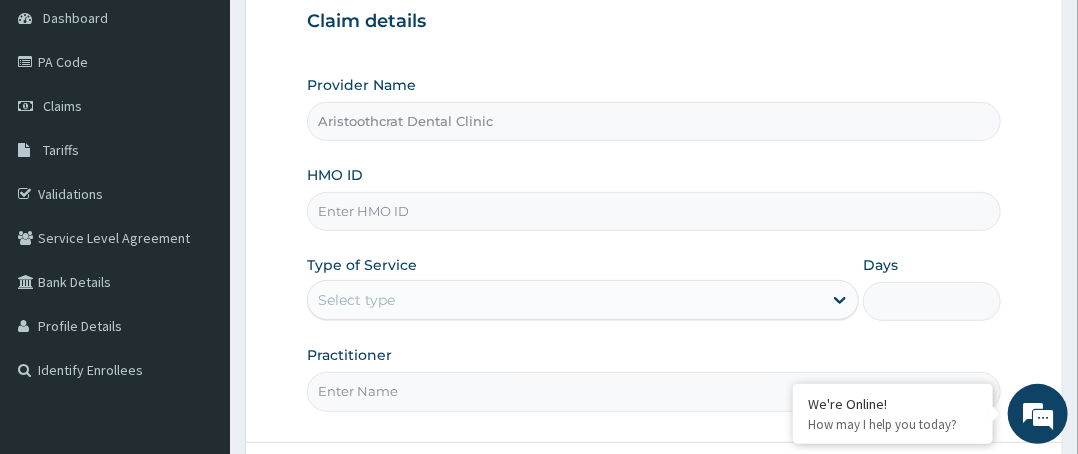 click on "HMO ID" at bounding box center [654, 211] 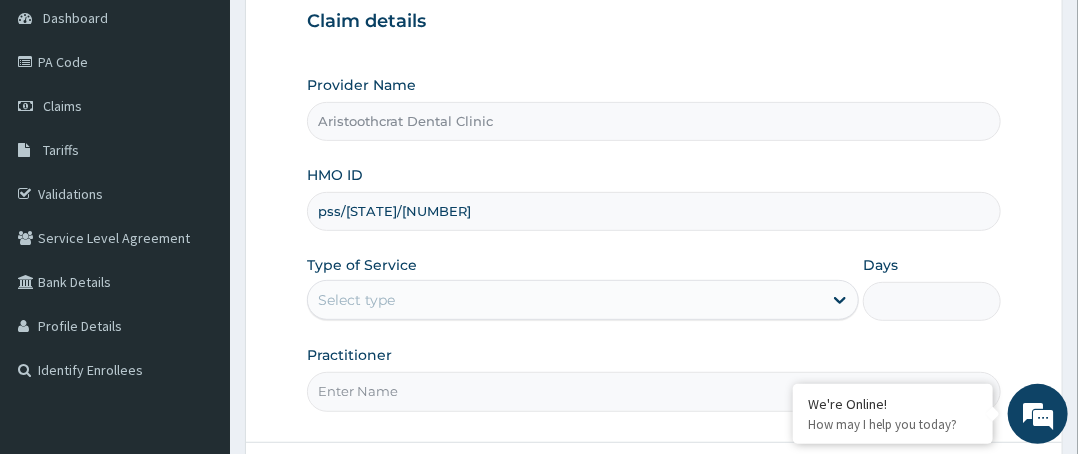 type on "pss/[STATE]/[NUMBER]" 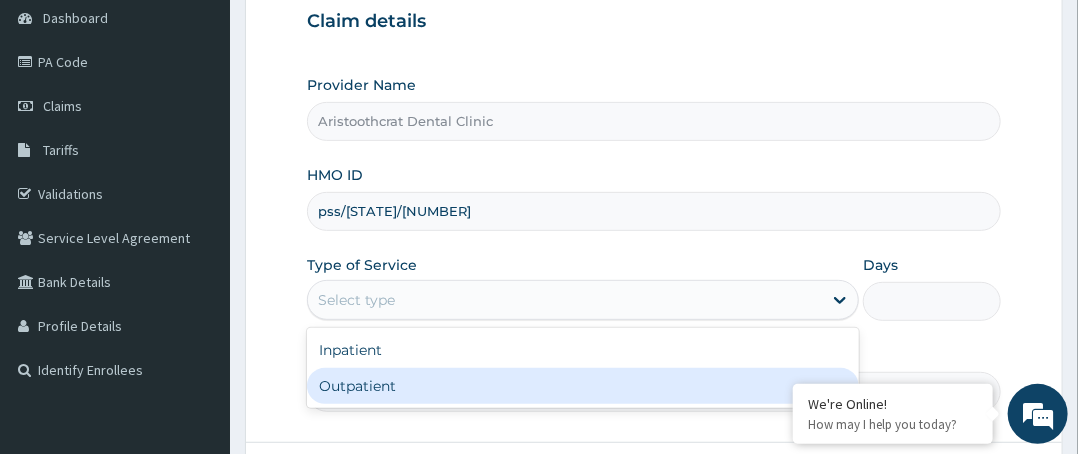 click on "Outpatient" at bounding box center [583, 386] 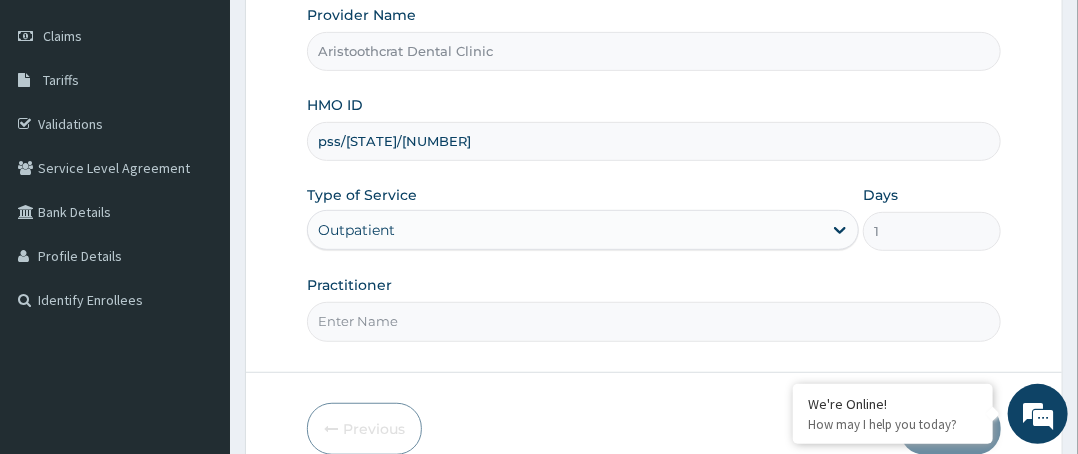scroll, scrollTop: 364, scrollLeft: 0, axis: vertical 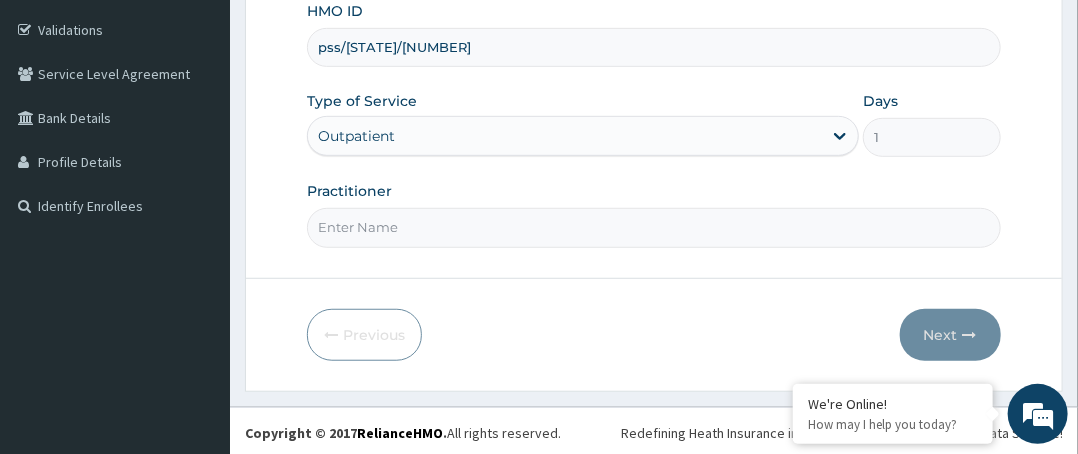 click on "Practitioner" at bounding box center [654, 227] 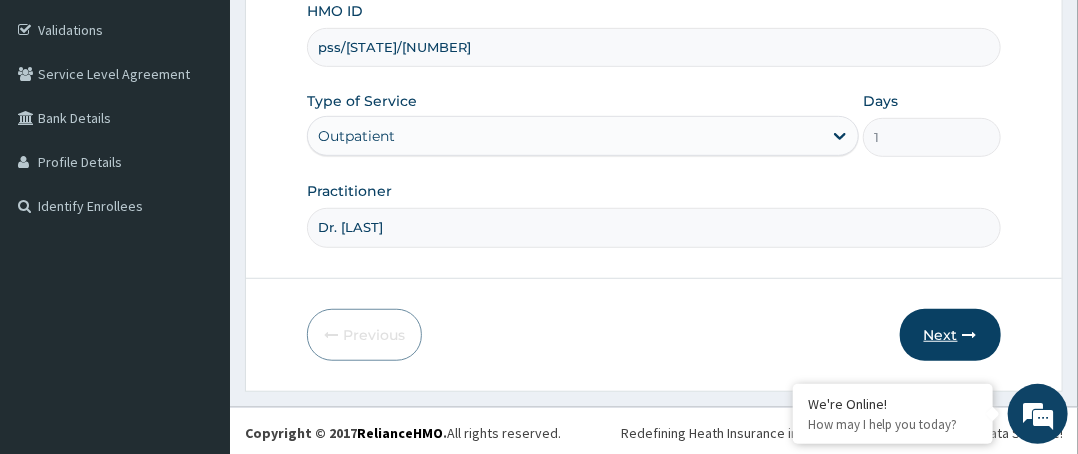 click on "Next" at bounding box center (950, 335) 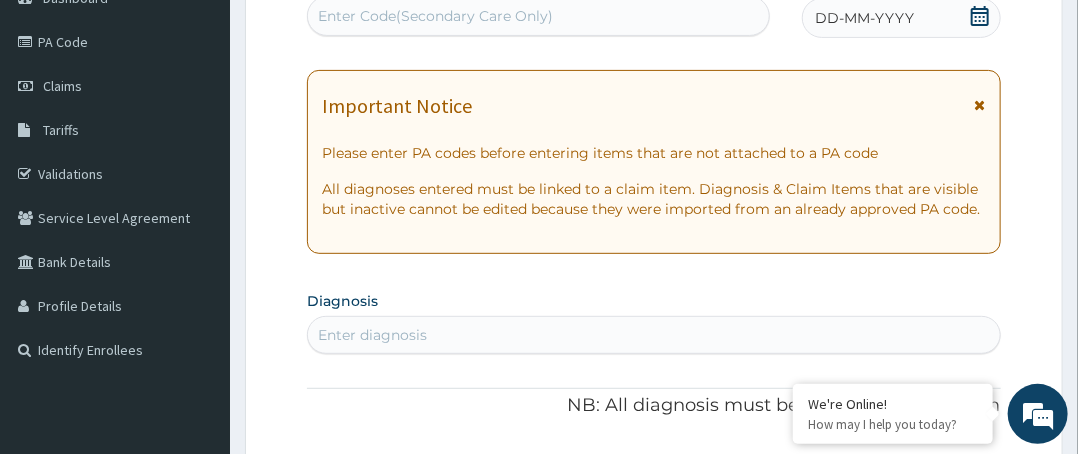 scroll, scrollTop: 64, scrollLeft: 0, axis: vertical 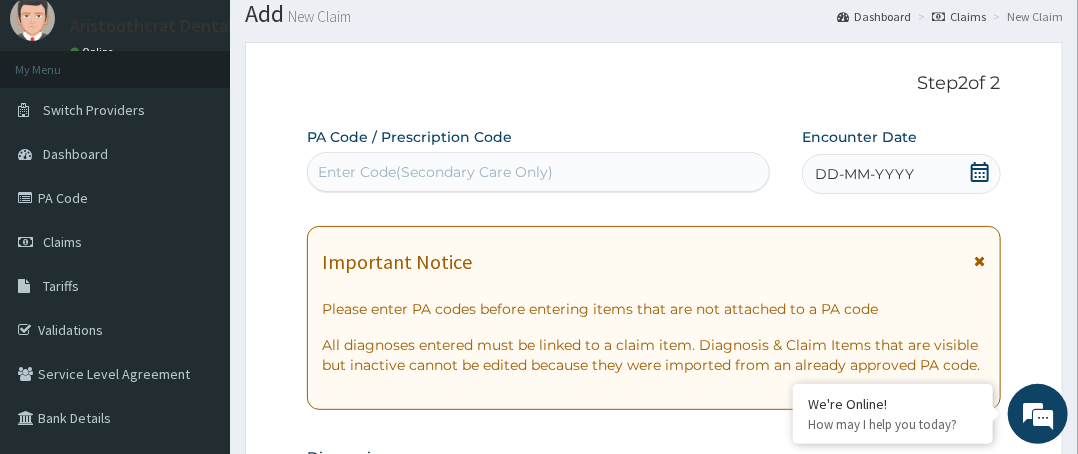 click on "Enter Code(Secondary Care Only)" at bounding box center [435, 172] 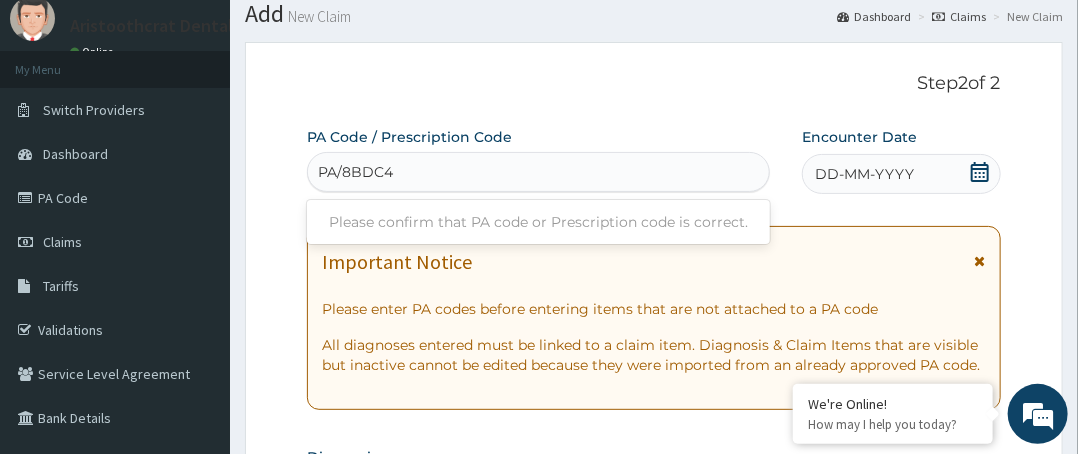 type on "PA/8BDC45" 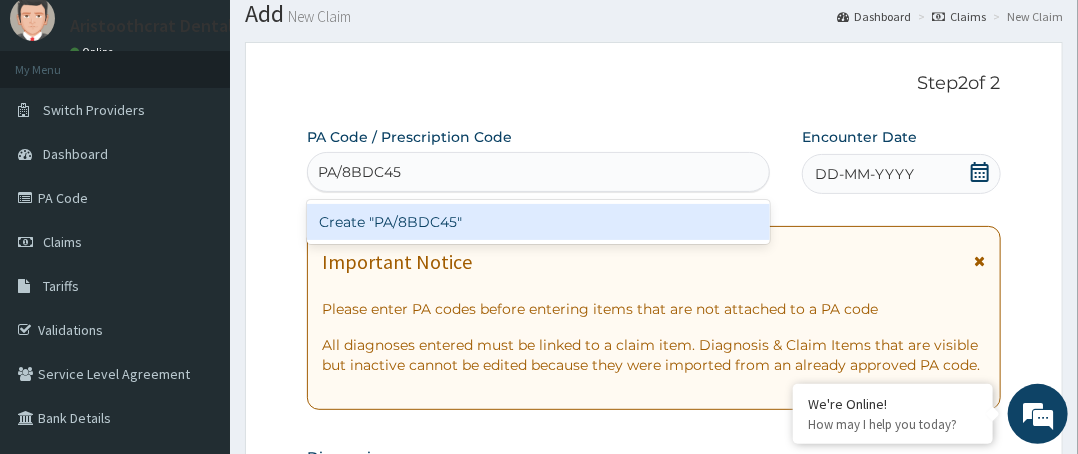 click on "Create "PA/8BDC45"" at bounding box center [538, 222] 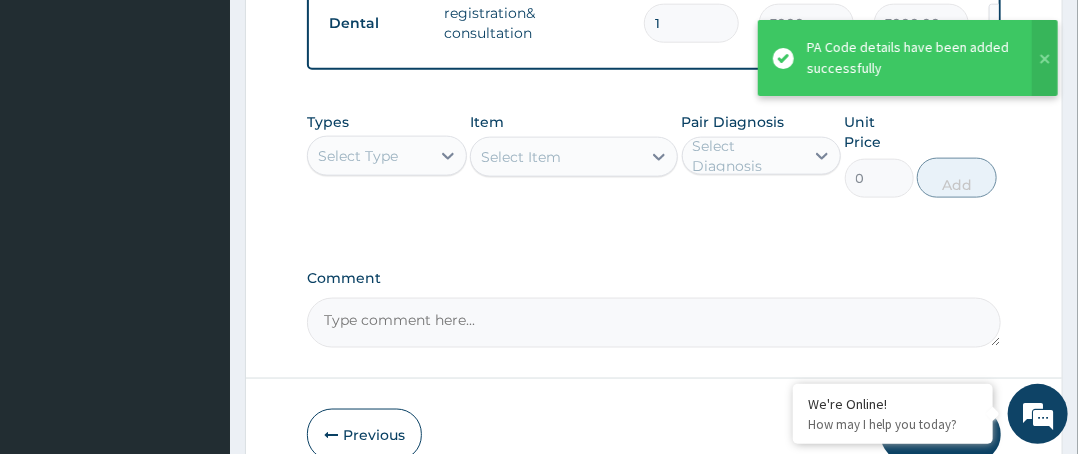 scroll, scrollTop: 993, scrollLeft: 0, axis: vertical 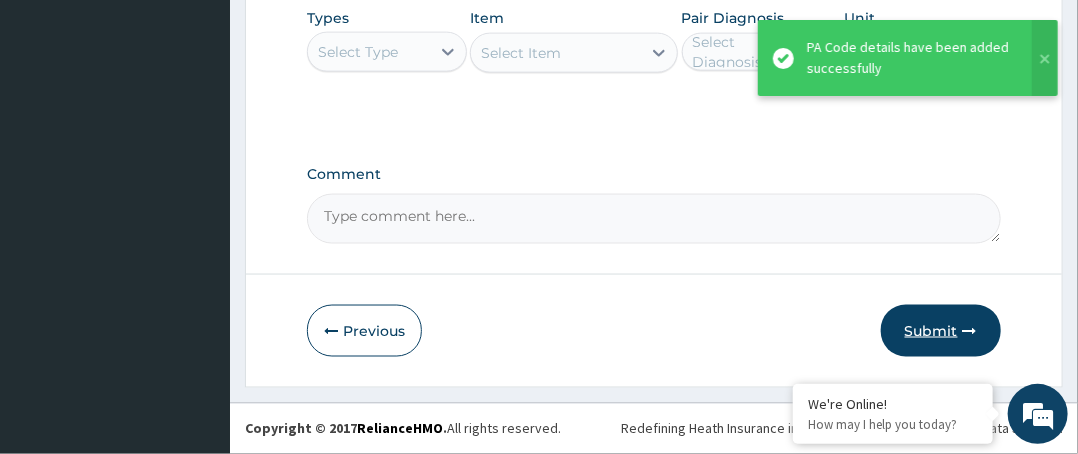 click on "Submit" at bounding box center [941, 331] 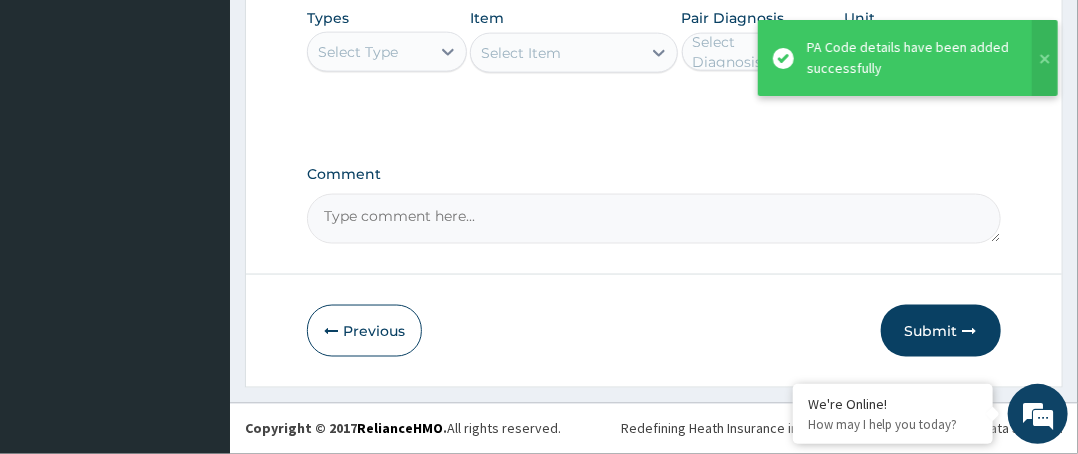 scroll, scrollTop: 188, scrollLeft: 0, axis: vertical 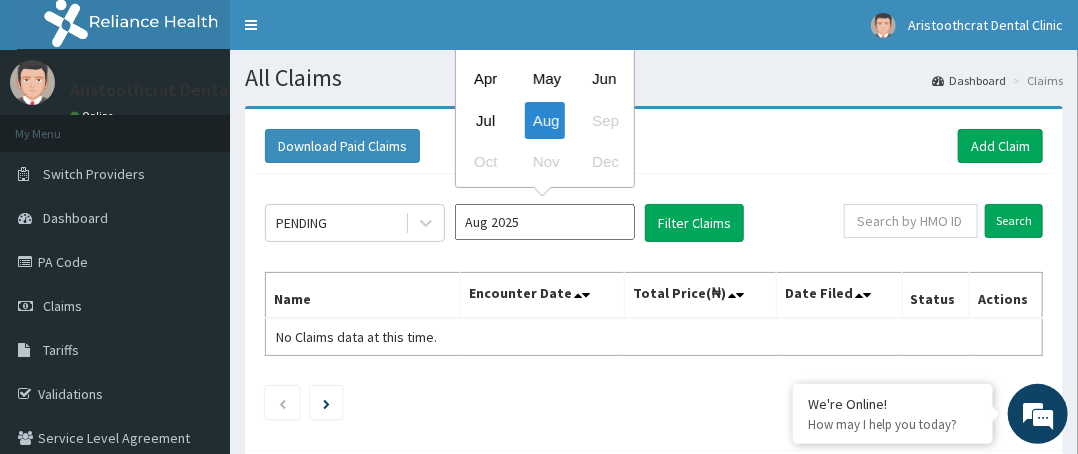 click on "Aug 2025" at bounding box center [545, 222] 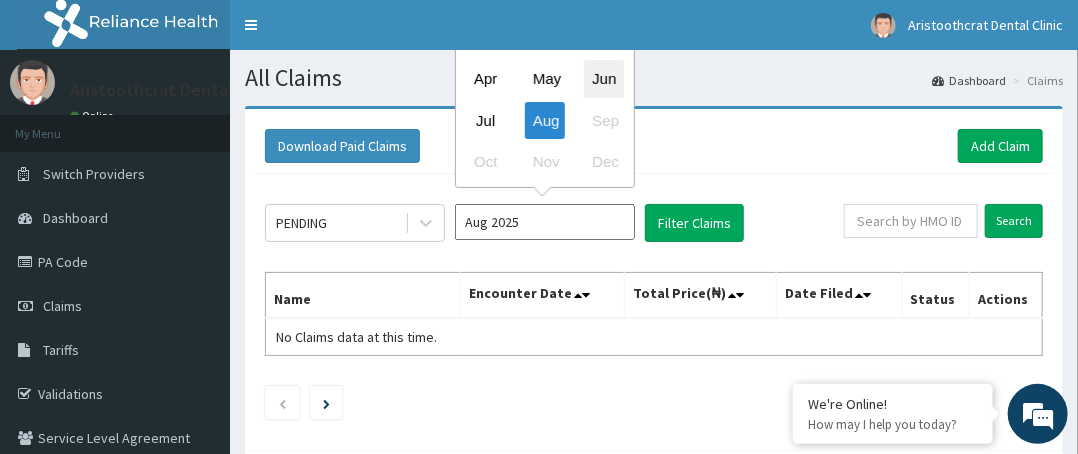 click on "Jun" at bounding box center (604, 79) 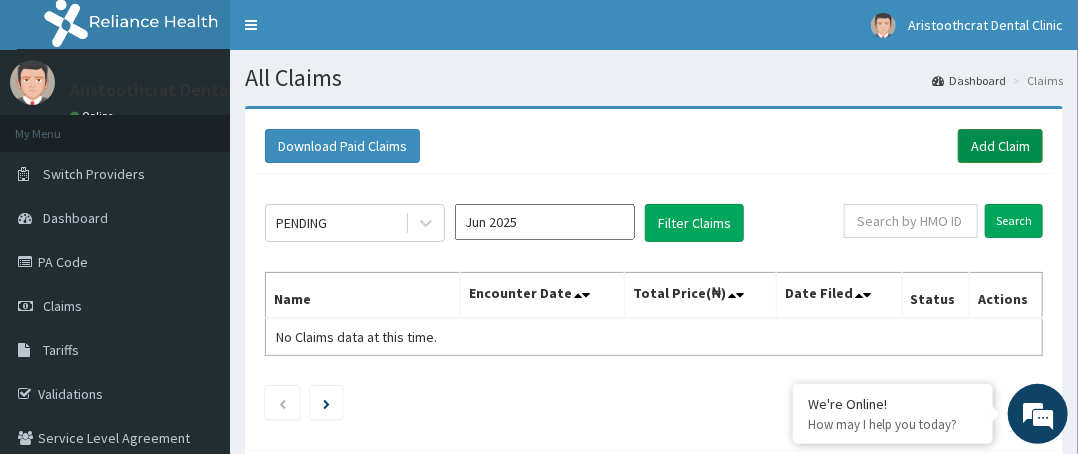 click on "Add Claim" at bounding box center [1000, 146] 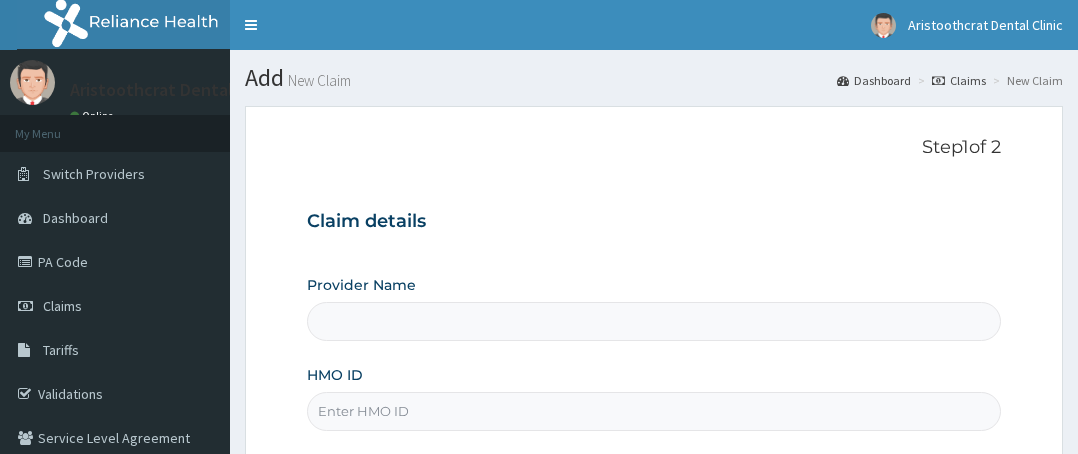 scroll, scrollTop: 0, scrollLeft: 0, axis: both 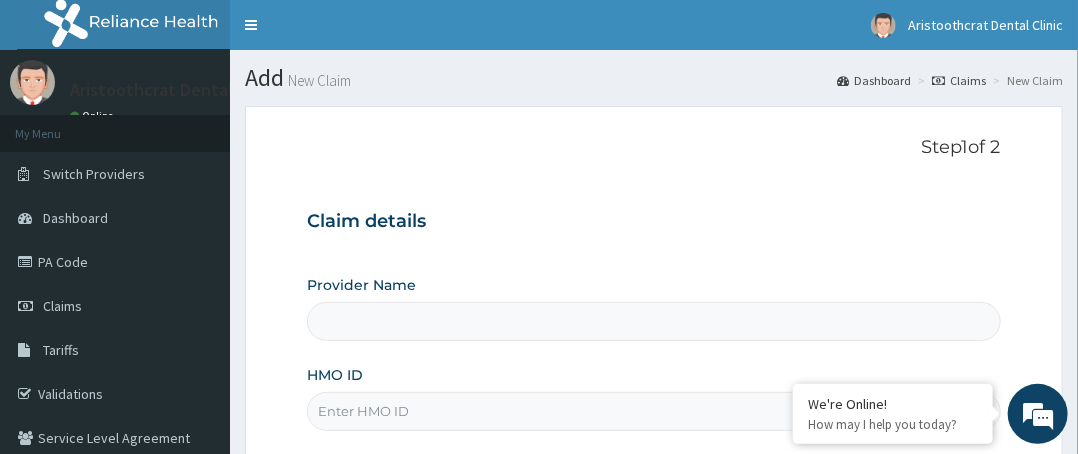 type on "Aristoothcrat Dental Clinic" 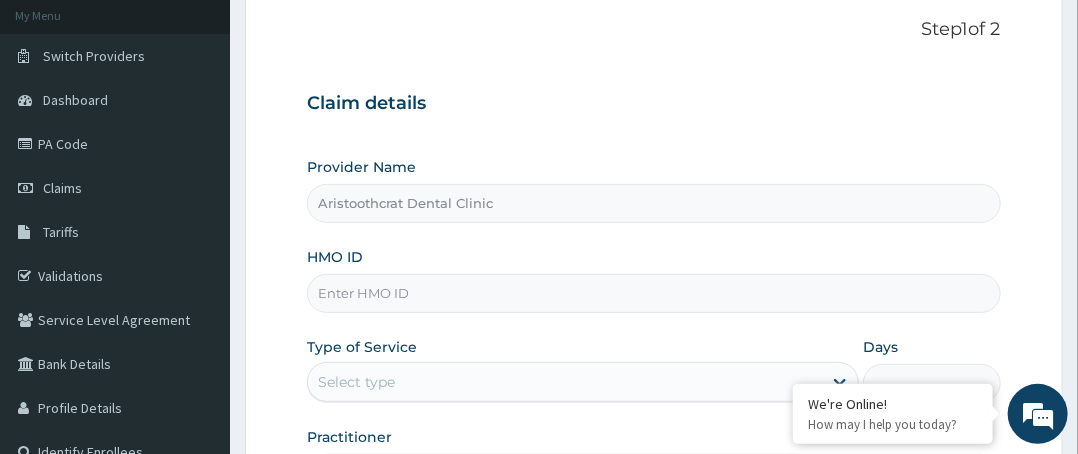 scroll, scrollTop: 200, scrollLeft: 0, axis: vertical 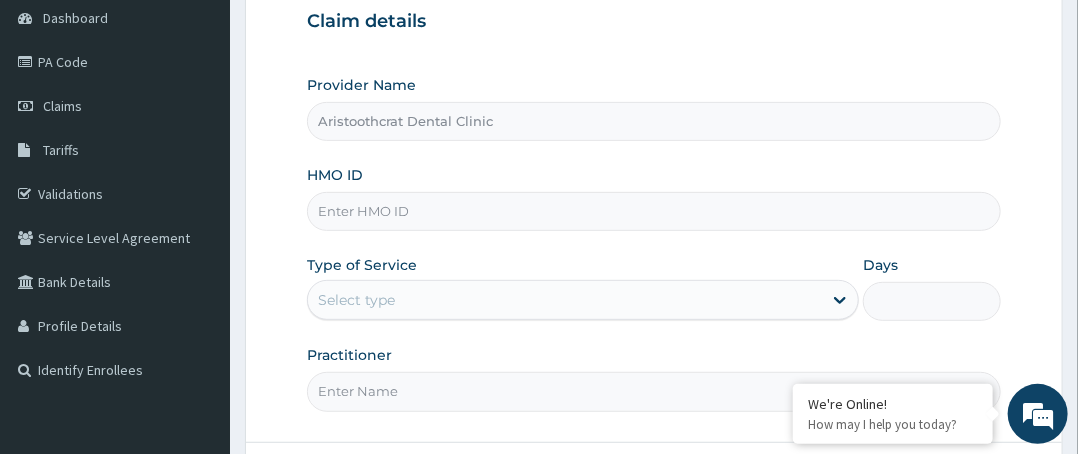 click on "HMO ID" at bounding box center (654, 211) 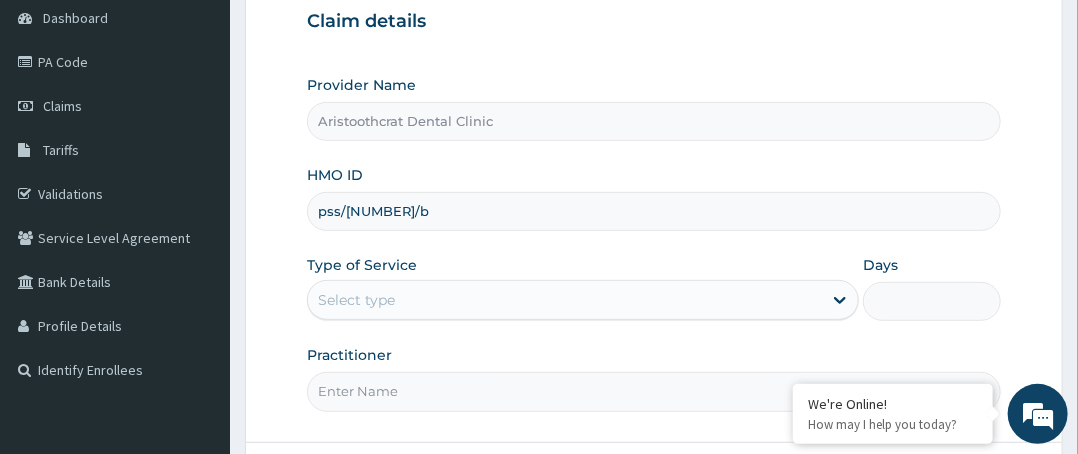type on "pss/10009/b" 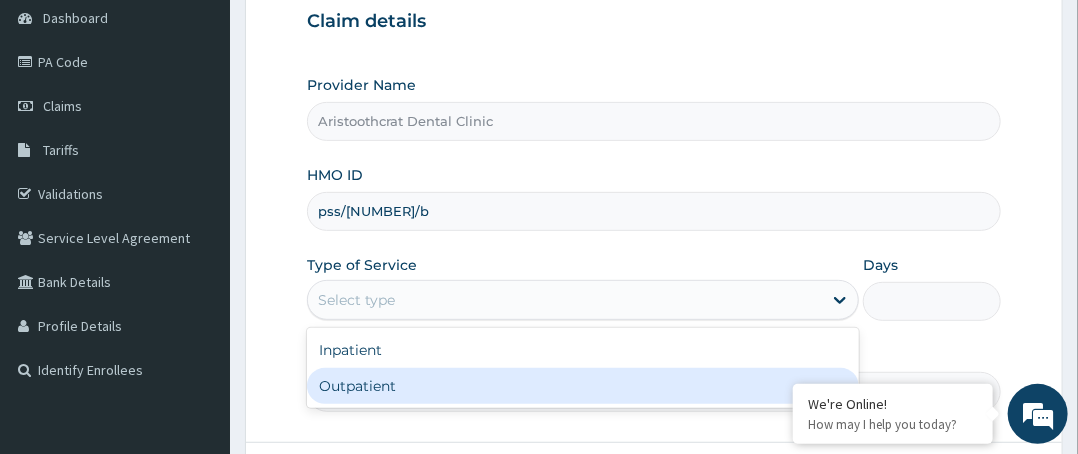 click on "Outpatient" at bounding box center [583, 386] 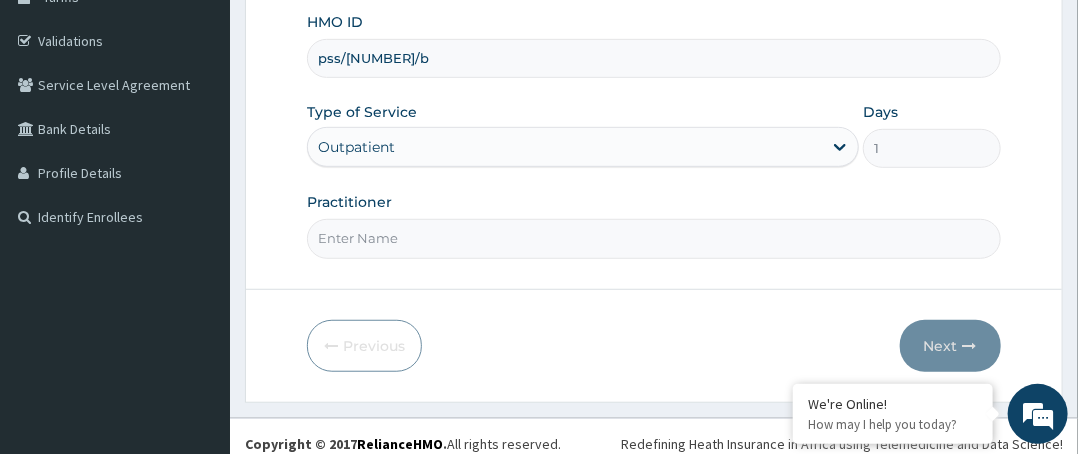 scroll, scrollTop: 364, scrollLeft: 0, axis: vertical 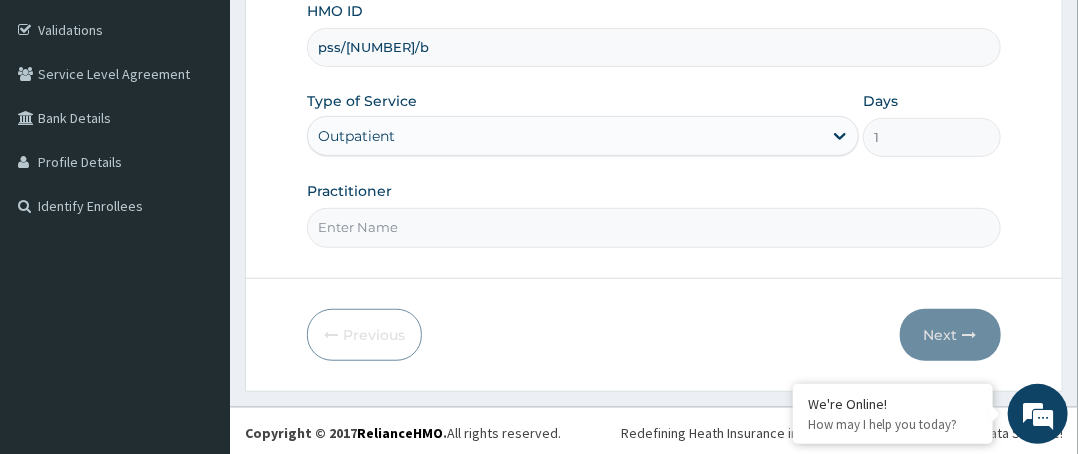 click on "Practitioner" at bounding box center [654, 227] 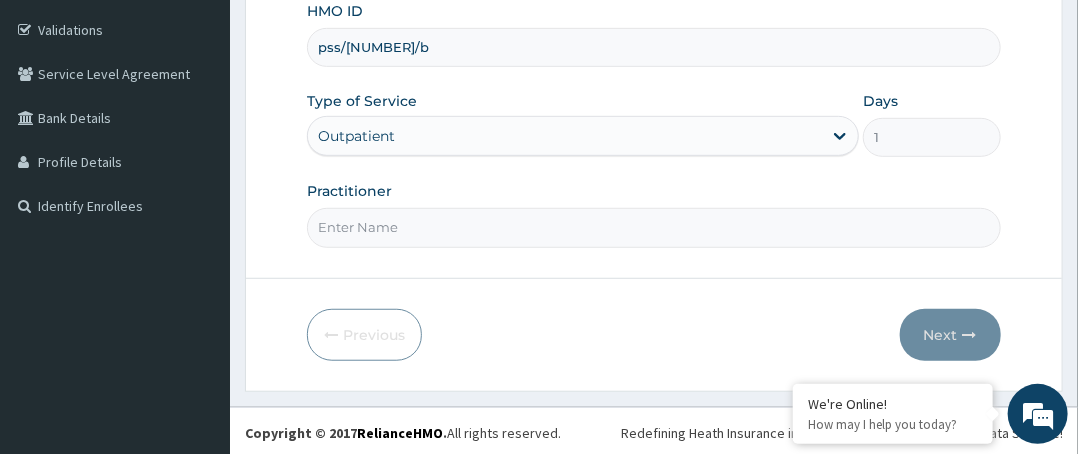 scroll, scrollTop: 0, scrollLeft: 0, axis: both 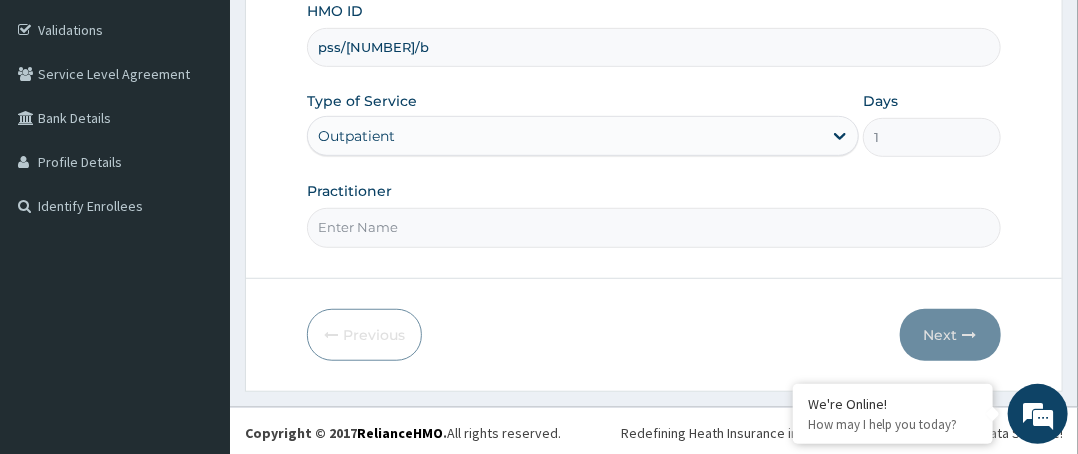type on "Dr. [LAST]" 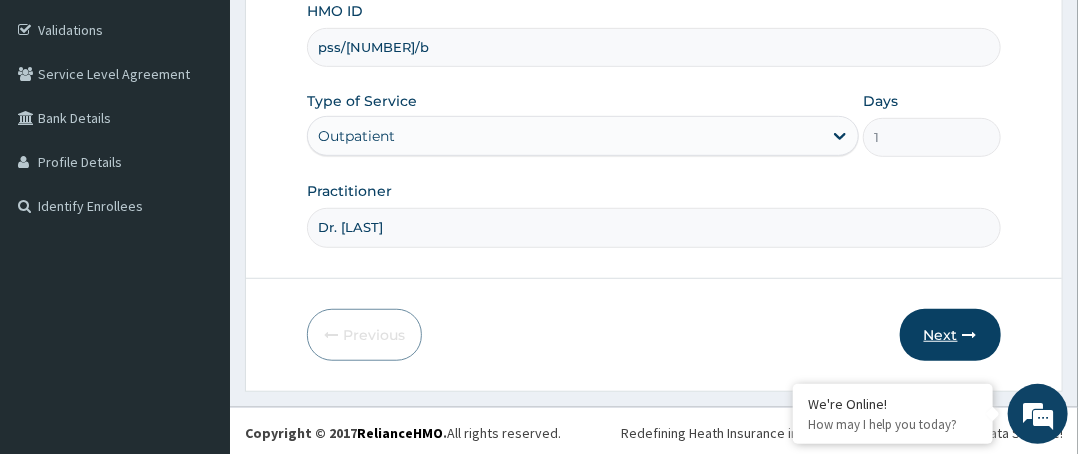 click on "Next" at bounding box center (950, 335) 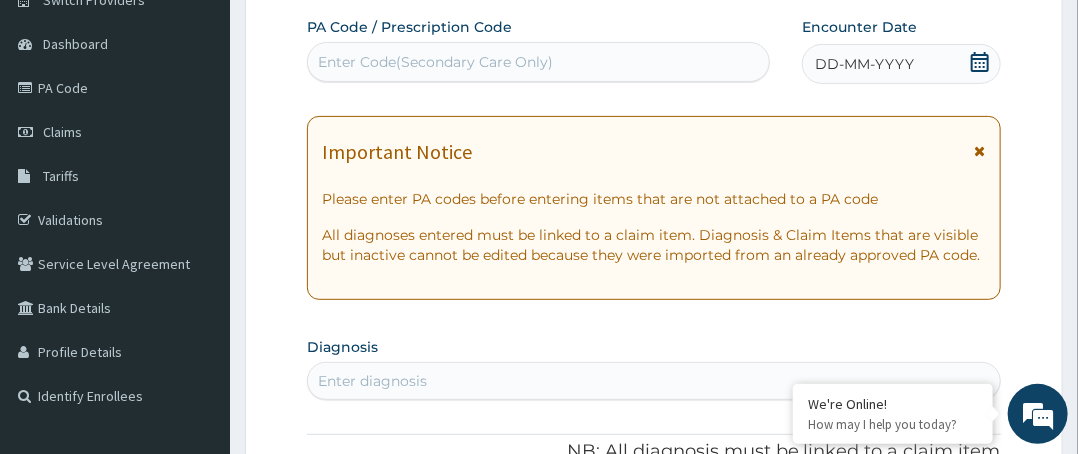 scroll, scrollTop: 64, scrollLeft: 0, axis: vertical 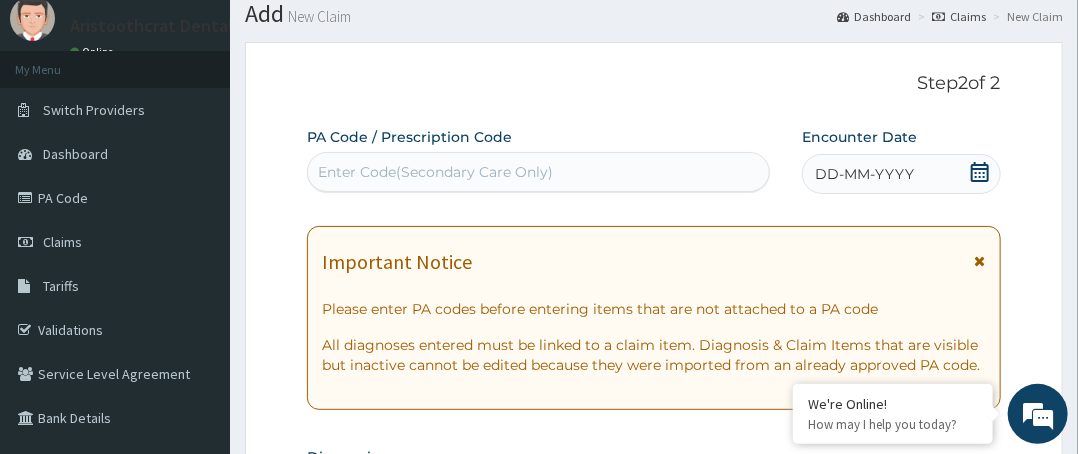 click on "Enter Code(Secondary Care Only)" at bounding box center (538, 172) 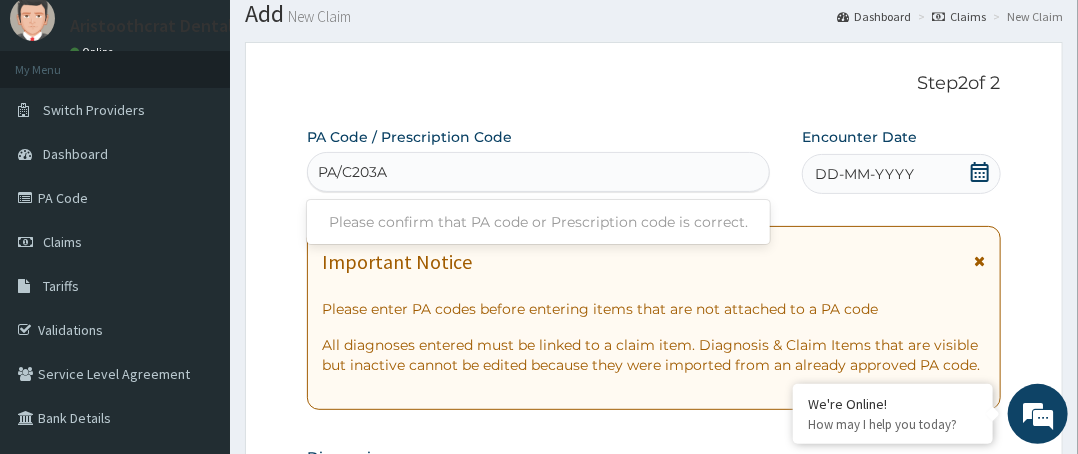 type on "PA/C203AB" 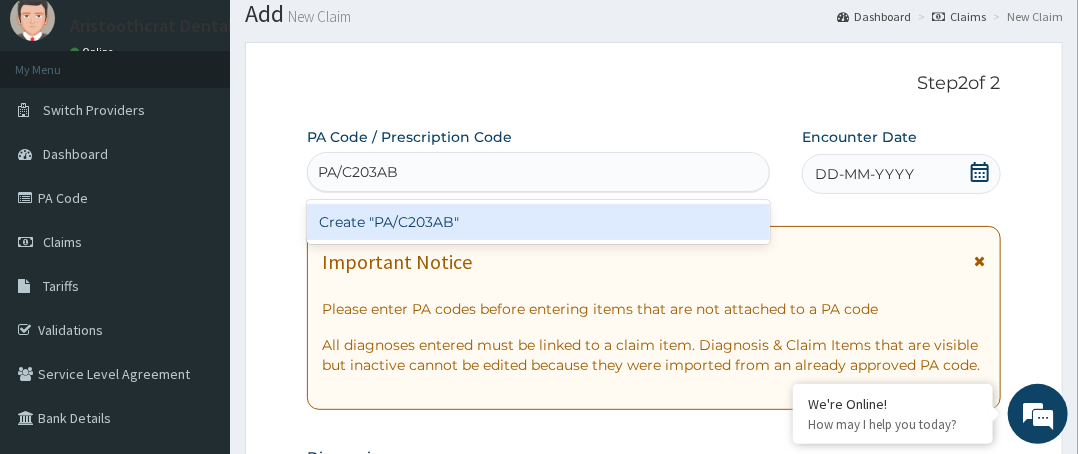 click on "Create "PA/C203AB"" at bounding box center [538, 222] 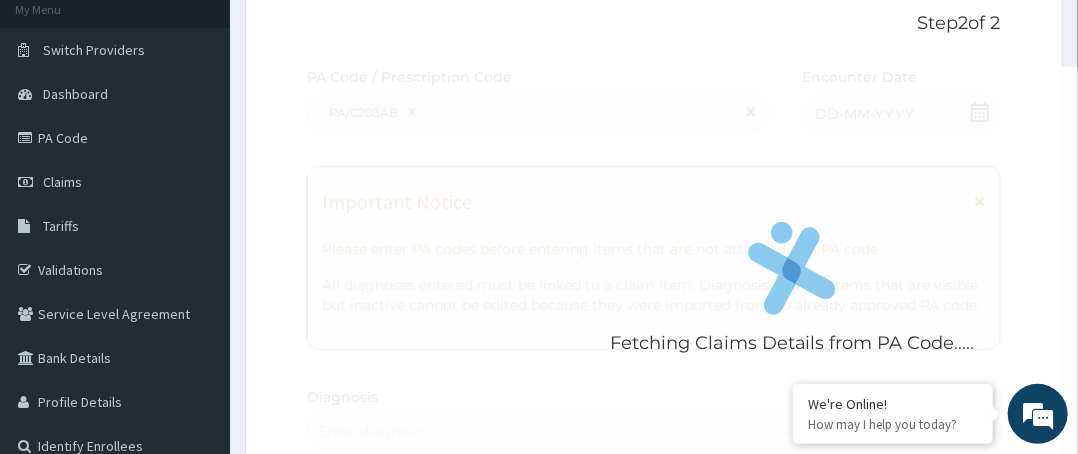 scroll, scrollTop: 0, scrollLeft: 0, axis: both 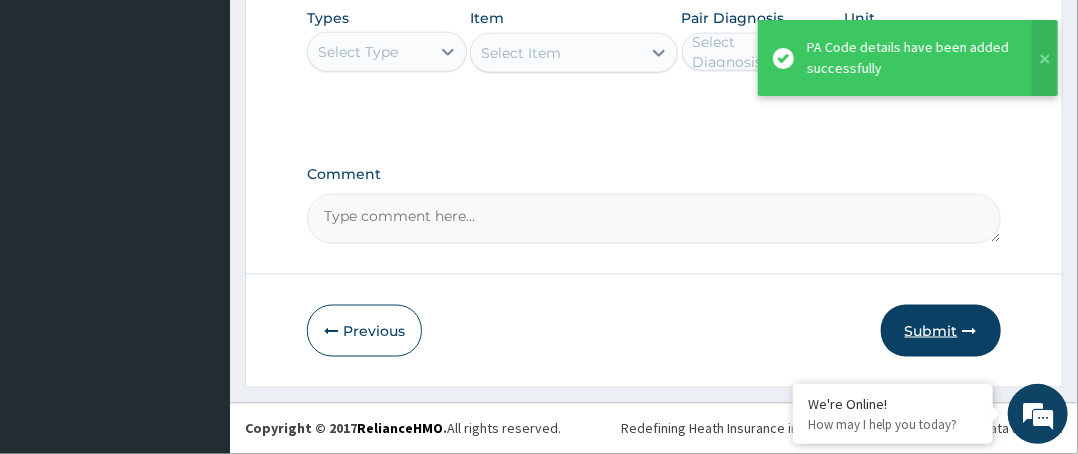 click on "Submit" at bounding box center [941, 331] 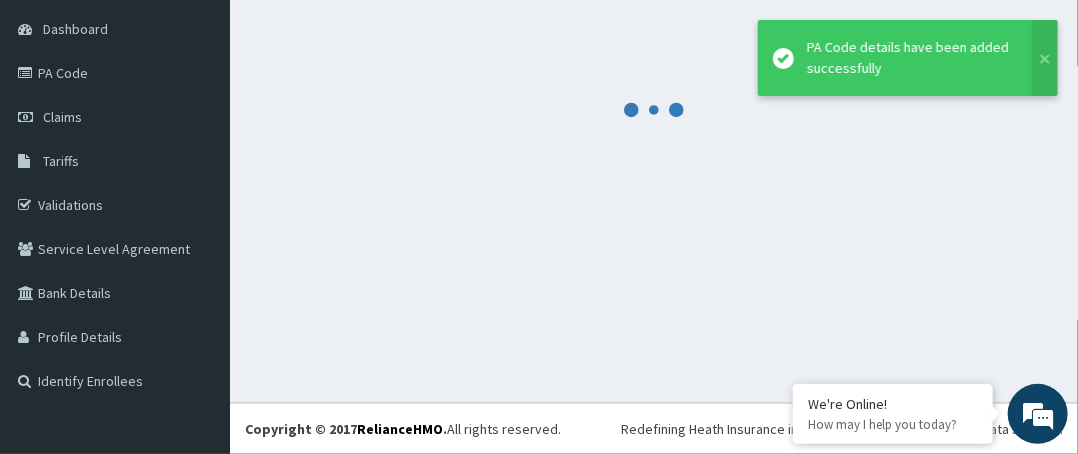 scroll, scrollTop: 188, scrollLeft: 0, axis: vertical 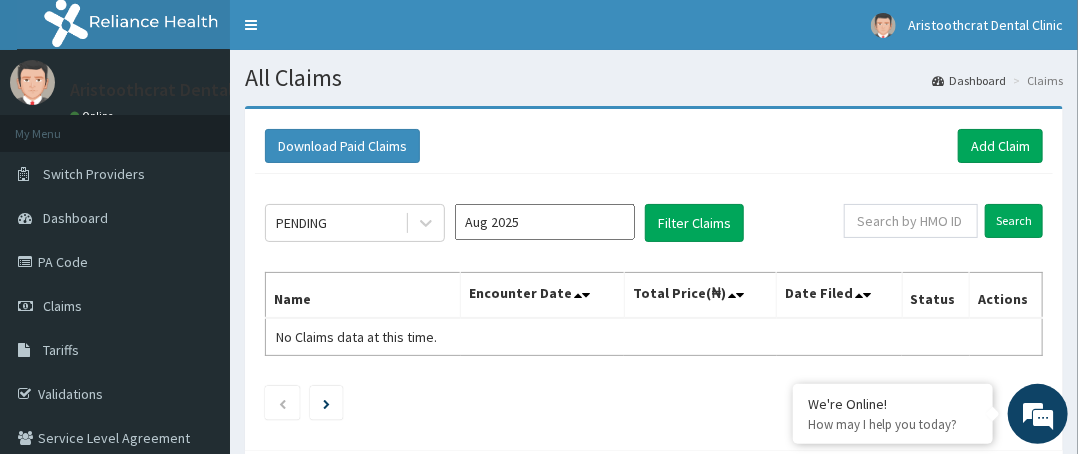 click on "PENDING Aug 2025 Filter Claims Search Name Encounter Date Total Price(₦) Date Filed Status Actions No Claims data at this time." 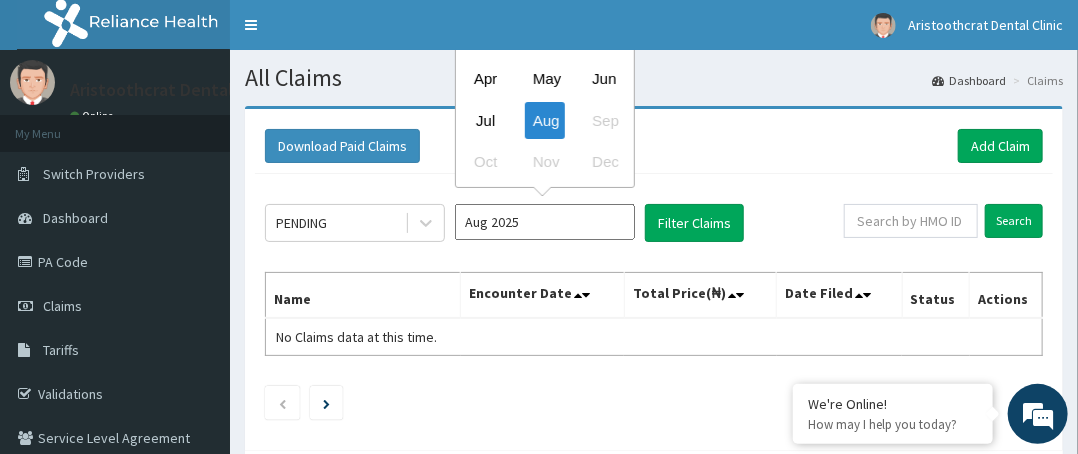click on "Jun" at bounding box center [604, 79] 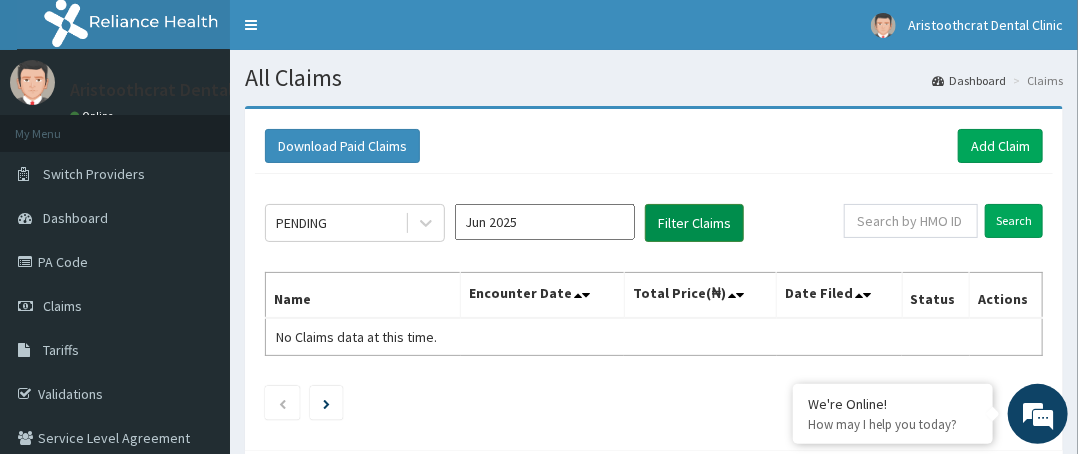 click on "Filter Claims" at bounding box center (694, 223) 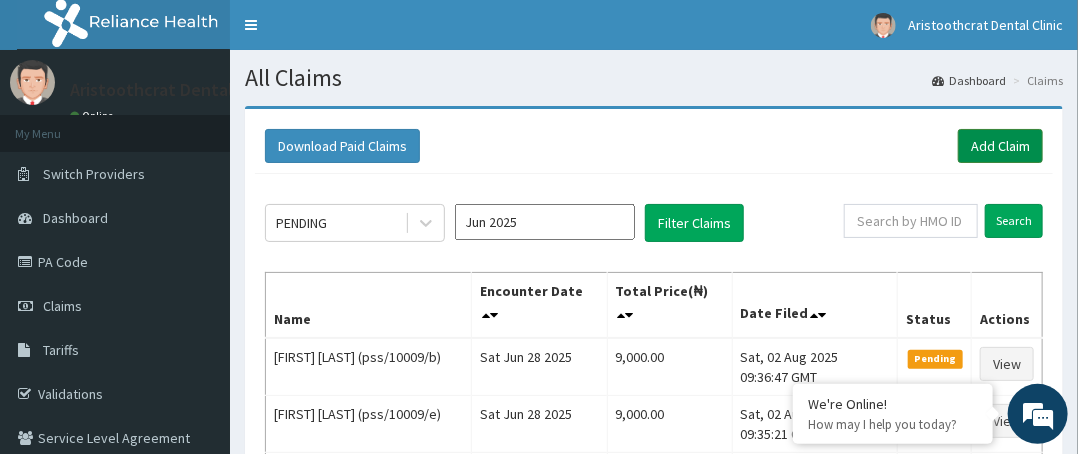 click on "Add Claim" at bounding box center (1000, 146) 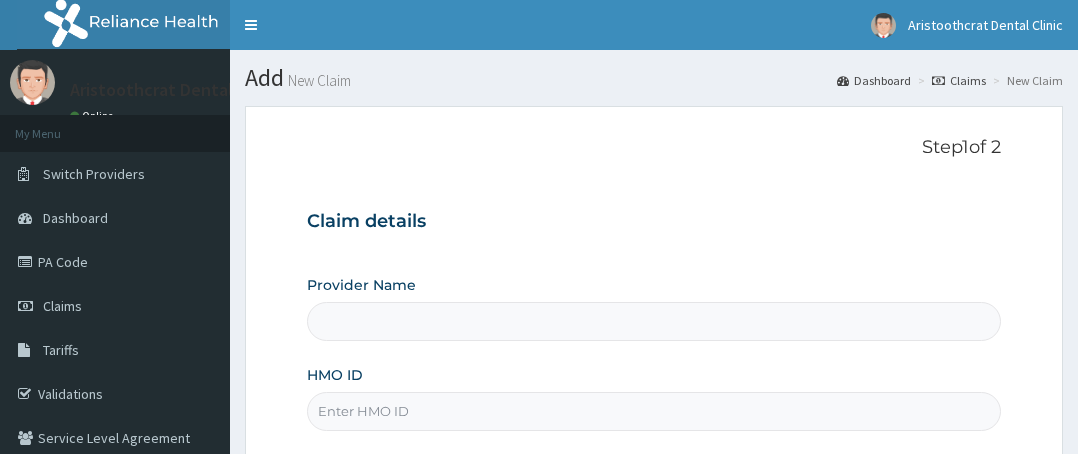 scroll, scrollTop: 0, scrollLeft: 0, axis: both 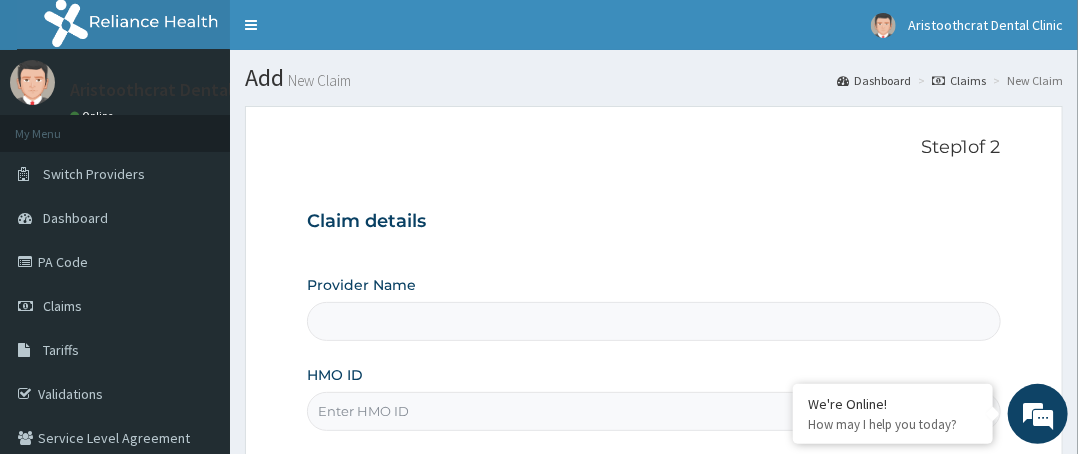 type on "Aristoothcrat Dental Clinic" 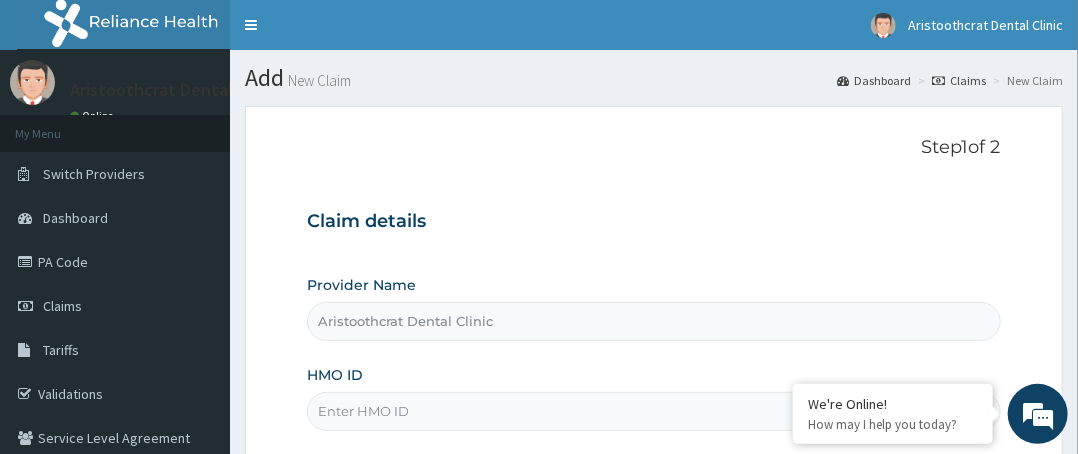 scroll, scrollTop: 0, scrollLeft: 0, axis: both 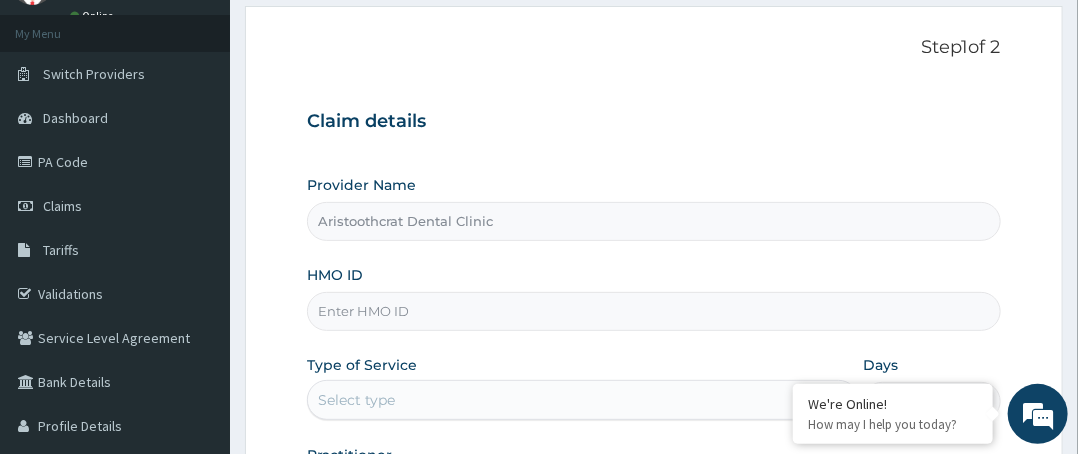 click on "Aristoothcrat Dental Clinic" at bounding box center [654, 221] 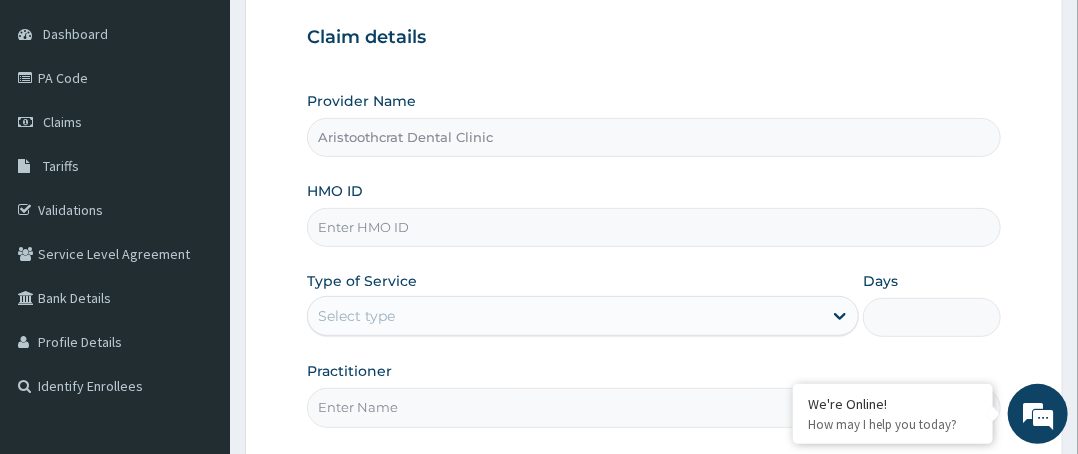 scroll, scrollTop: 300, scrollLeft: 0, axis: vertical 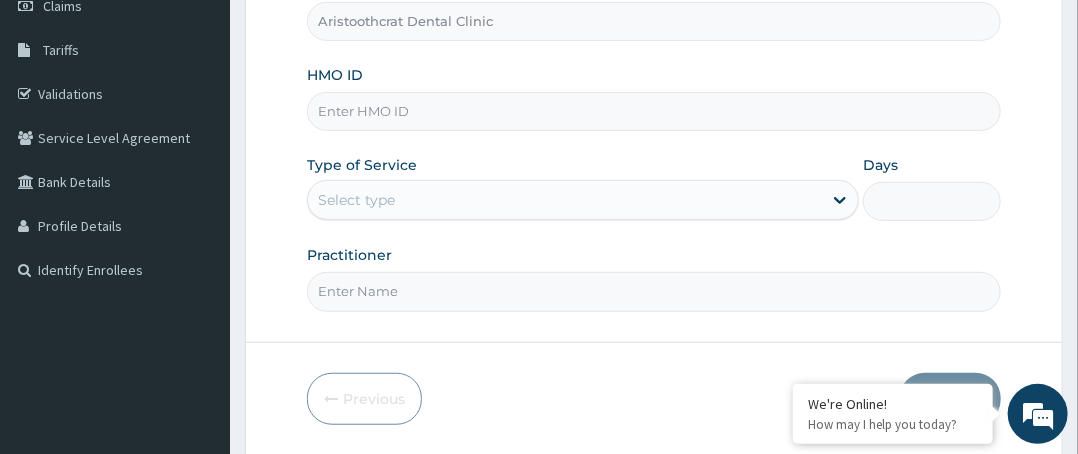 click on "HMO ID" at bounding box center [654, 111] 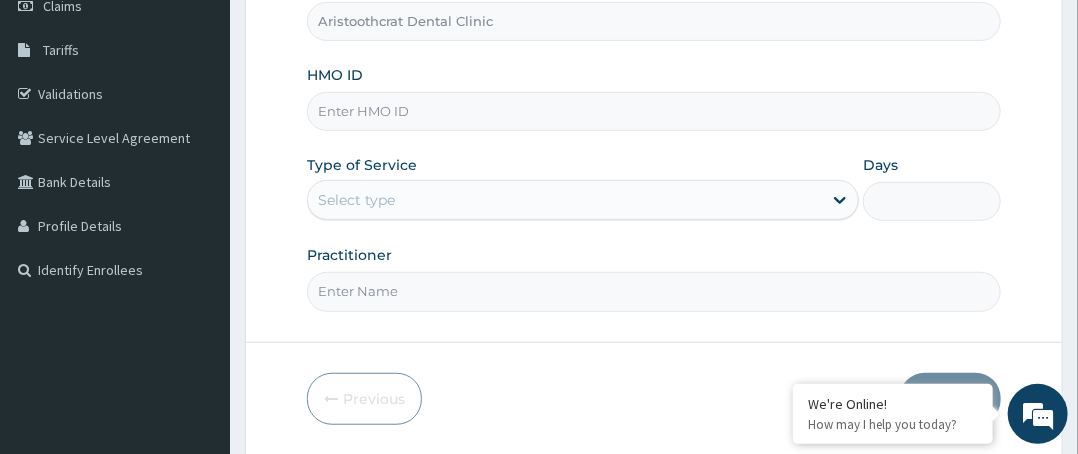 paste on "TLT/10096/c" 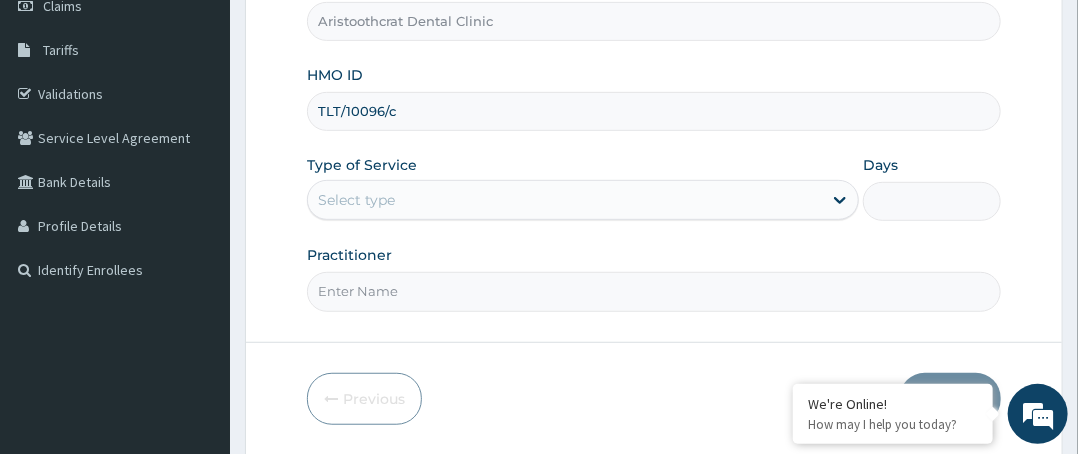type on "TLT/10096/c" 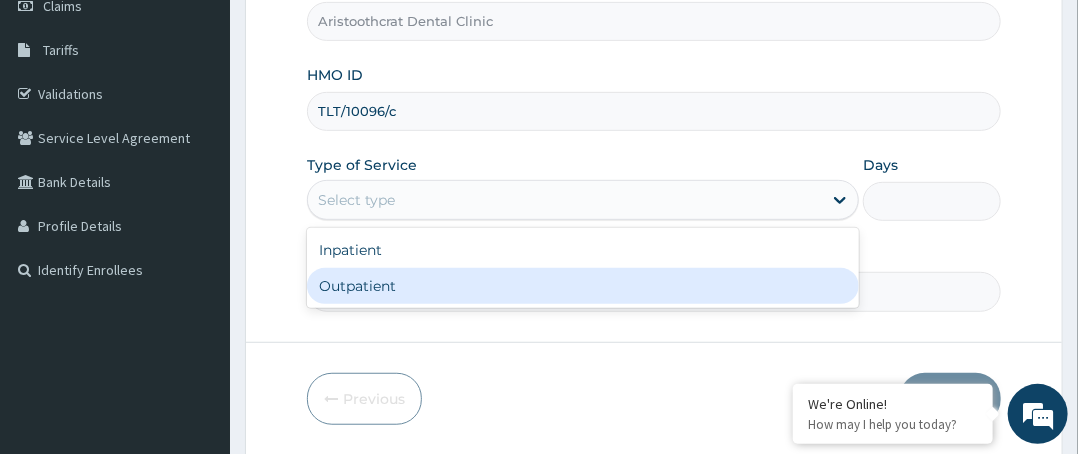 click on "Outpatient" at bounding box center [583, 286] 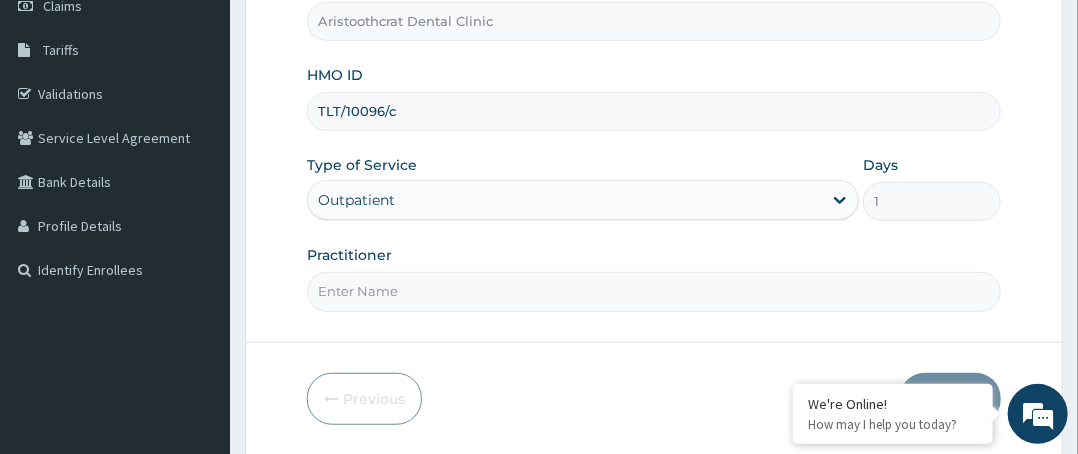 click on "Practitioner" at bounding box center (654, 291) 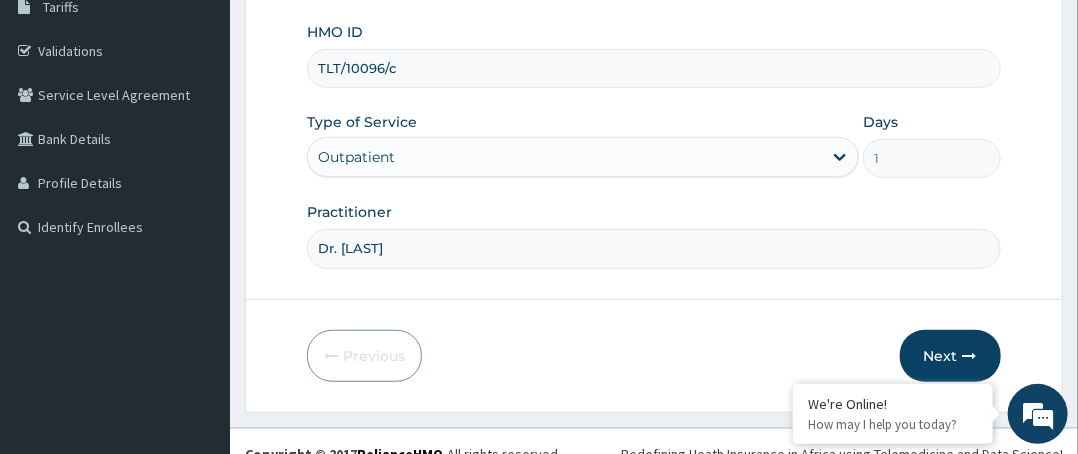 scroll, scrollTop: 364, scrollLeft: 0, axis: vertical 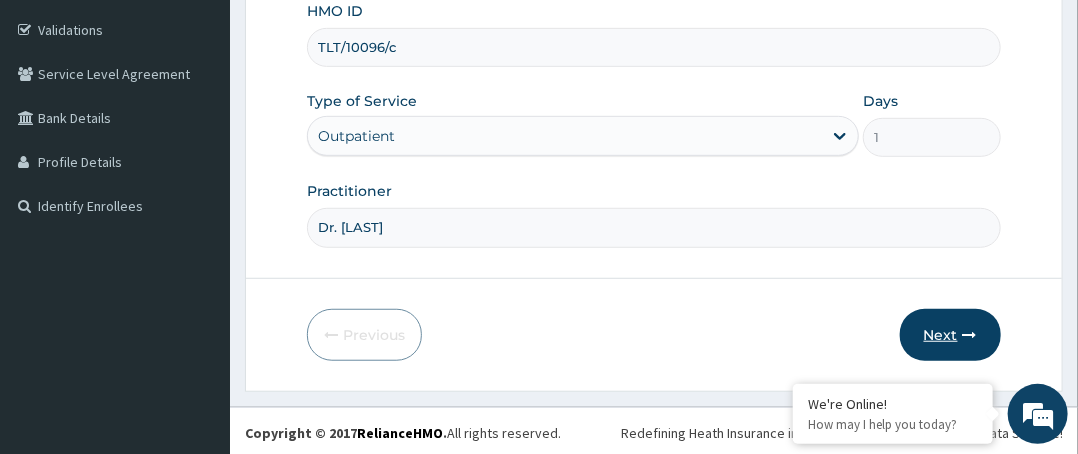 click on "Next" at bounding box center (950, 335) 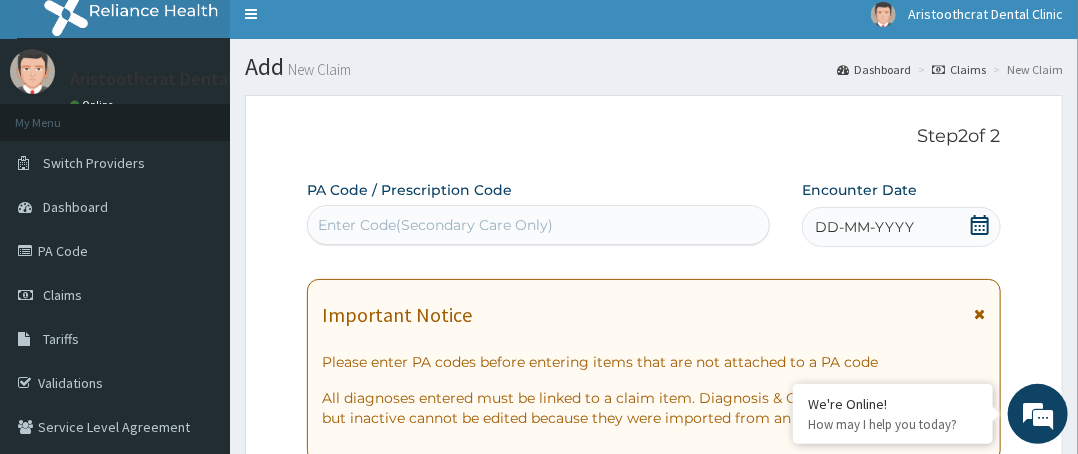 scroll, scrollTop: 0, scrollLeft: 0, axis: both 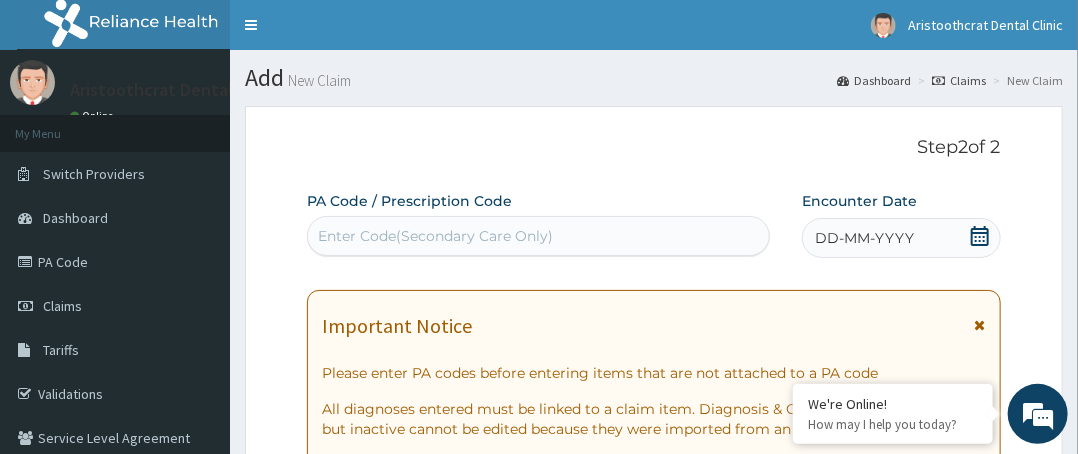 click on "PA Code / Prescription Code Enter Code(Secondary Care Only)" at bounding box center (538, 223) 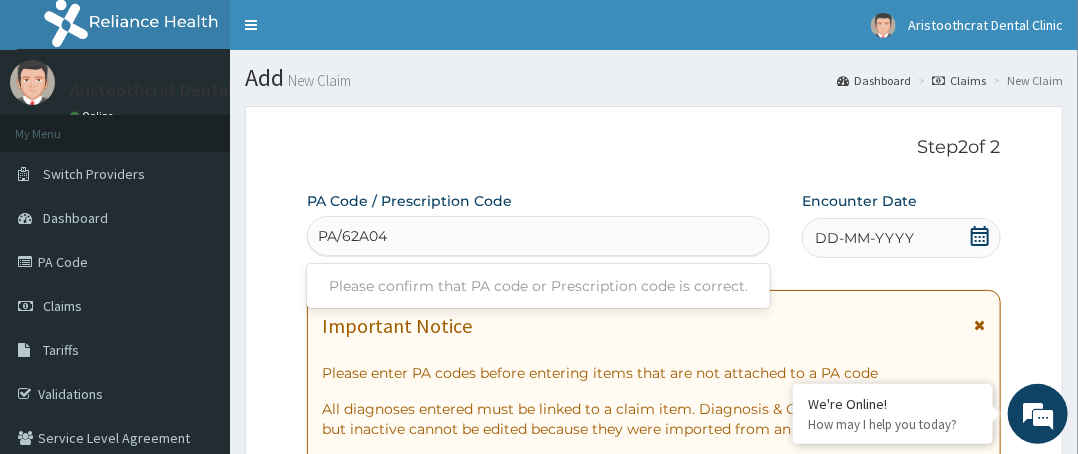 type on "PA/62A04F" 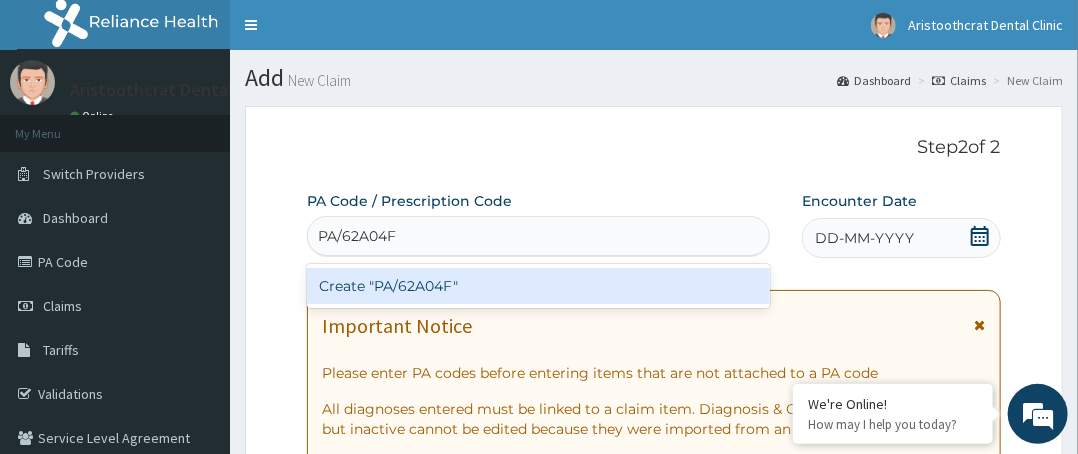 click on "Create "PA/62A04F"" at bounding box center [538, 286] 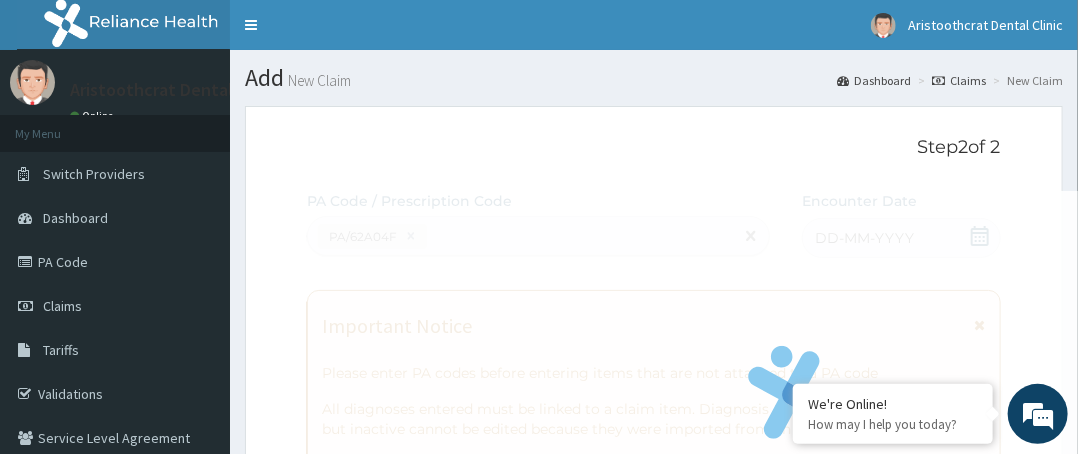 scroll, scrollTop: 200, scrollLeft: 0, axis: vertical 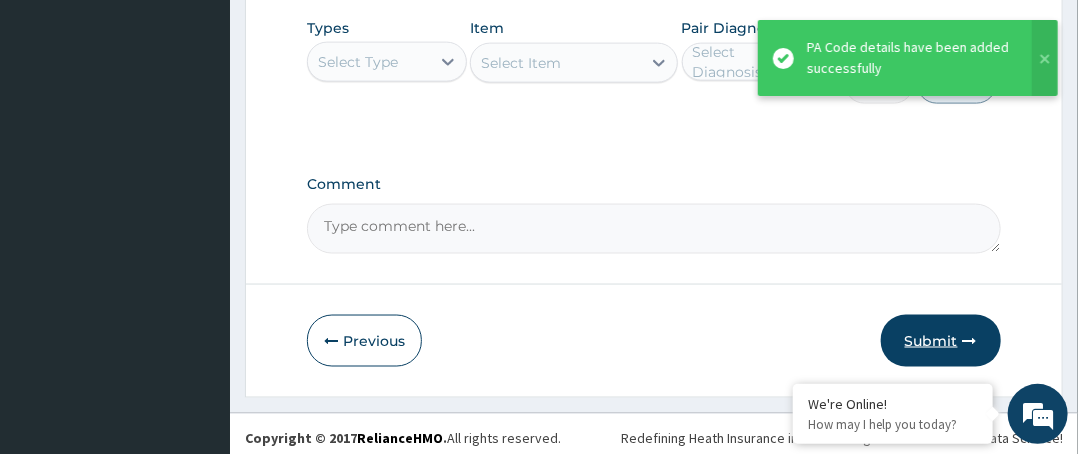 click on "Submit" at bounding box center (941, 341) 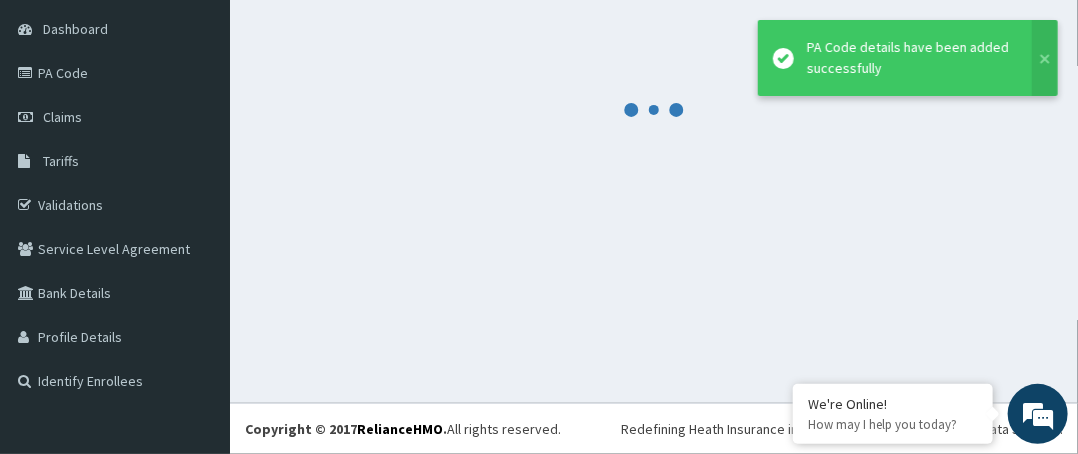 scroll, scrollTop: 188, scrollLeft: 0, axis: vertical 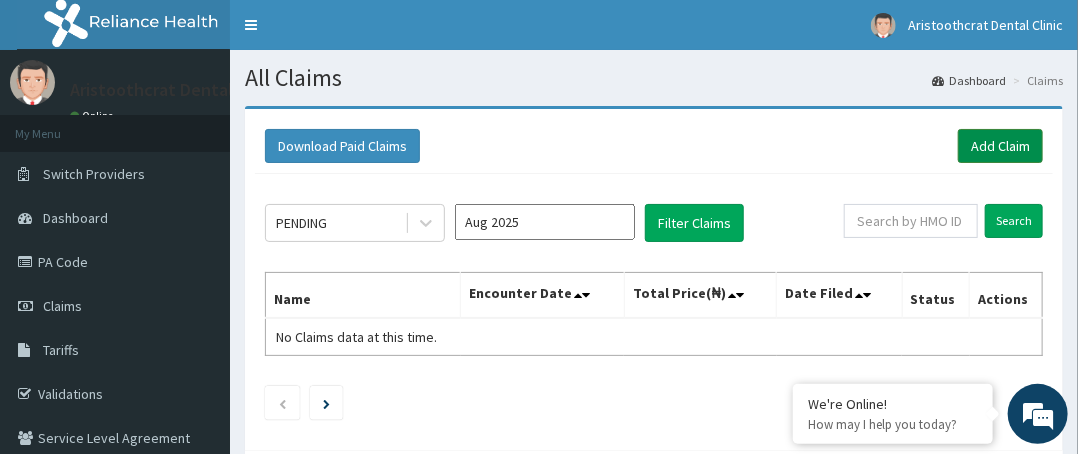 click on "Add Claim" at bounding box center [1000, 146] 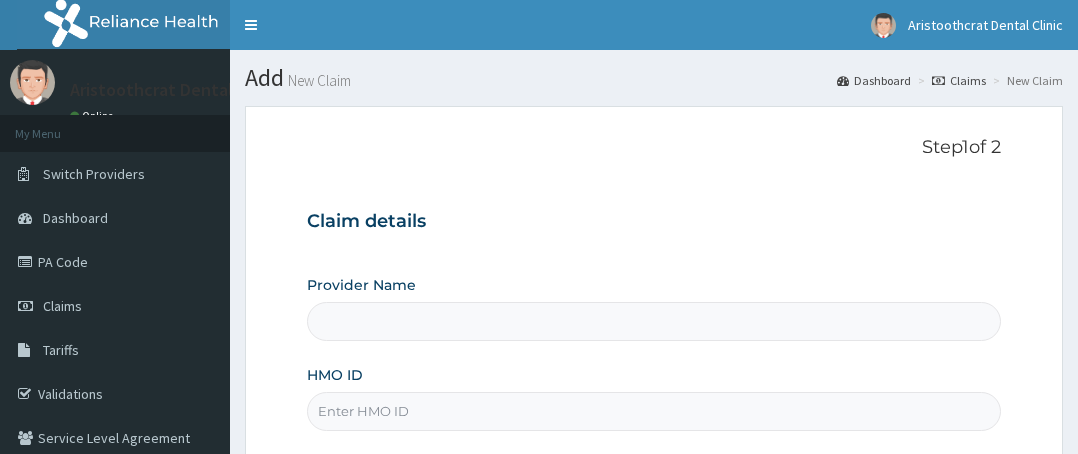 scroll, scrollTop: 0, scrollLeft: 0, axis: both 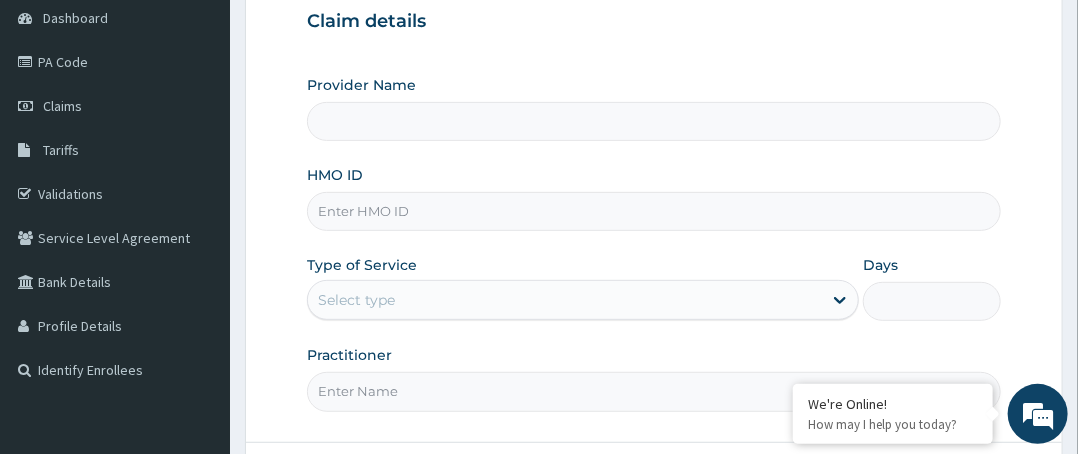 type on "Aristoothcrat Dental Clinic" 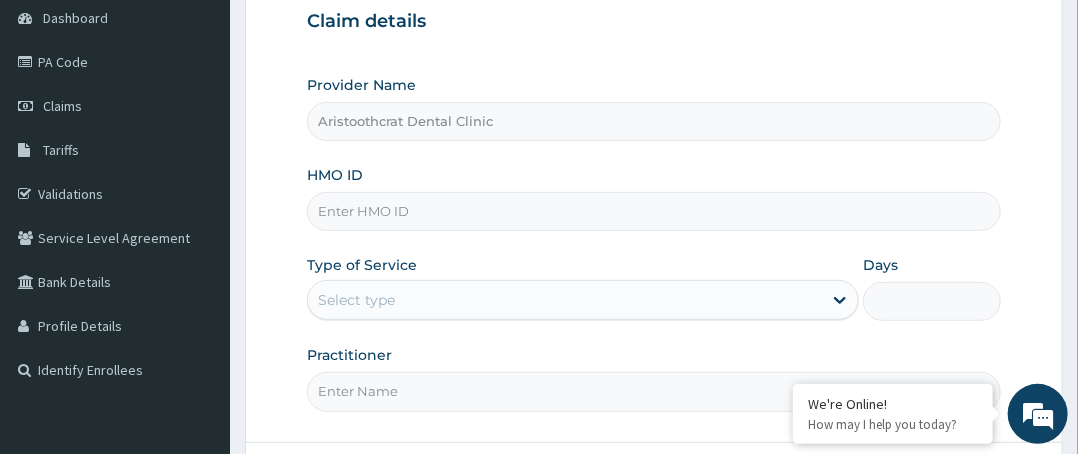 click on "HMO ID" at bounding box center (654, 211) 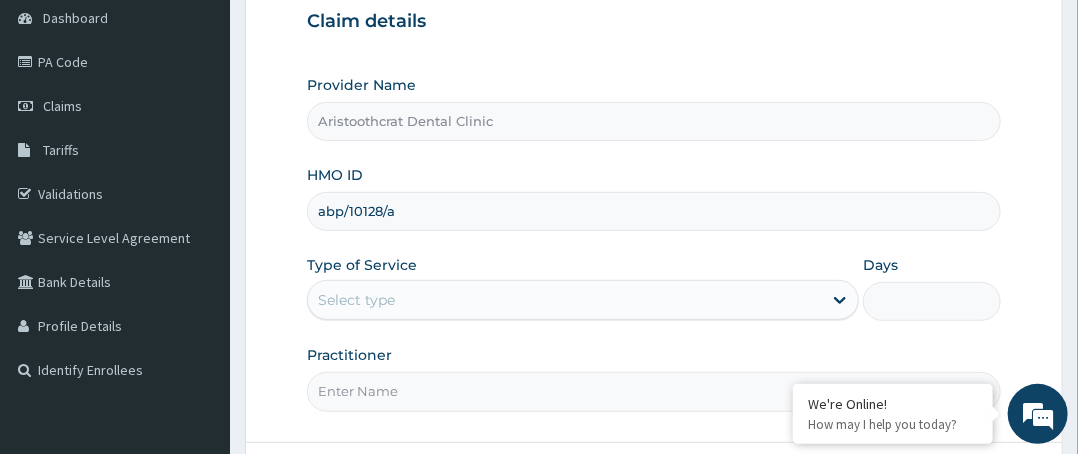 type on "abp/10128/a" 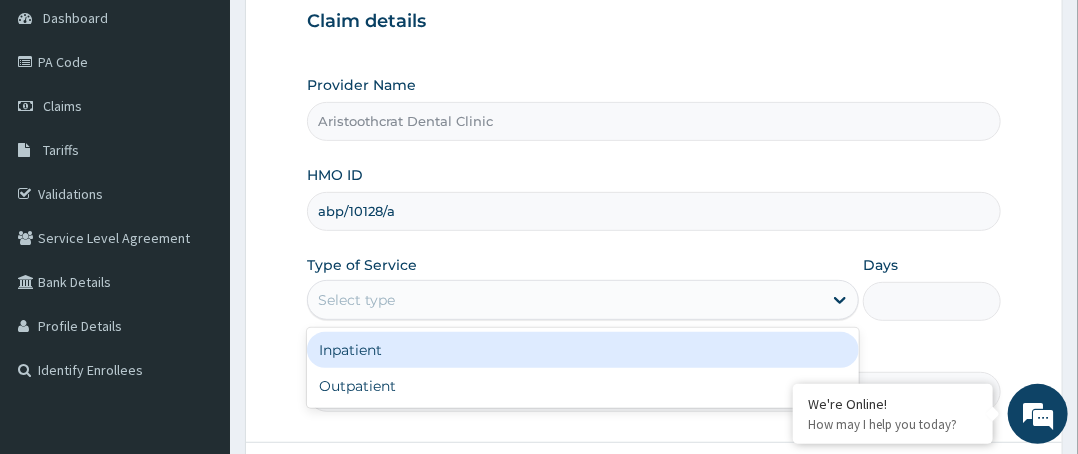 click on "Select type" at bounding box center [565, 300] 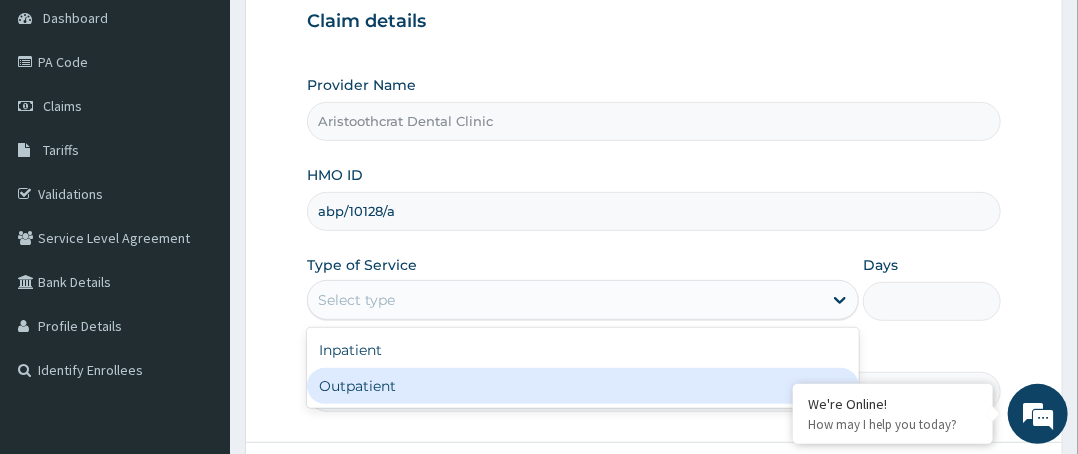 click on "Outpatient" at bounding box center [583, 386] 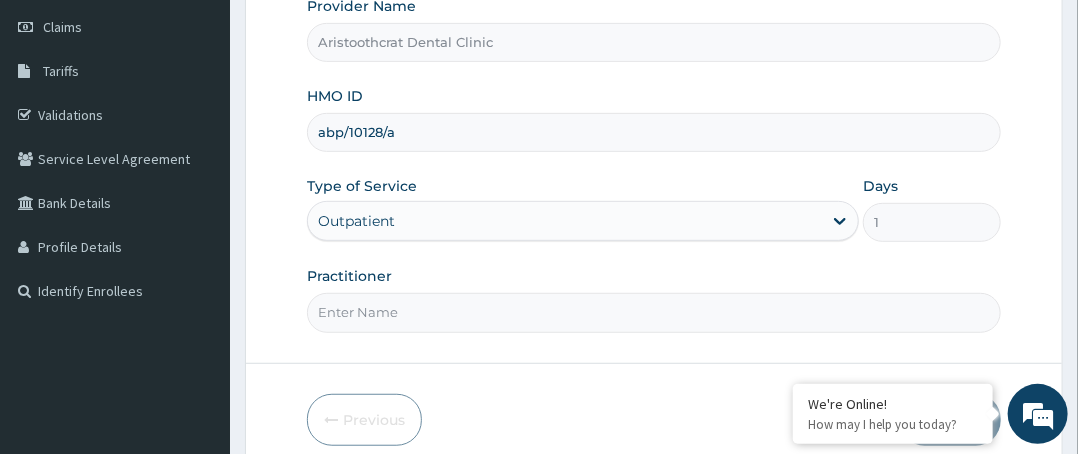 scroll, scrollTop: 364, scrollLeft: 0, axis: vertical 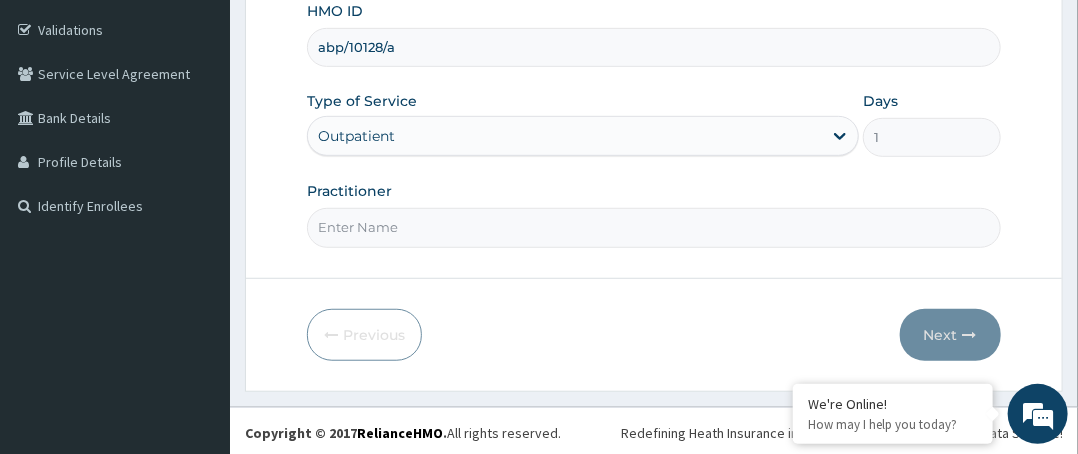 click on "Practitioner" at bounding box center [654, 227] 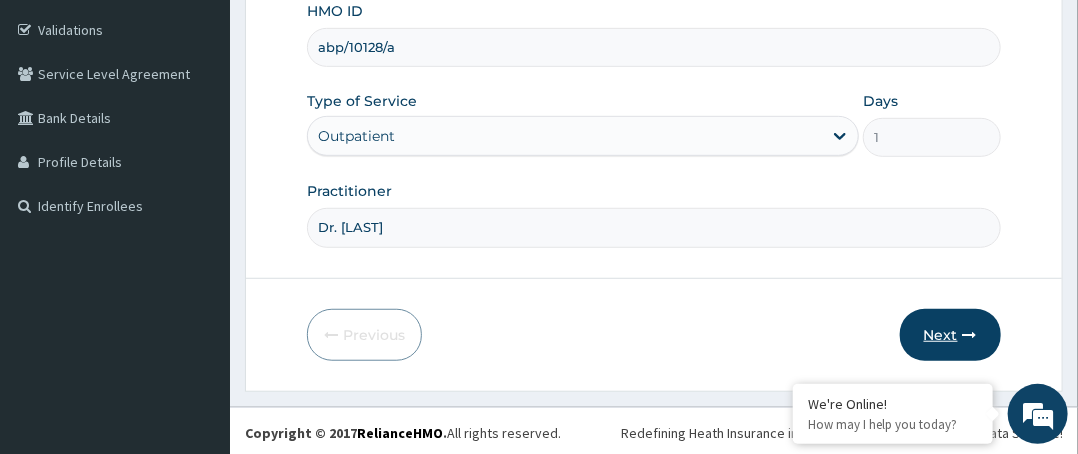 click on "Next" at bounding box center (950, 335) 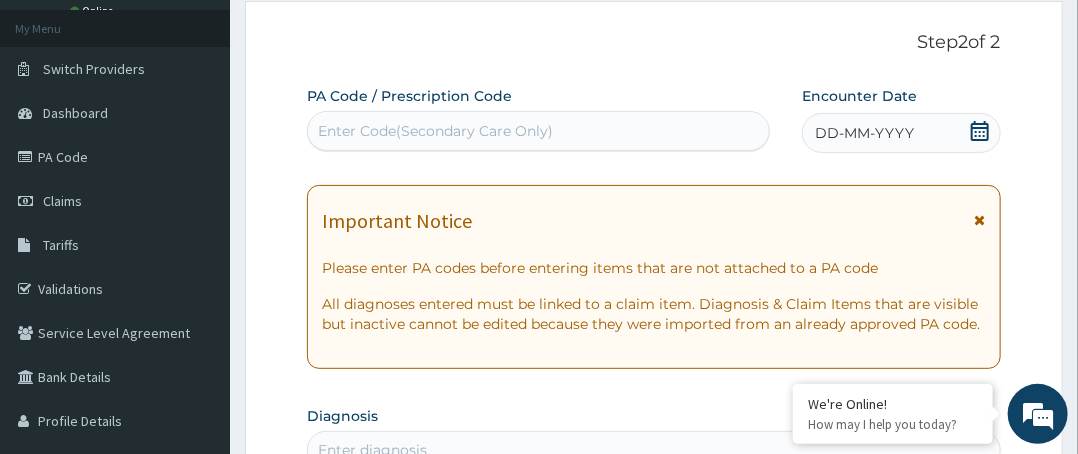 scroll, scrollTop: 64, scrollLeft: 0, axis: vertical 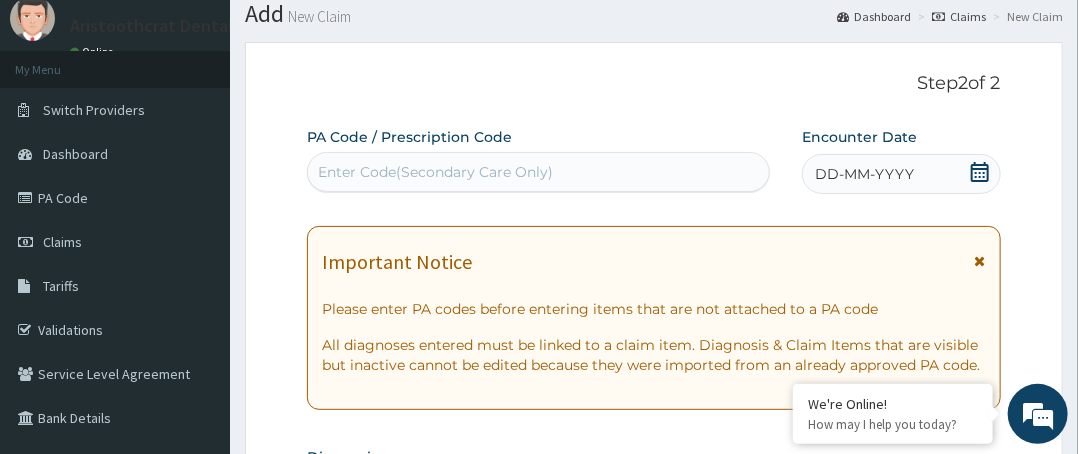 click on "Enter Code(Secondary Care Only)" at bounding box center (435, 172) 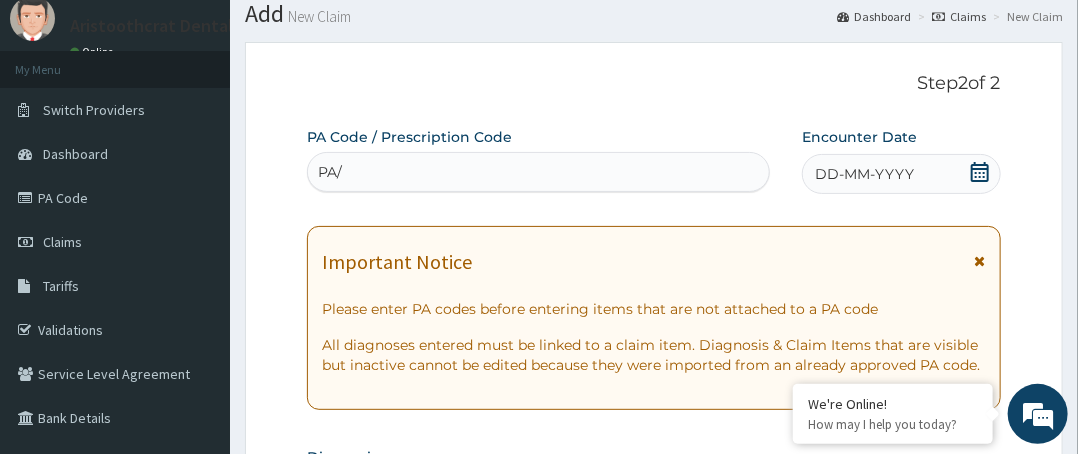 scroll, scrollTop: 0, scrollLeft: 0, axis: both 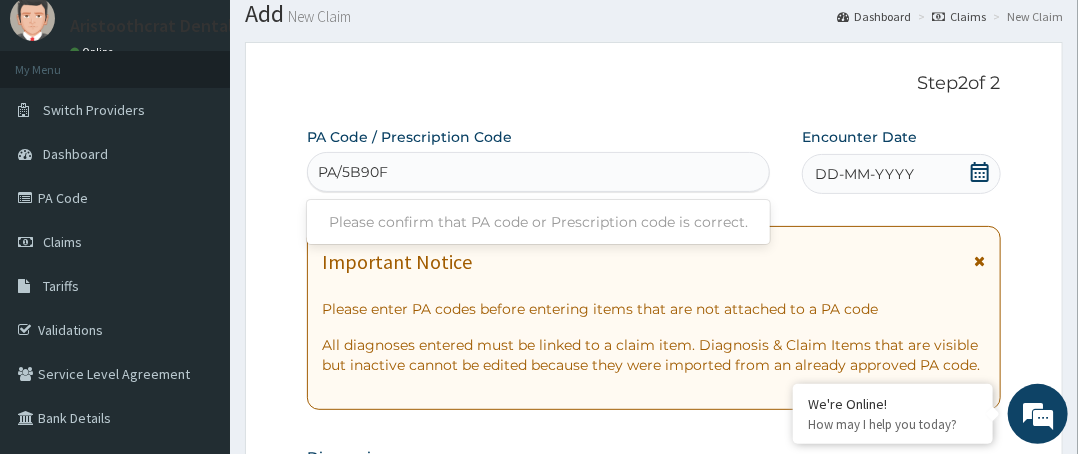 type on "PA/5B90F7" 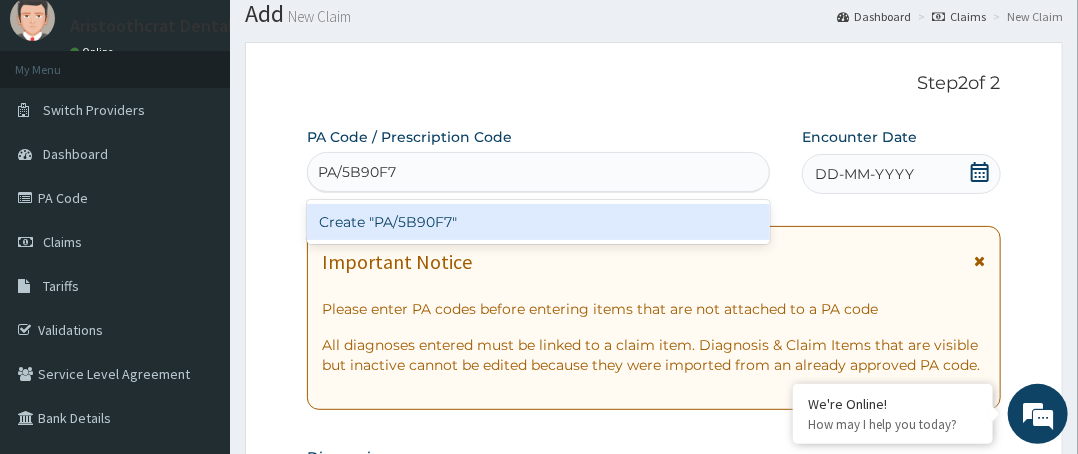 click on "Create "PA/5B90F7"" at bounding box center (538, 222) 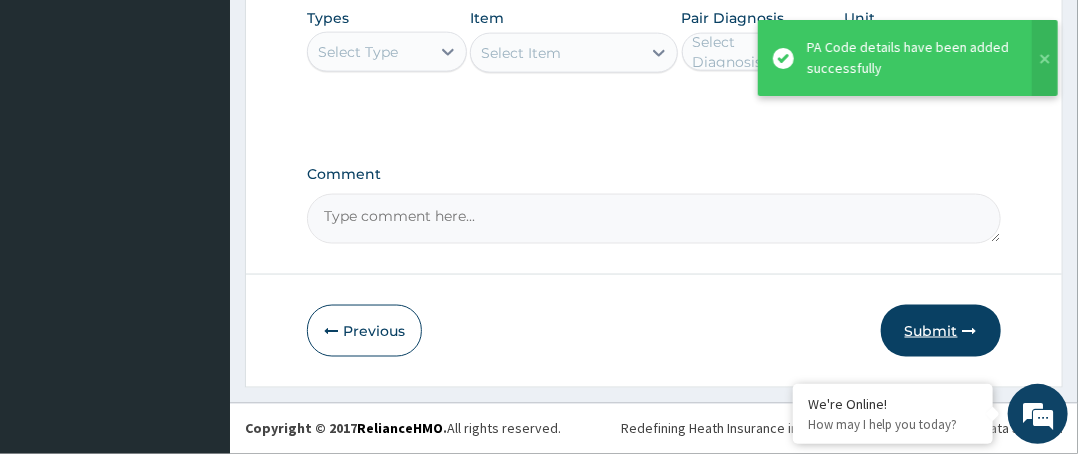 click on "Submit" at bounding box center [941, 331] 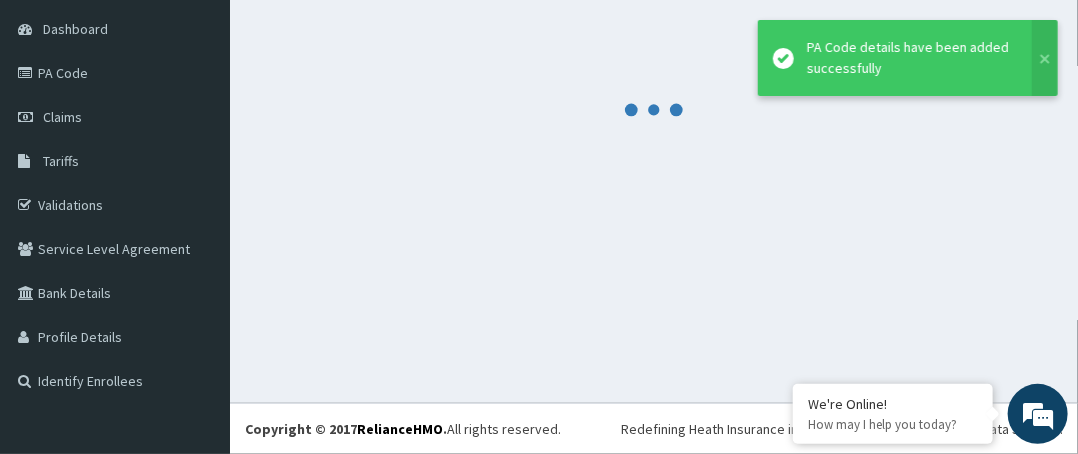 scroll, scrollTop: 188, scrollLeft: 0, axis: vertical 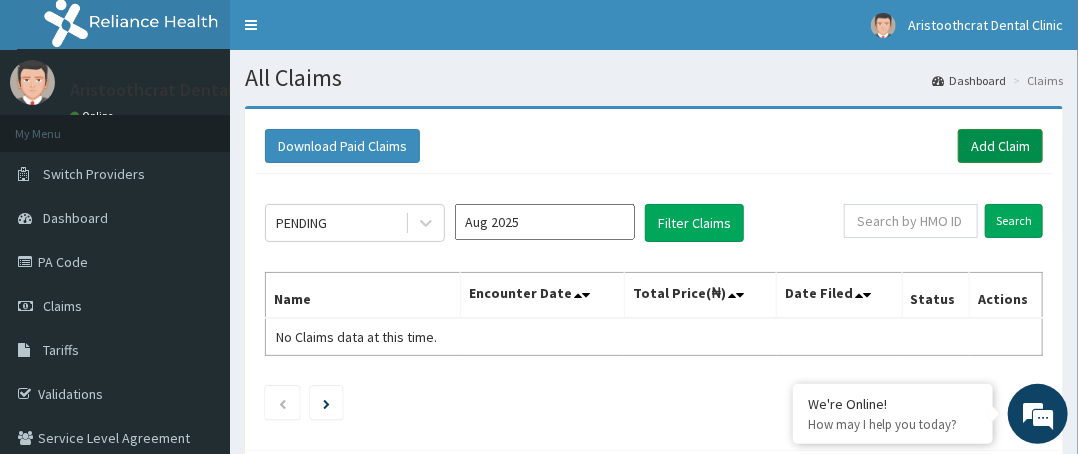 click on "Add Claim" at bounding box center (1000, 146) 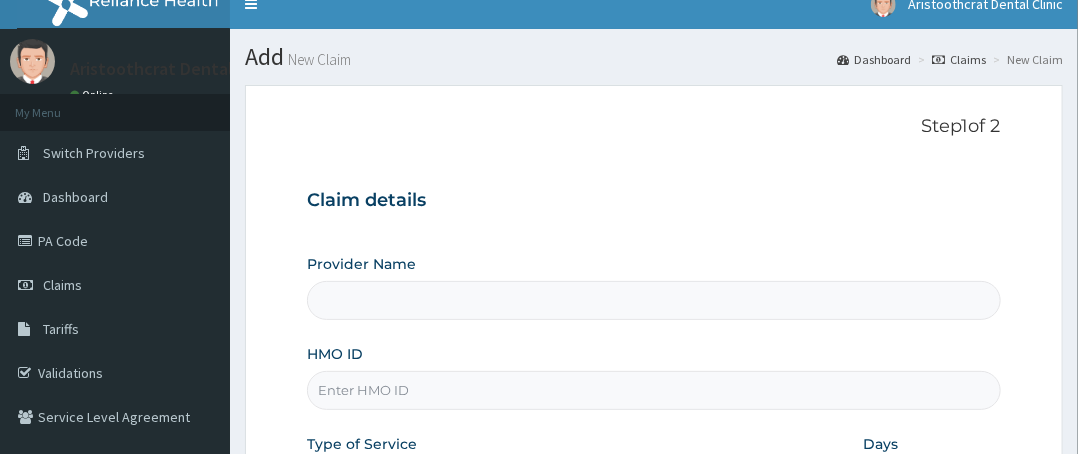 scroll, scrollTop: 0, scrollLeft: 0, axis: both 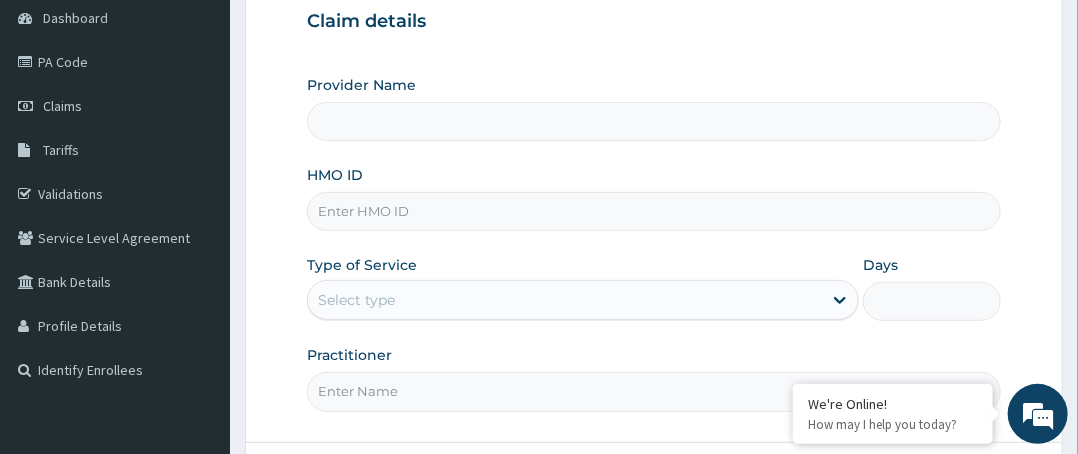type on "Aristoothcrat Dental Clinic" 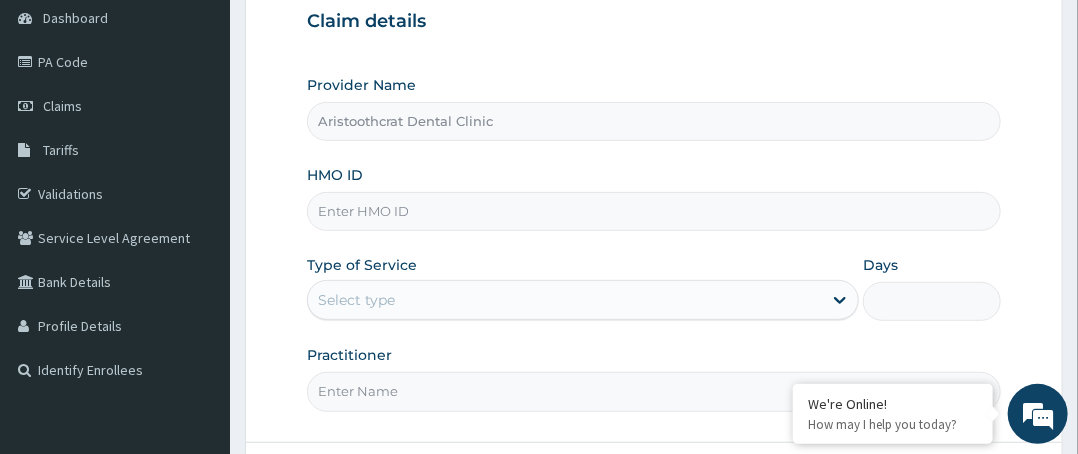 click on "HMO ID" at bounding box center [654, 211] 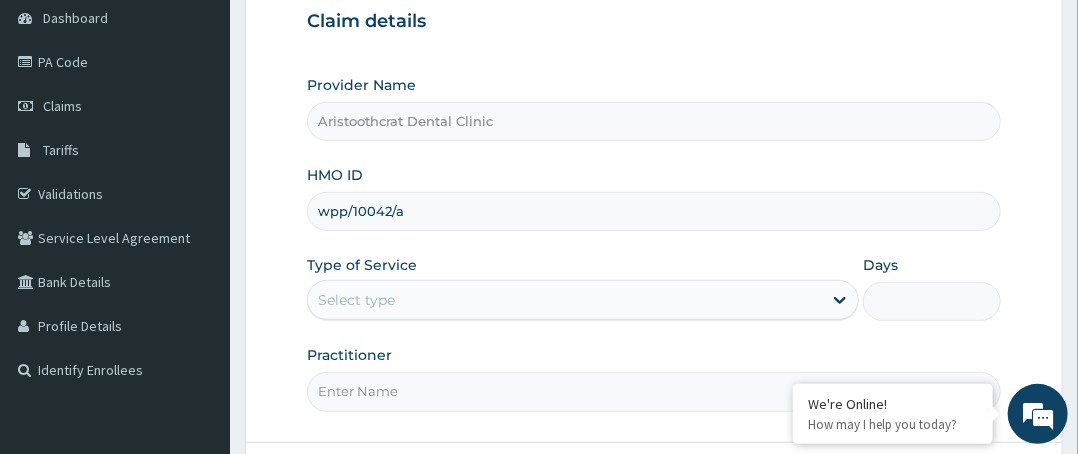 type on "wpp/10042/a" 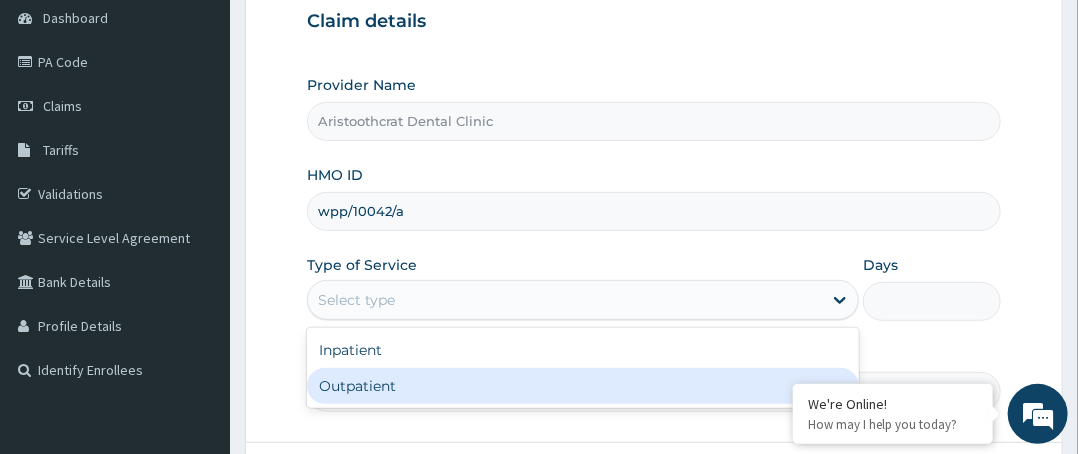 click on "Outpatient" at bounding box center [583, 386] 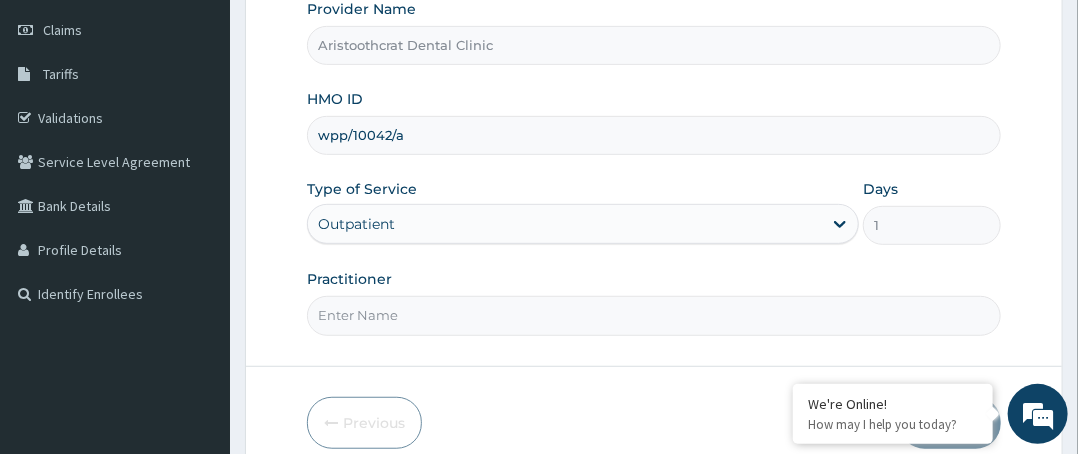 scroll, scrollTop: 364, scrollLeft: 0, axis: vertical 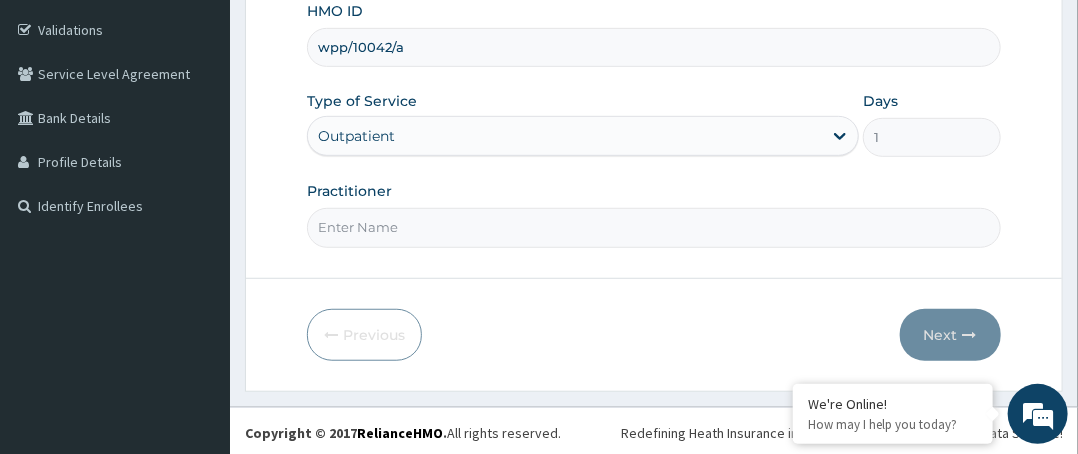 click on "Practitioner" at bounding box center [654, 227] 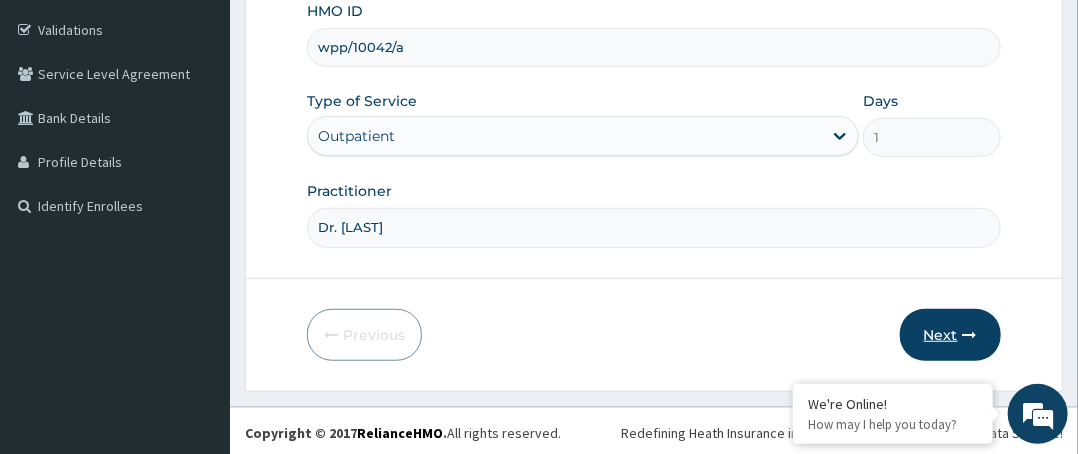 click on "Next" at bounding box center [950, 335] 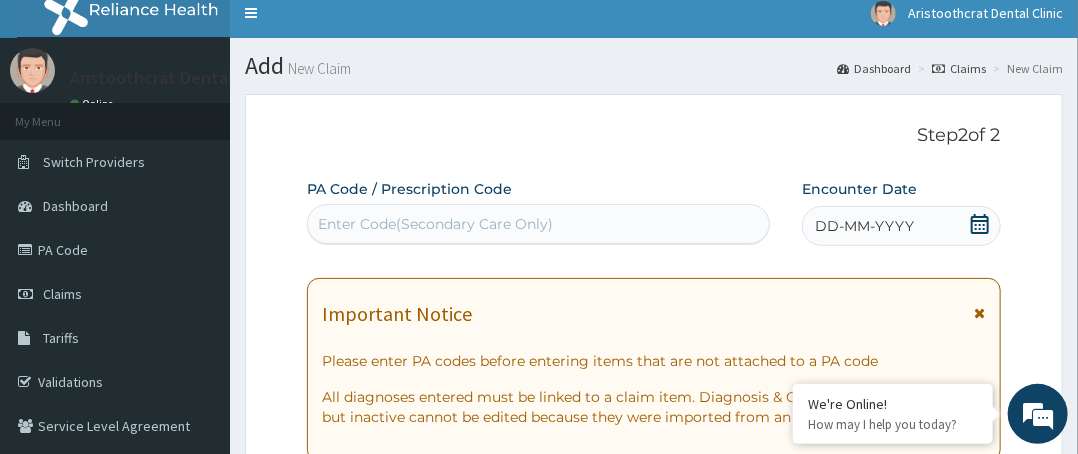 scroll, scrollTop: 0, scrollLeft: 0, axis: both 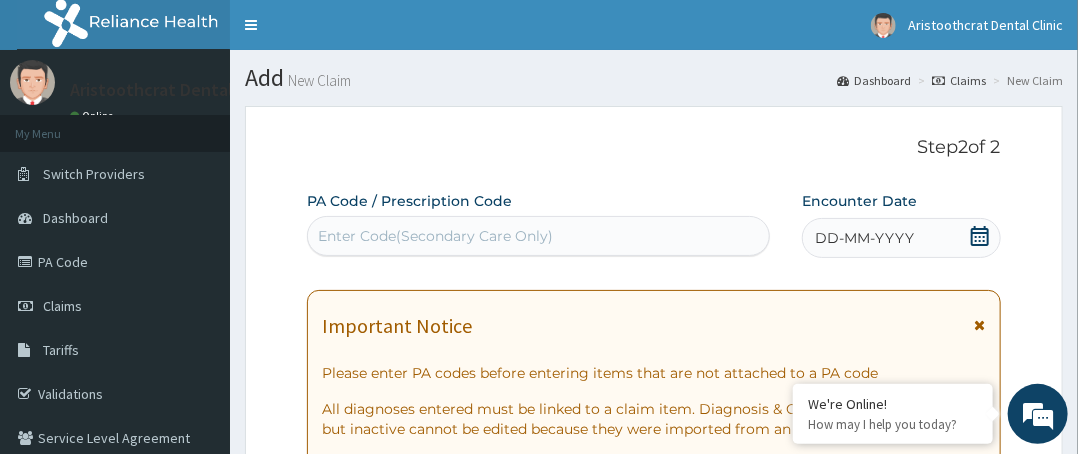 click on "Enter Code(Secondary Care Only)" at bounding box center (435, 236) 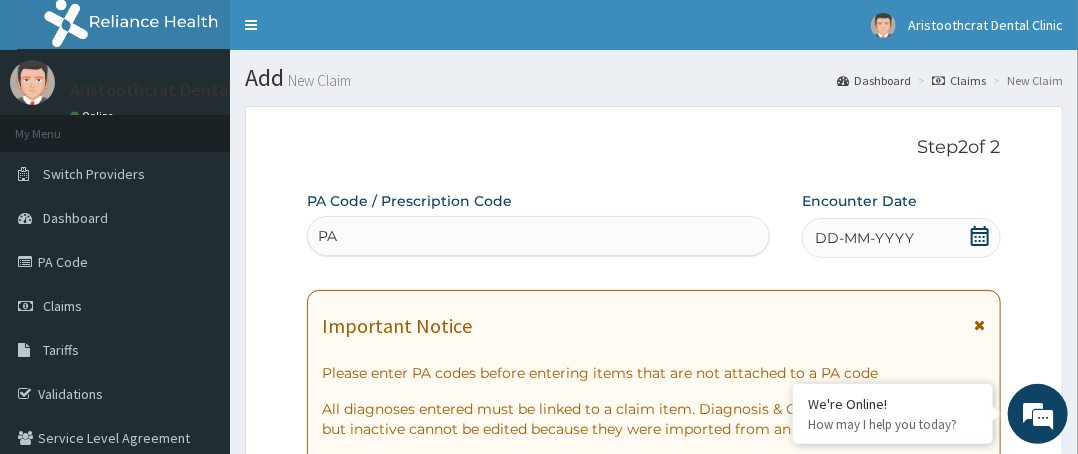 scroll, scrollTop: 0, scrollLeft: 0, axis: both 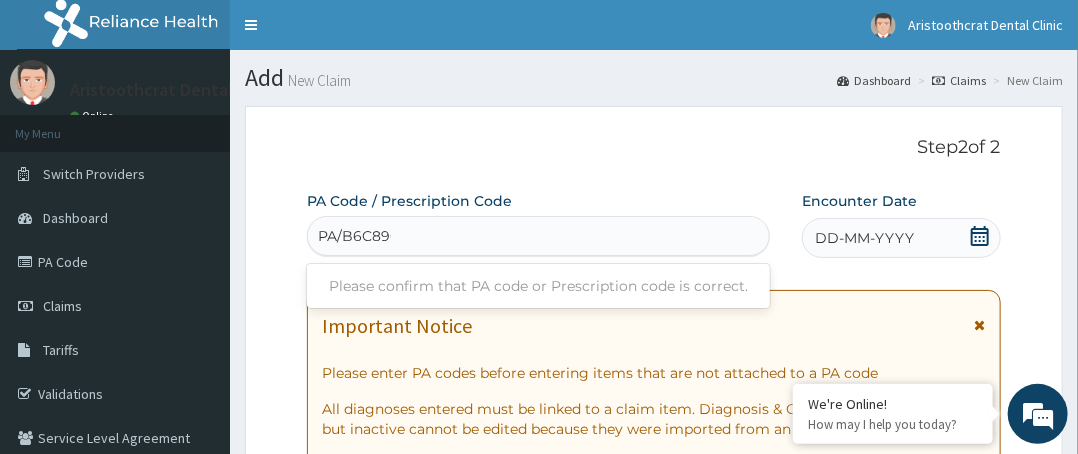 type on "PA/B6C890" 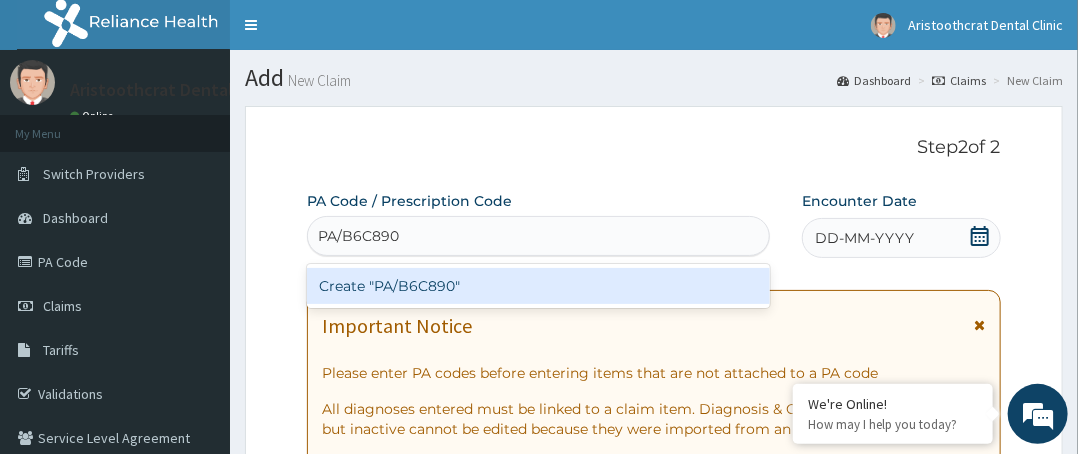 click on "Create "PA/B6C890"" at bounding box center (538, 286) 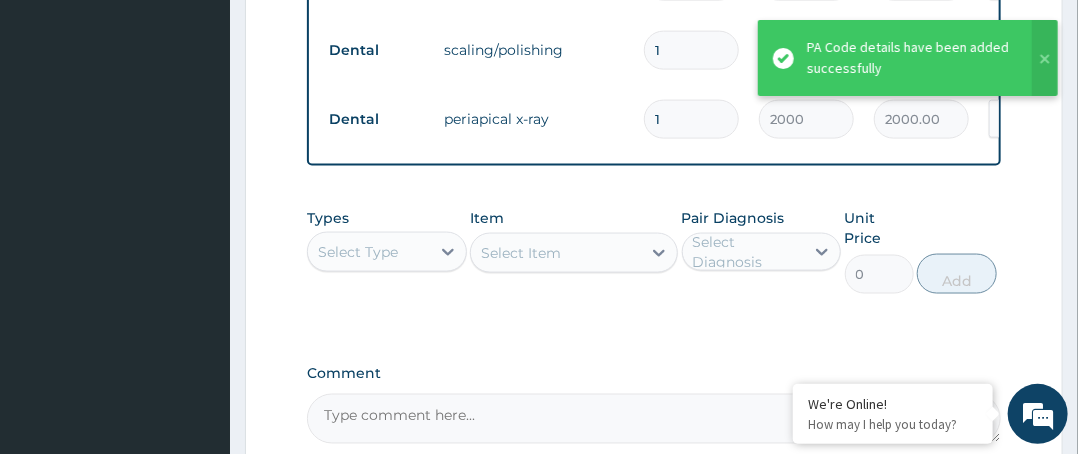 scroll, scrollTop: 1000, scrollLeft: 0, axis: vertical 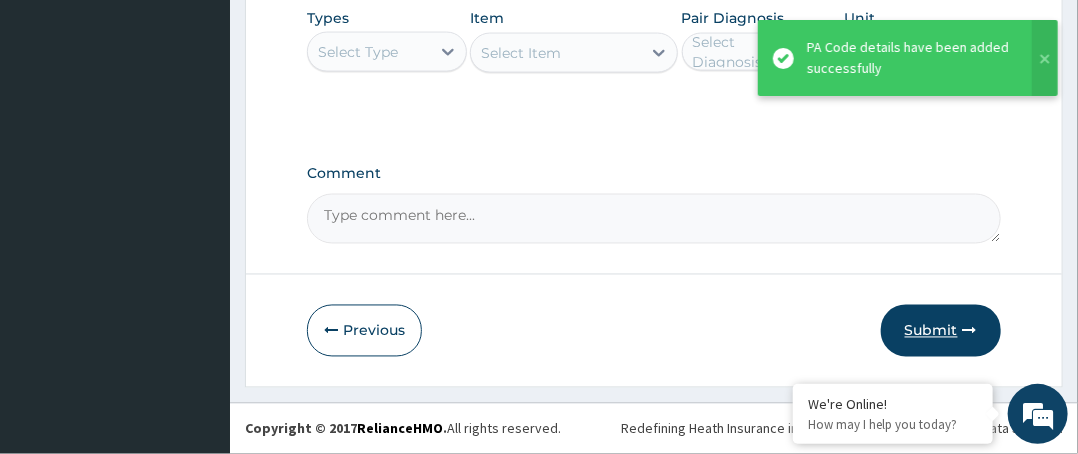 click on "Submit" at bounding box center [941, 331] 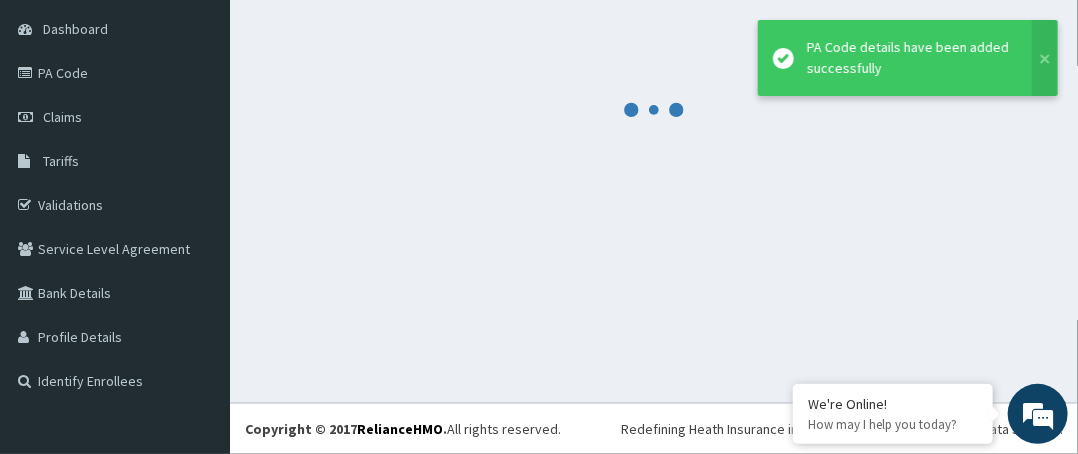 scroll, scrollTop: 188, scrollLeft: 0, axis: vertical 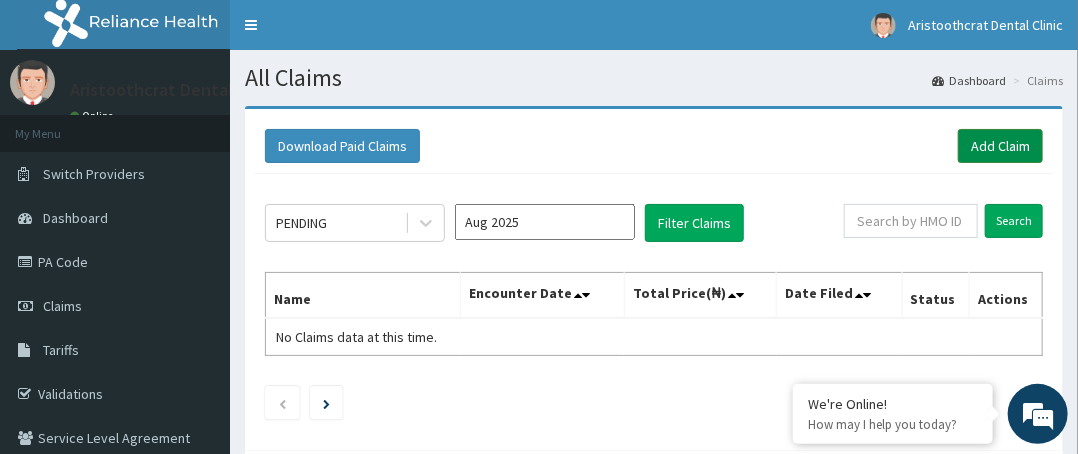 click on "Add Claim" at bounding box center (1000, 146) 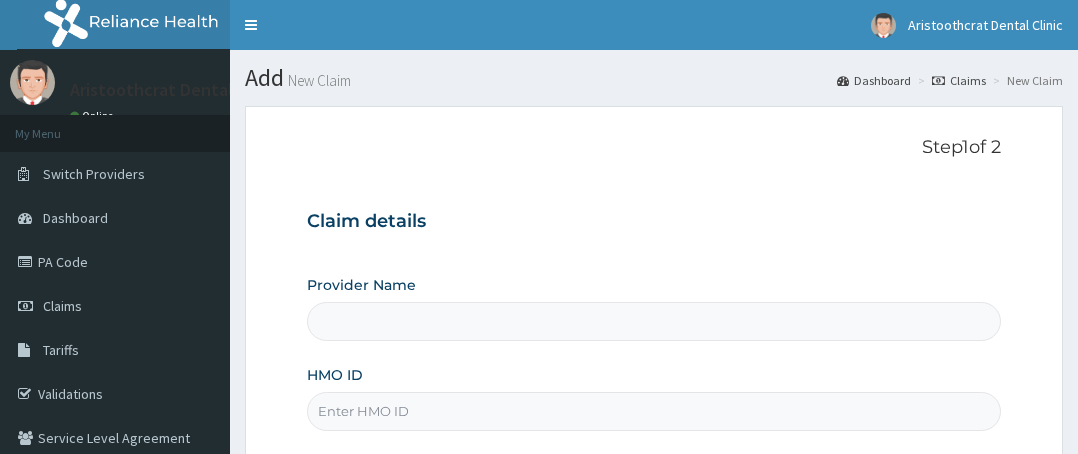 scroll, scrollTop: 200, scrollLeft: 0, axis: vertical 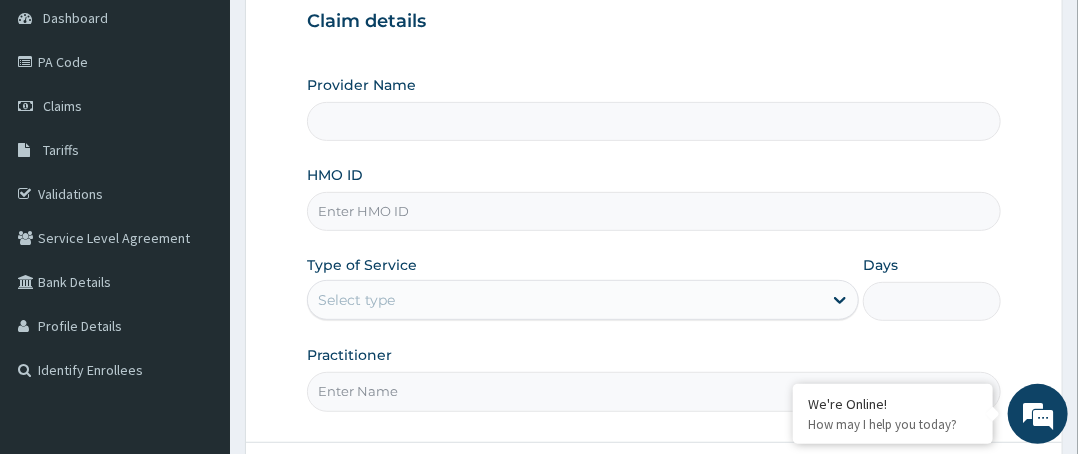click on "HMO ID" at bounding box center [654, 211] 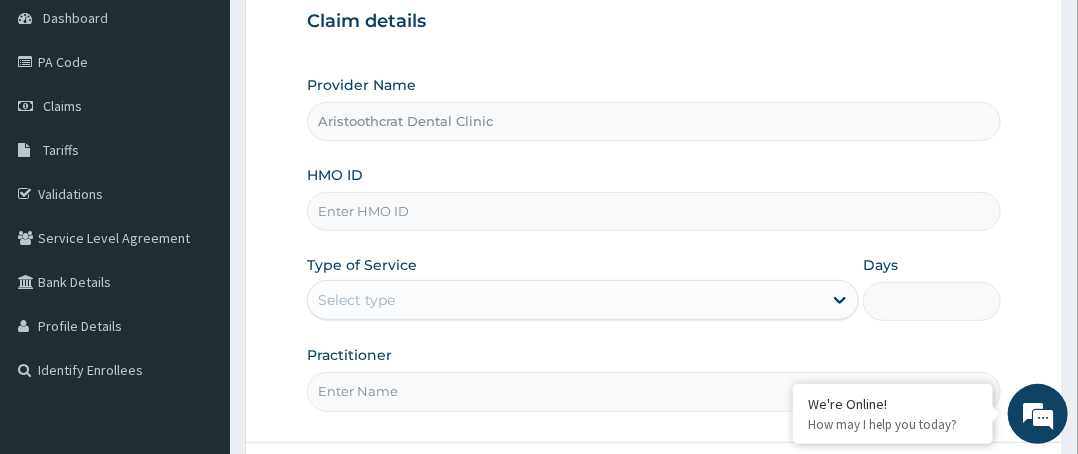 paste on "cea/10038/a" 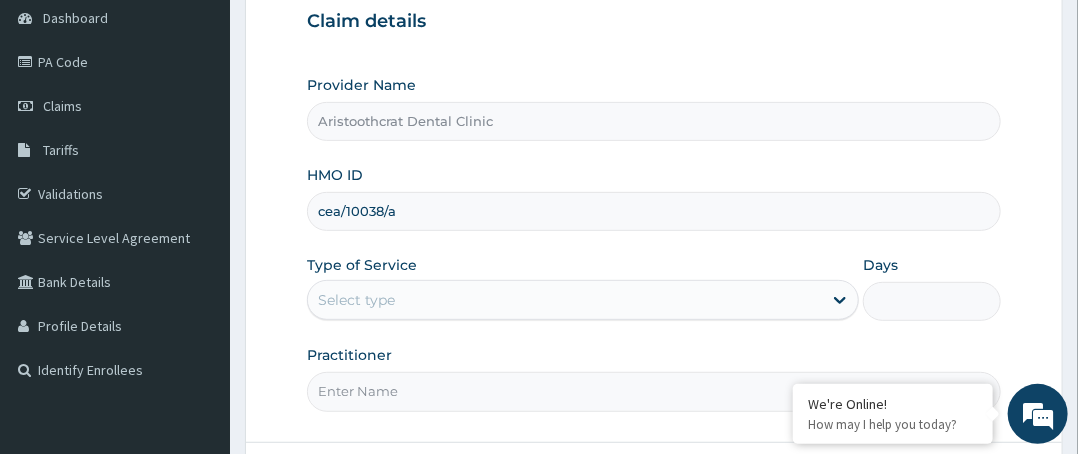 type on "cea/10038/a" 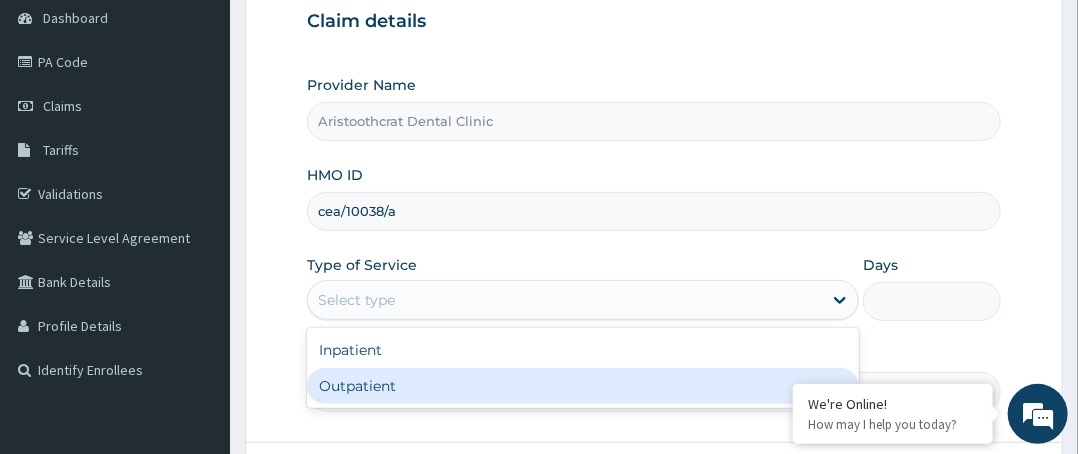 click on "Outpatient" at bounding box center (583, 386) 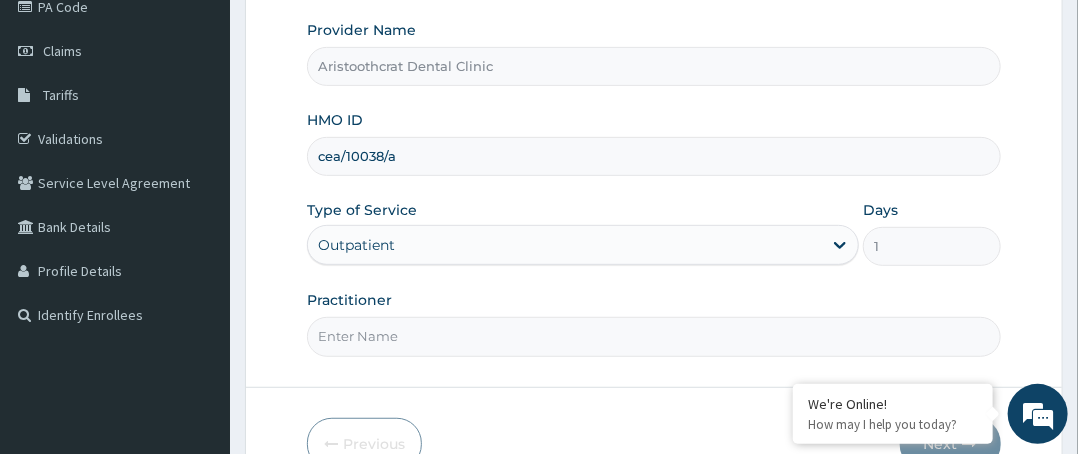 scroll, scrollTop: 364, scrollLeft: 0, axis: vertical 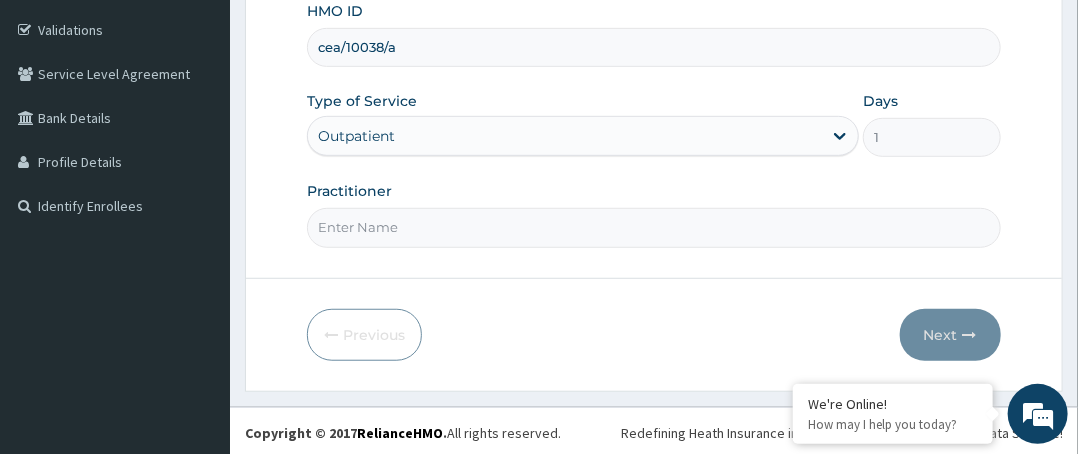 click on "Practitioner" at bounding box center [654, 227] 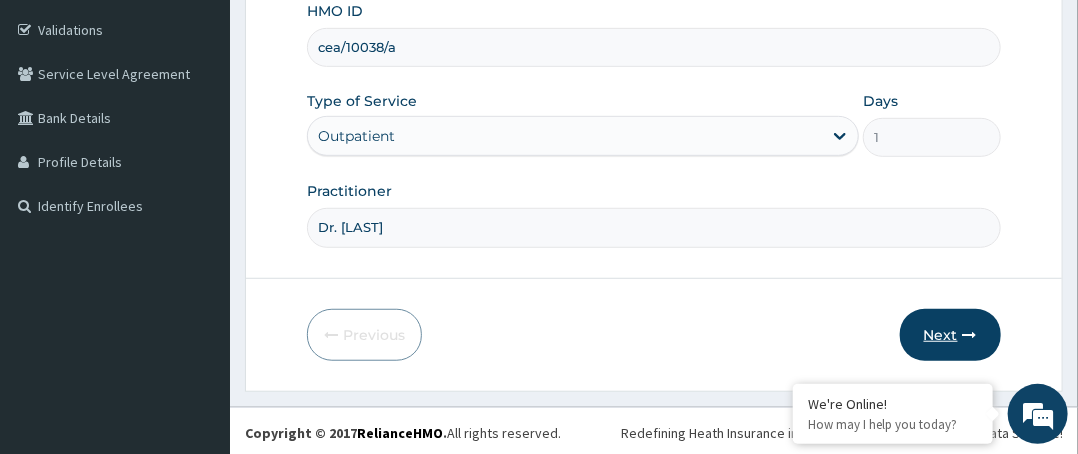 click on "Next" at bounding box center (950, 335) 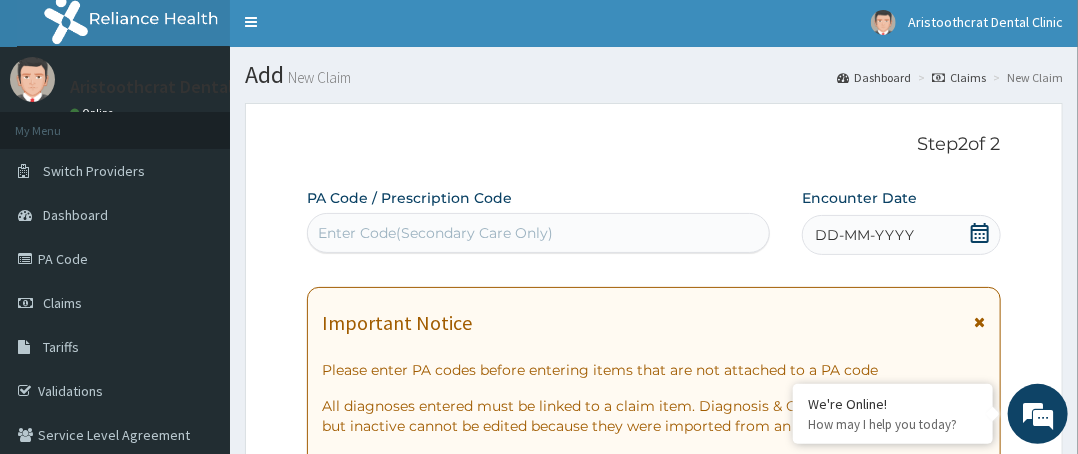 scroll, scrollTop: 0, scrollLeft: 0, axis: both 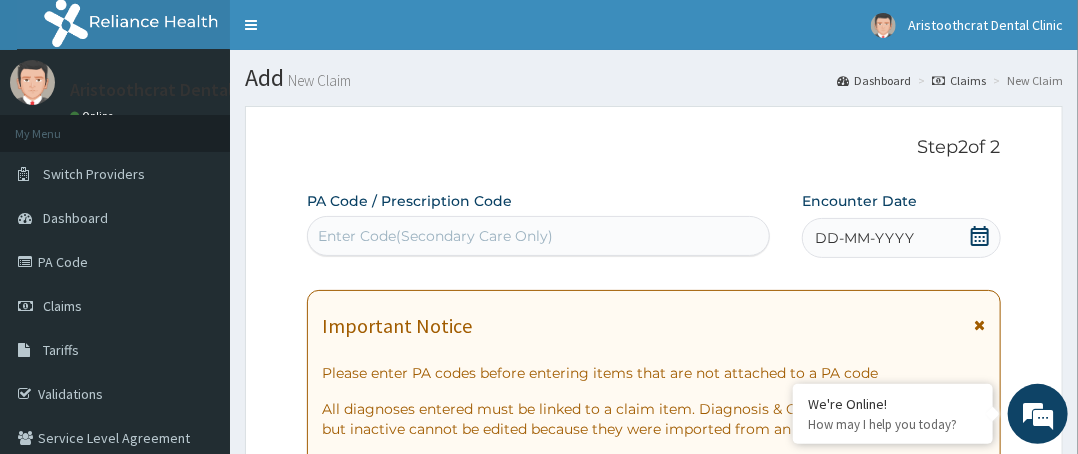 click on "Enter Code(Secondary Care Only)" at bounding box center (538, 236) 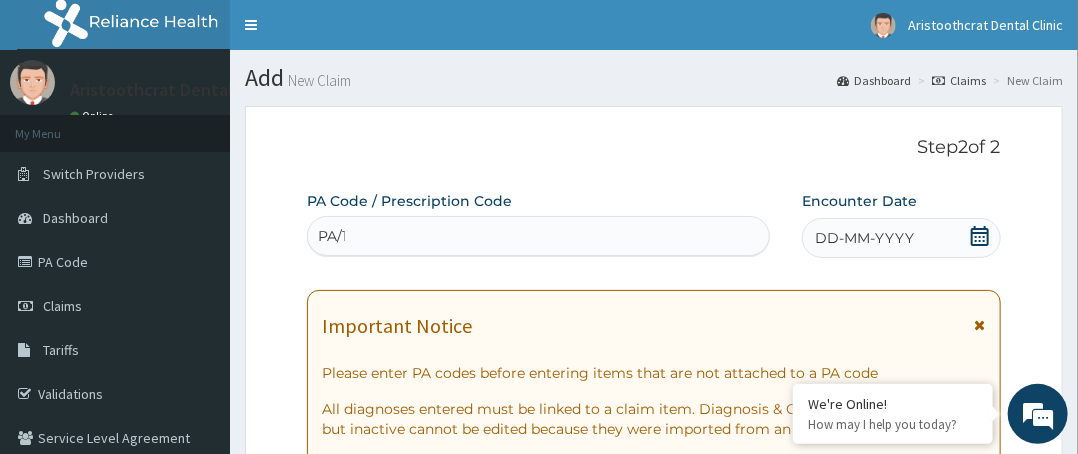 scroll, scrollTop: 0, scrollLeft: 0, axis: both 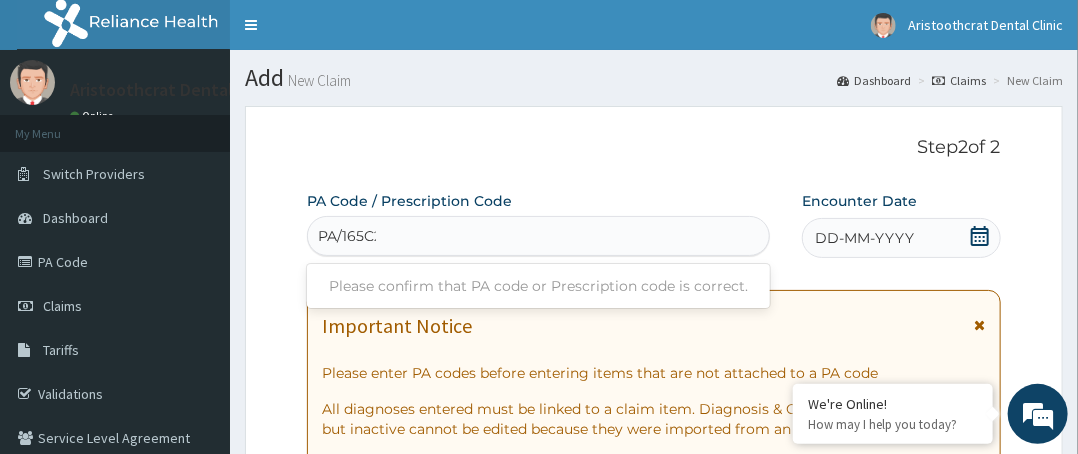 type on "PA/165C20" 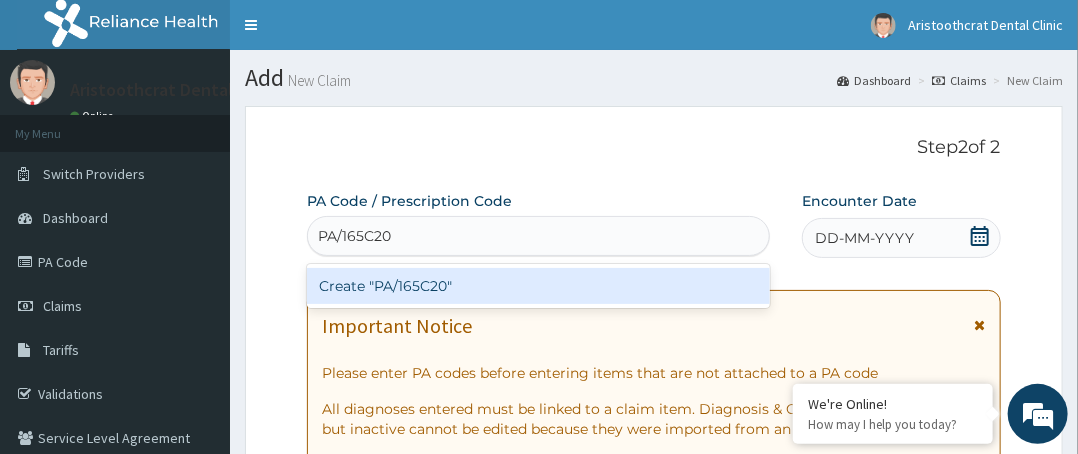 click on "Create "PA/165C20"" at bounding box center [538, 286] 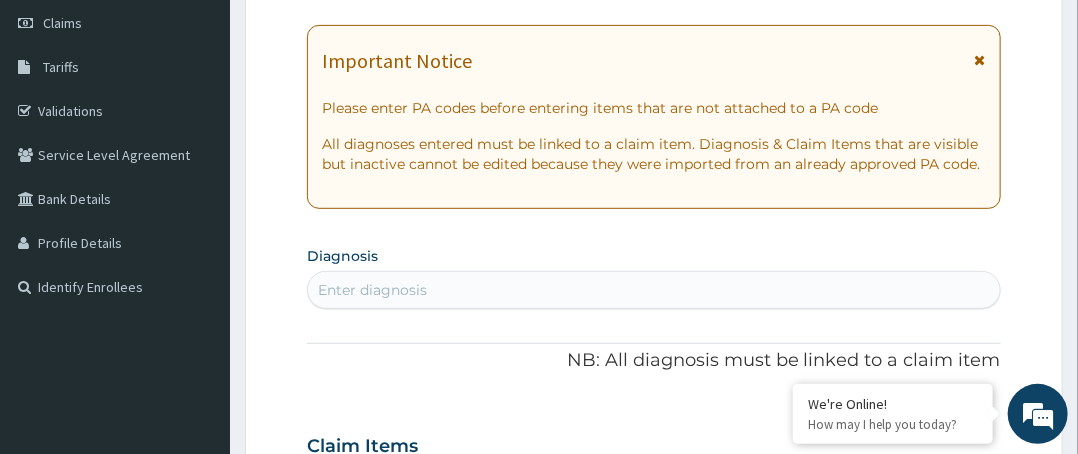 scroll, scrollTop: 118, scrollLeft: 0, axis: vertical 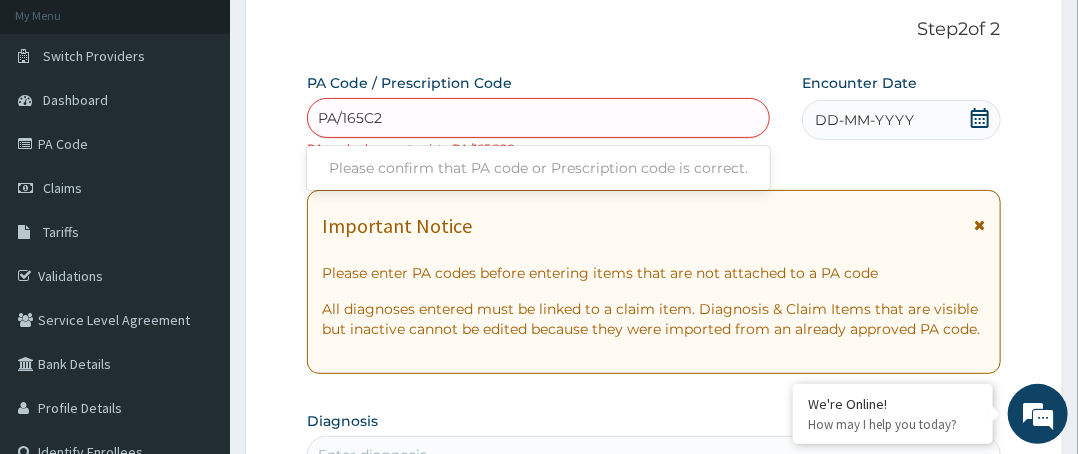 type on "PA/165C29" 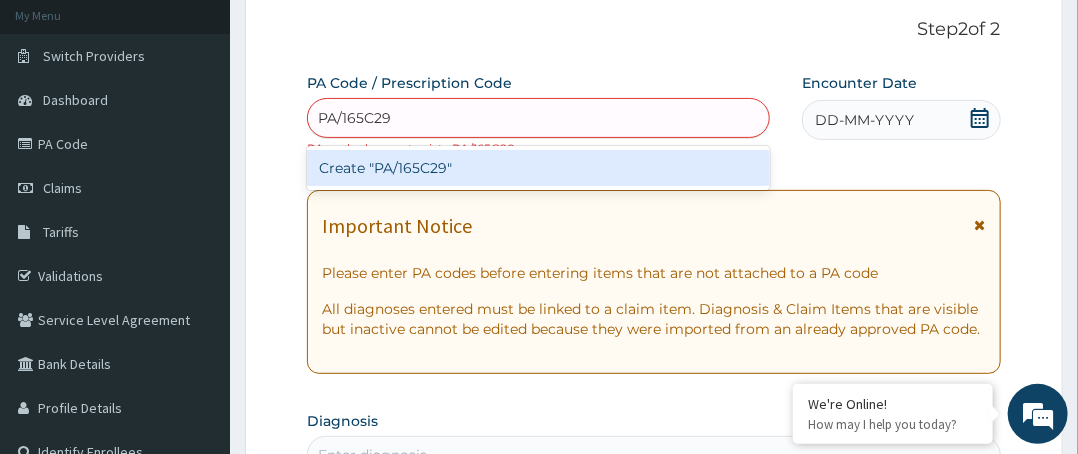 click on "Create "PA/165C29"" at bounding box center (538, 168) 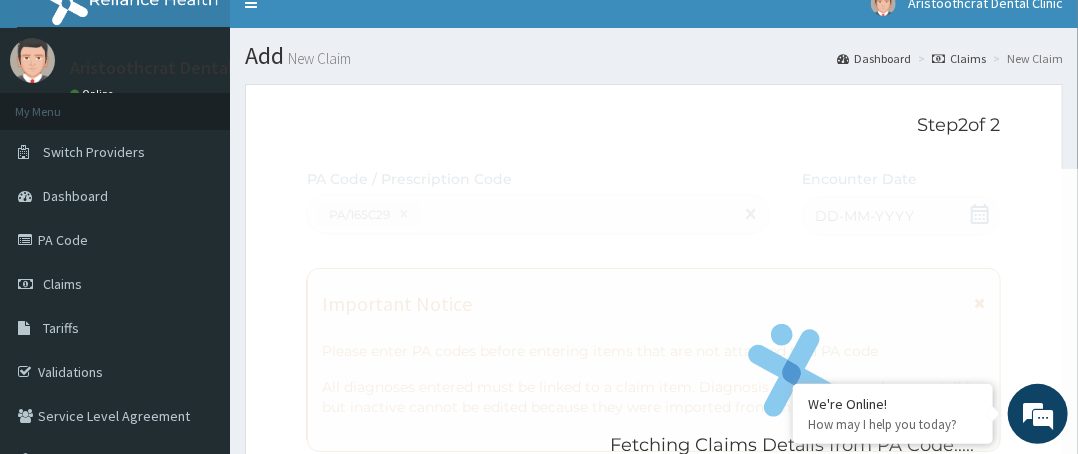 scroll, scrollTop: 0, scrollLeft: 0, axis: both 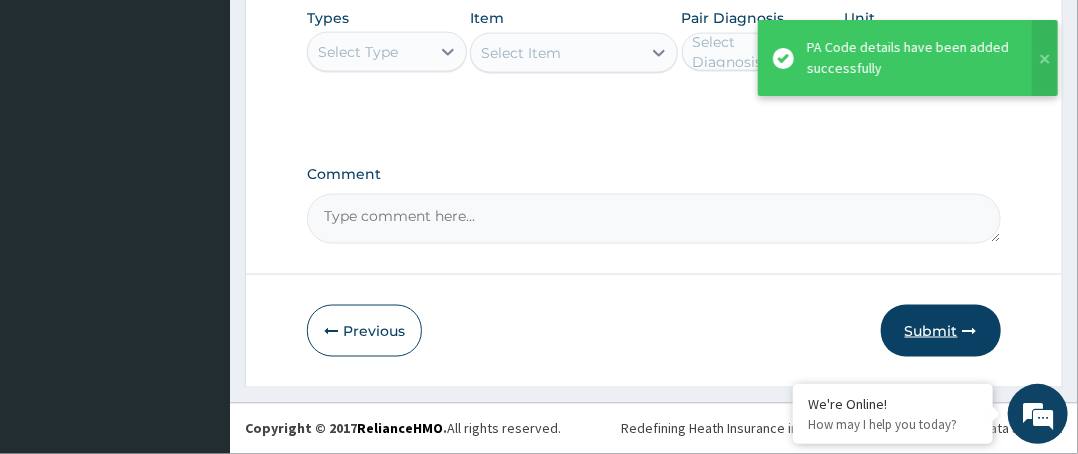 click on "Submit" at bounding box center (941, 331) 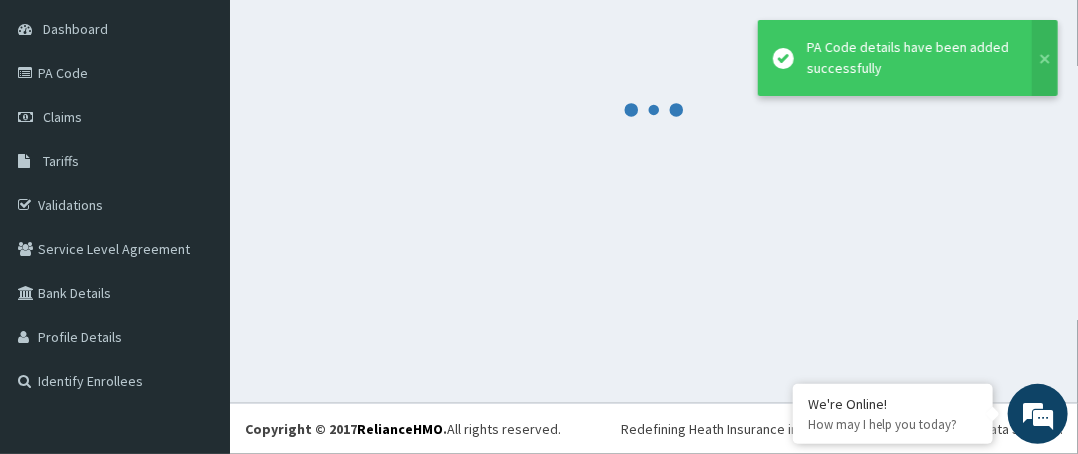 scroll, scrollTop: 188, scrollLeft: 0, axis: vertical 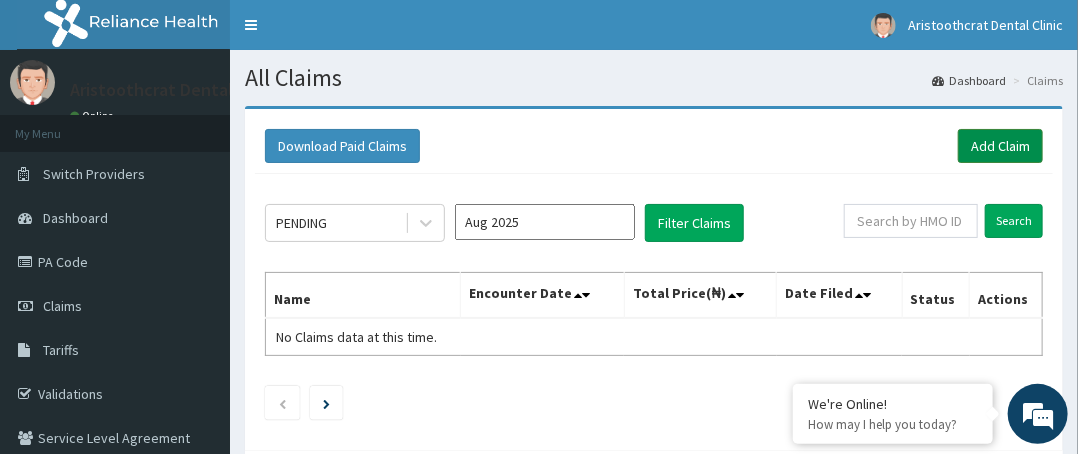 click on "Add Claim" at bounding box center (1000, 146) 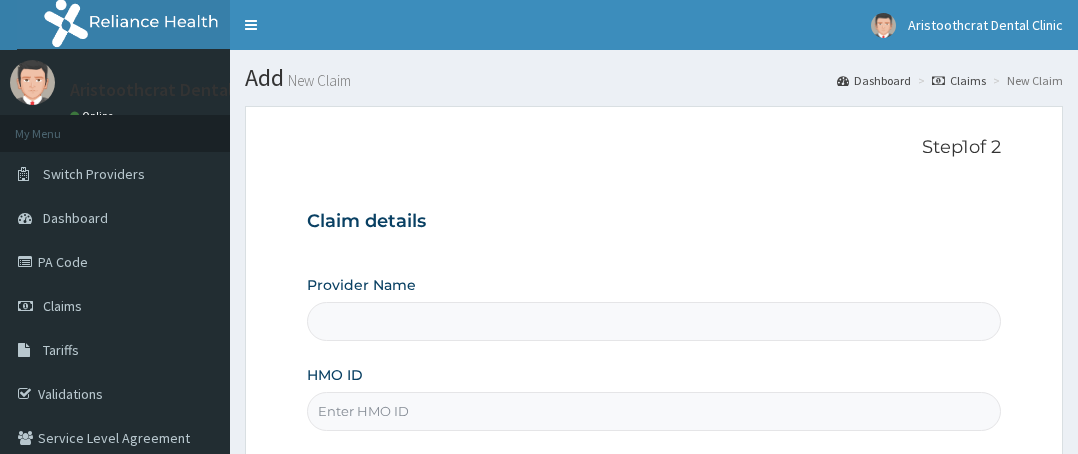 scroll, scrollTop: 0, scrollLeft: 0, axis: both 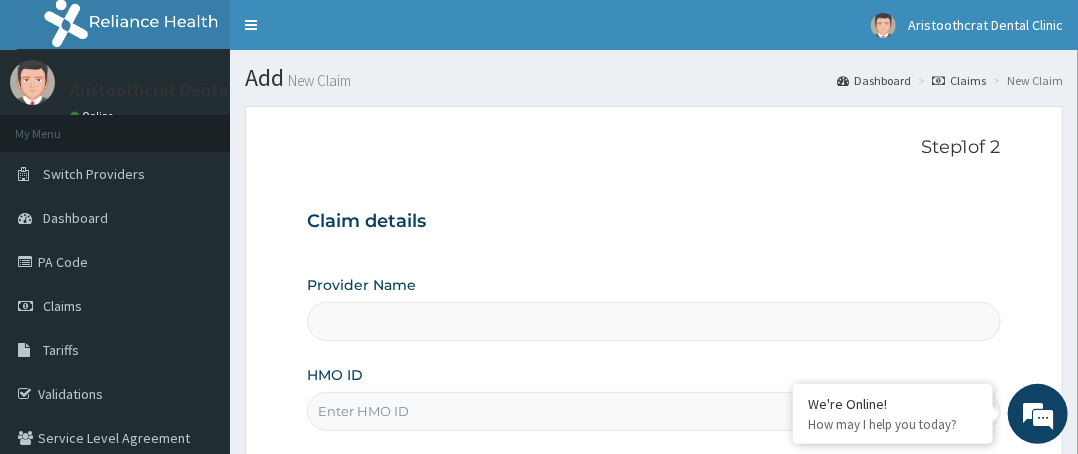 type on "Aristoothcrat Dental Clinic" 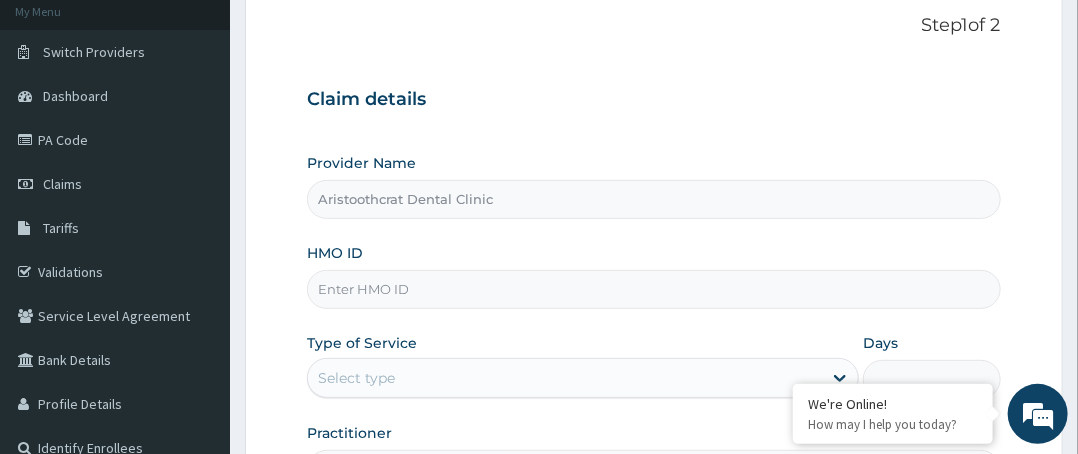 scroll, scrollTop: 300, scrollLeft: 0, axis: vertical 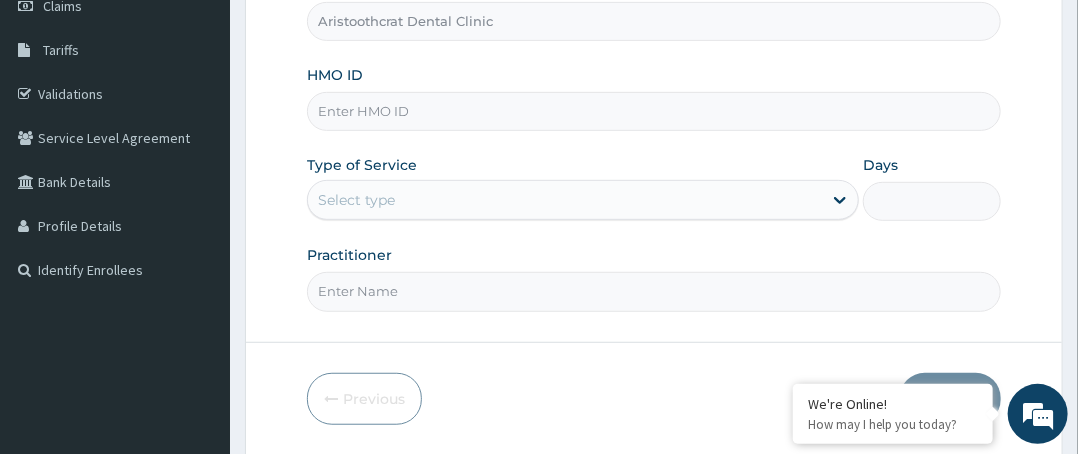 click on "HMO ID" at bounding box center [654, 111] 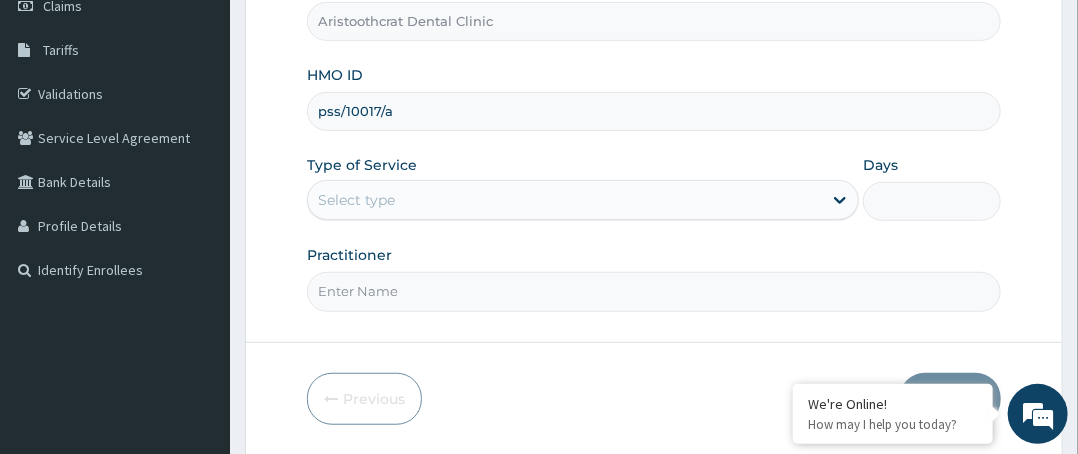 type on "pss/10017/a" 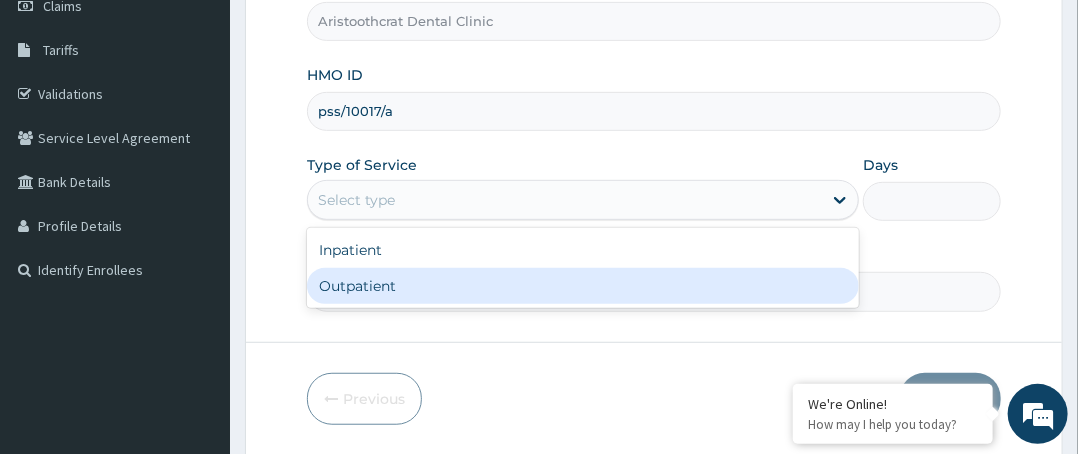 click on "Outpatient" at bounding box center [583, 286] 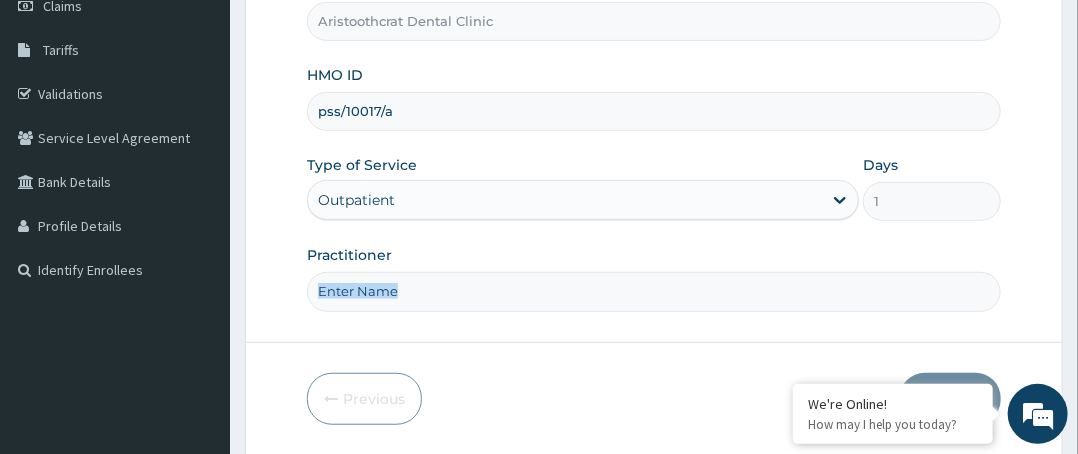 click on "Practitioner" at bounding box center [654, 278] 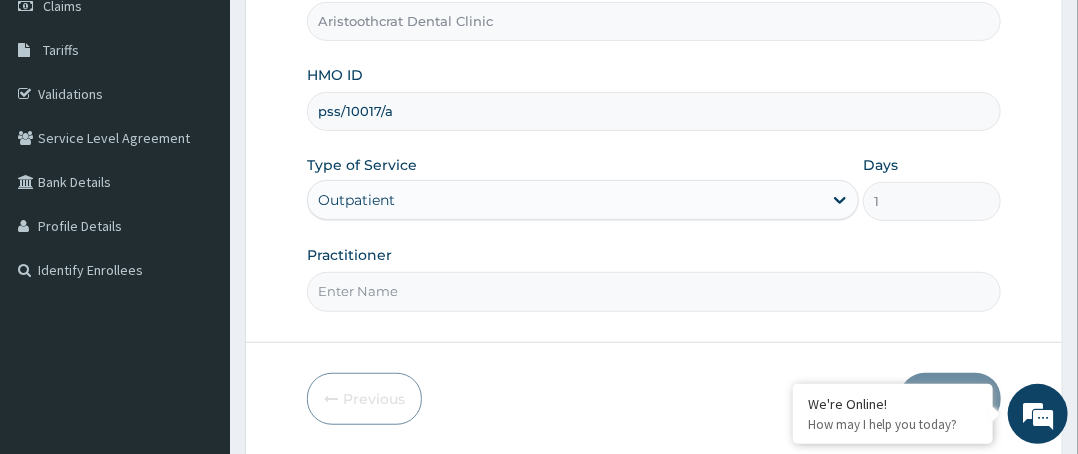 type on "Dr. Leo" 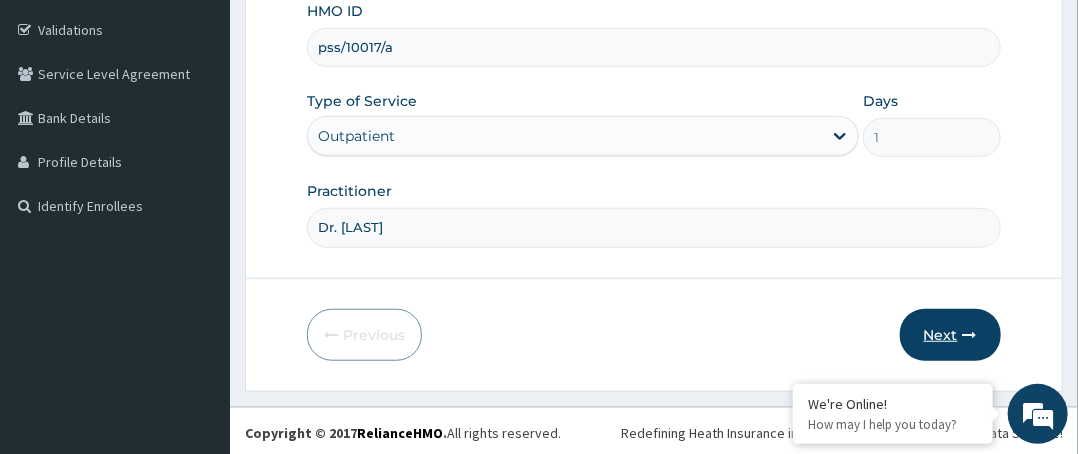 click on "Next" at bounding box center [950, 335] 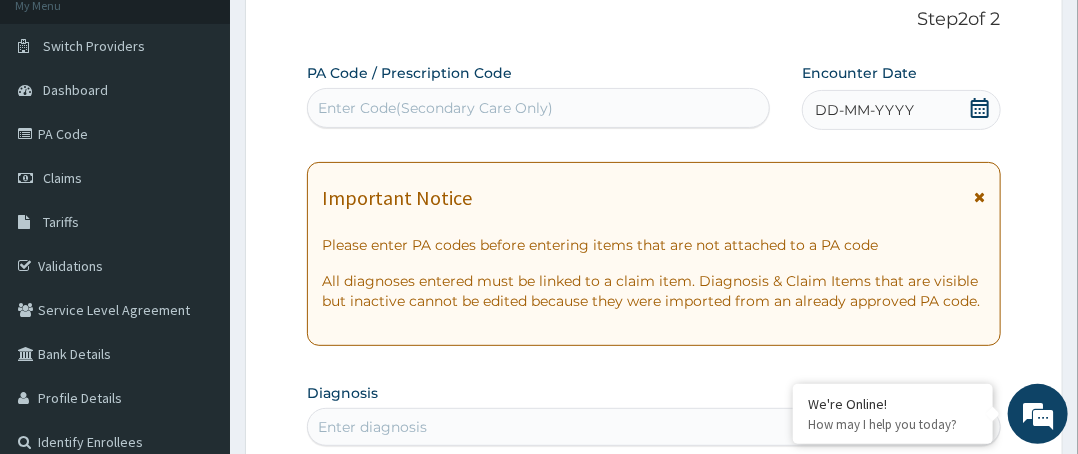 scroll, scrollTop: 0, scrollLeft: 0, axis: both 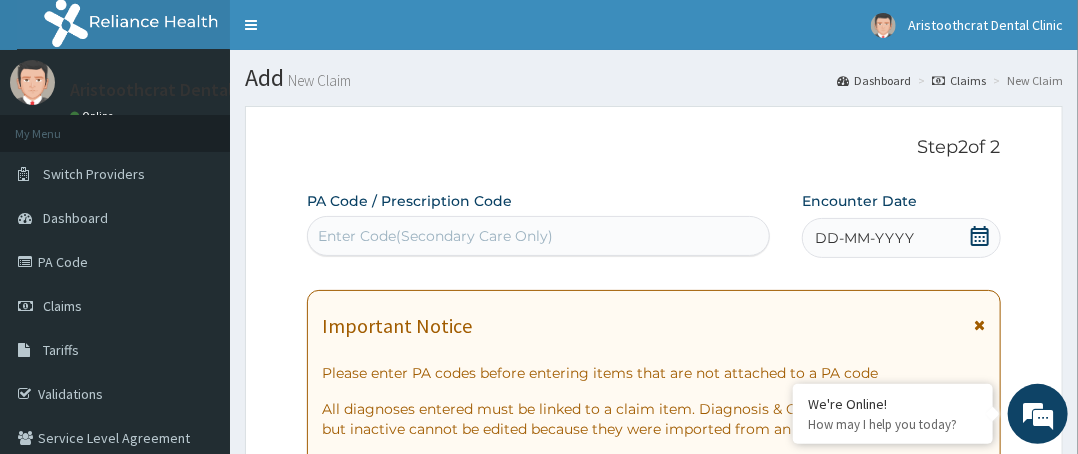 click on "Enter Code(Secondary Care Only)" at bounding box center (435, 236) 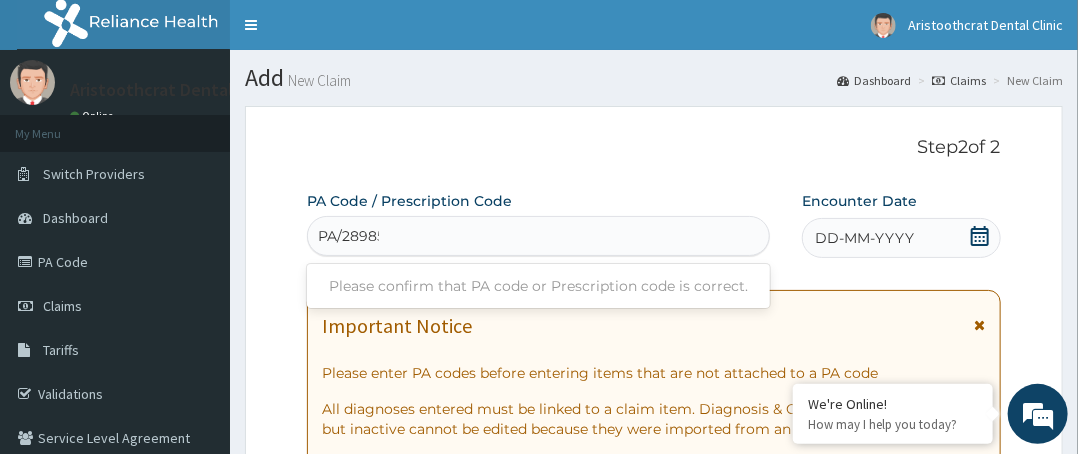 type on "PA/289850" 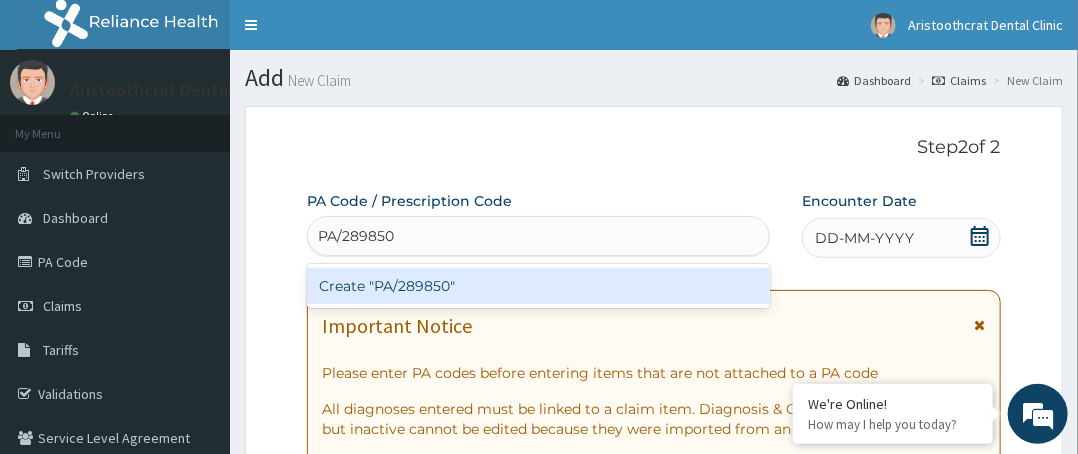 click on "Create "PA/289850"" at bounding box center [538, 286] 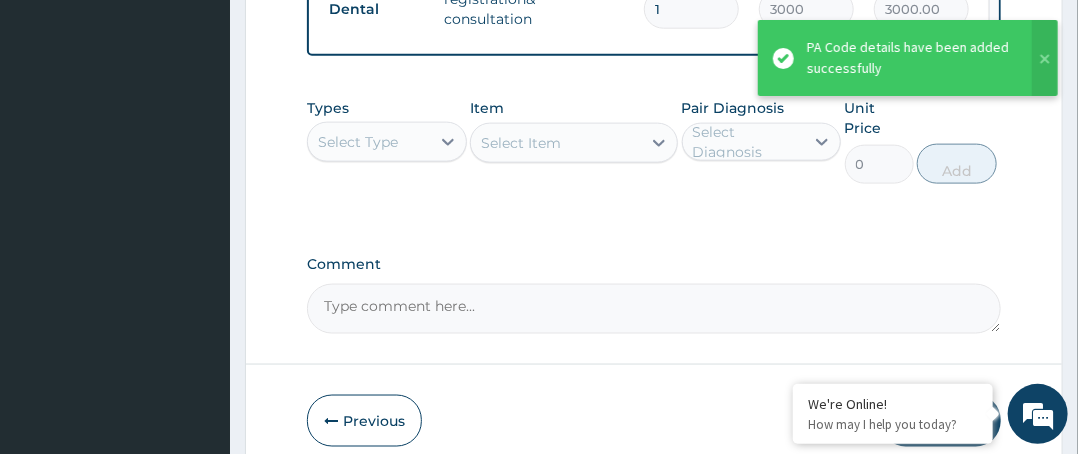 scroll, scrollTop: 993, scrollLeft: 0, axis: vertical 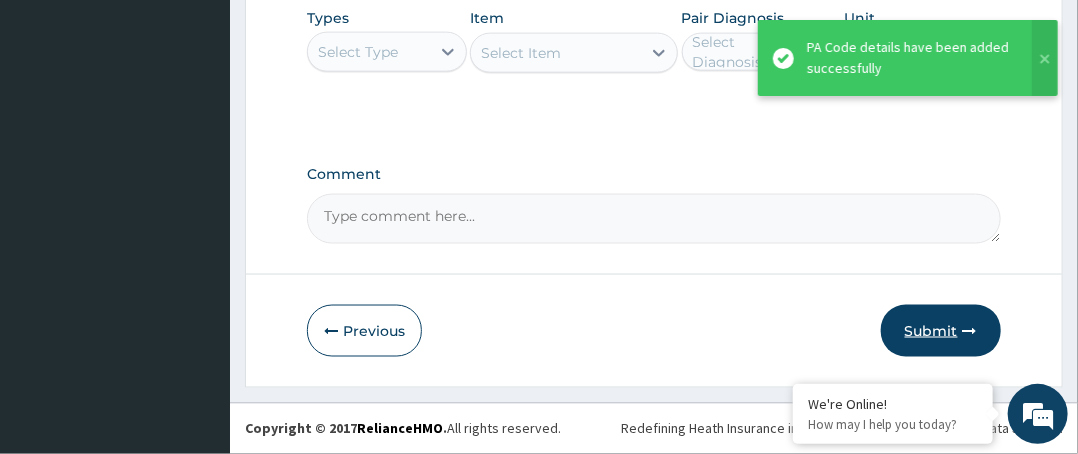 click on "Submit" at bounding box center [941, 331] 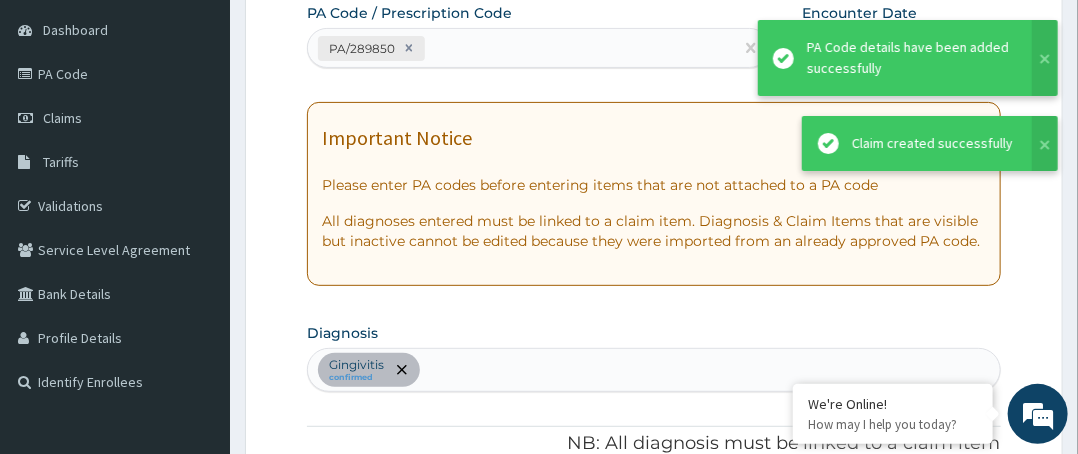 scroll, scrollTop: 993, scrollLeft: 0, axis: vertical 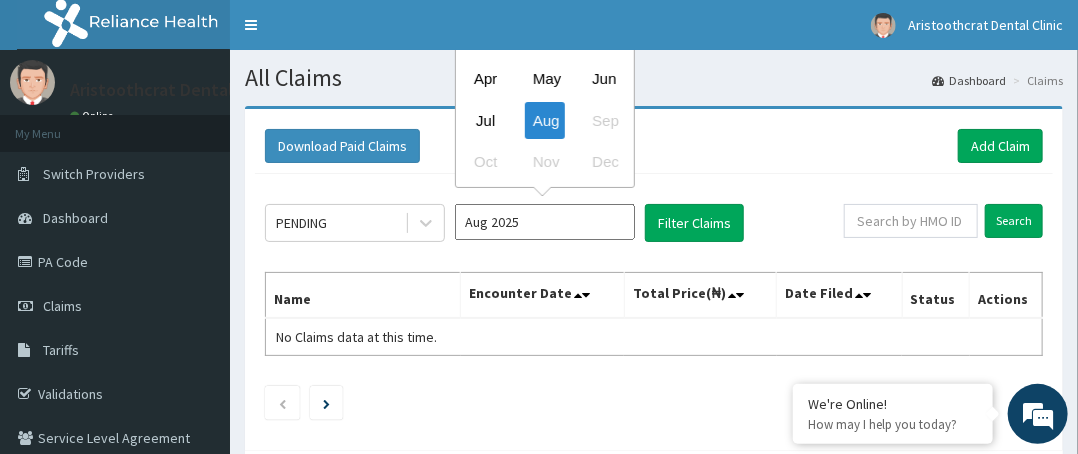 click on "Aug 2025" at bounding box center (545, 222) 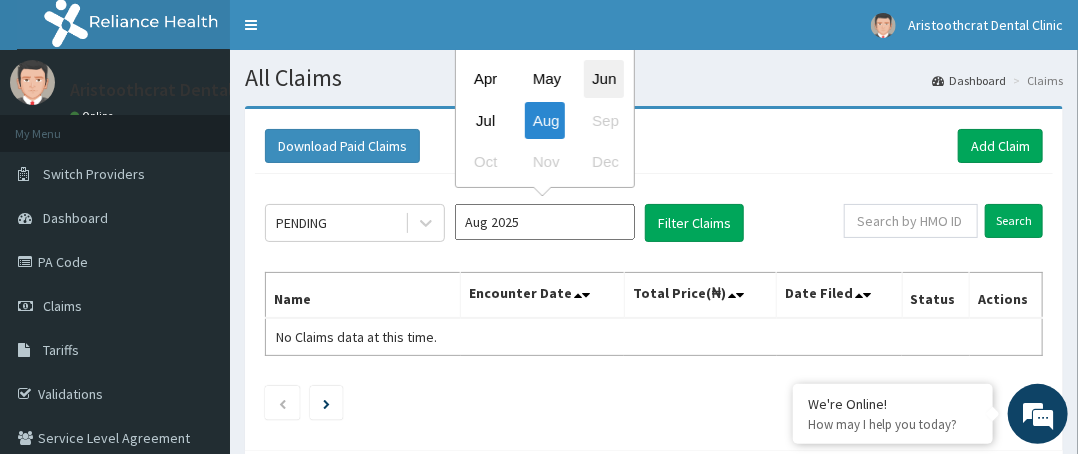 click on "Jun" at bounding box center (604, 79) 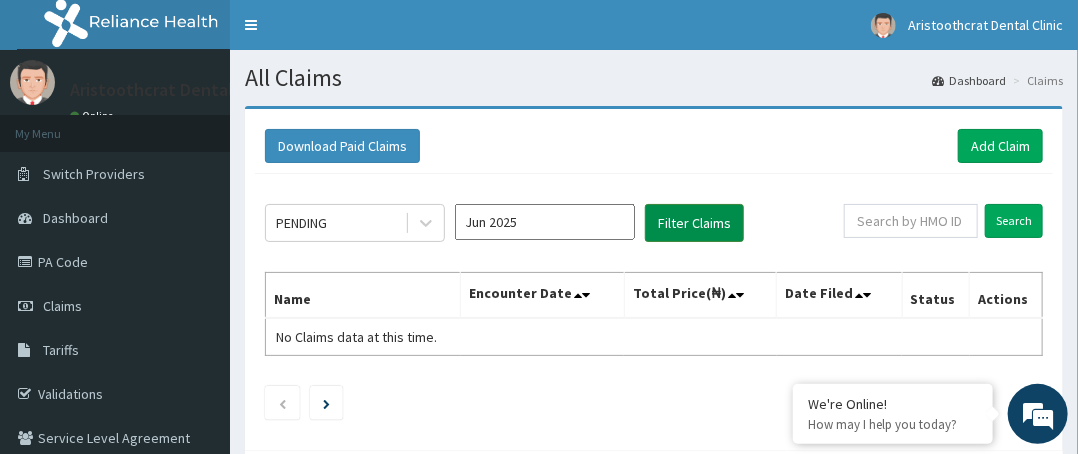 click on "Filter Claims" at bounding box center [694, 223] 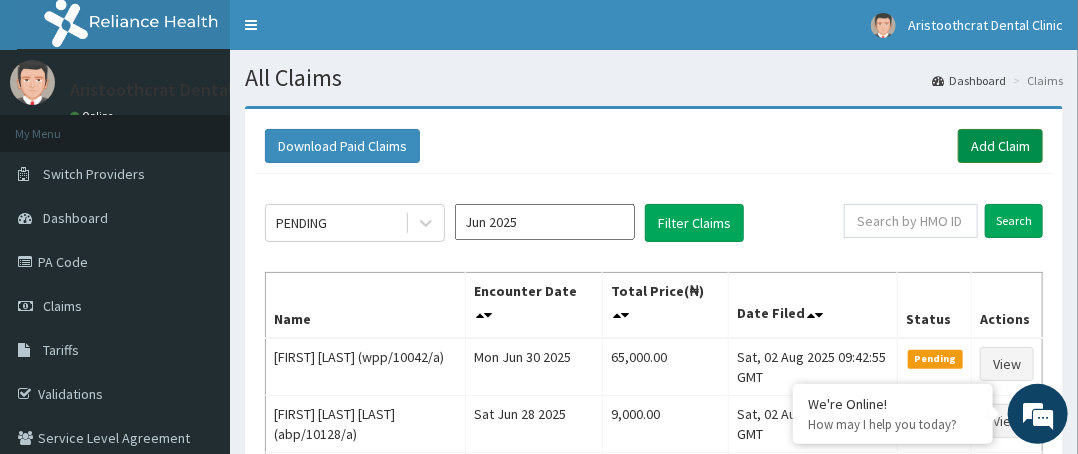 click on "Add Claim" at bounding box center [1000, 146] 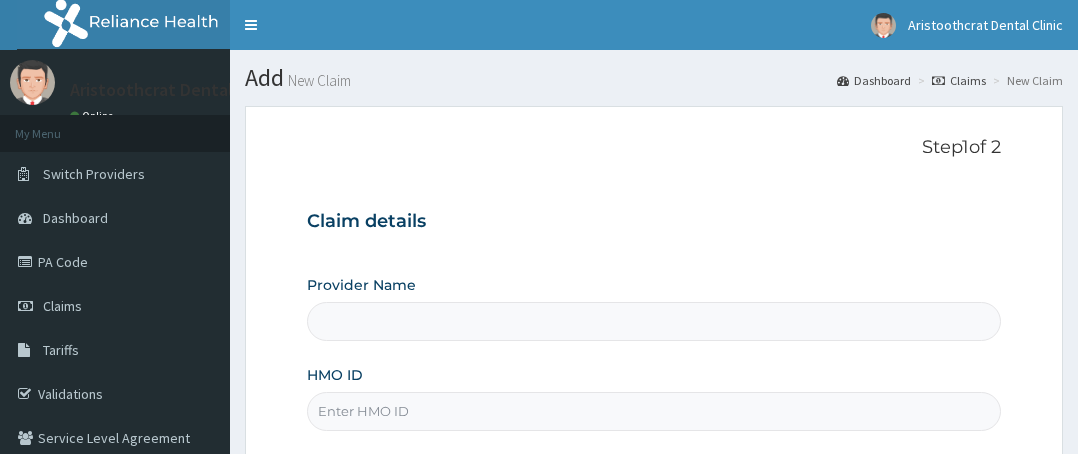 scroll, scrollTop: 0, scrollLeft: 0, axis: both 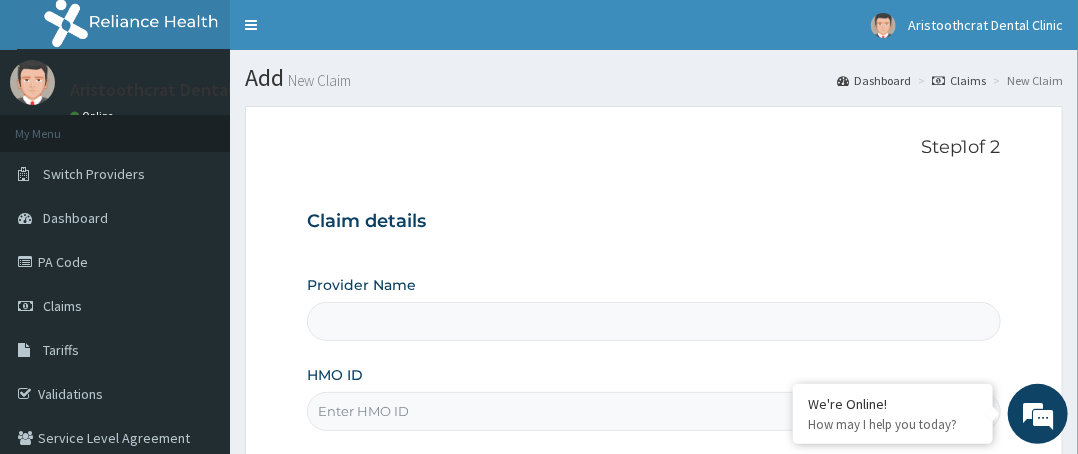 type on "Aristoothcrat Dental Clinic" 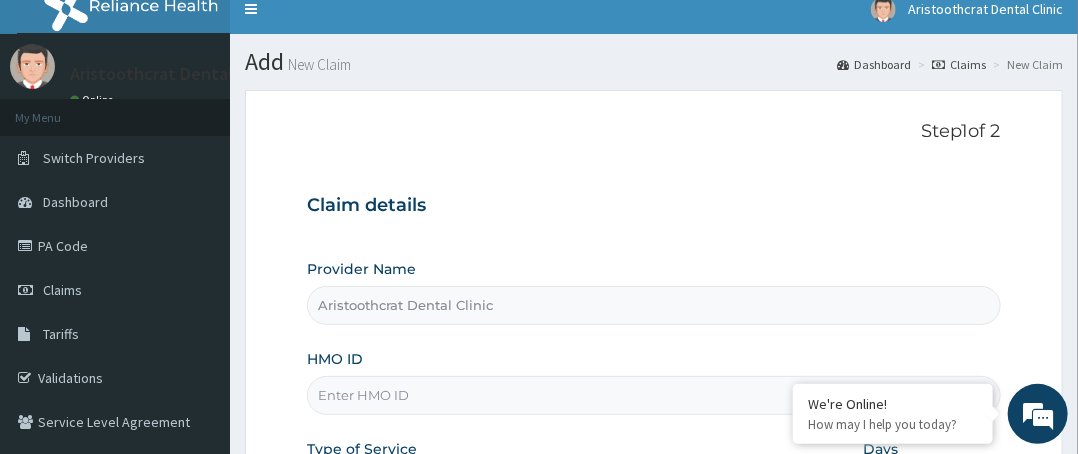 scroll, scrollTop: 0, scrollLeft: 0, axis: both 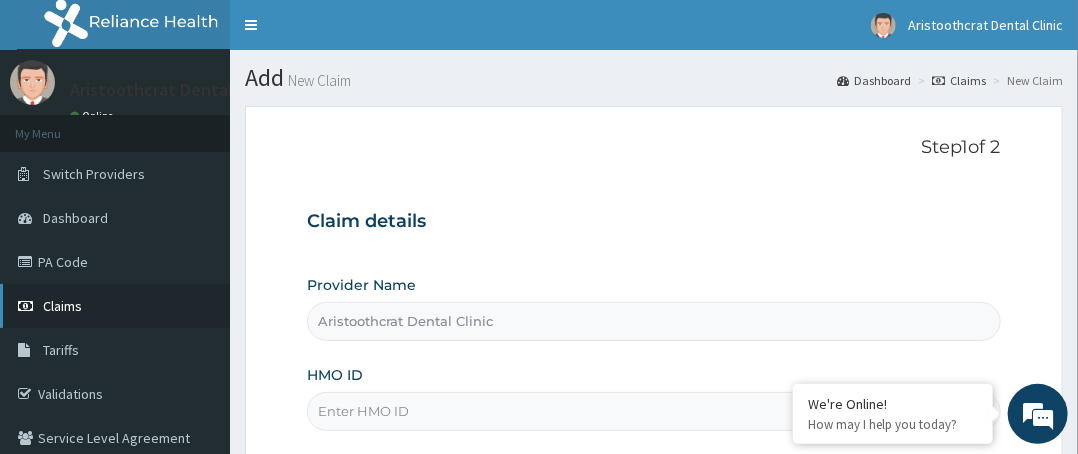 click on "Claims" at bounding box center (115, 306) 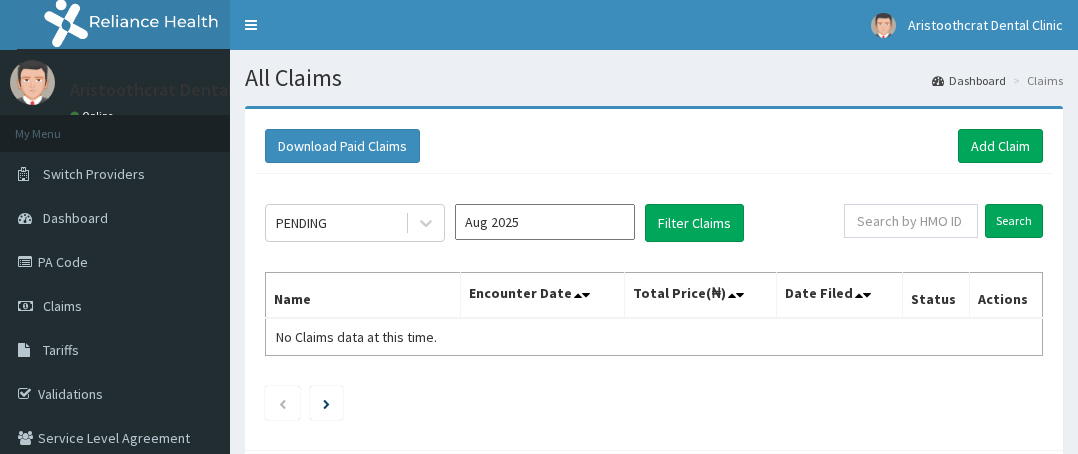 scroll, scrollTop: 0, scrollLeft: 0, axis: both 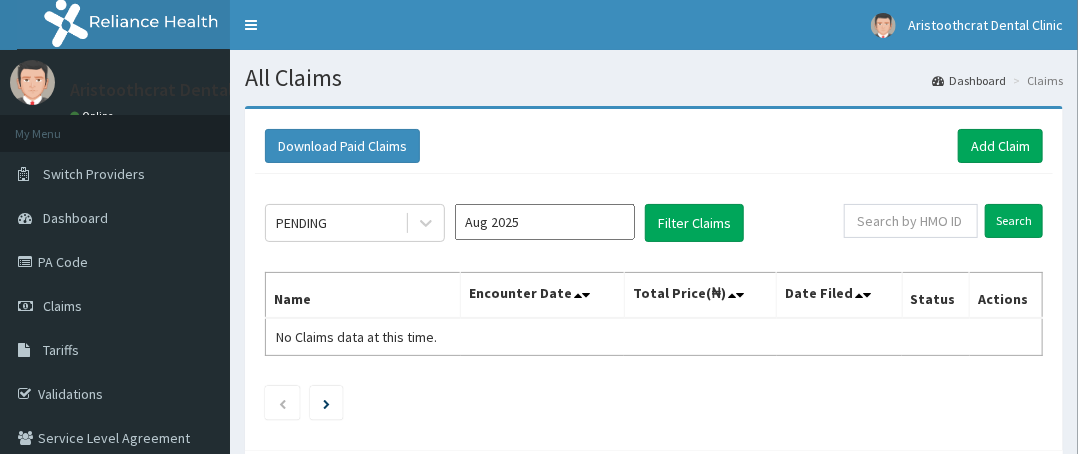 click on "Aug 2025" at bounding box center [545, 222] 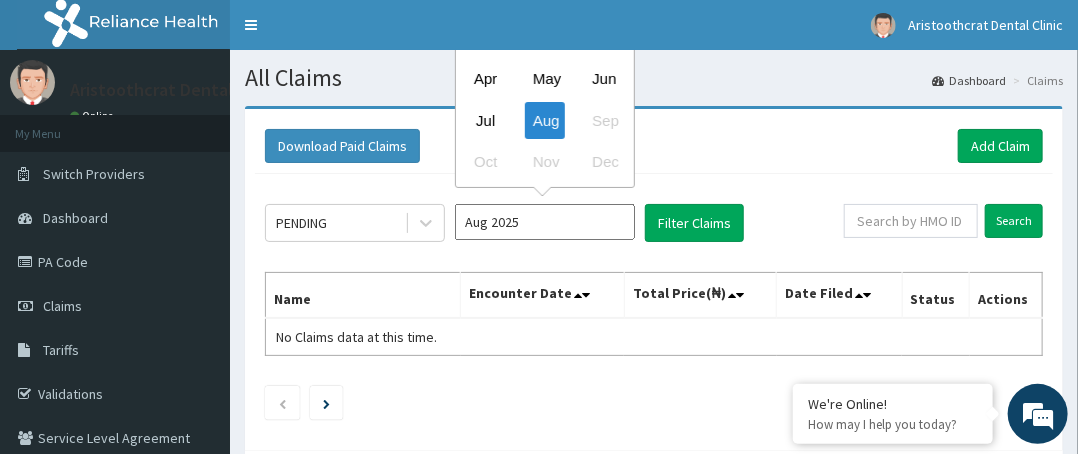 click on "Jul Aug Sep" at bounding box center (545, 120) 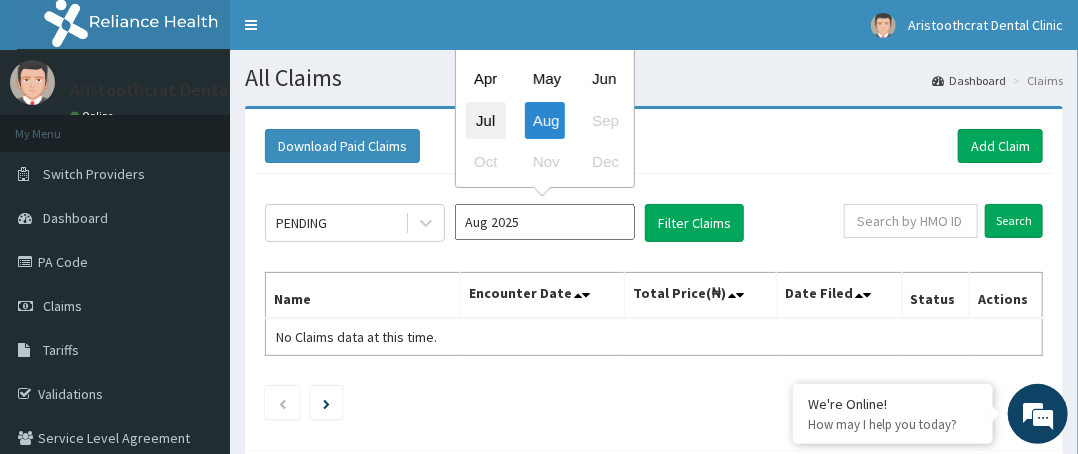 click on "Jul" at bounding box center [486, 120] 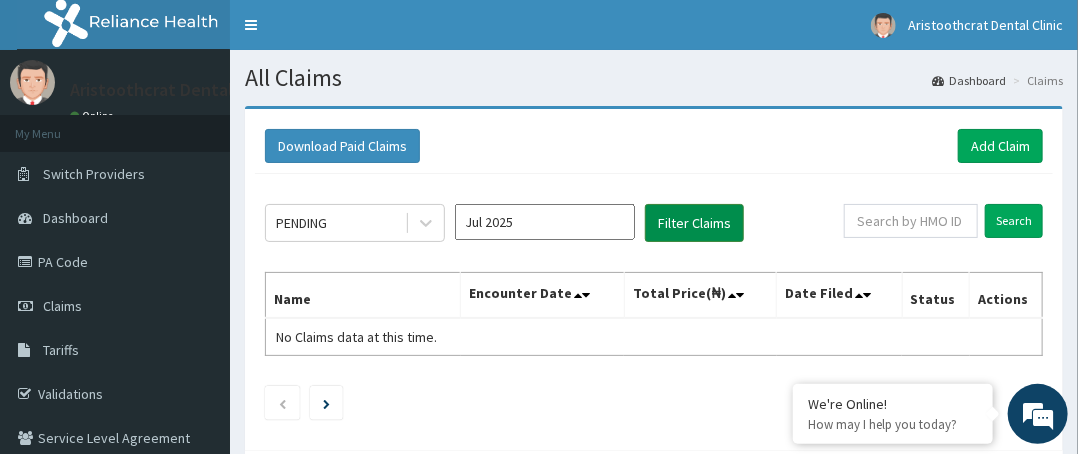 click on "Filter Claims" at bounding box center (694, 223) 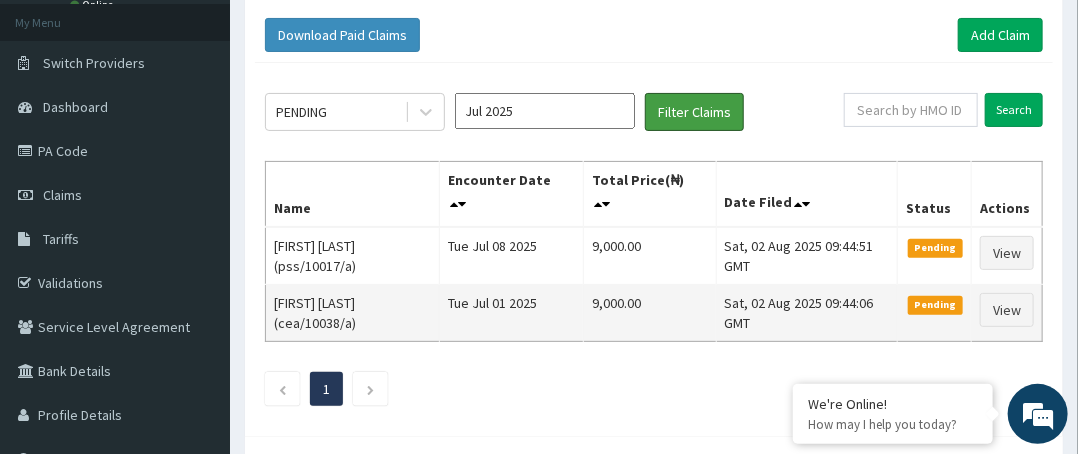 scroll, scrollTop: 196, scrollLeft: 0, axis: vertical 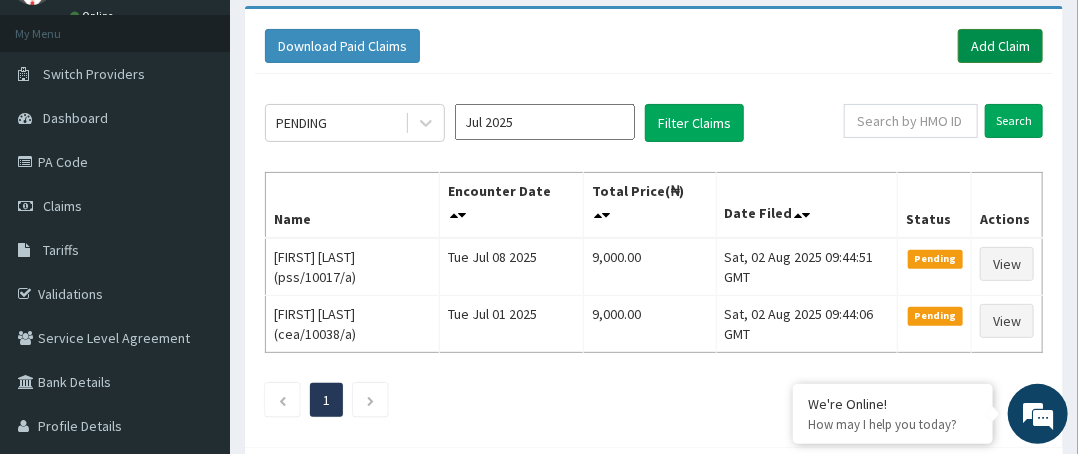 click on "Add Claim" at bounding box center [1000, 46] 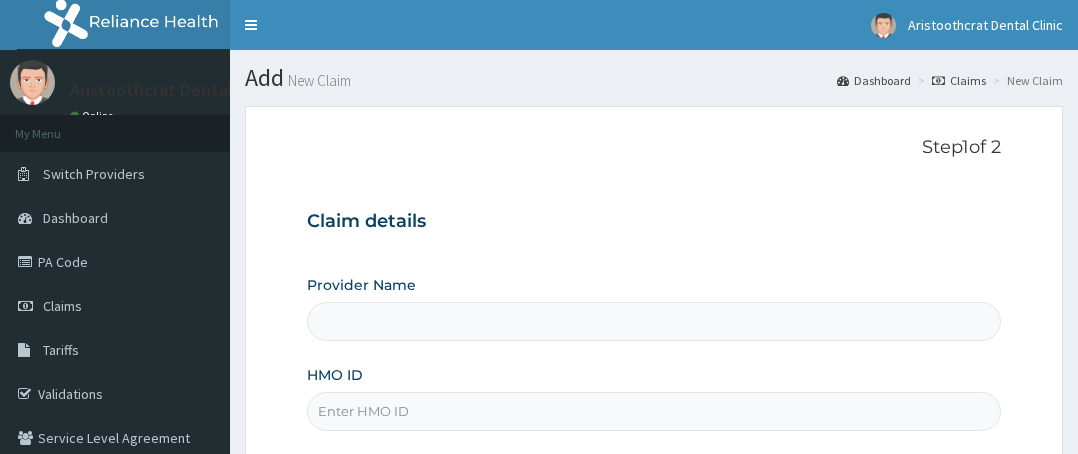 scroll, scrollTop: 200, scrollLeft: 0, axis: vertical 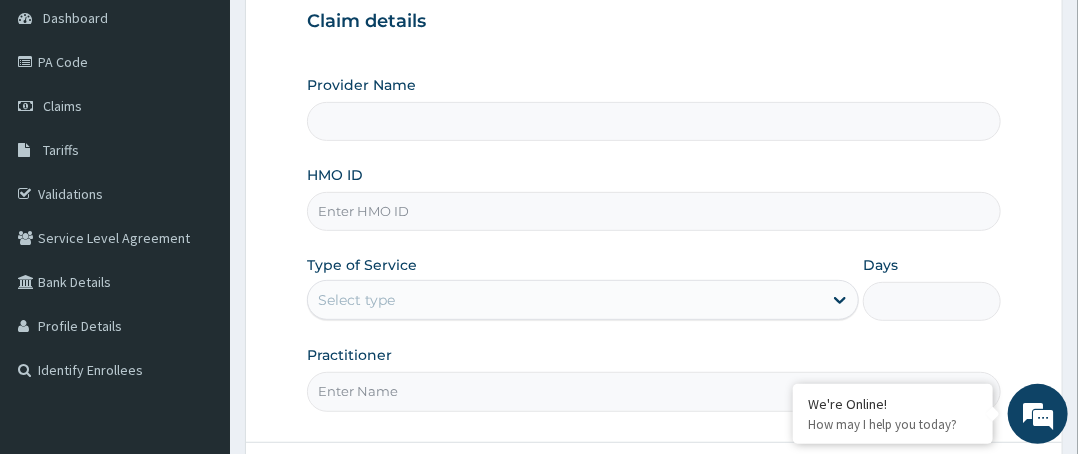 type on "Aristoothcrat Dental Clinic" 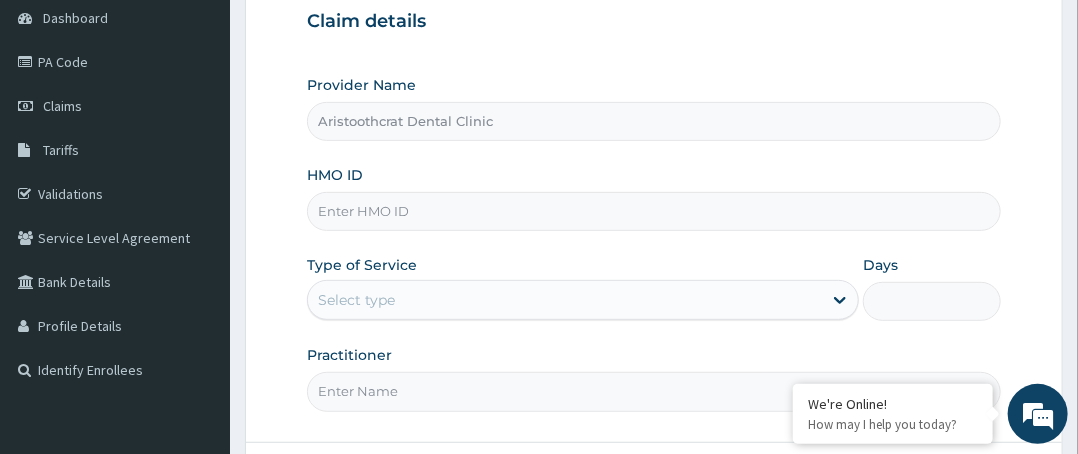 click on "HMO ID" at bounding box center (654, 211) 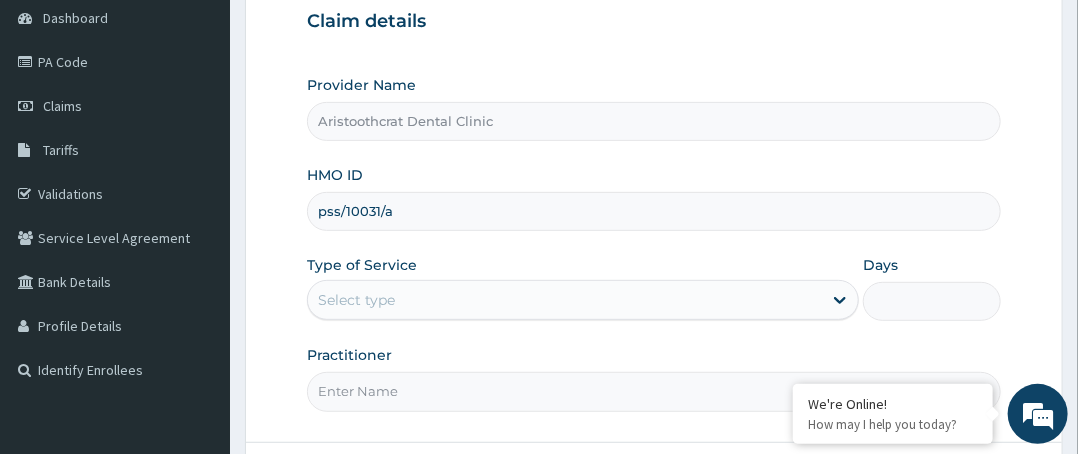 type on "pss/10031/a" 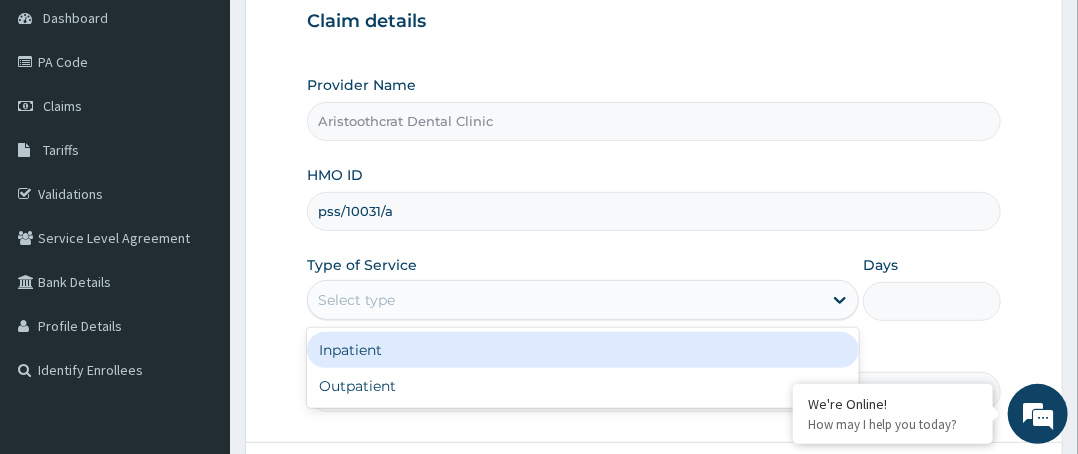 click on "Select type" at bounding box center (565, 300) 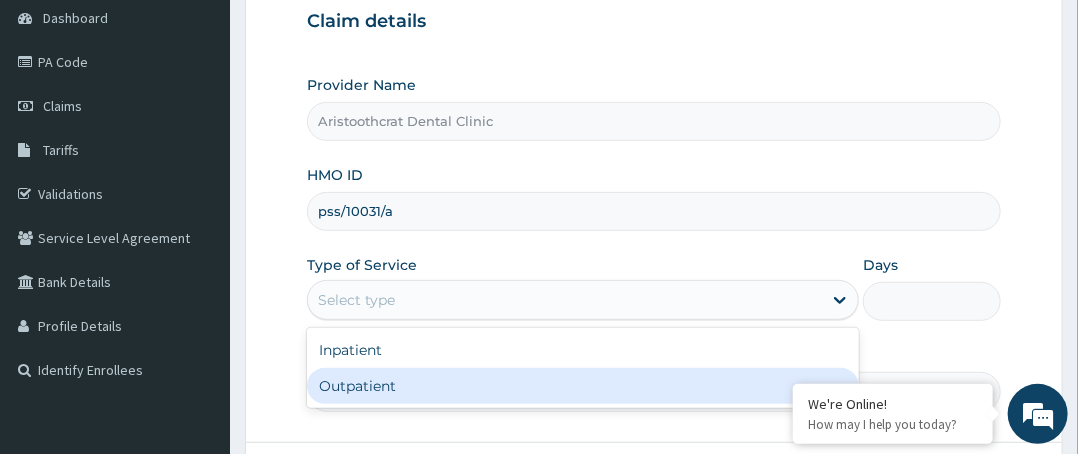click on "Outpatient" at bounding box center [583, 386] 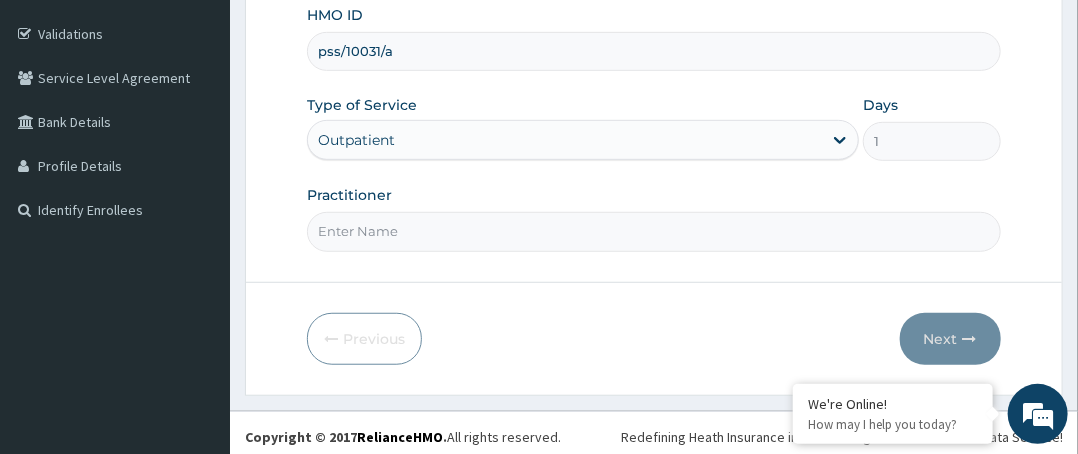 scroll, scrollTop: 364, scrollLeft: 0, axis: vertical 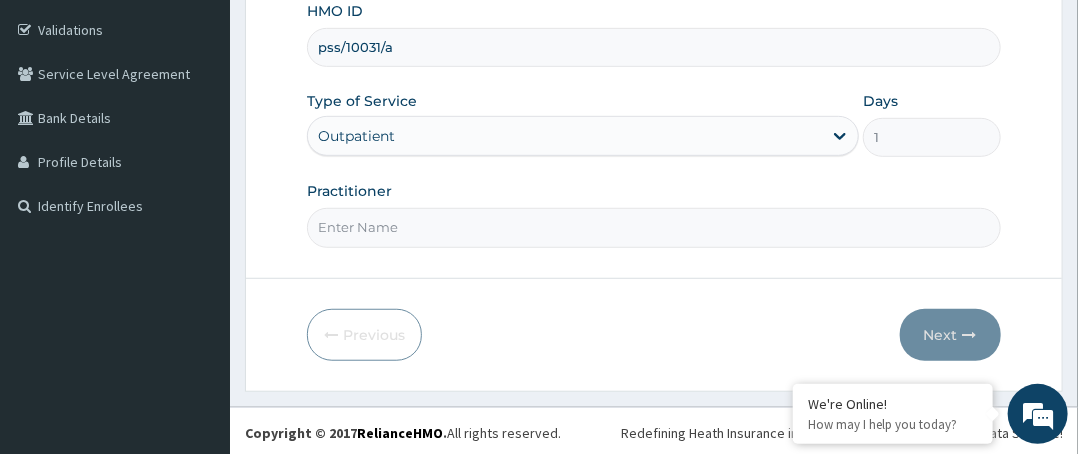 click on "Practitioner" at bounding box center (654, 227) 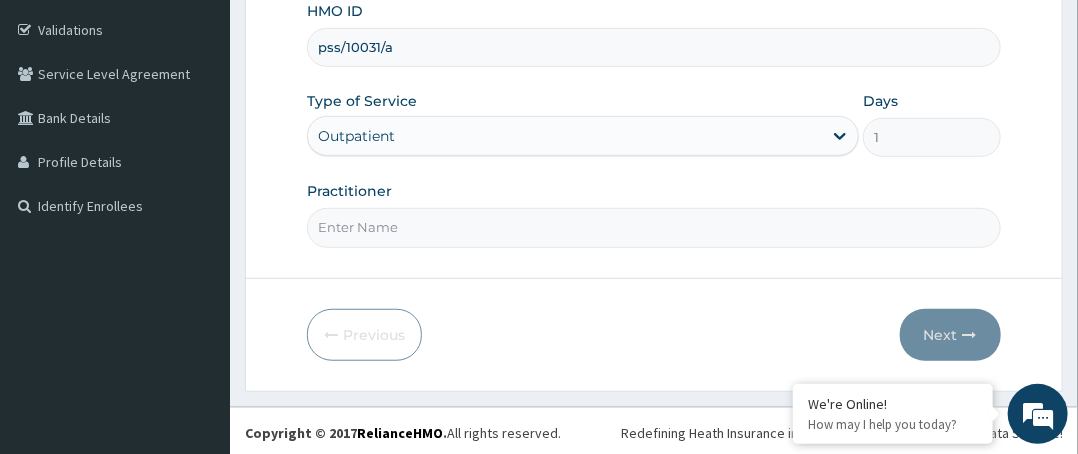 type on "Dr. Leo" 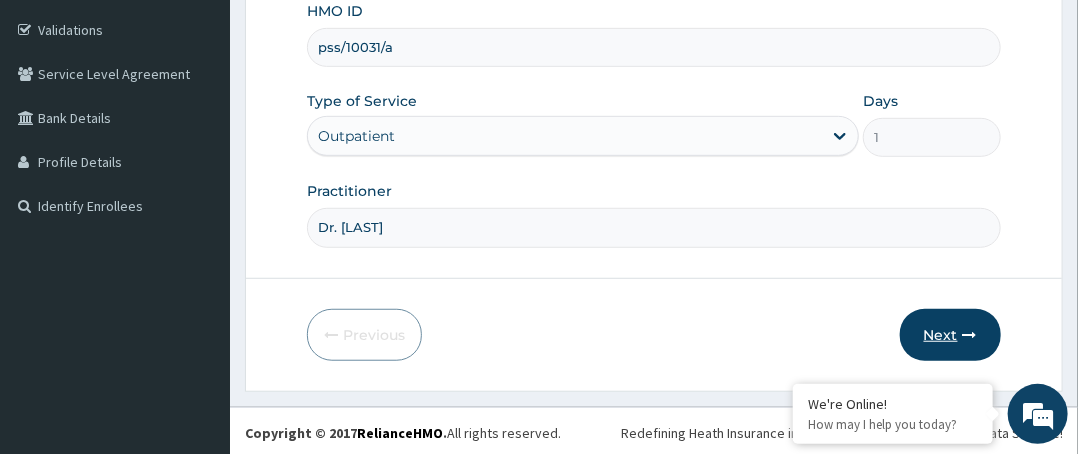 click on "Next" at bounding box center (950, 335) 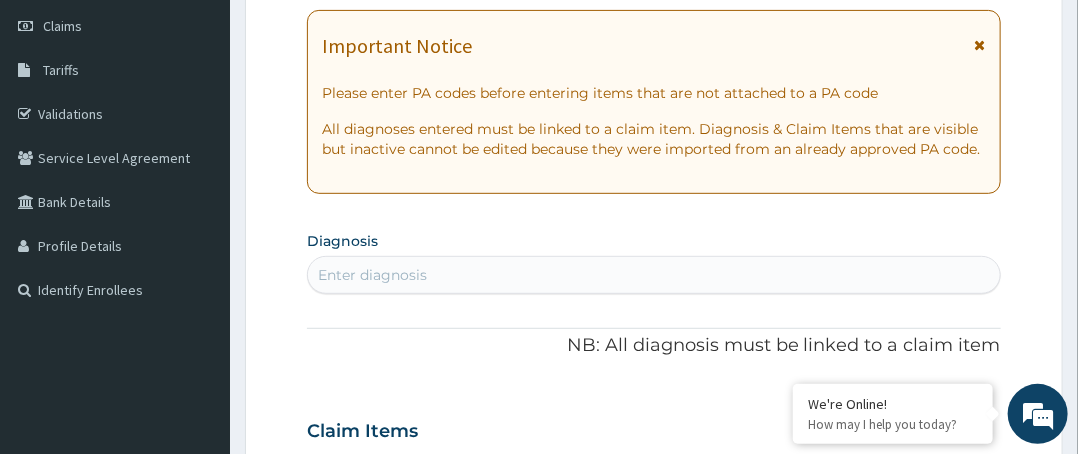 scroll, scrollTop: 64, scrollLeft: 0, axis: vertical 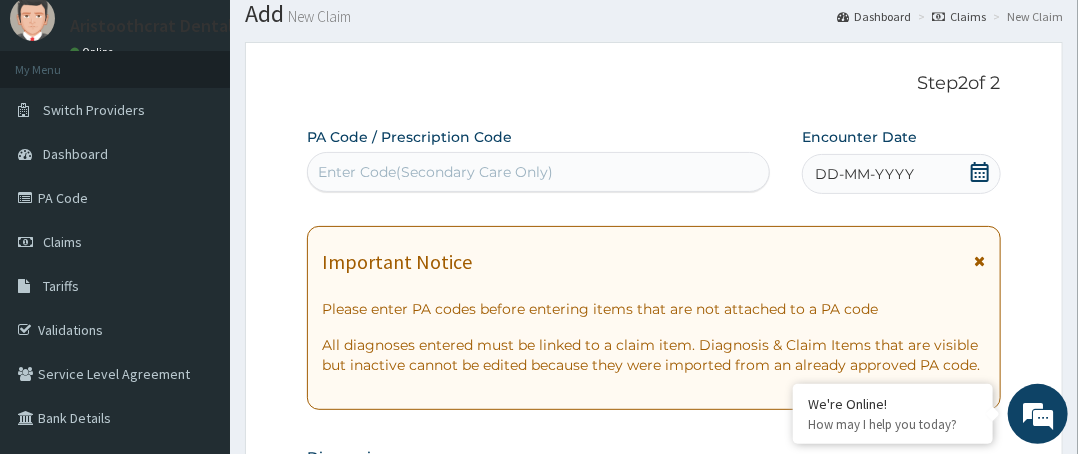 click on "Enter Code(Secondary Care Only)" at bounding box center [435, 172] 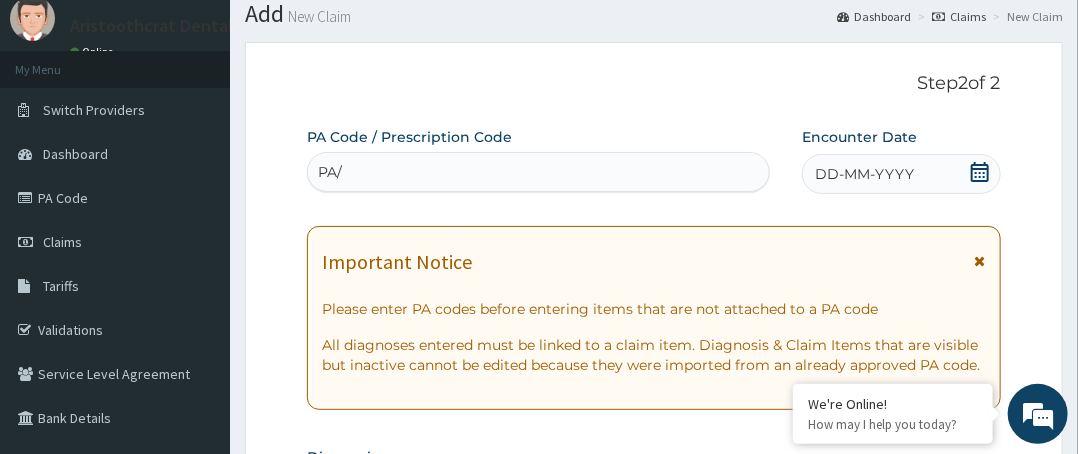 scroll, scrollTop: 0, scrollLeft: 0, axis: both 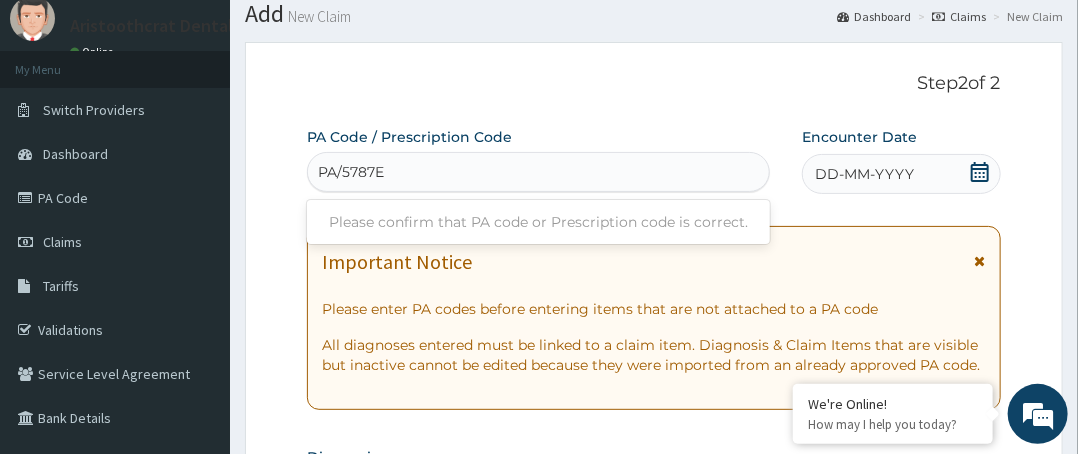 type on "PA/5787EF" 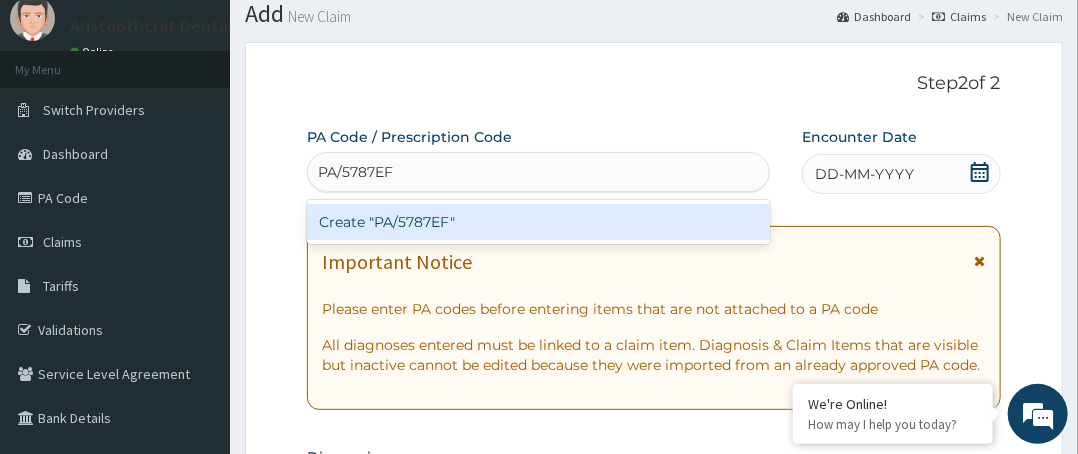 click on "Create "PA/5787EF"" at bounding box center (538, 222) 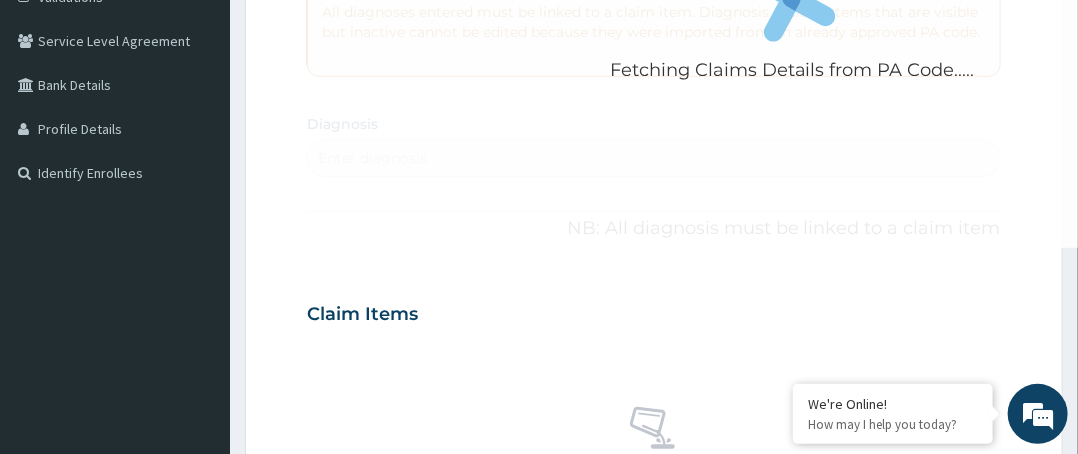 scroll, scrollTop: 464, scrollLeft: 0, axis: vertical 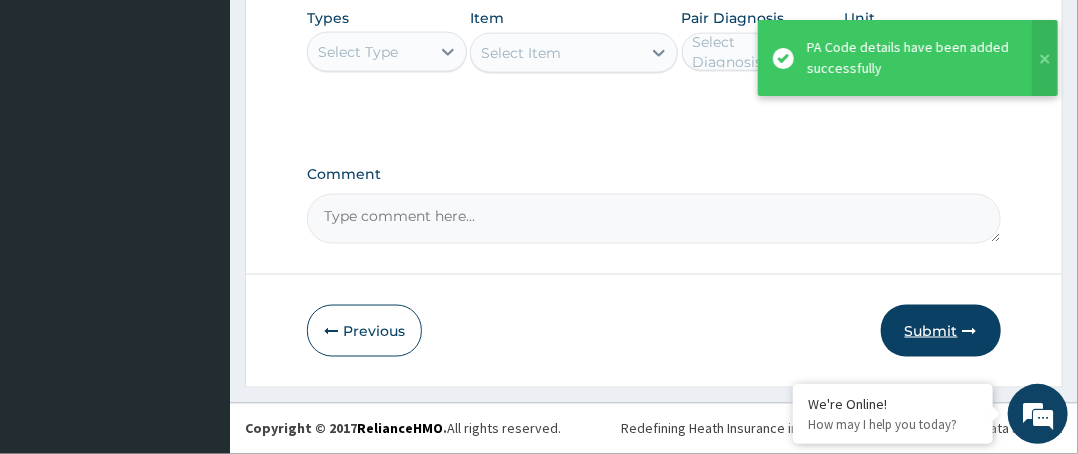 click on "Submit" at bounding box center [941, 331] 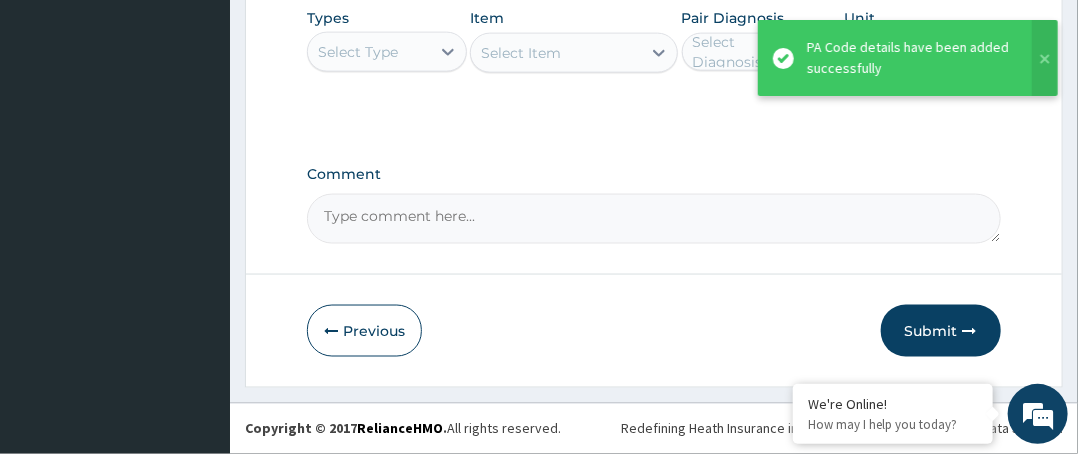 scroll, scrollTop: 188, scrollLeft: 0, axis: vertical 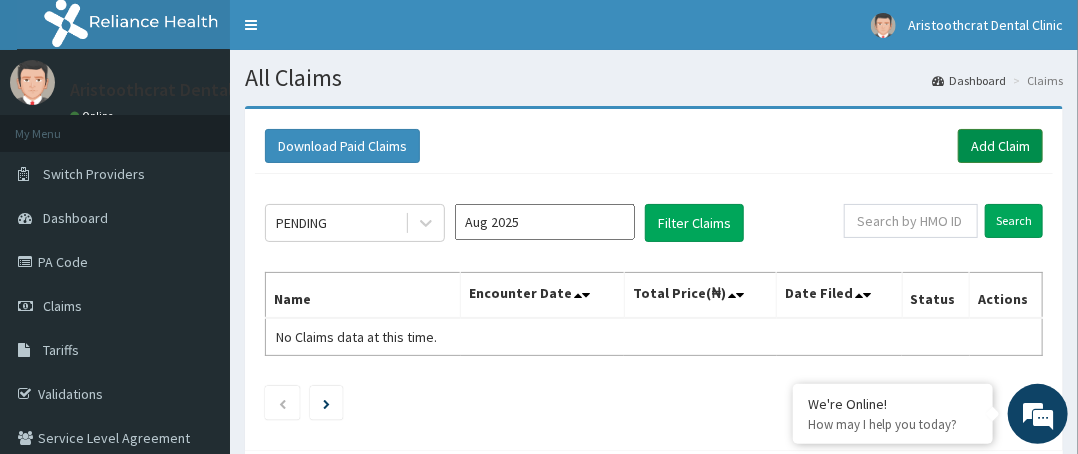 click on "Add Claim" at bounding box center [1000, 146] 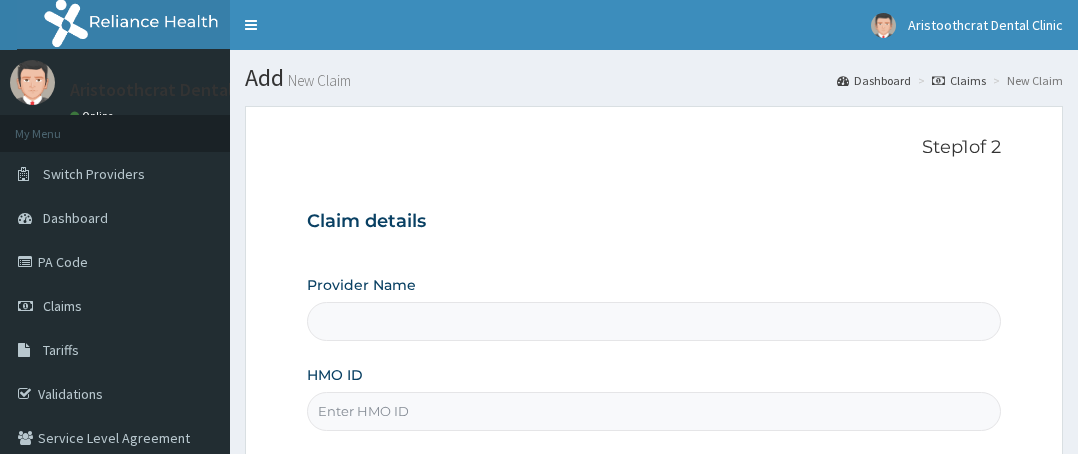 scroll, scrollTop: 0, scrollLeft: 0, axis: both 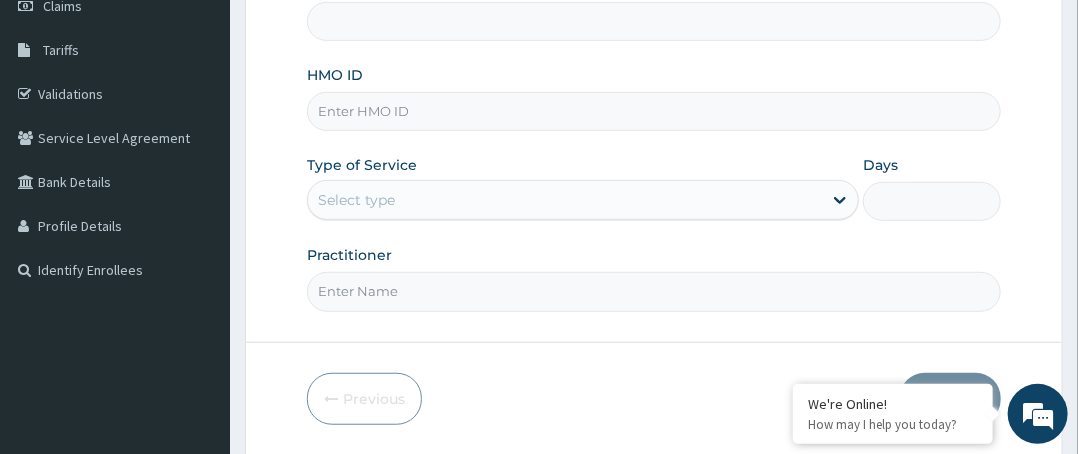 click on "HMO ID" at bounding box center [654, 111] 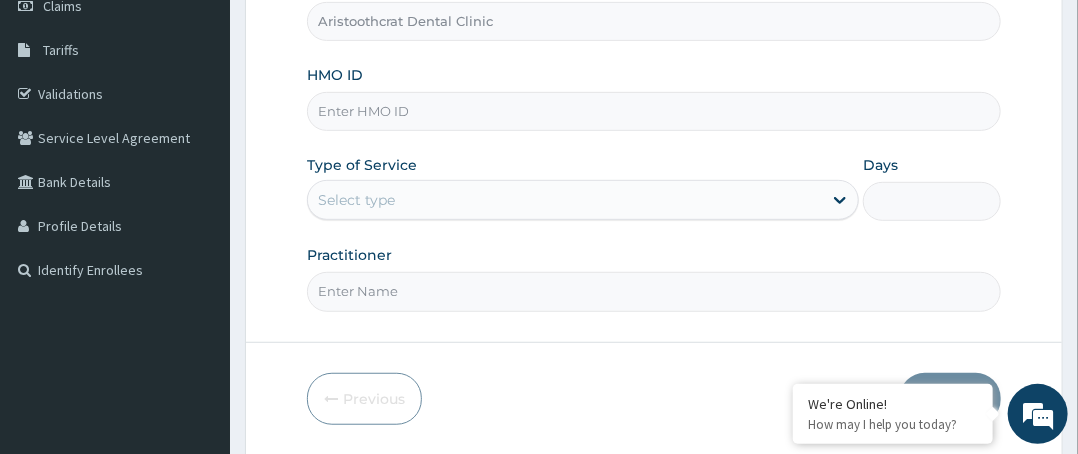 paste on "pss/10031/a" 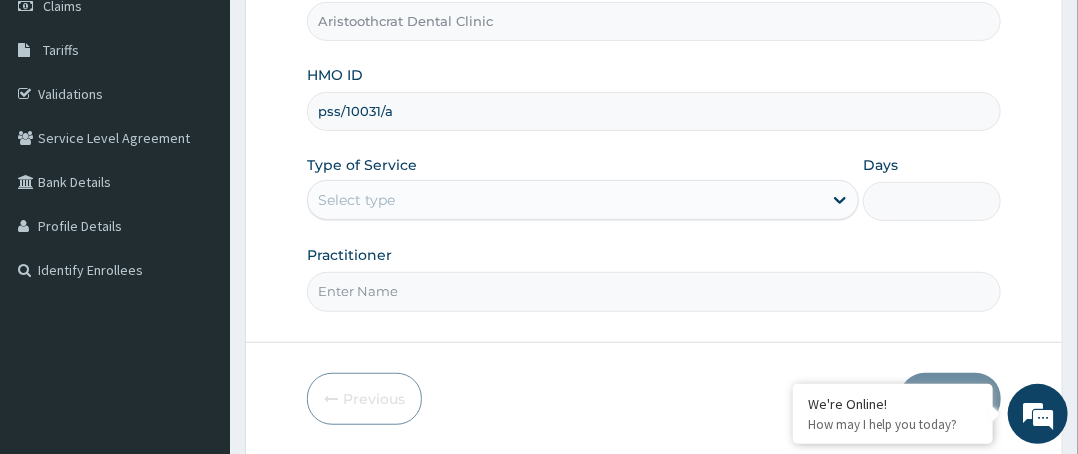 type on "pss/10031/a" 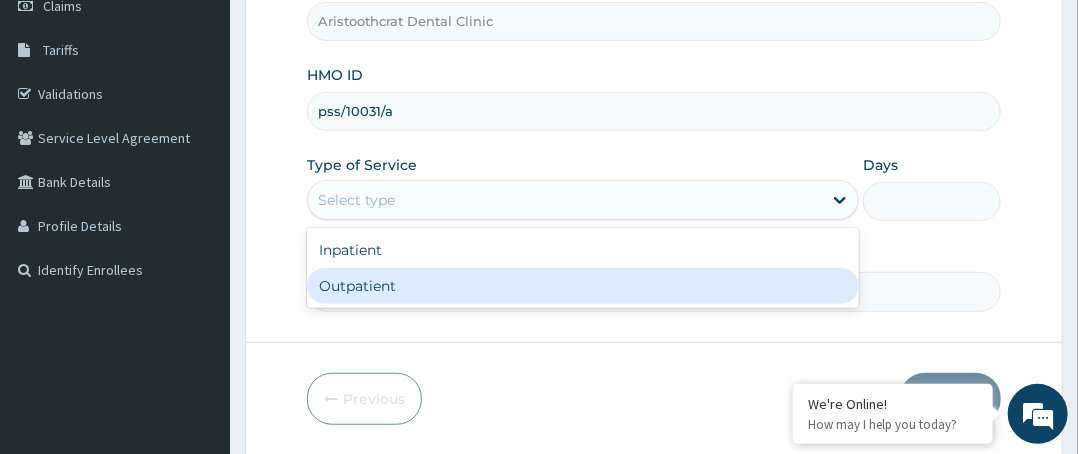 click on "Outpatient" at bounding box center (583, 286) 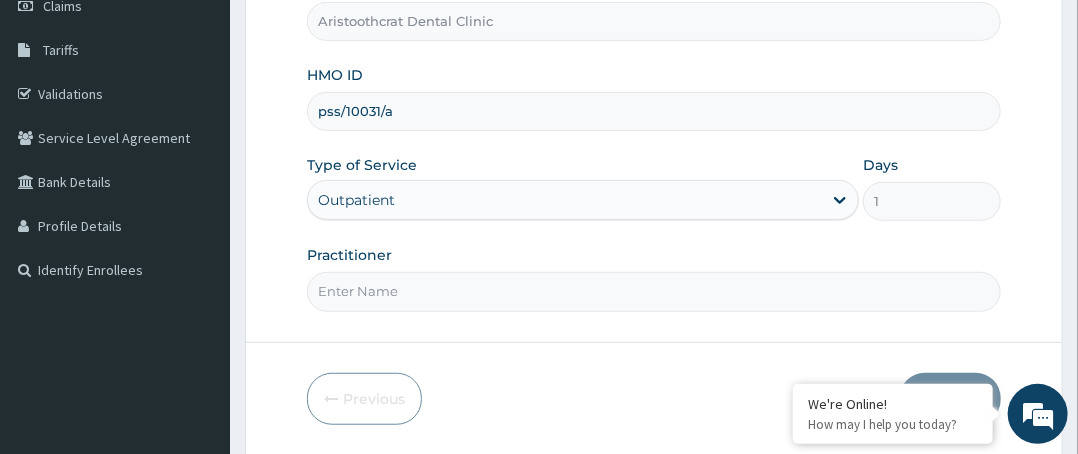 click on "Practitioner" at bounding box center [654, 291] 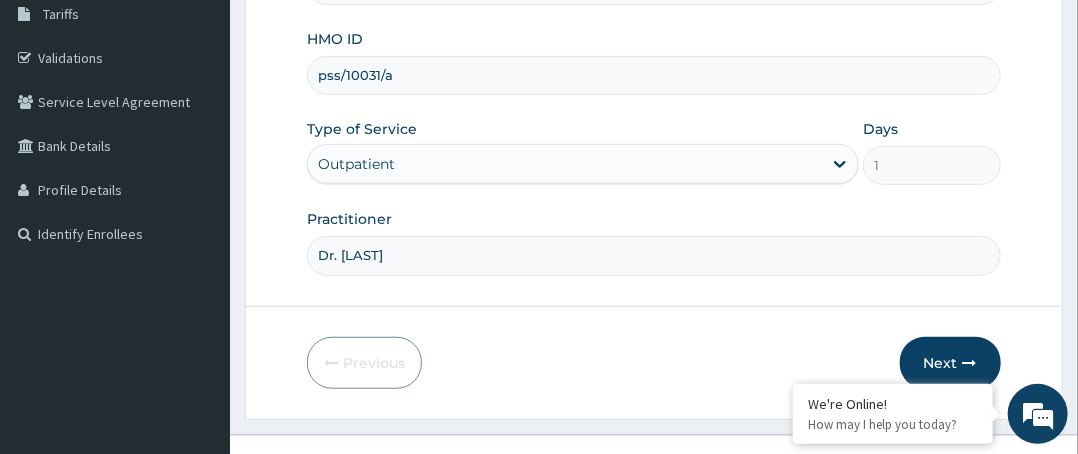 scroll, scrollTop: 364, scrollLeft: 0, axis: vertical 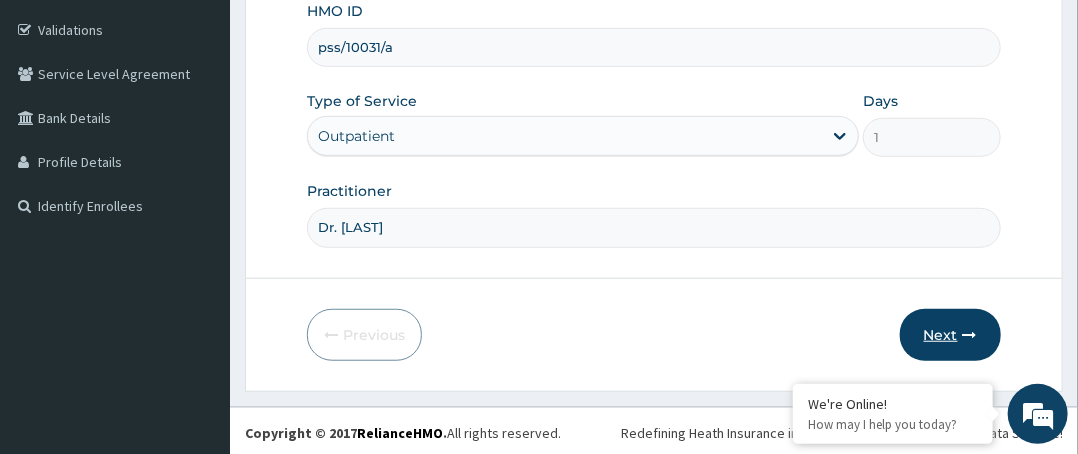 click on "Next" at bounding box center [950, 335] 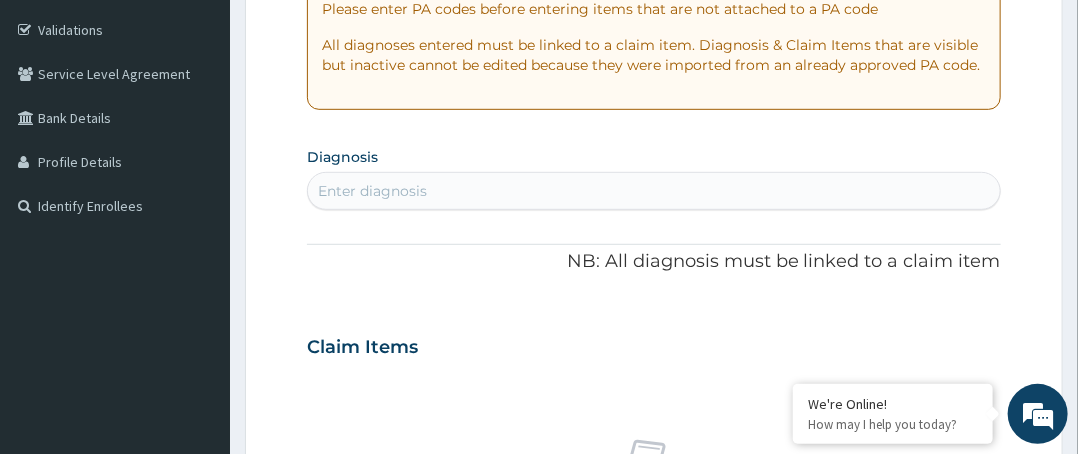 scroll, scrollTop: 0, scrollLeft: 0, axis: both 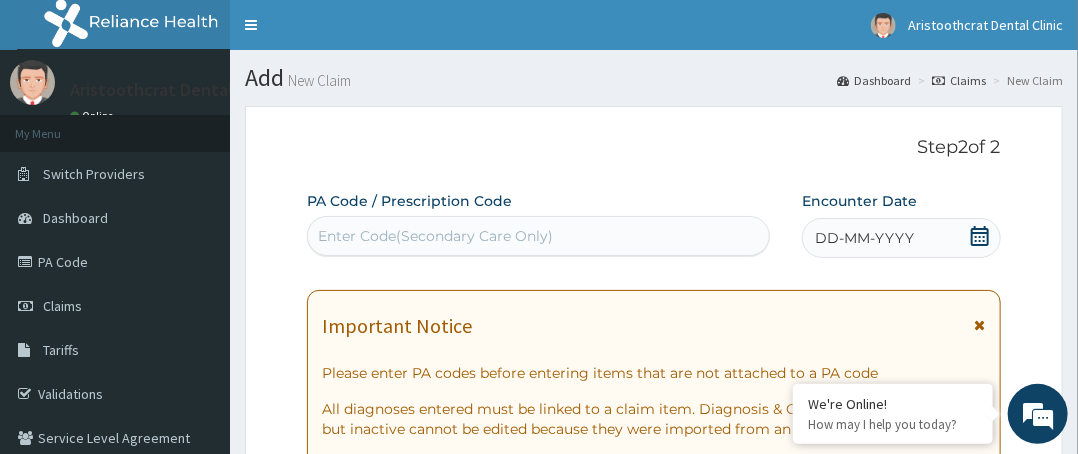 click on "Enter Code(Secondary Care Only)" at bounding box center [435, 236] 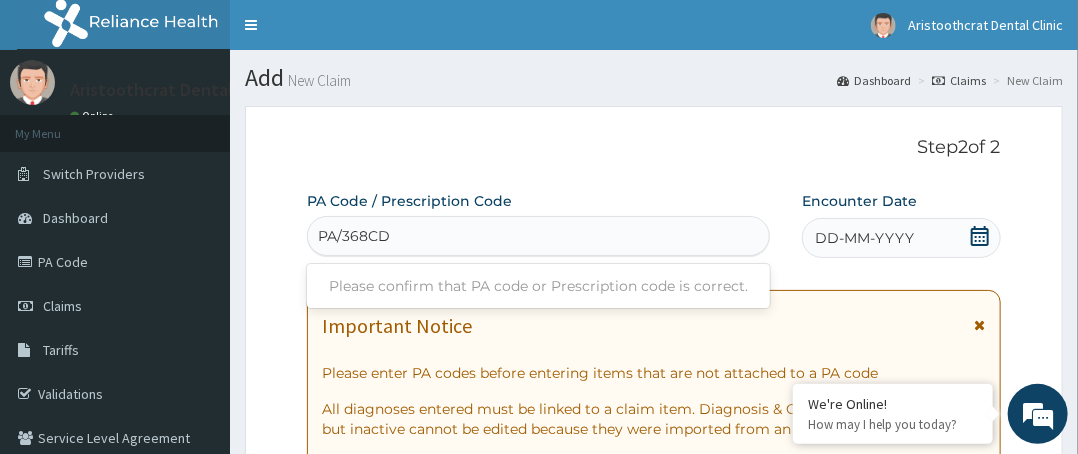 type on "PA/368CDC" 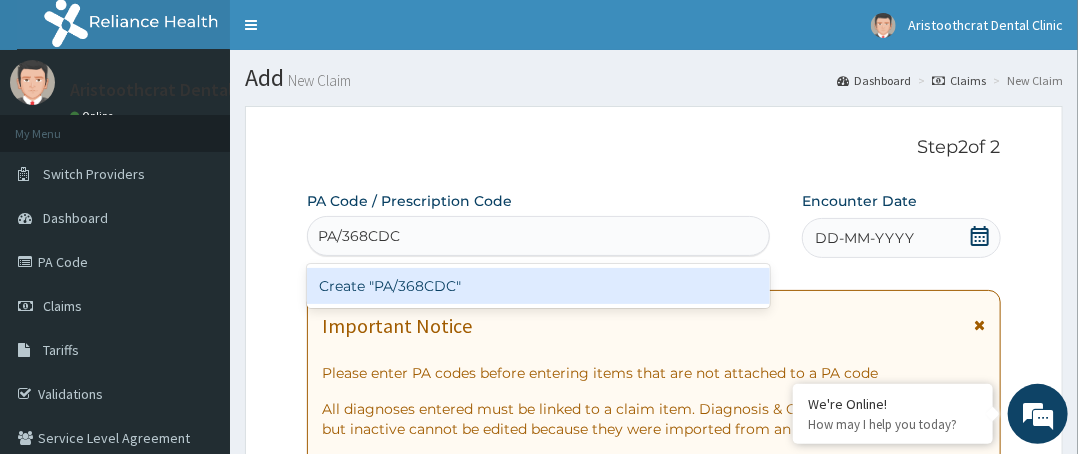 click on "Create "PA/368CDC"" at bounding box center (538, 286) 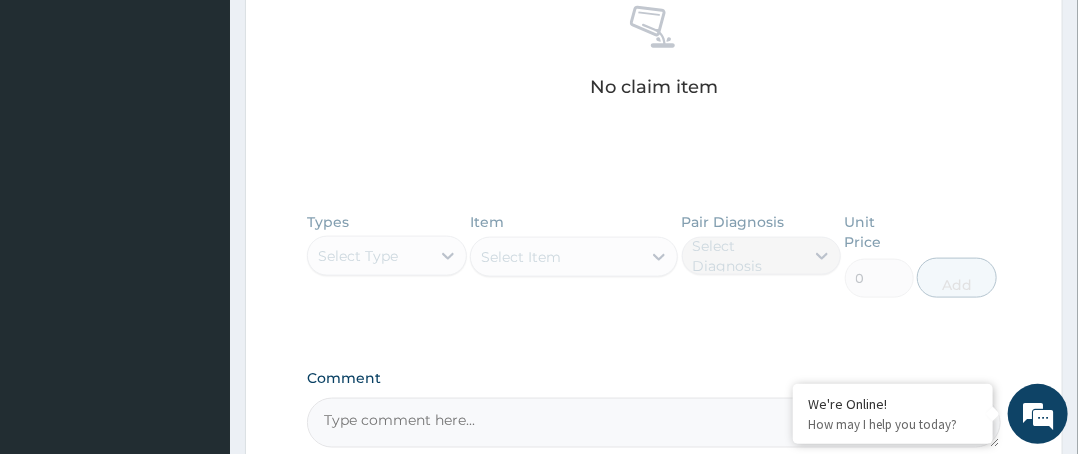 scroll, scrollTop: 800, scrollLeft: 0, axis: vertical 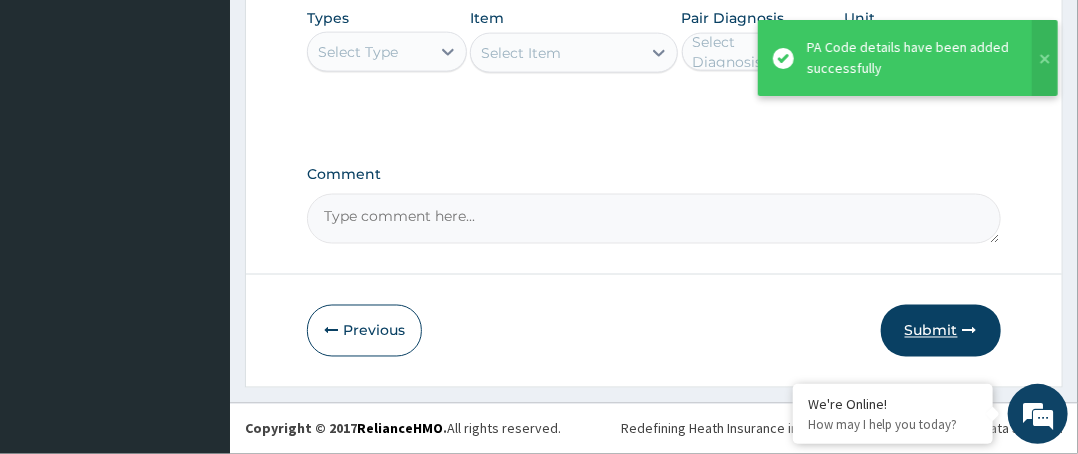 click on "Submit" at bounding box center (941, 331) 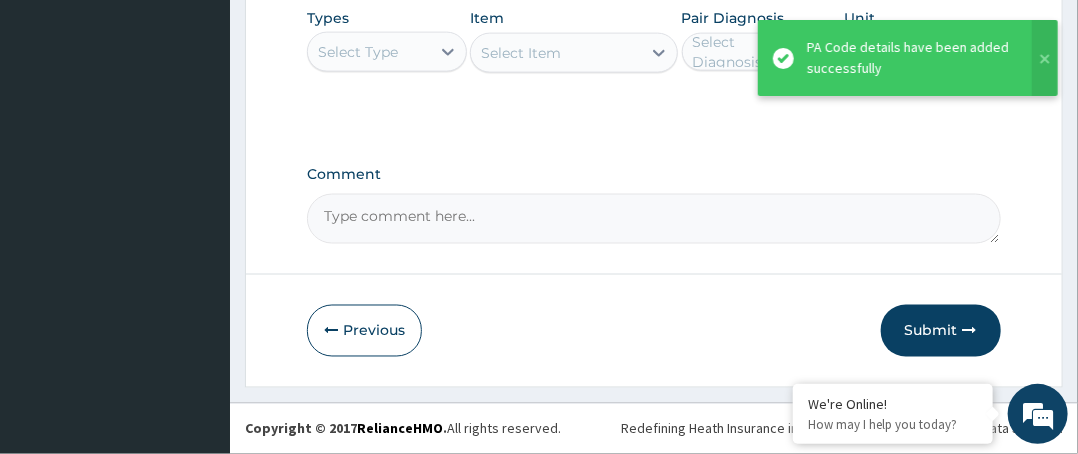 scroll, scrollTop: 188, scrollLeft: 0, axis: vertical 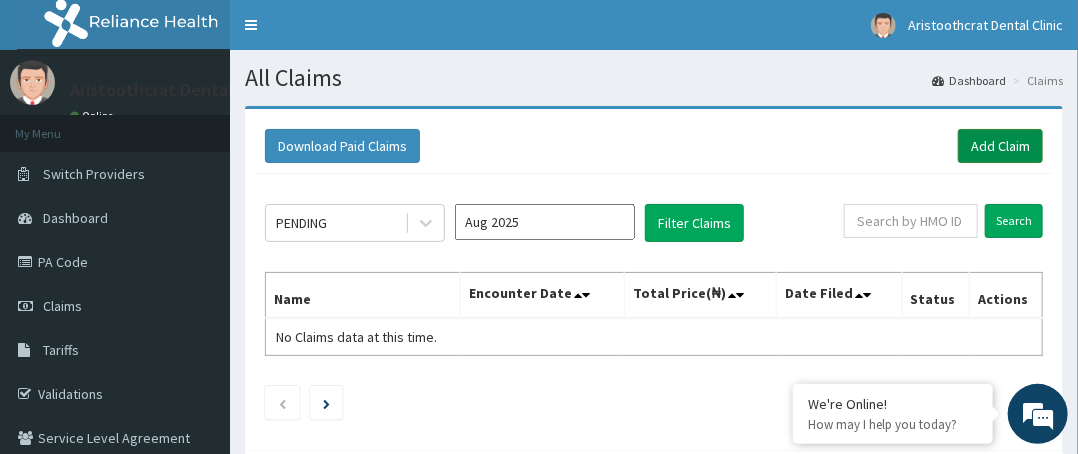 click on "Add Claim" at bounding box center (1000, 146) 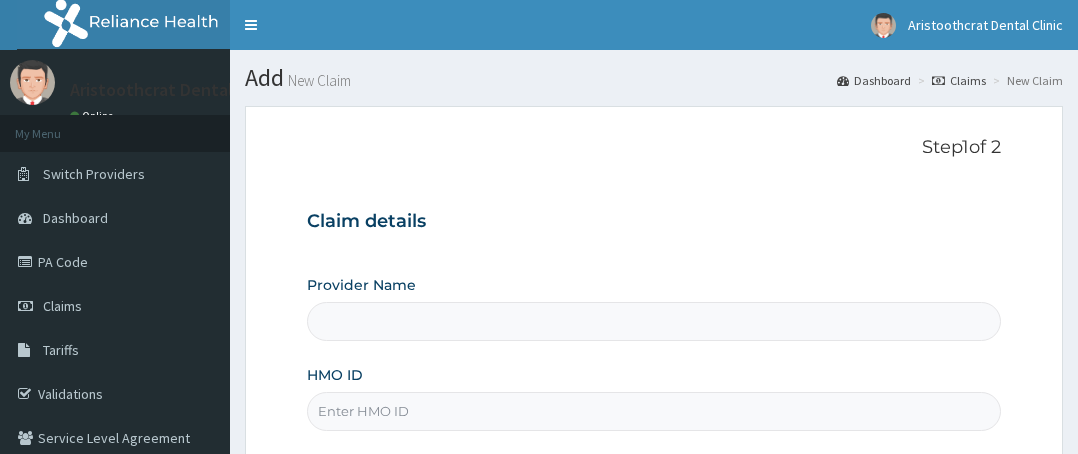 scroll, scrollTop: 0, scrollLeft: 0, axis: both 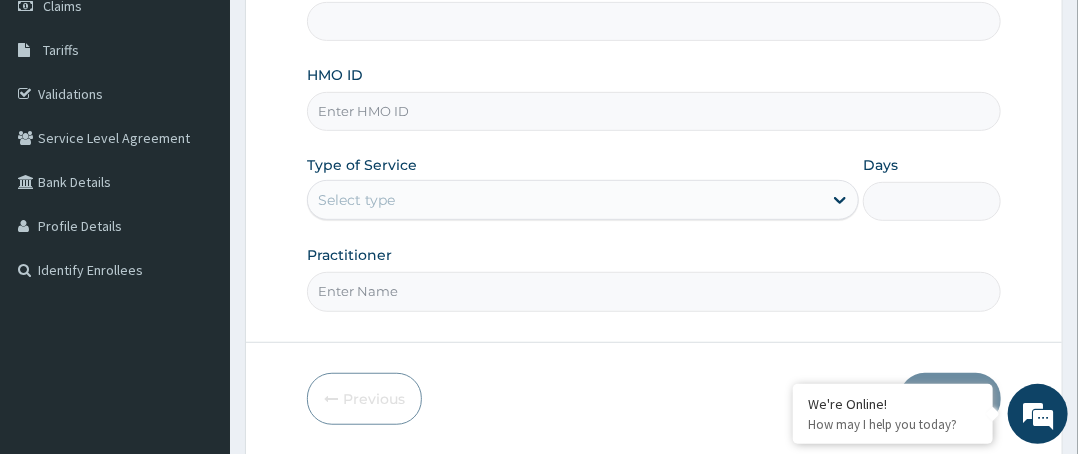 click on "HMO ID" at bounding box center [654, 111] 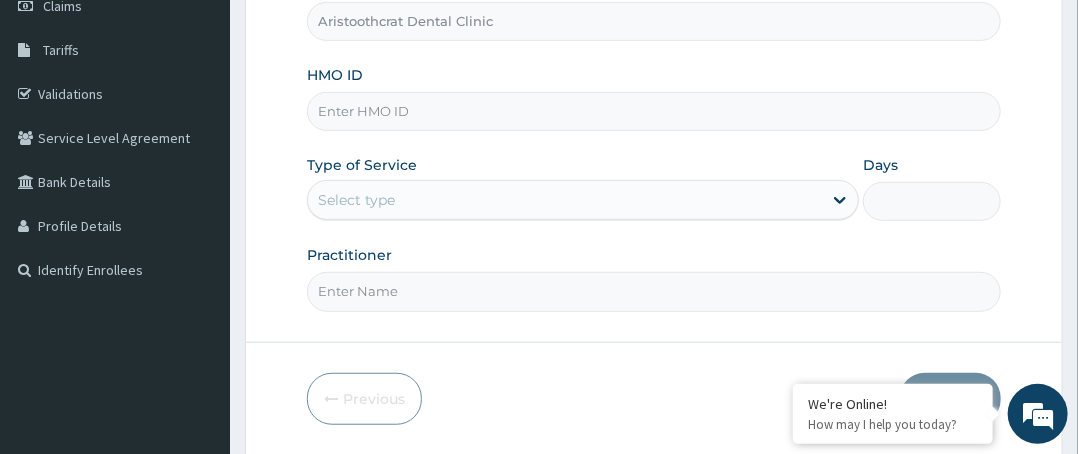 paste on "PSS/10030/A" 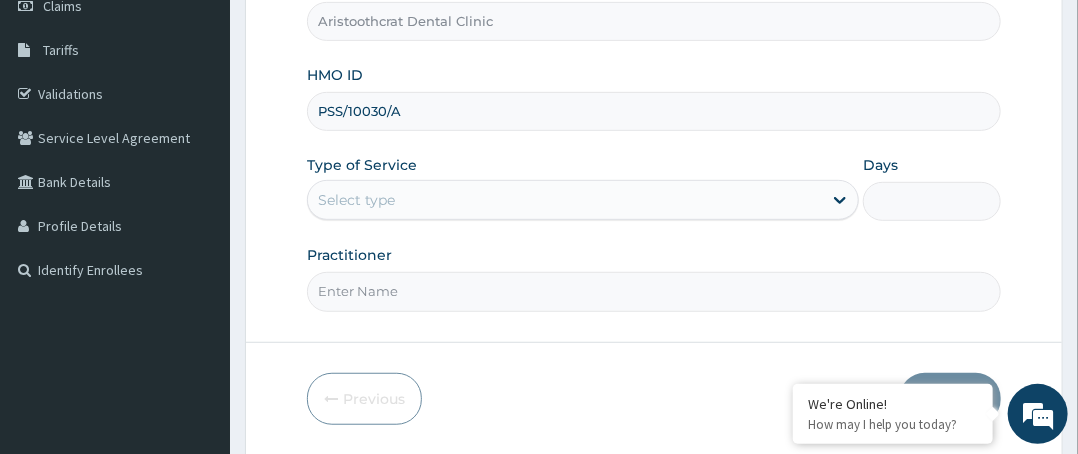 type on "PSS/10030/A" 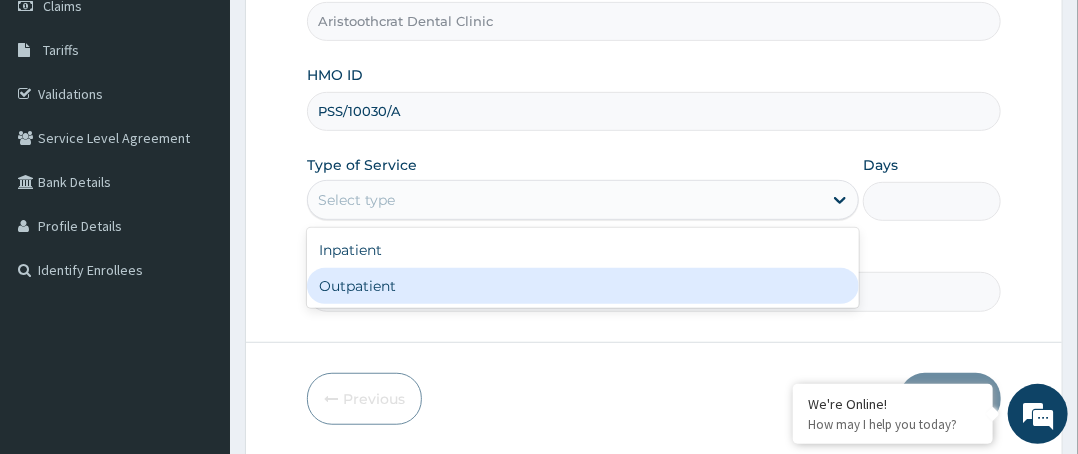 click on "Outpatient" at bounding box center (583, 286) 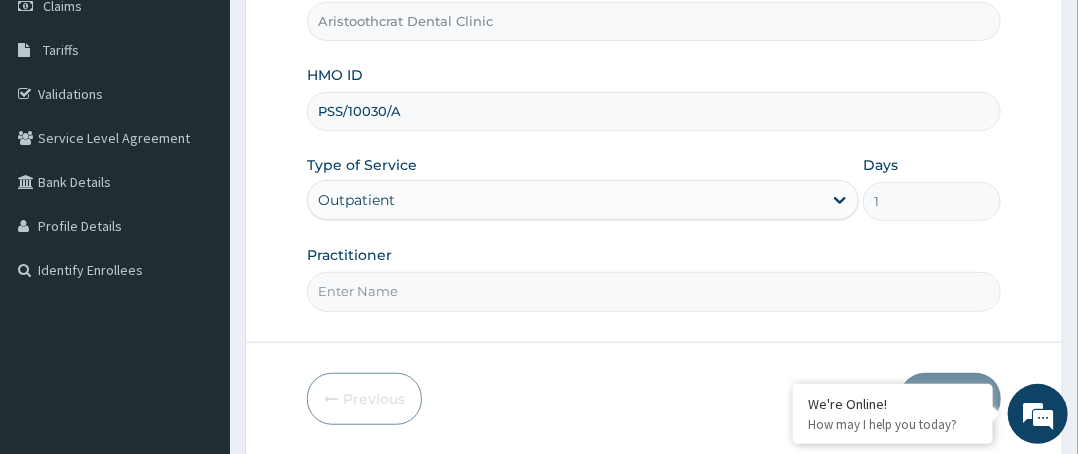 click on "Practitioner" at bounding box center (654, 278) 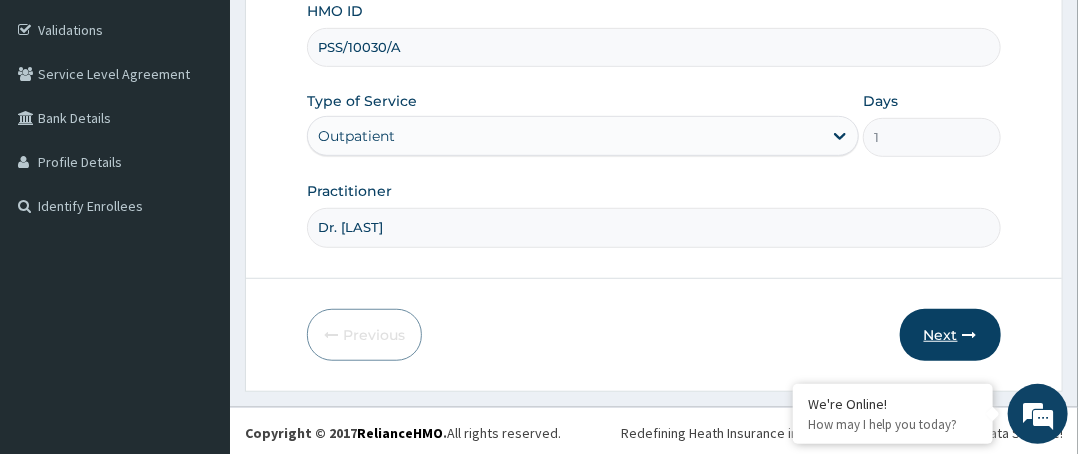 click on "Next" at bounding box center (950, 335) 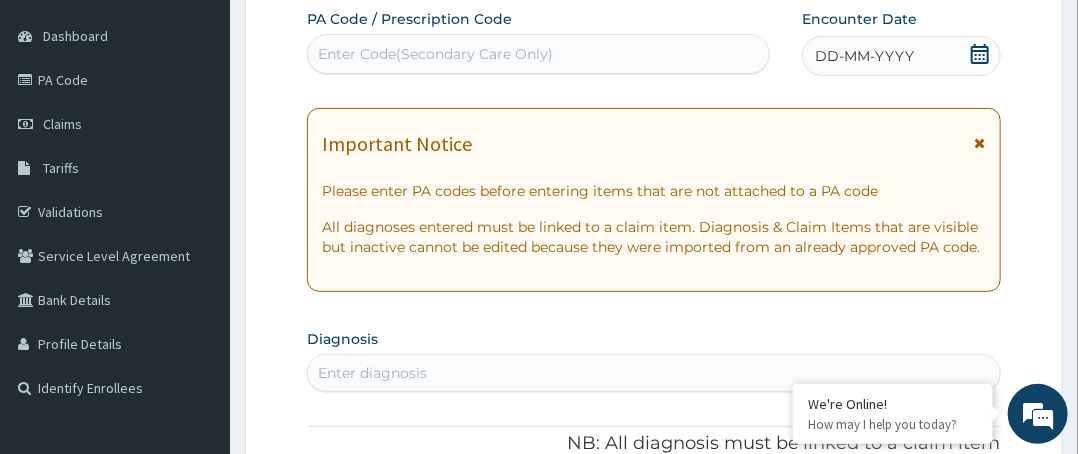 scroll, scrollTop: 0, scrollLeft: 0, axis: both 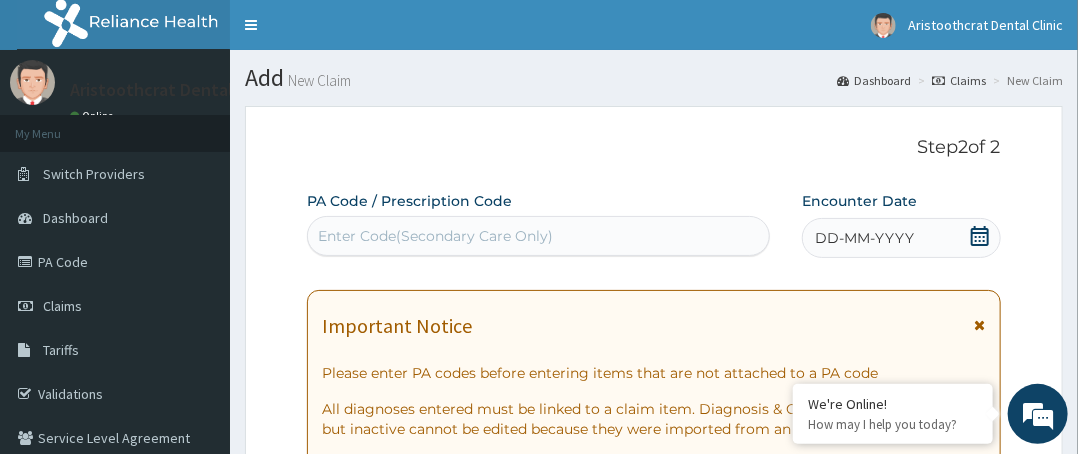 click on "Enter Code(Secondary Care Only)" at bounding box center (538, 236) 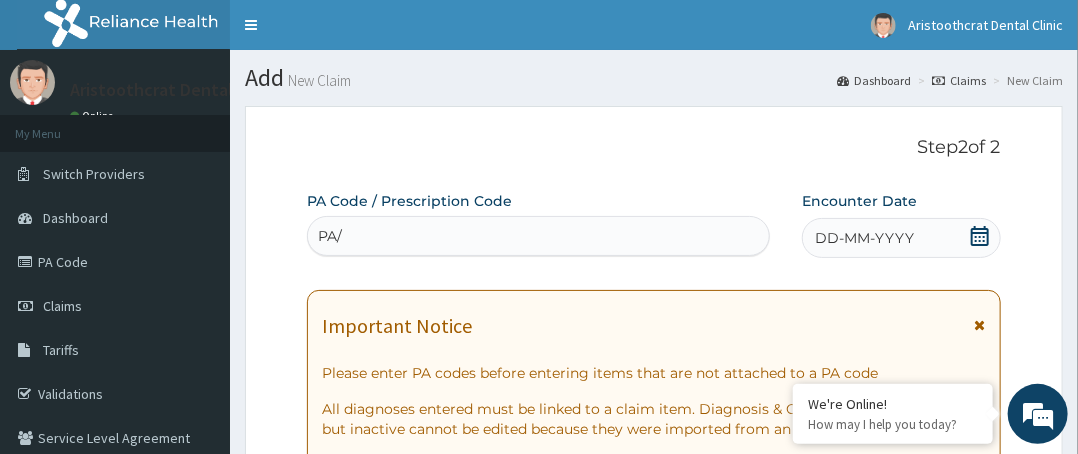 scroll, scrollTop: 0, scrollLeft: 0, axis: both 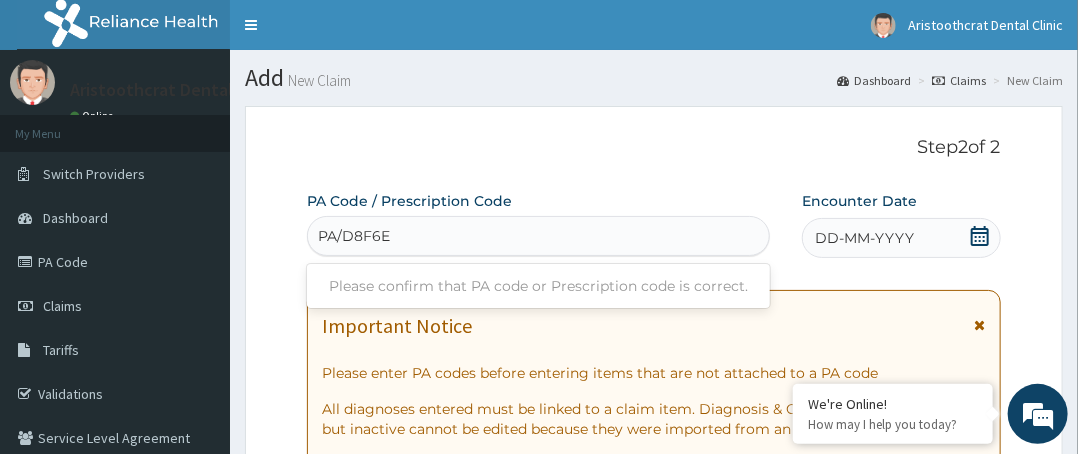 type on "PA/D8F6ED" 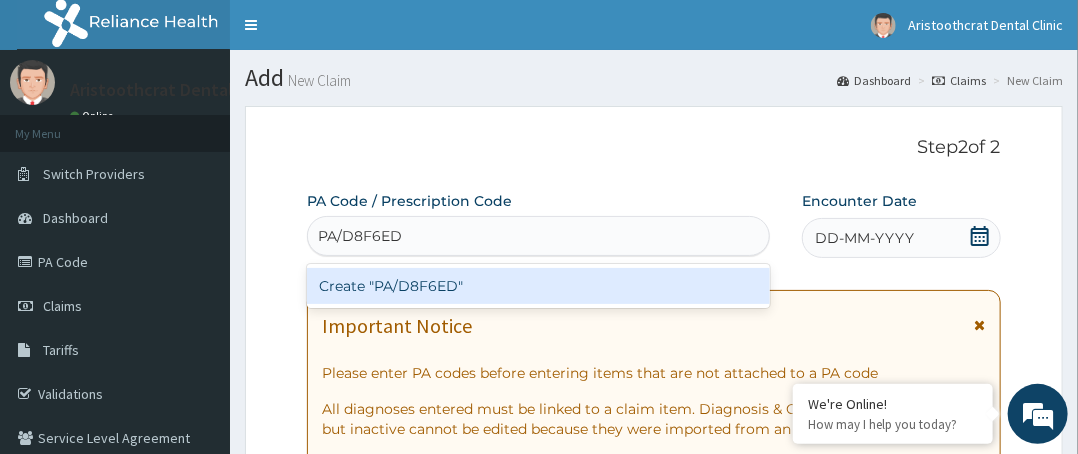 click on "Create "PA/D8F6ED"" at bounding box center (538, 286) 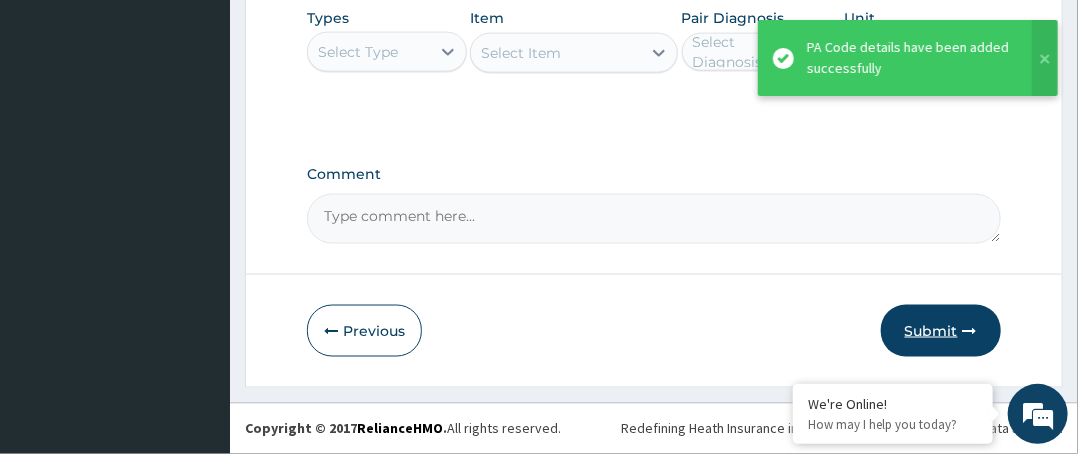 click on "Submit" at bounding box center (941, 331) 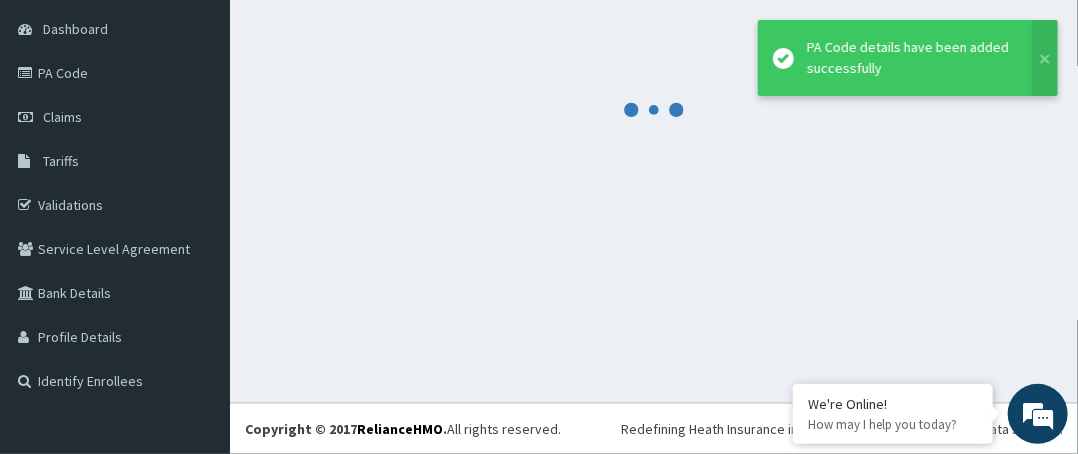 scroll, scrollTop: 188, scrollLeft: 0, axis: vertical 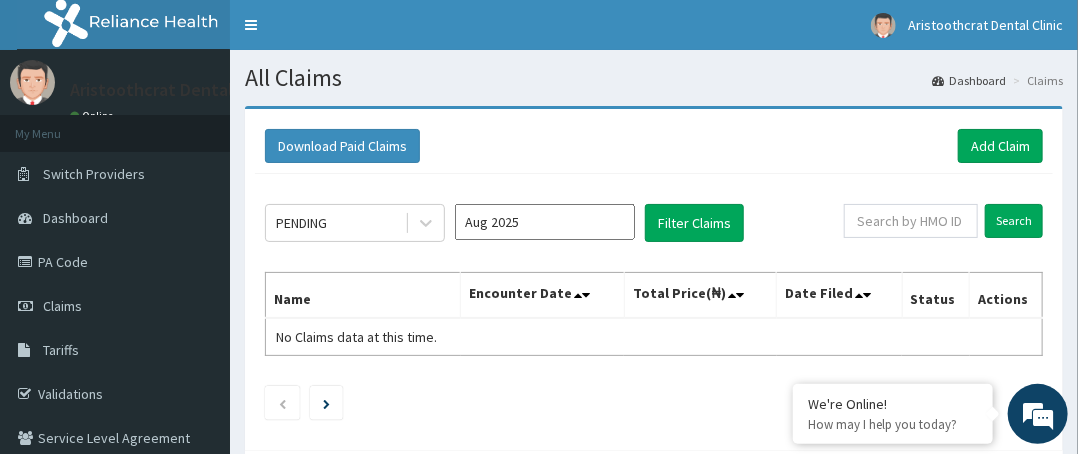 click on "Aug 2025" at bounding box center (545, 222) 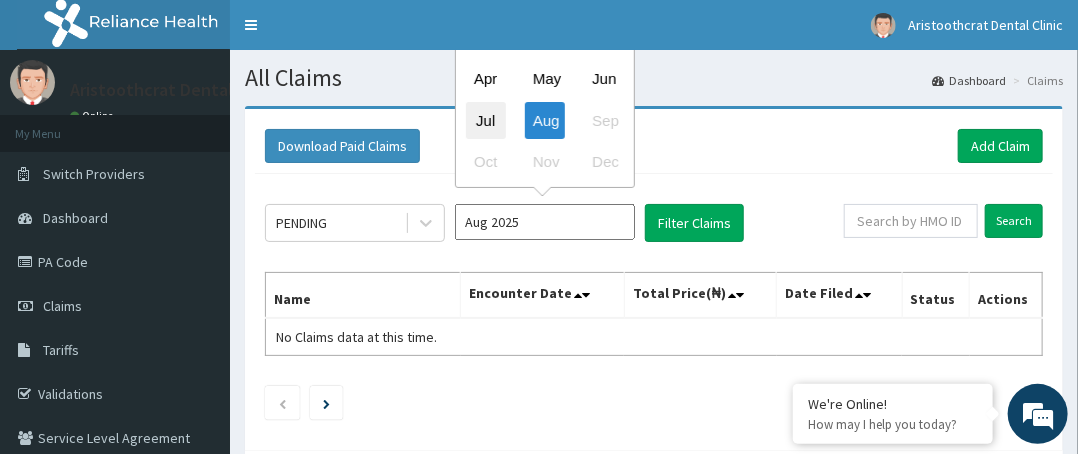 click on "Jul" at bounding box center [486, 120] 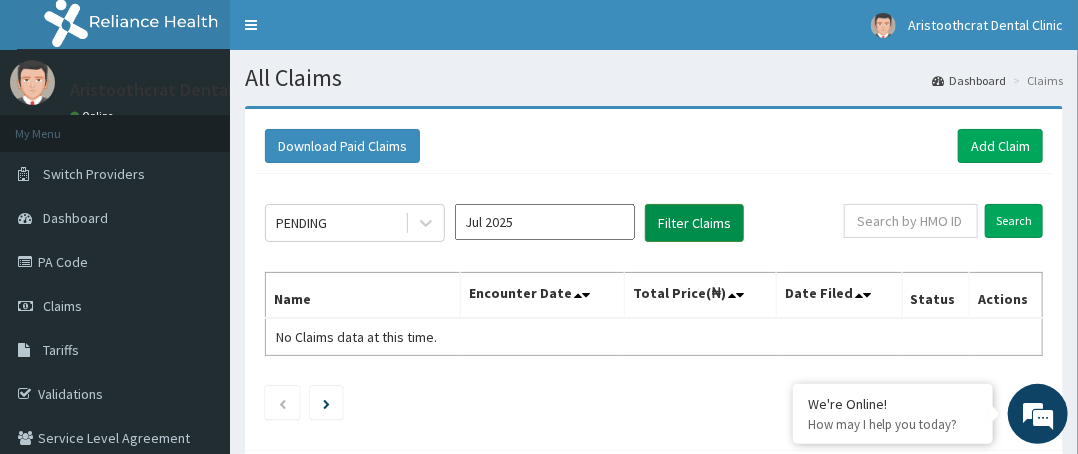 click on "Filter Claims" at bounding box center [694, 223] 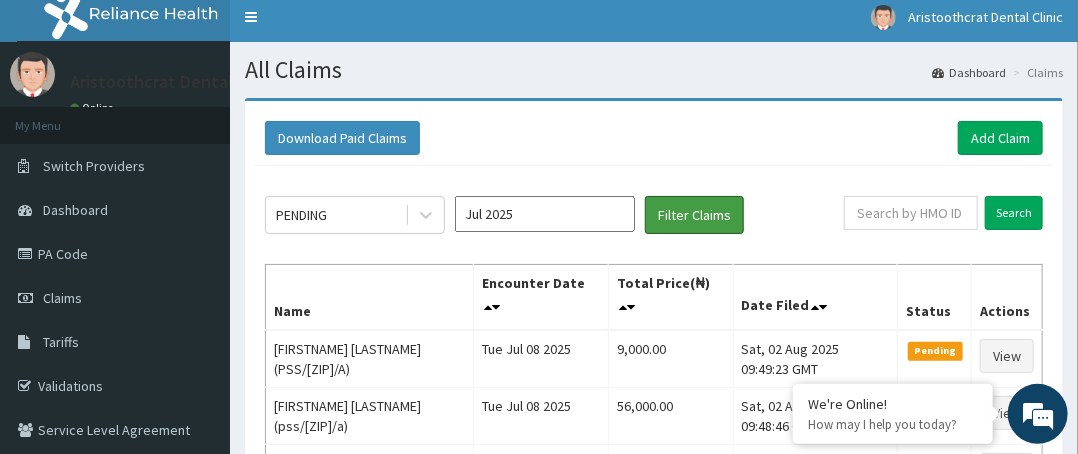 scroll, scrollTop: 0, scrollLeft: 0, axis: both 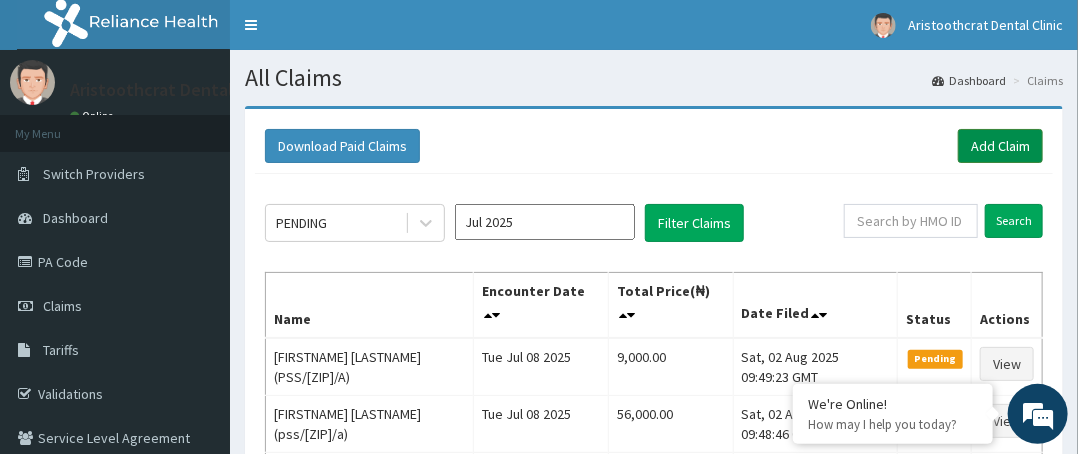 click on "Add Claim" at bounding box center (1000, 146) 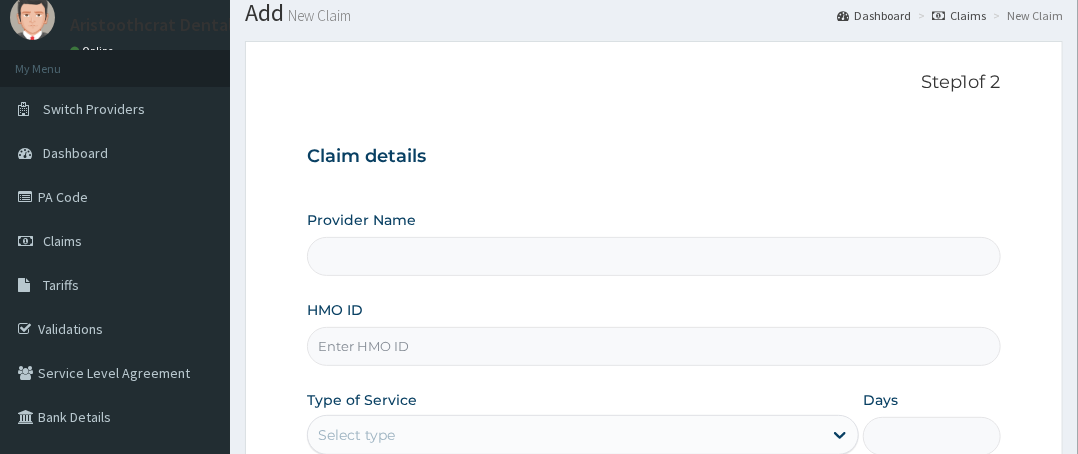 scroll, scrollTop: 0, scrollLeft: 0, axis: both 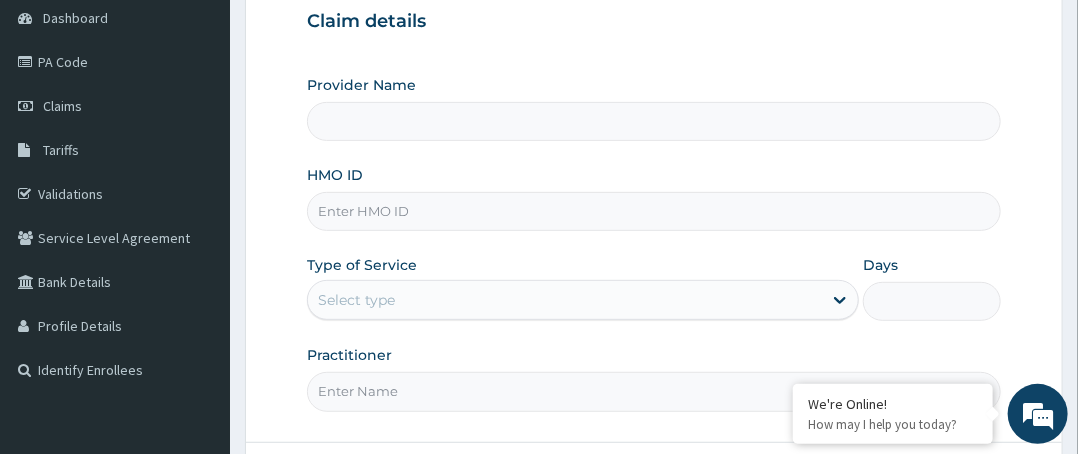 click on "HMO ID" at bounding box center [654, 211] 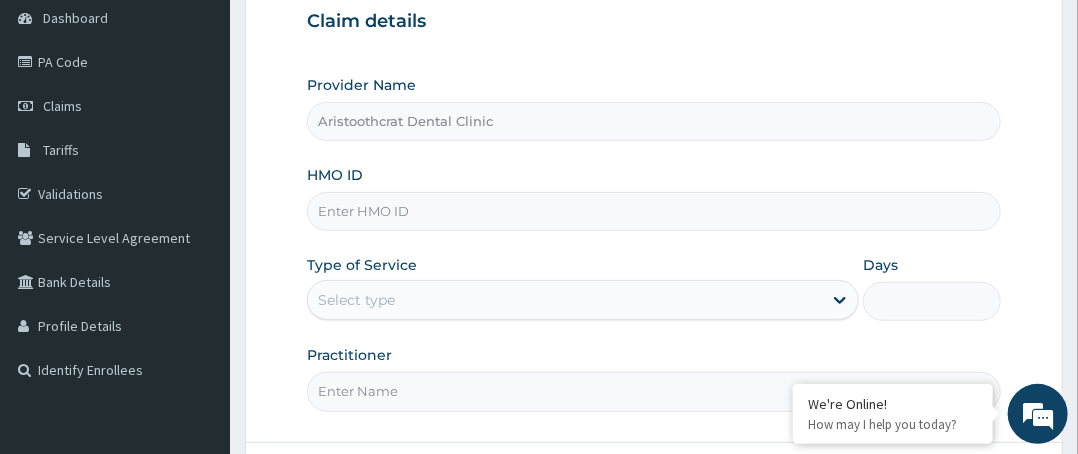 paste on "pss/10012/a" 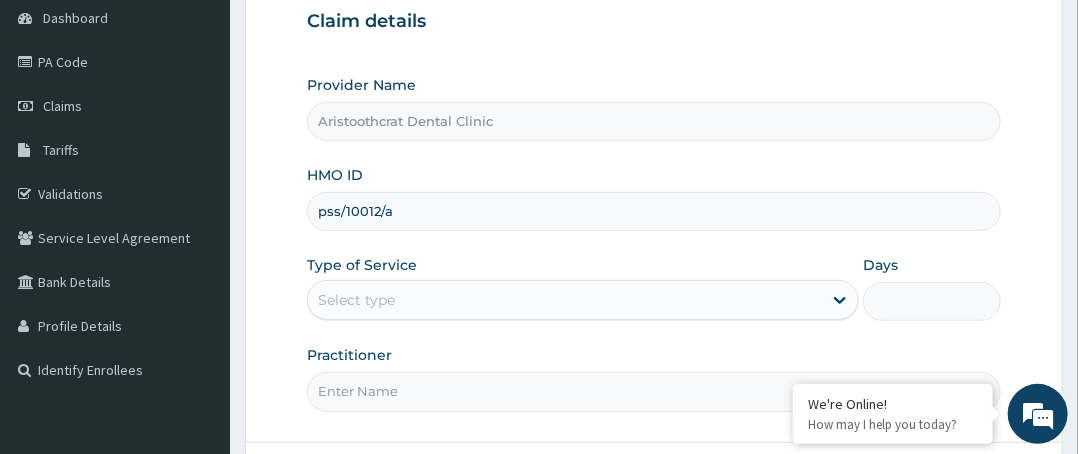 type on "pss/10012/a" 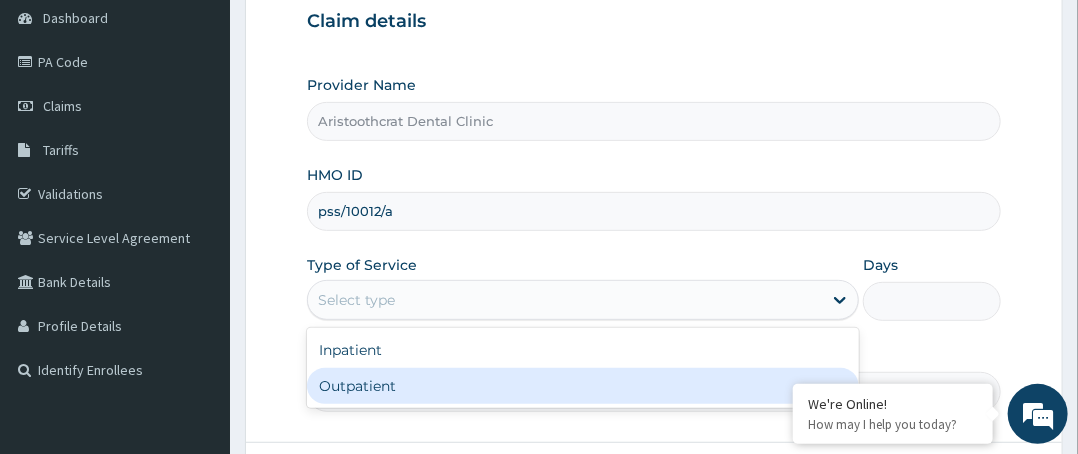 click on "Outpatient" at bounding box center [583, 386] 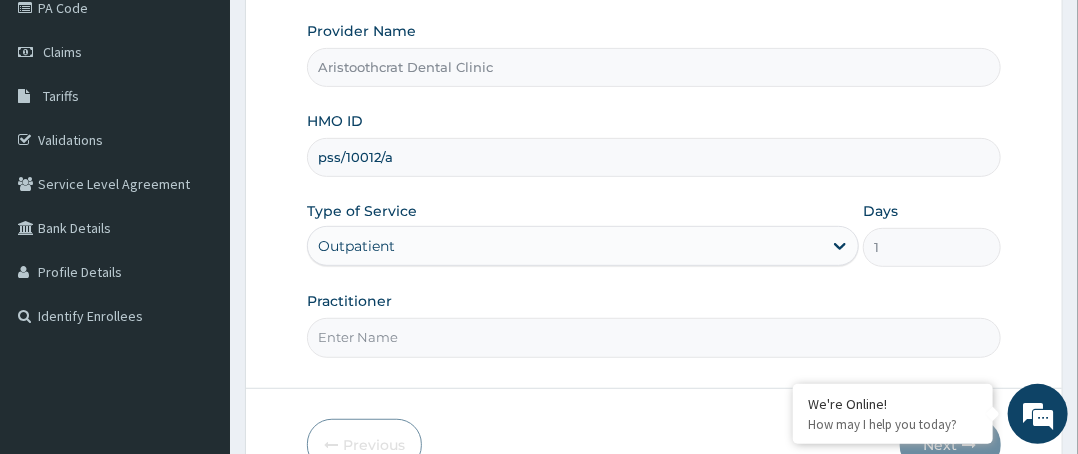 scroll, scrollTop: 300, scrollLeft: 0, axis: vertical 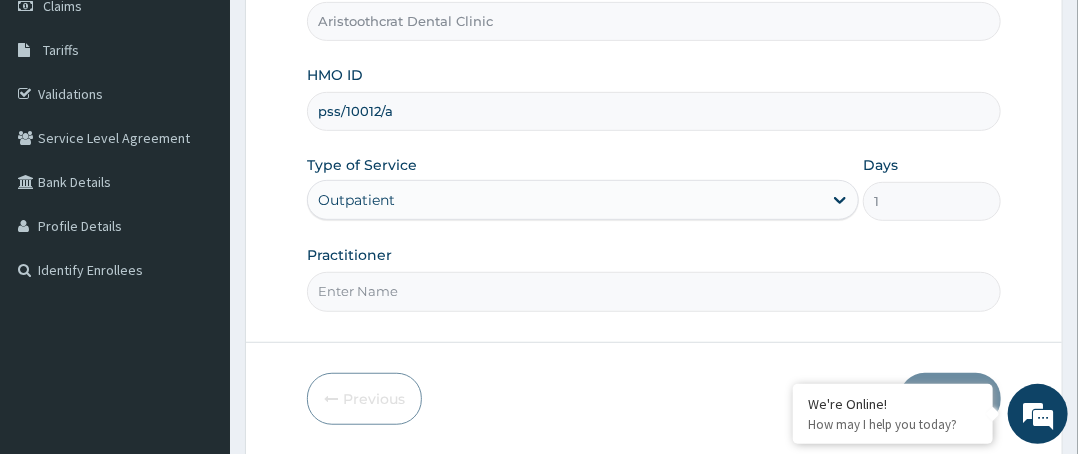 click on "Practitioner" at bounding box center (654, 291) 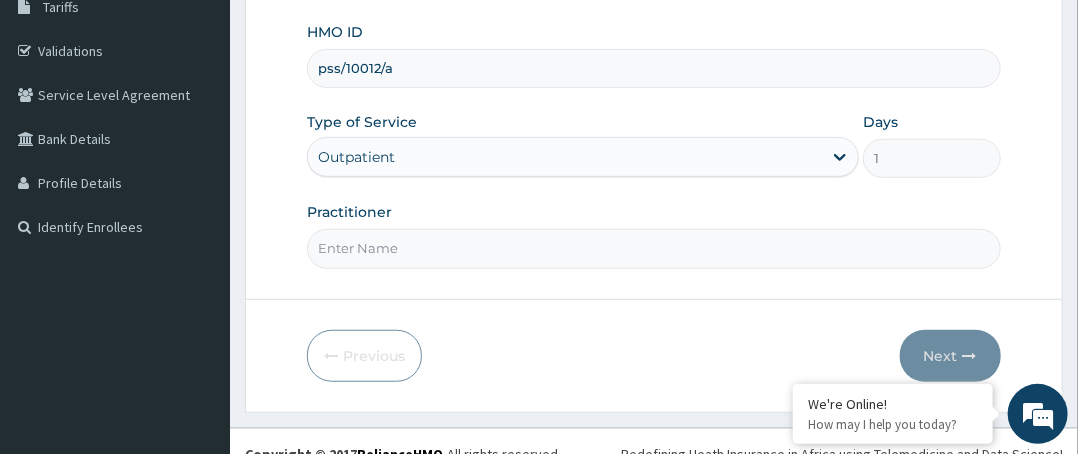 scroll, scrollTop: 364, scrollLeft: 0, axis: vertical 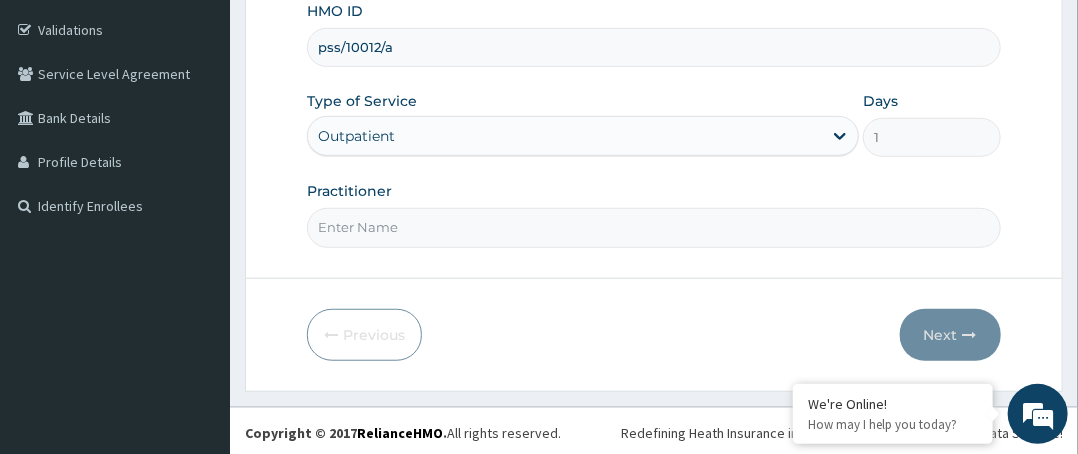 click on "Practitioner" at bounding box center [654, 227] 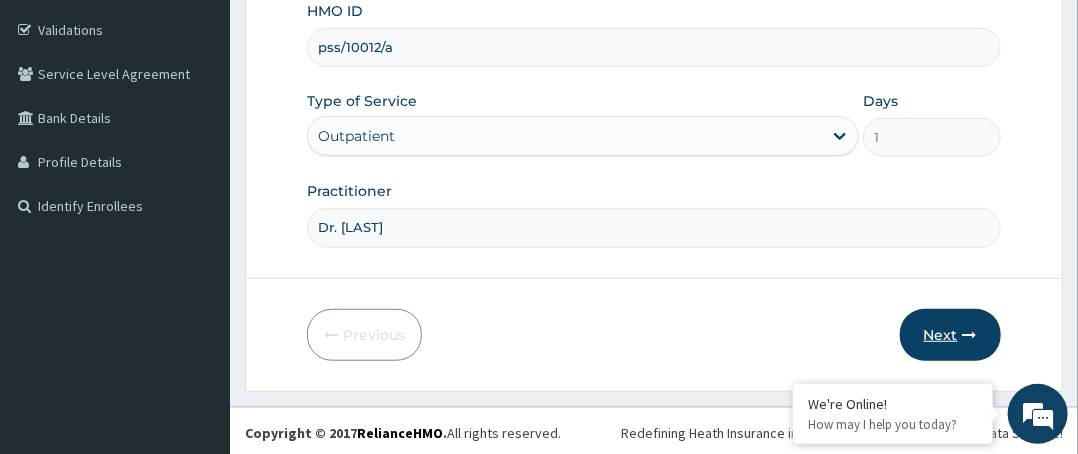 click at bounding box center (970, 335) 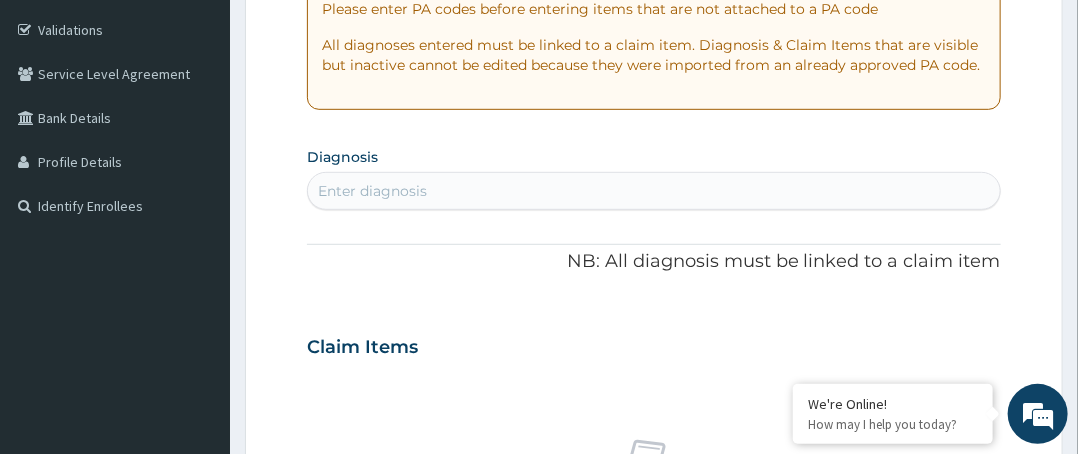 scroll, scrollTop: 0, scrollLeft: 0, axis: both 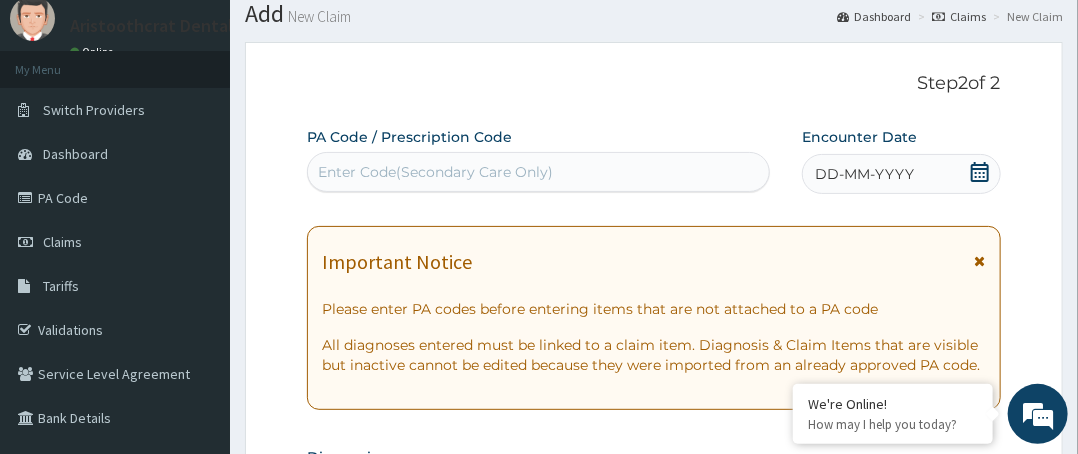 click on "Enter Code(Secondary Care Only)" at bounding box center (538, 172) 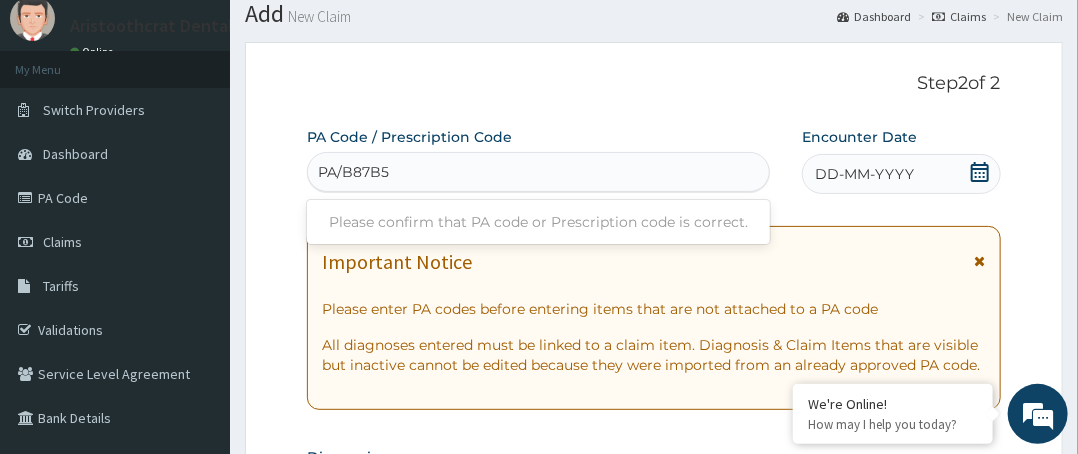 type on "PA/B87B5D" 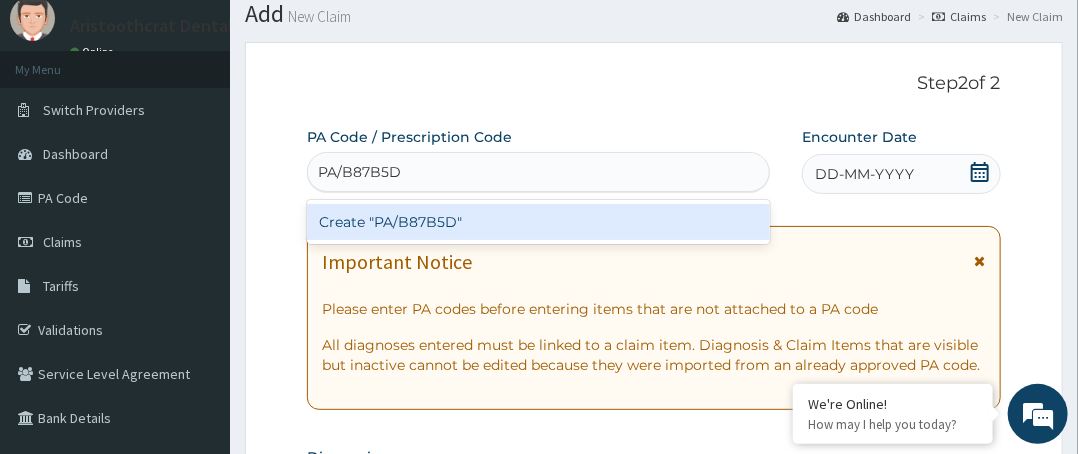 click on "Create "PA/B87B5D"" at bounding box center [538, 222] 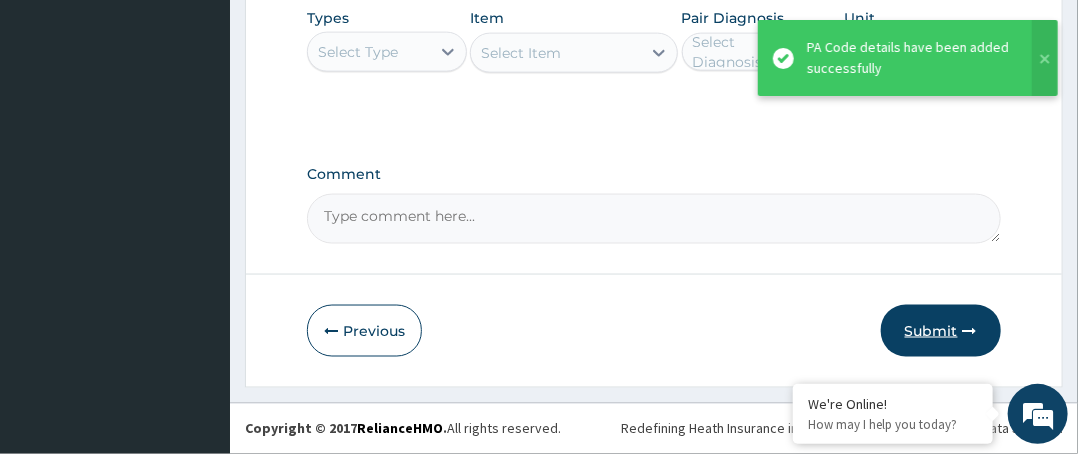 click on "Submit" at bounding box center [941, 331] 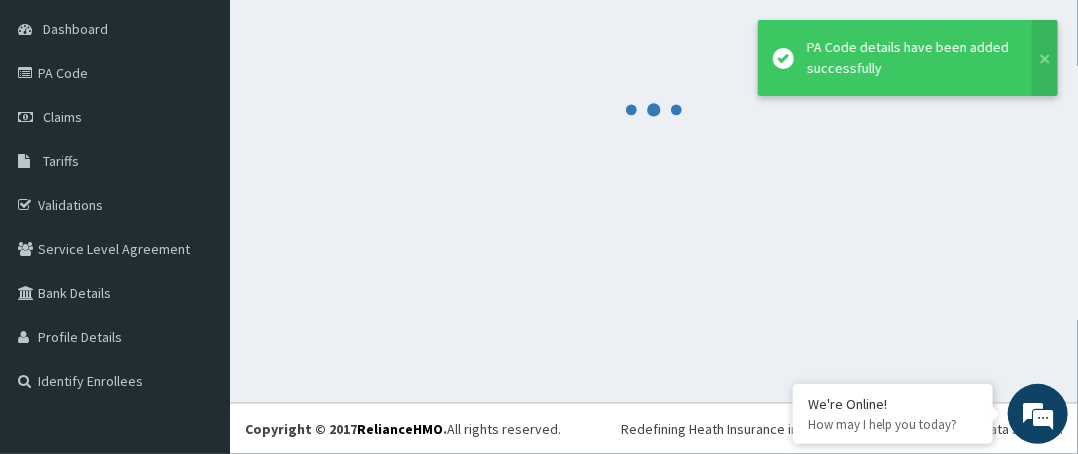 scroll, scrollTop: 188, scrollLeft: 0, axis: vertical 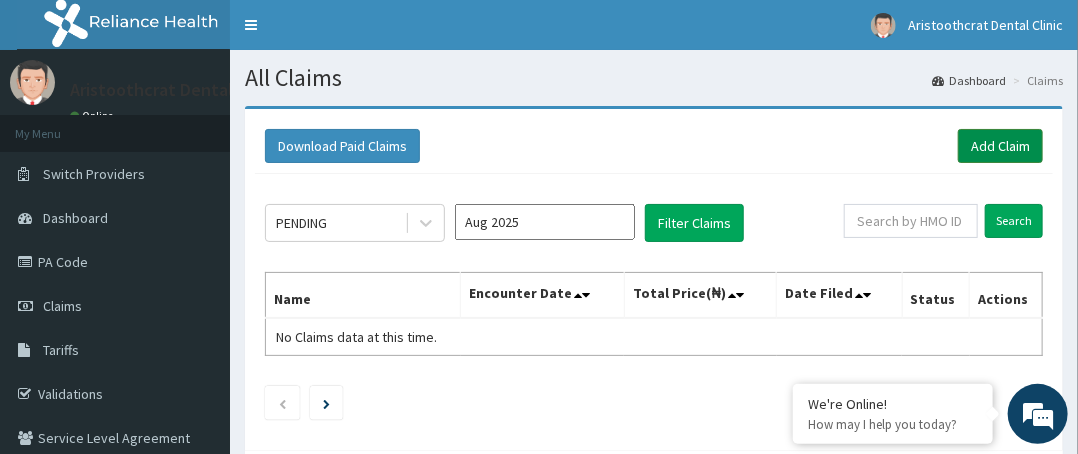 click on "Add Claim" at bounding box center [1000, 146] 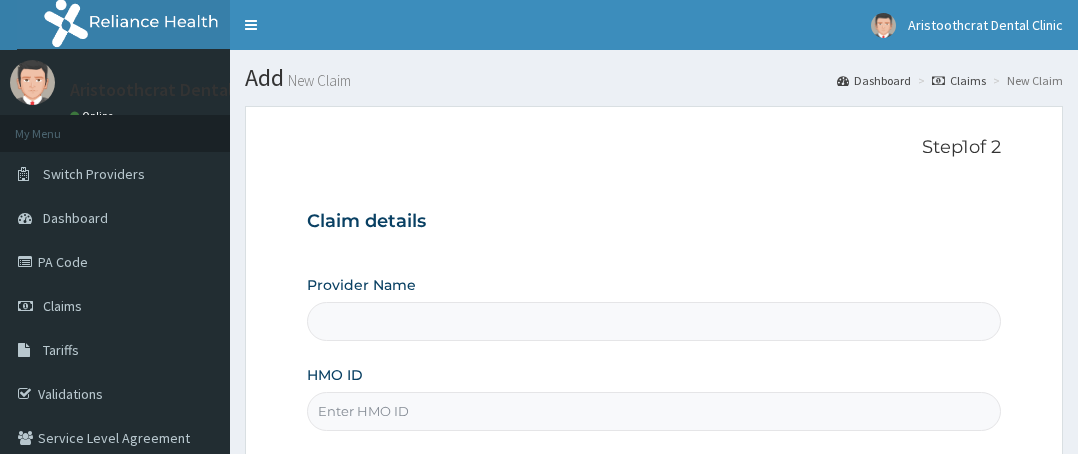 scroll, scrollTop: 132, scrollLeft: 0, axis: vertical 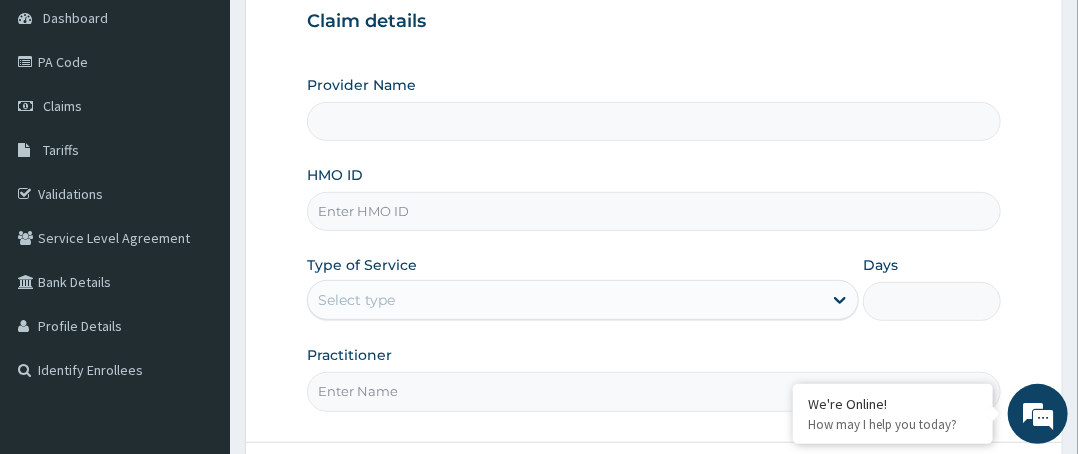 type on "Aristoothcrat Dental Clinic" 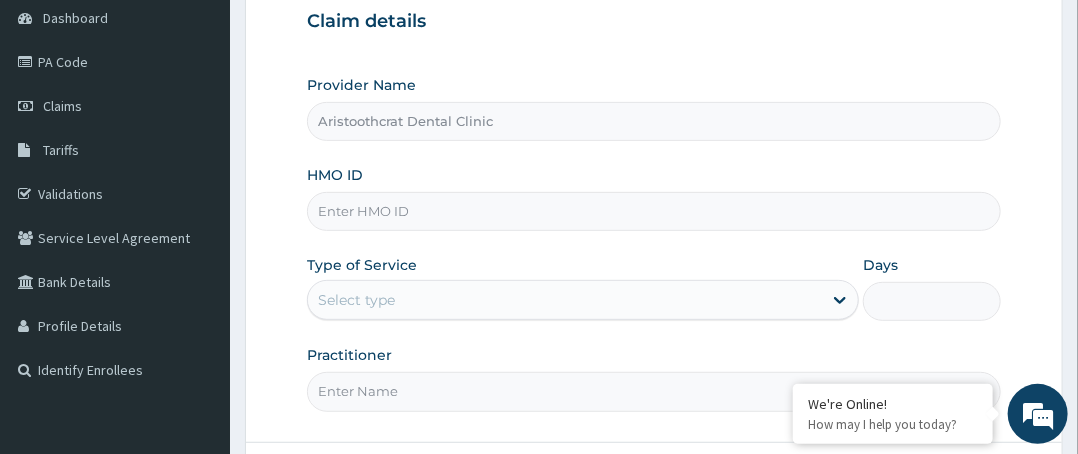 paste on "PSS/10037/A" 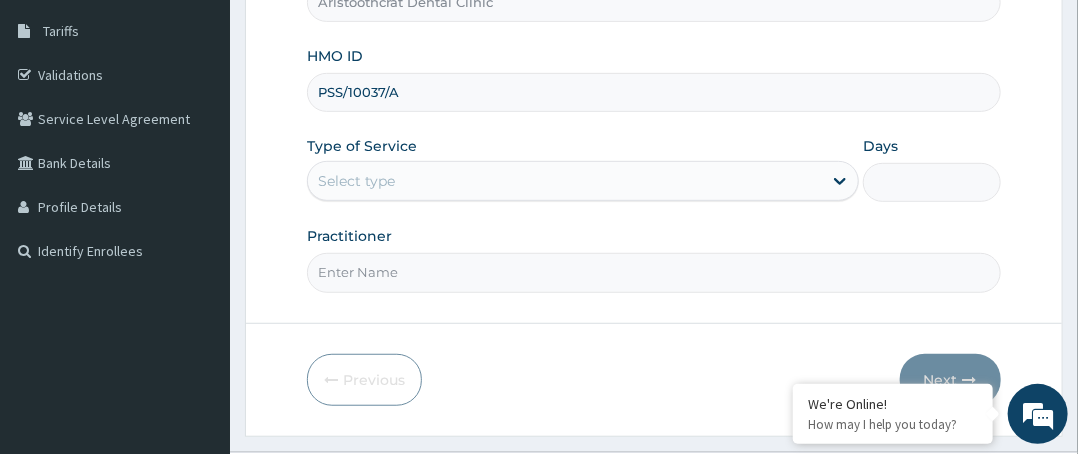scroll, scrollTop: 364, scrollLeft: 0, axis: vertical 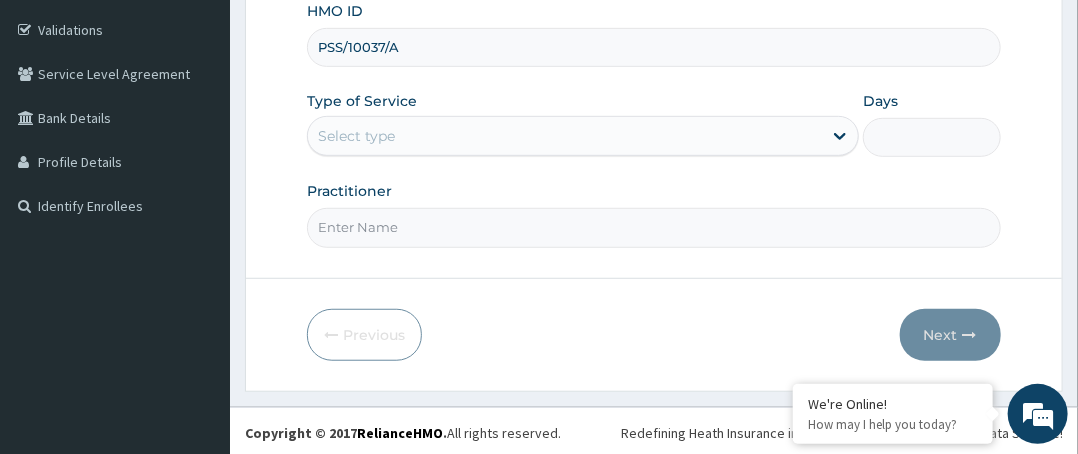 type on "PSS/10037/A" 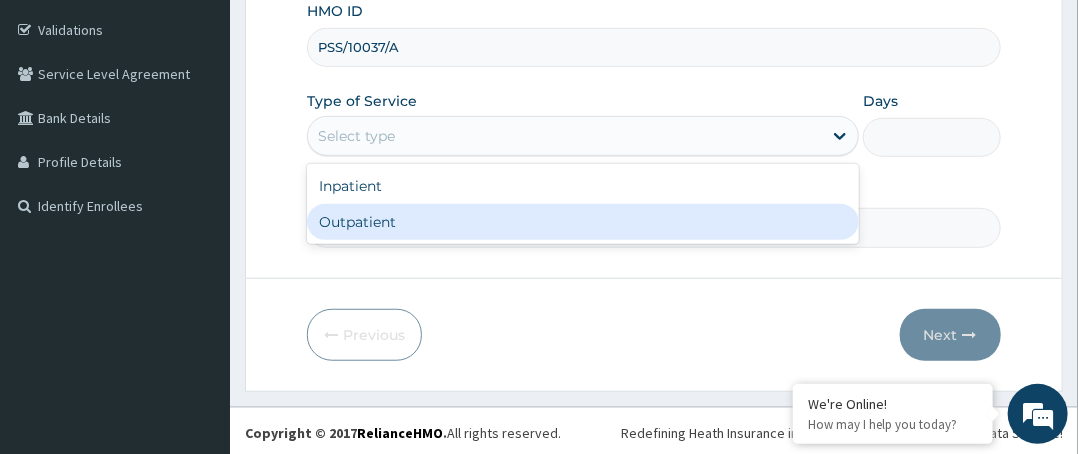 click on "Outpatient" at bounding box center (583, 222) 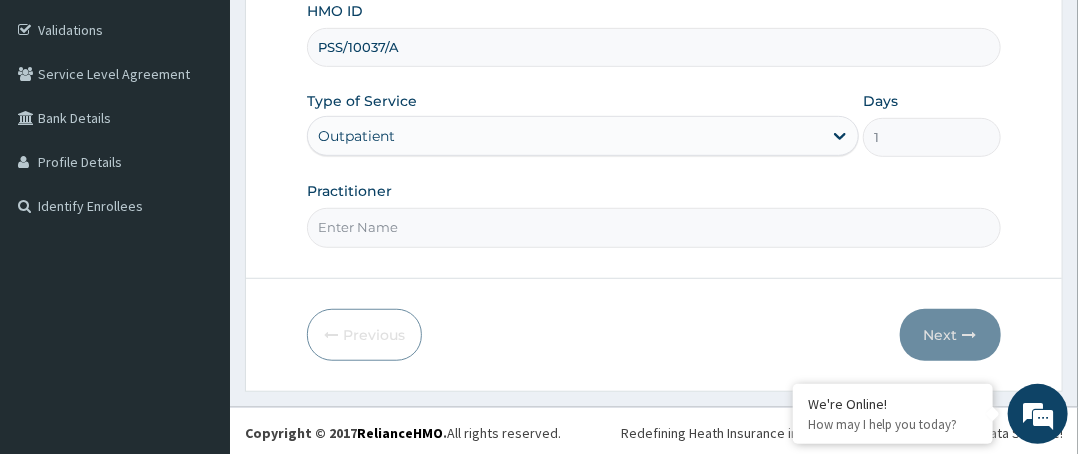 click on "Practitioner" at bounding box center (654, 227) 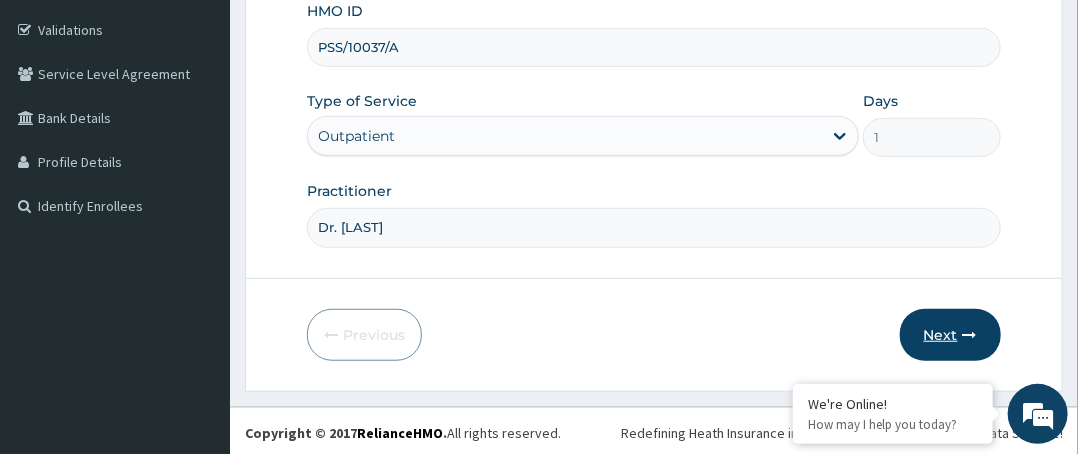 click on "Next" at bounding box center (950, 335) 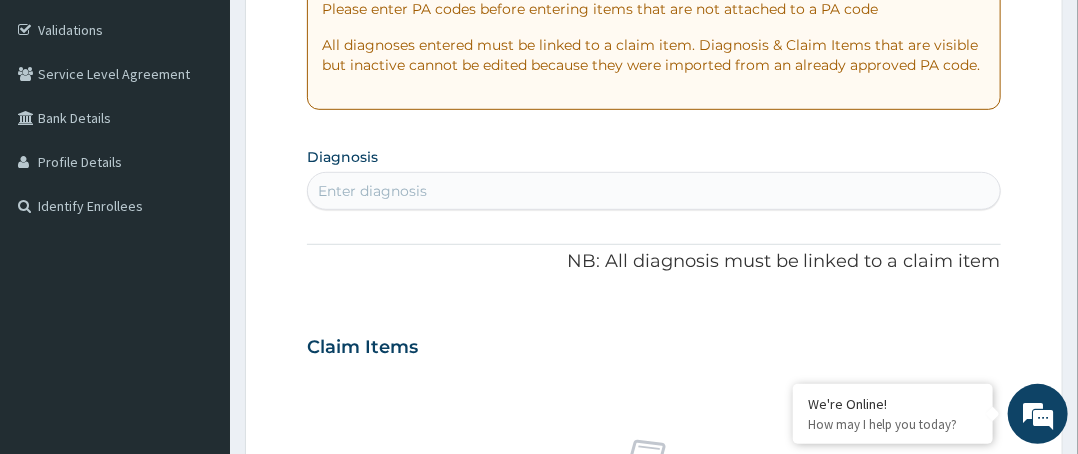 scroll, scrollTop: 64, scrollLeft: 0, axis: vertical 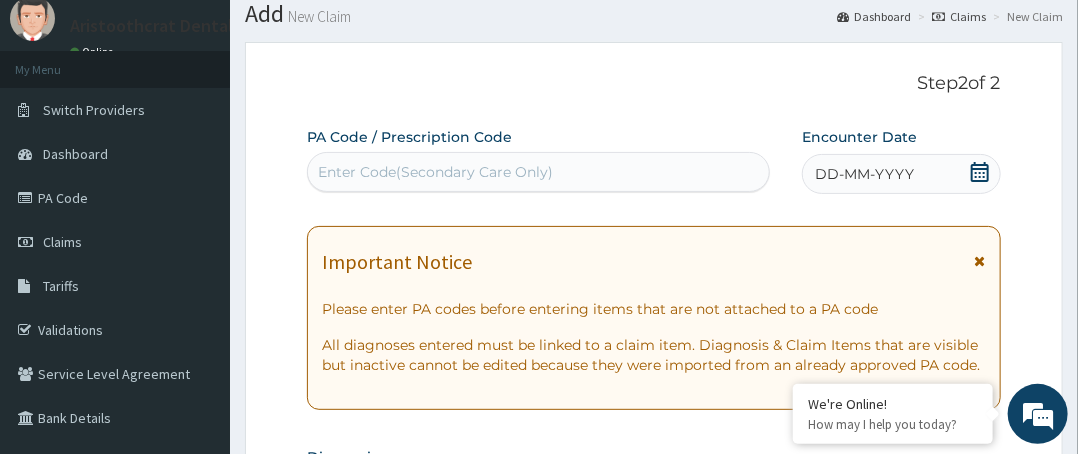 click on "Enter Code(Secondary Care Only)" at bounding box center (435, 172) 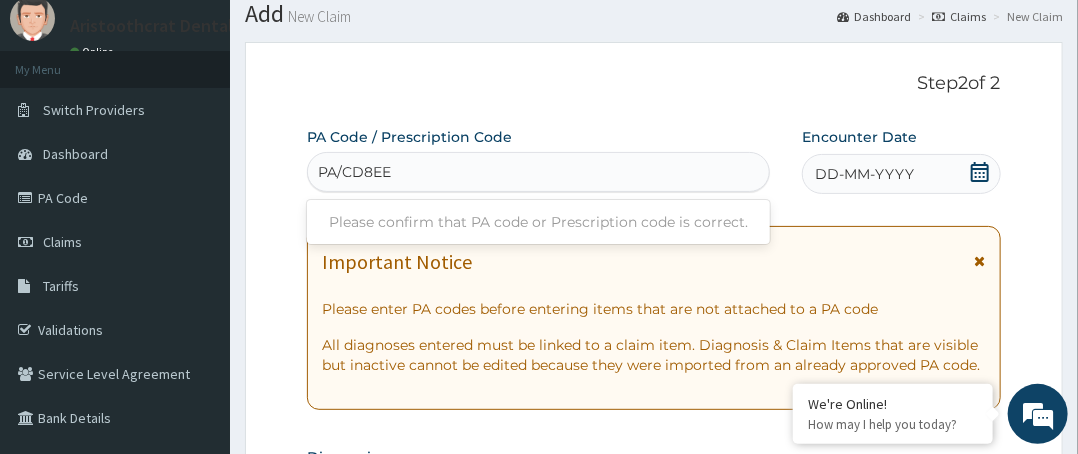 type on "PA/CD8EE3" 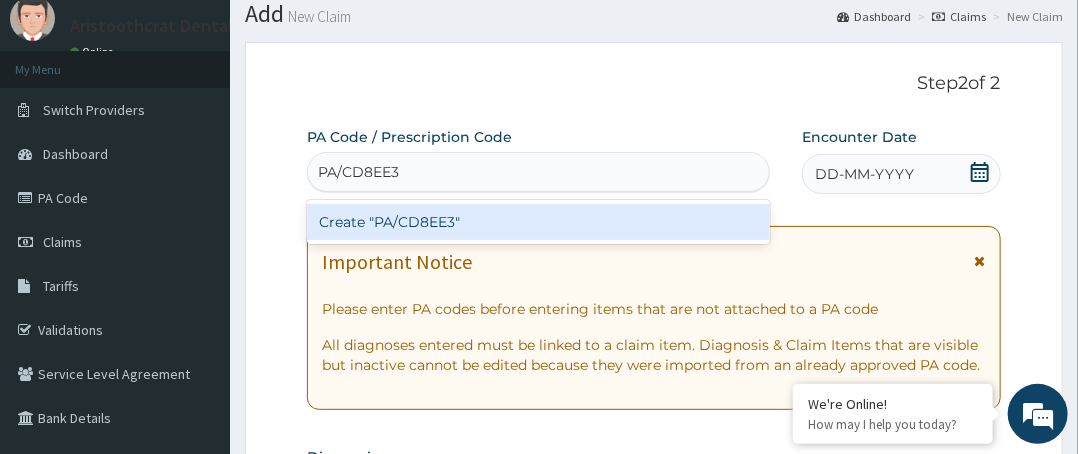 click on "Create "PA/CD8EE3"" at bounding box center [538, 222] 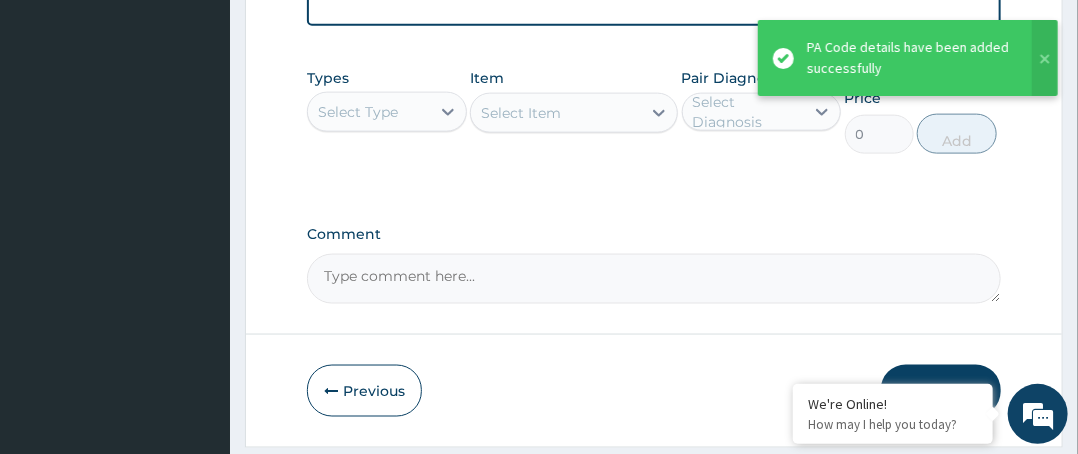 scroll, scrollTop: 972, scrollLeft: 0, axis: vertical 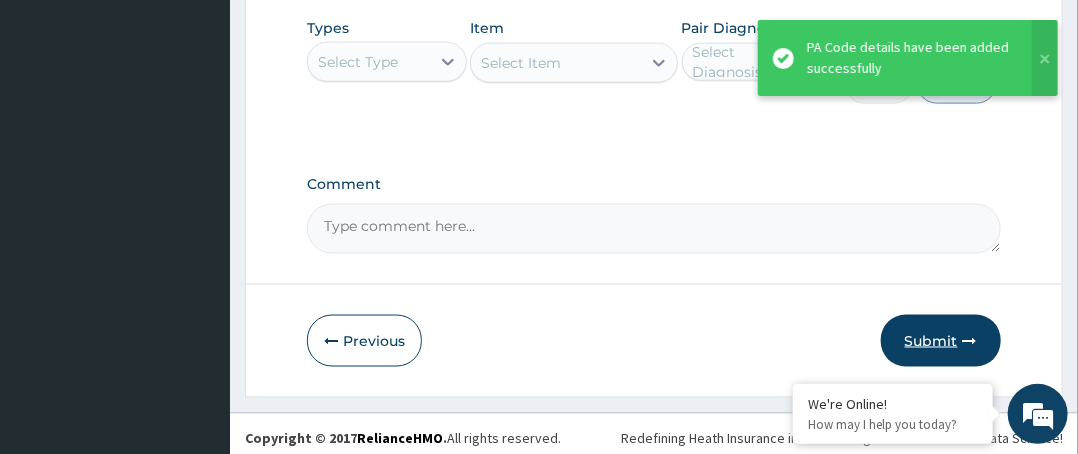 click on "Submit" at bounding box center (941, 341) 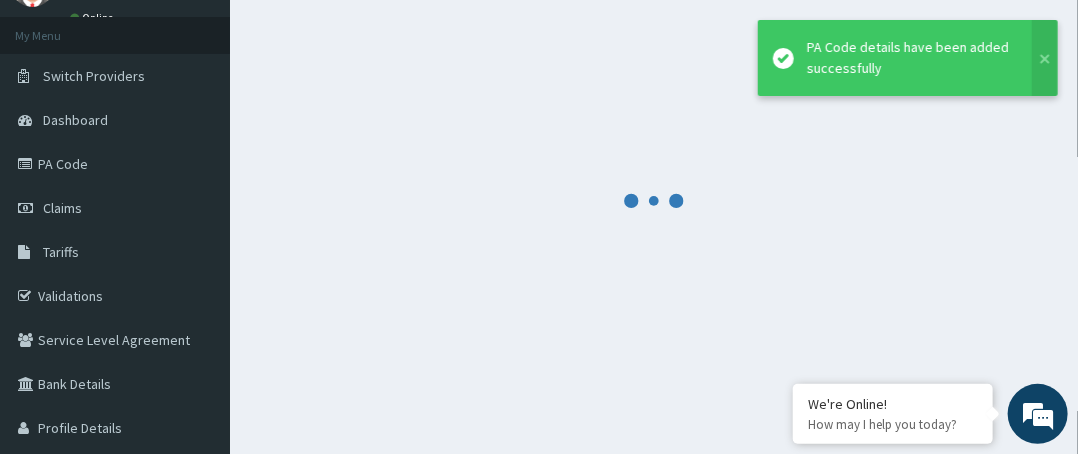 scroll, scrollTop: 0, scrollLeft: 0, axis: both 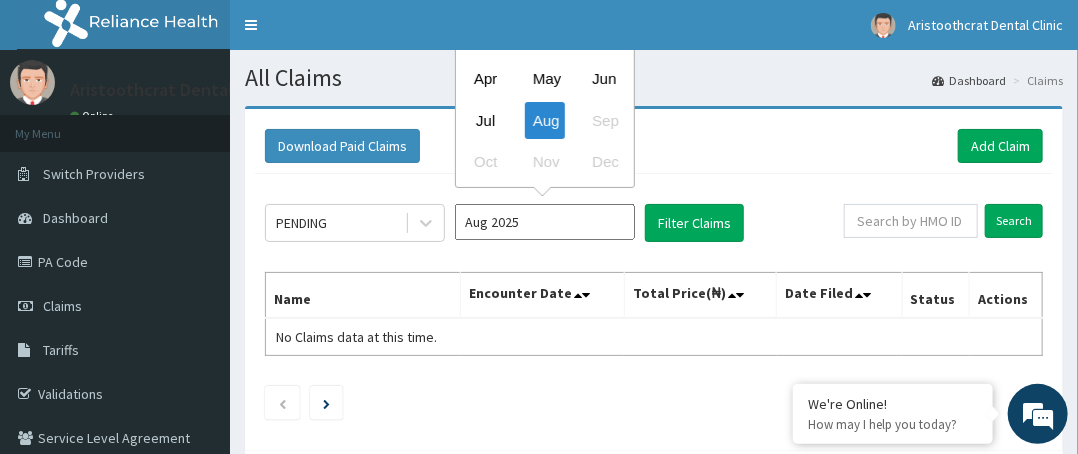 click on "Aug 2025" at bounding box center (545, 222) 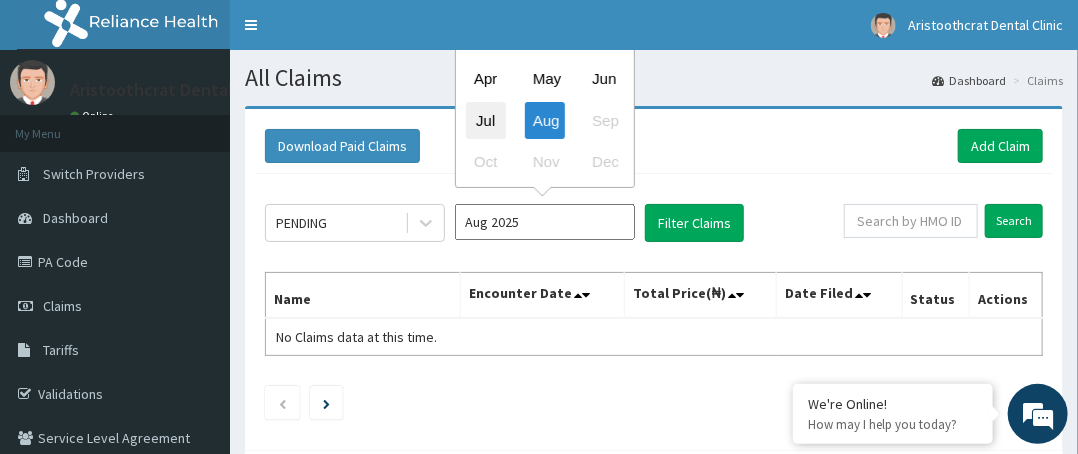 click on "Jul" at bounding box center (486, 120) 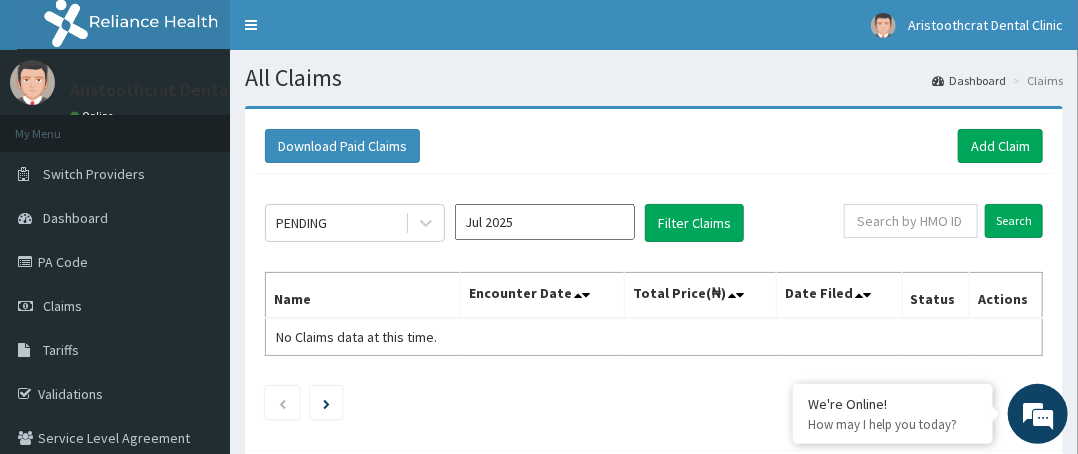 scroll, scrollTop: 0, scrollLeft: 0, axis: both 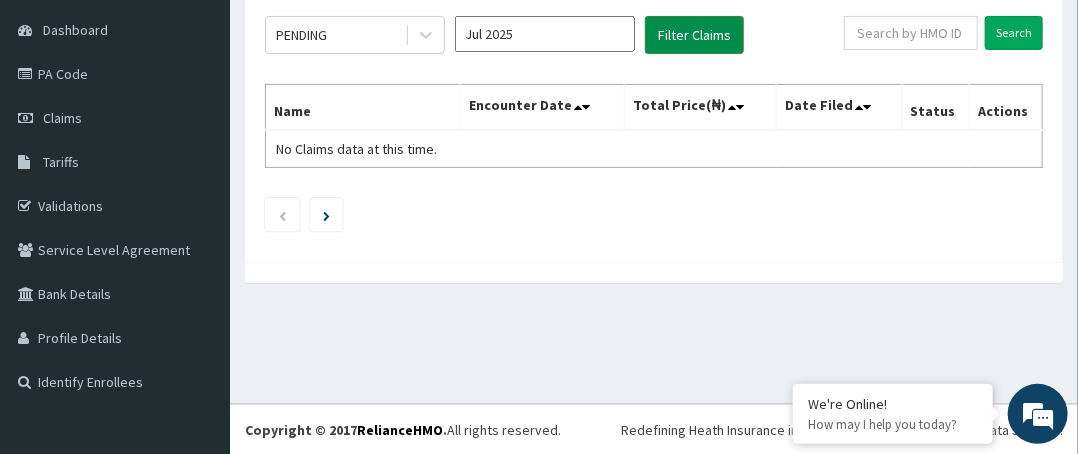 click on "Filter Claims" at bounding box center [694, 35] 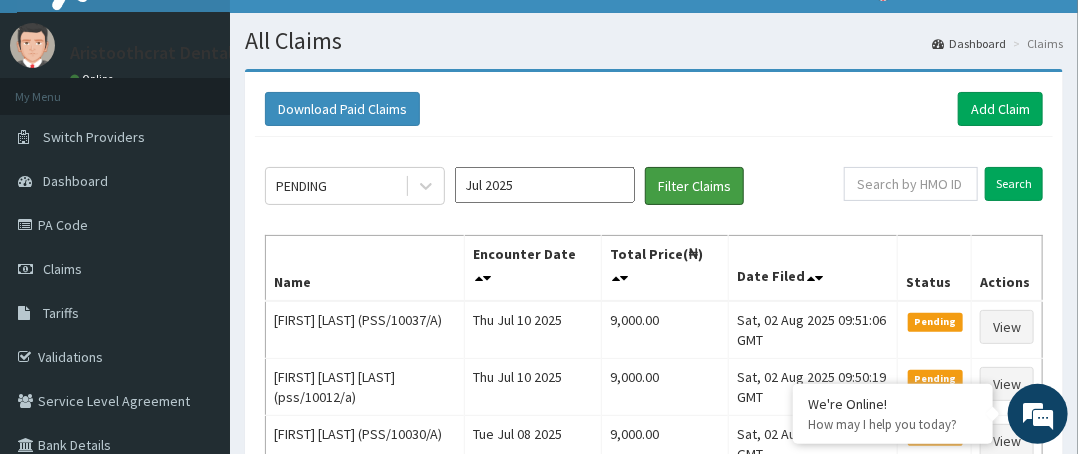 scroll, scrollTop: 0, scrollLeft: 0, axis: both 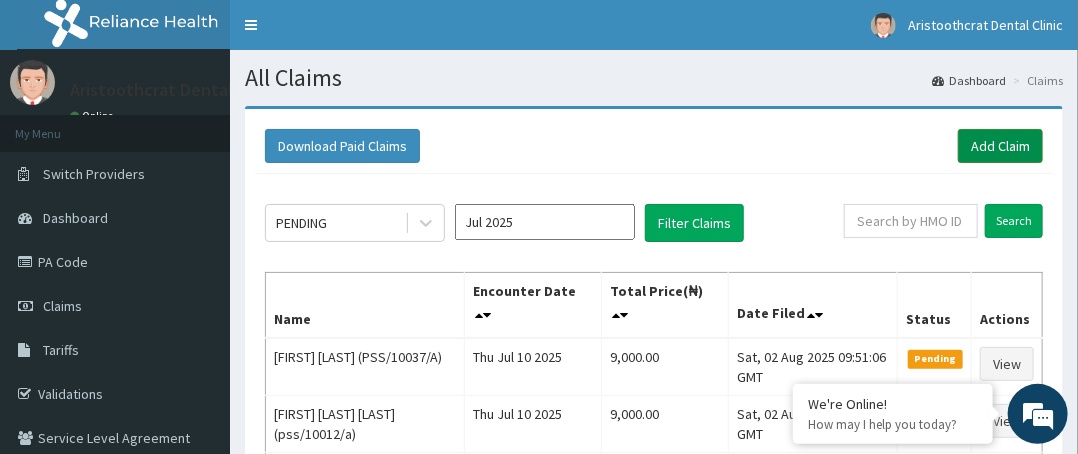 click on "Add Claim" at bounding box center (1000, 146) 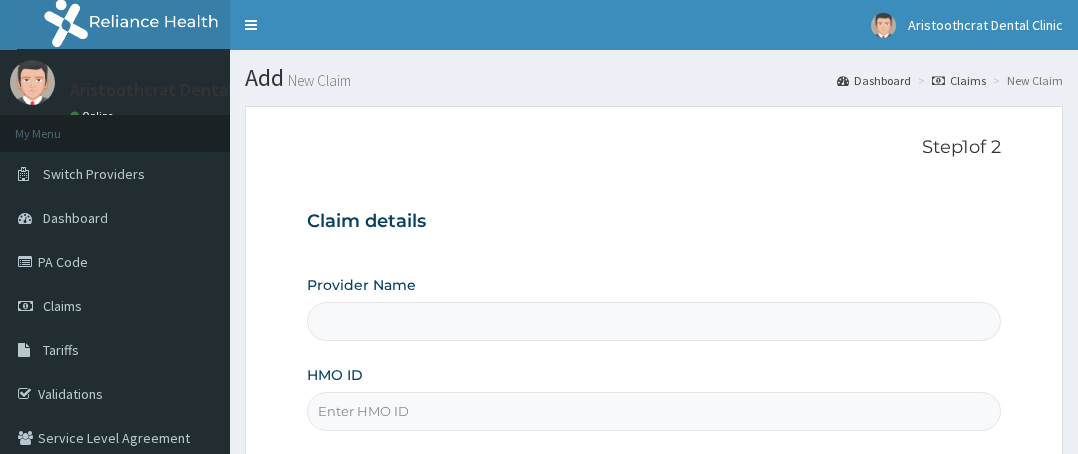 scroll, scrollTop: 300, scrollLeft: 0, axis: vertical 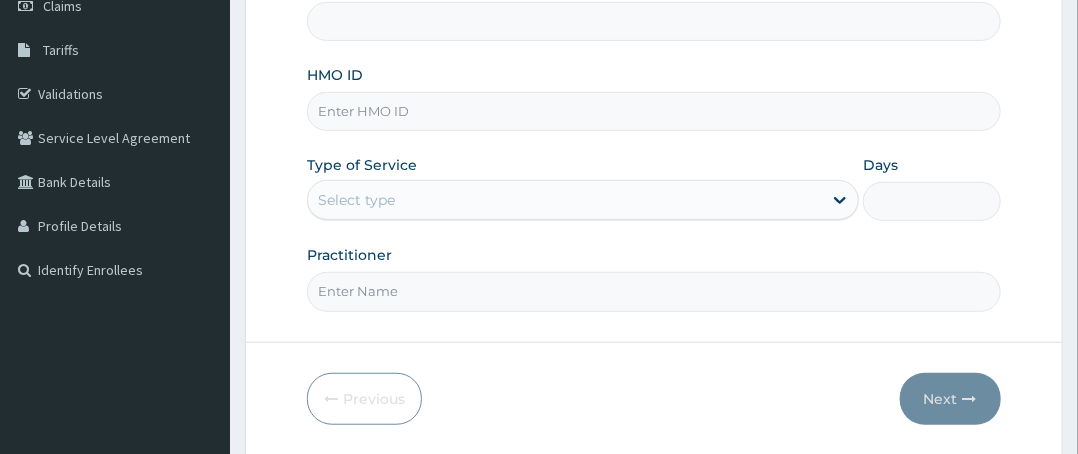 click on "HMO ID" at bounding box center (654, 111) 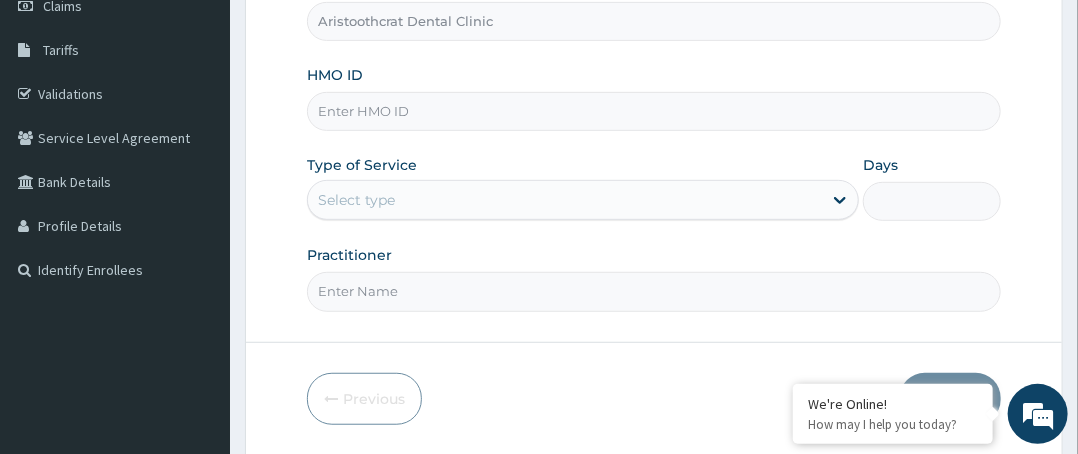 paste on "EDG/10001/F" 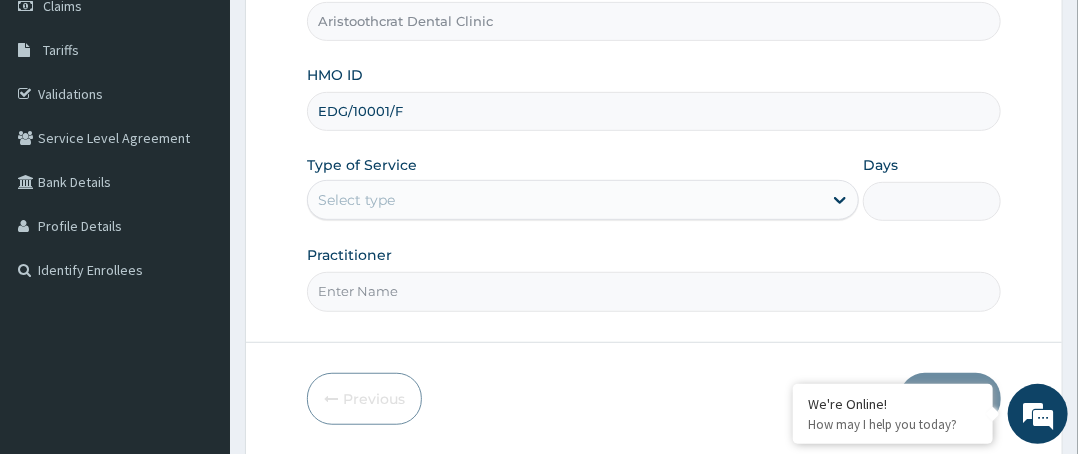 type on "EDG/10001/F" 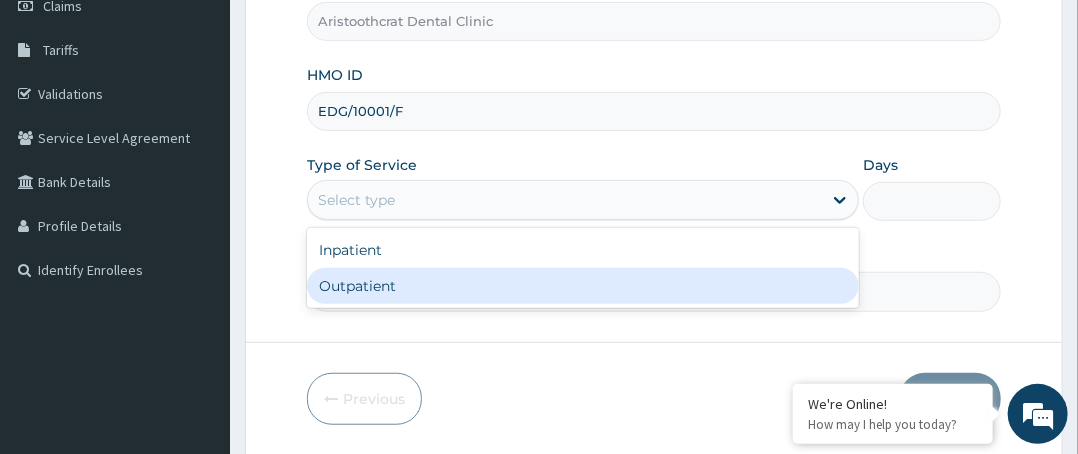 click on "Outpatient" at bounding box center [583, 286] 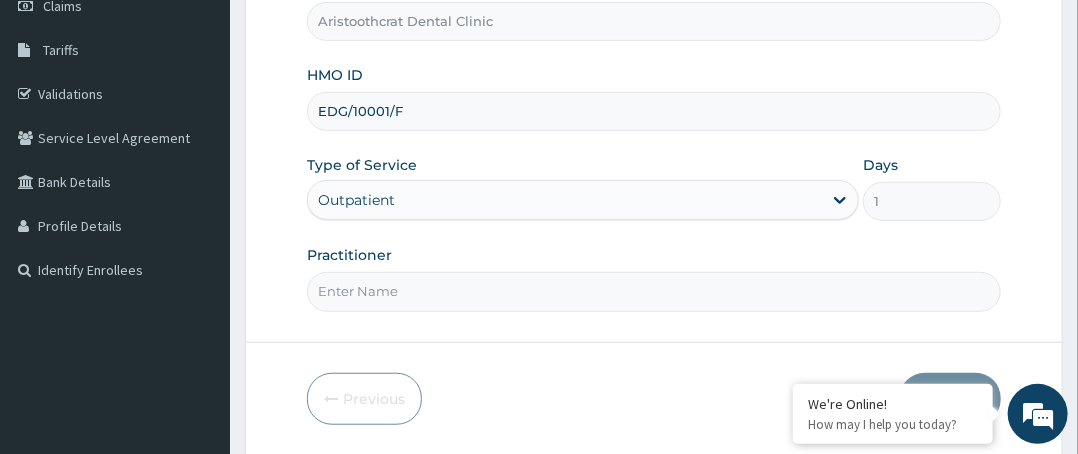 click on "Practitioner" at bounding box center [654, 278] 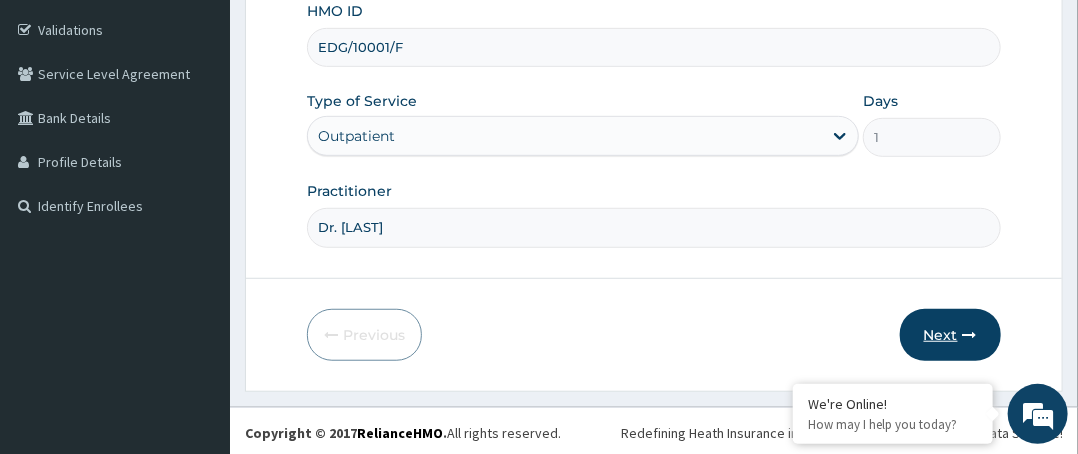click on "Next" at bounding box center [950, 335] 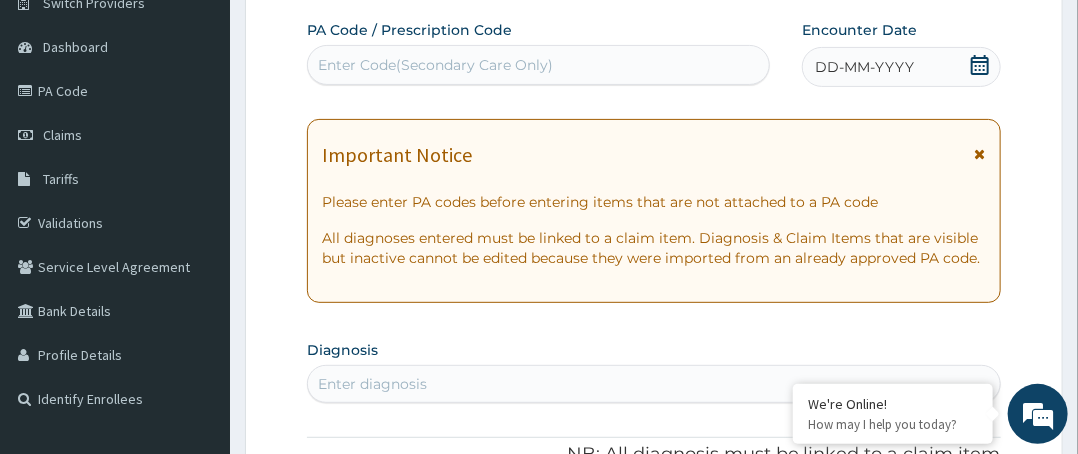 scroll, scrollTop: 0, scrollLeft: 0, axis: both 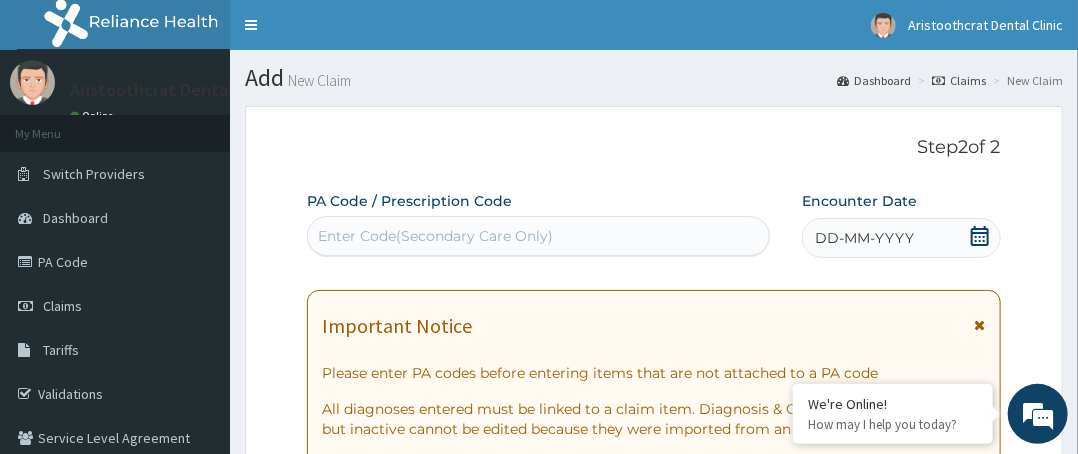 click on "Enter Code(Secondary Care Only)" at bounding box center (435, 236) 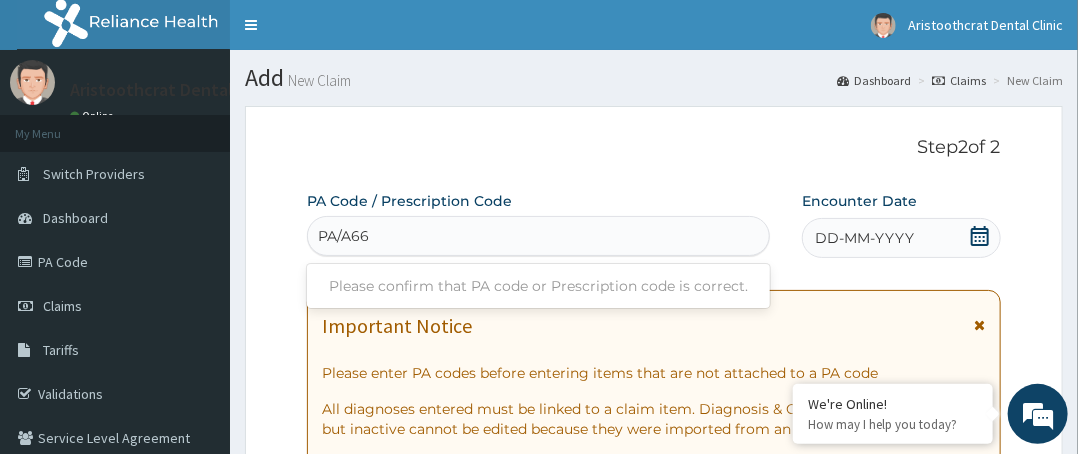 scroll, scrollTop: 0, scrollLeft: 0, axis: both 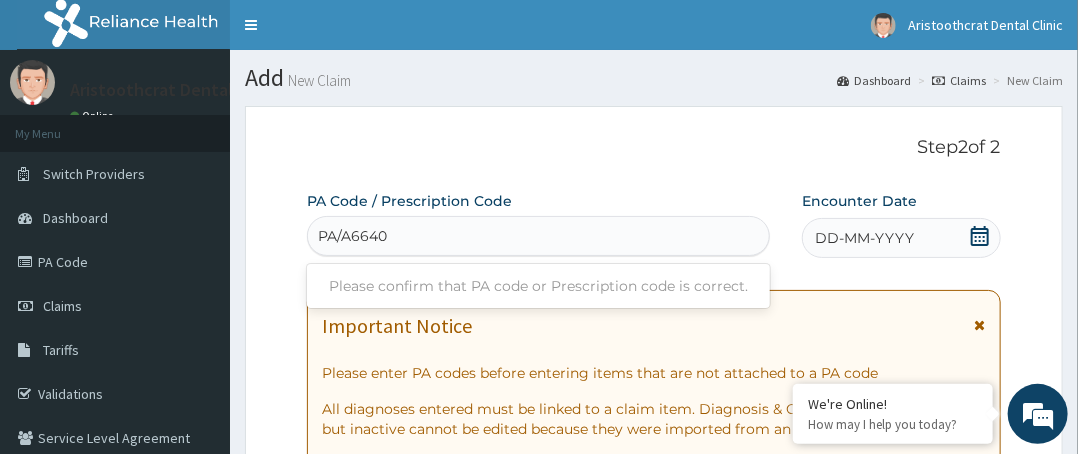 type on "PA/A66404" 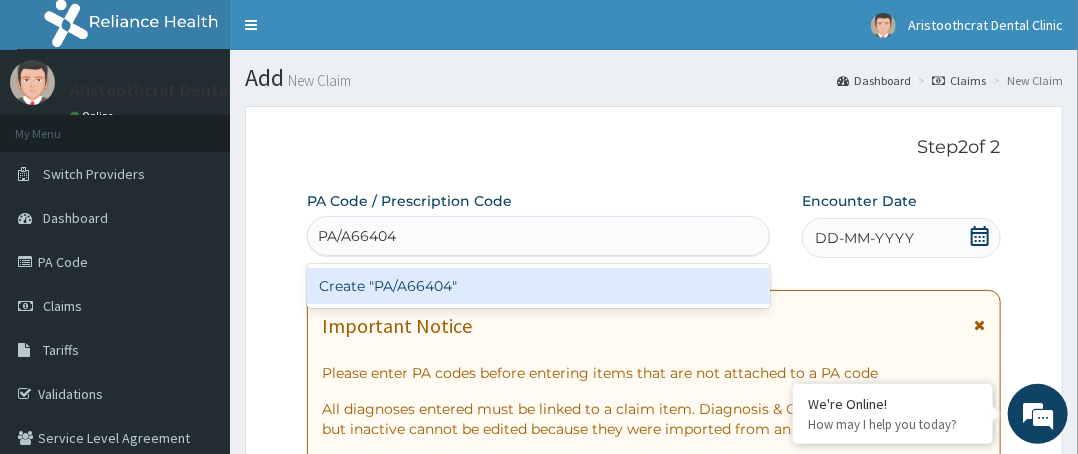 click on "Create "PA/A66404"" at bounding box center (538, 286) 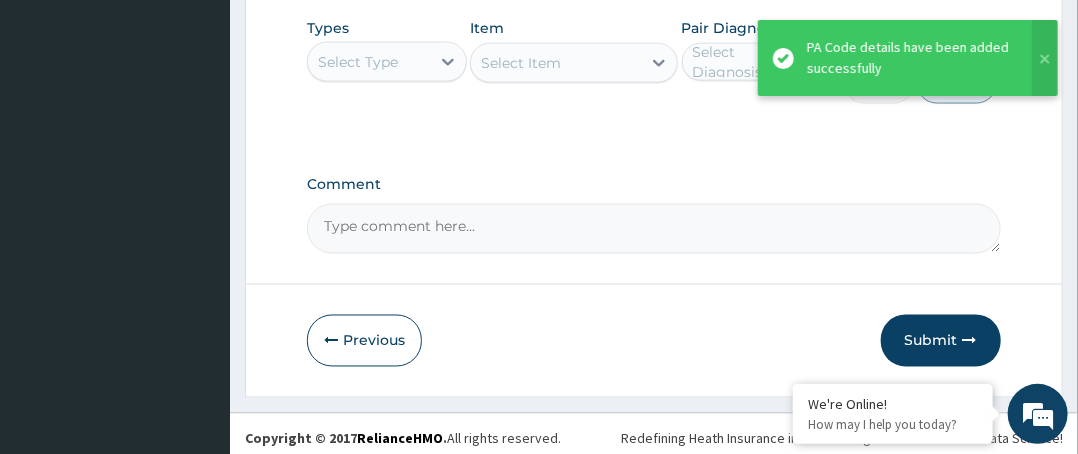 scroll, scrollTop: 1131, scrollLeft: 0, axis: vertical 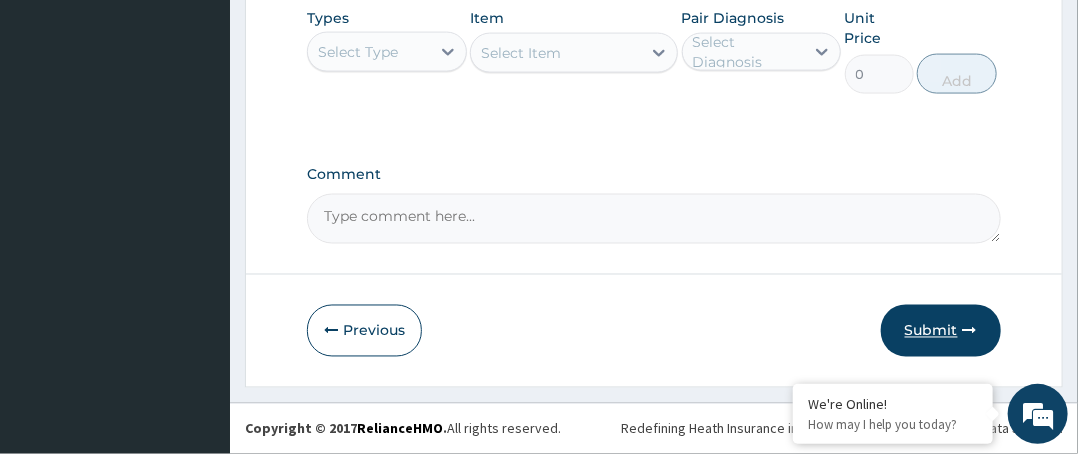 click on "Submit" at bounding box center [941, 331] 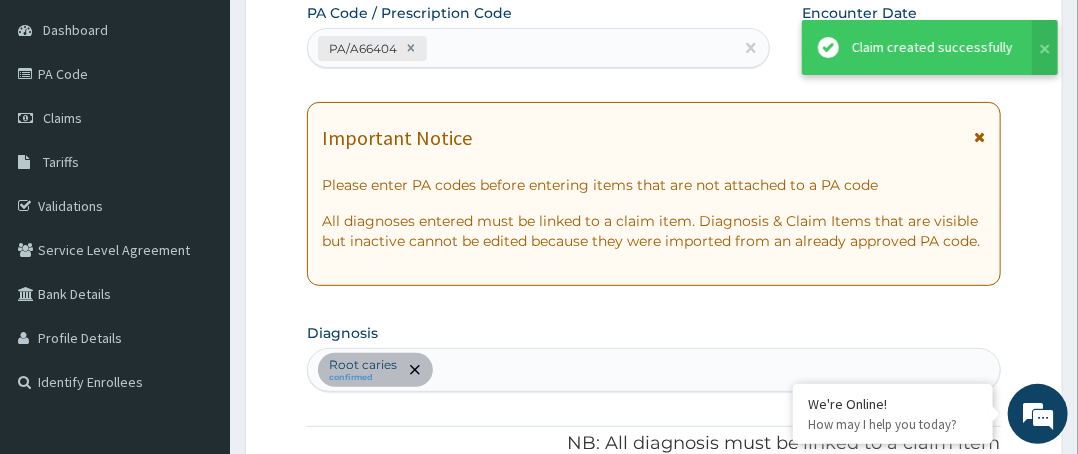 scroll, scrollTop: 1131, scrollLeft: 0, axis: vertical 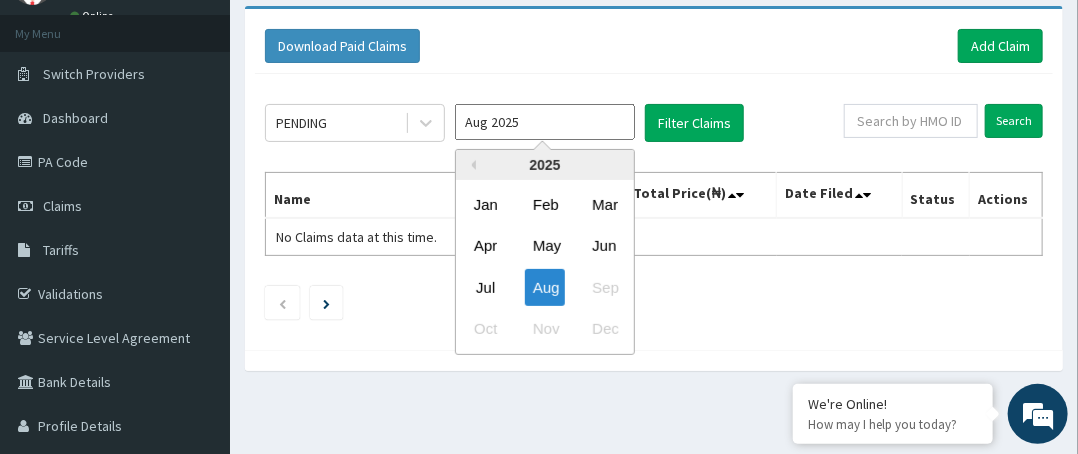 click on "Aug 2025" at bounding box center [545, 122] 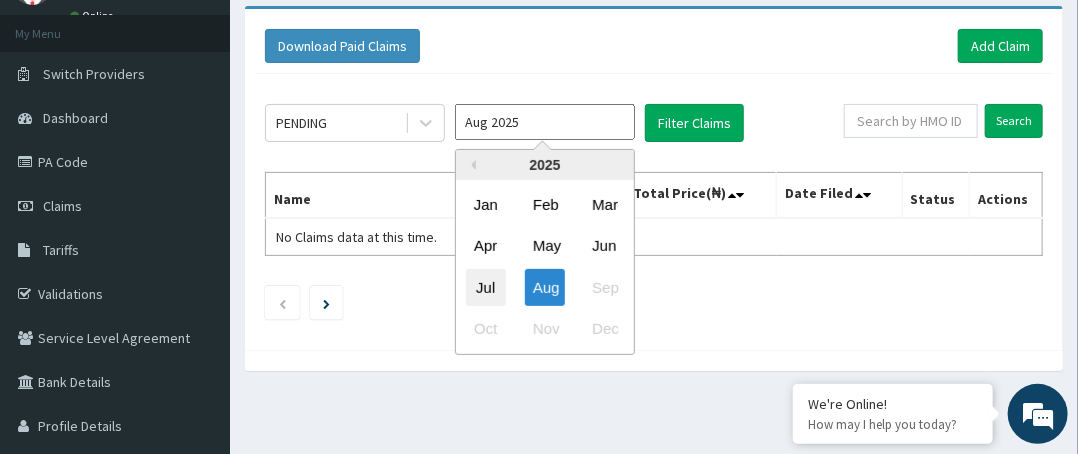 click on "Jul" at bounding box center [486, 287] 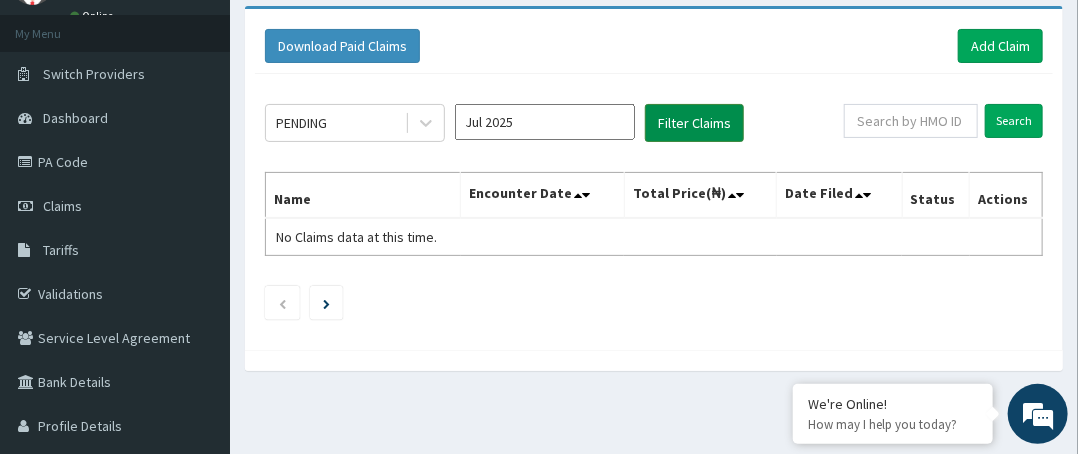 click on "Filter Claims" at bounding box center [694, 123] 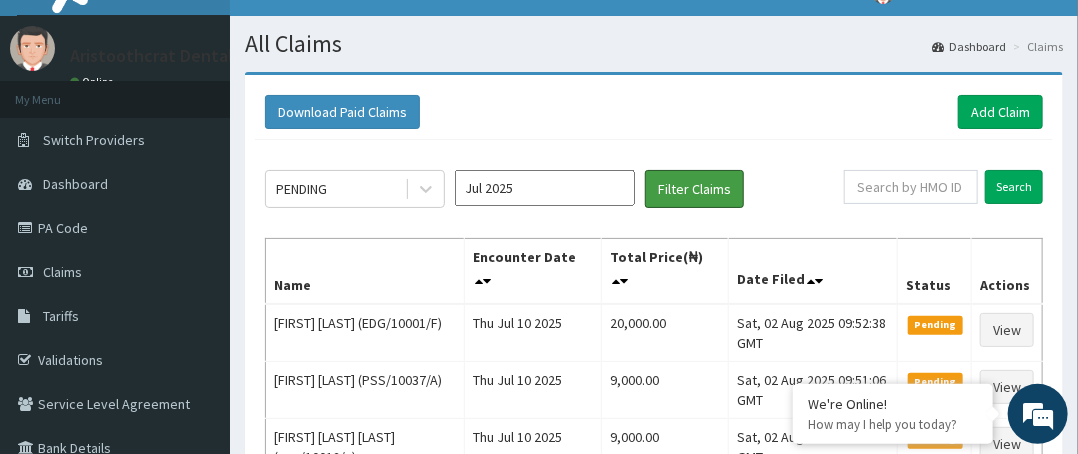 scroll, scrollTop: 0, scrollLeft: 0, axis: both 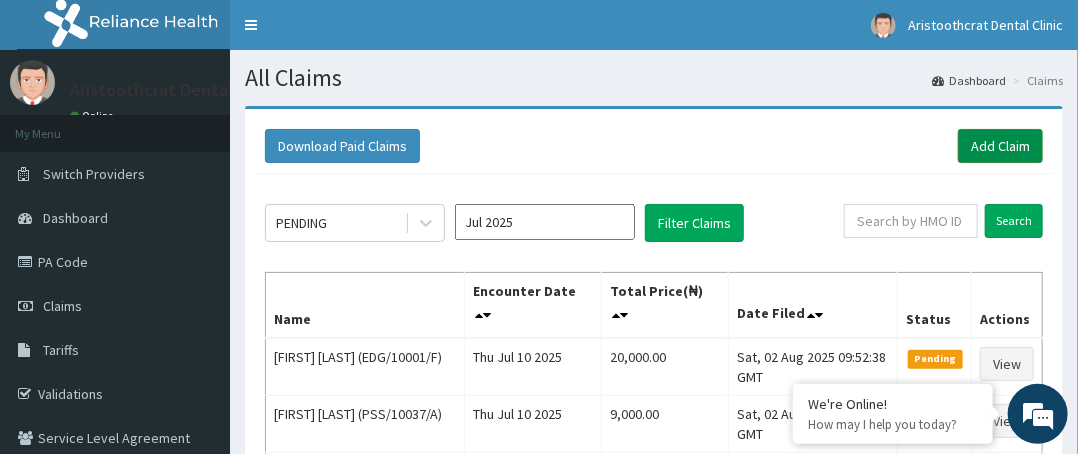 click on "Add Claim" at bounding box center [1000, 146] 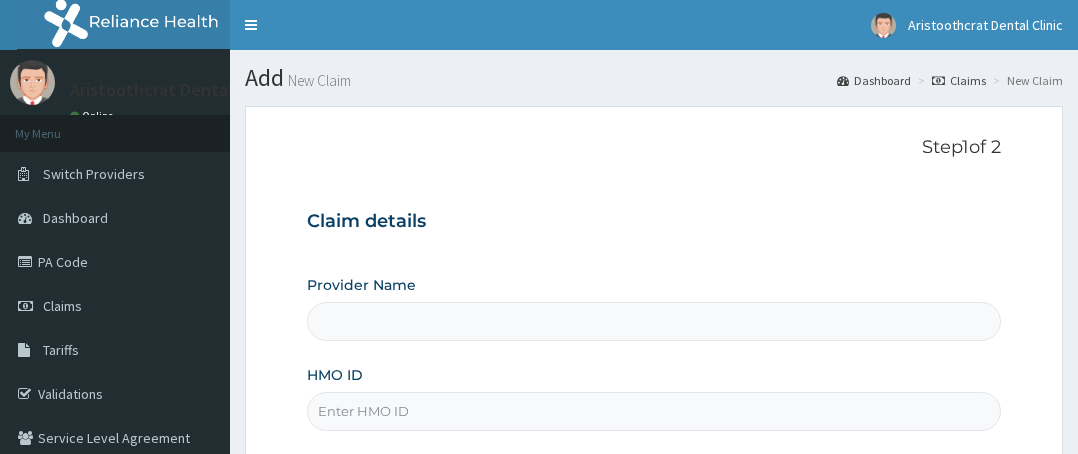 scroll, scrollTop: 212, scrollLeft: 0, axis: vertical 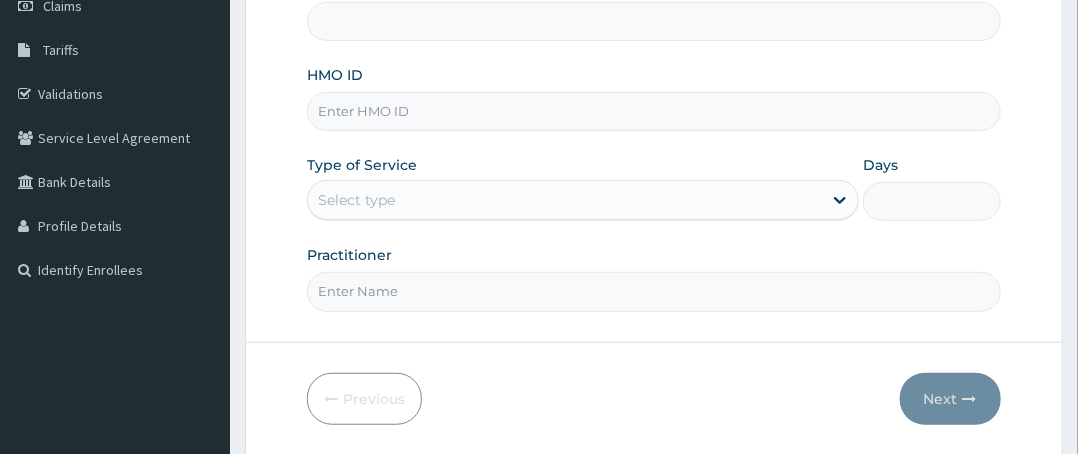 click on "Select type" at bounding box center [356, 200] 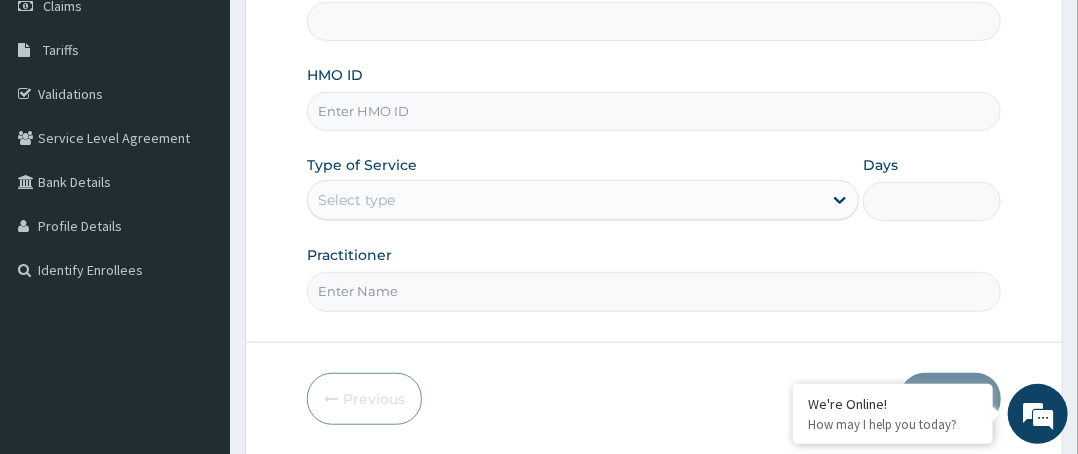 type on "Aristoothcrat Dental Clinic" 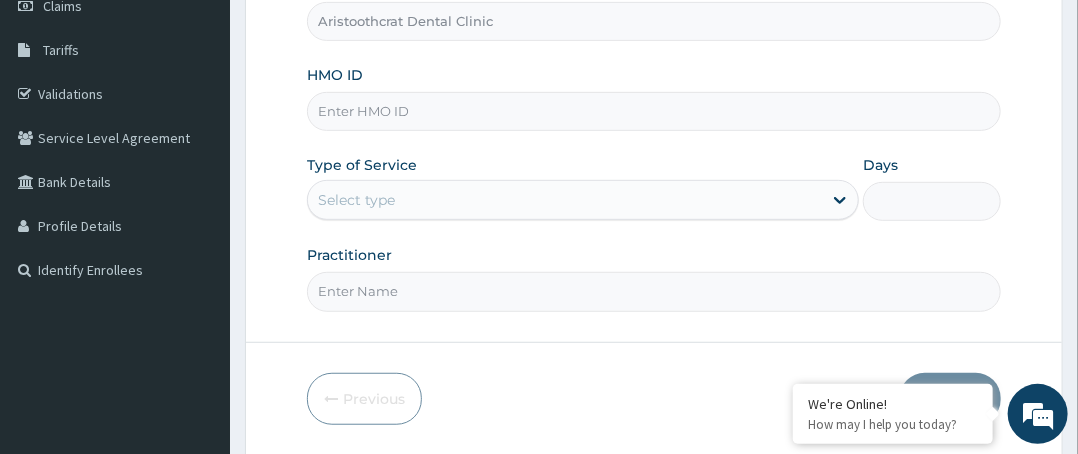 drag, startPoint x: 321, startPoint y: 197, endPoint x: 722, endPoint y: 163, distance: 402.4388 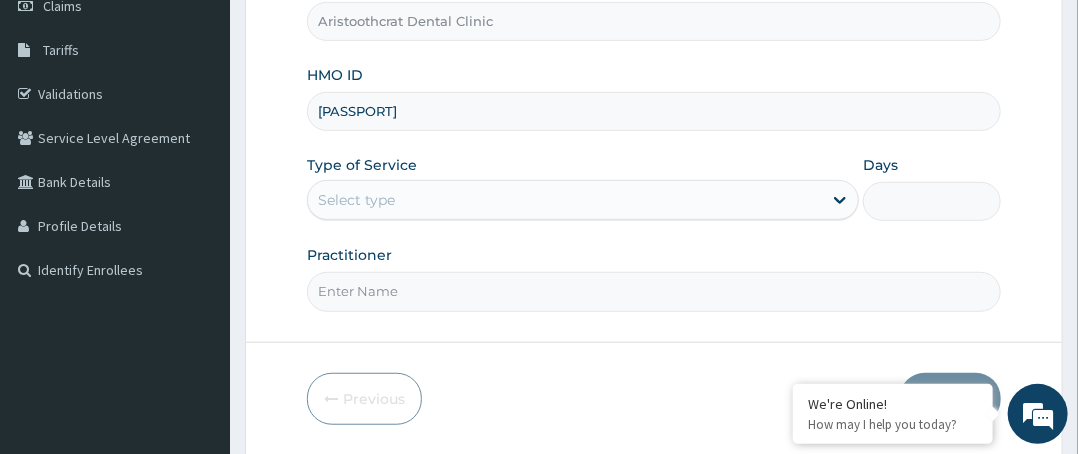 type on "[PASSPORT]" 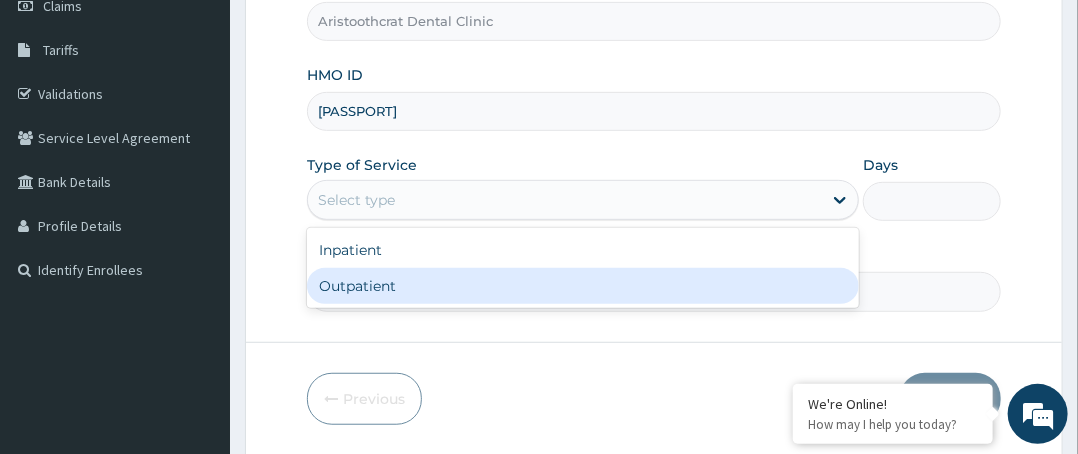 click on "Outpatient" at bounding box center (583, 286) 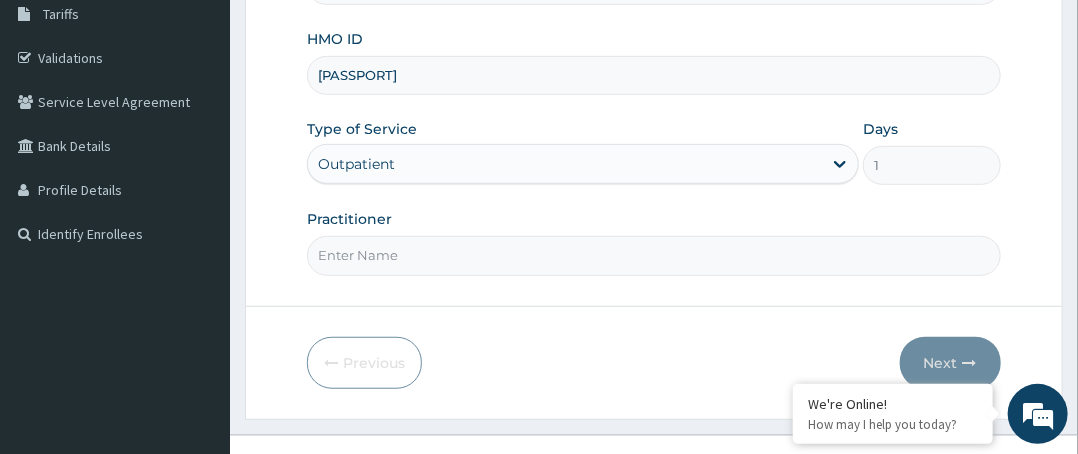 scroll, scrollTop: 364, scrollLeft: 0, axis: vertical 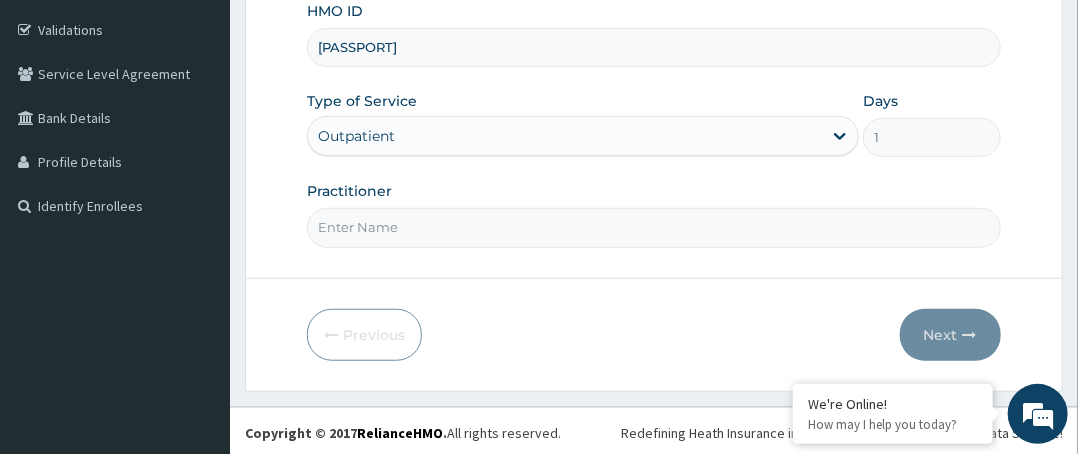 click on "Practitioner" at bounding box center [654, 227] 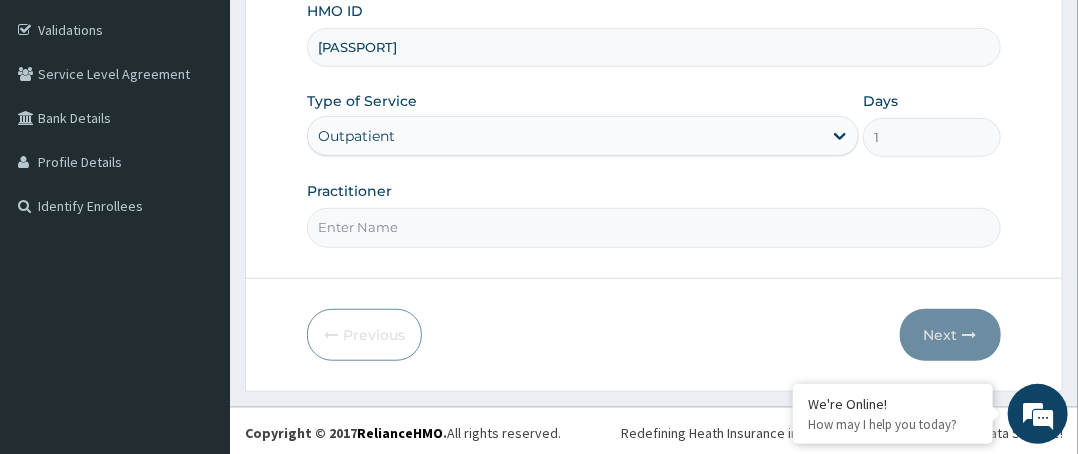 type on "Dr. [LAST]" 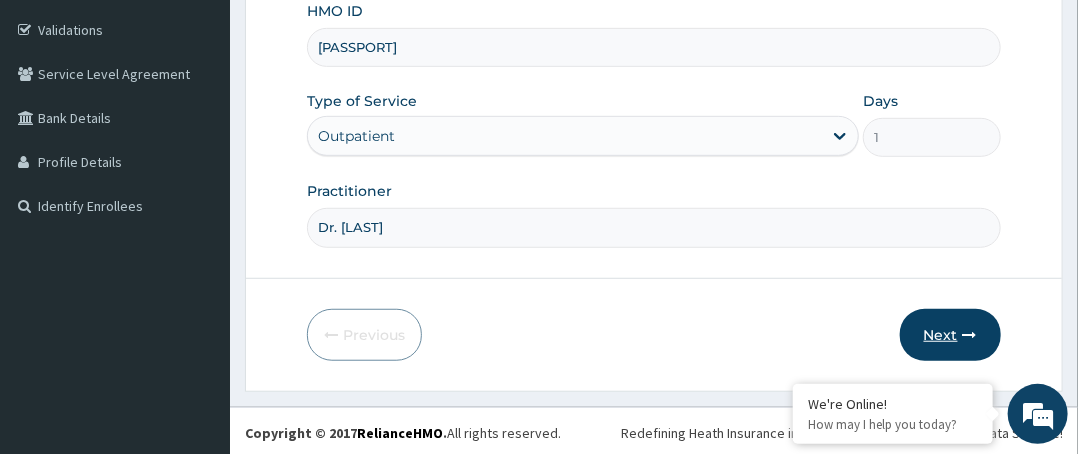 click on "Next" at bounding box center (950, 335) 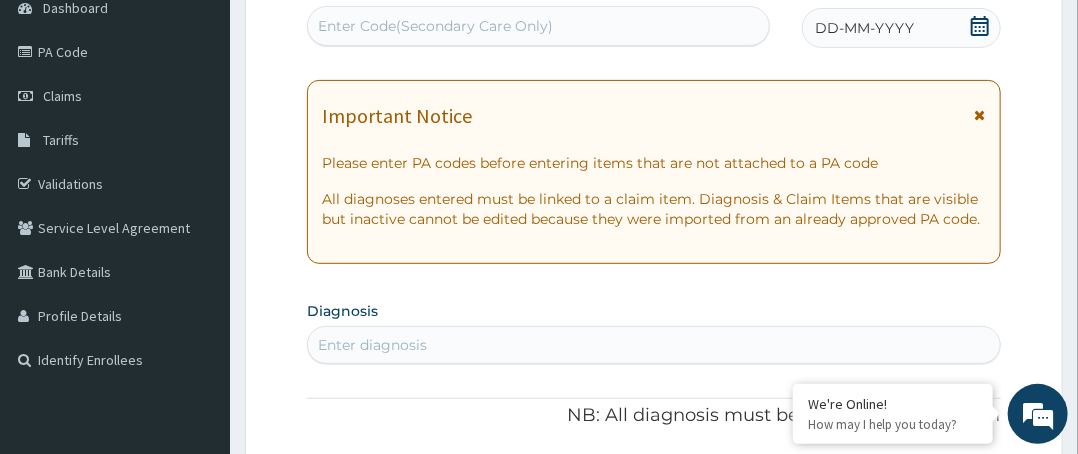 scroll, scrollTop: 64, scrollLeft: 0, axis: vertical 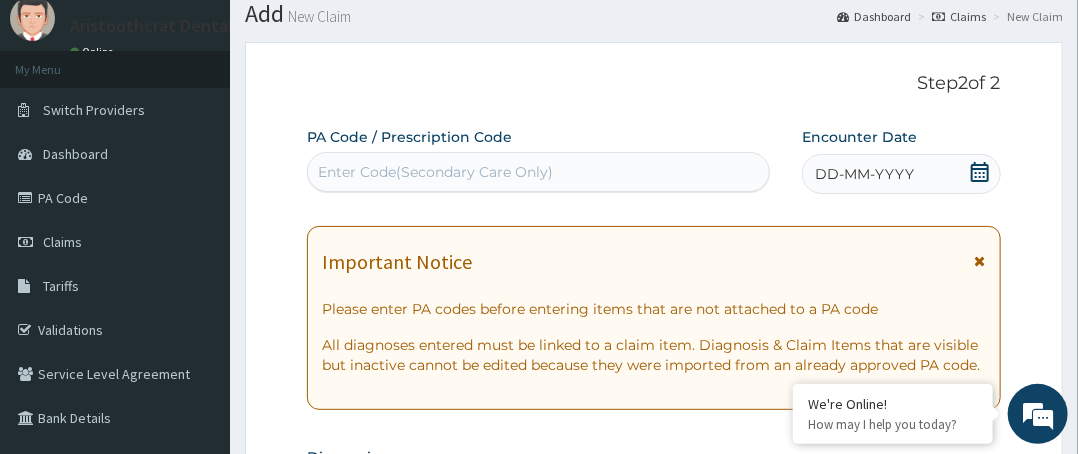 click on "Enter Code(Secondary Care Only)" at bounding box center (538, 172) 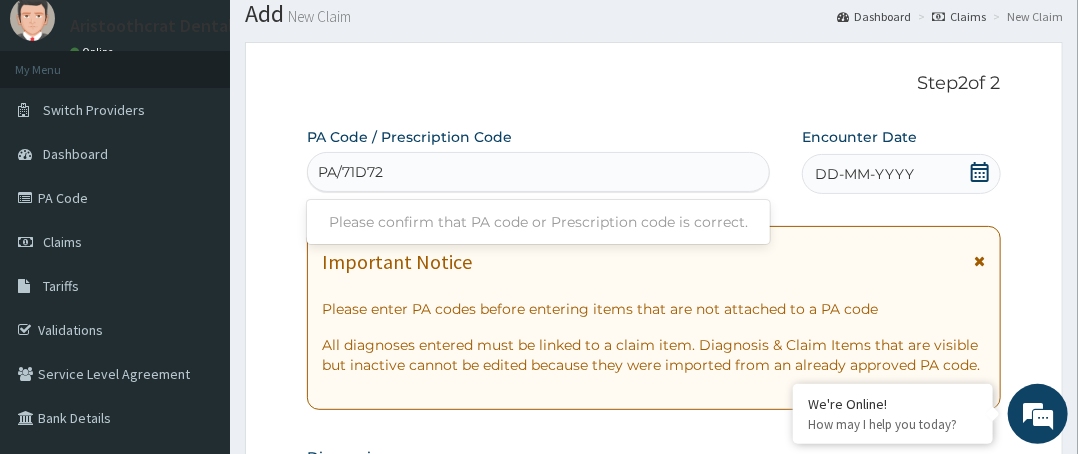 type on "PA/71D726" 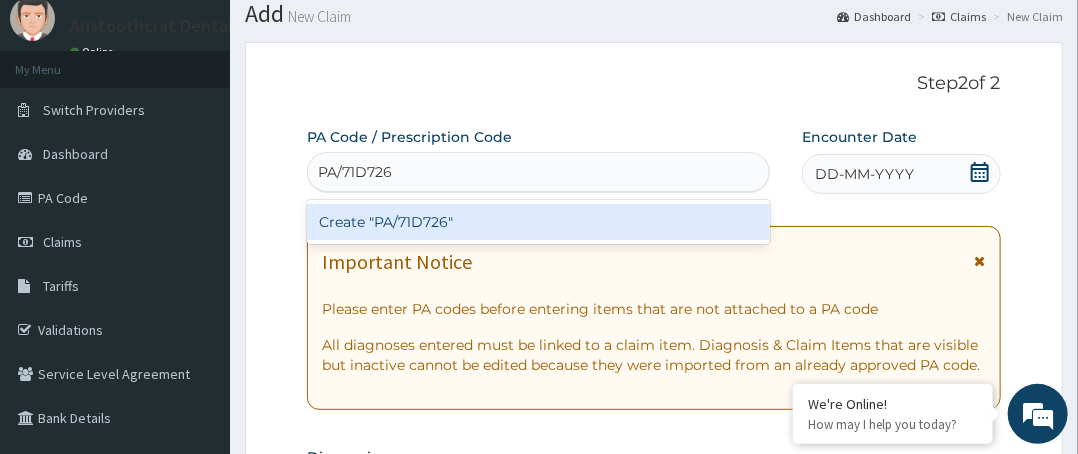 click on "Create "PA/71D726"" at bounding box center (538, 222) 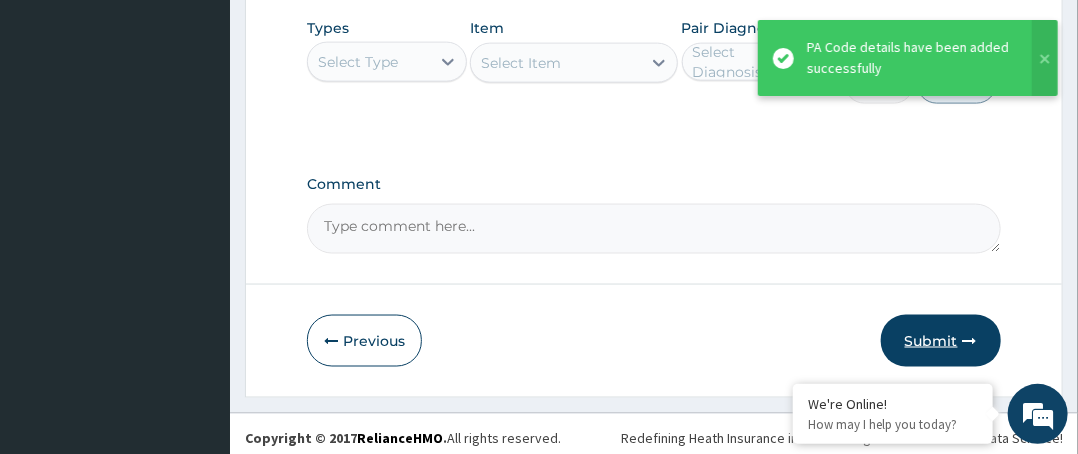 click on "Submit" at bounding box center (941, 341) 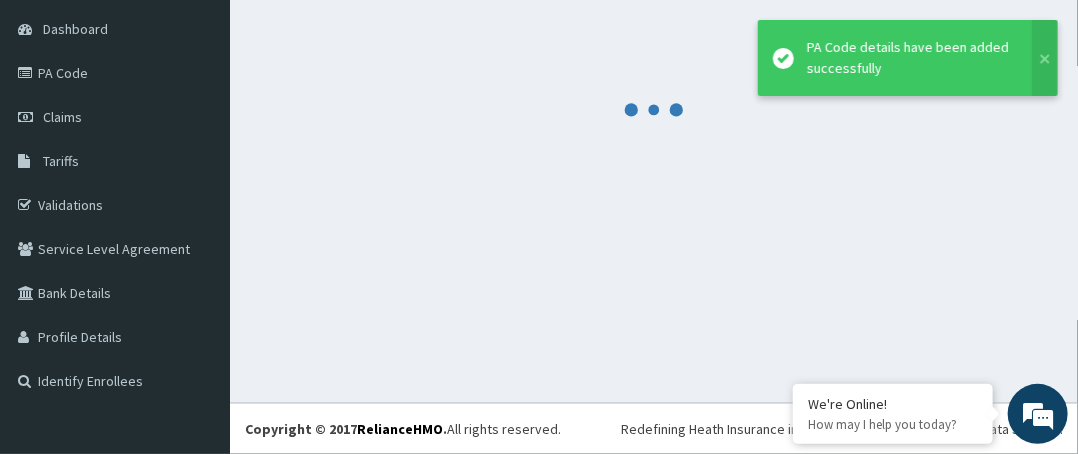scroll, scrollTop: 188, scrollLeft: 0, axis: vertical 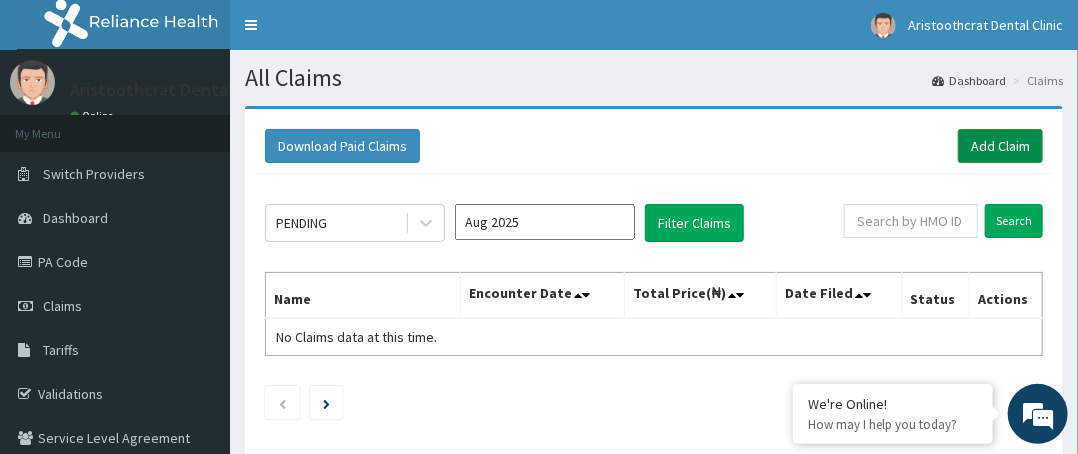 click on "Add Claim" at bounding box center [1000, 146] 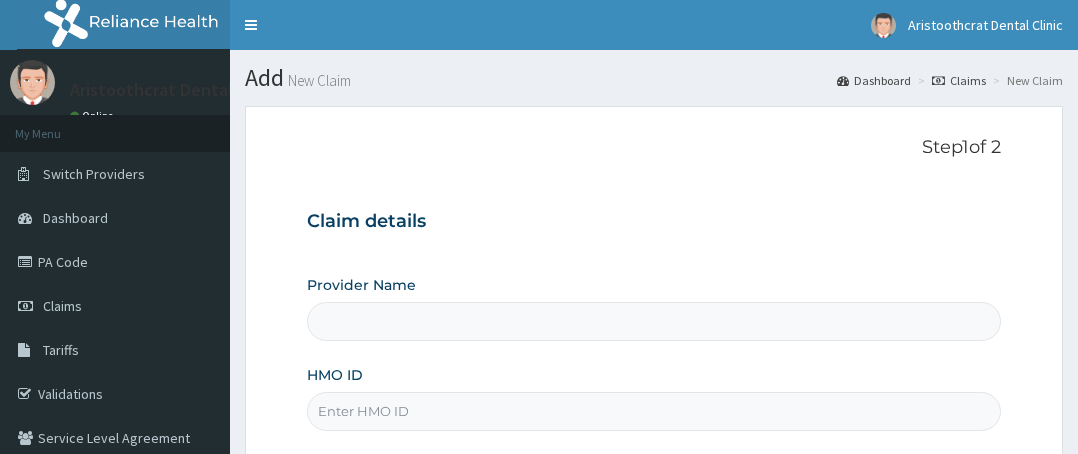 scroll, scrollTop: 0, scrollLeft: 0, axis: both 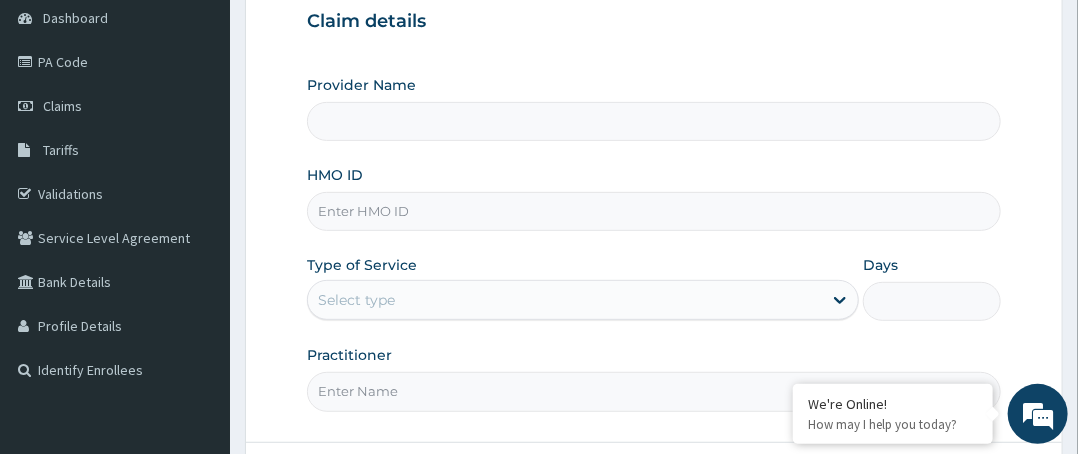 type on "Aristoothcrat Dental Clinic" 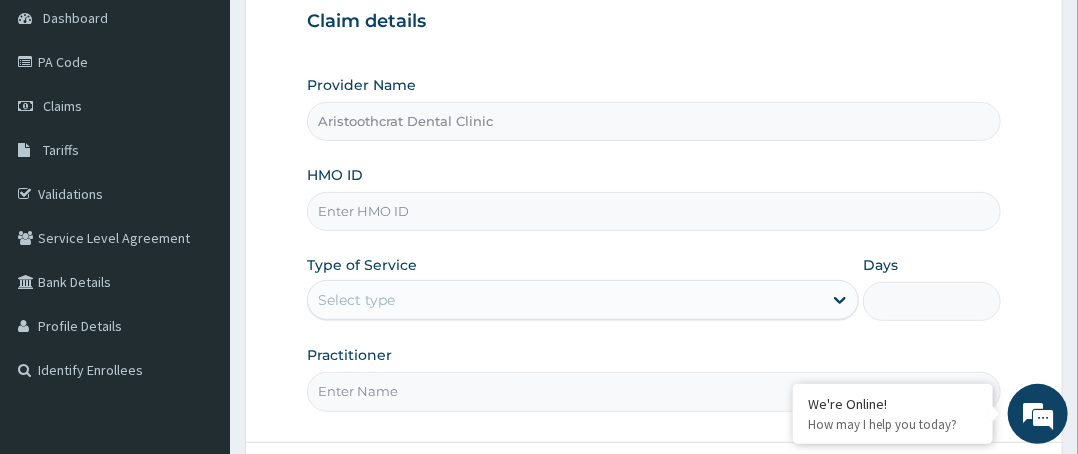 click on "HMO ID" at bounding box center [654, 211] 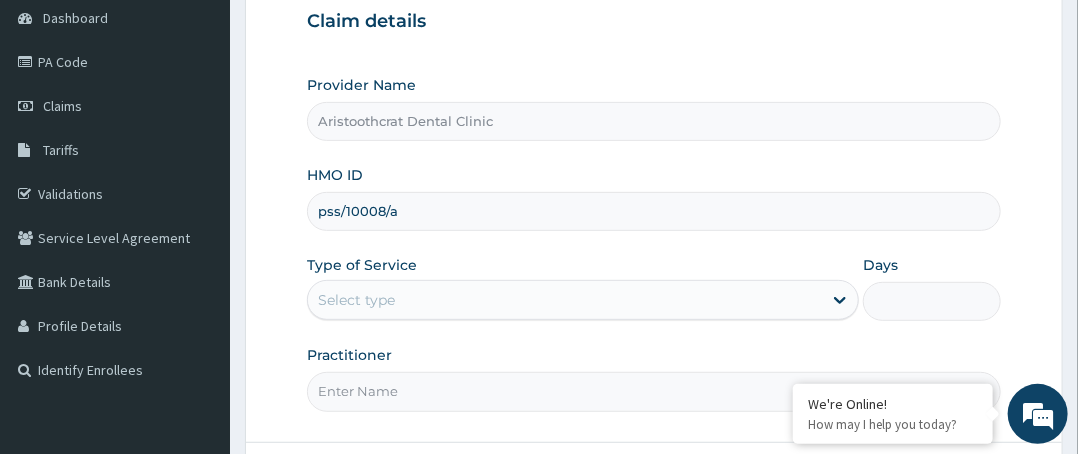 type on "pss/10008/a" 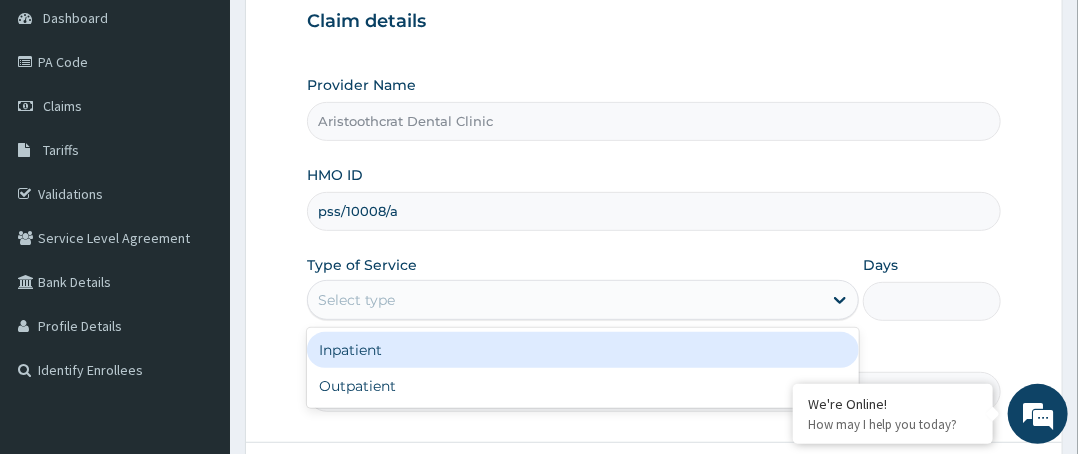 click on "Select type" at bounding box center (565, 300) 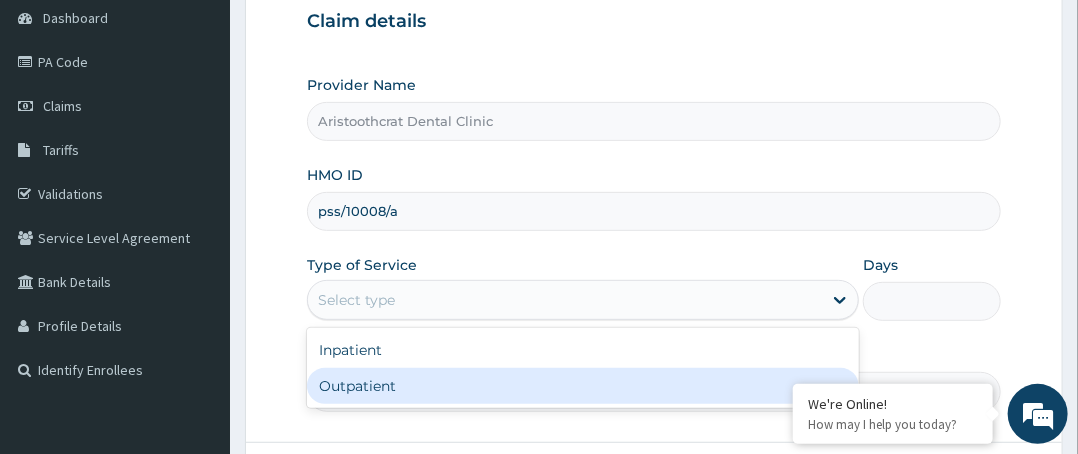 click on "Outpatient" at bounding box center (583, 386) 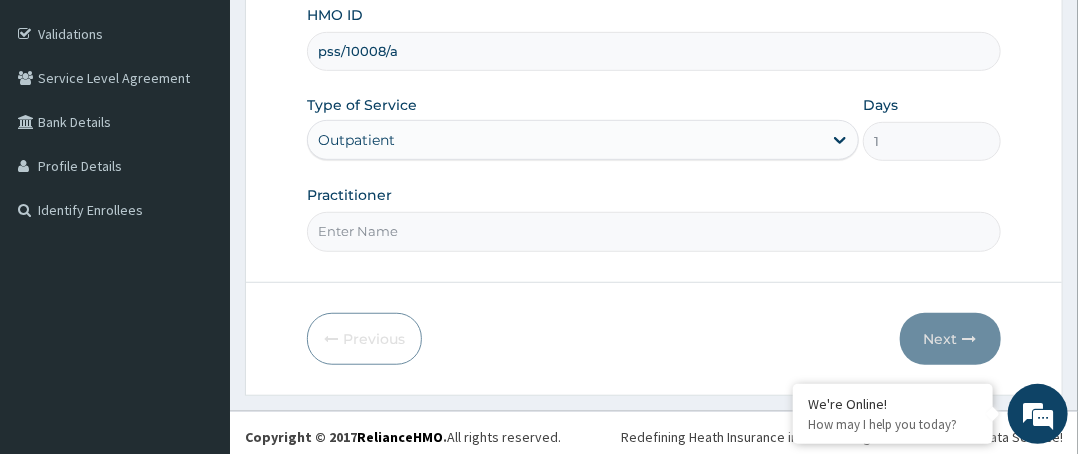 scroll, scrollTop: 364, scrollLeft: 0, axis: vertical 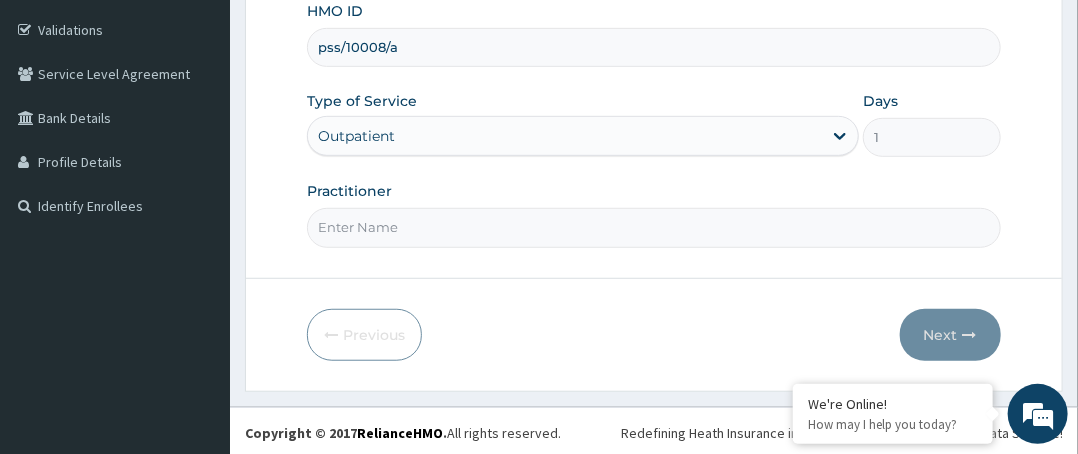 click on "Practitioner" at bounding box center [654, 227] 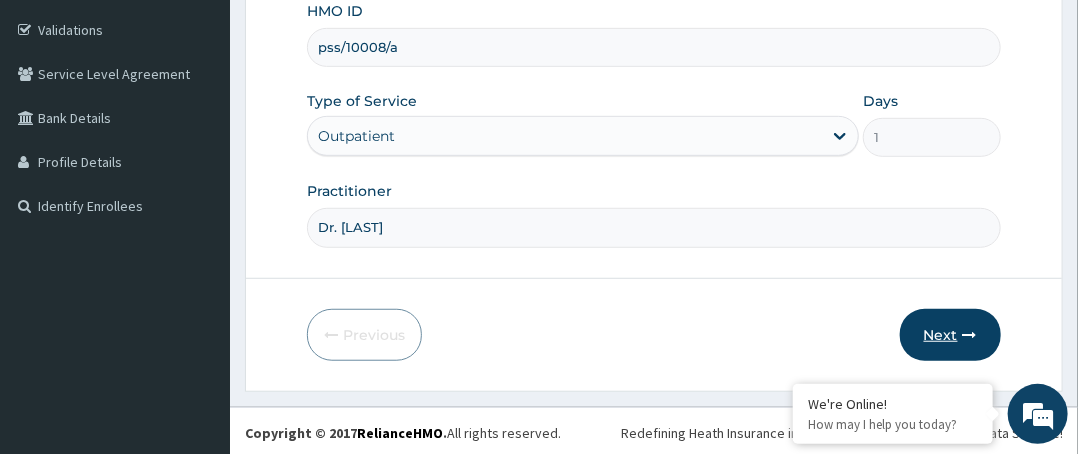 click at bounding box center [970, 335] 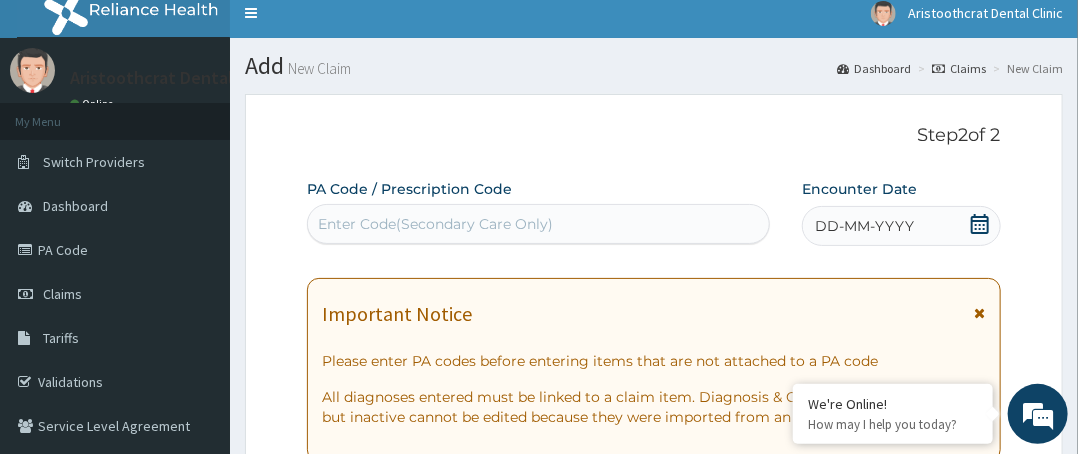 scroll, scrollTop: 0, scrollLeft: 0, axis: both 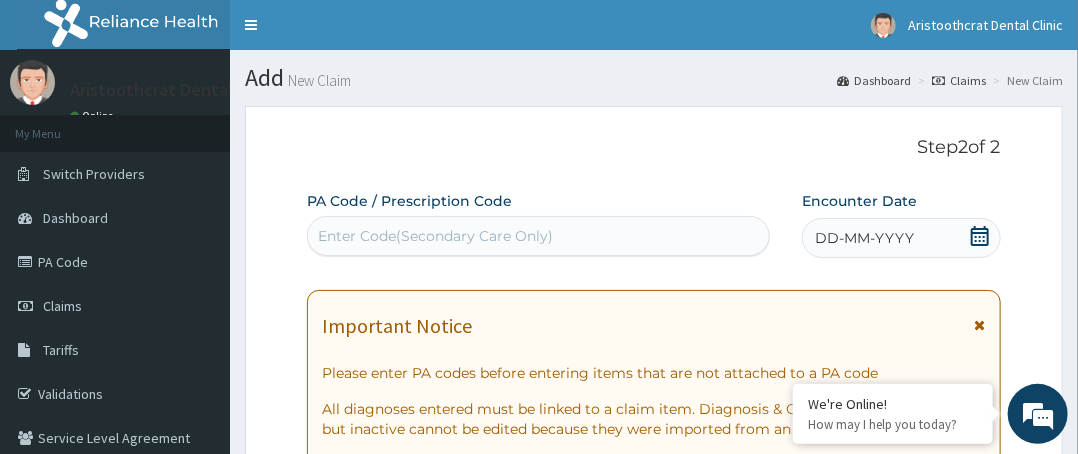 click on "Enter Code(Secondary Care Only)" at bounding box center (435, 236) 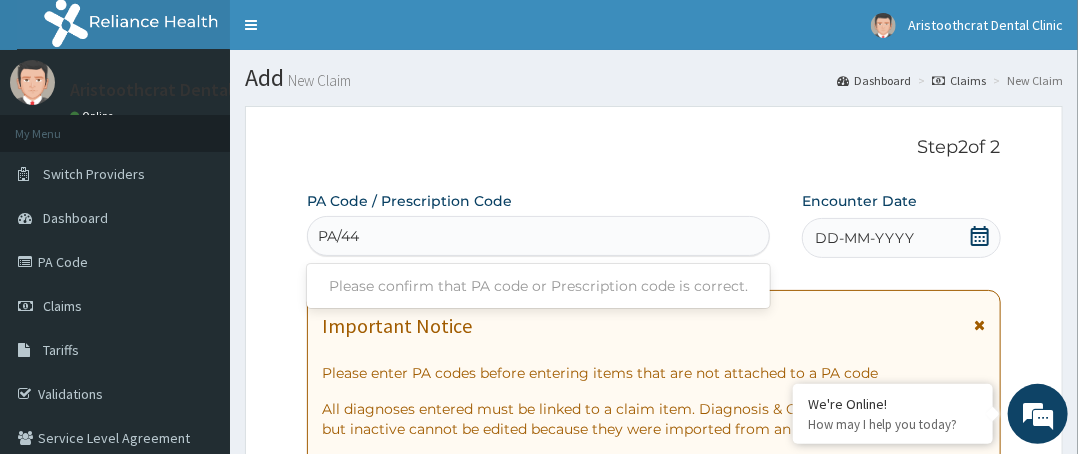 scroll, scrollTop: 0, scrollLeft: 0, axis: both 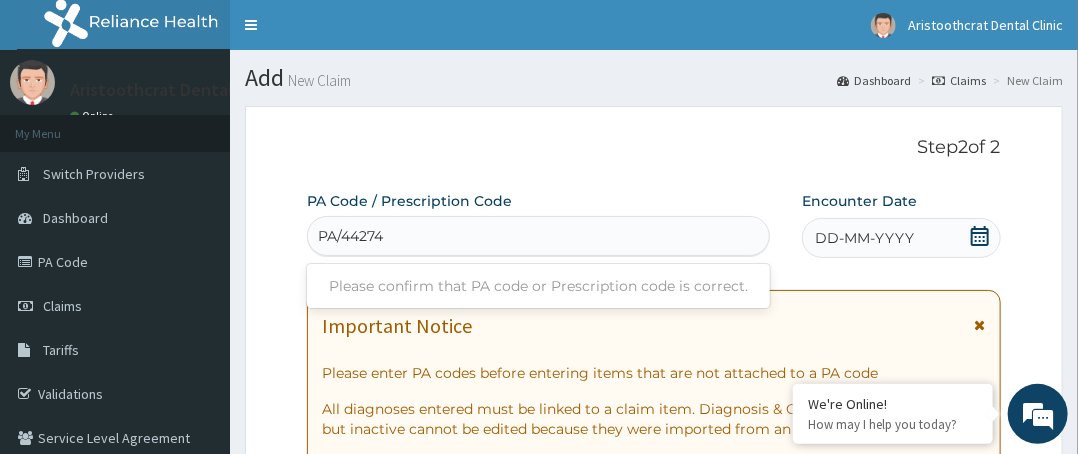 type on "PA/442740" 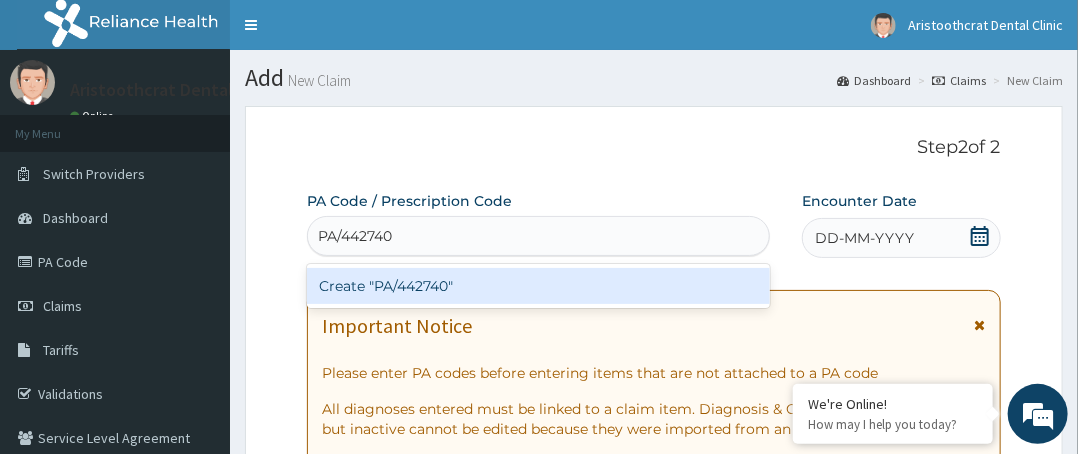 click on "Create "PA/442740"" at bounding box center [538, 286] 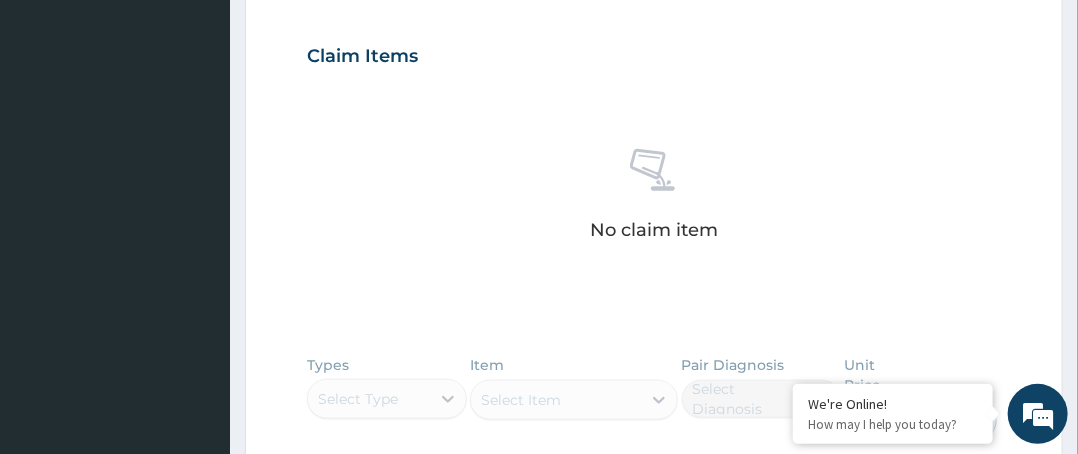 scroll, scrollTop: 800, scrollLeft: 0, axis: vertical 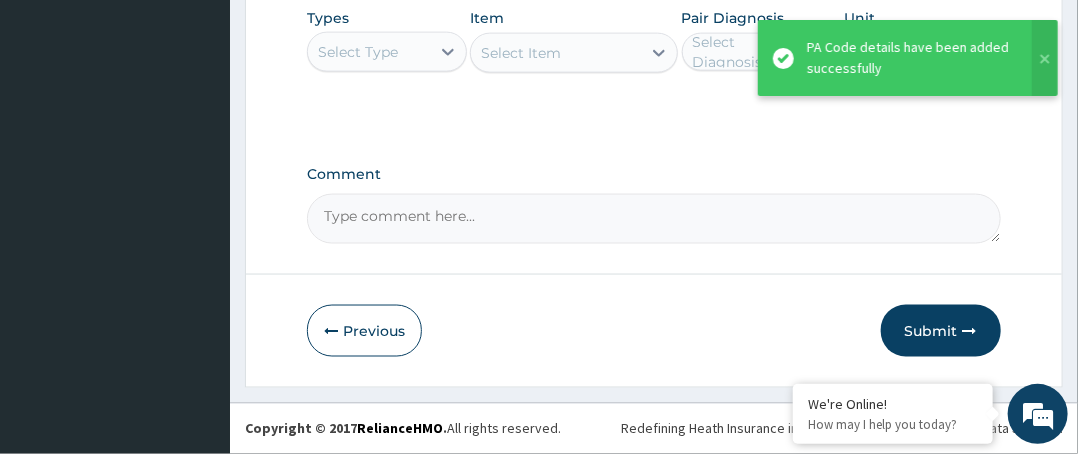 click on "Submit" at bounding box center (941, 331) 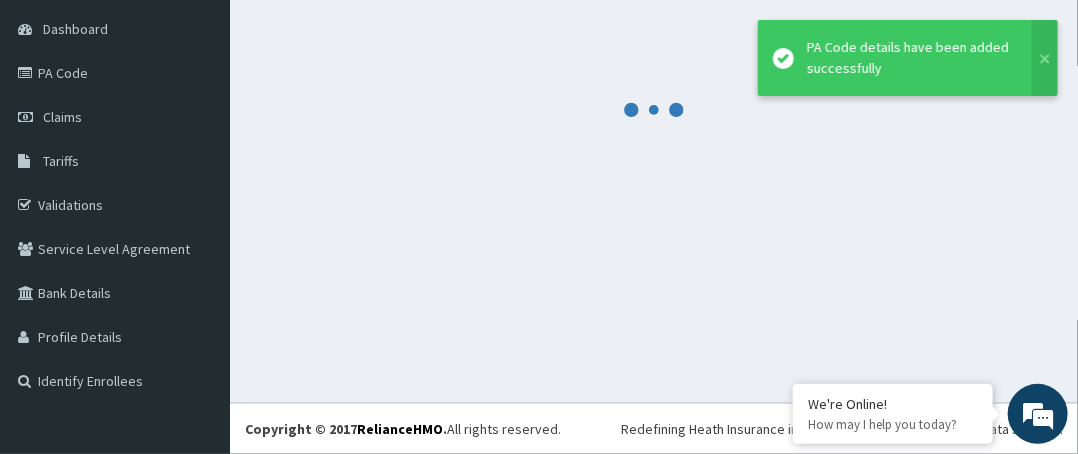 scroll, scrollTop: 188, scrollLeft: 0, axis: vertical 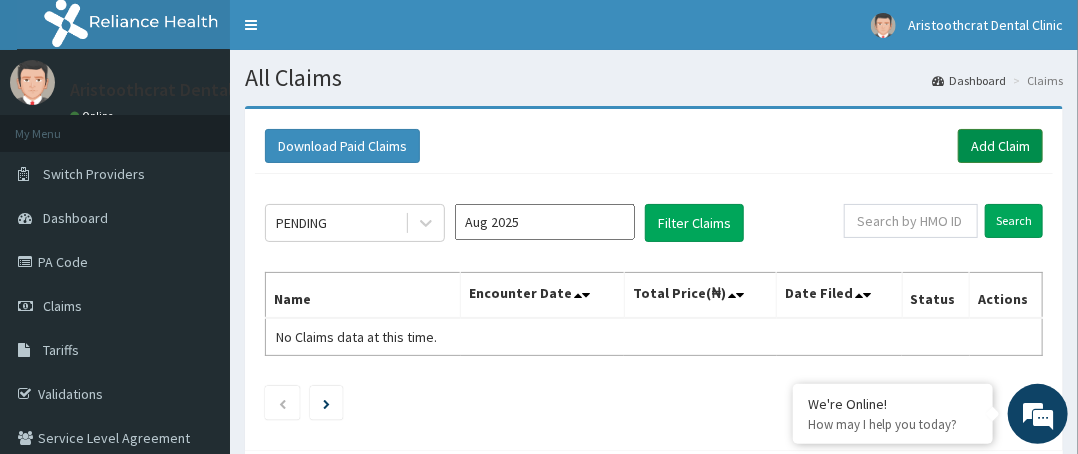 click on "Add Claim" at bounding box center [1000, 146] 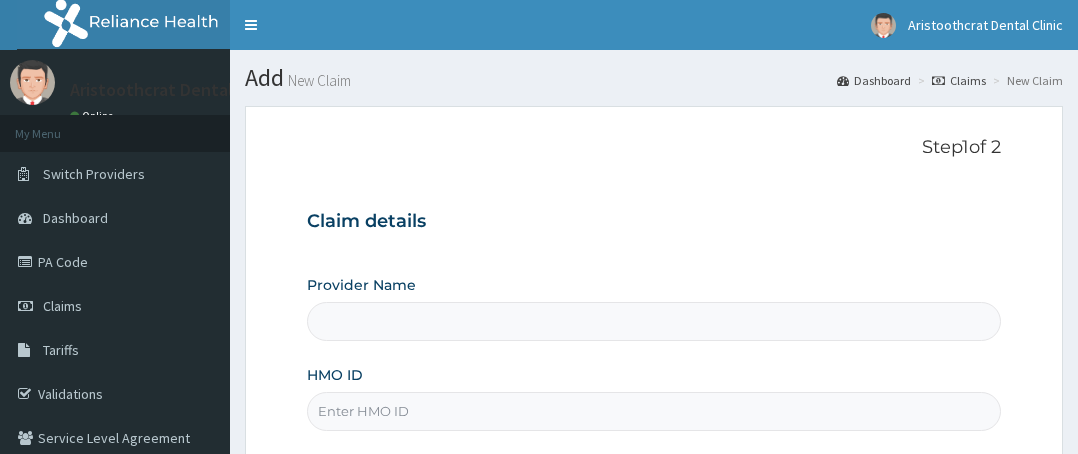 scroll, scrollTop: 300, scrollLeft: 0, axis: vertical 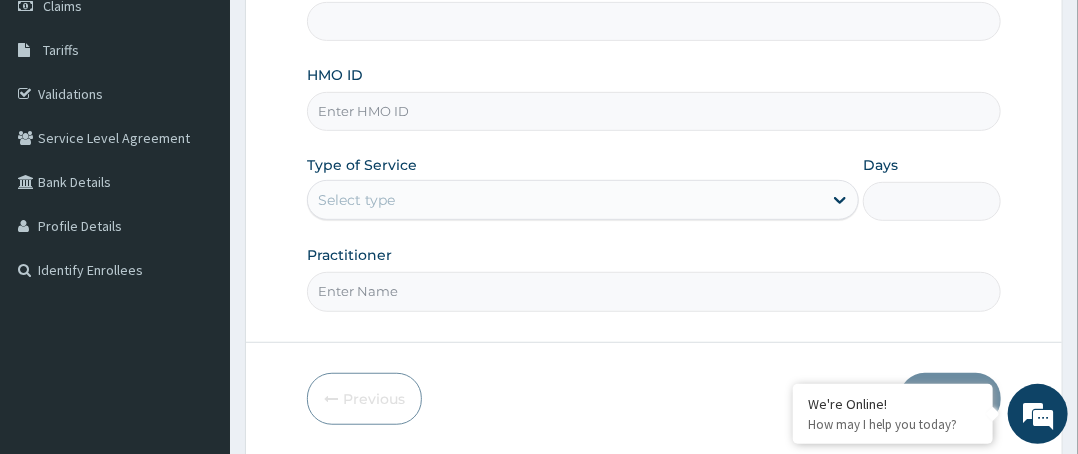 click on "HMO ID" at bounding box center [654, 111] 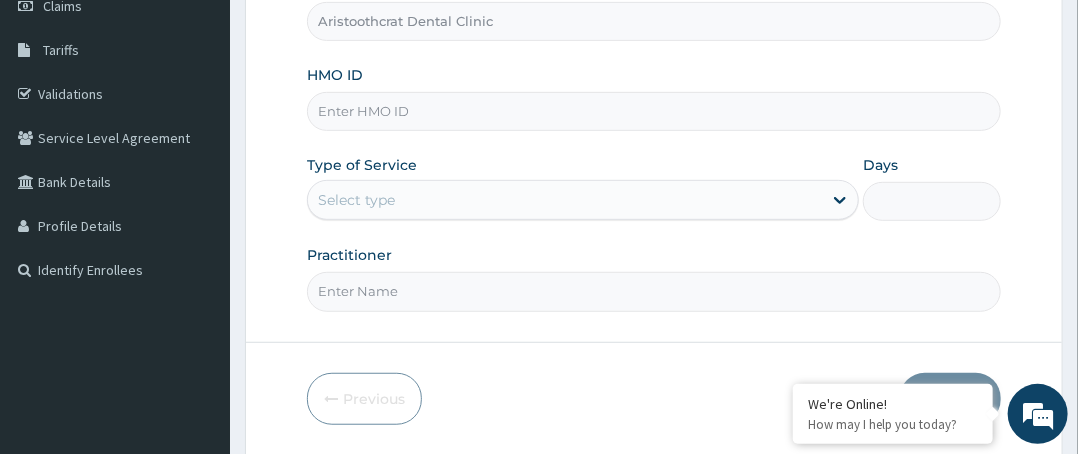 paste on "pss/10018/a" 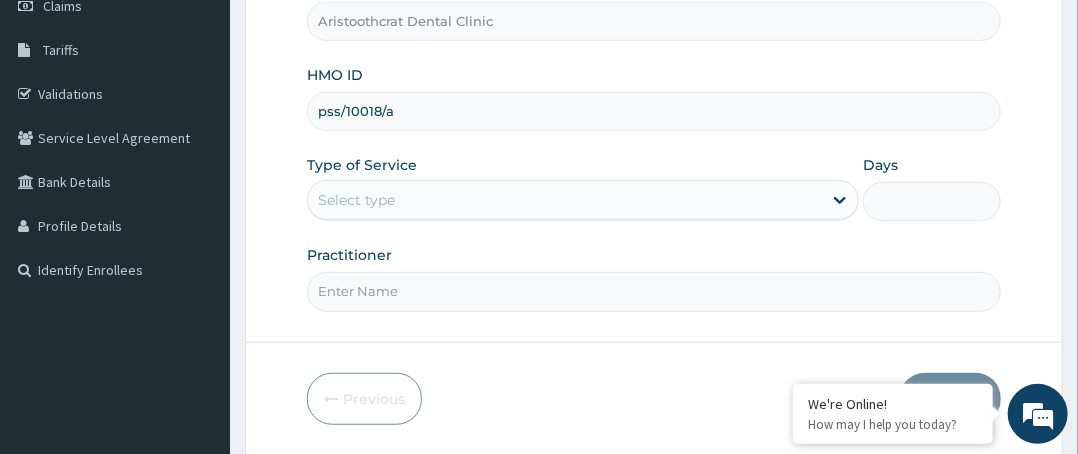 type on "pss/10018/a" 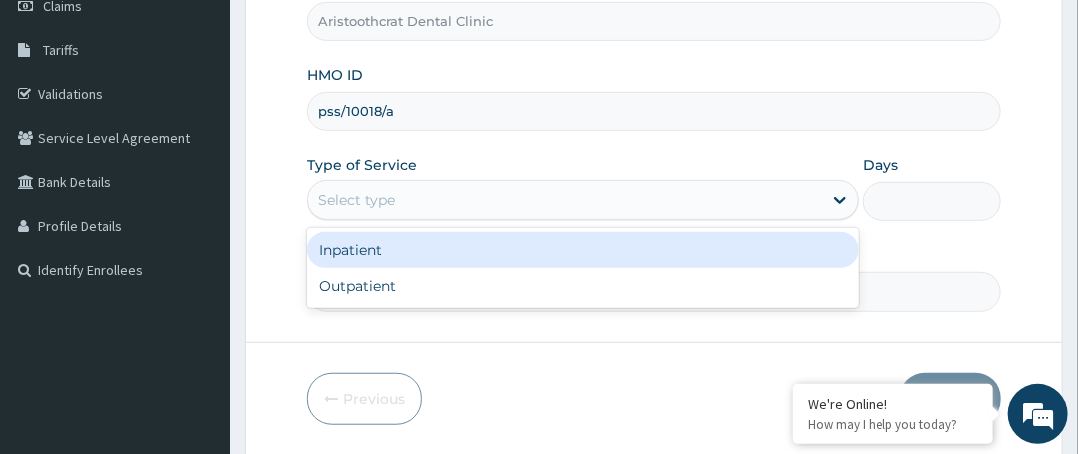 click on "Select type" at bounding box center [565, 200] 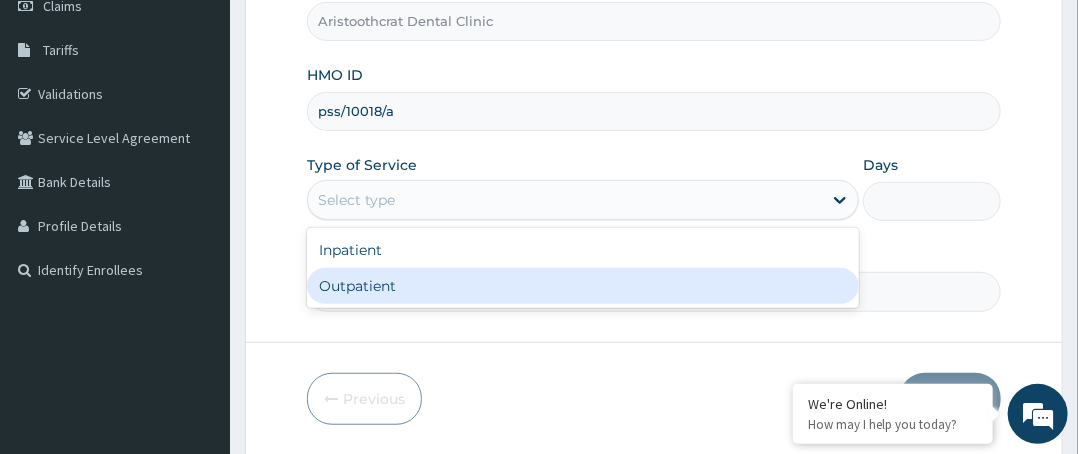 click on "Outpatient" at bounding box center [583, 286] 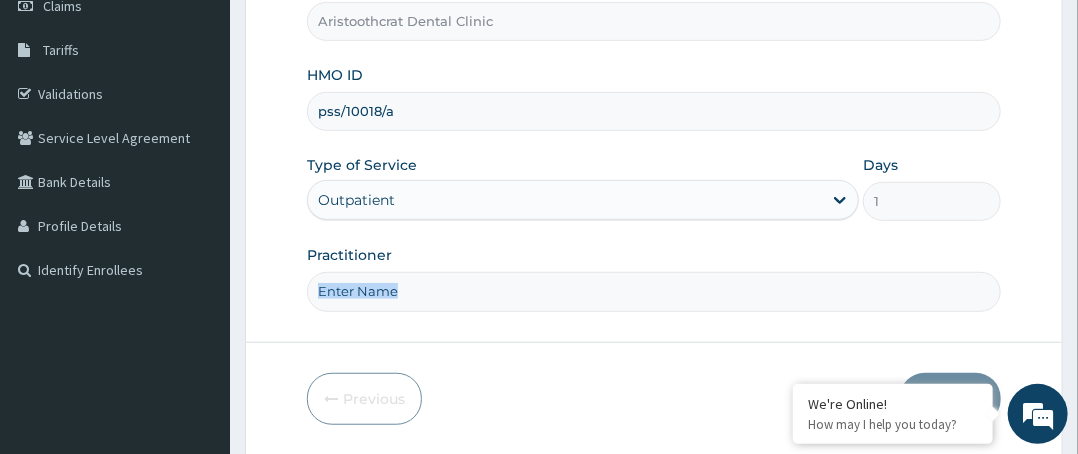 click on "Practitioner" at bounding box center [654, 278] 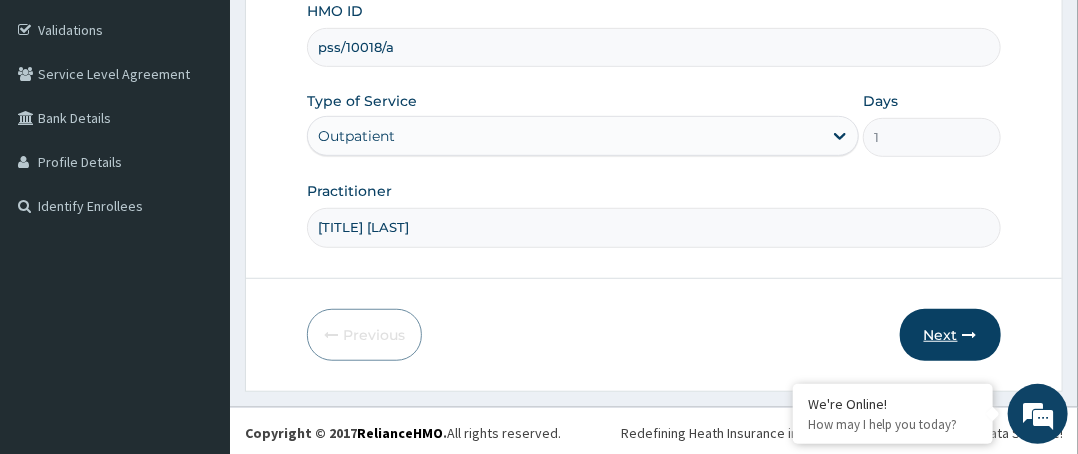click on "Next" at bounding box center (950, 335) 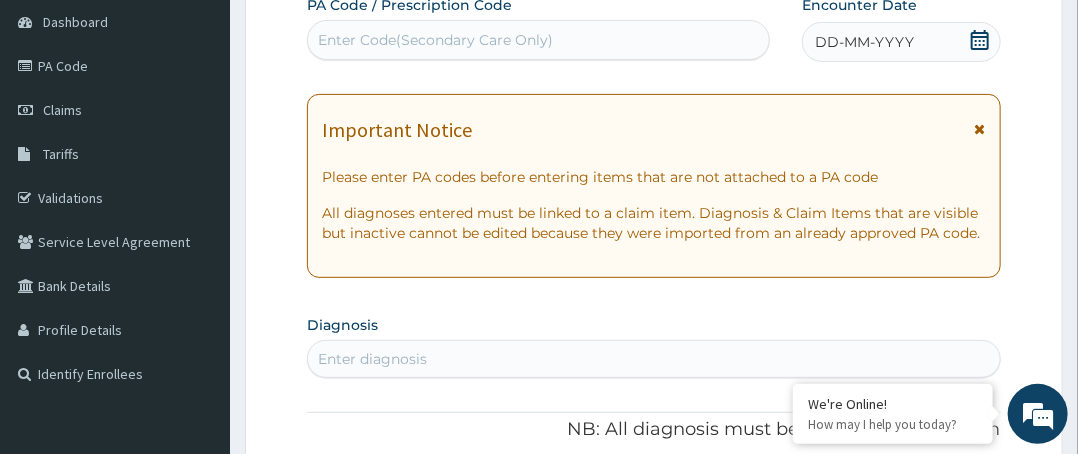 scroll, scrollTop: 0, scrollLeft: 0, axis: both 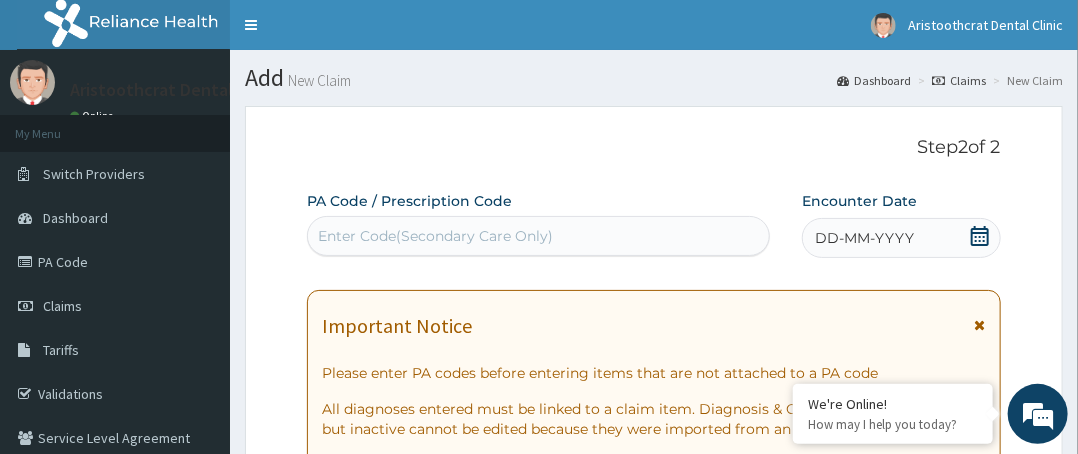 click on "Enter Code(Secondary Care Only)" at bounding box center [538, 236] 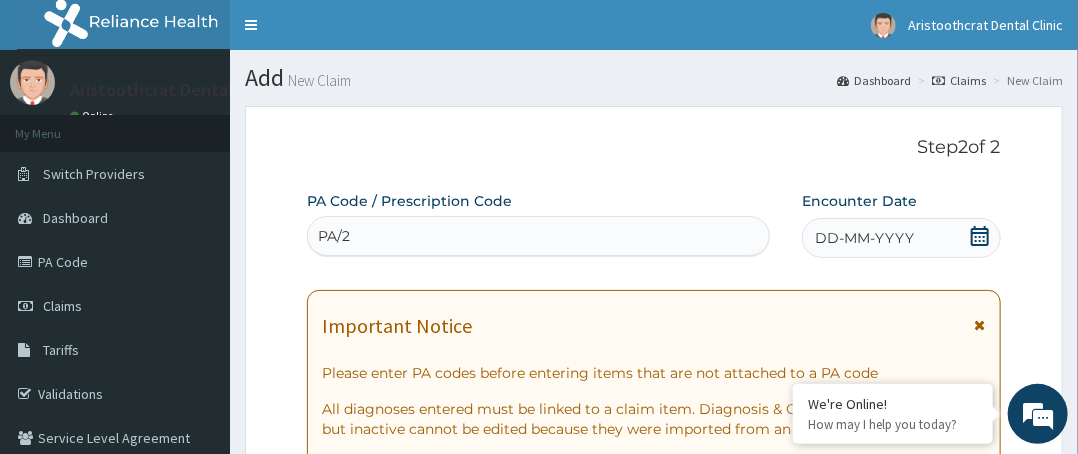 scroll, scrollTop: 0, scrollLeft: 0, axis: both 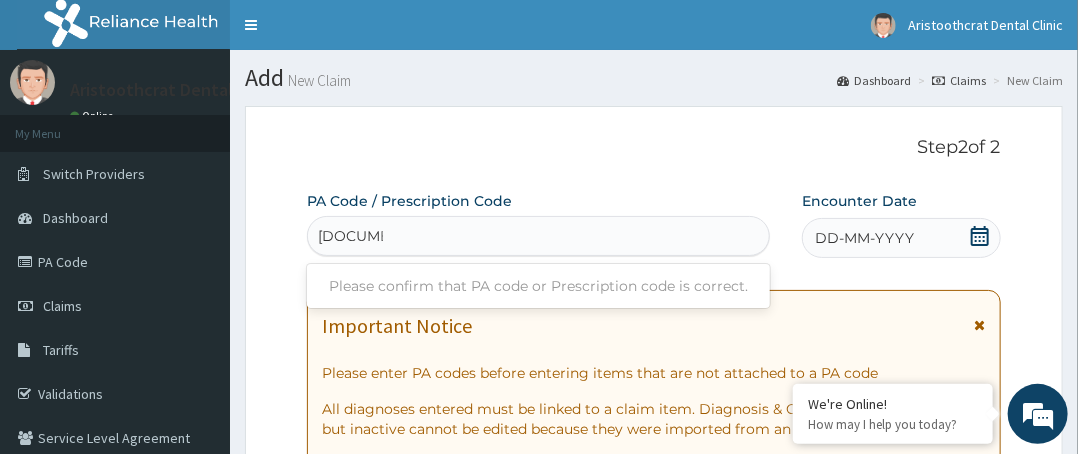 type on "PA/289136" 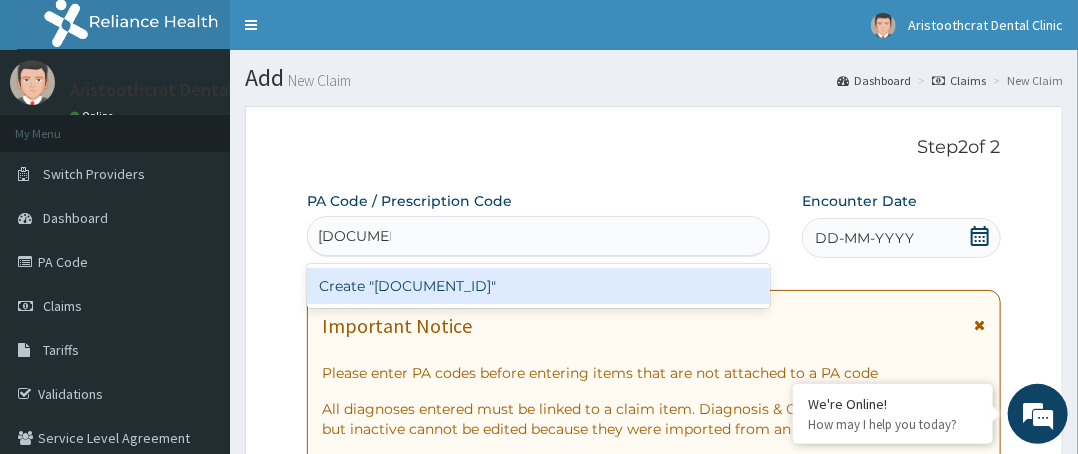 click on "Create "PA/289136"" at bounding box center [538, 286] 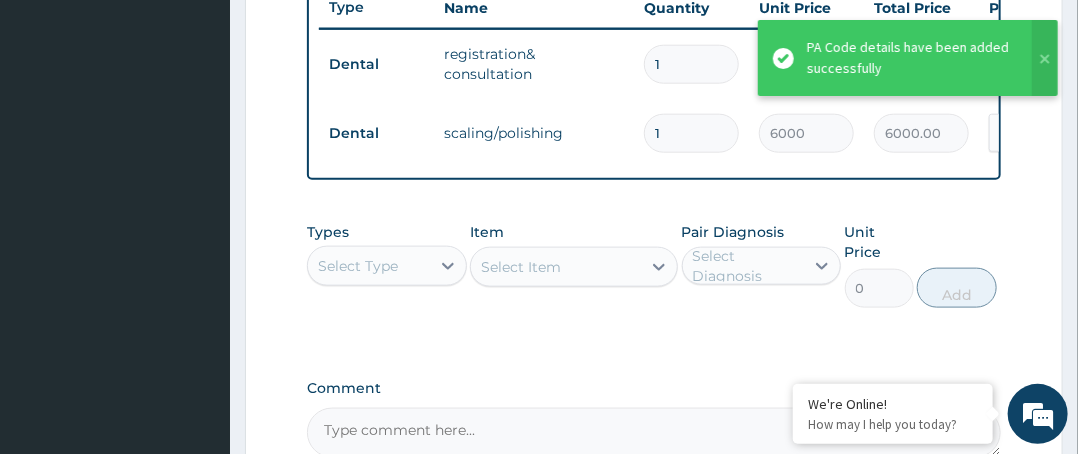 scroll, scrollTop: 900, scrollLeft: 0, axis: vertical 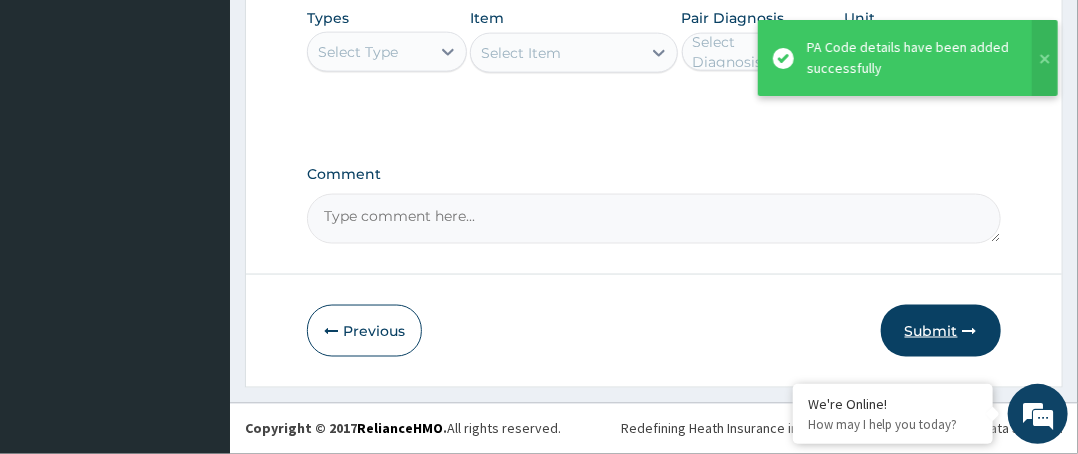 click on "Submit" at bounding box center [941, 331] 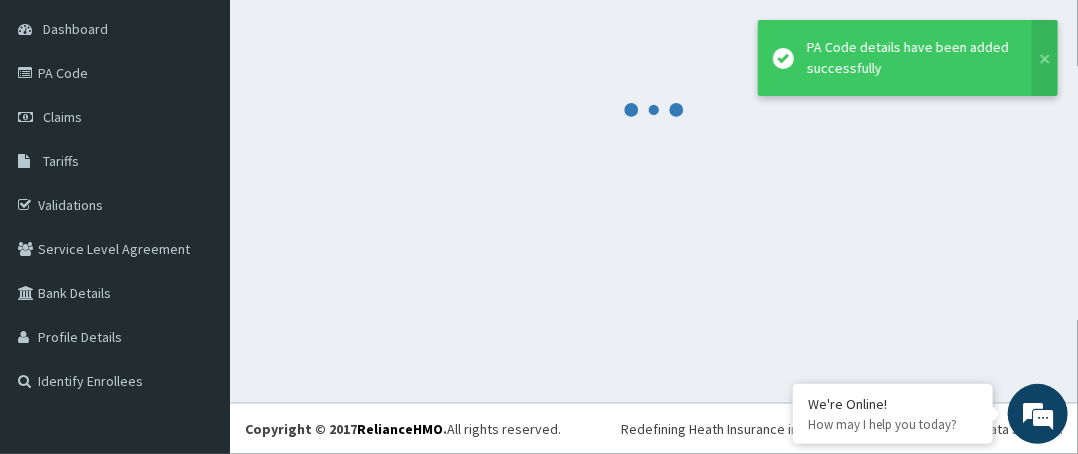 scroll, scrollTop: 188, scrollLeft: 0, axis: vertical 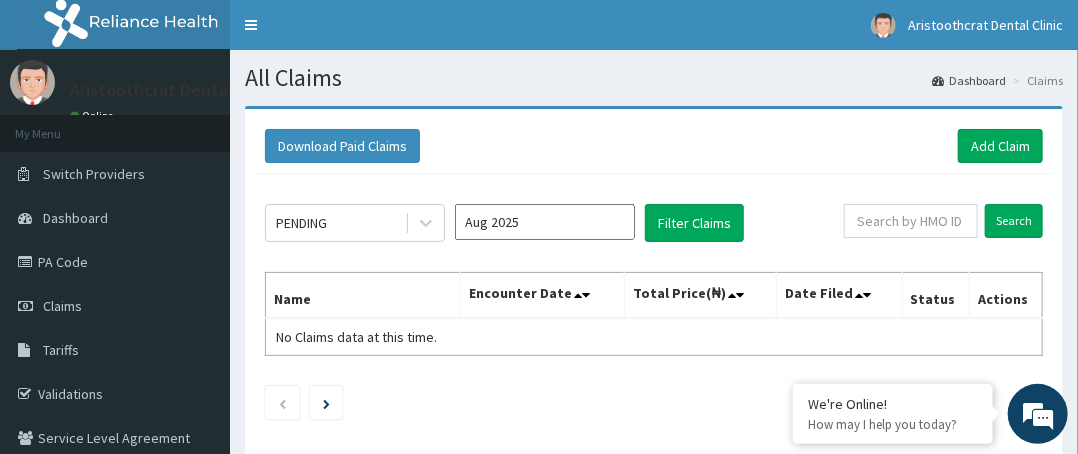 click on "Download Paid Claims Add Claim" at bounding box center (654, 146) 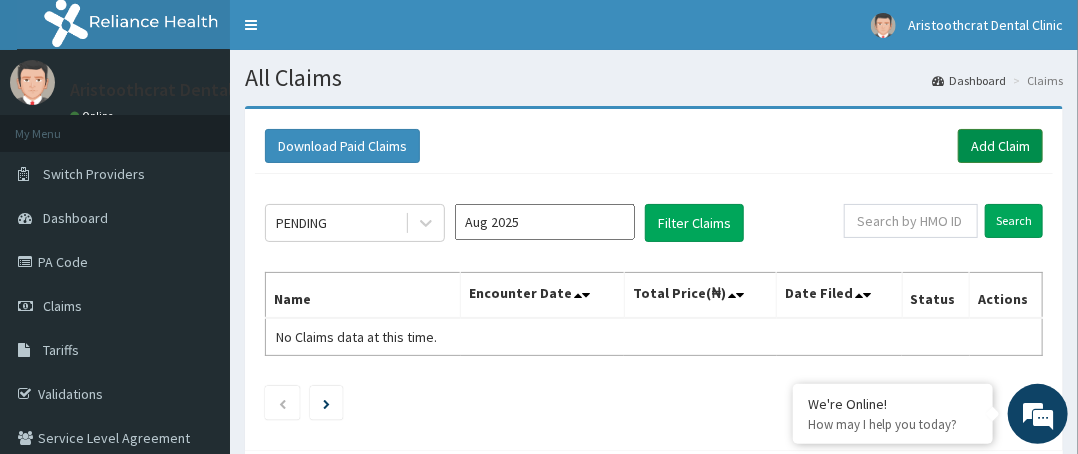 click on "Add Claim" at bounding box center [1000, 146] 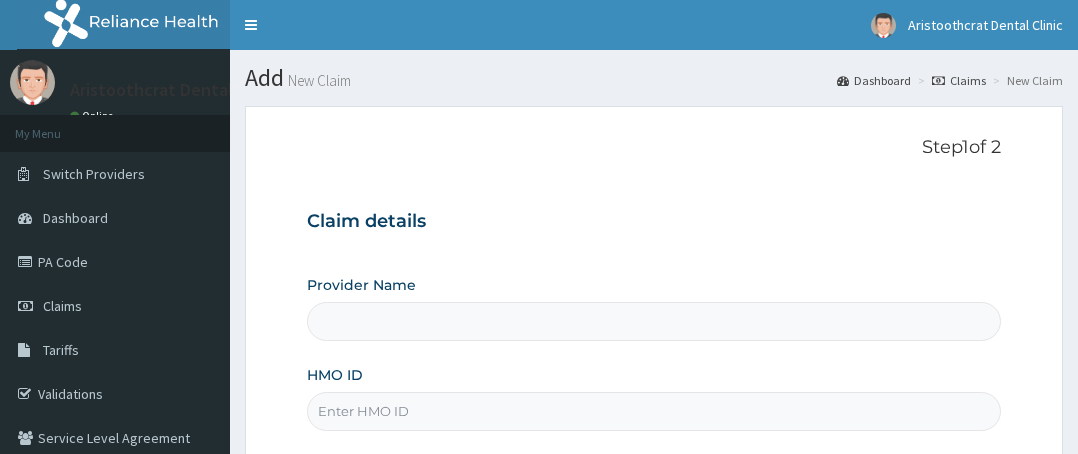 scroll, scrollTop: 204, scrollLeft: 0, axis: vertical 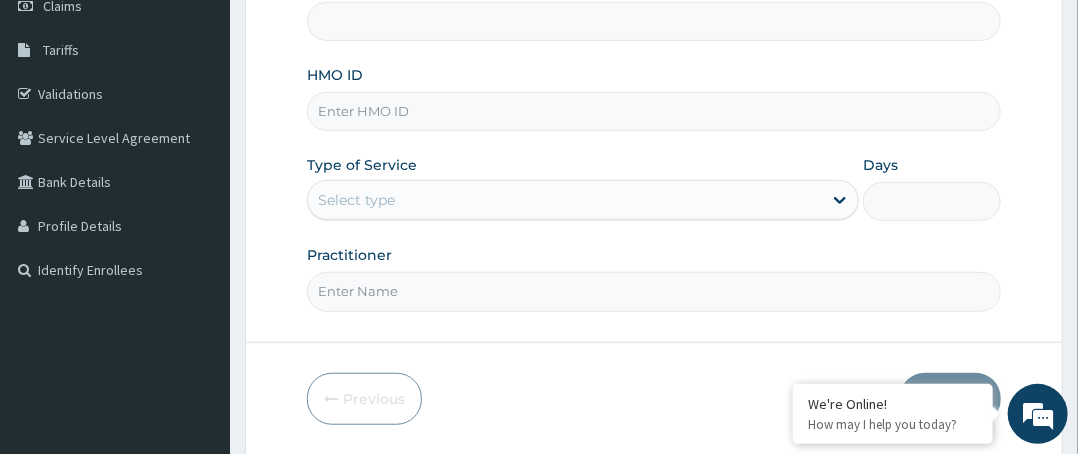 type on "Aristoothcrat Dental Clinic" 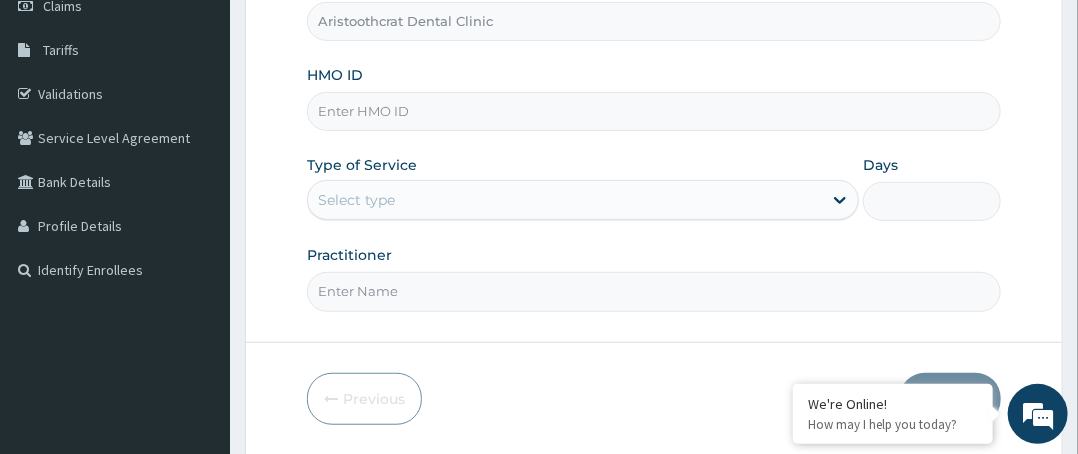 click on "HMO ID" at bounding box center [654, 111] 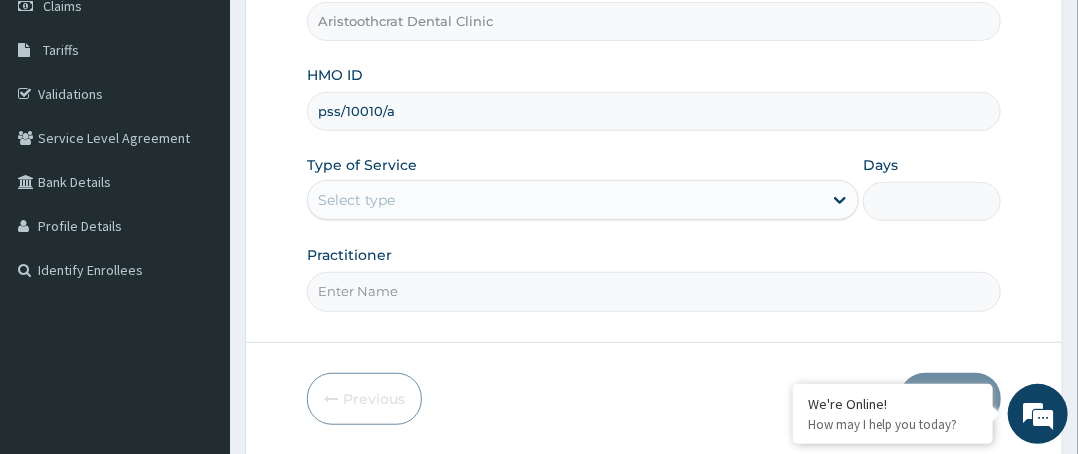 type on "pss/10010/a" 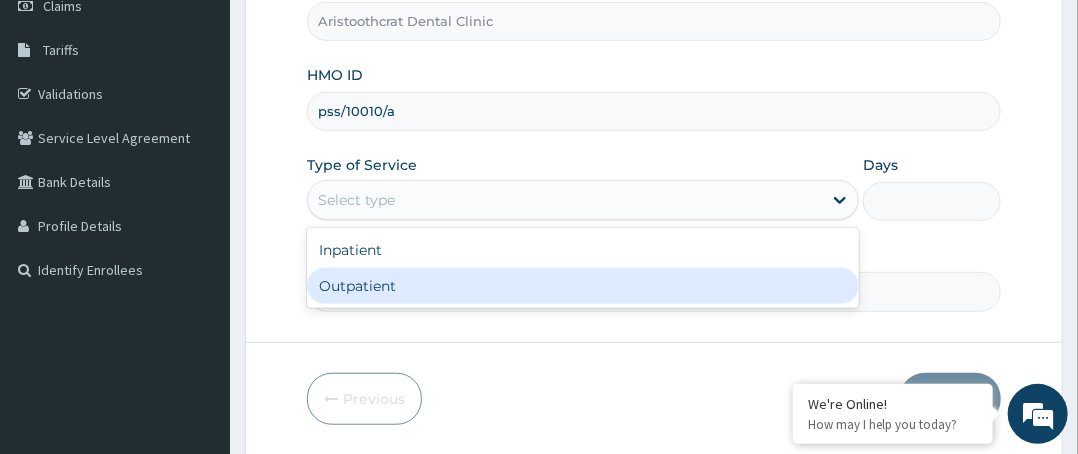 click on "Outpatient" at bounding box center [583, 286] 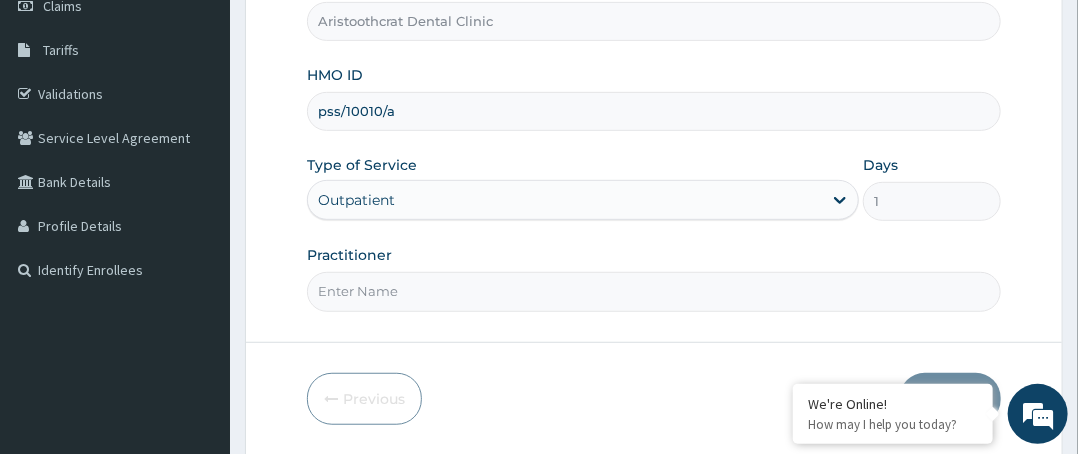 click on "Practitioner" at bounding box center [654, 291] 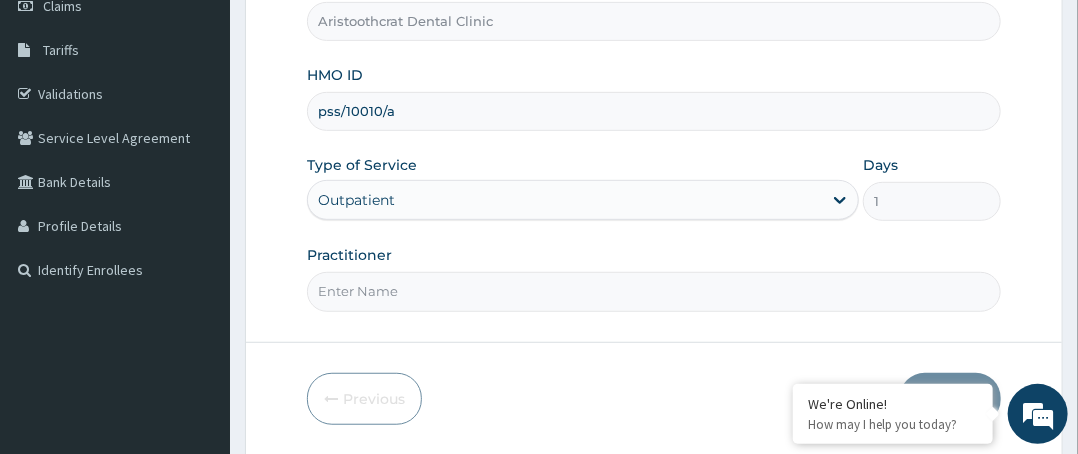 type on "Dr. Leo" 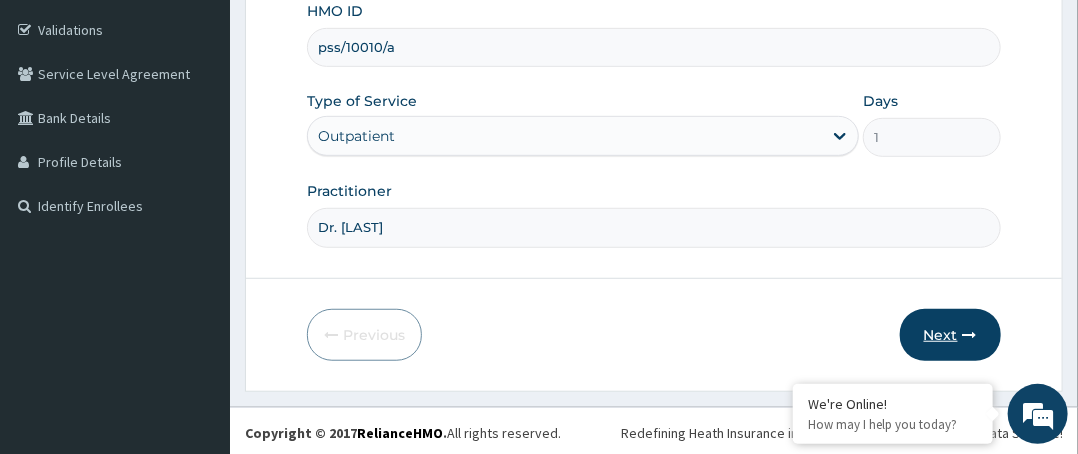 click on "Next" at bounding box center [950, 335] 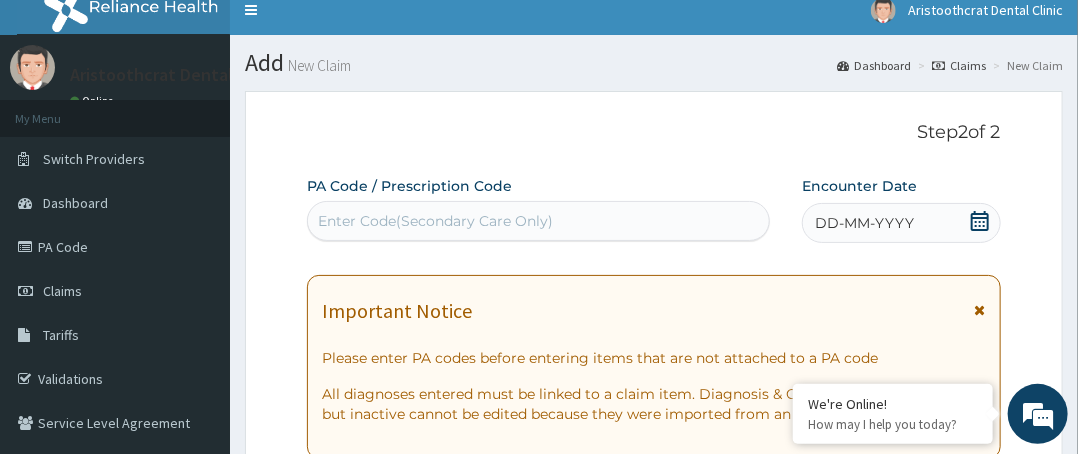scroll, scrollTop: 0, scrollLeft: 0, axis: both 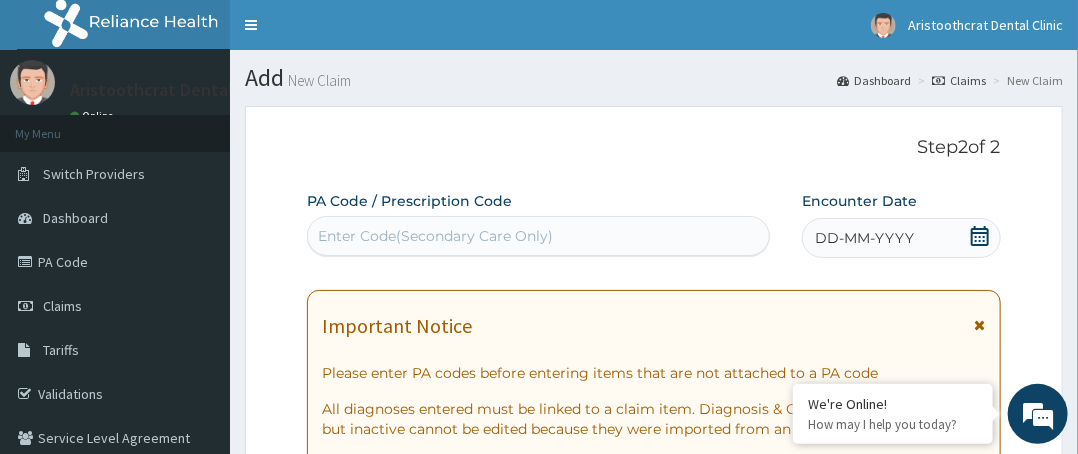 click on "Enter Code(Secondary Care Only)" at bounding box center [538, 236] 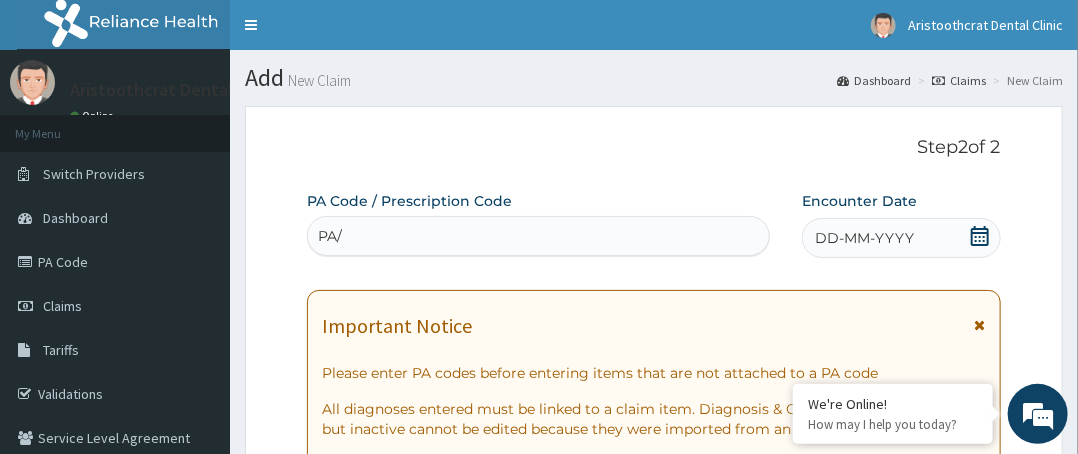scroll, scrollTop: 0, scrollLeft: 0, axis: both 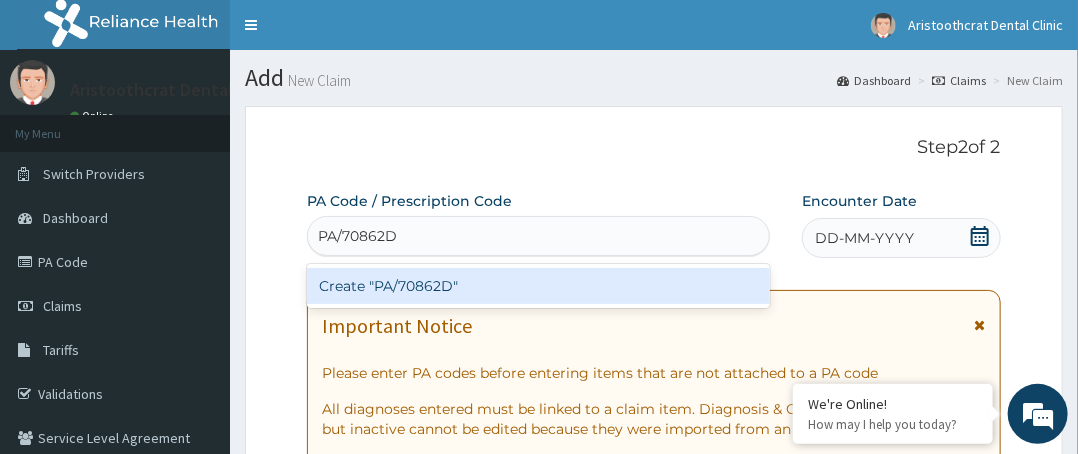 type on "PA/70862D" 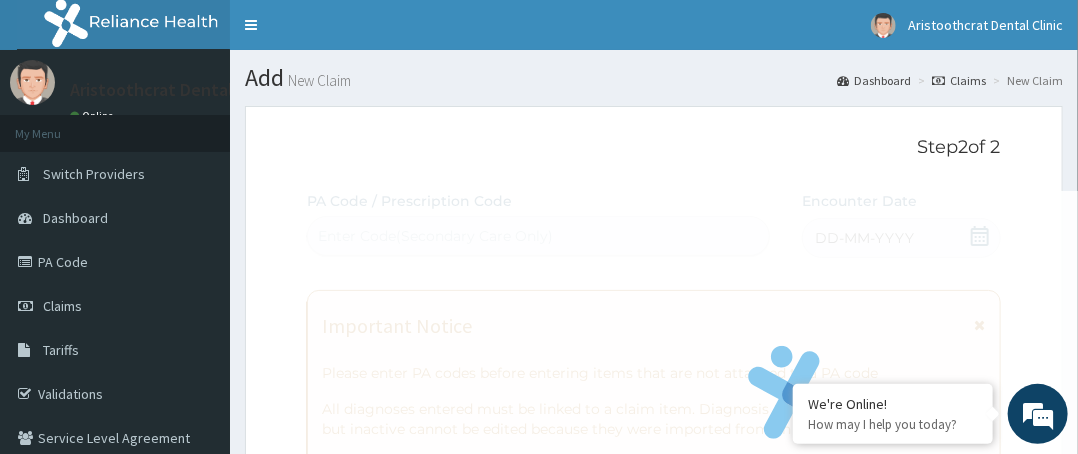 click on "Fetching Claims Details from PA Code..... PA Code / Prescription Code Enter Code(Secondary Care Only) Encounter Date DD-MM-YYYY Important Notice Please enter PA codes before entering items that are not attached to a PA code   All diagnoses entered must be linked to a claim item. Diagnosis & Claim Items that are visible but inactive cannot be edited because they were imported from an already approved PA code. Diagnosis Enter diagnosis NB: All diagnosis must be linked to a claim item Claim Items No claim item Types Select Type Item Select Item Pair Diagnosis Select Diagnosis Unit Price 0 Add Comment" at bounding box center [654, 718] 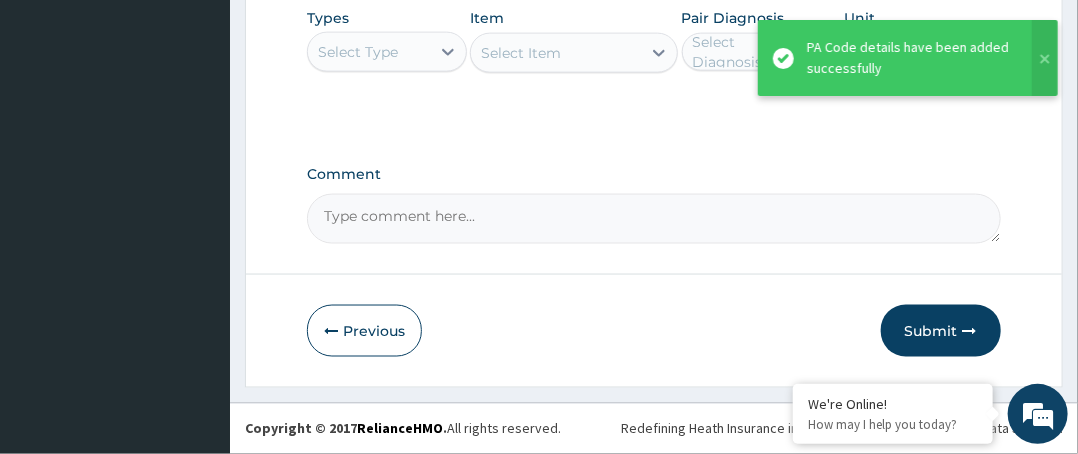 click on "Submit" at bounding box center [941, 331] 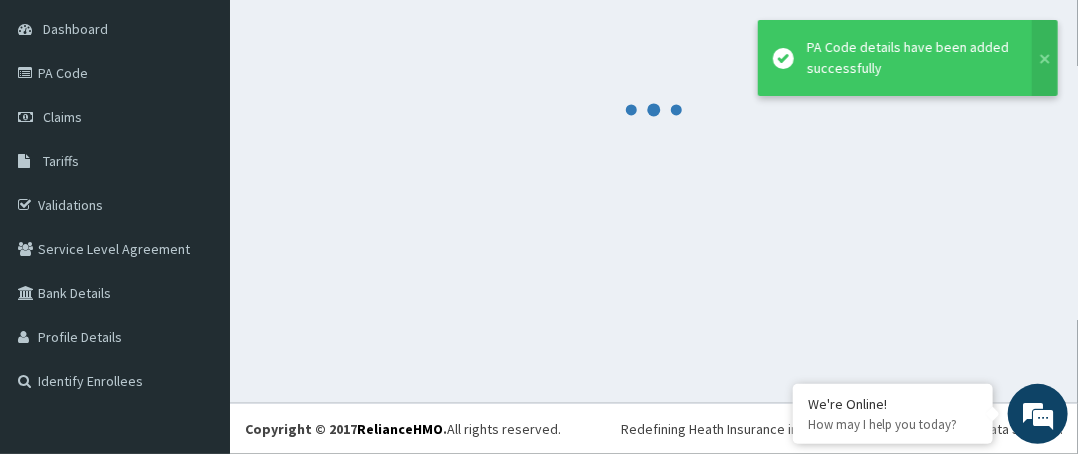 scroll, scrollTop: 188, scrollLeft: 0, axis: vertical 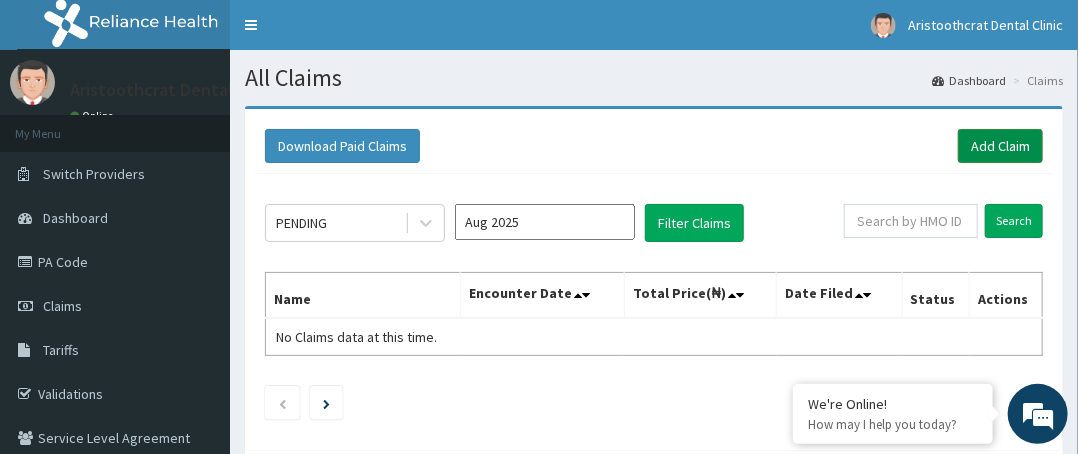 click on "Add Claim" at bounding box center (1000, 146) 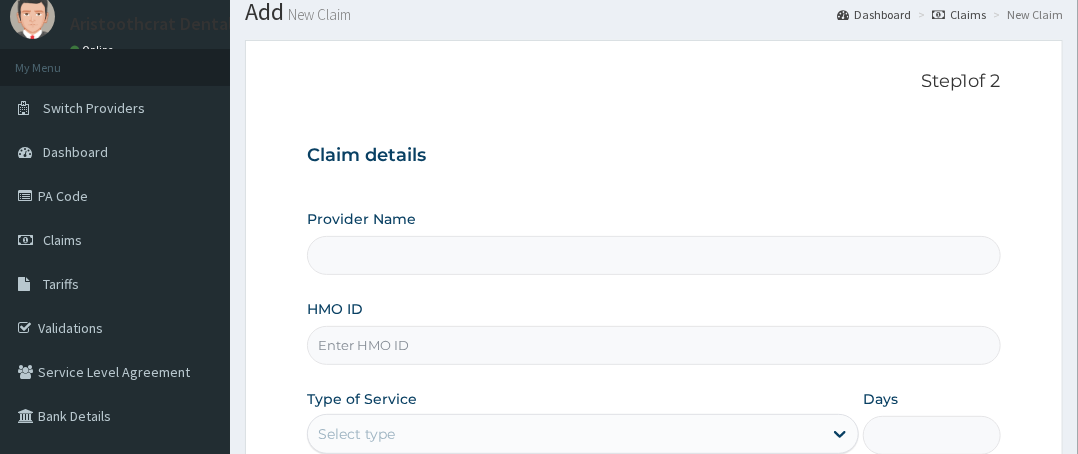 scroll, scrollTop: 0, scrollLeft: 0, axis: both 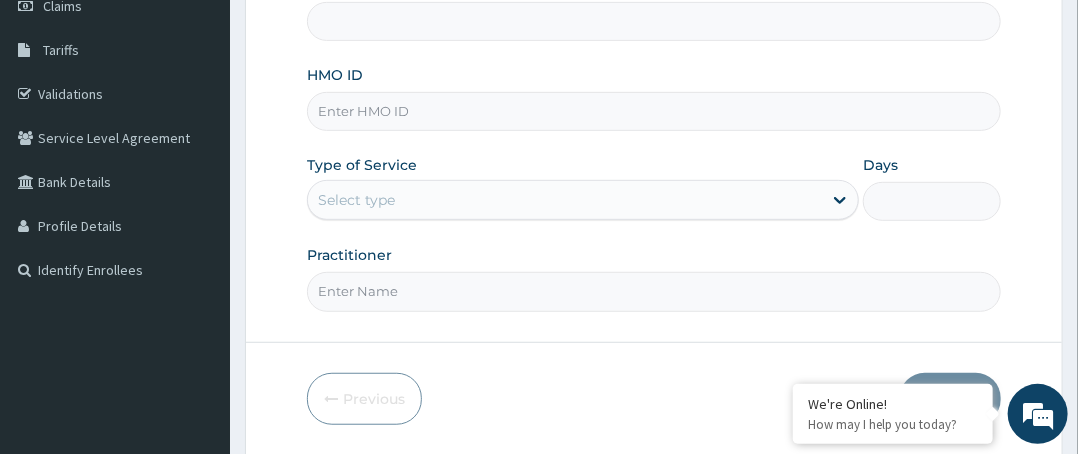 click on "HMO ID" at bounding box center (654, 111) 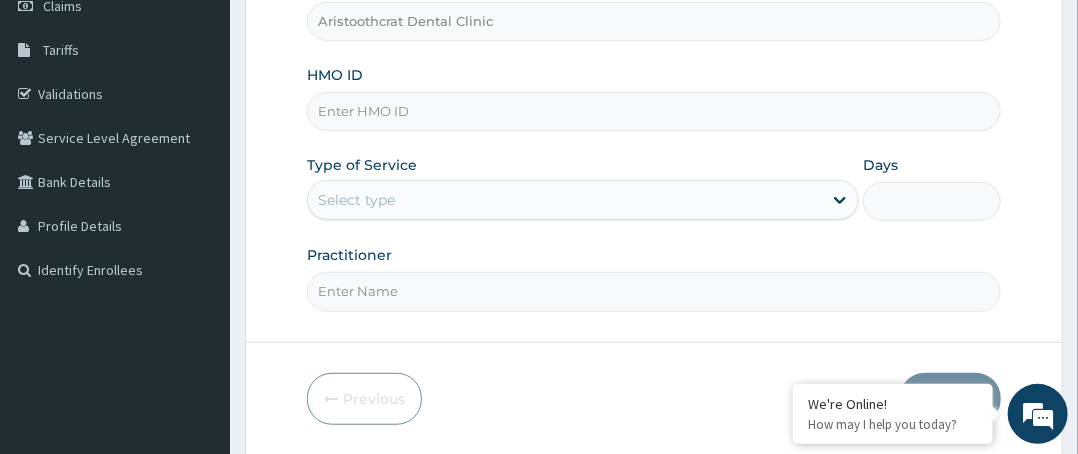 paste on "fup/10017/a" 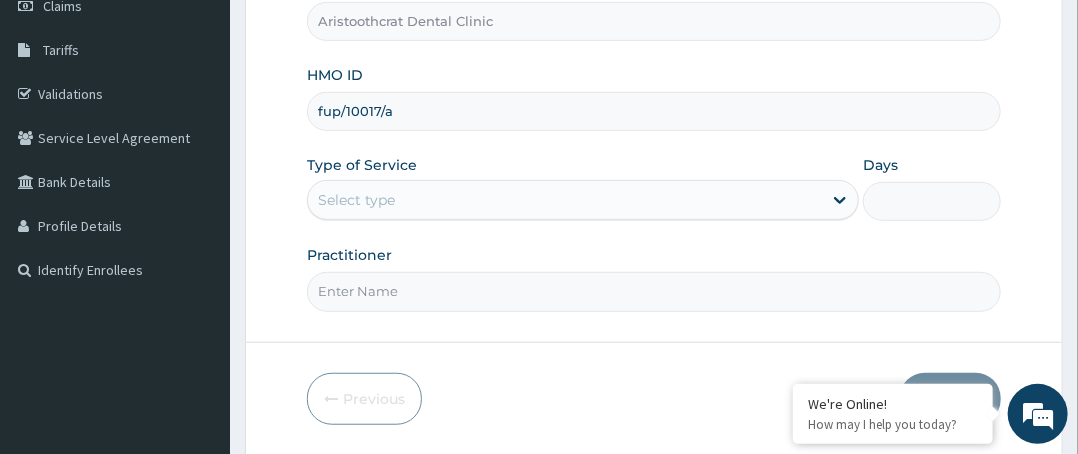 type on "fup/10017/a" 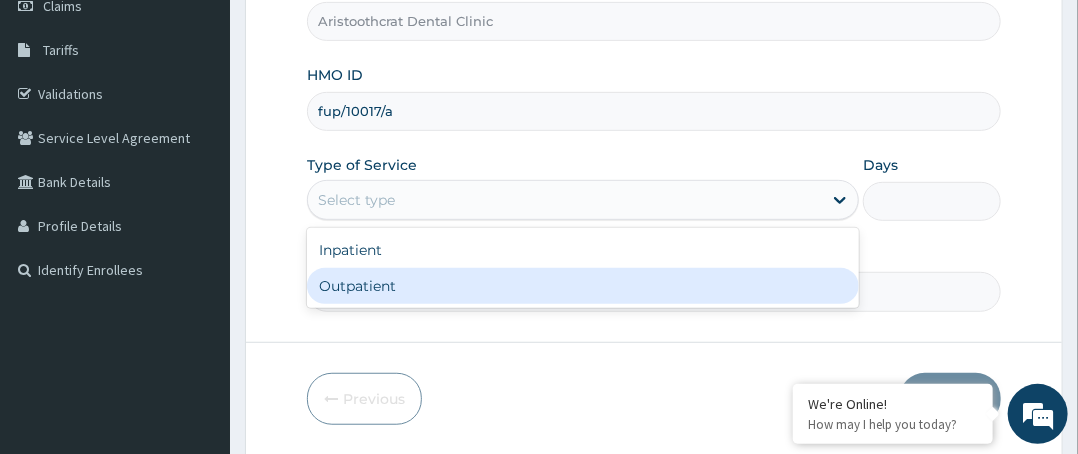 click on "Outpatient" at bounding box center [583, 286] 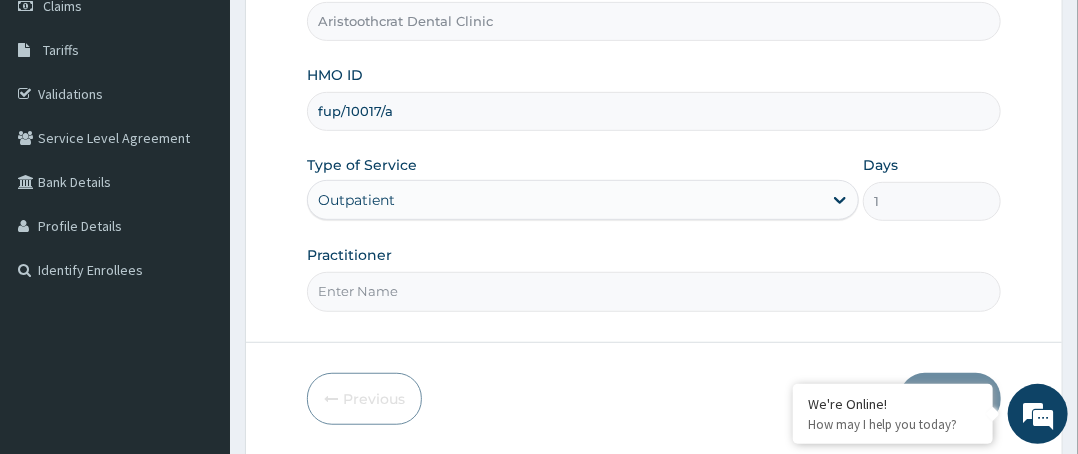 click on "Practitioner" at bounding box center (654, 291) 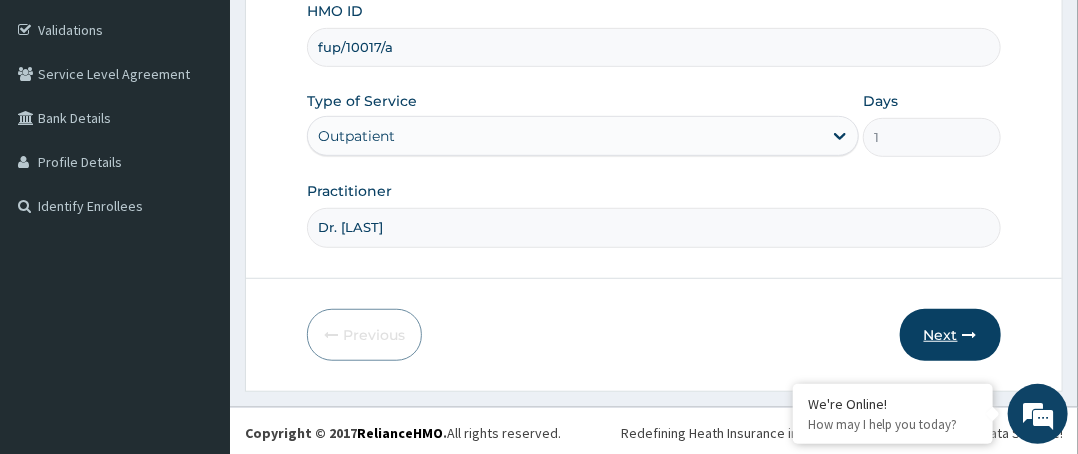 click on "Next" at bounding box center (950, 335) 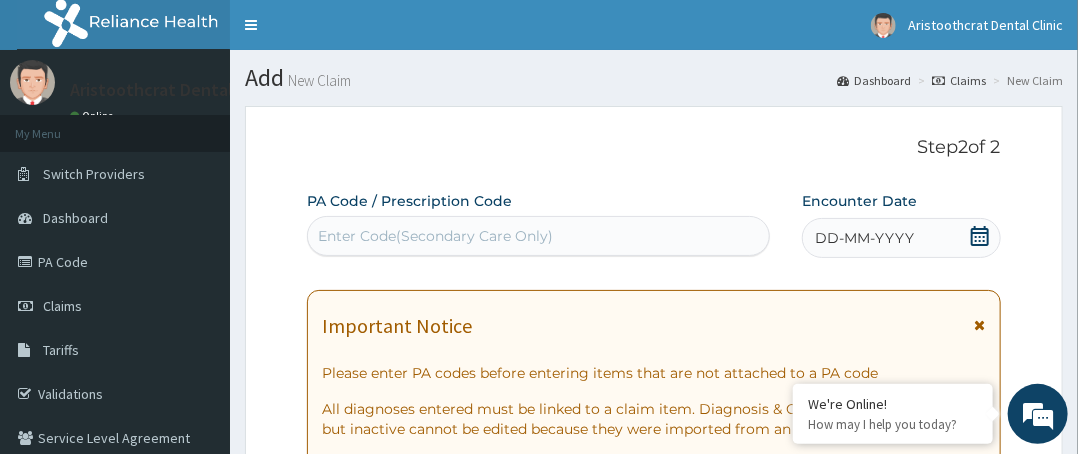 scroll, scrollTop: 0, scrollLeft: 0, axis: both 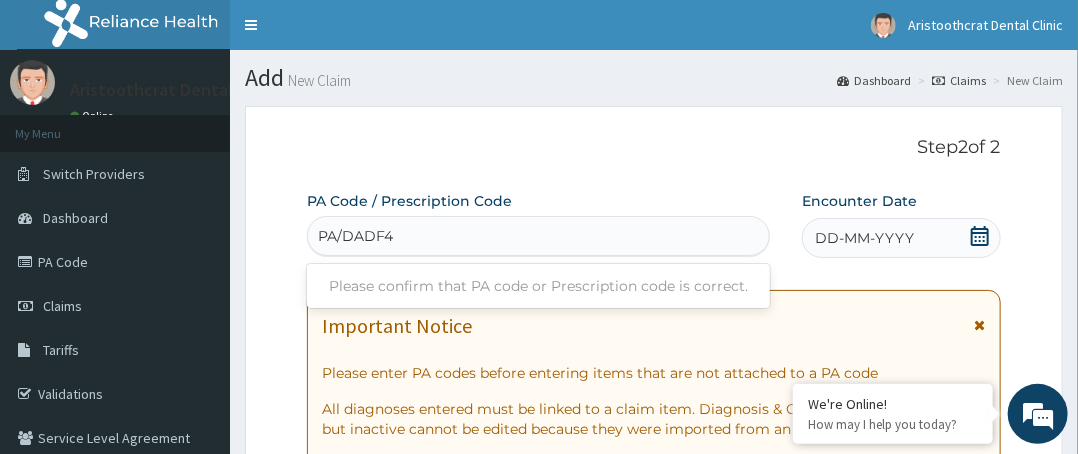 type on "PA/DADF4D" 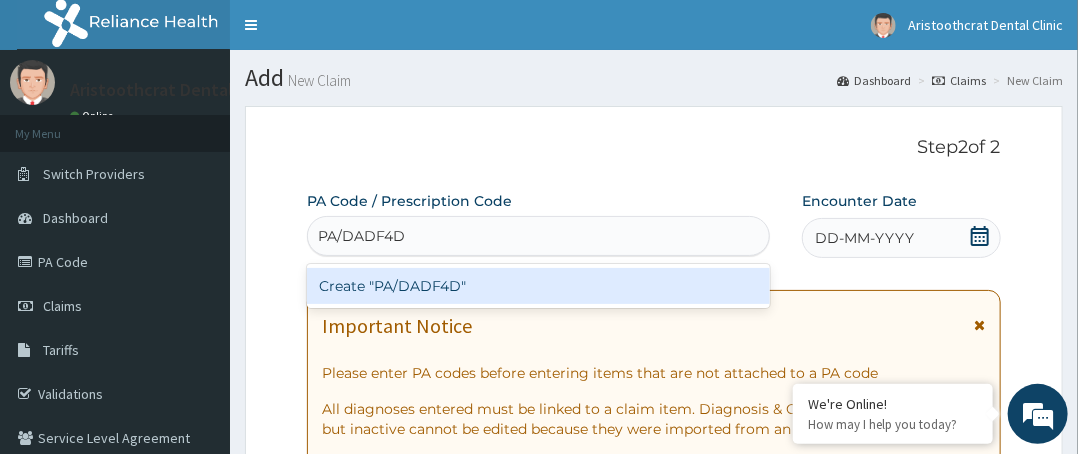 click on "Create "PA/DADF4D"" at bounding box center [538, 286] 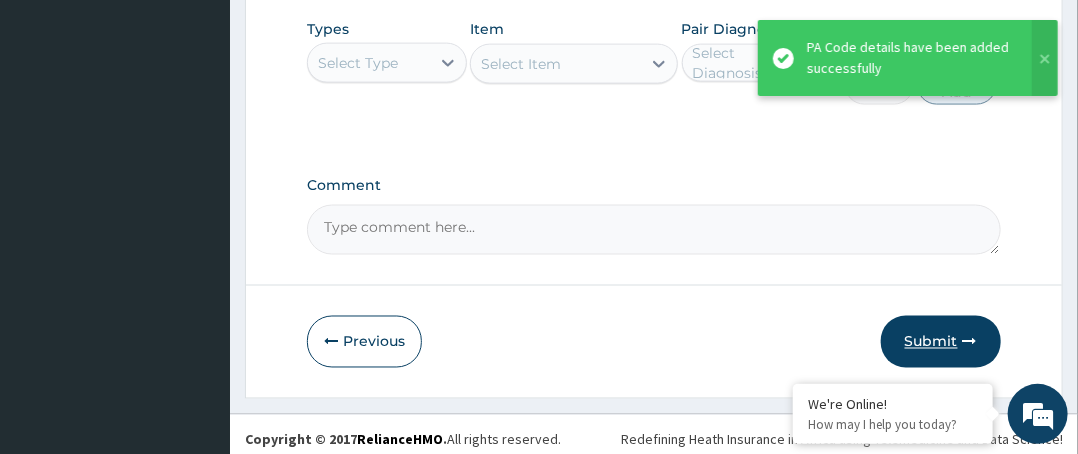 click on "Submit" at bounding box center [941, 342] 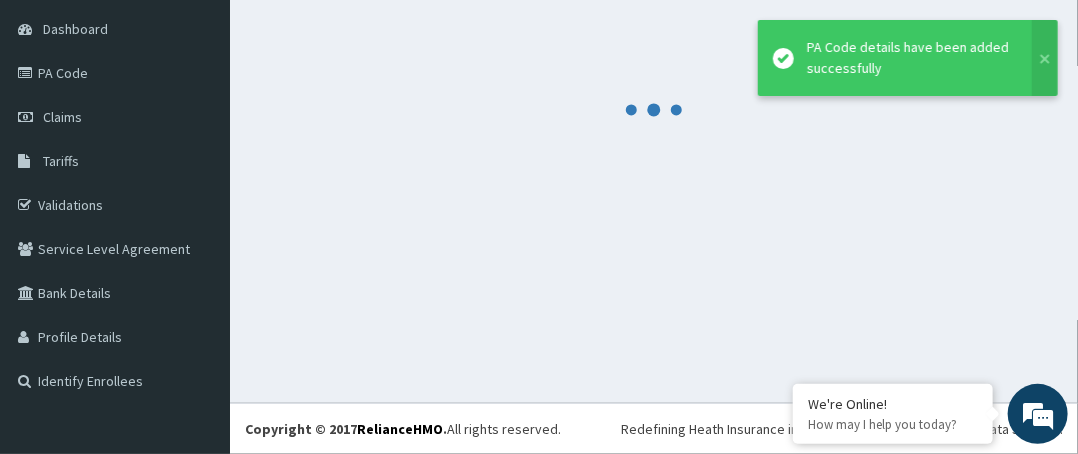 scroll, scrollTop: 188, scrollLeft: 0, axis: vertical 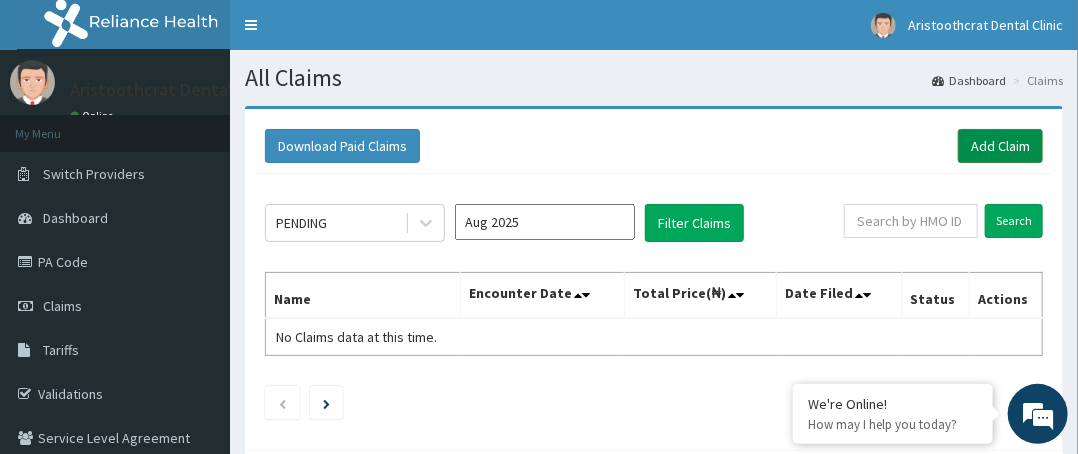 click on "Add Claim" at bounding box center (1000, 146) 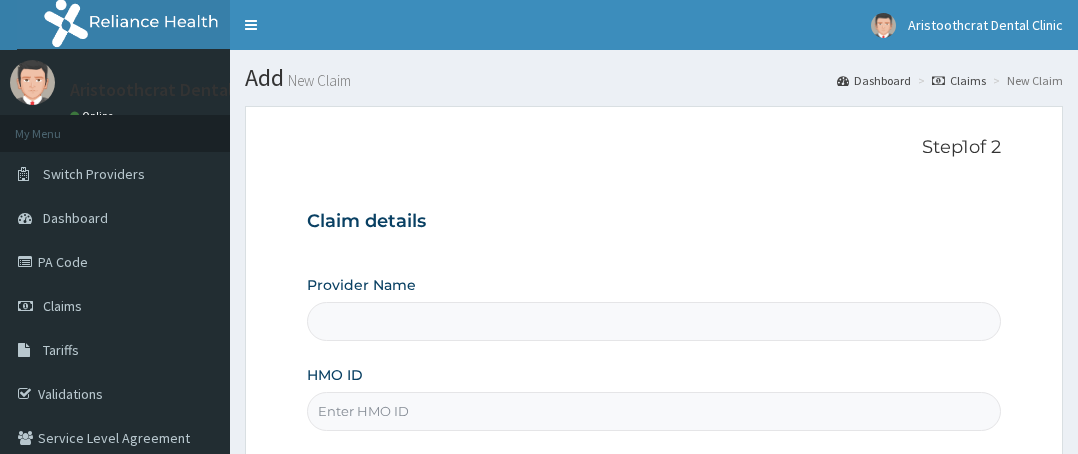 scroll, scrollTop: 300, scrollLeft: 0, axis: vertical 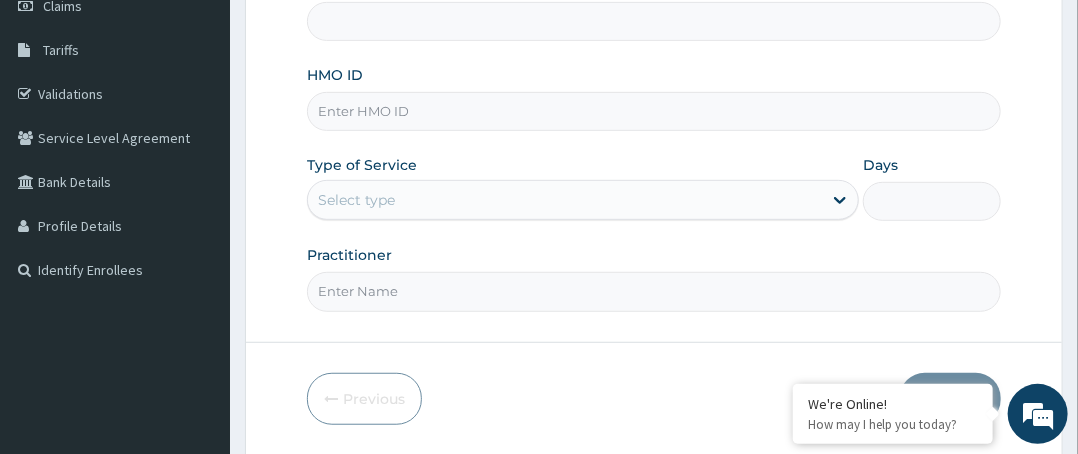 click on "HMO ID" at bounding box center [654, 111] 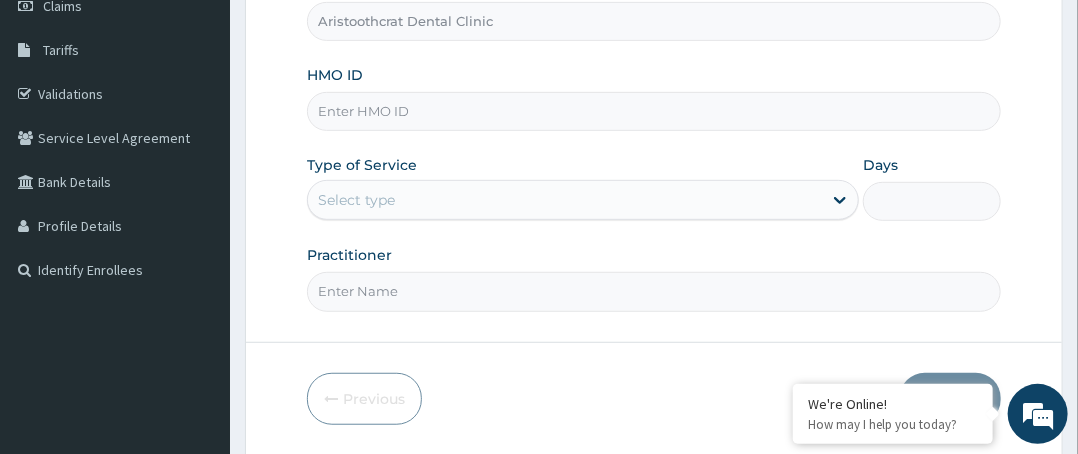paste on "swg/10169/b" 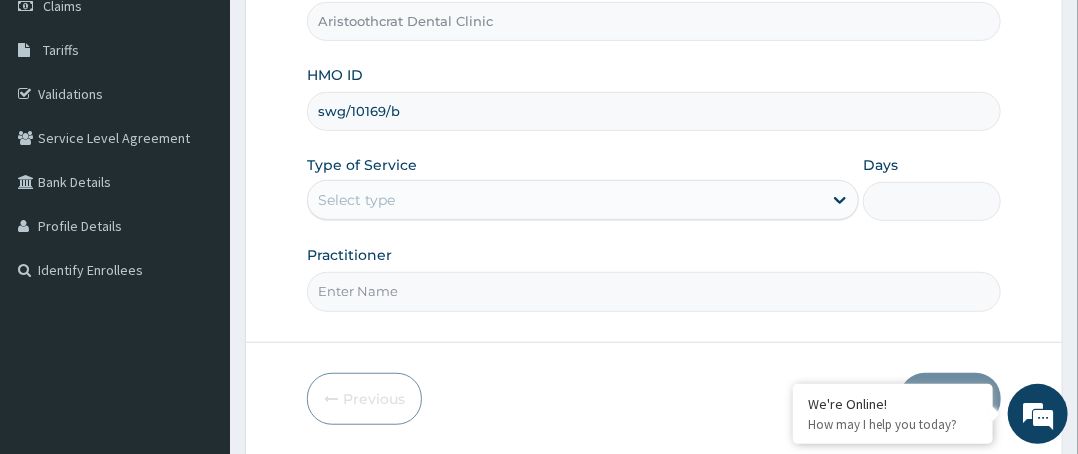 type on "swg/10169/b" 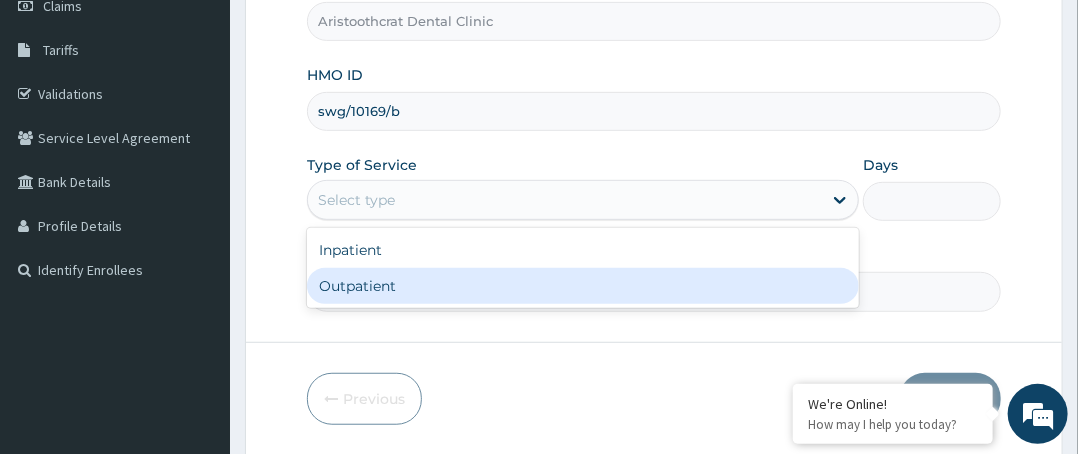 click on "Outpatient" at bounding box center [583, 286] 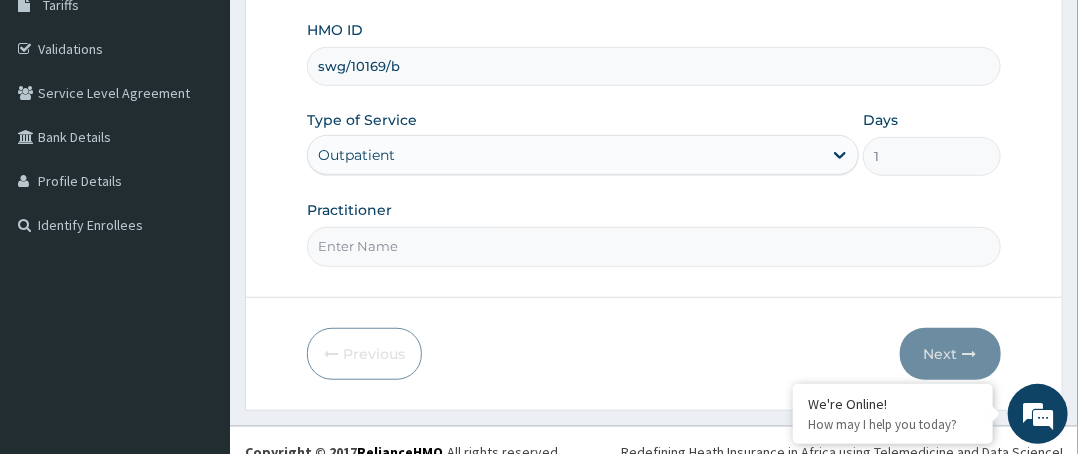 scroll, scrollTop: 364, scrollLeft: 0, axis: vertical 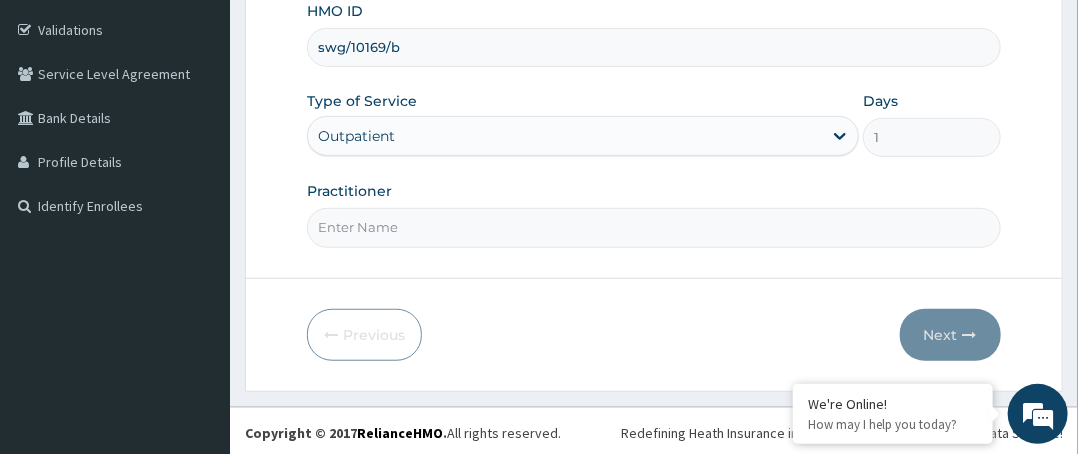 drag, startPoint x: 496, startPoint y: 225, endPoint x: 494, endPoint y: 244, distance: 19.104973 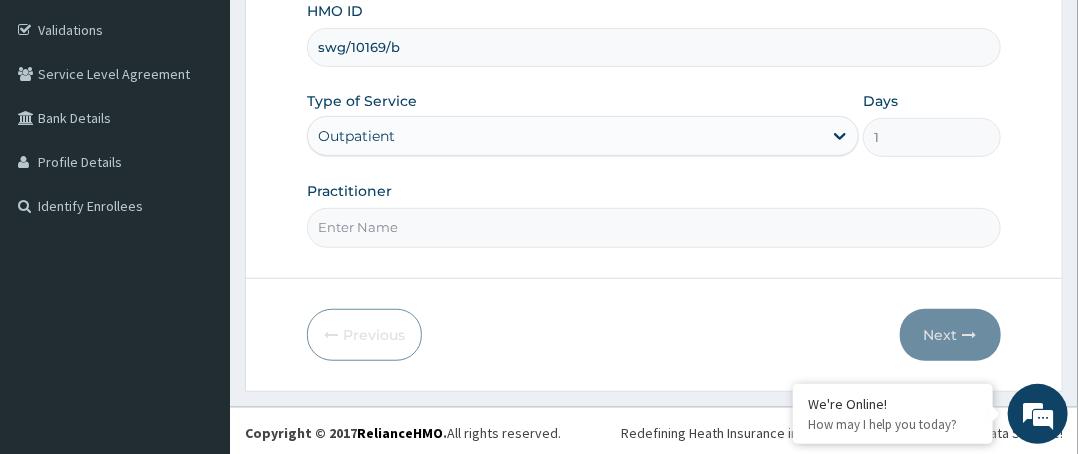 type on "Dr. [NAME]" 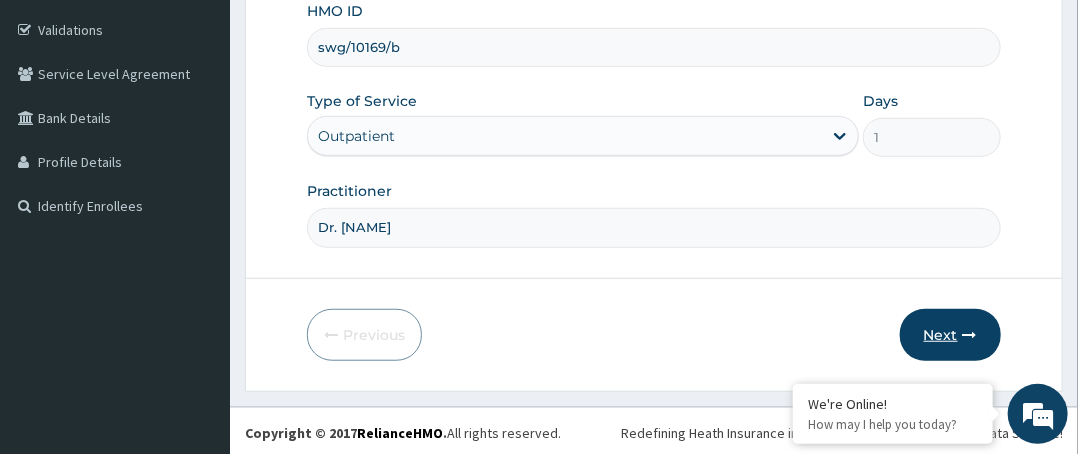 click on "Next" at bounding box center [950, 335] 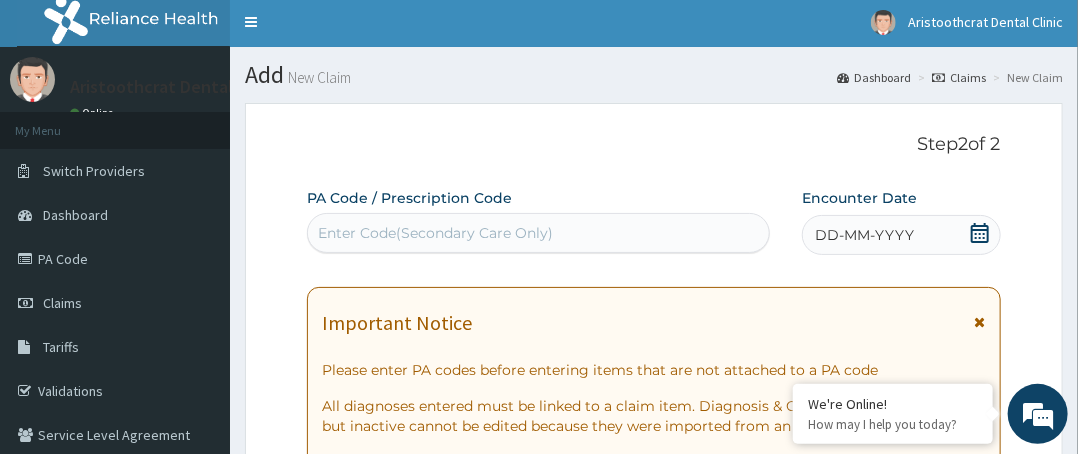 scroll, scrollTop: 0, scrollLeft: 0, axis: both 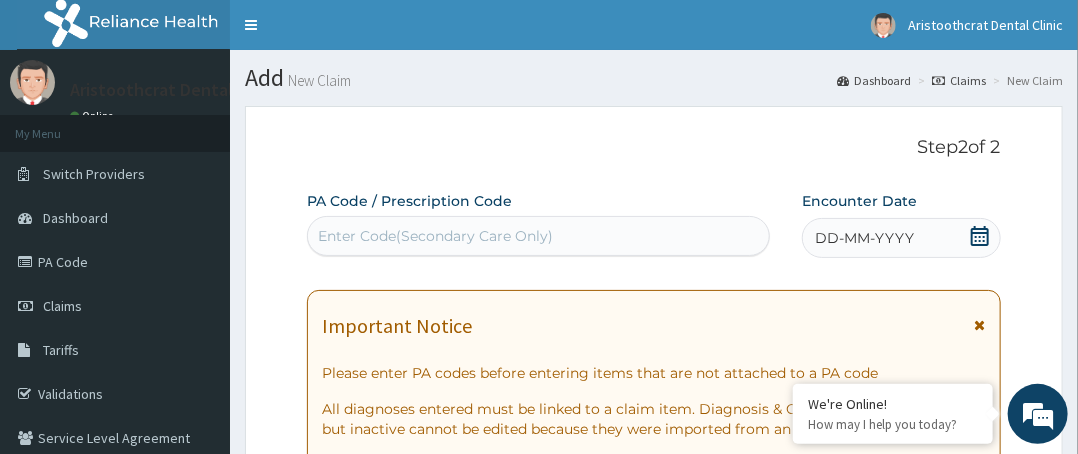 click on "Enter Code(Secondary Care Only)" at bounding box center (538, 236) 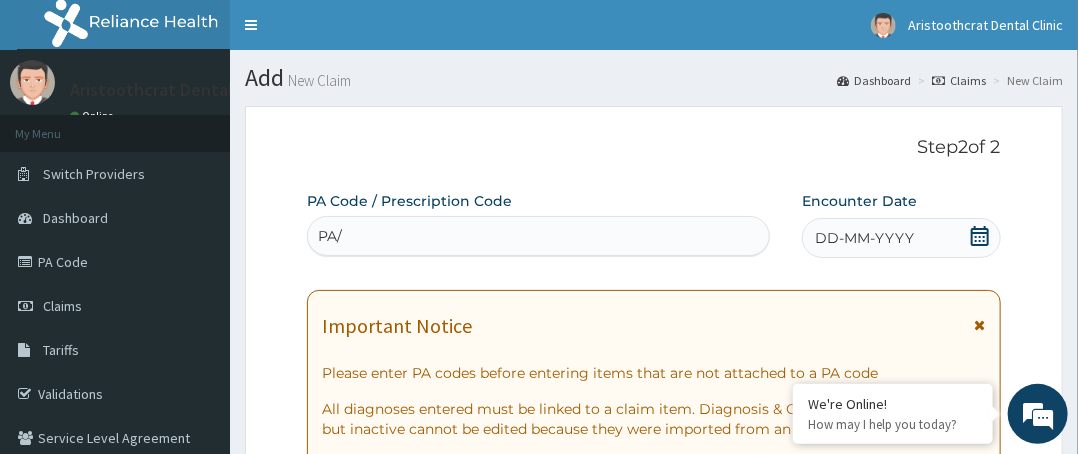 scroll, scrollTop: 0, scrollLeft: 0, axis: both 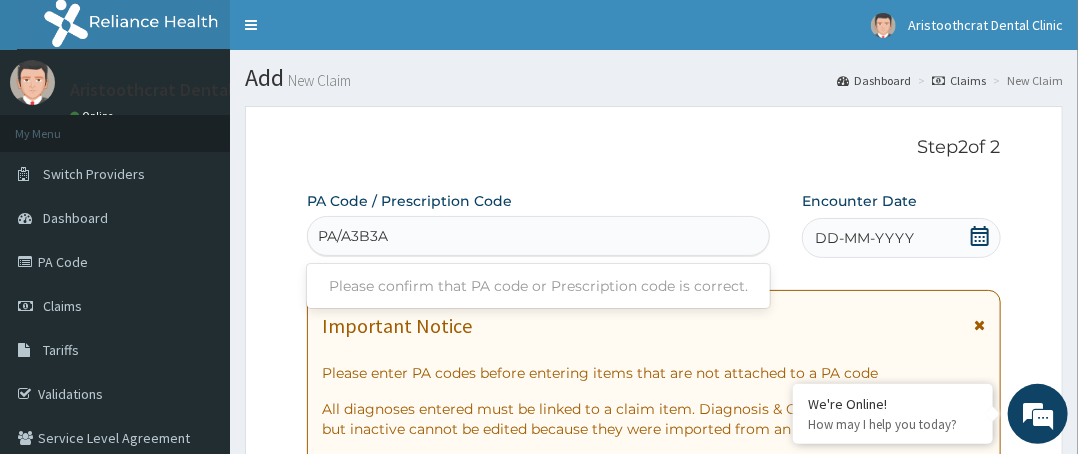type on "PA/A3B3AA" 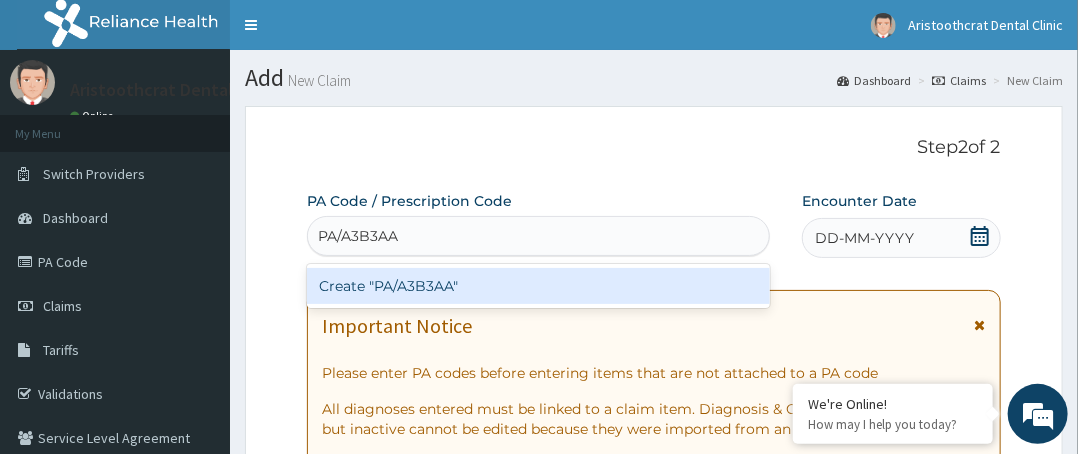 click on "Create "PA/A3B3AA"" at bounding box center (538, 286) 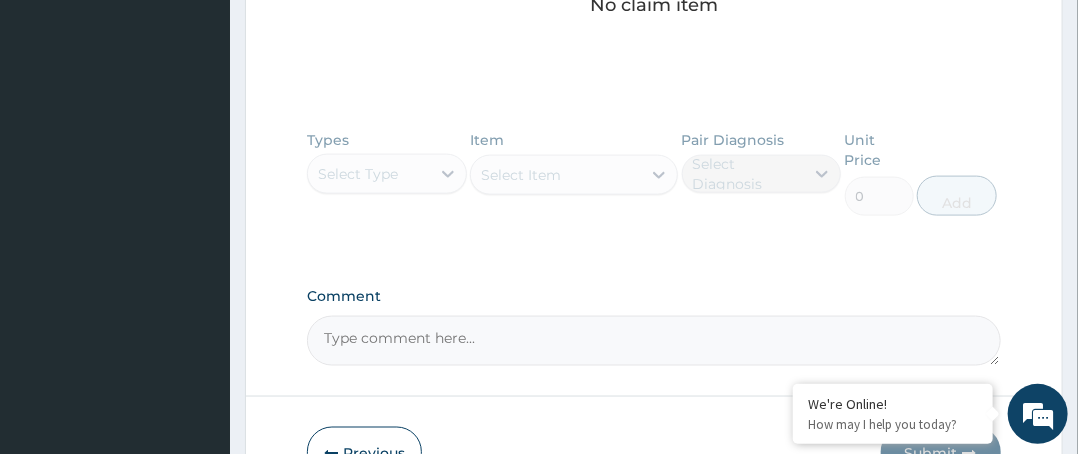 scroll, scrollTop: 1000, scrollLeft: 0, axis: vertical 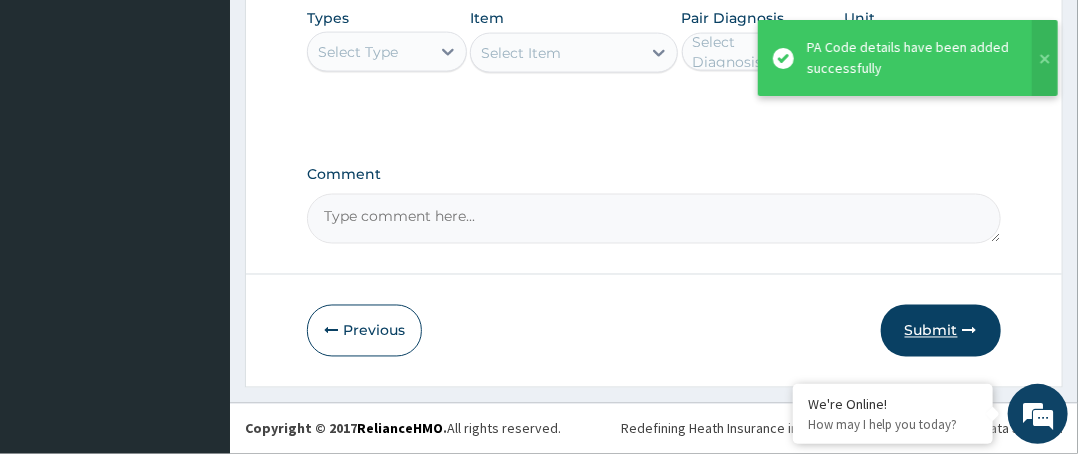 click on "Submit" at bounding box center (941, 331) 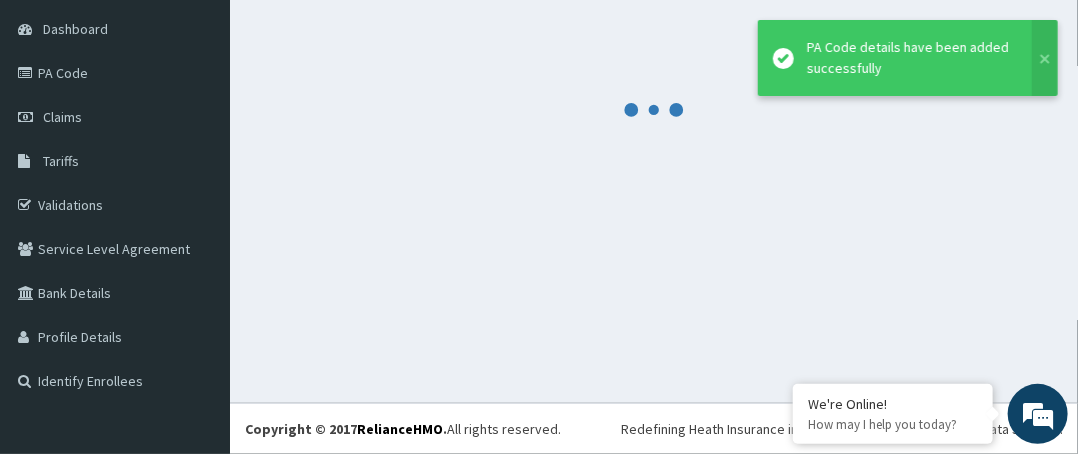 scroll, scrollTop: 188, scrollLeft: 0, axis: vertical 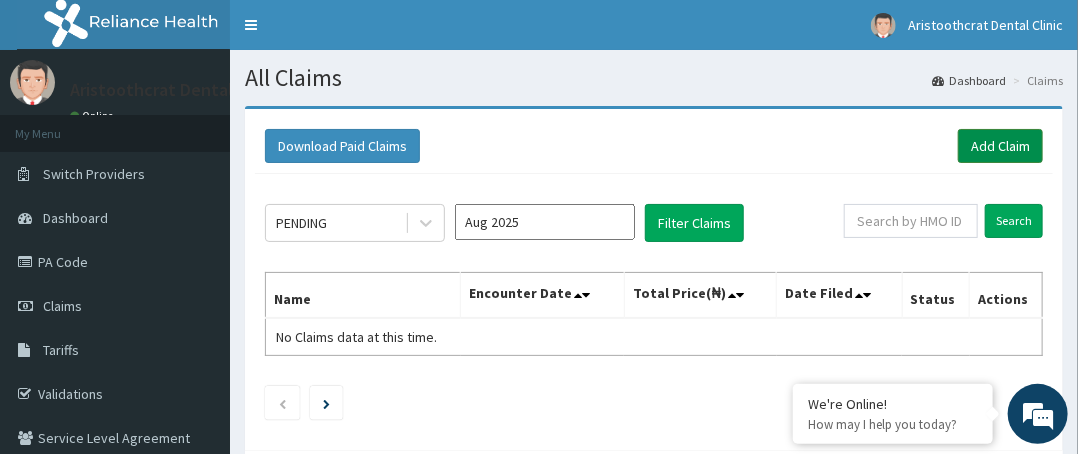 click on "Add Claim" at bounding box center [1000, 146] 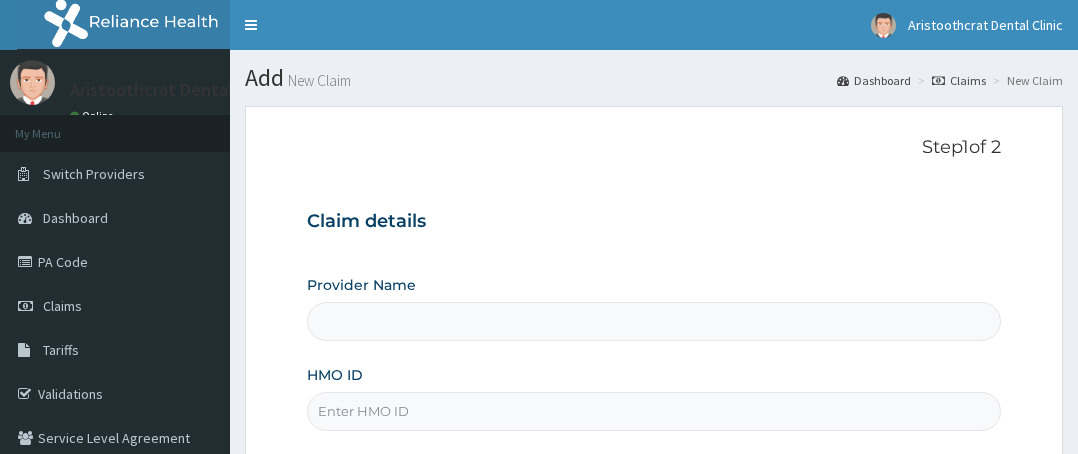 scroll, scrollTop: 0, scrollLeft: 0, axis: both 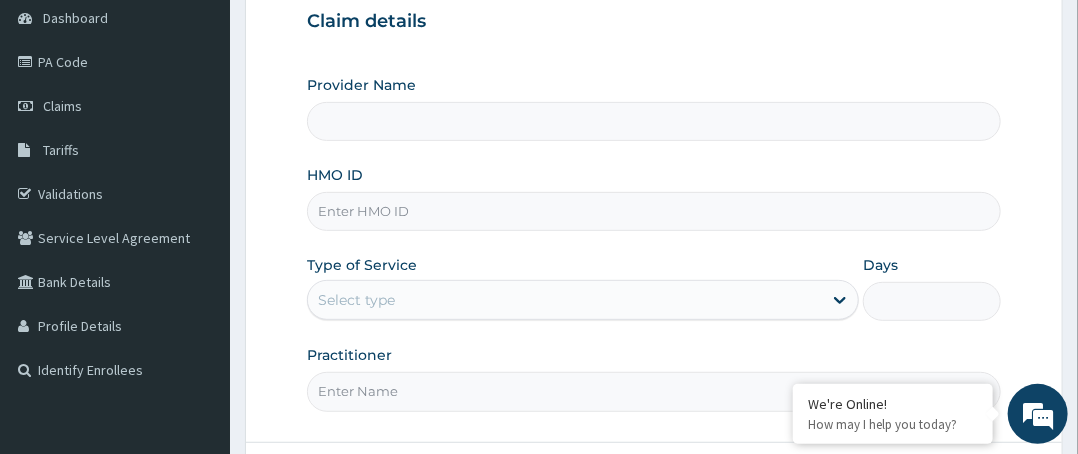click on "HMO ID" at bounding box center (654, 211) 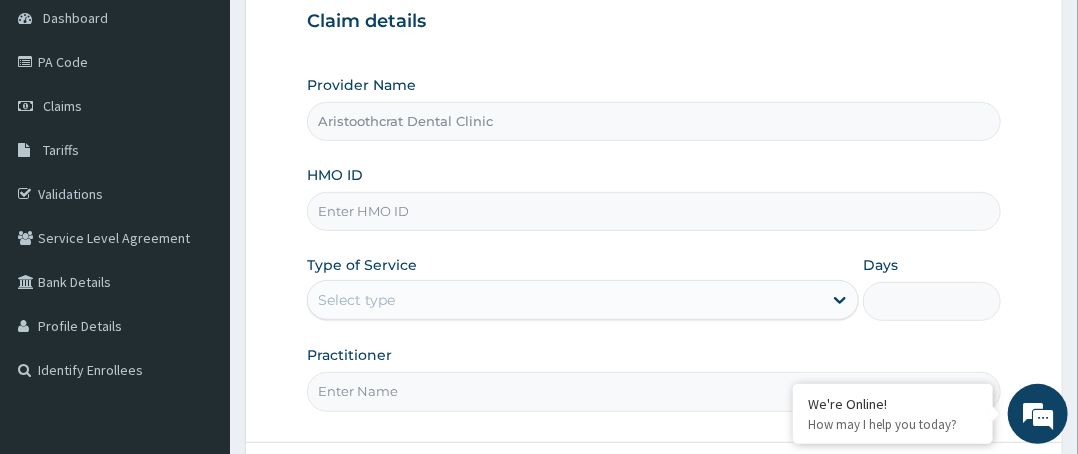 paste on "dcc/10183/a" 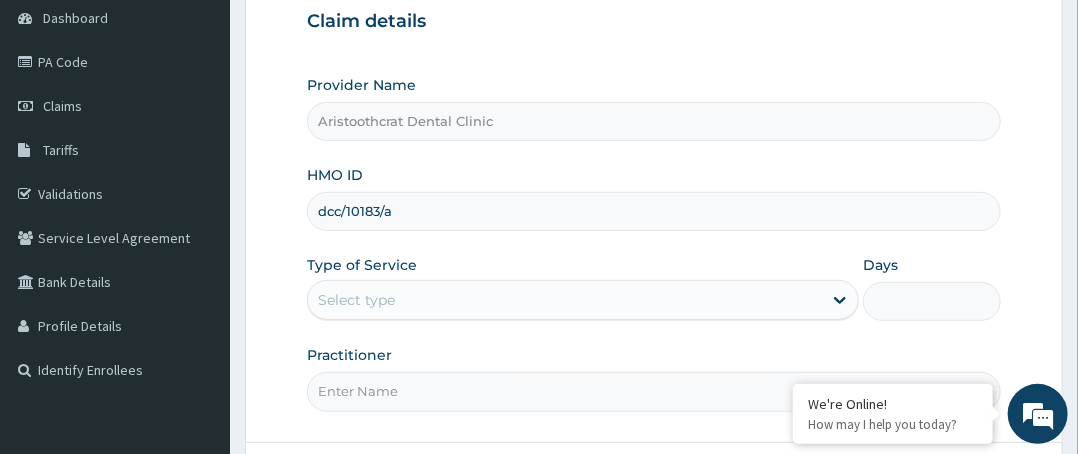 scroll, scrollTop: 300, scrollLeft: 0, axis: vertical 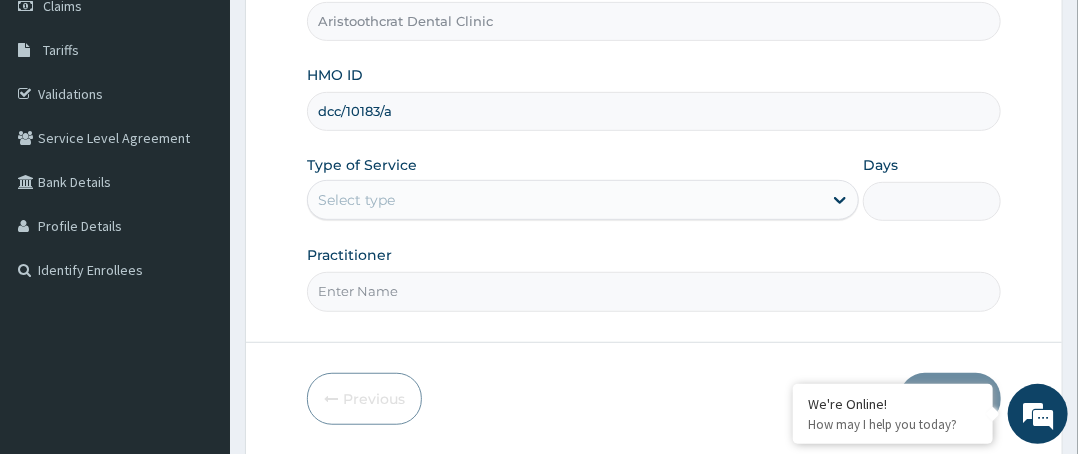 type on "dcc/10183/a" 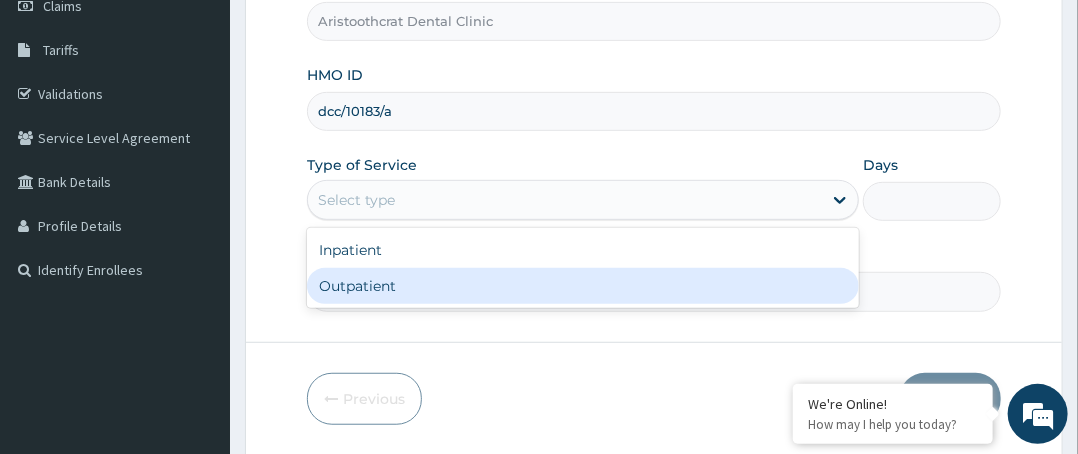 click on "Outpatient" at bounding box center (583, 286) 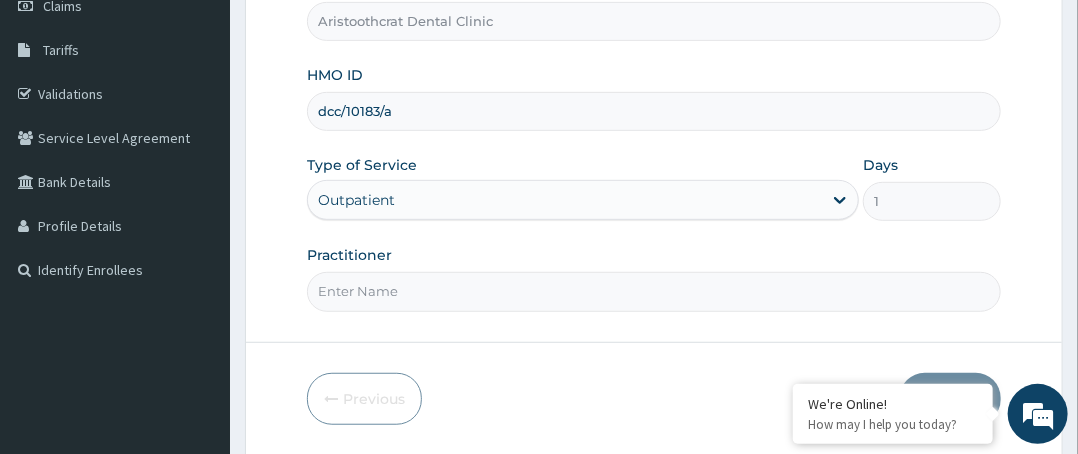 scroll, scrollTop: 364, scrollLeft: 0, axis: vertical 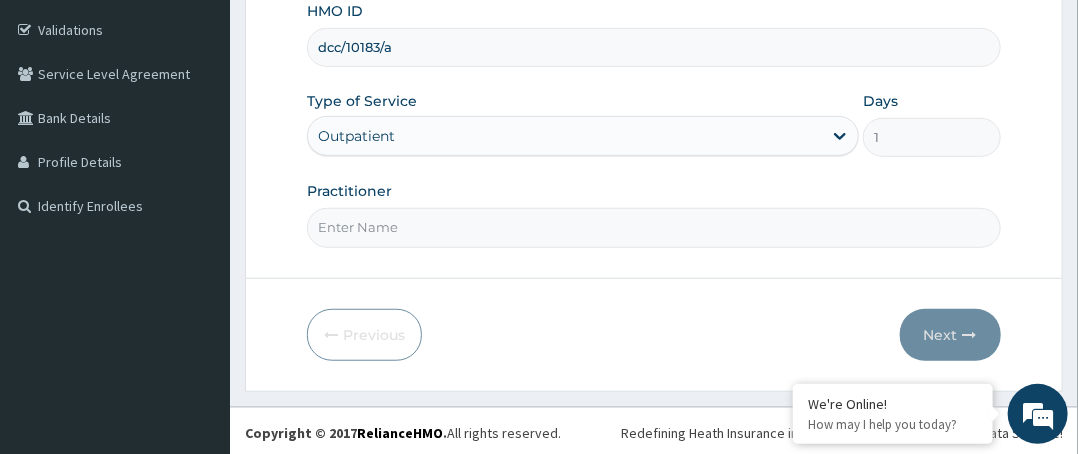 click on "Practitioner" at bounding box center (654, 227) 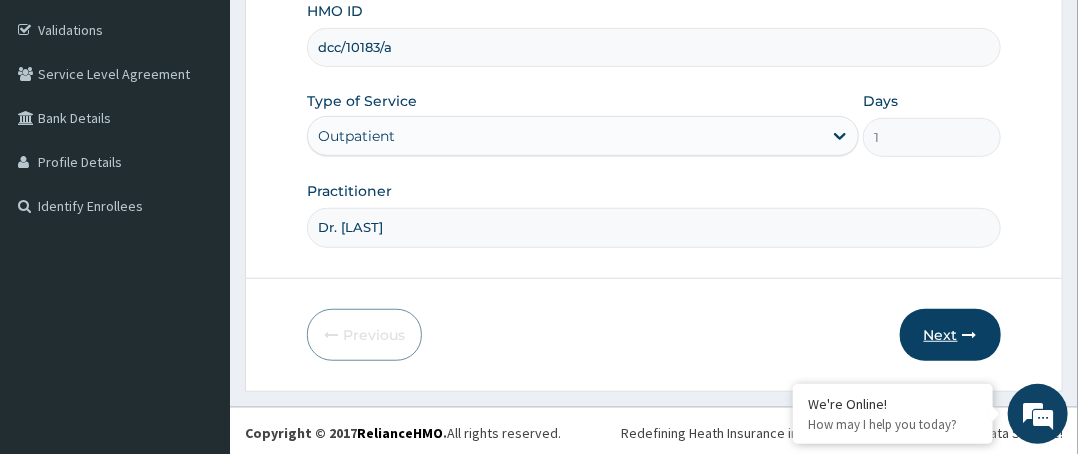 click on "Next" at bounding box center (950, 335) 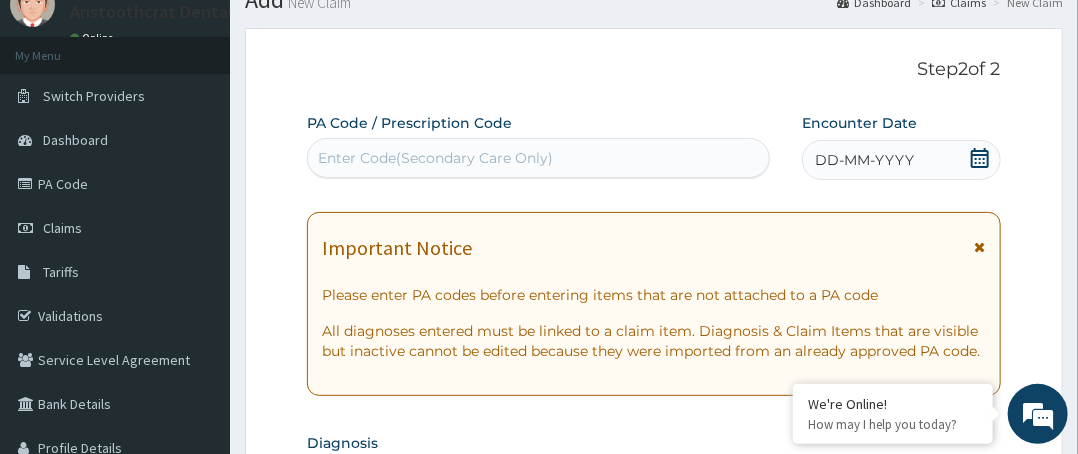 scroll, scrollTop: 64, scrollLeft: 0, axis: vertical 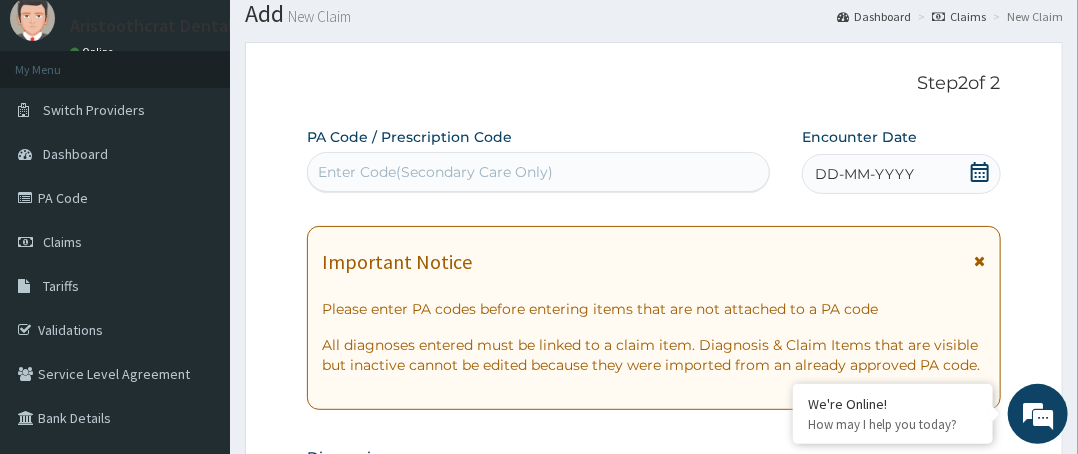 click on "Enter Code(Secondary Care Only)" at bounding box center (538, 172) 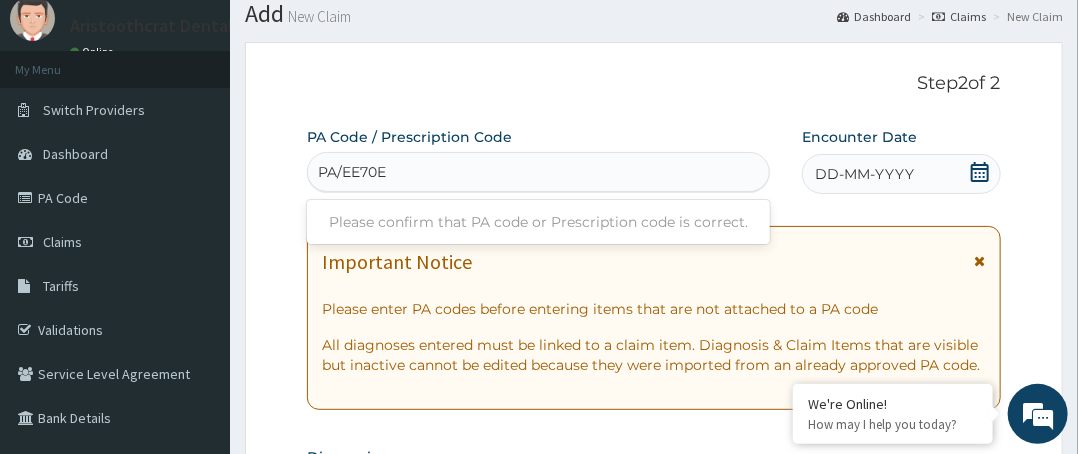 type on "PA/EE70EF" 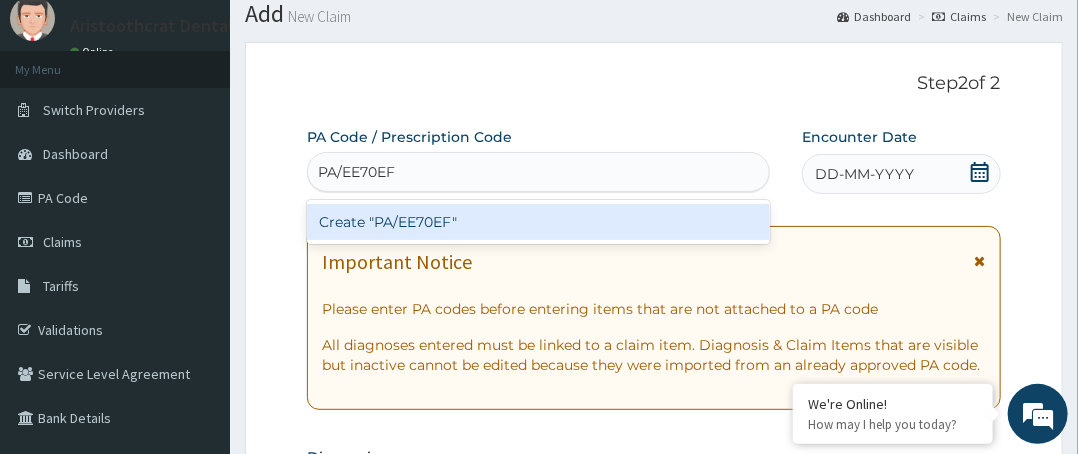 click on "Create "PA/EE70EF"" at bounding box center [538, 222] 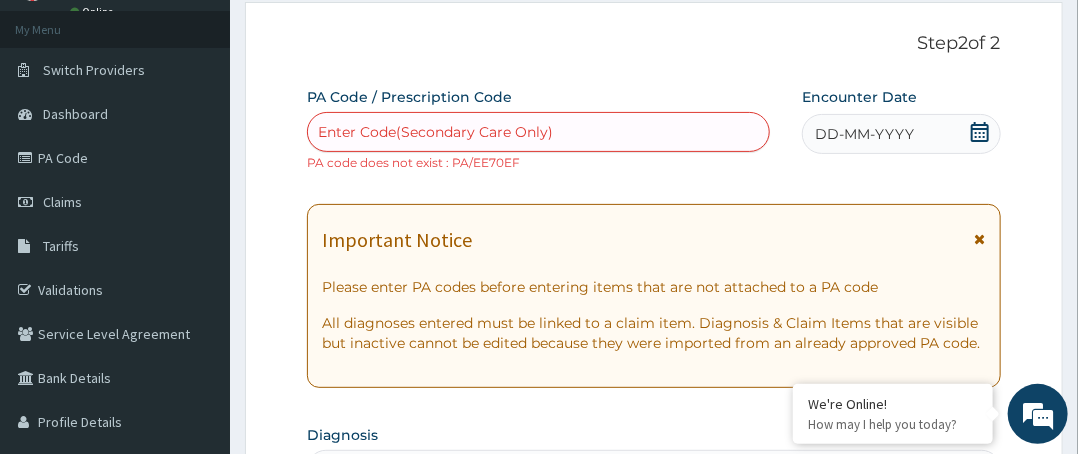 scroll, scrollTop: 18, scrollLeft: 0, axis: vertical 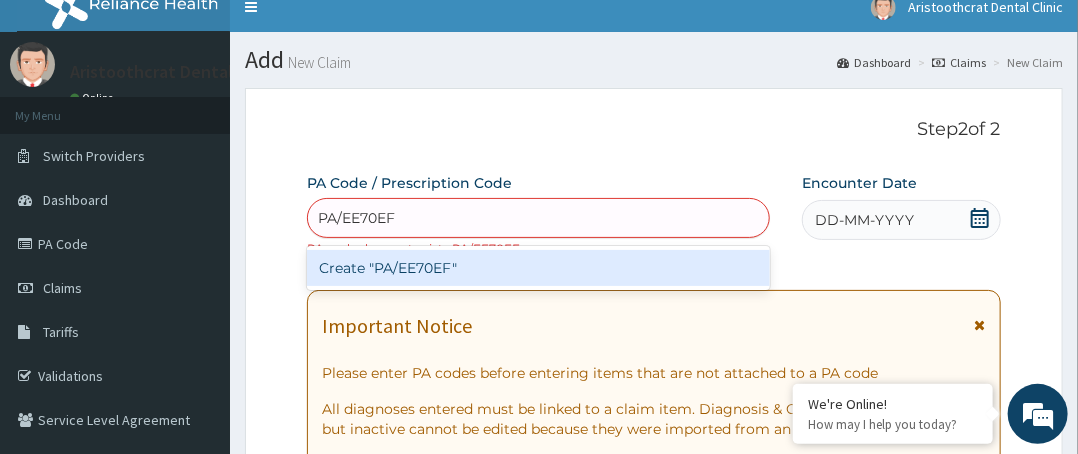 type on "PA/EE70EF" 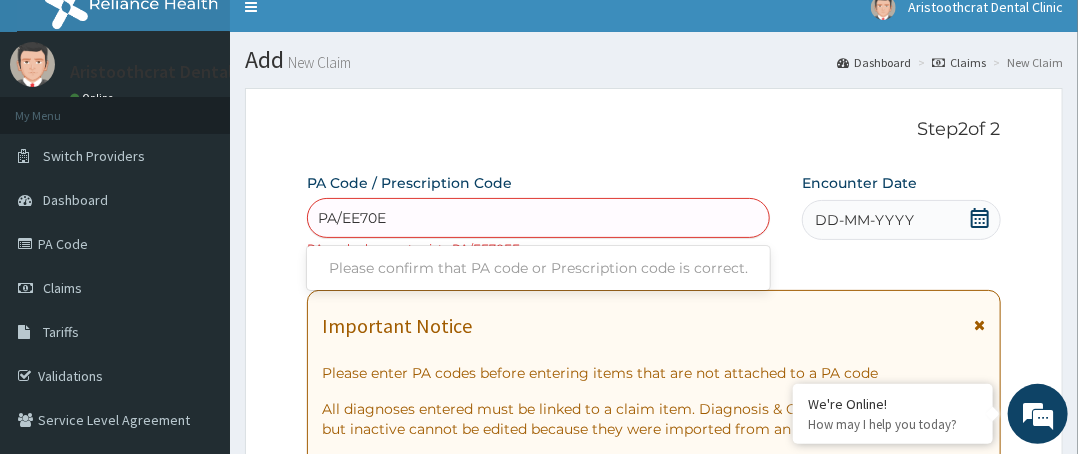 type on "PA/EE70E7" 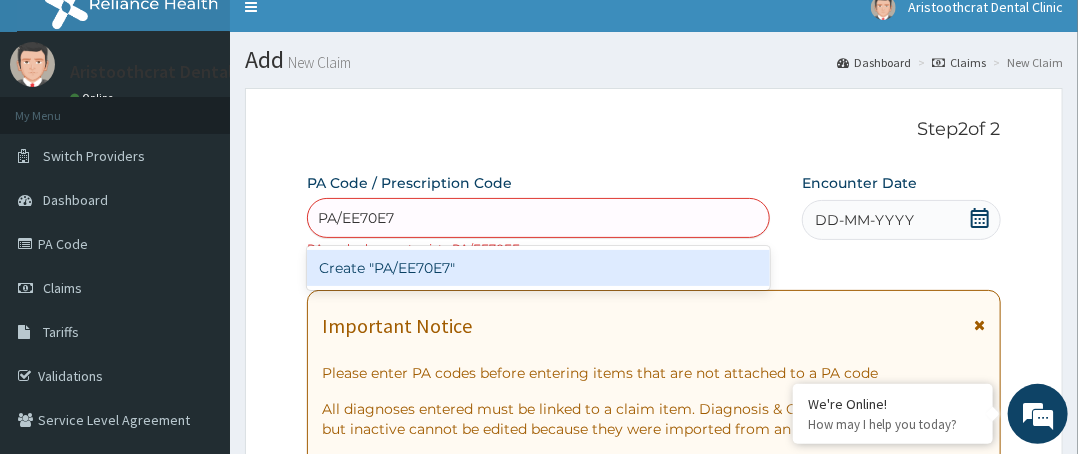 click on "Create "PA/EE70E7"" at bounding box center (538, 268) 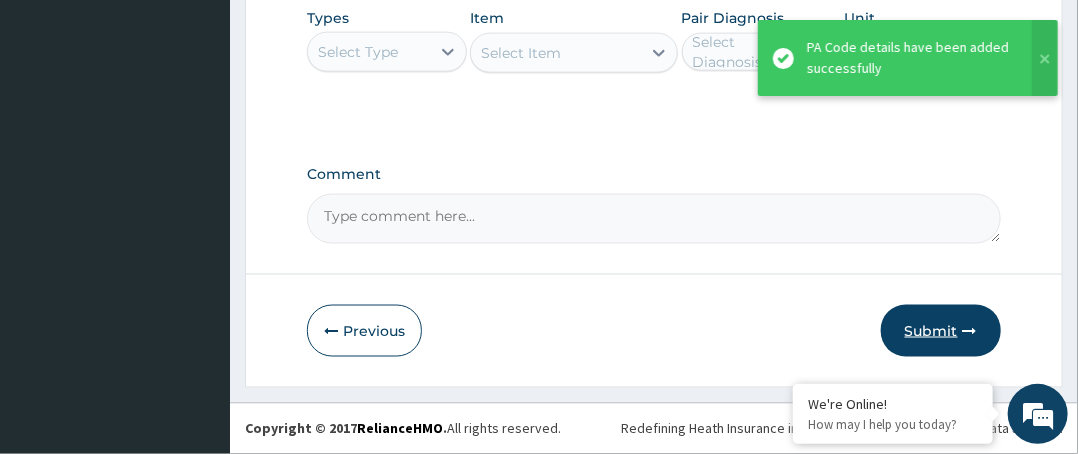click on "Submit" at bounding box center (941, 331) 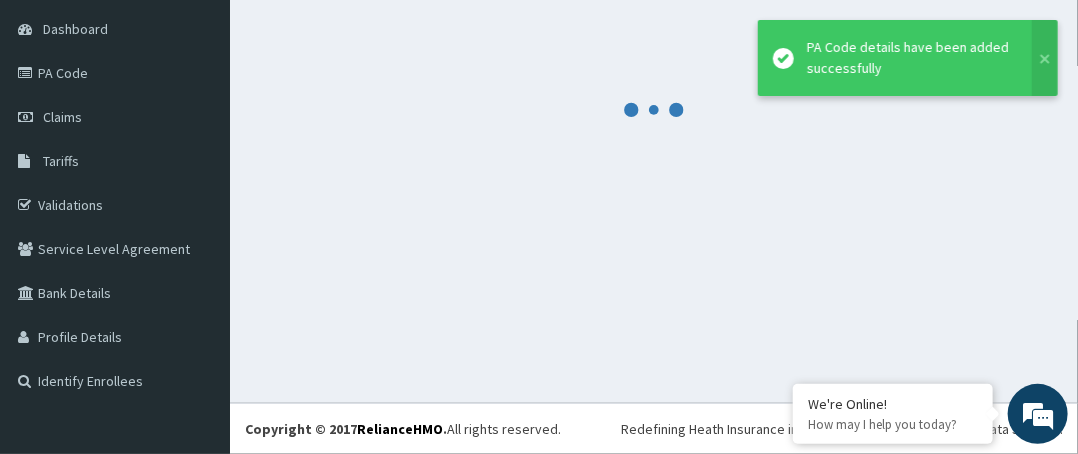 scroll, scrollTop: 188, scrollLeft: 0, axis: vertical 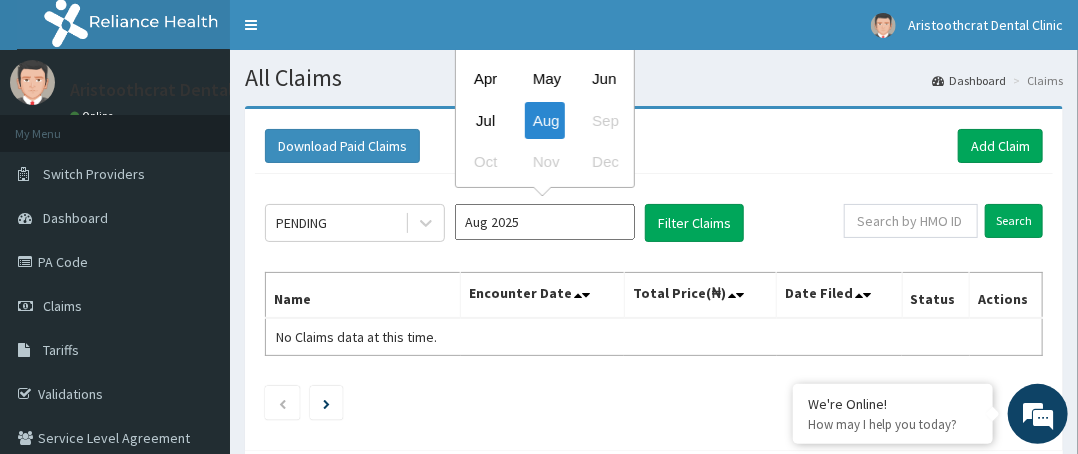 click on "Aug 2025" at bounding box center (545, 222) 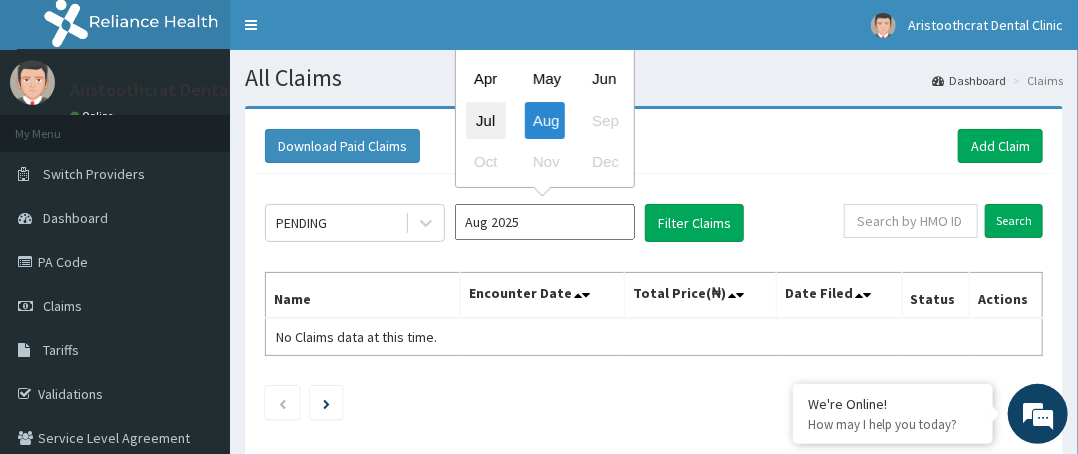 click on "Jul" at bounding box center [486, 120] 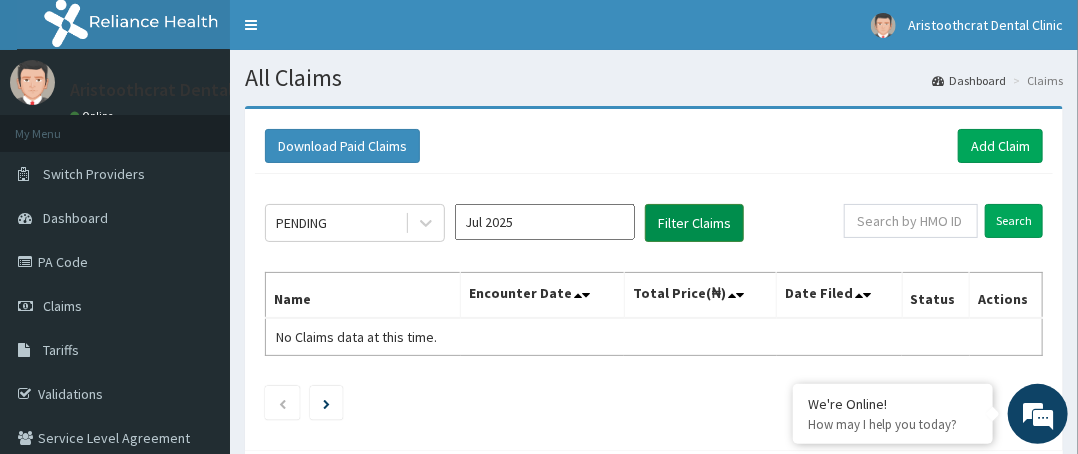 click on "Filter Claims" at bounding box center (694, 223) 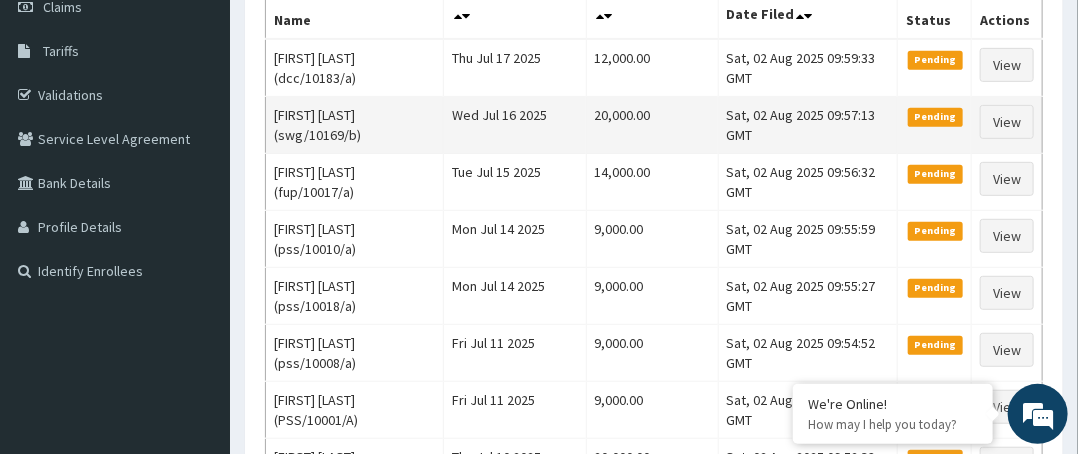 scroll, scrollTop: 0, scrollLeft: 0, axis: both 